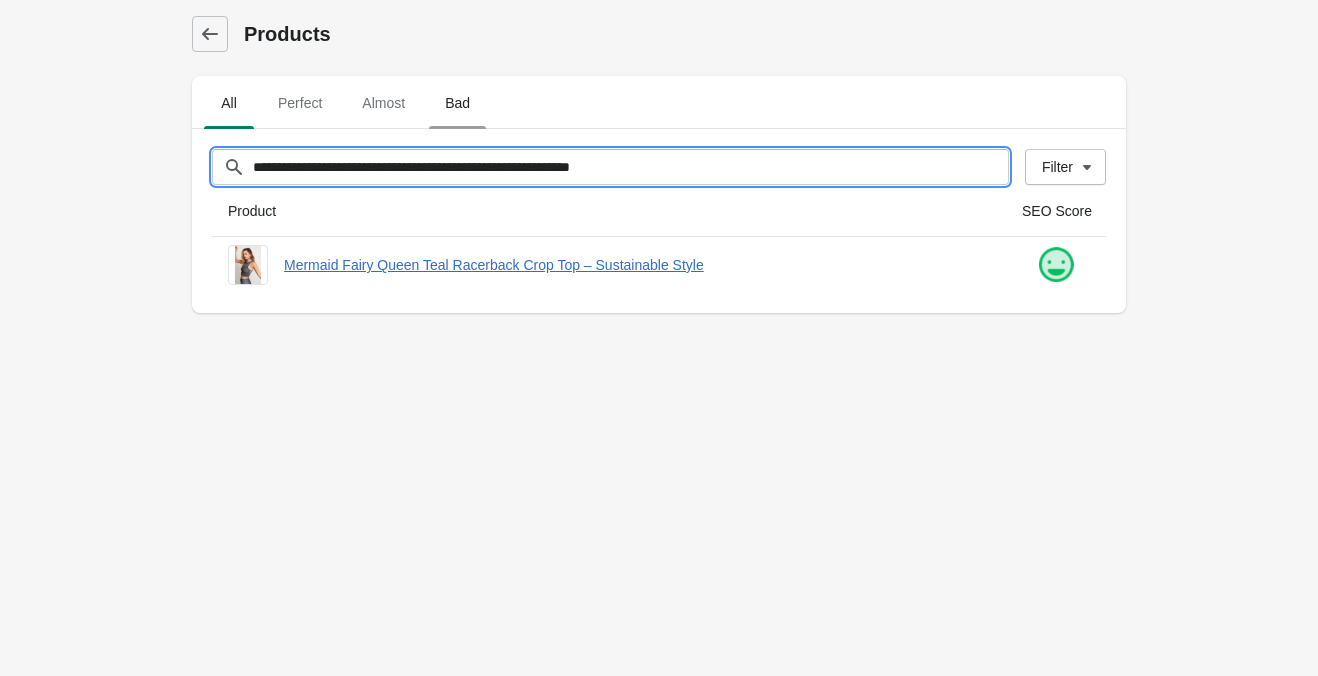 scroll, scrollTop: 0, scrollLeft: 0, axis: both 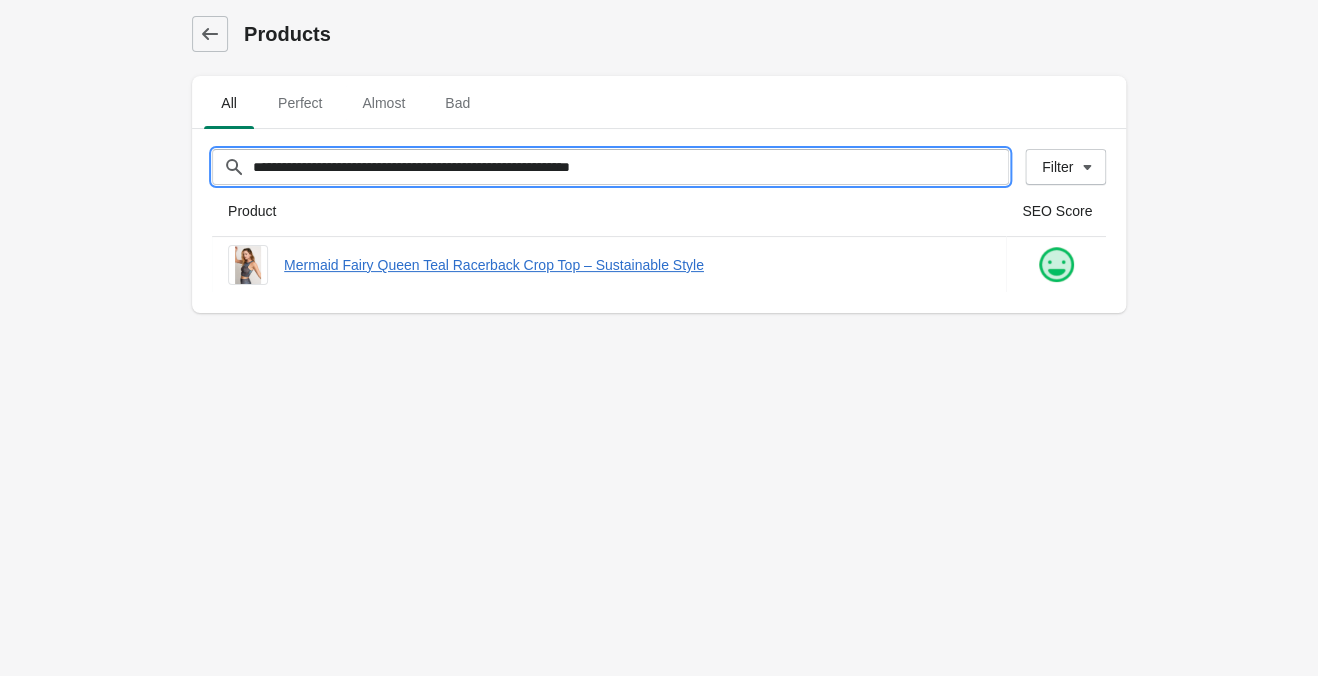 drag, startPoint x: 715, startPoint y: 169, endPoint x: 0, endPoint y: 137, distance: 715.7157 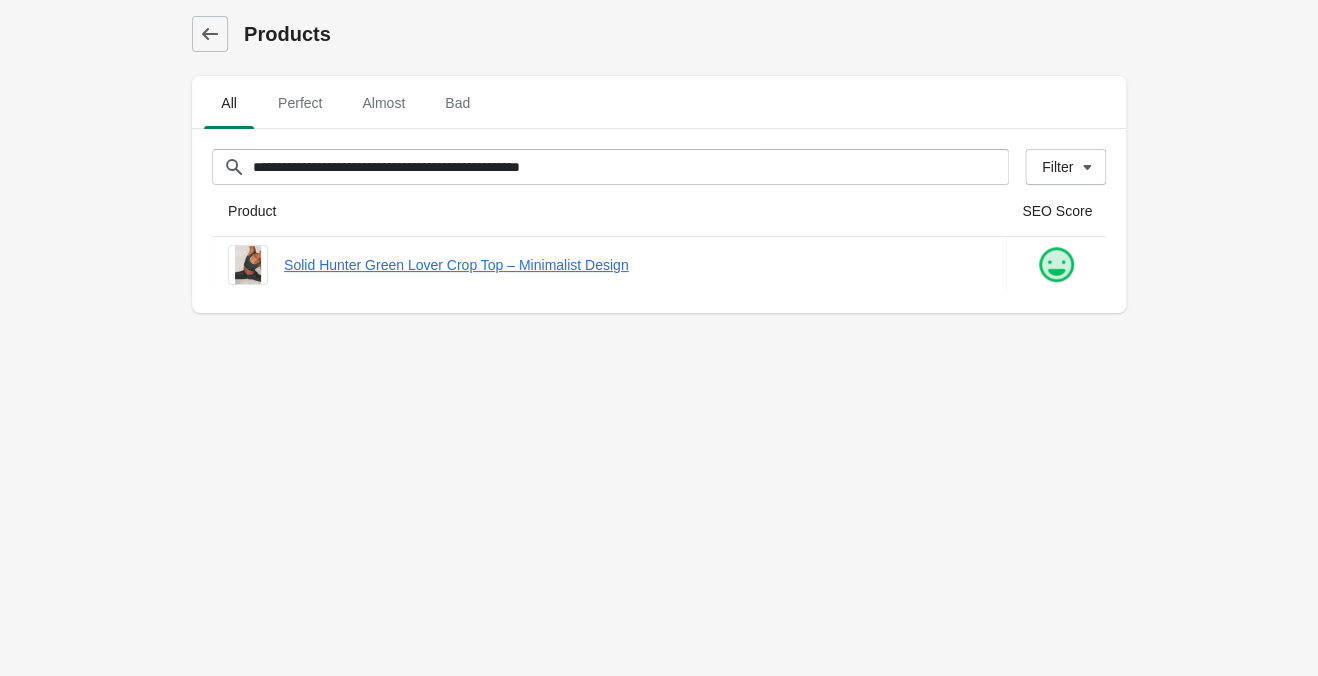 drag, startPoint x: 652, startPoint y: 353, endPoint x: 658, endPoint y: 367, distance: 15.231546 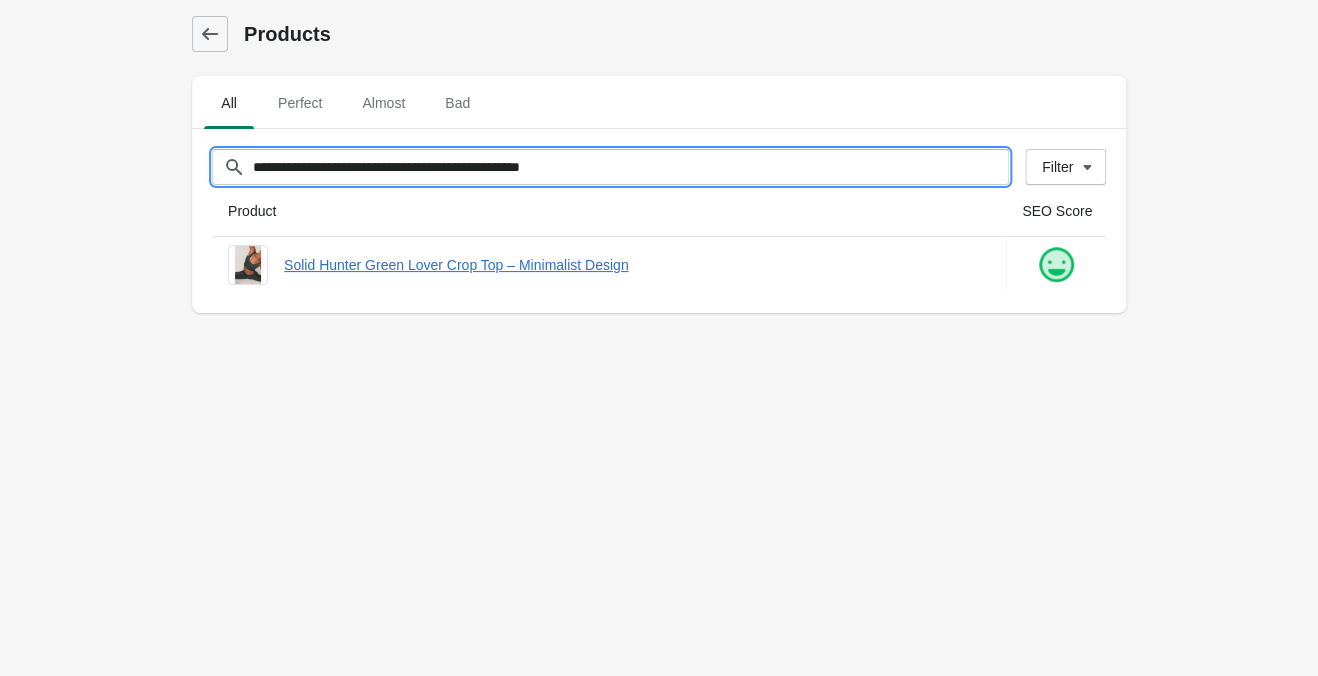 drag, startPoint x: 620, startPoint y: 173, endPoint x: 9, endPoint y: 109, distance: 614.3427 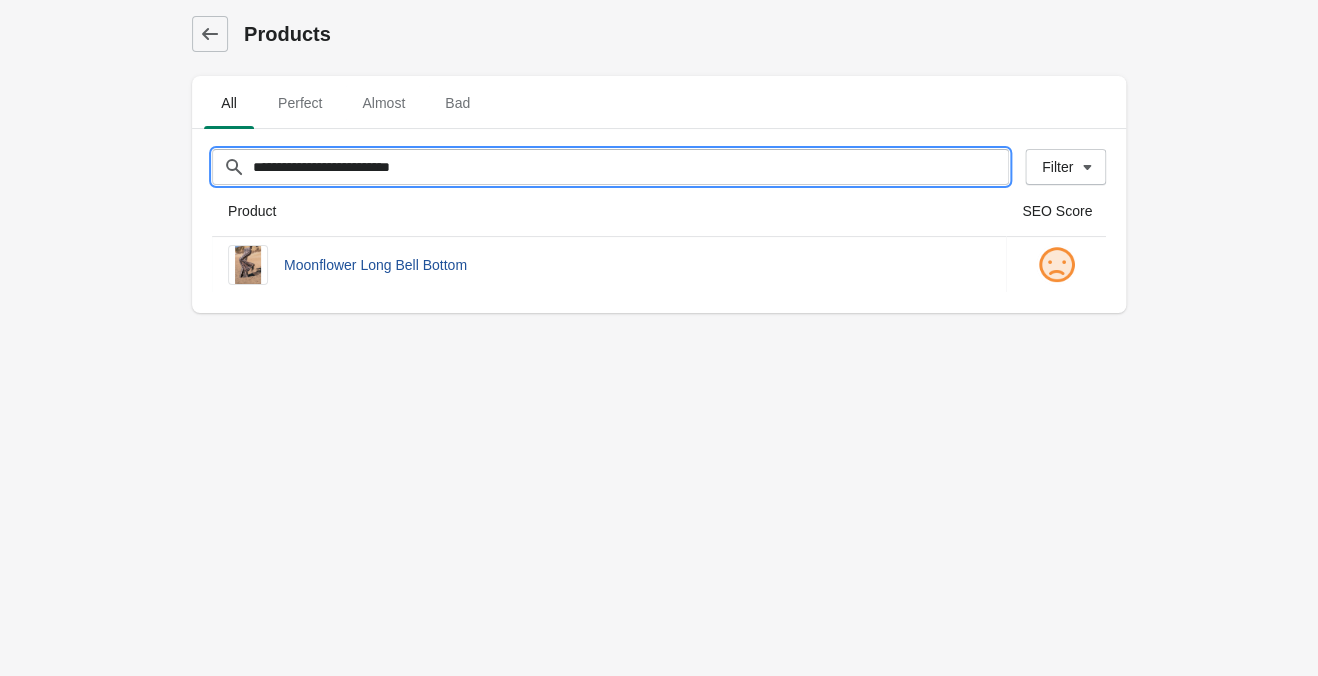 type on "**********" 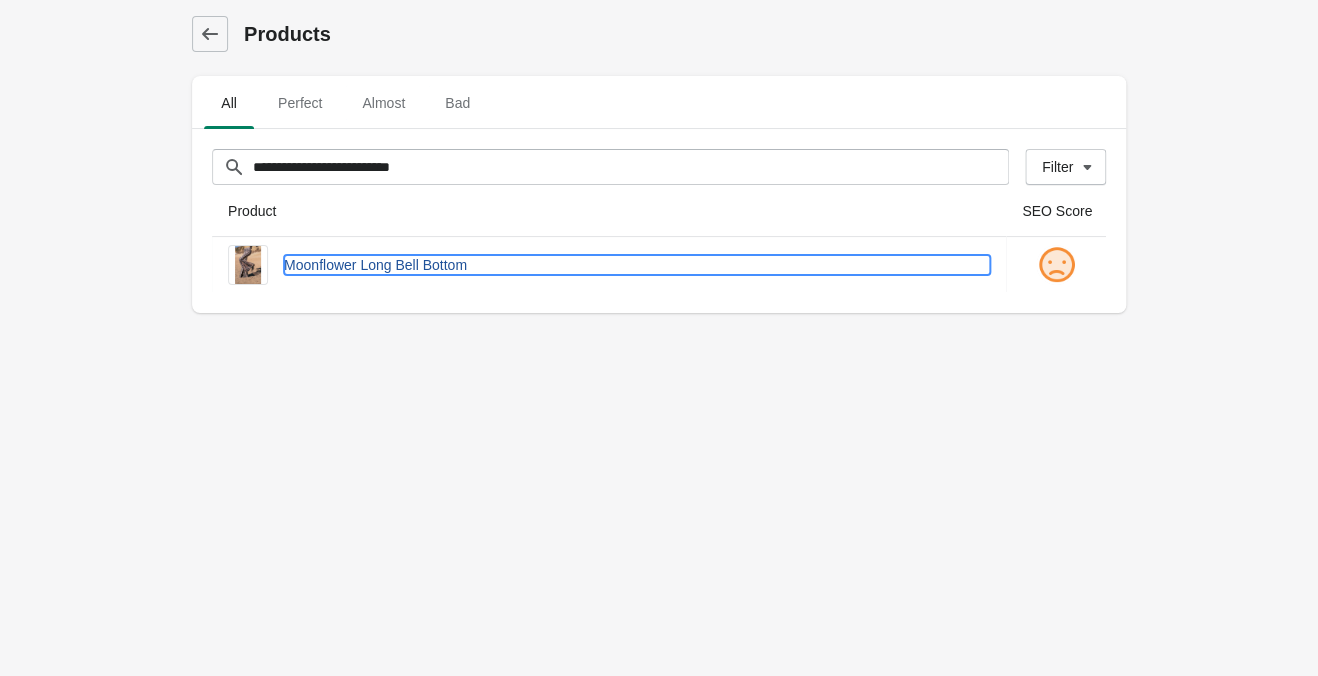click on "Moonflower Long Bell Bottom" at bounding box center [637, 265] 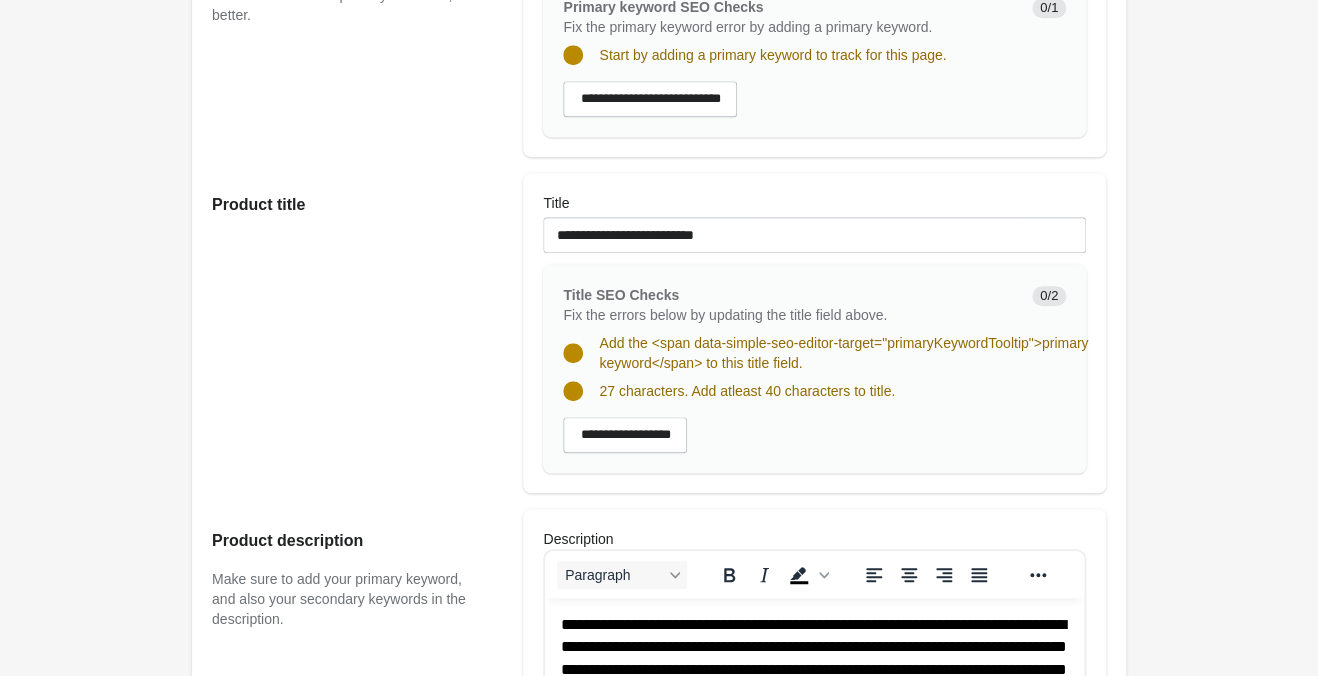 scroll, scrollTop: 630, scrollLeft: 0, axis: vertical 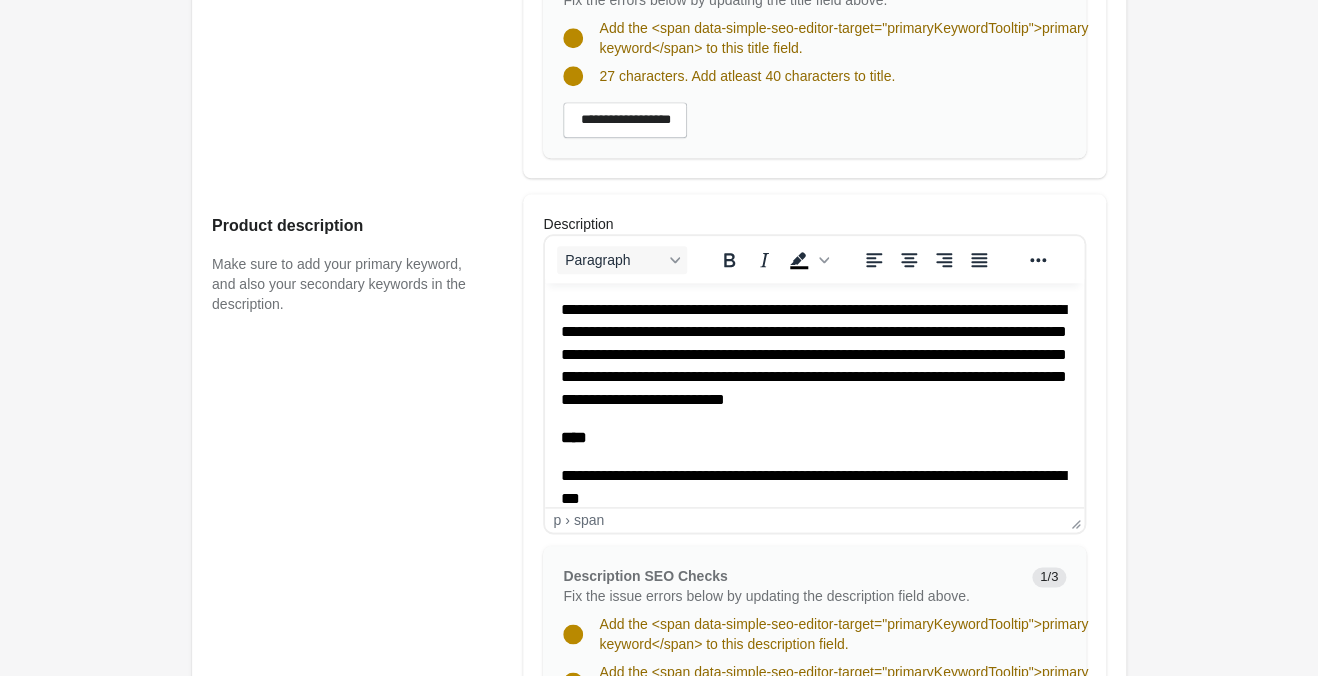 click on "**********" at bounding box center (814, 355) 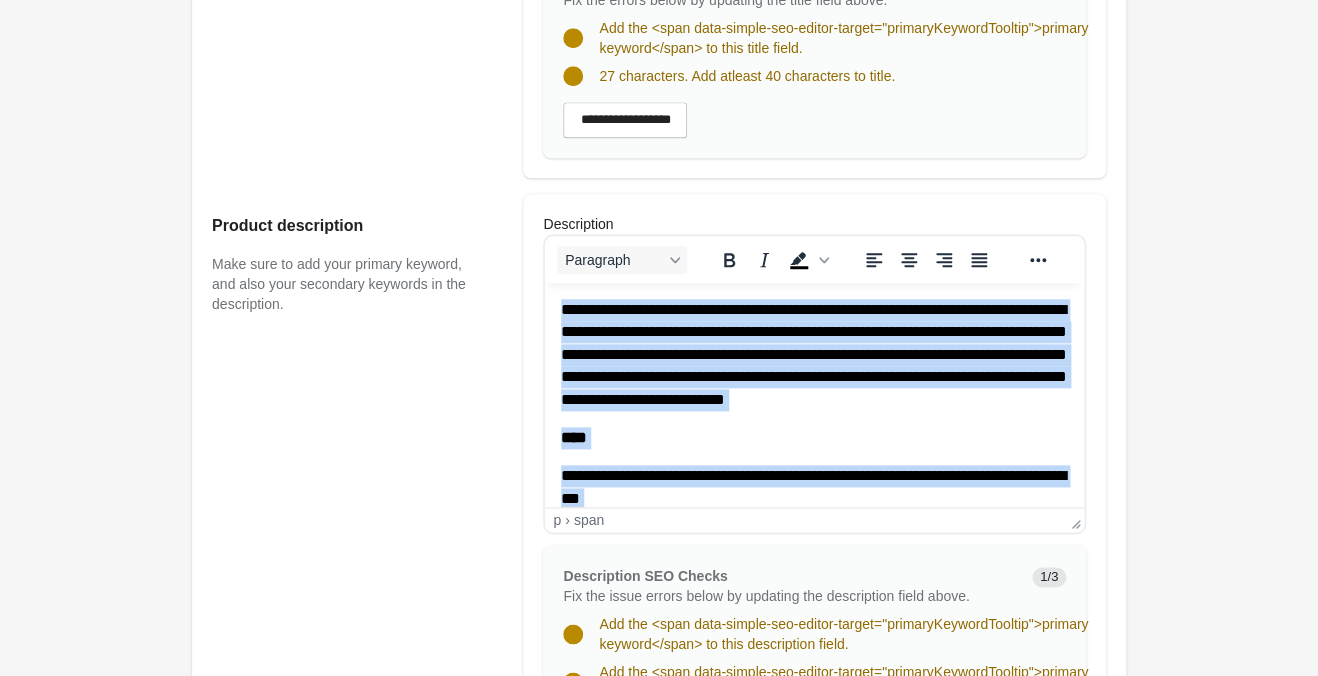 copy on "**********" 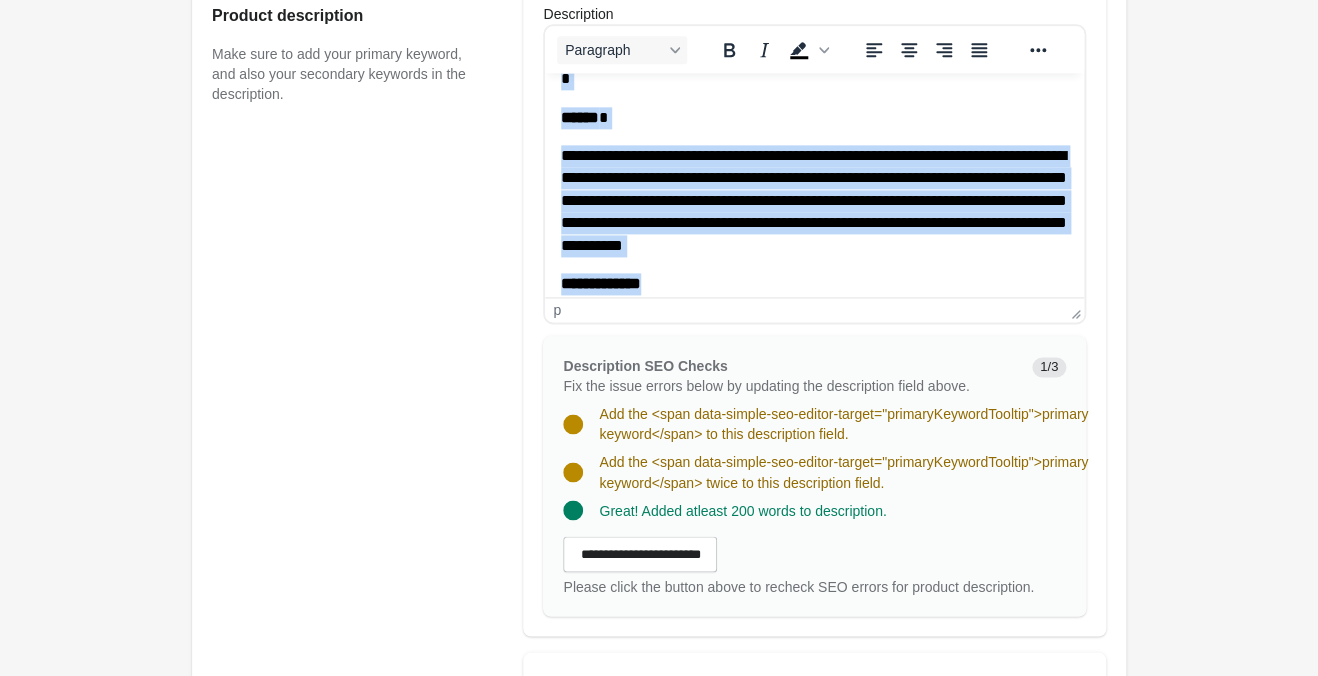 scroll, scrollTop: 1155, scrollLeft: 0, axis: vertical 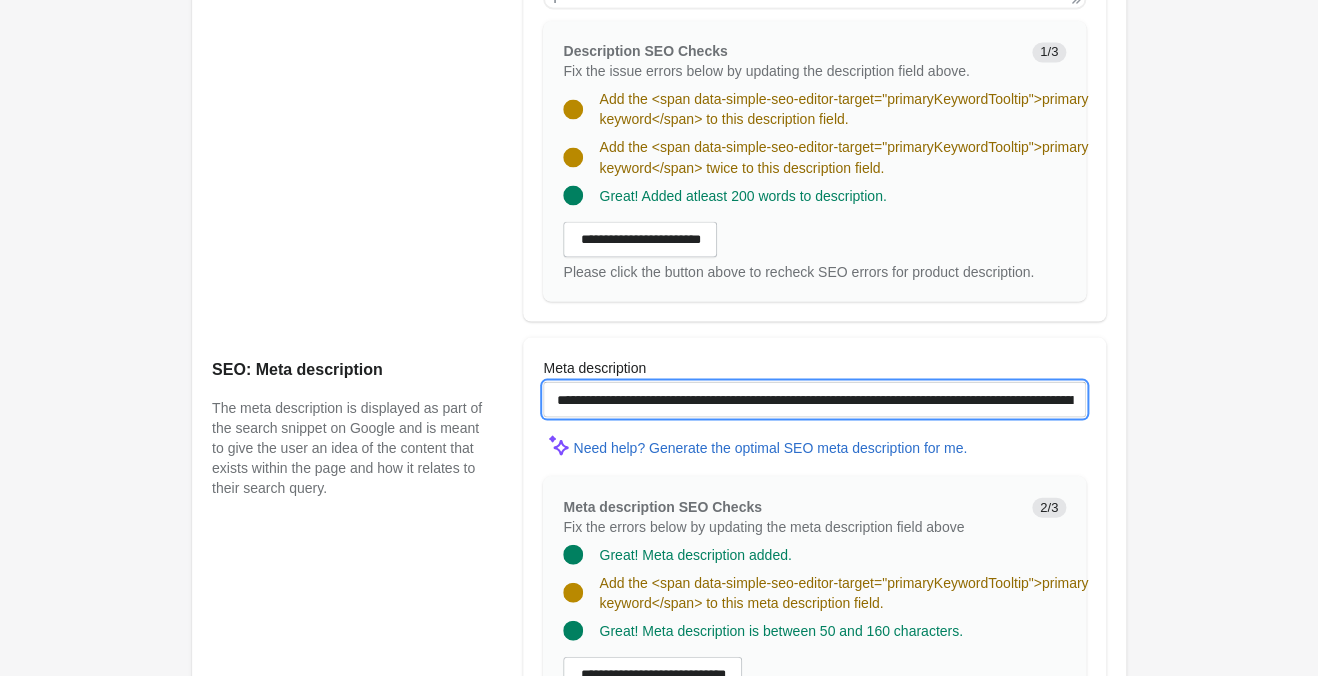 click on "**********" at bounding box center [814, 399] 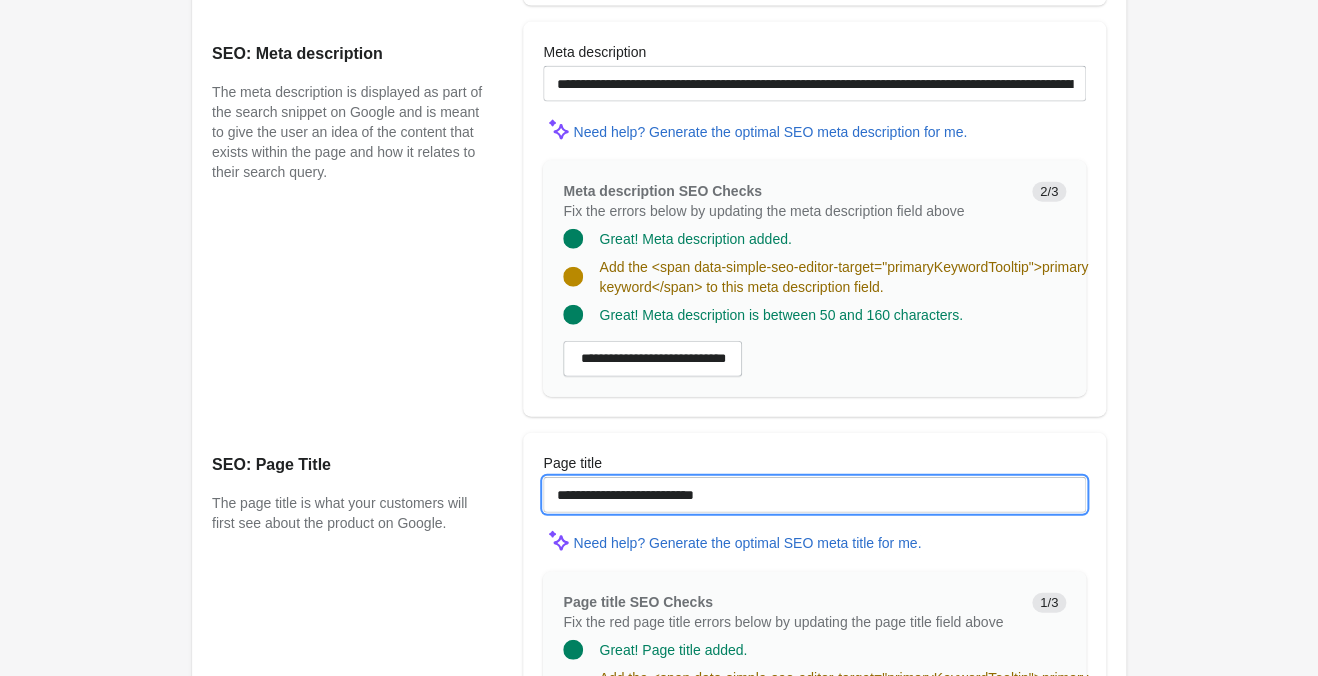 click on "**********" at bounding box center (814, 495) 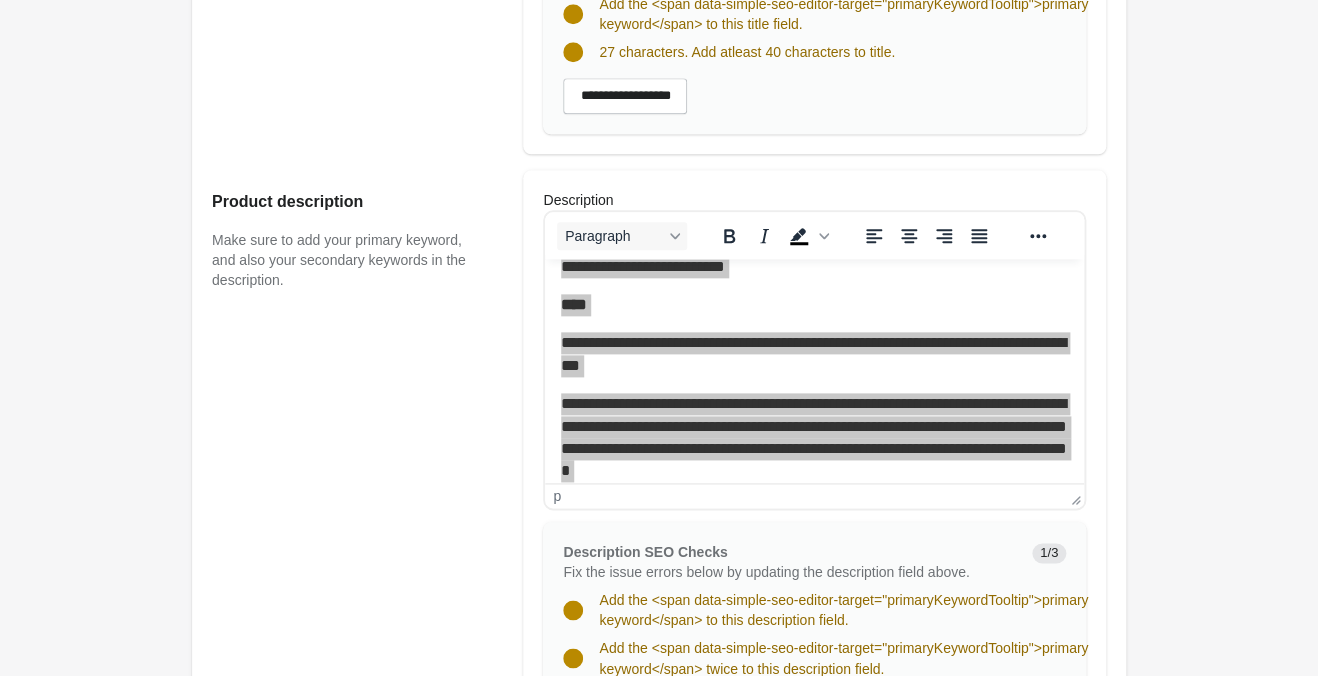 scroll, scrollTop: 0, scrollLeft: 0, axis: both 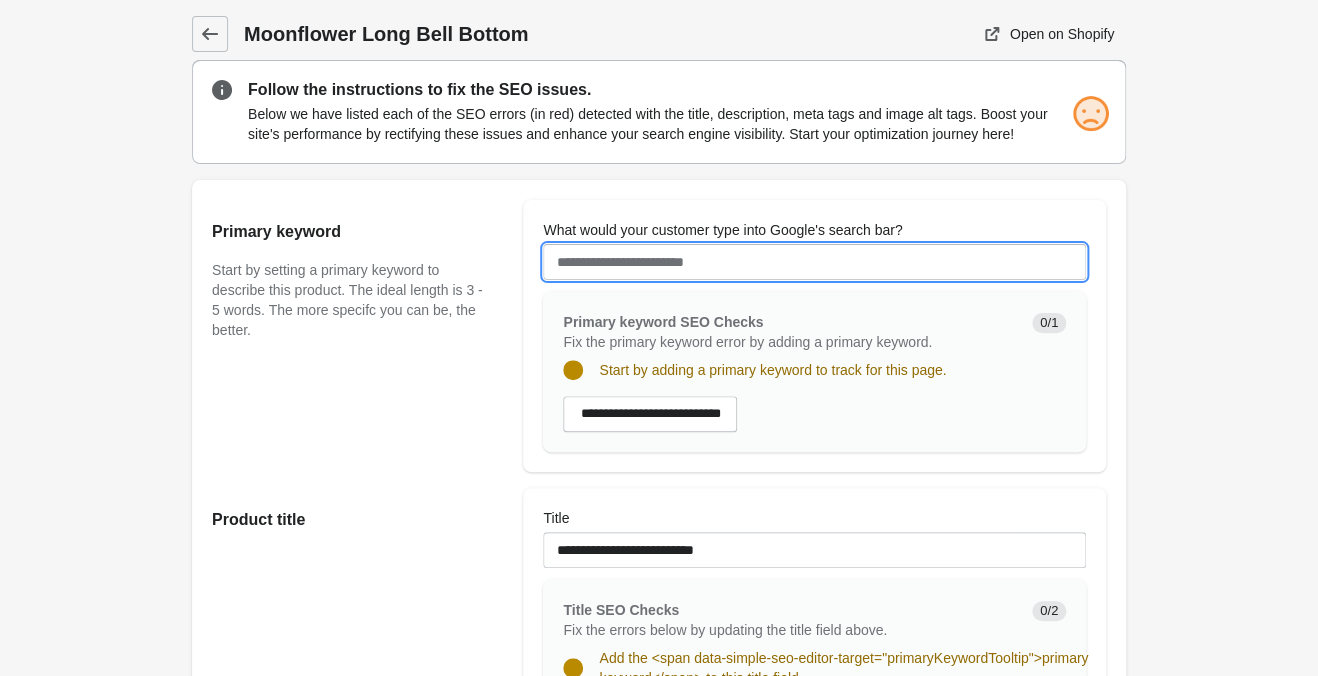 click on "What would your customer type into Google's search bar?" at bounding box center [814, 262] 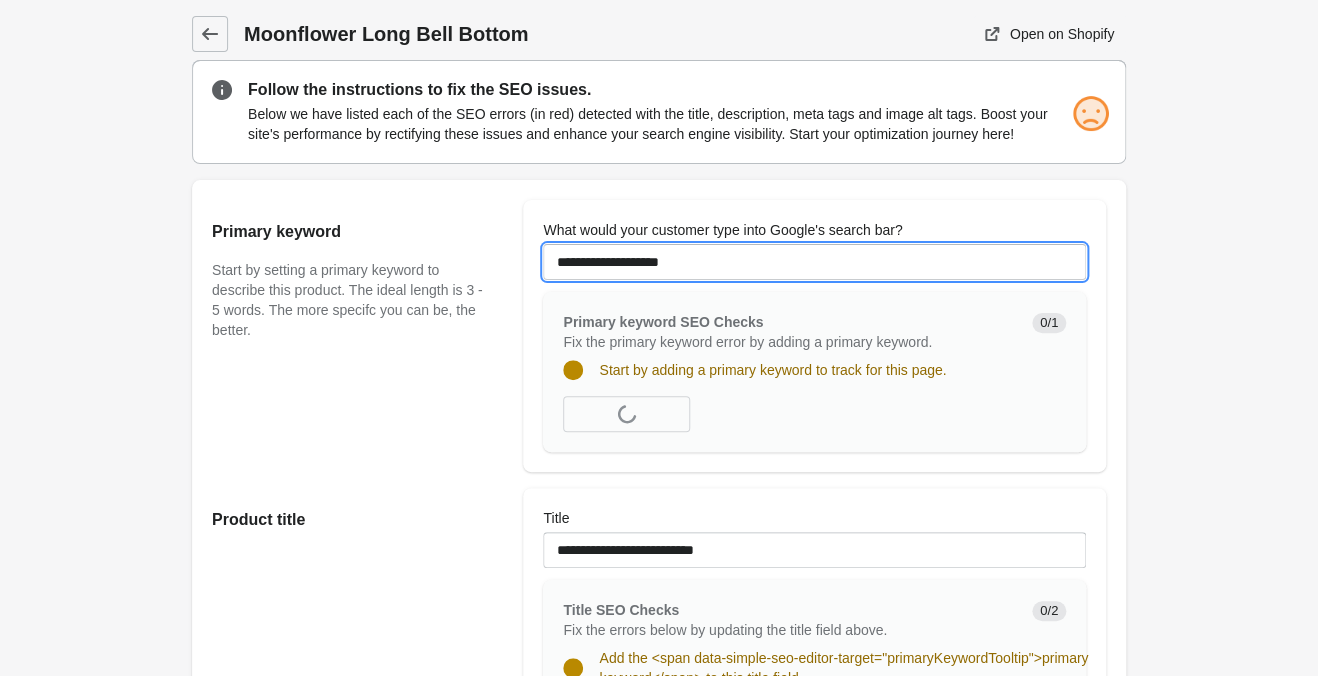 type on "**********" 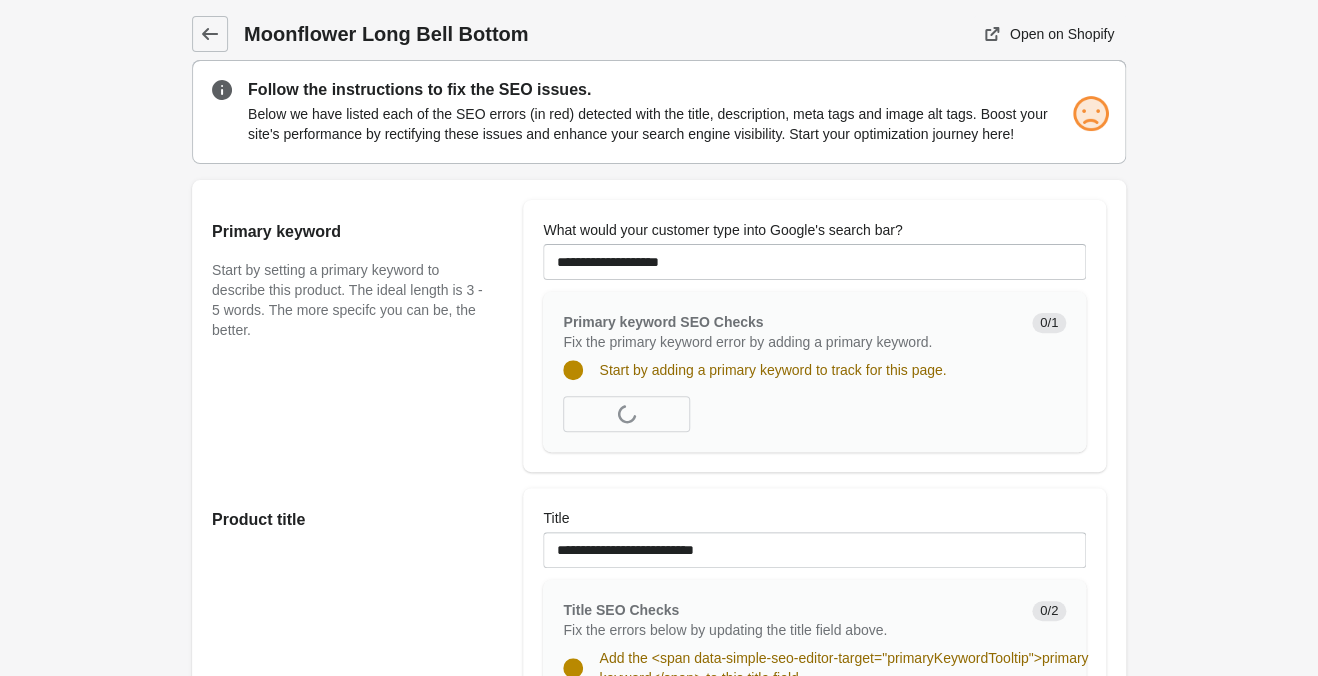 click on "Moonflower Long Bell Bottom
Open on Shopify
Open on Shopify" at bounding box center (659, 1191) 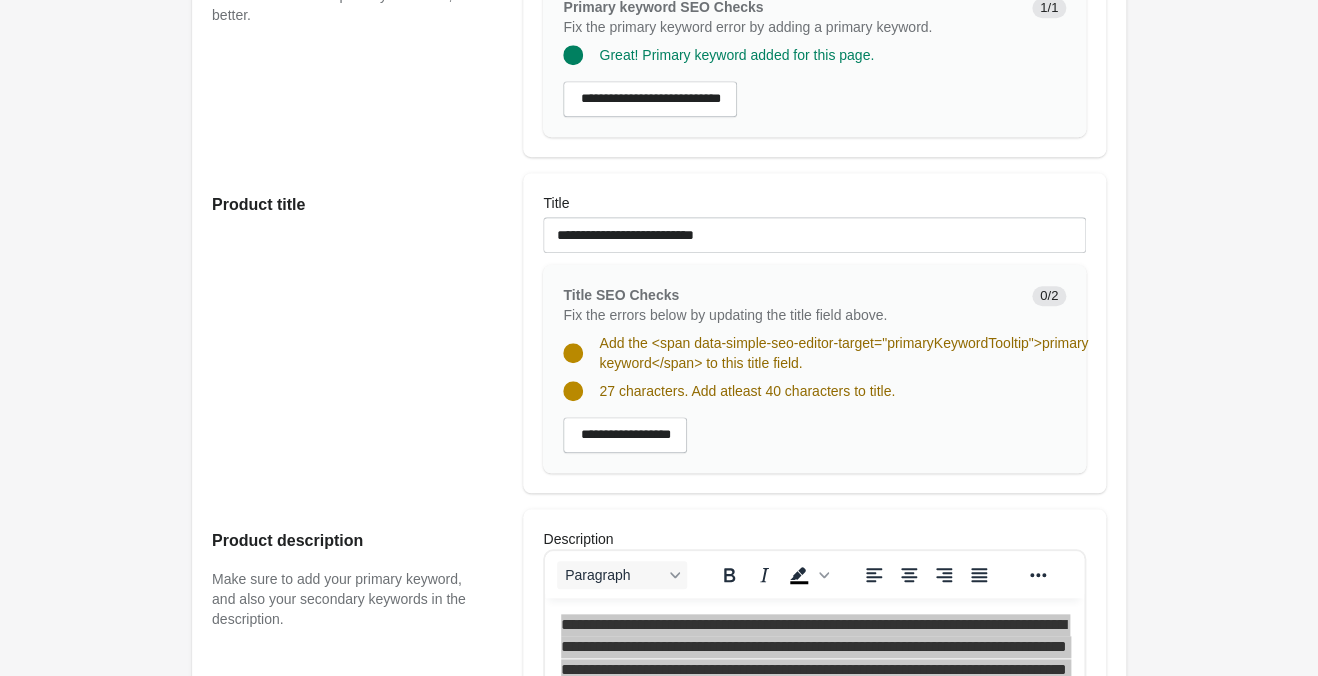 scroll, scrollTop: 630, scrollLeft: 0, axis: vertical 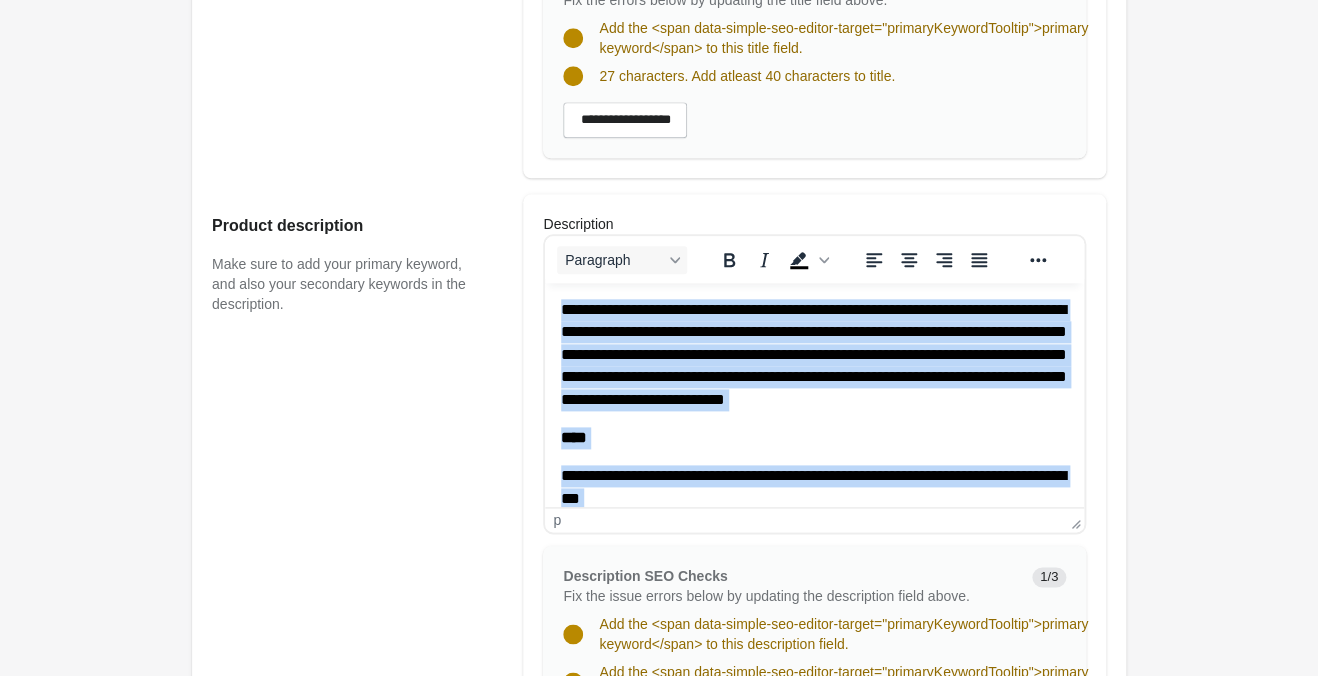 click on "**********" at bounding box center [814, 354] 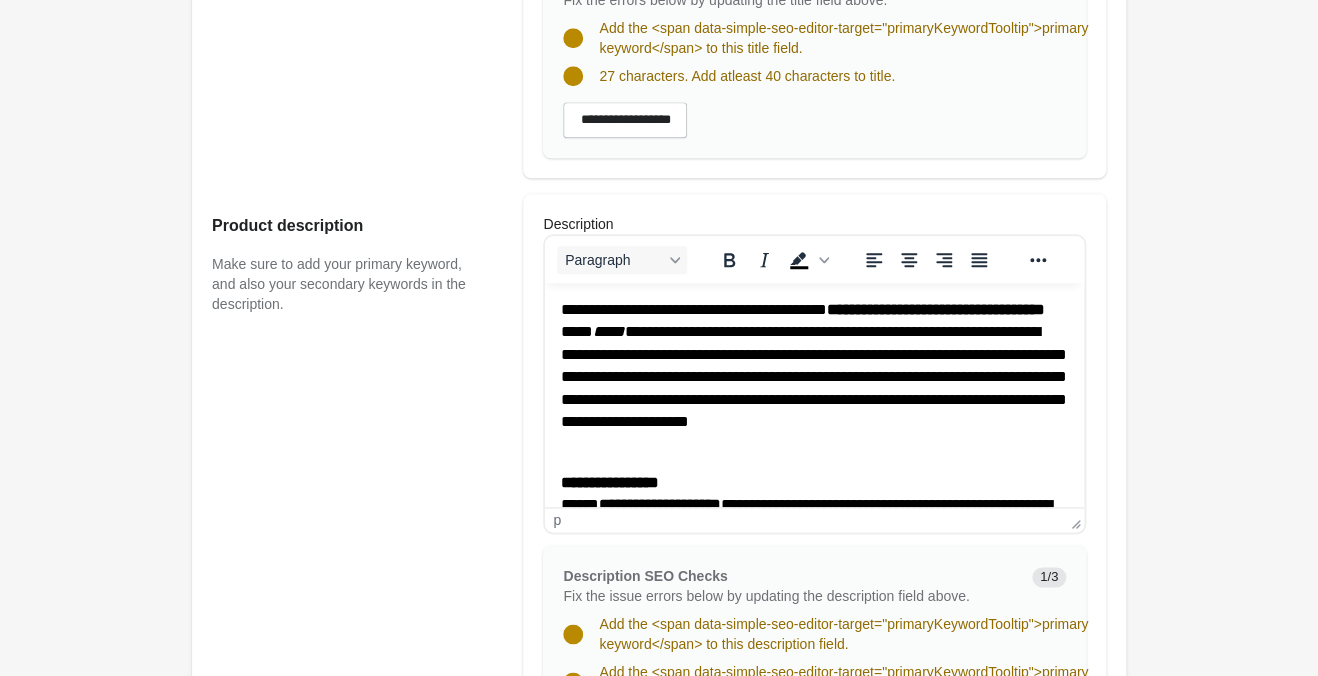 scroll, scrollTop: 315, scrollLeft: 0, axis: vertical 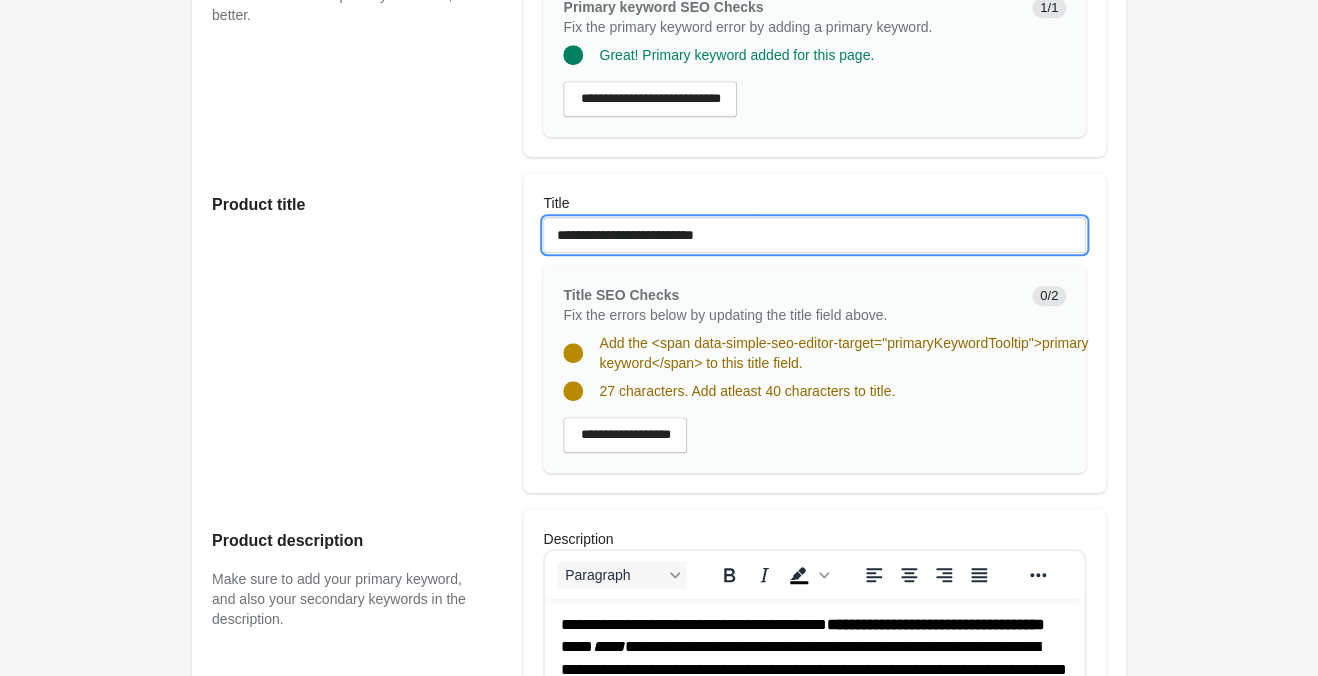 drag, startPoint x: 804, startPoint y: 232, endPoint x: 151, endPoint y: 146, distance: 658.63873 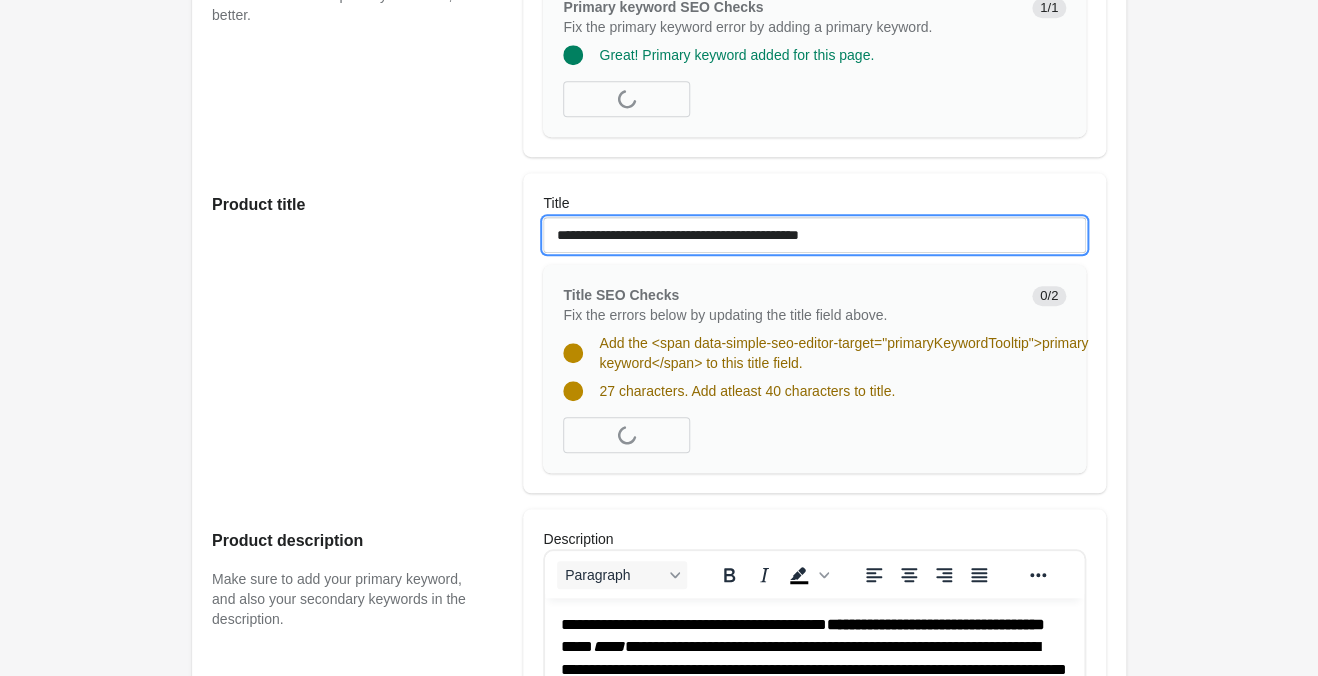 type on "**********" 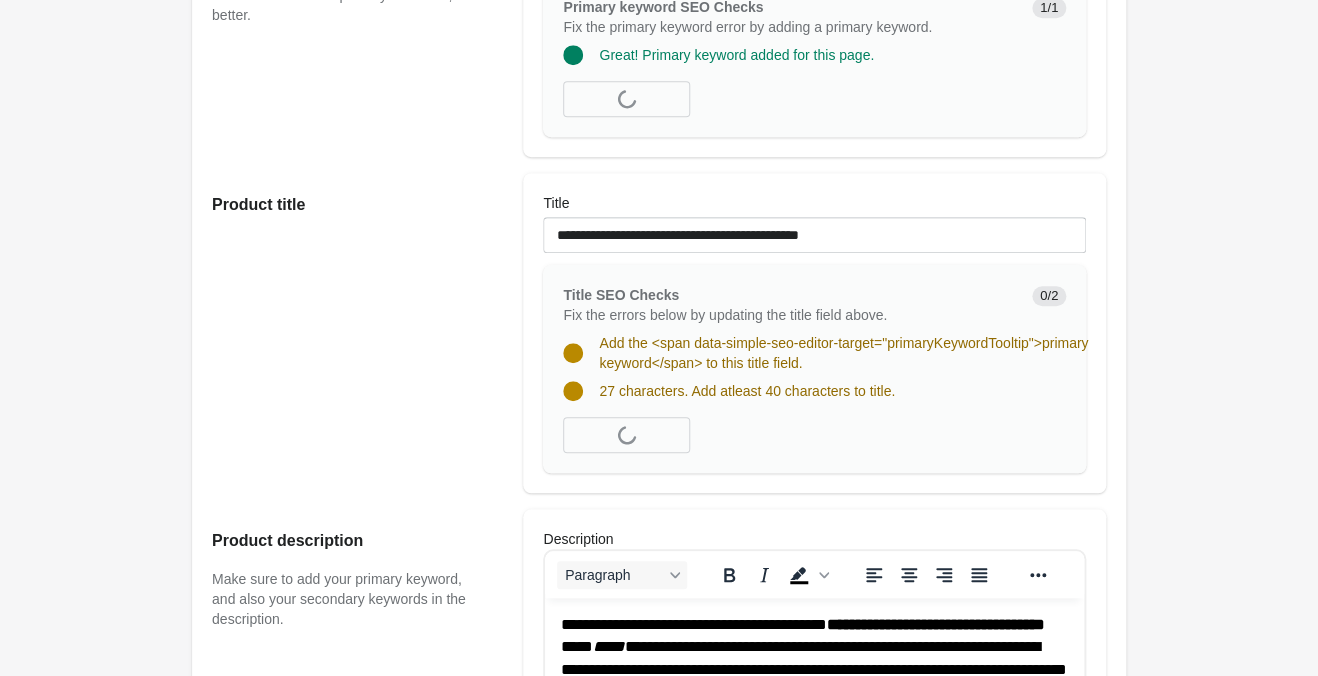 click on "Product title" at bounding box center [357, 333] 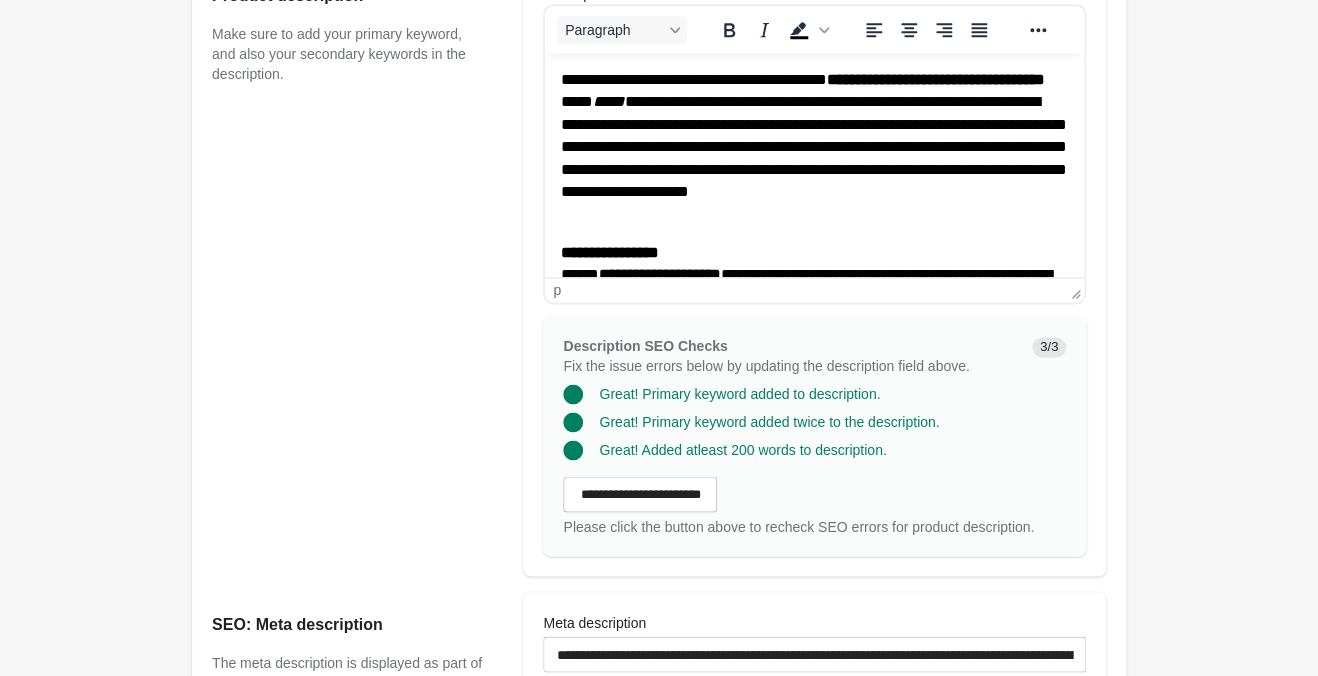 scroll, scrollTop: 1135, scrollLeft: 0, axis: vertical 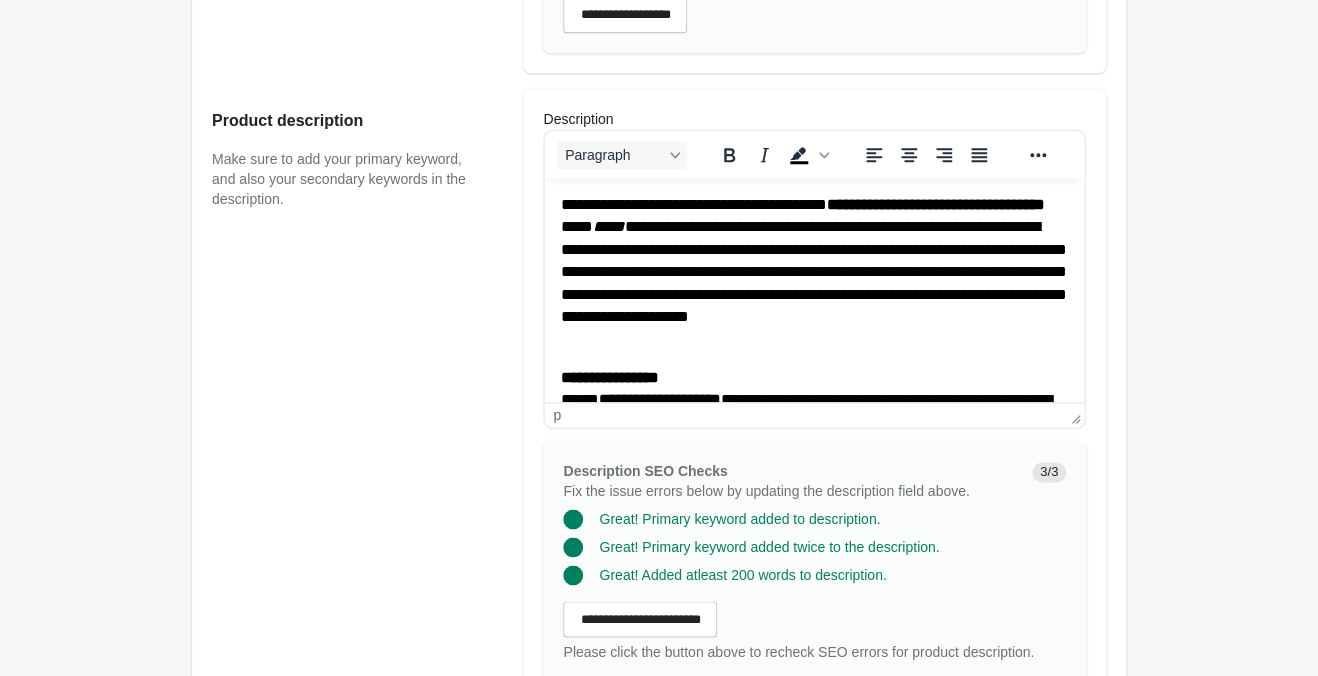 click on "**********" at bounding box center [814, 272] 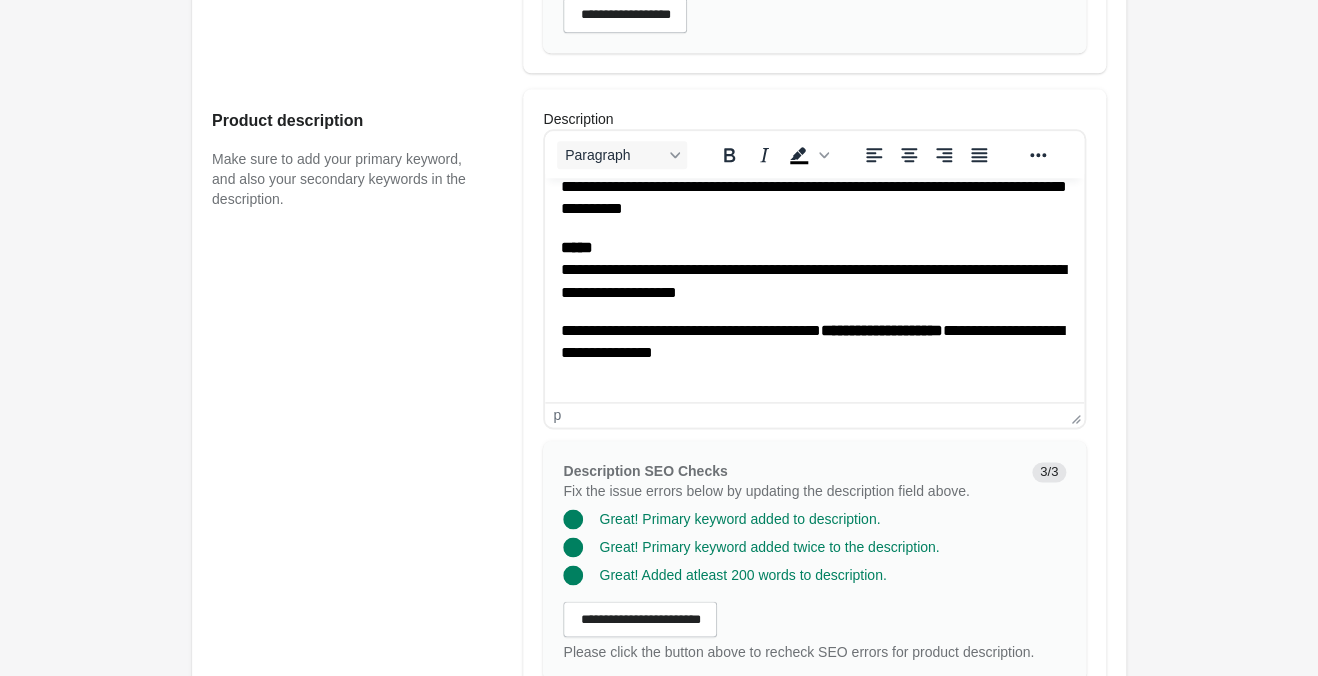 scroll, scrollTop: 400, scrollLeft: 0, axis: vertical 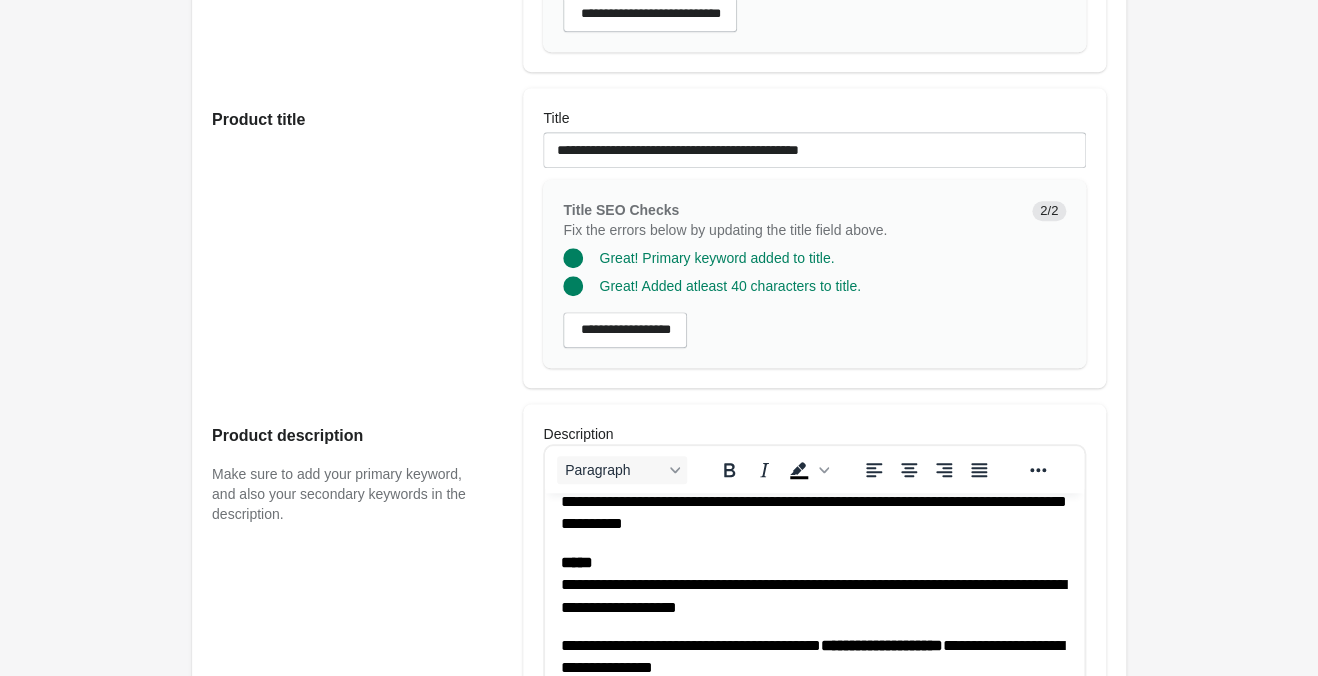 drag, startPoint x: 907, startPoint y: 147, endPoint x: 133, endPoint y: 110, distance: 774.88385 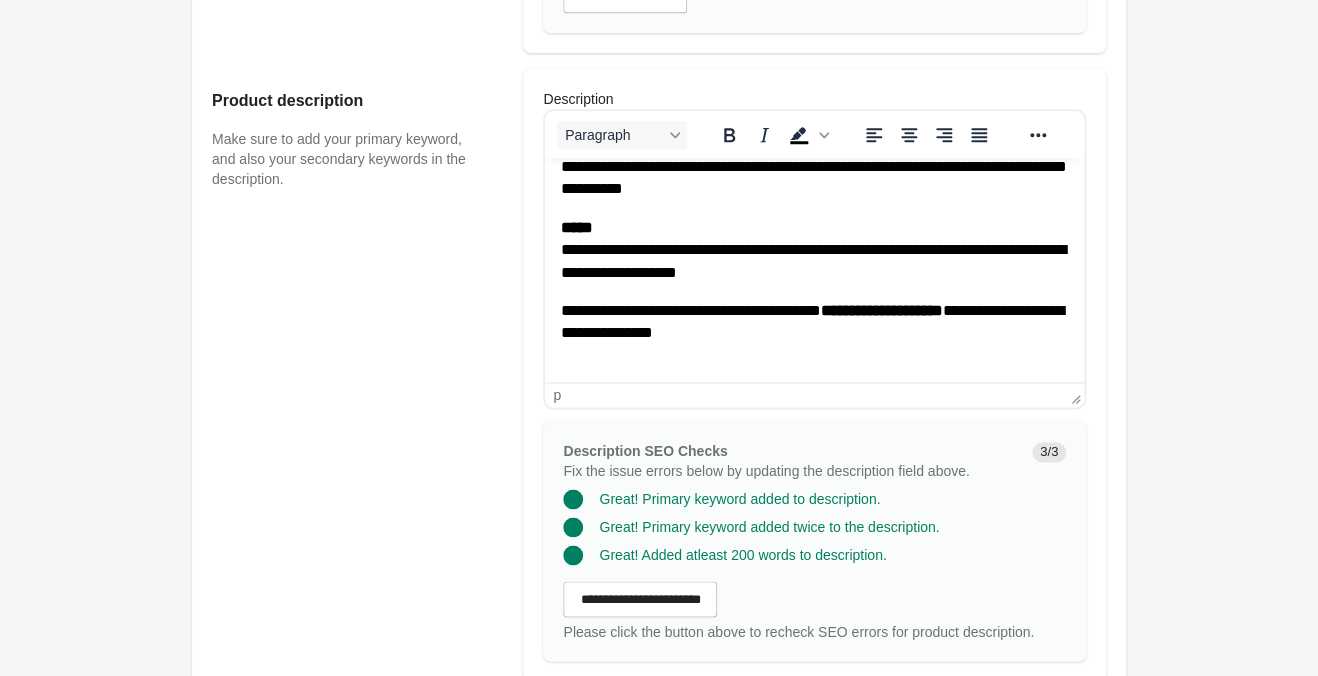 scroll, scrollTop: 1050, scrollLeft: 0, axis: vertical 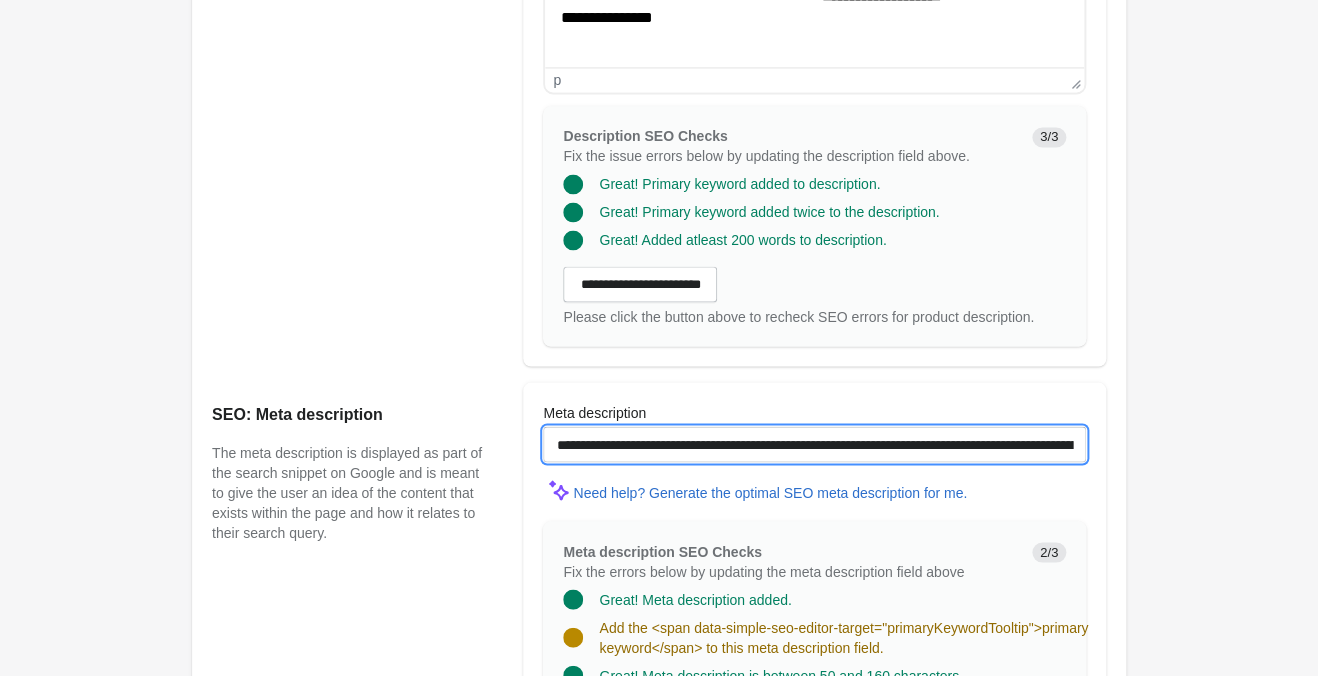 click on "**********" at bounding box center (814, 444) 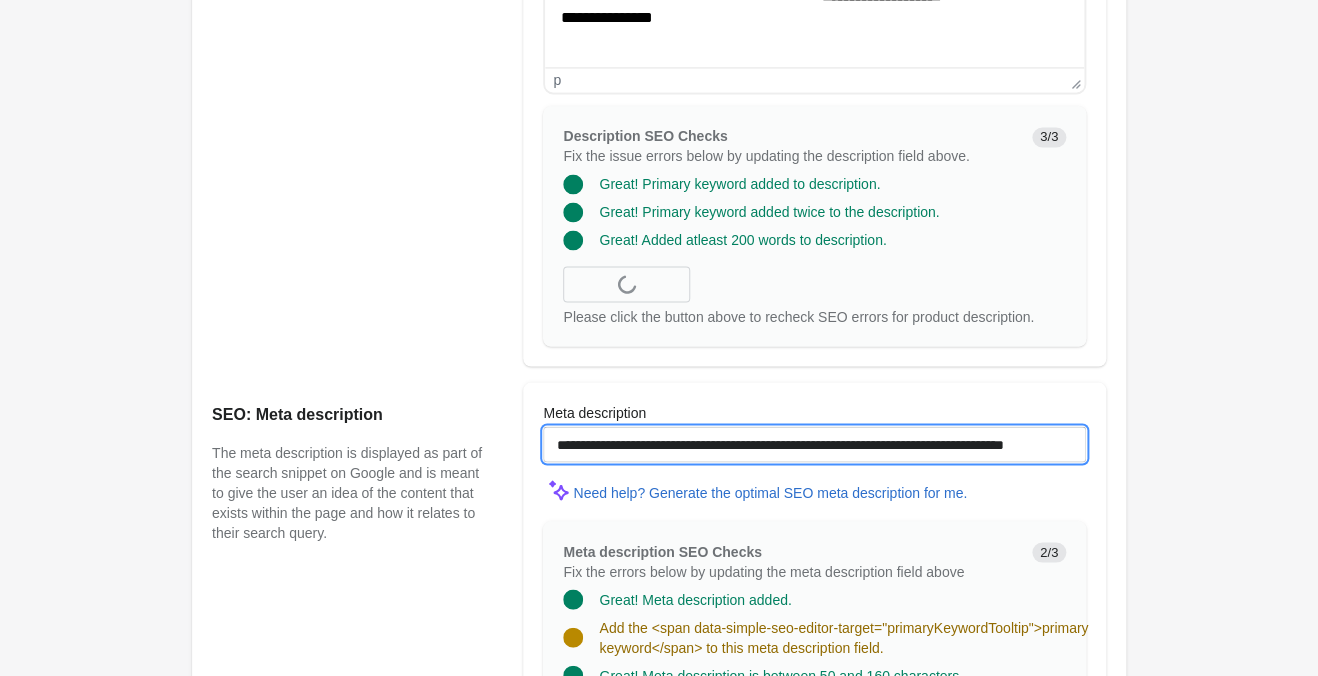 paste on "**********" 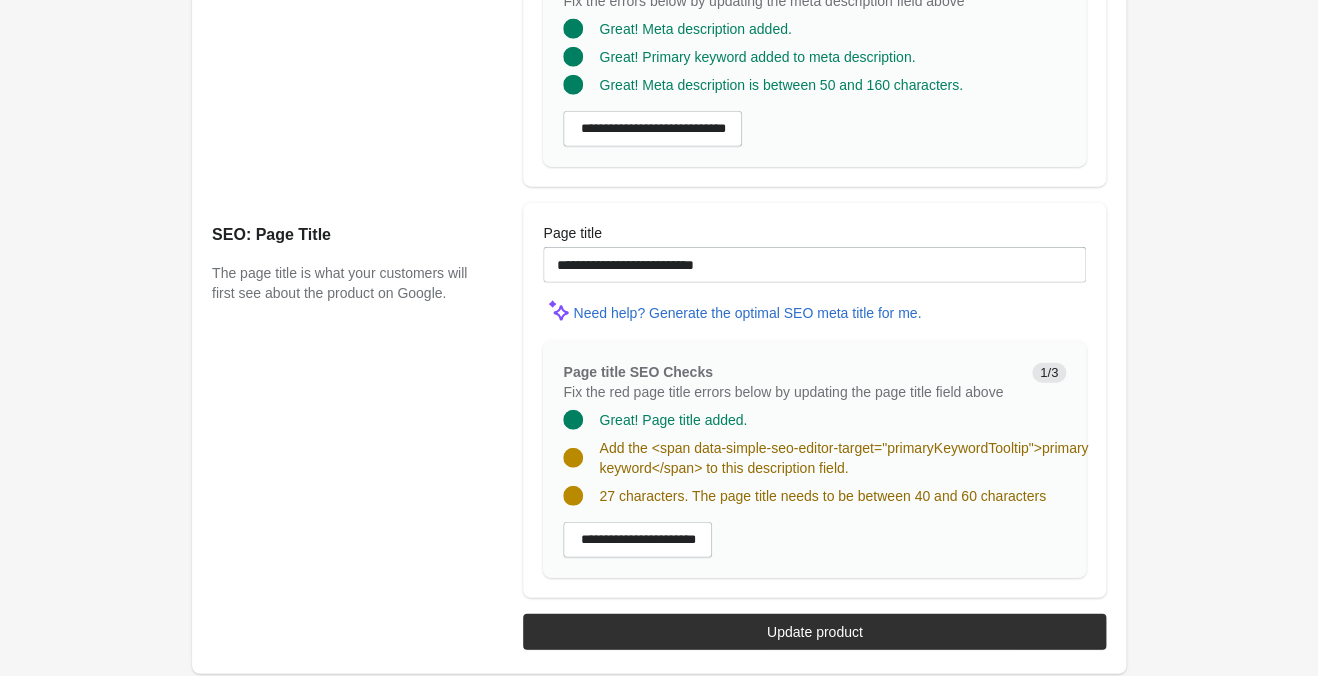 scroll, scrollTop: 1624, scrollLeft: 0, axis: vertical 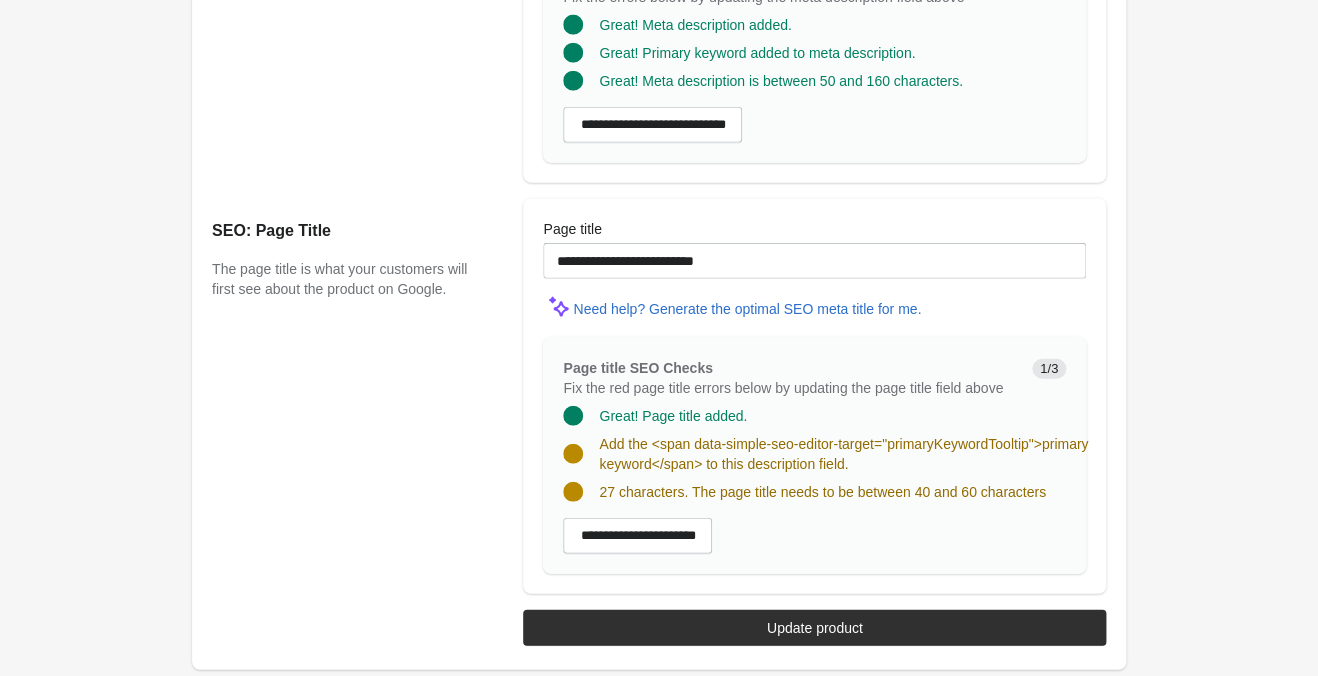 type on "**********" 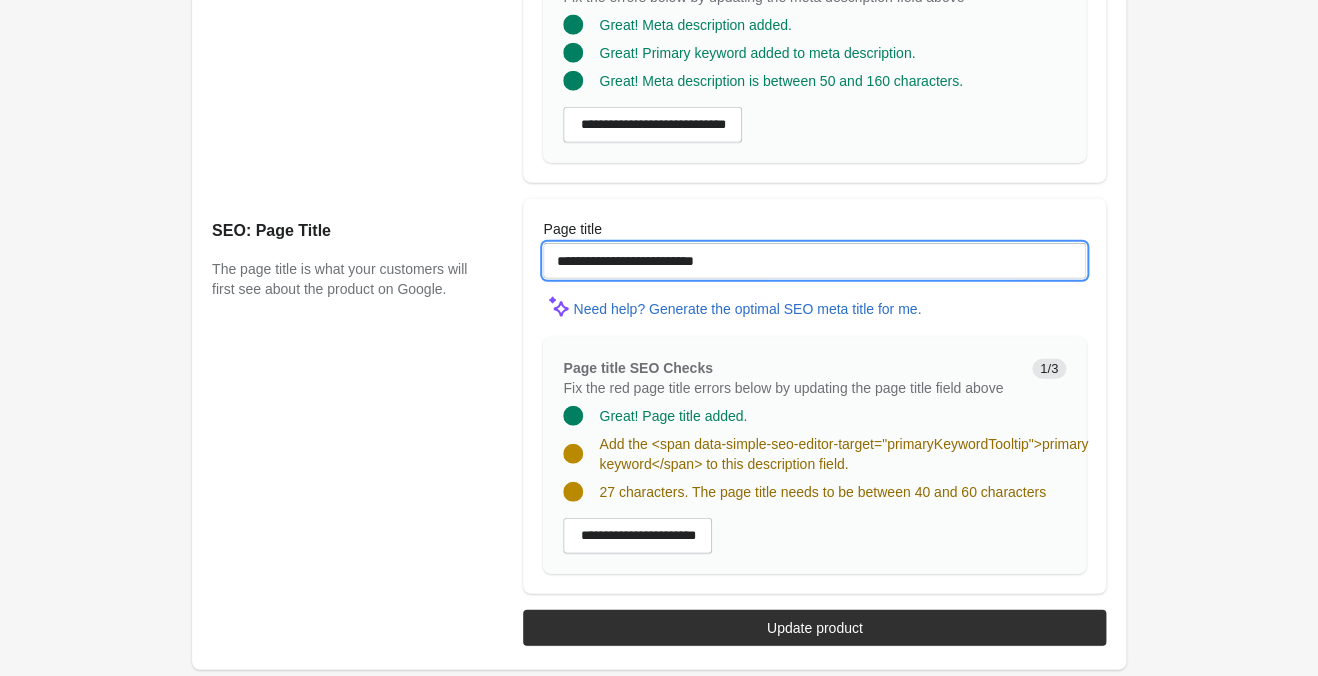 drag, startPoint x: 738, startPoint y: 243, endPoint x: 304, endPoint y: 181, distance: 438.40622 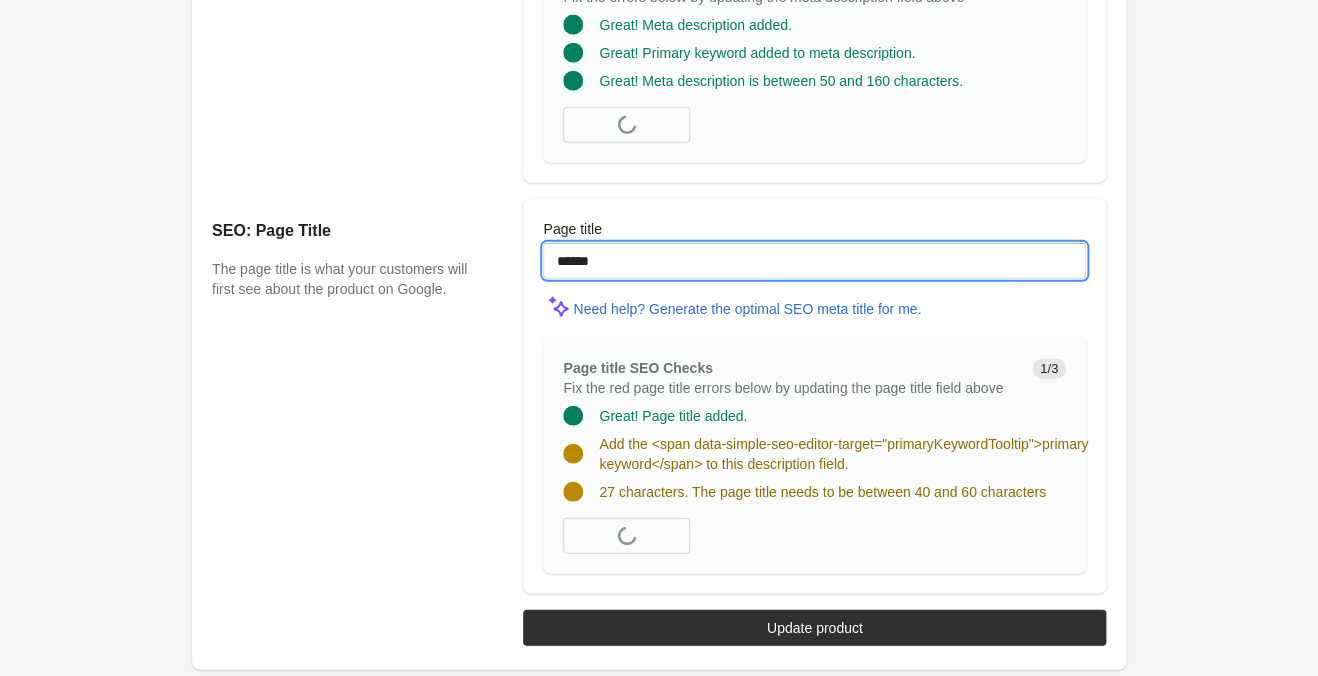 paste on "**********" 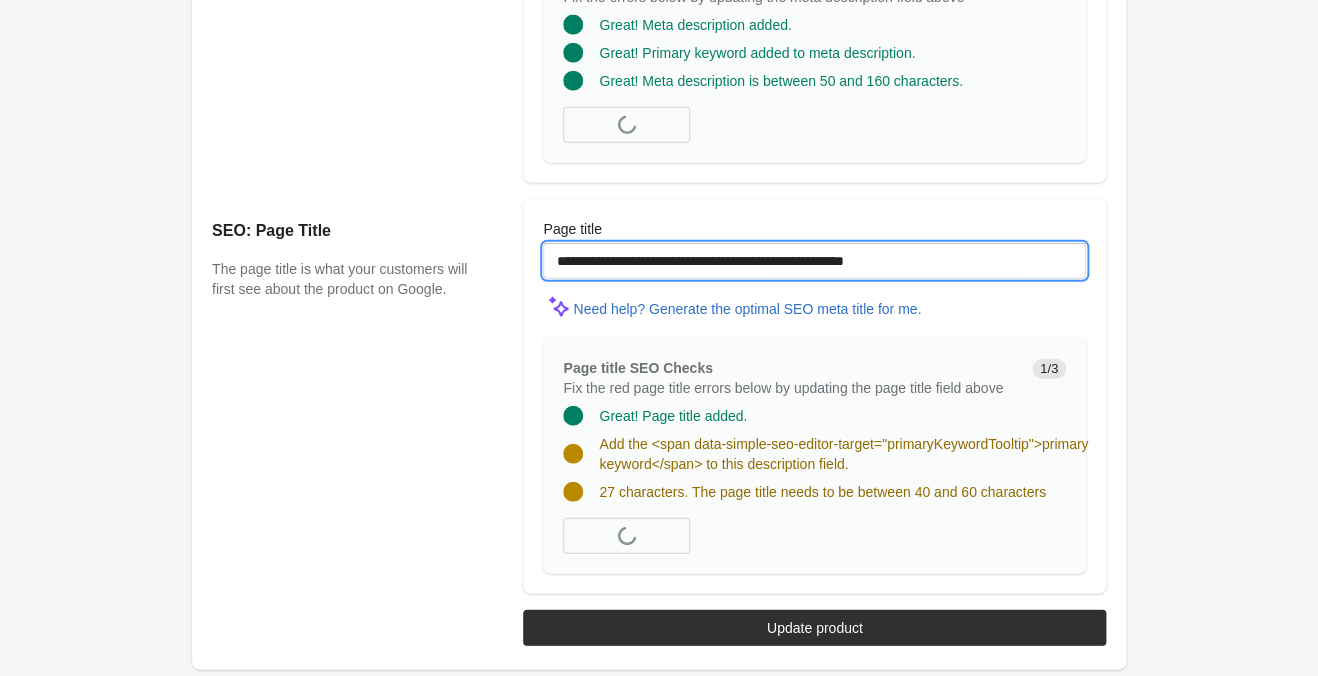 scroll, scrollTop: 1604, scrollLeft: 0, axis: vertical 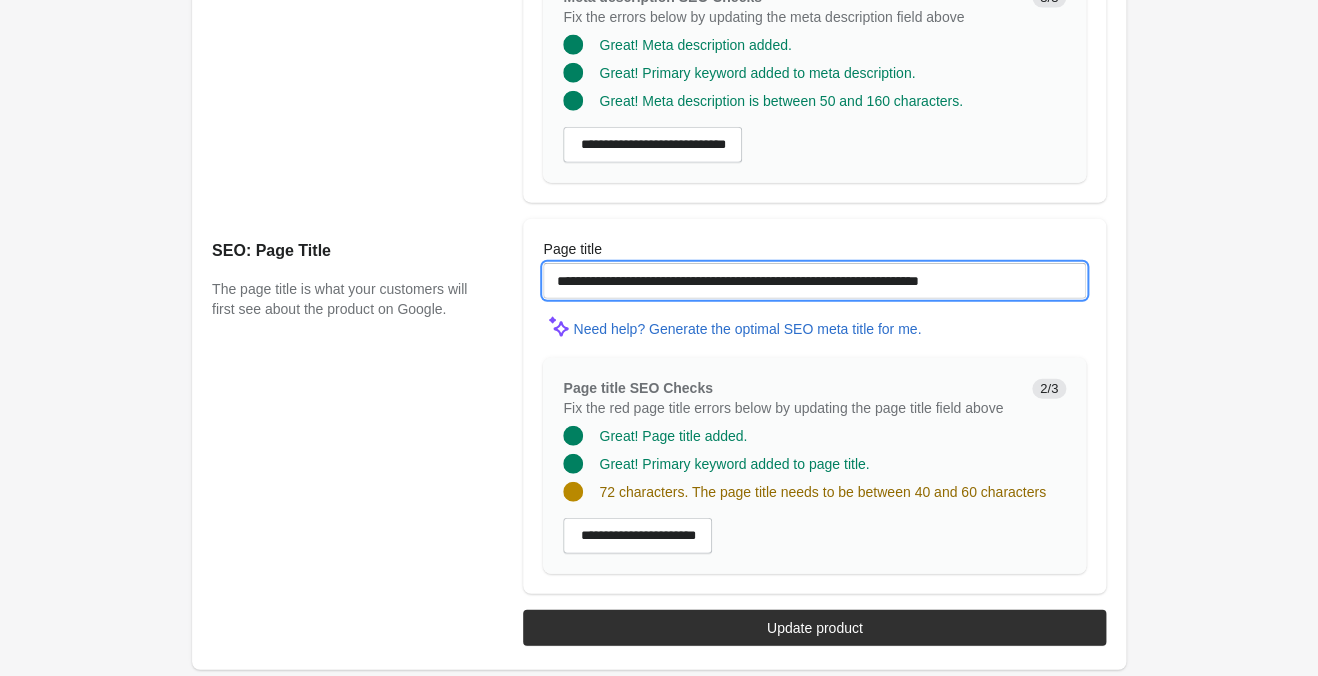 click on "**********" at bounding box center (814, 281) 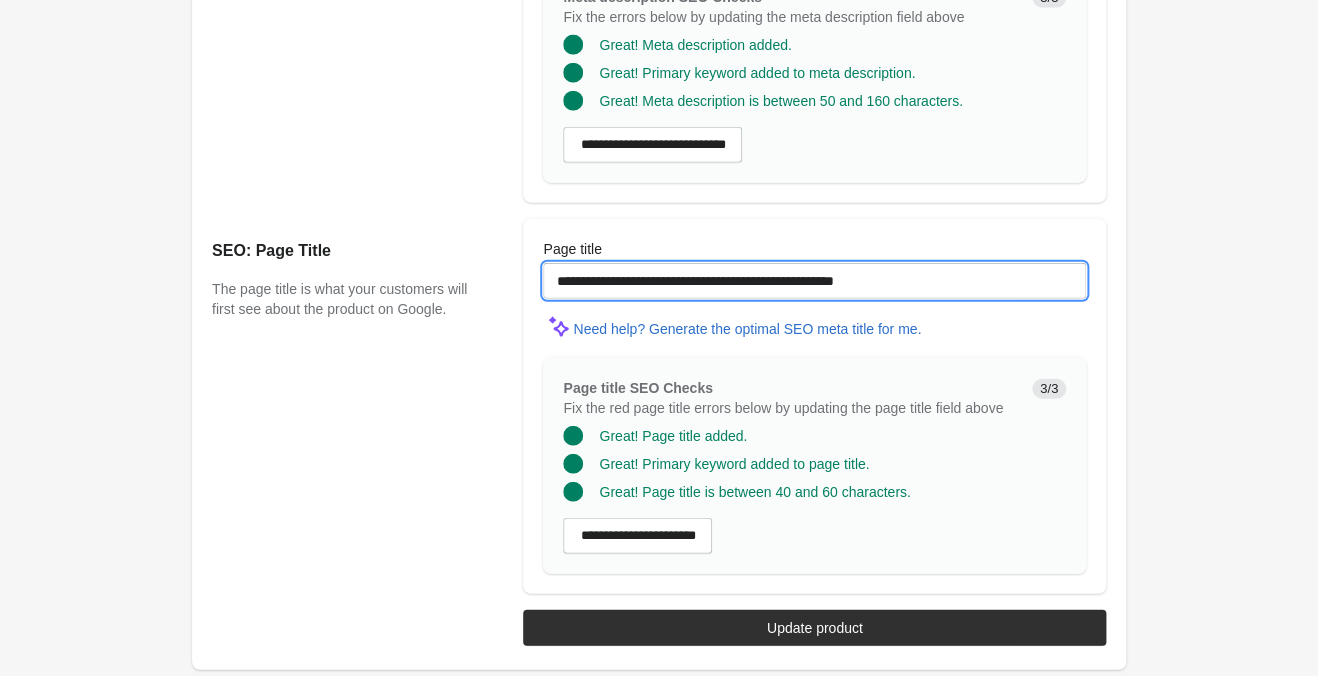 type on "**********" 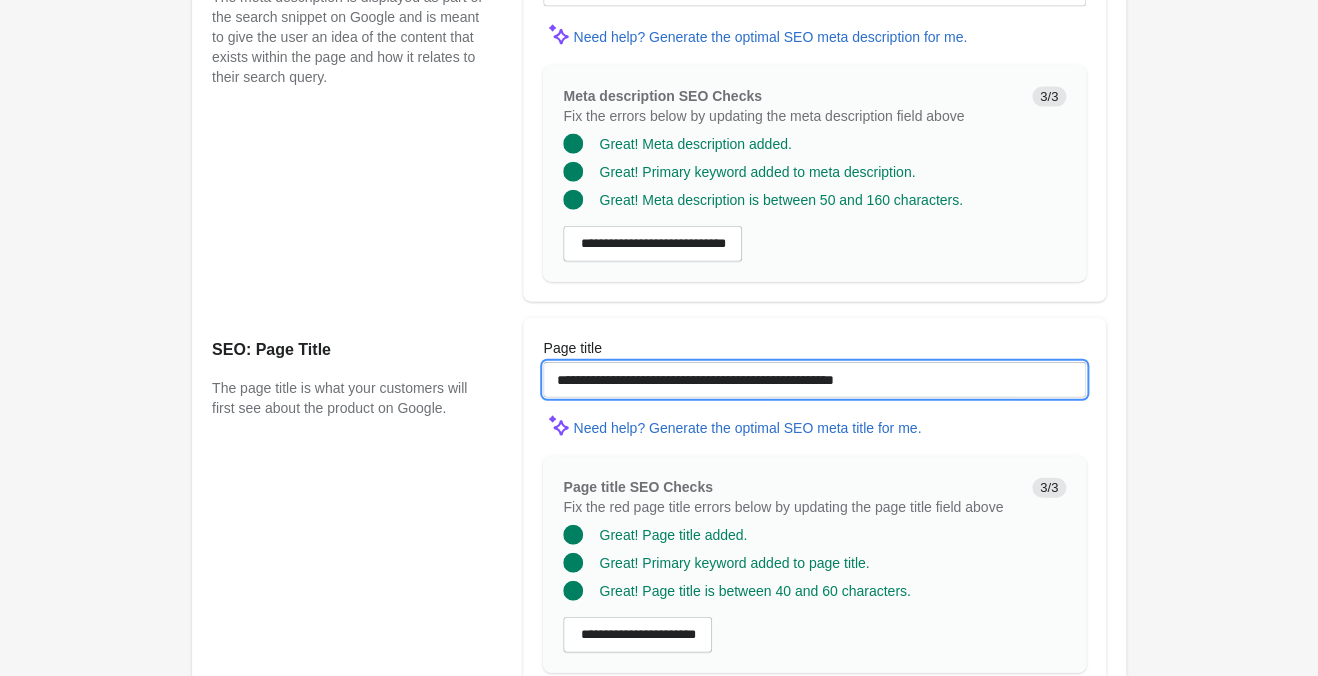 scroll, scrollTop: 1289, scrollLeft: 0, axis: vertical 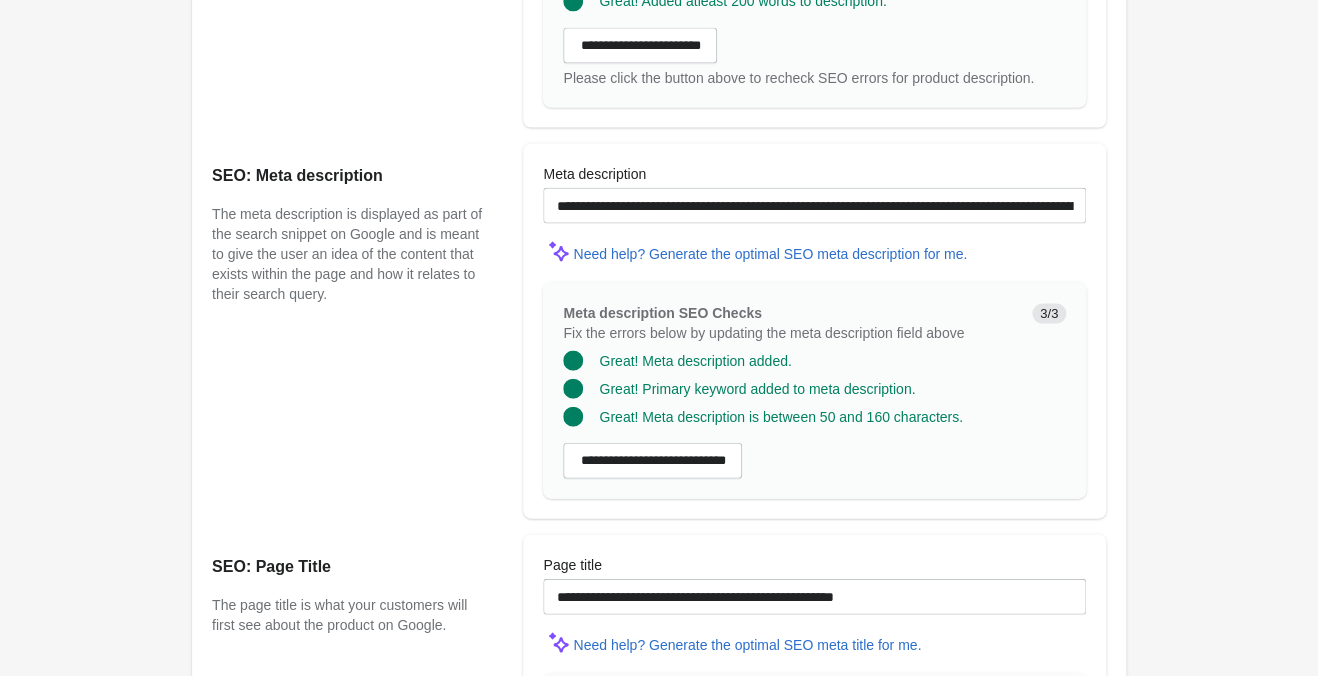 click at bounding box center (814, 229) 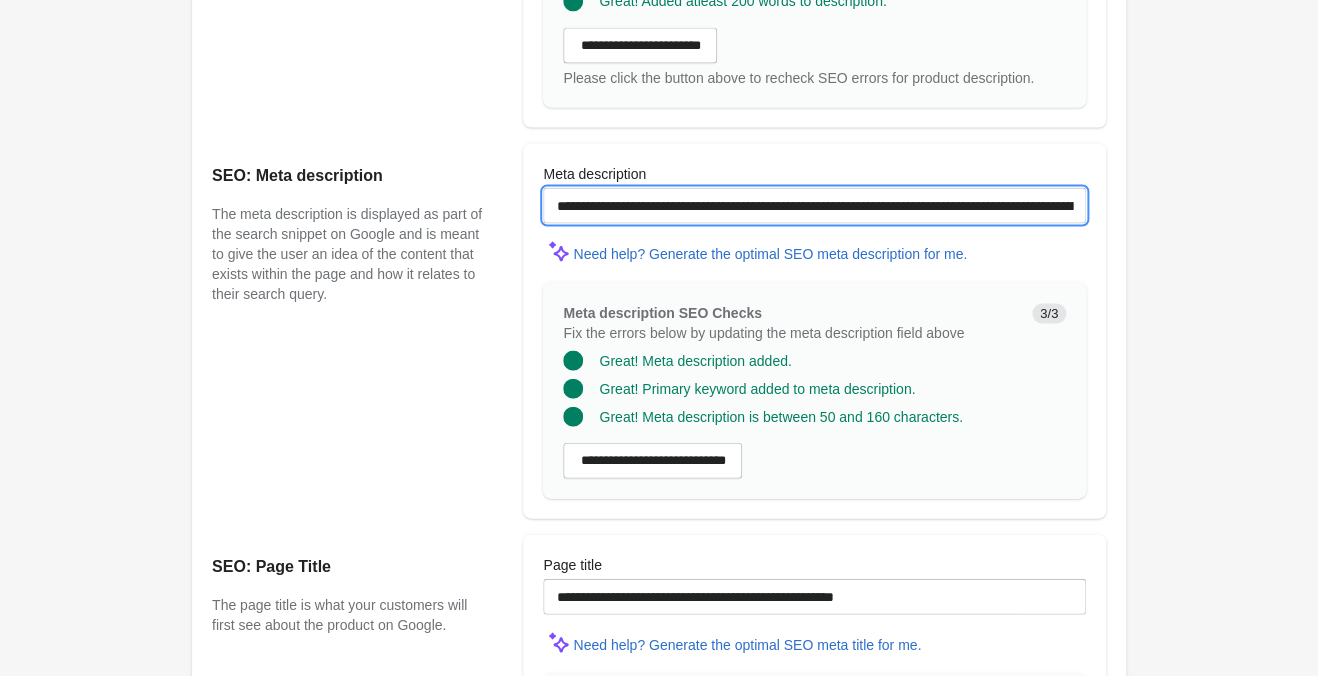 click on "**********" at bounding box center (814, 205) 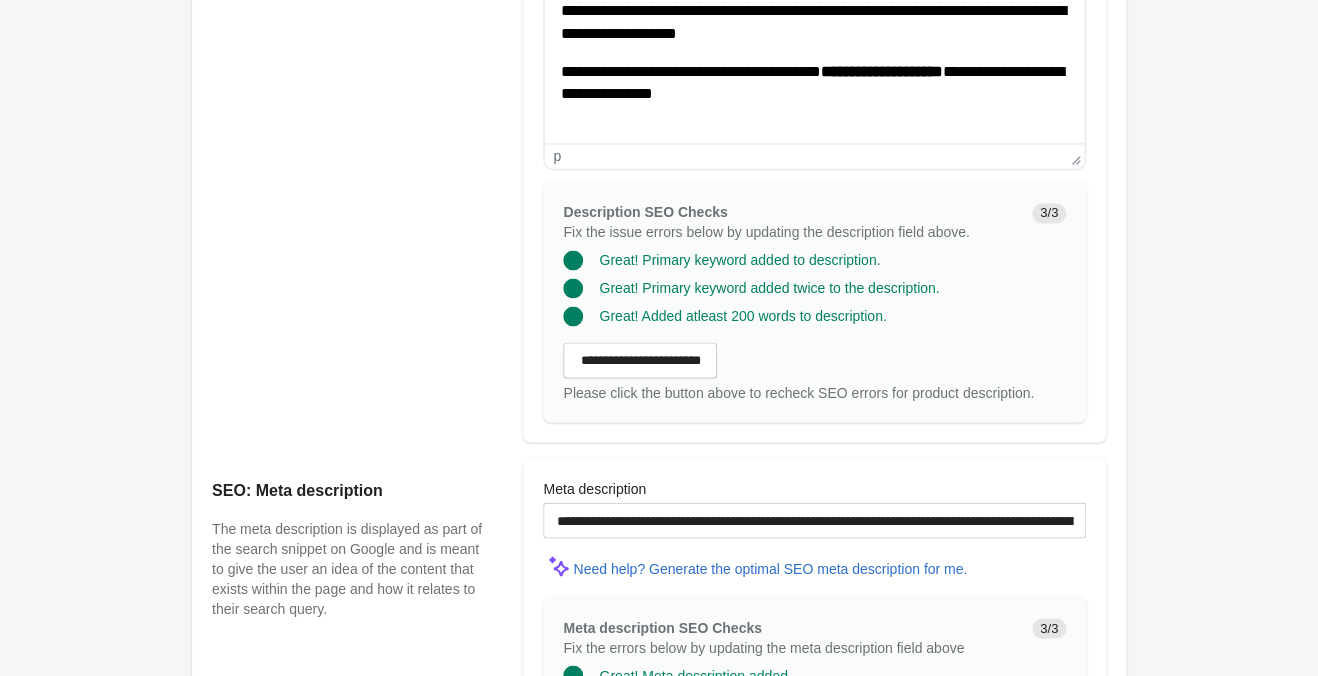 click on "**********" at bounding box center [814, 83] 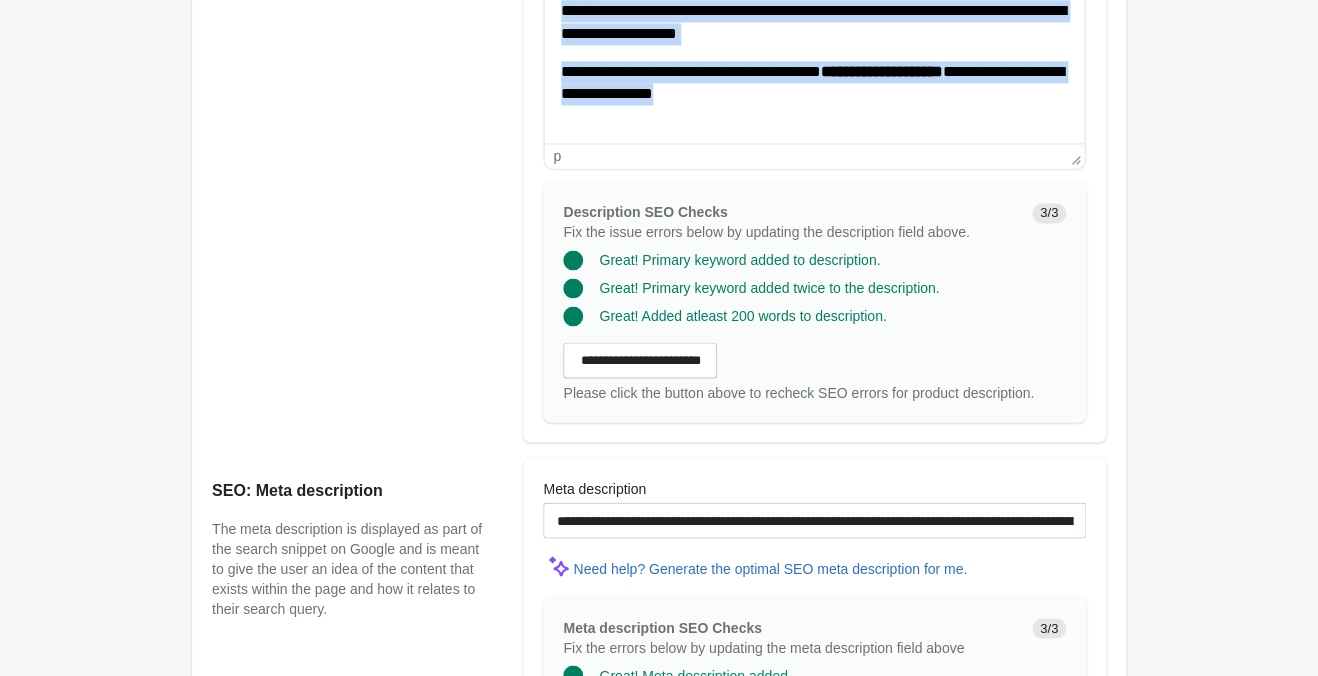 copy on "**********" 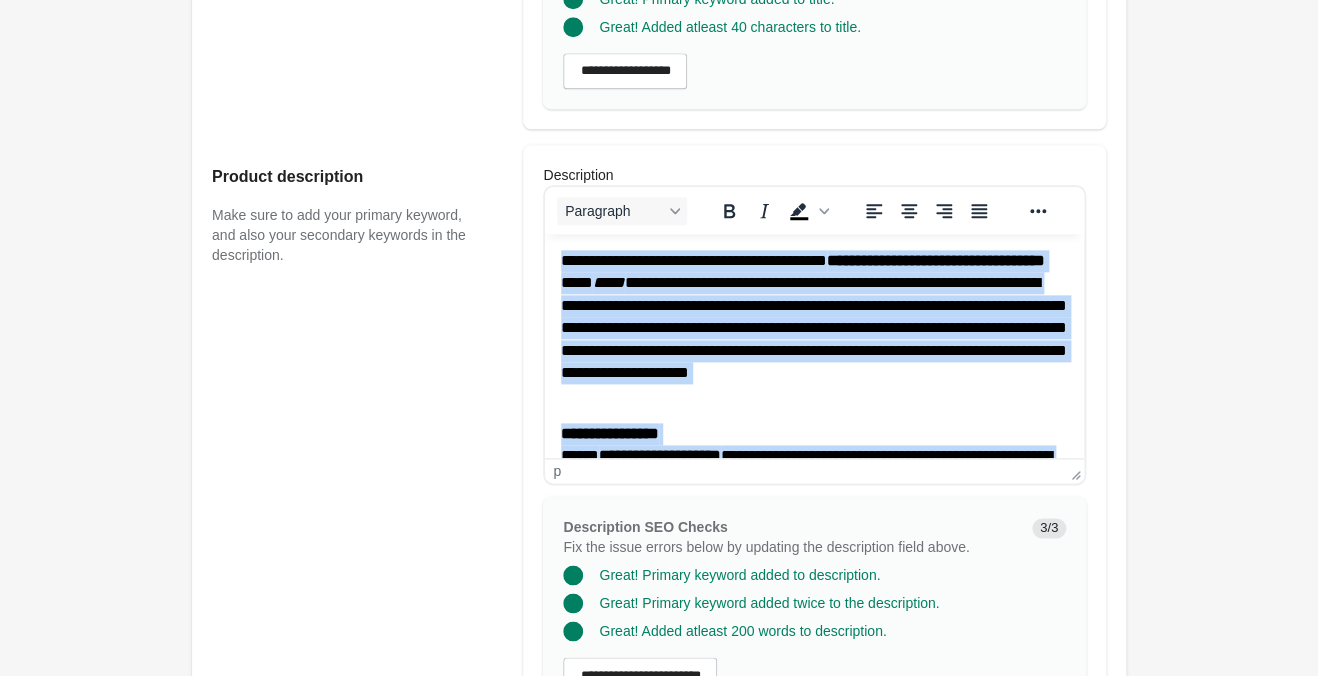 scroll, scrollTop: 239, scrollLeft: 0, axis: vertical 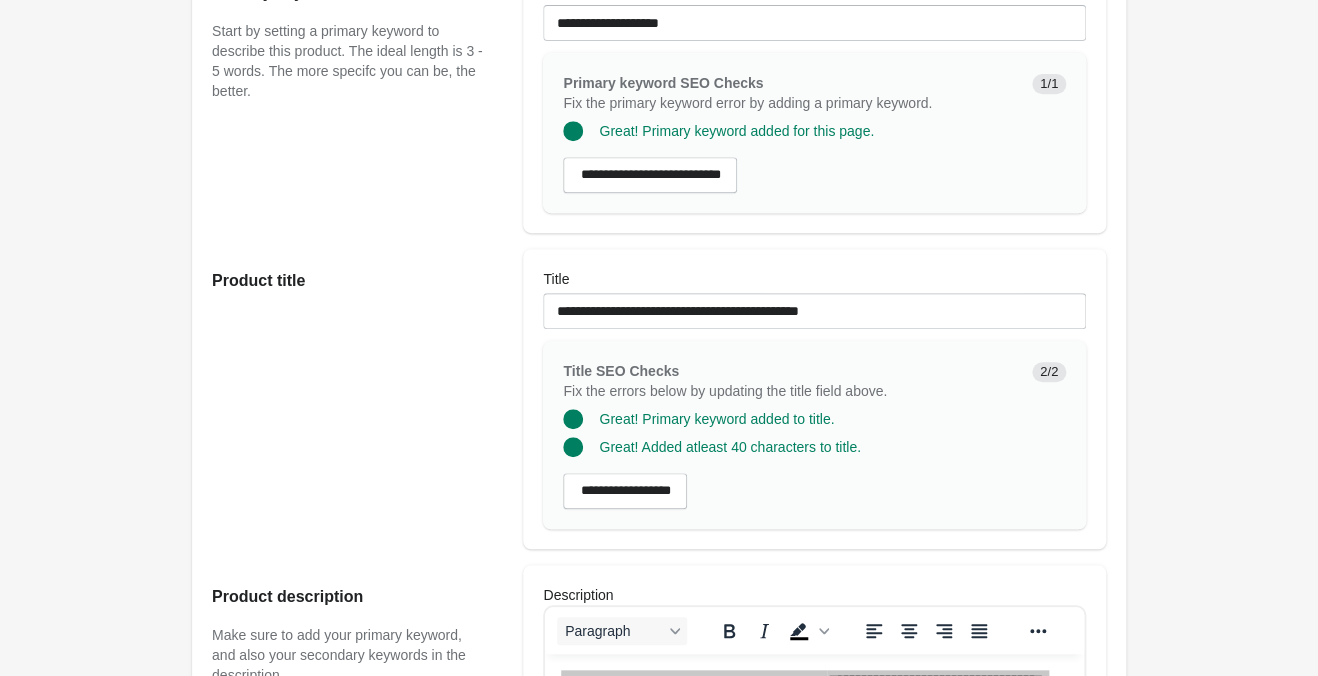 click on "Title" at bounding box center (814, 279) 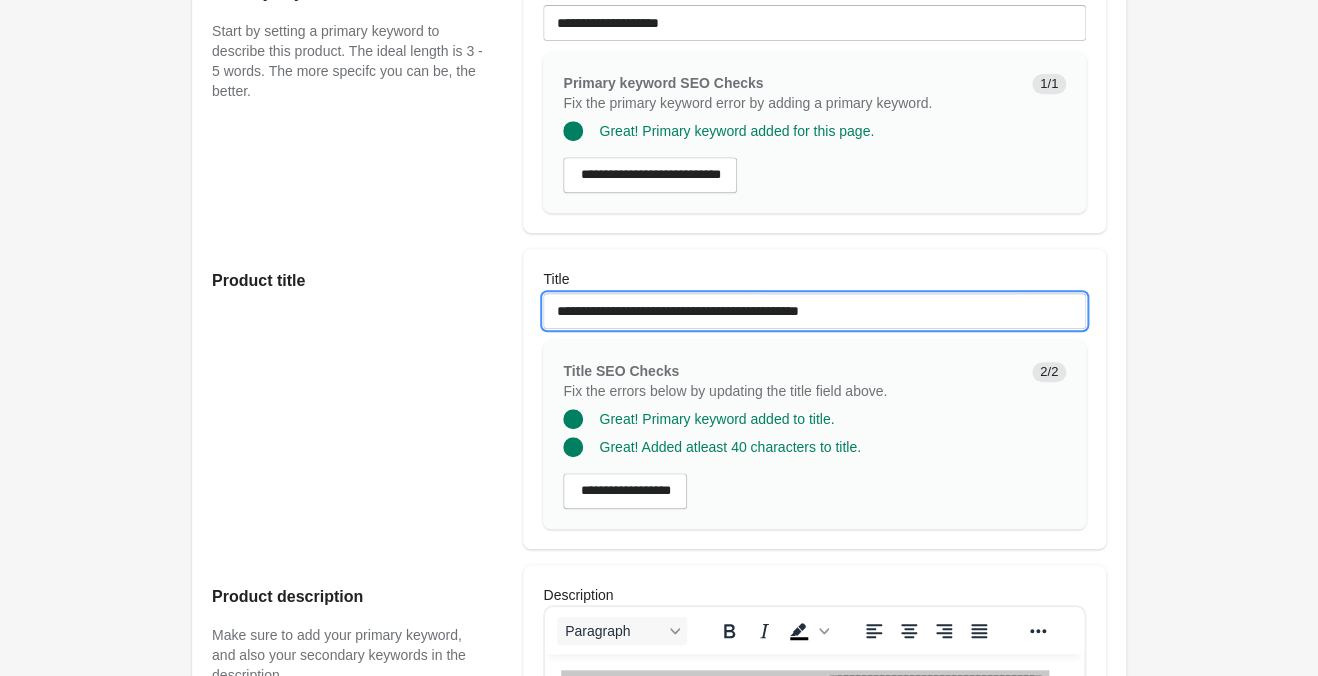 click on "**********" at bounding box center (814, 311) 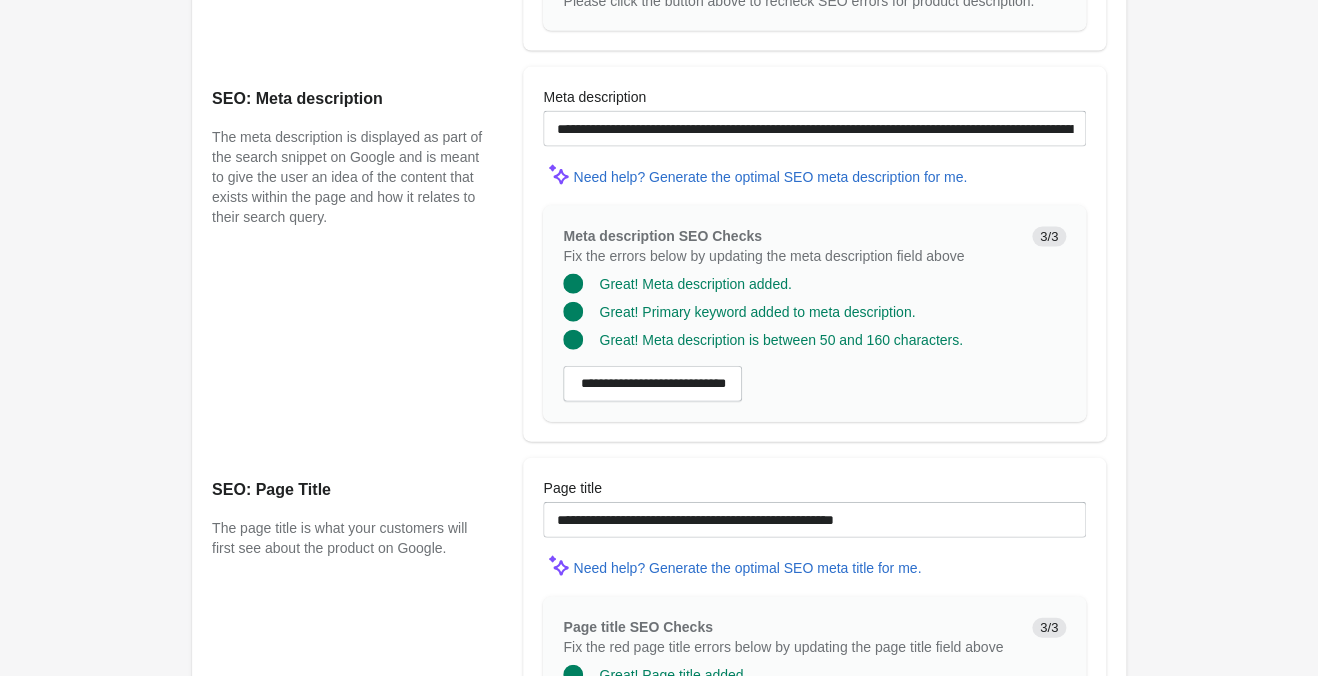 scroll, scrollTop: 1604, scrollLeft: 0, axis: vertical 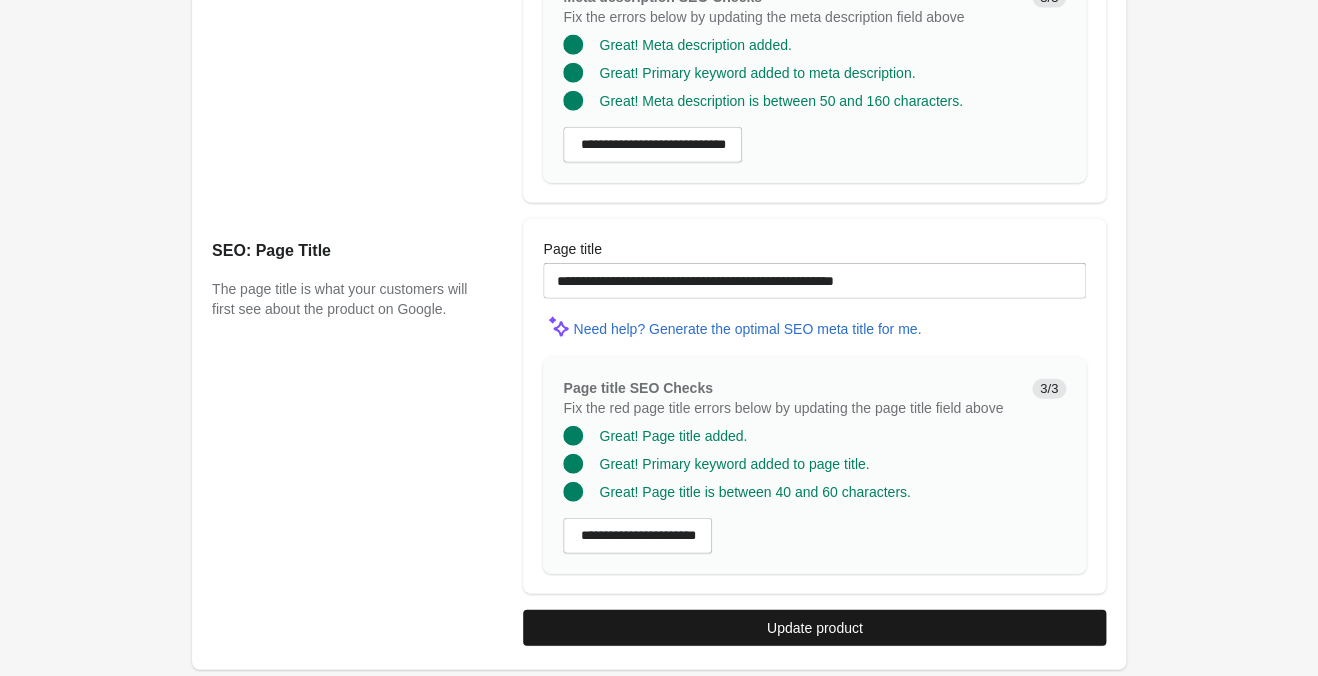 click on "Update product" at bounding box center (814, 628) 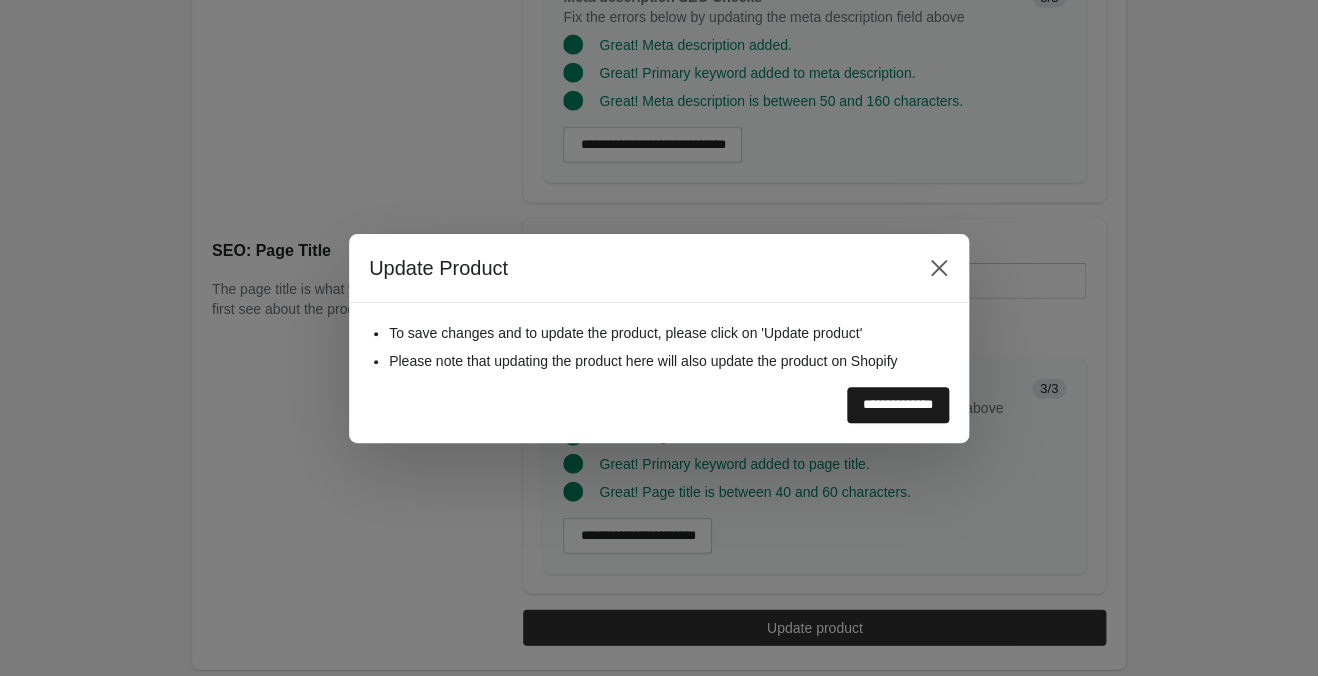 click on "**********" at bounding box center (898, 405) 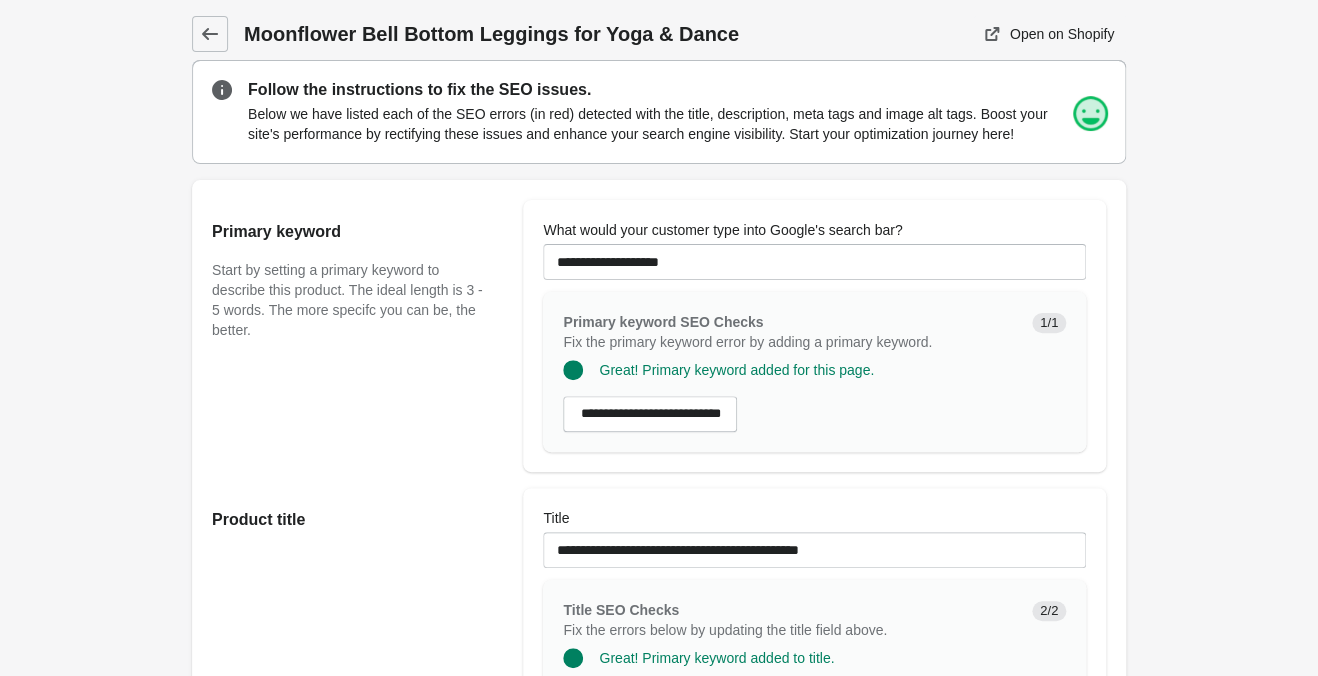 scroll, scrollTop: 0, scrollLeft: 0, axis: both 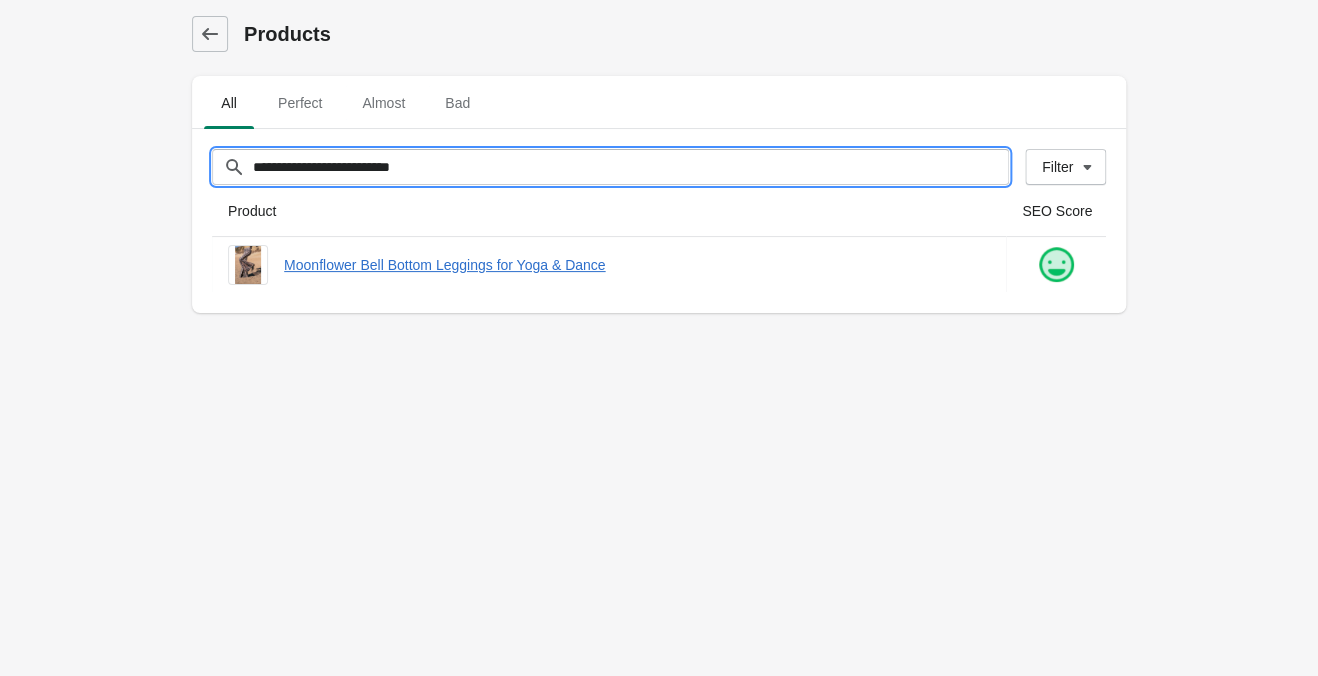 drag, startPoint x: 120, startPoint y: 131, endPoint x: -23, endPoint y: 118, distance: 143.58969 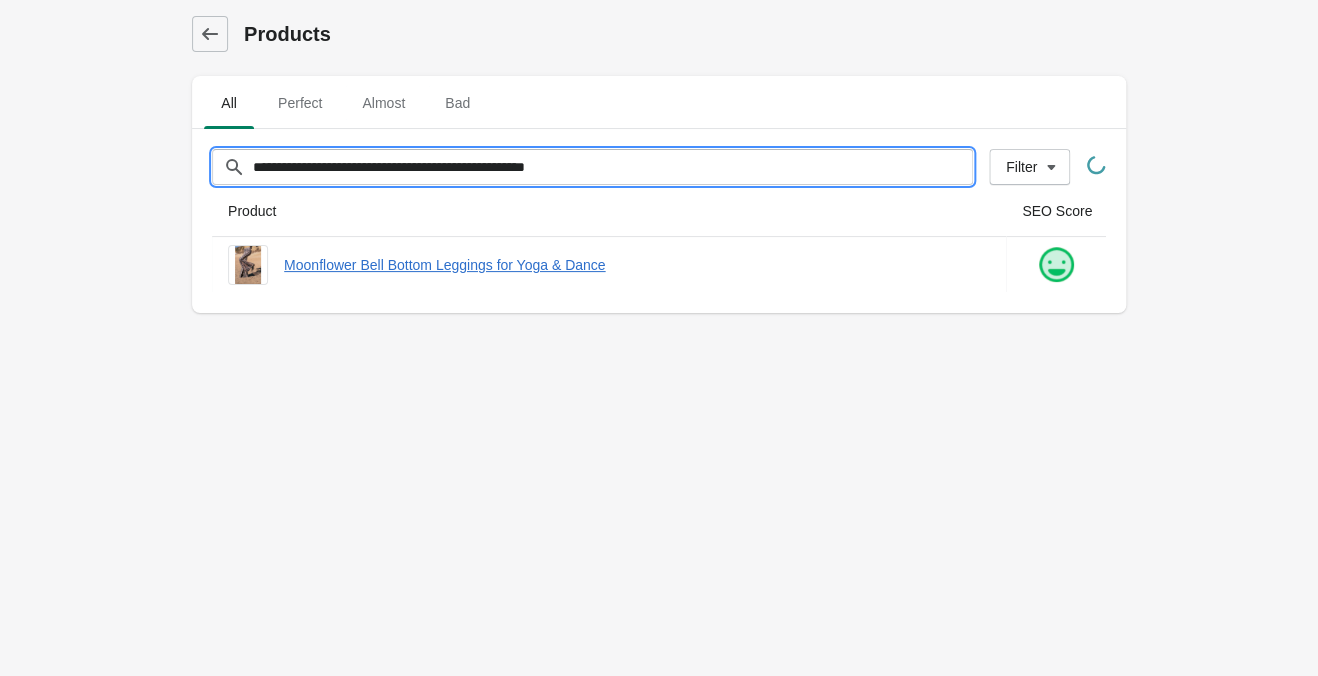 type on "**********" 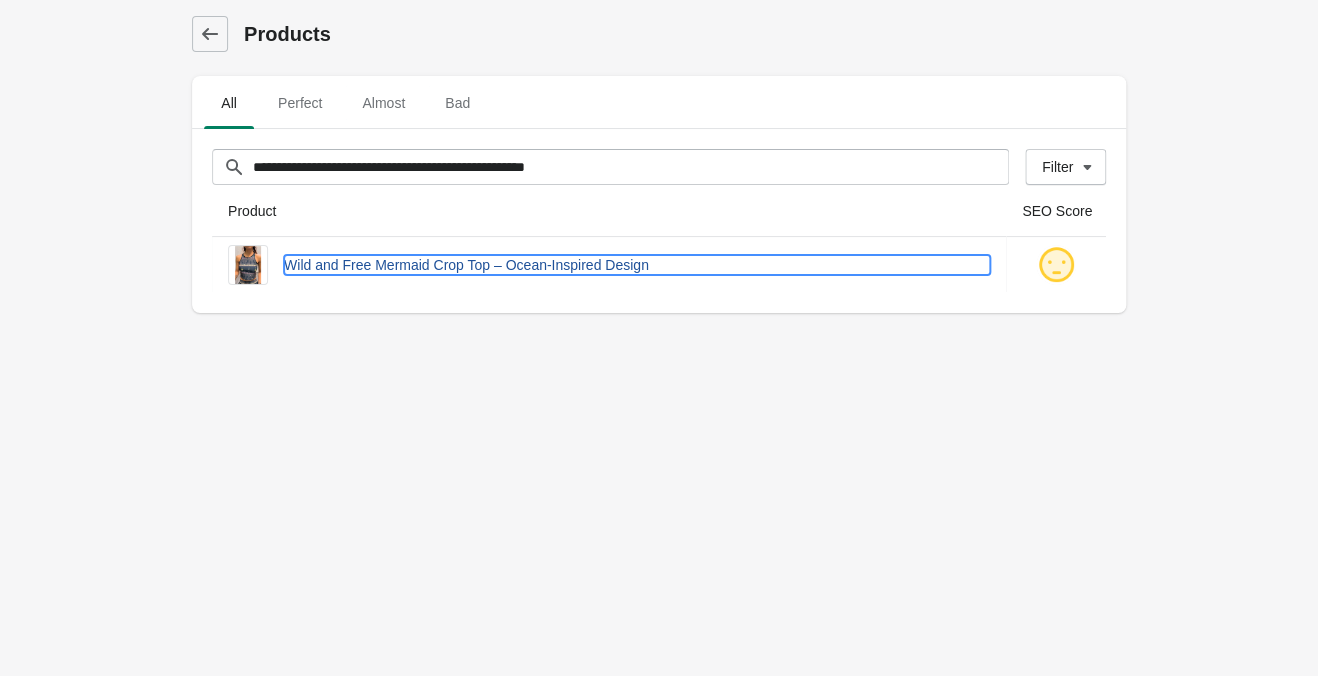 click on "Wild and Free Mermaid Crop Top – Ocean-Inspired Design" at bounding box center [637, 265] 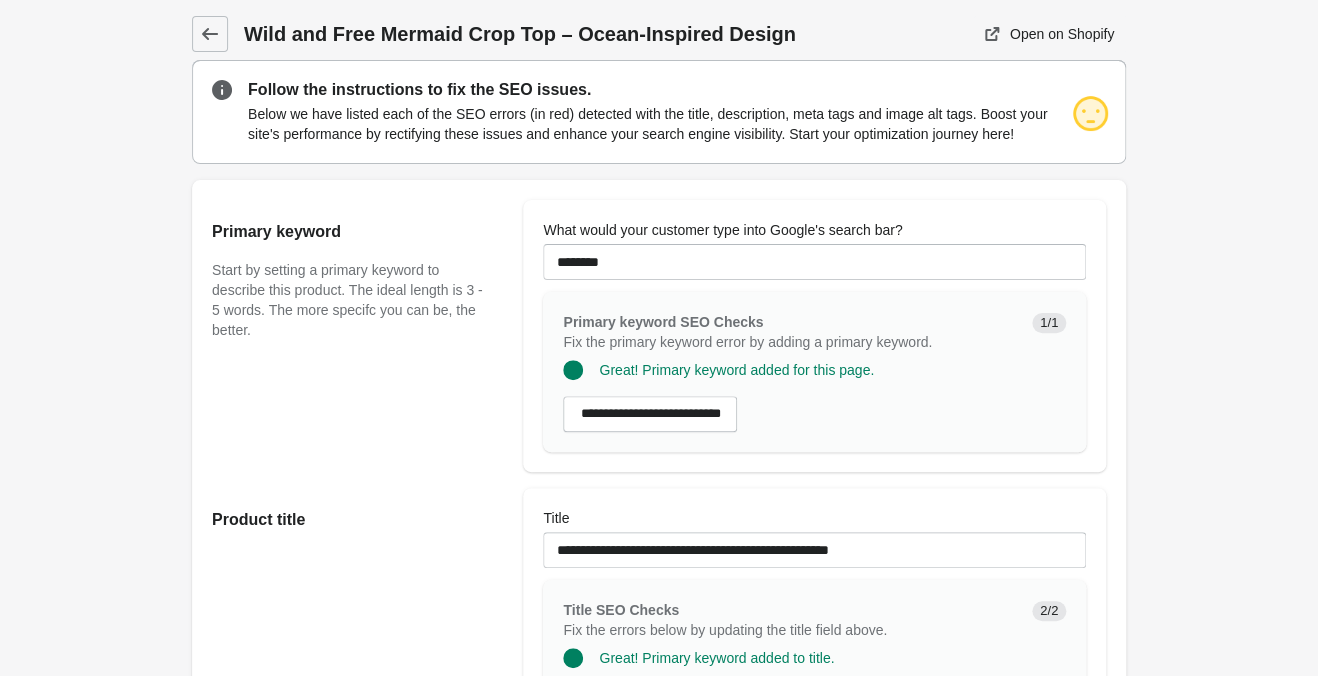 scroll, scrollTop: 0, scrollLeft: 0, axis: both 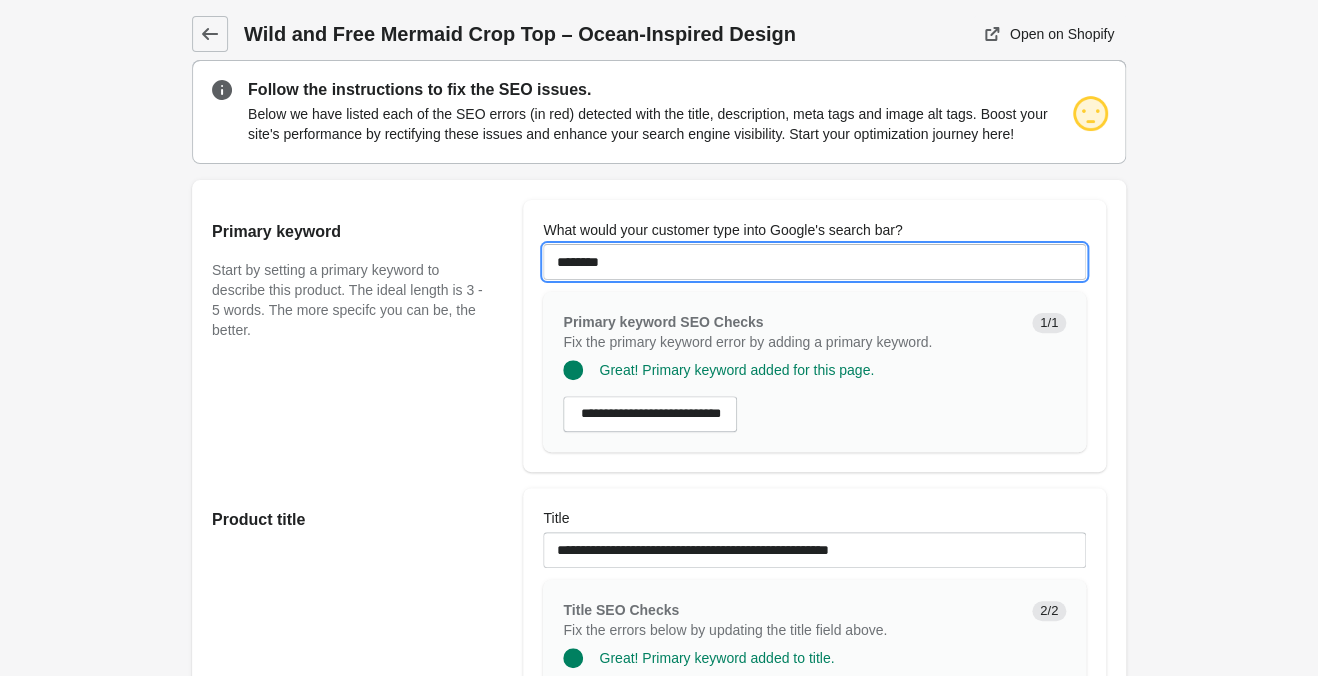 drag, startPoint x: 452, startPoint y: 209, endPoint x: 434, endPoint y: 209, distance: 18 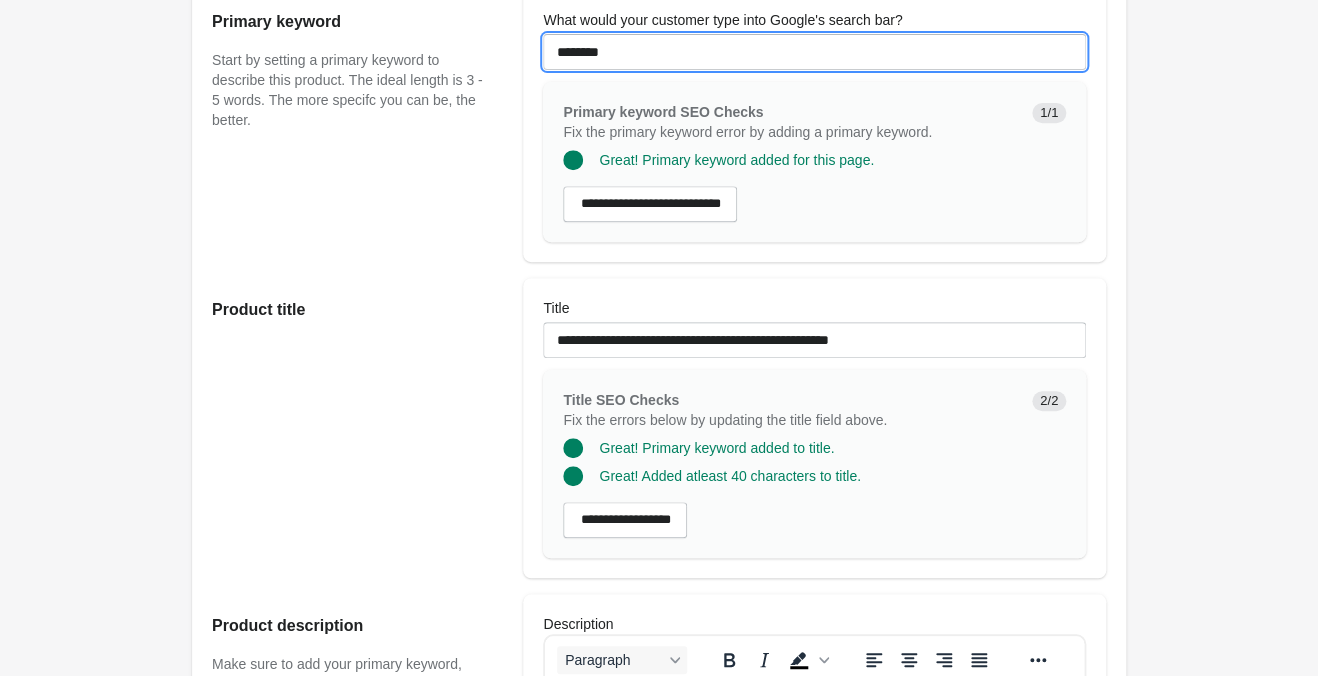 scroll, scrollTop: 315, scrollLeft: 0, axis: vertical 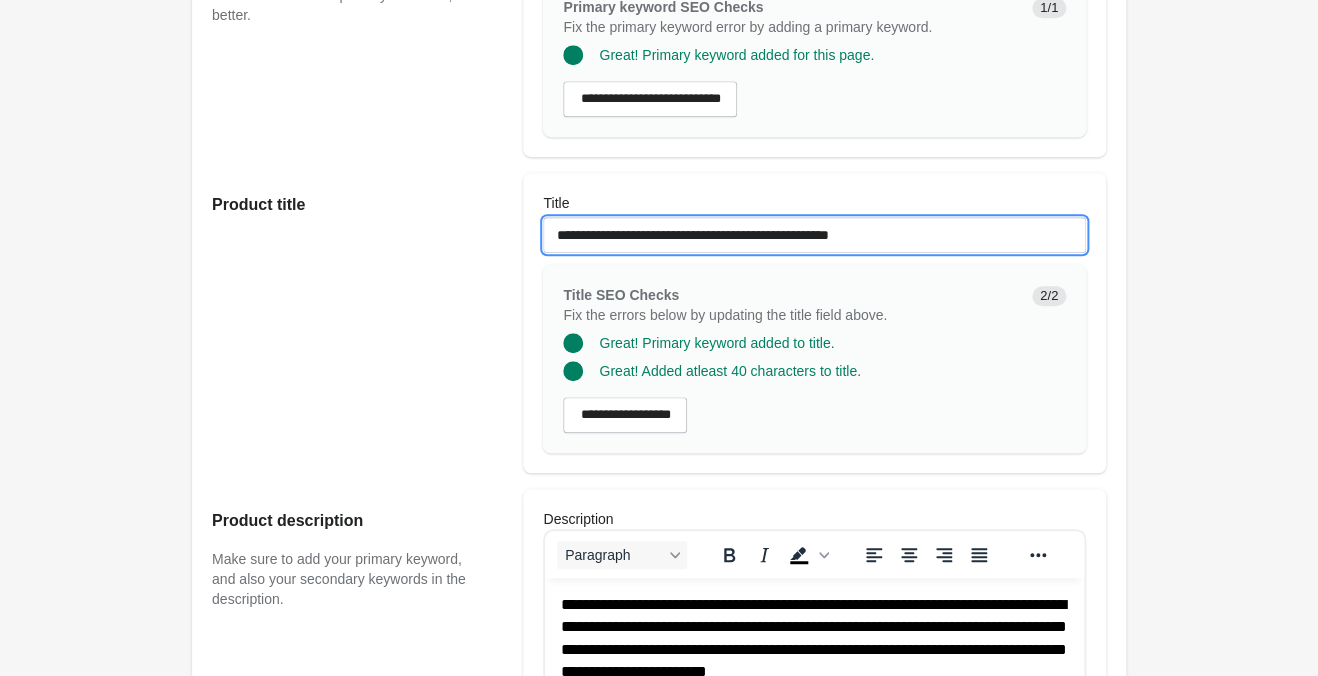 click on "**********" at bounding box center [814, 235] 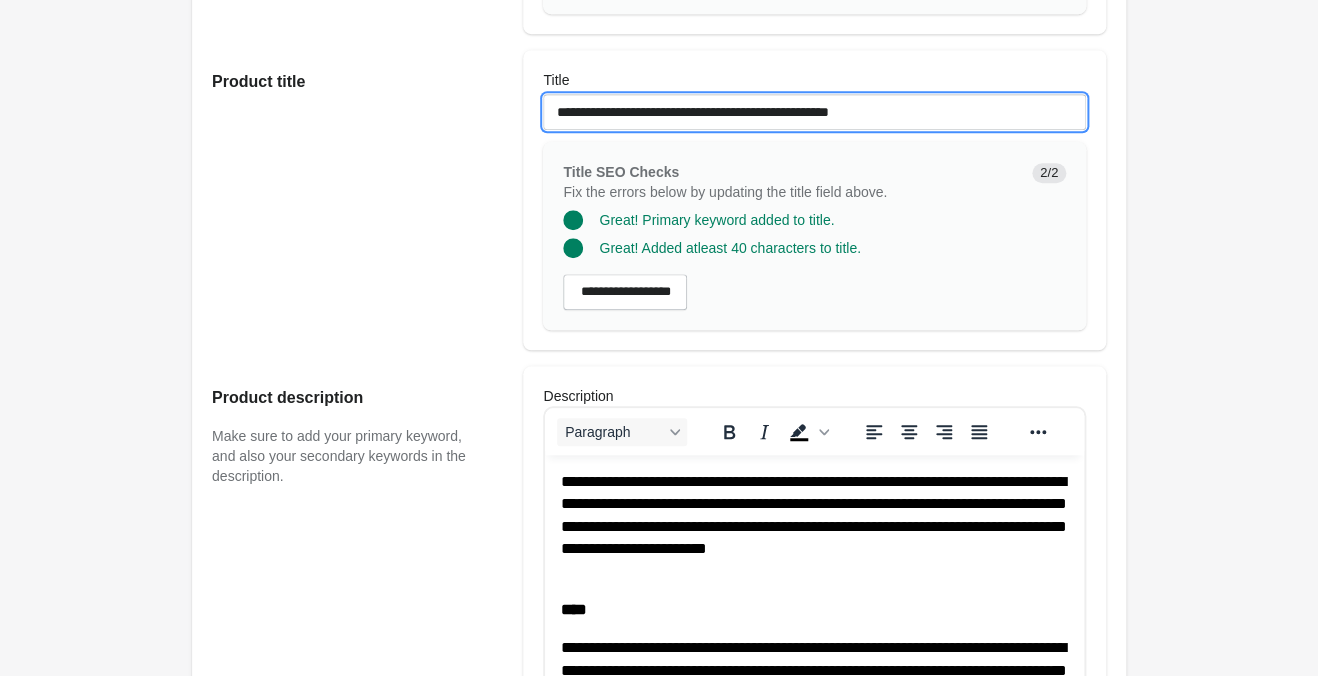 scroll, scrollTop: 630, scrollLeft: 0, axis: vertical 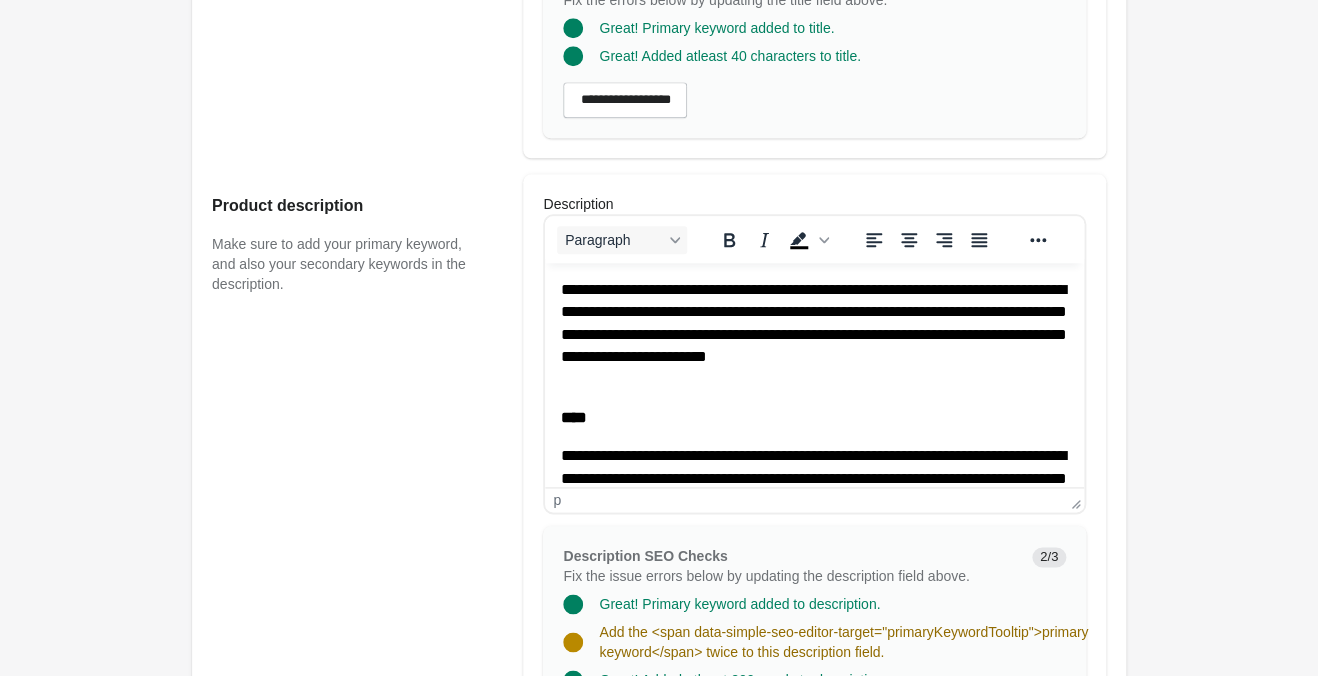 click on "**********" at bounding box center (814, 335) 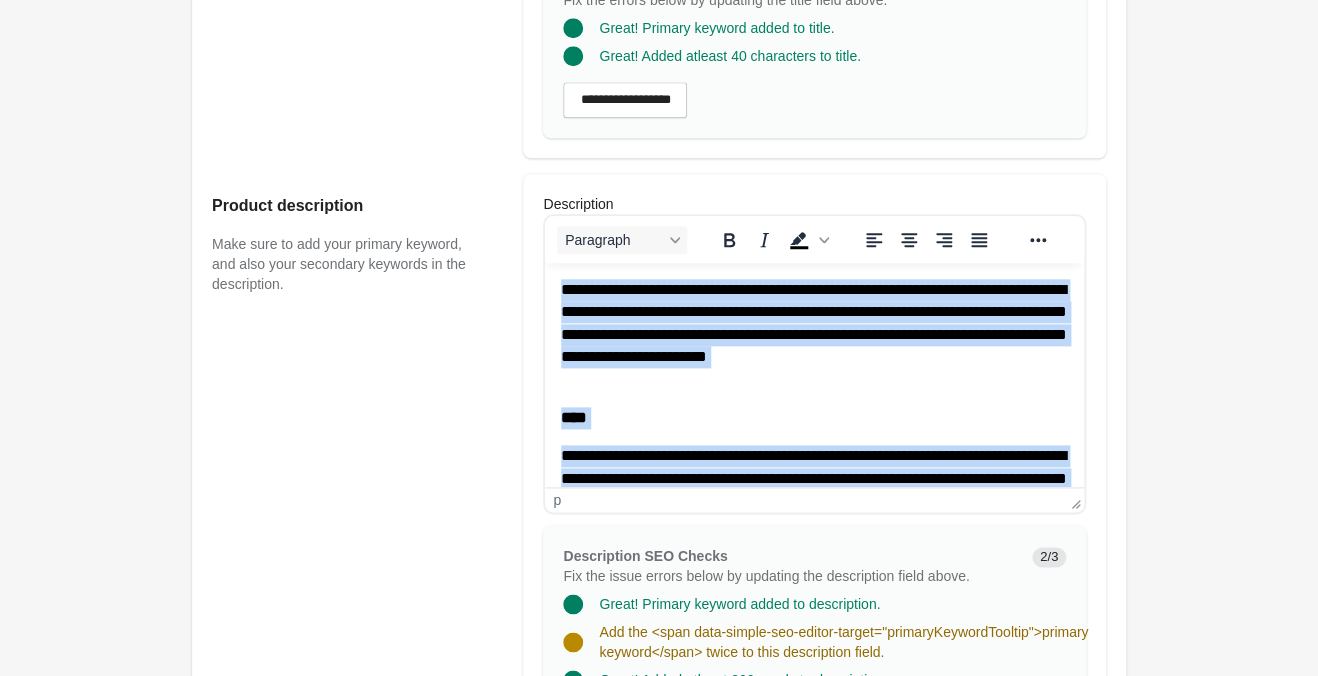 copy on "**********" 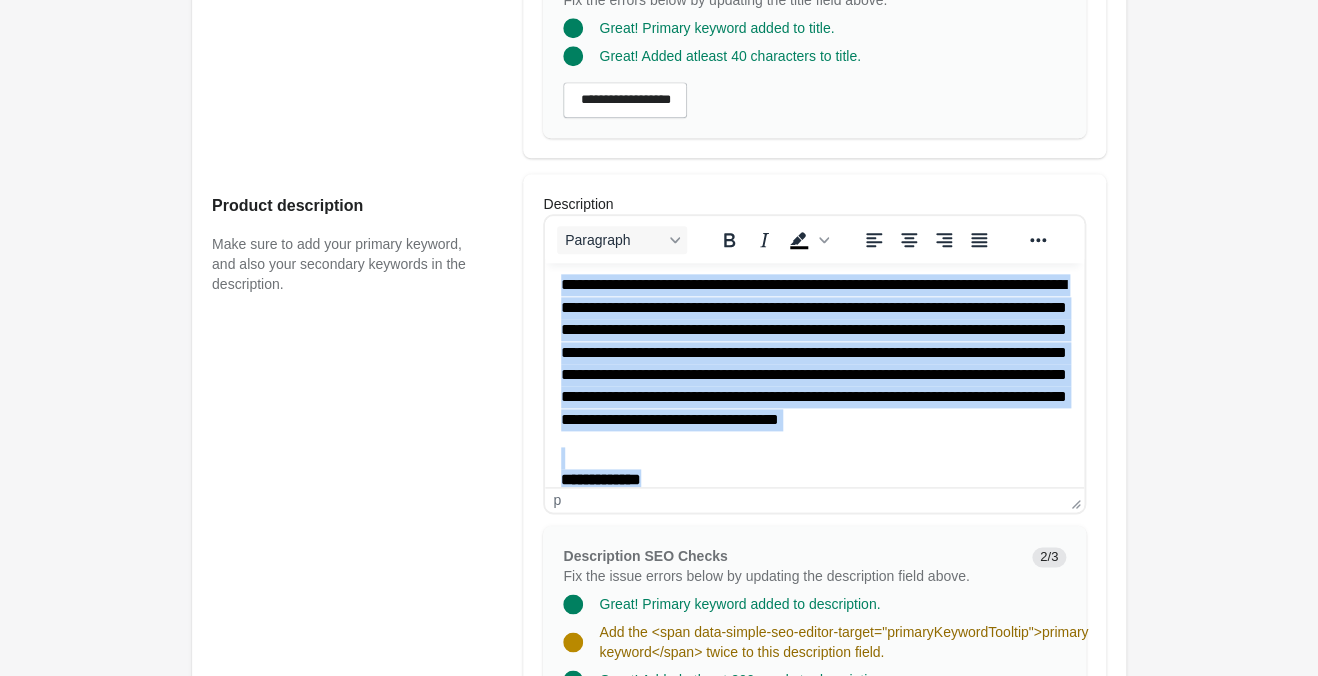 scroll, scrollTop: 945, scrollLeft: 0, axis: vertical 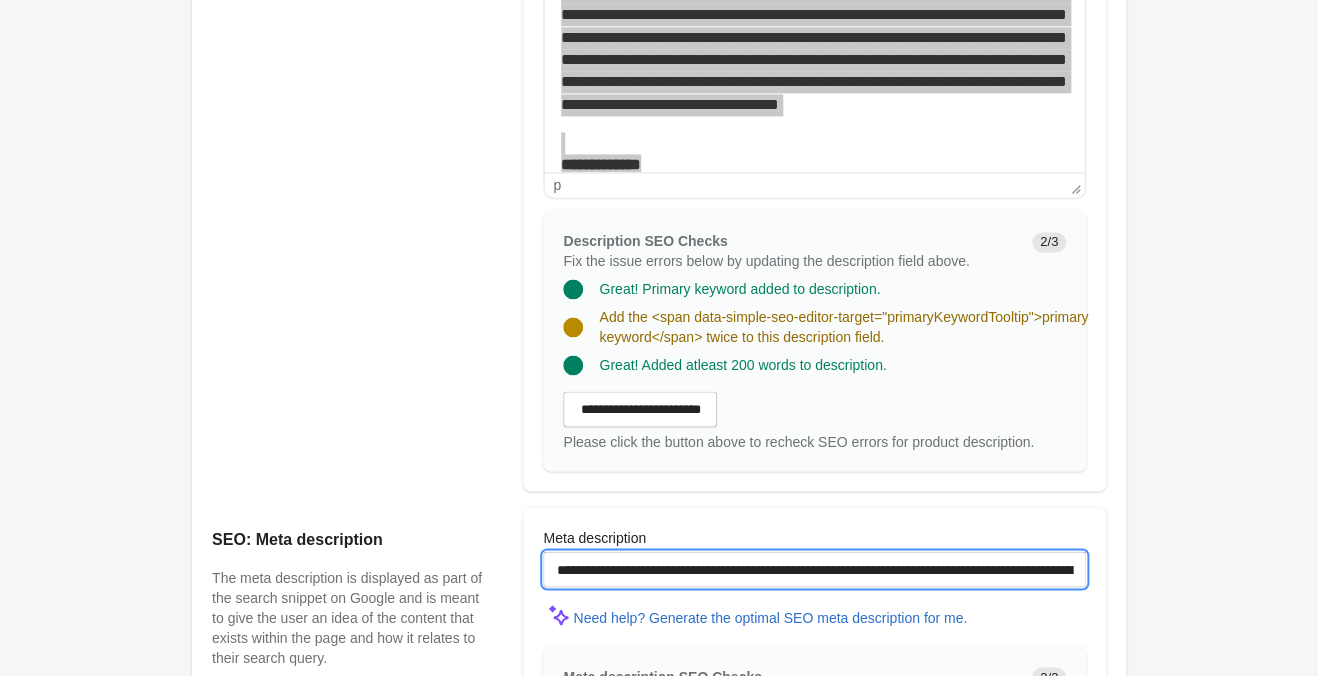 click on "**********" at bounding box center [814, 569] 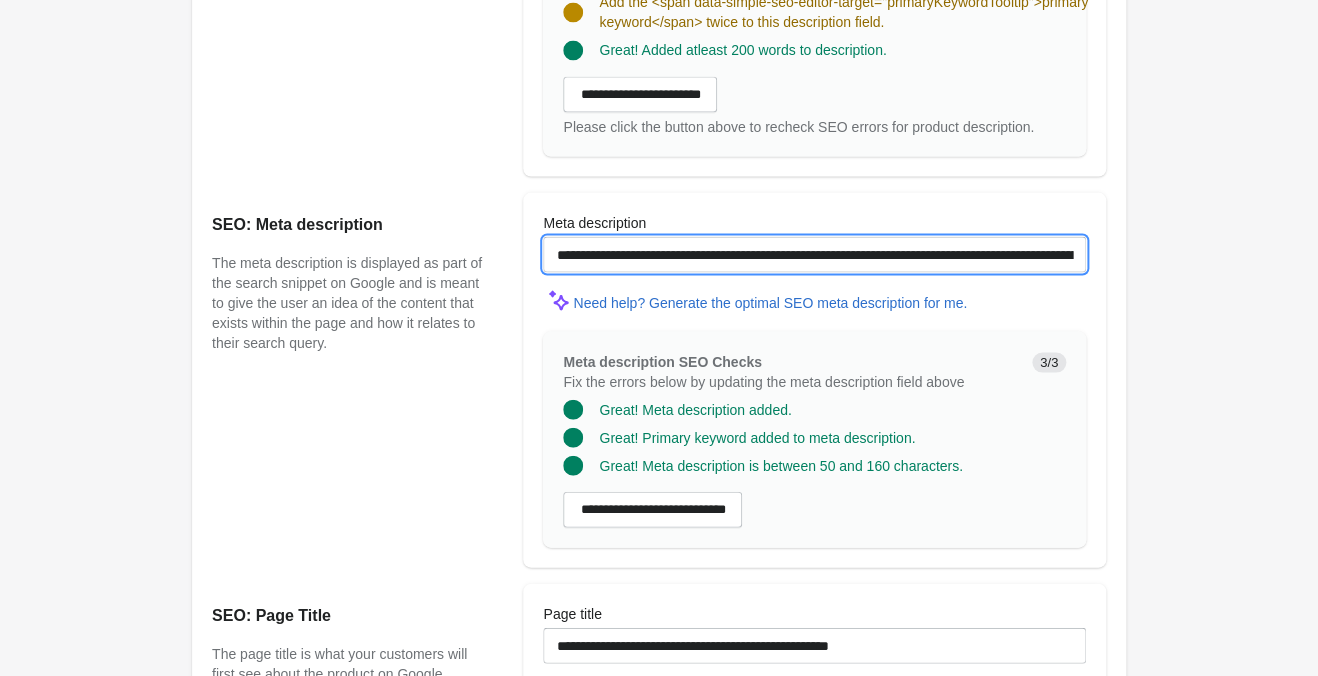 scroll, scrollTop: 1575, scrollLeft: 0, axis: vertical 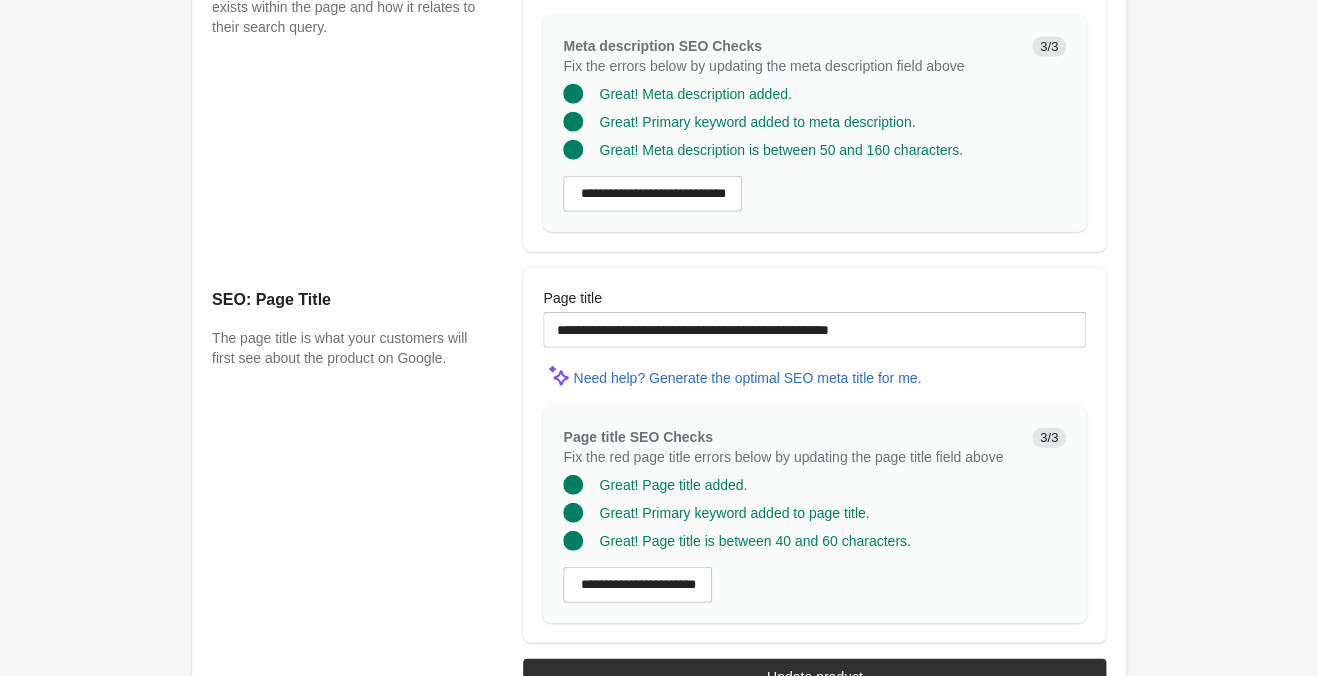 click on "Page title" at bounding box center (814, 298) 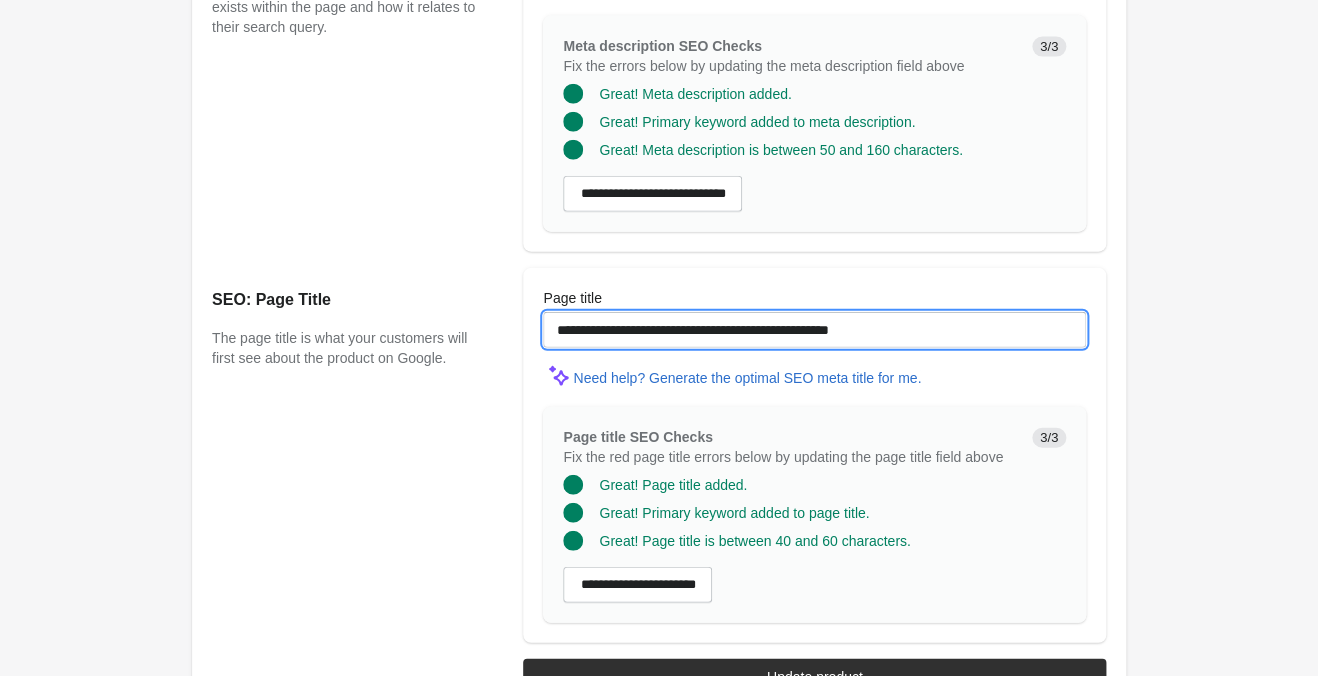 click on "**********" at bounding box center (814, 330) 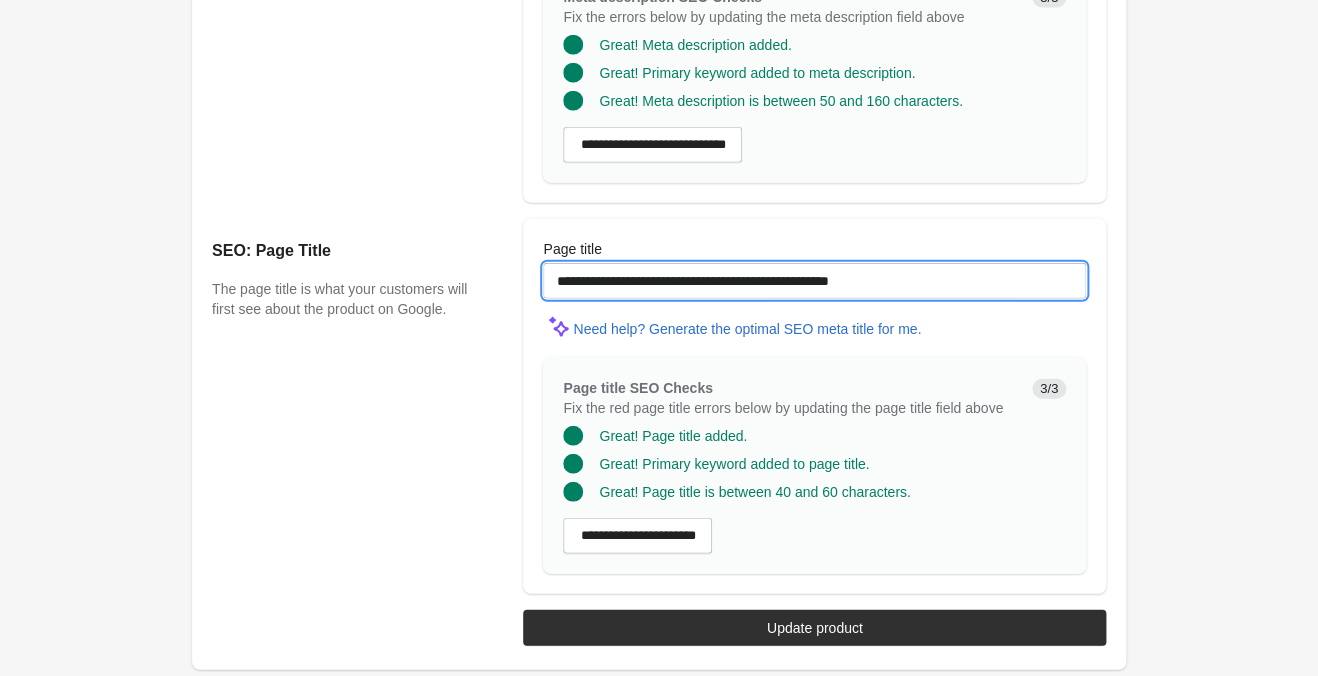 scroll, scrollTop: 1309, scrollLeft: 0, axis: vertical 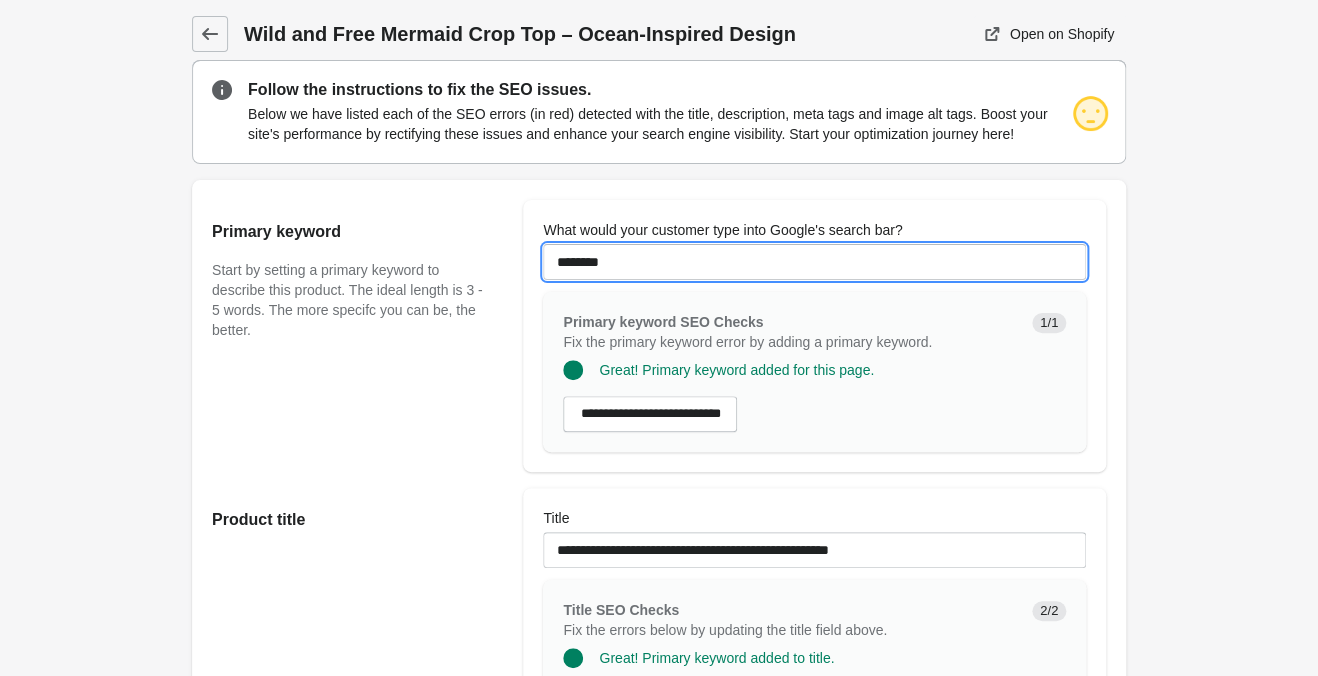 drag, startPoint x: 688, startPoint y: 259, endPoint x: 400, endPoint y: 224, distance: 290.11893 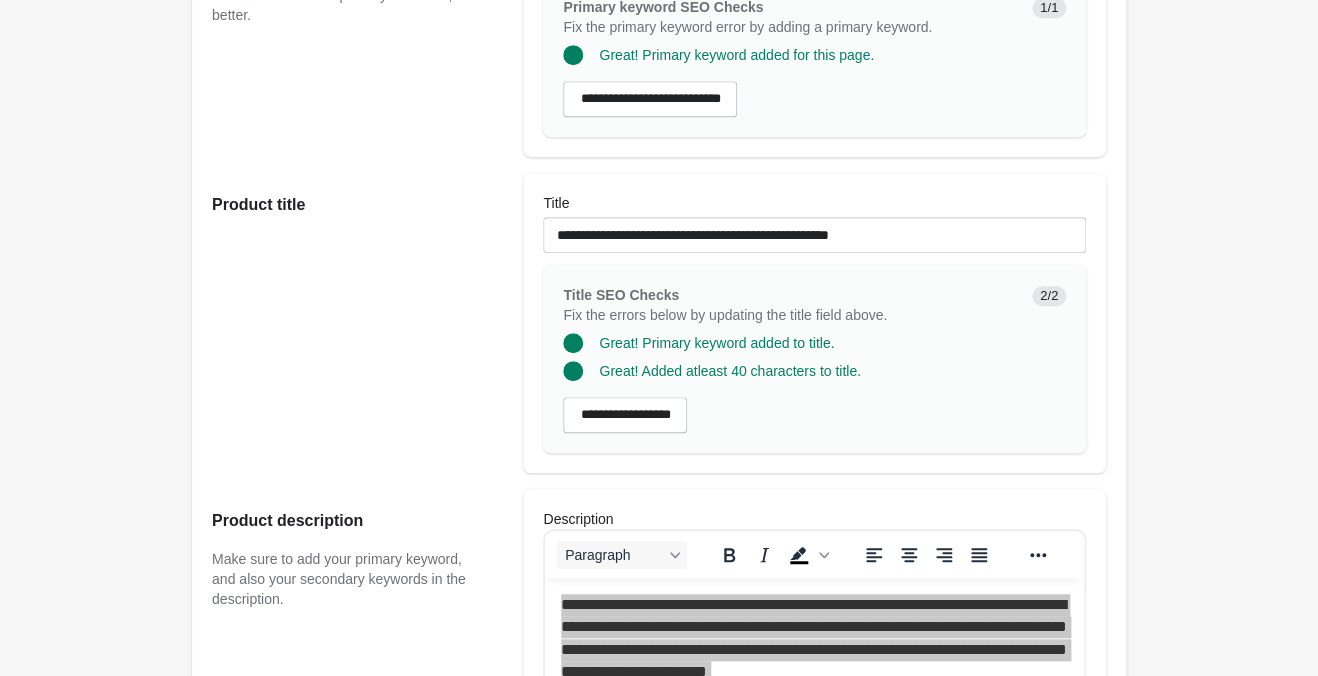 scroll, scrollTop: 630, scrollLeft: 0, axis: vertical 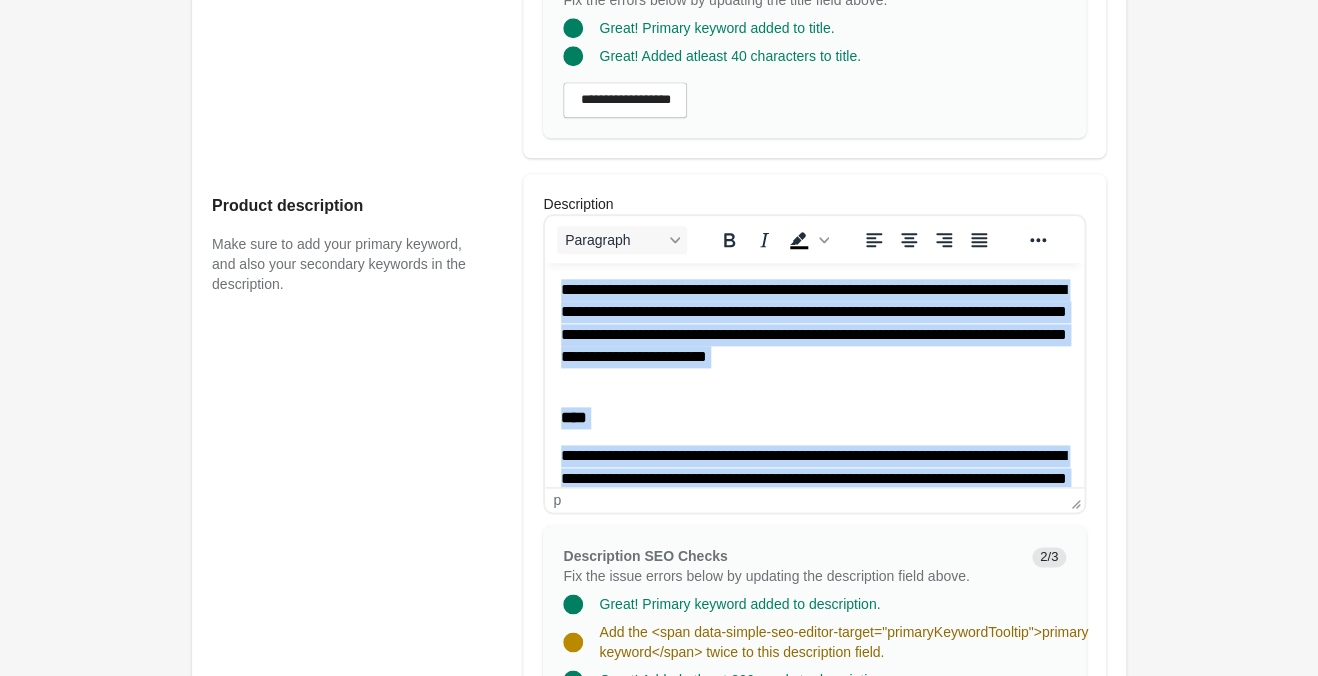 click on "**********" at bounding box center [814, 335] 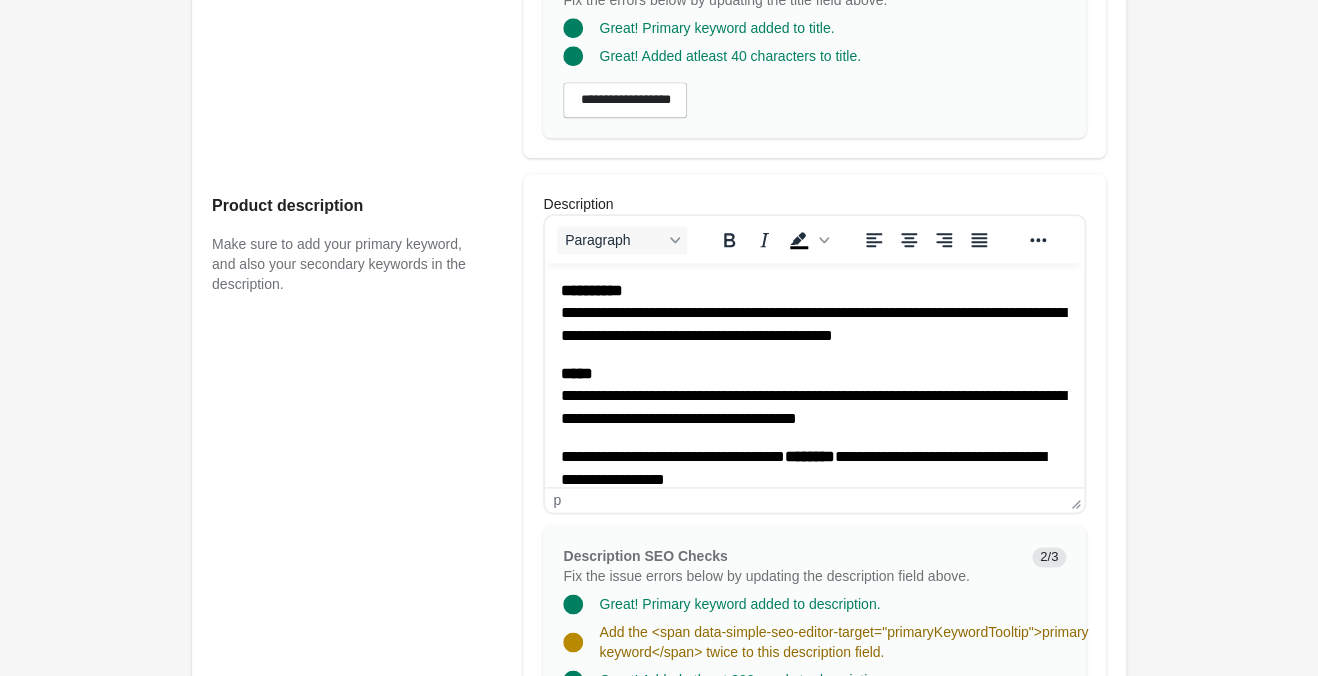 scroll, scrollTop: 945, scrollLeft: 0, axis: vertical 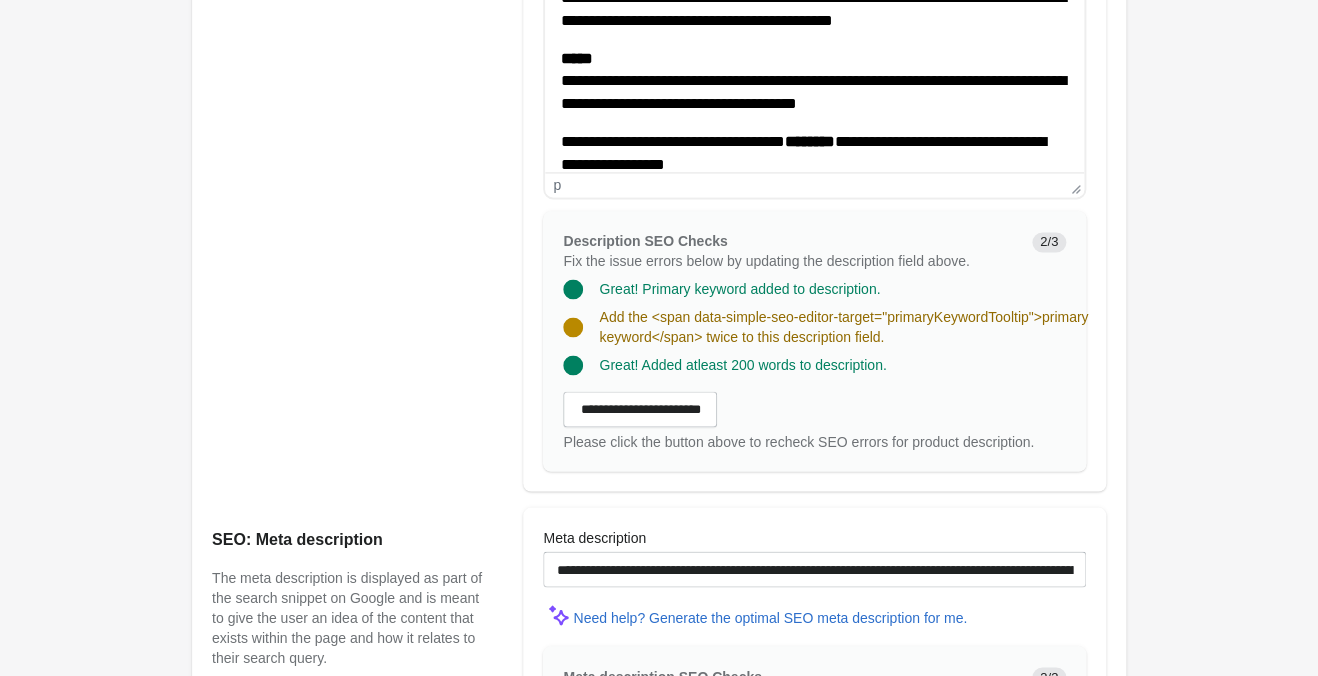 click on "**********" at bounding box center (814, 421) 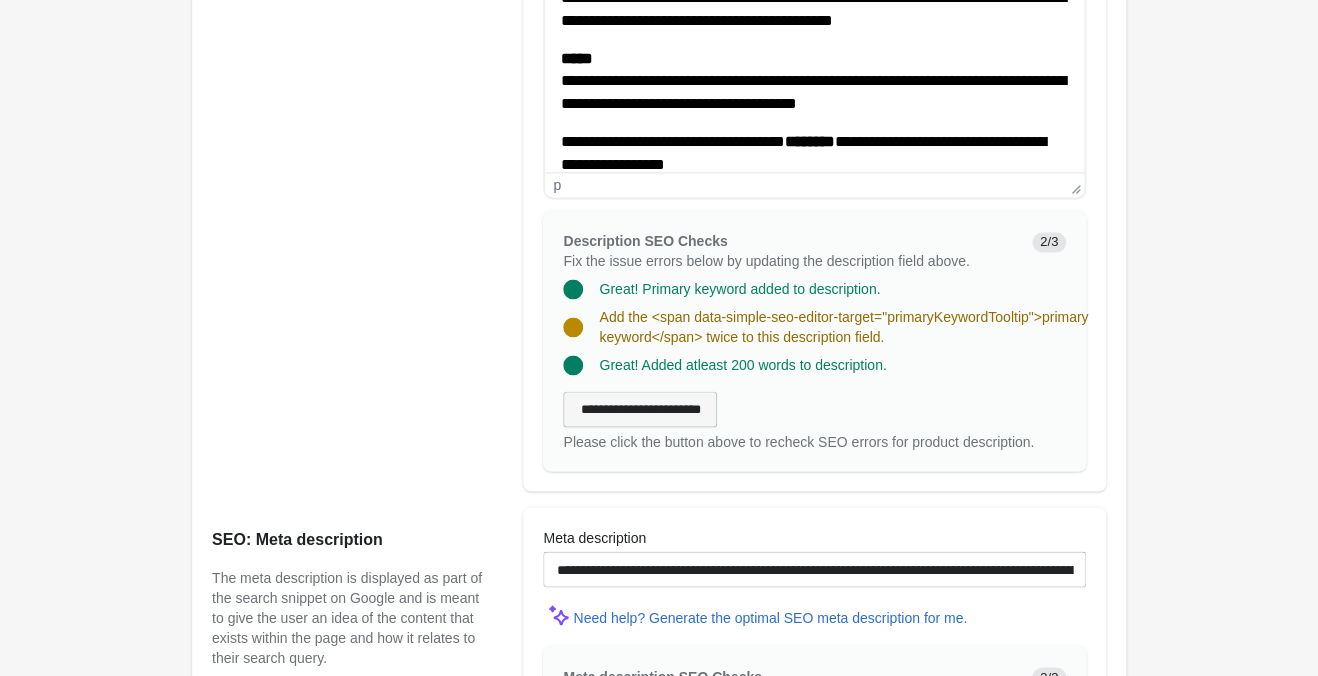 click on "**********" at bounding box center [640, 409] 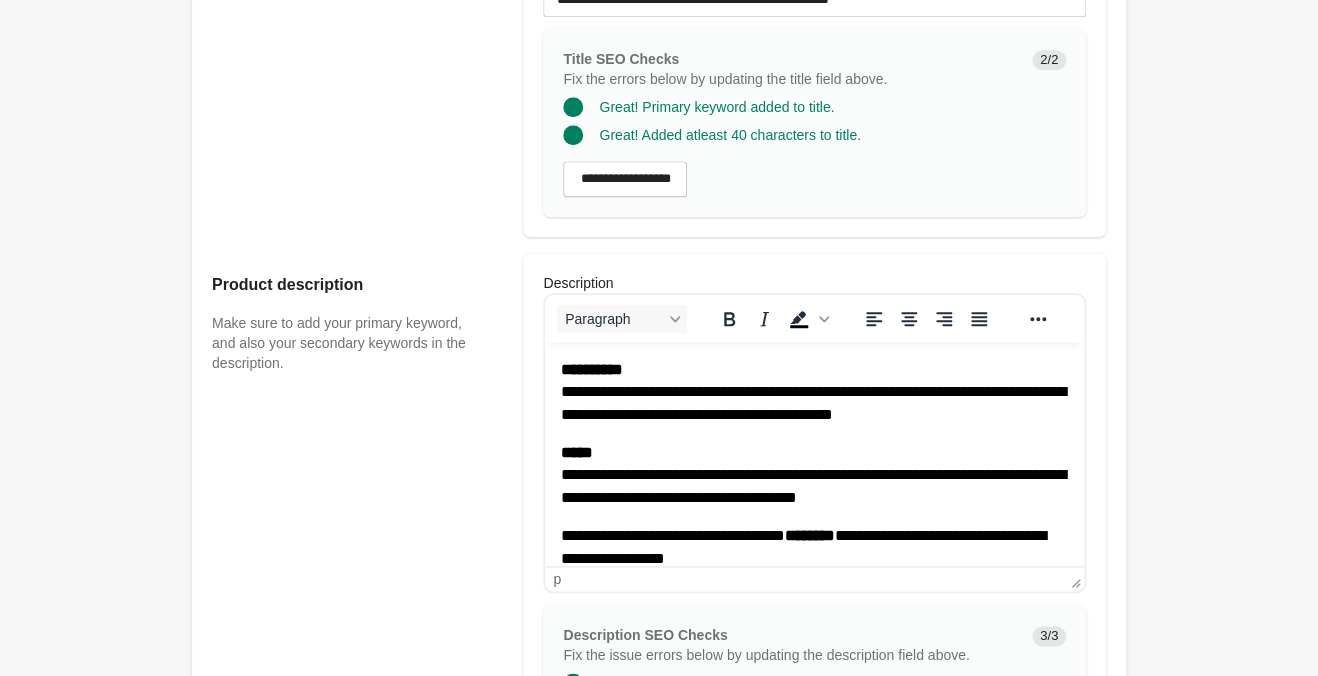 scroll, scrollTop: 525, scrollLeft: 0, axis: vertical 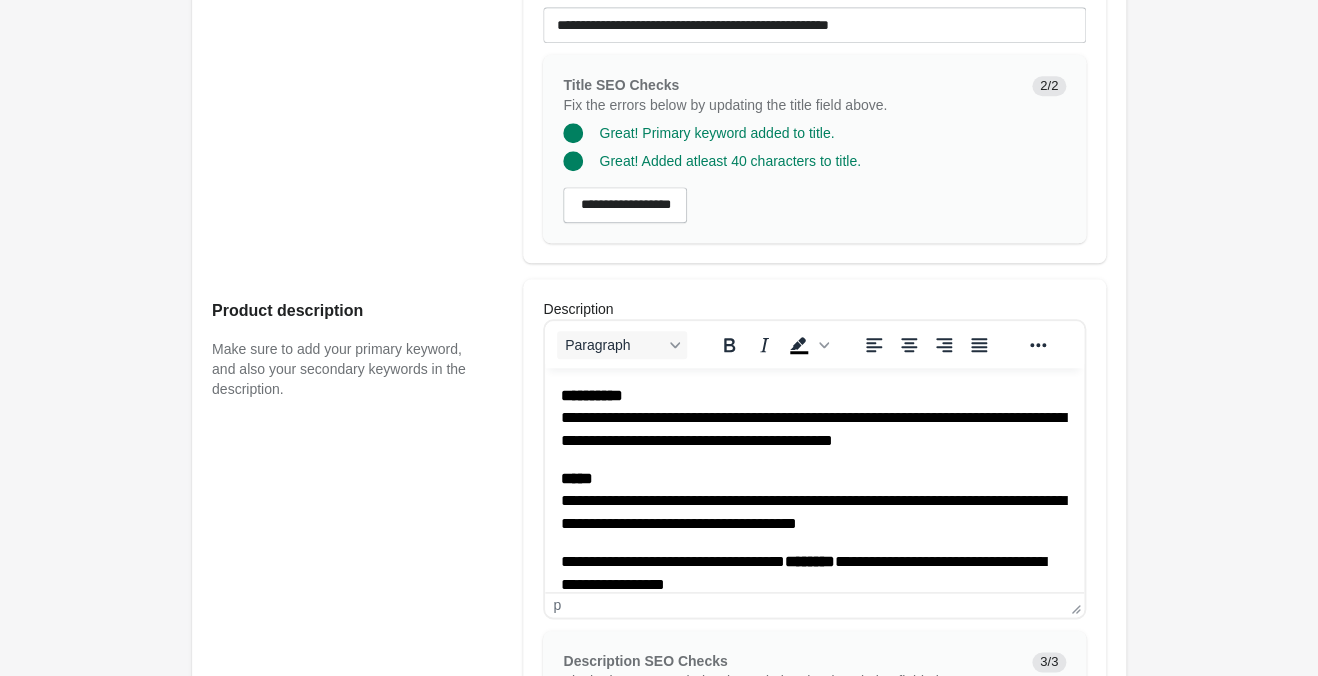 click on "**********" at bounding box center [814, 418] 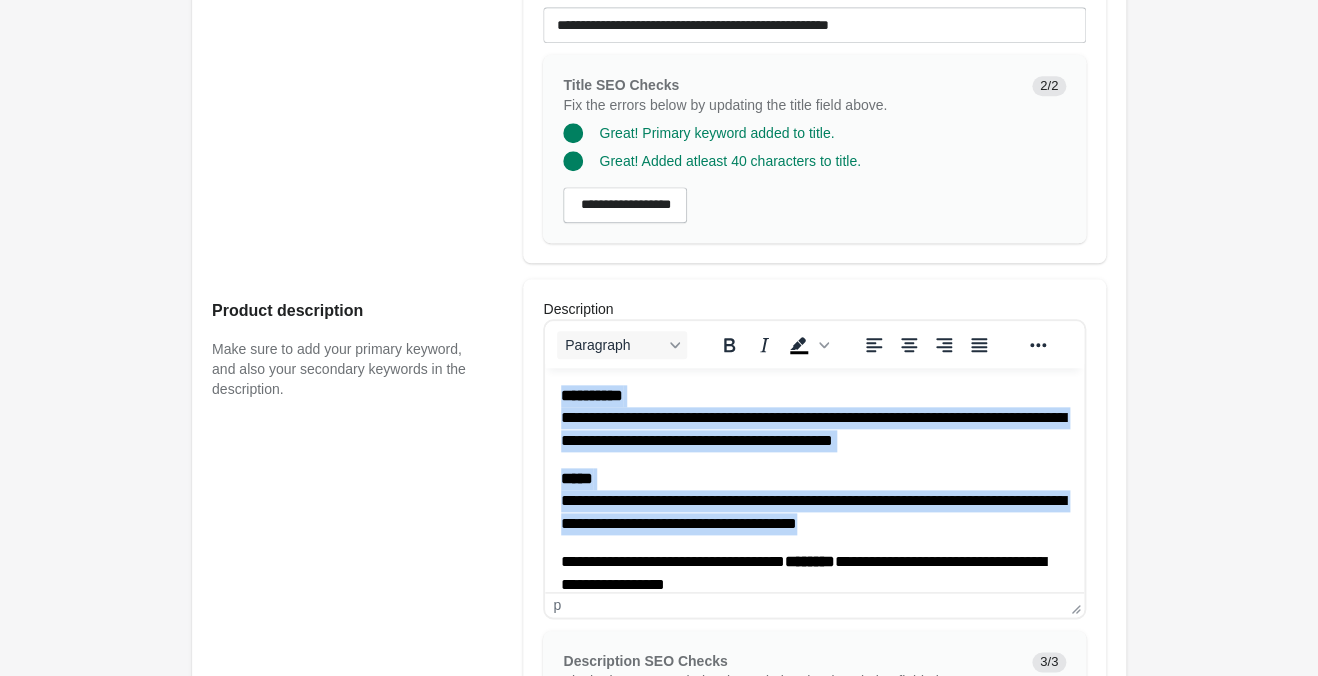 copy on "WithLove To Be Loved Printed Pullover Sweatshirt – Cozy & Stylish
Open on Shopify" 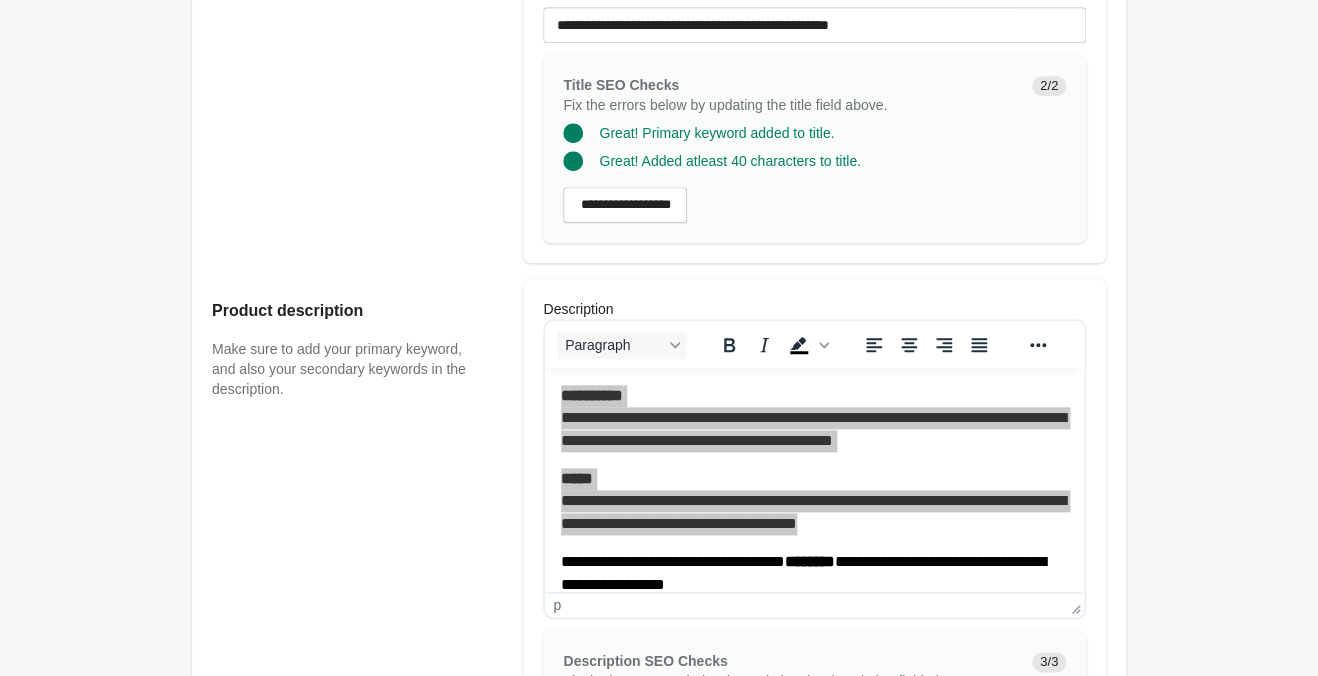 click on "Wild and Free Mermaid Crop Top – Ocean-Inspired Design
Open on Shopify" at bounding box center (659, 616) 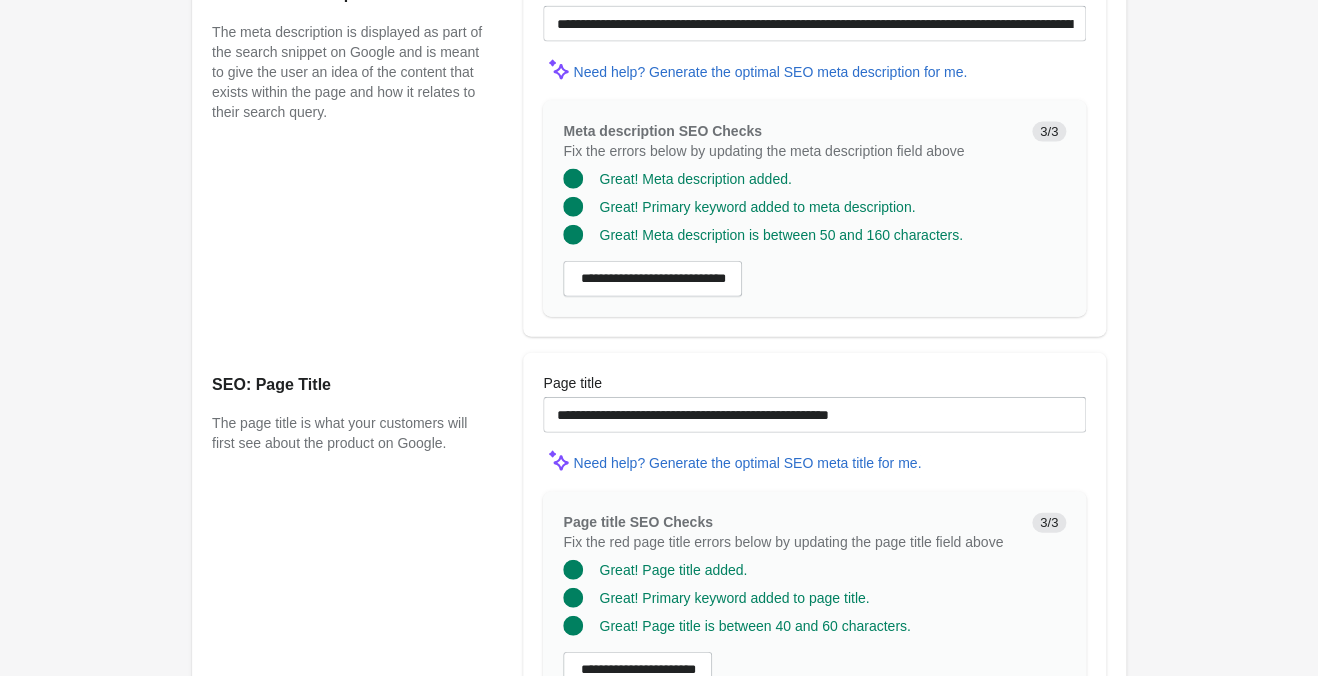 scroll, scrollTop: 1604, scrollLeft: 0, axis: vertical 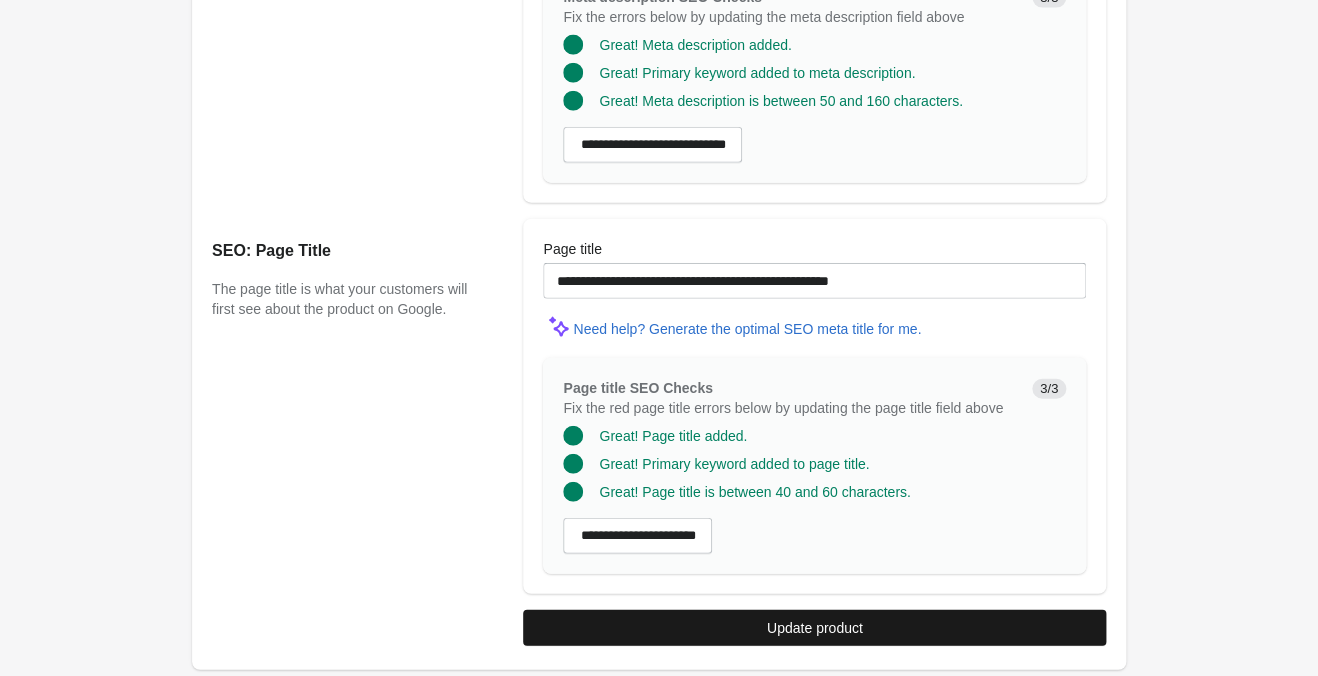 click on "Update product" at bounding box center [815, 628] 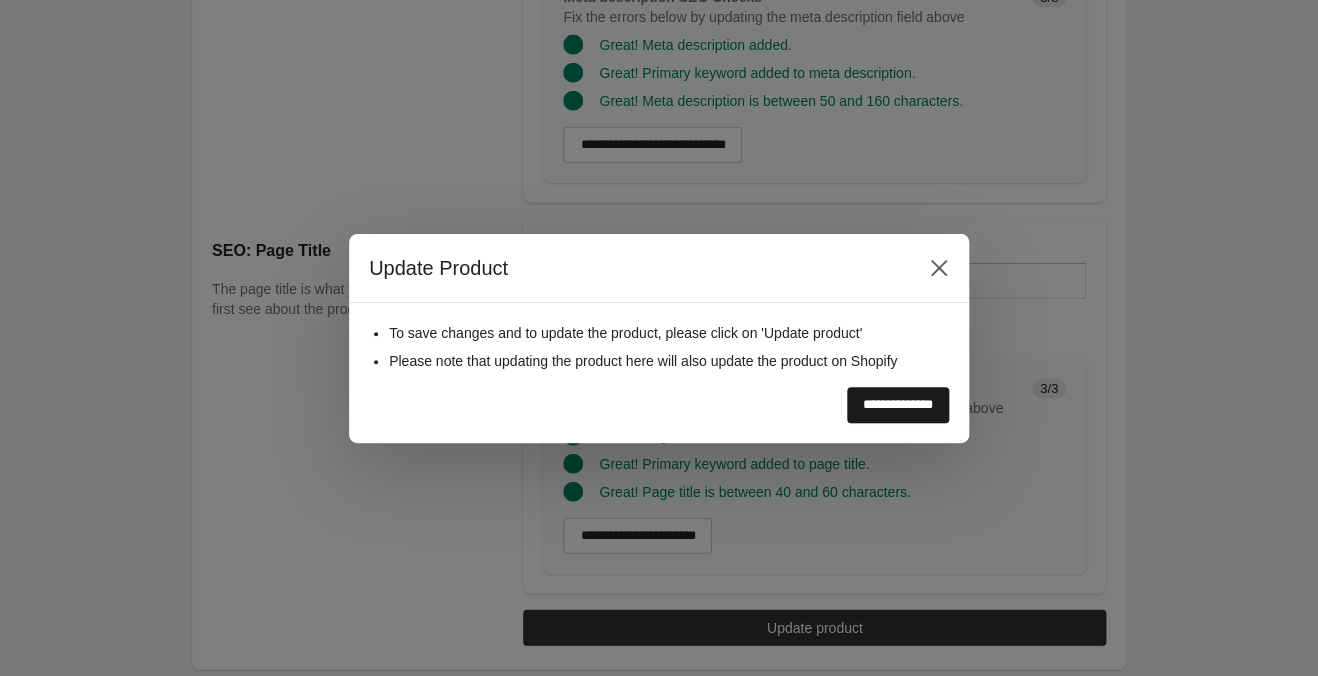 click on "**********" at bounding box center [898, 405] 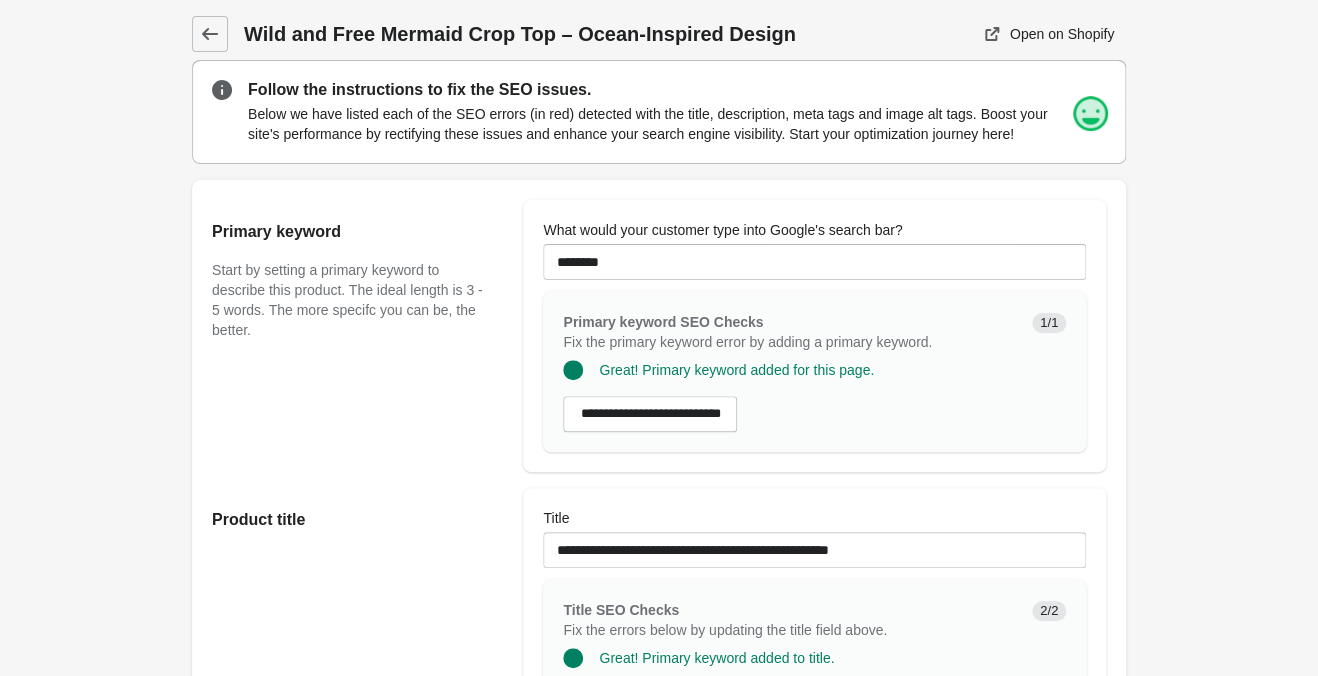 scroll, scrollTop: 0, scrollLeft: 0, axis: both 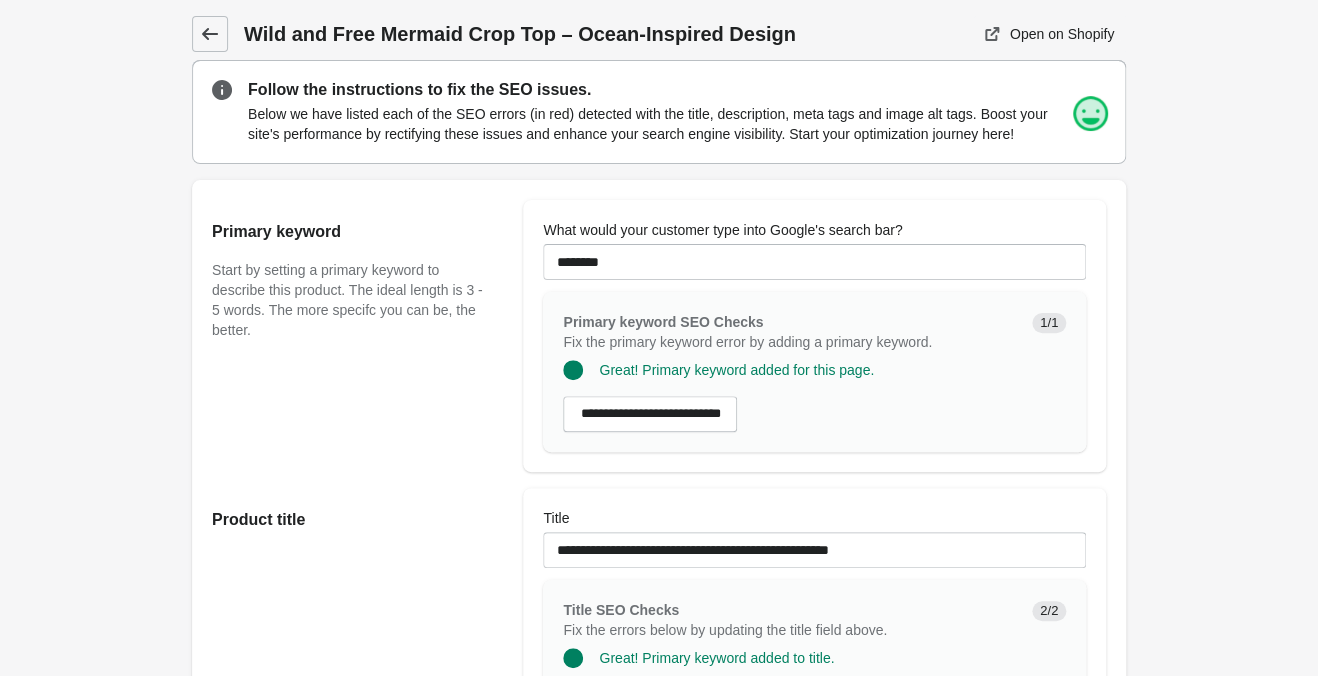 click at bounding box center [210, 34] 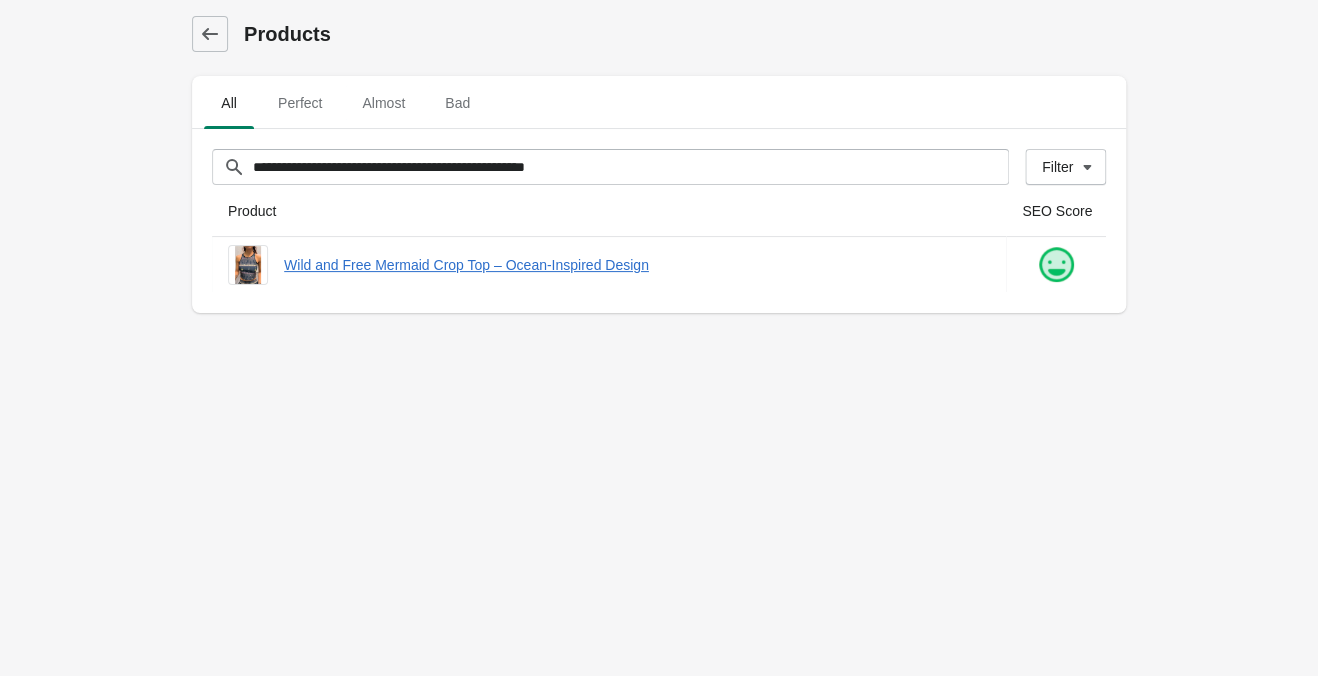 click on "**********" at bounding box center [659, 338] 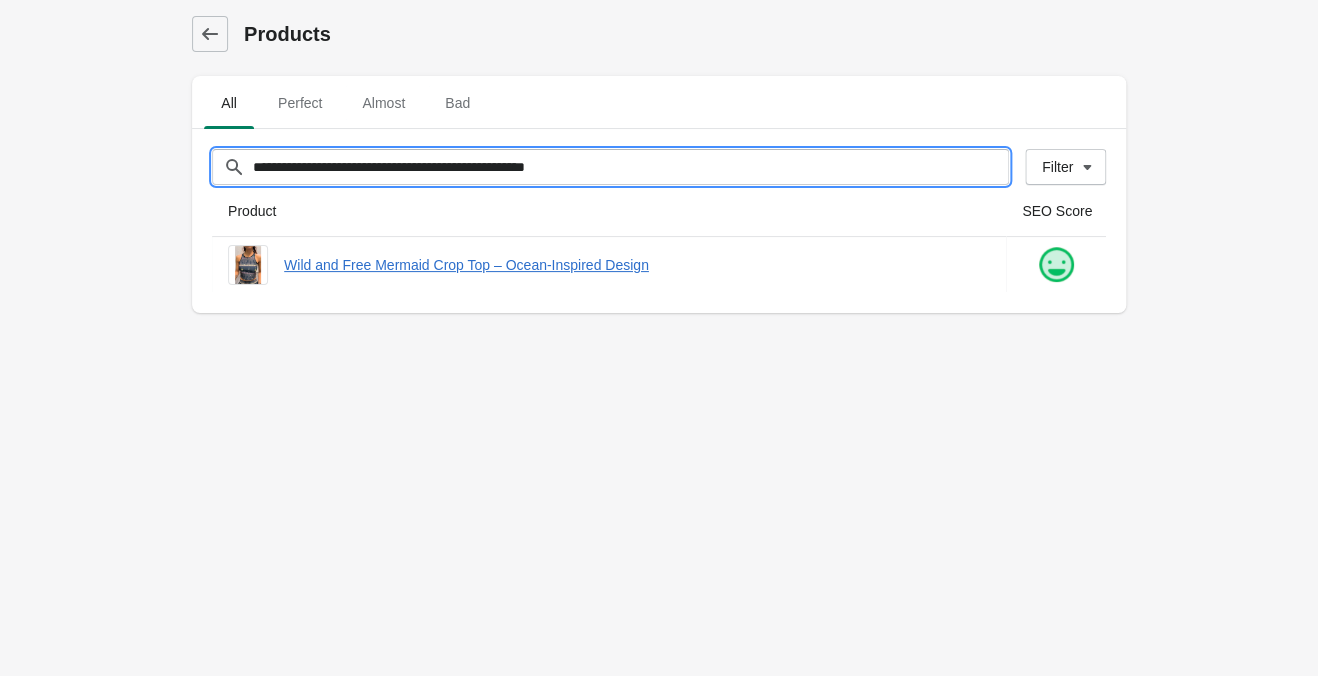 drag, startPoint x: 674, startPoint y: 160, endPoint x: -189, endPoint y: 70, distance: 867.68024 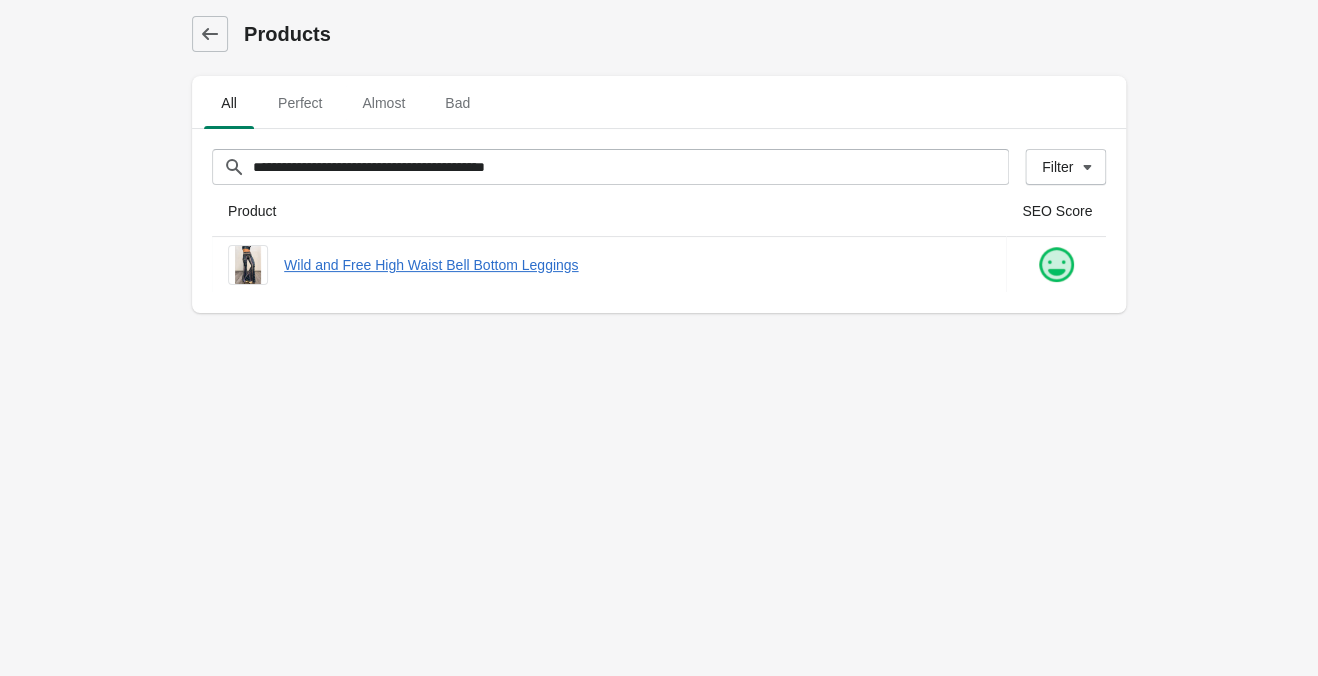 click on "**********" at bounding box center [659, 338] 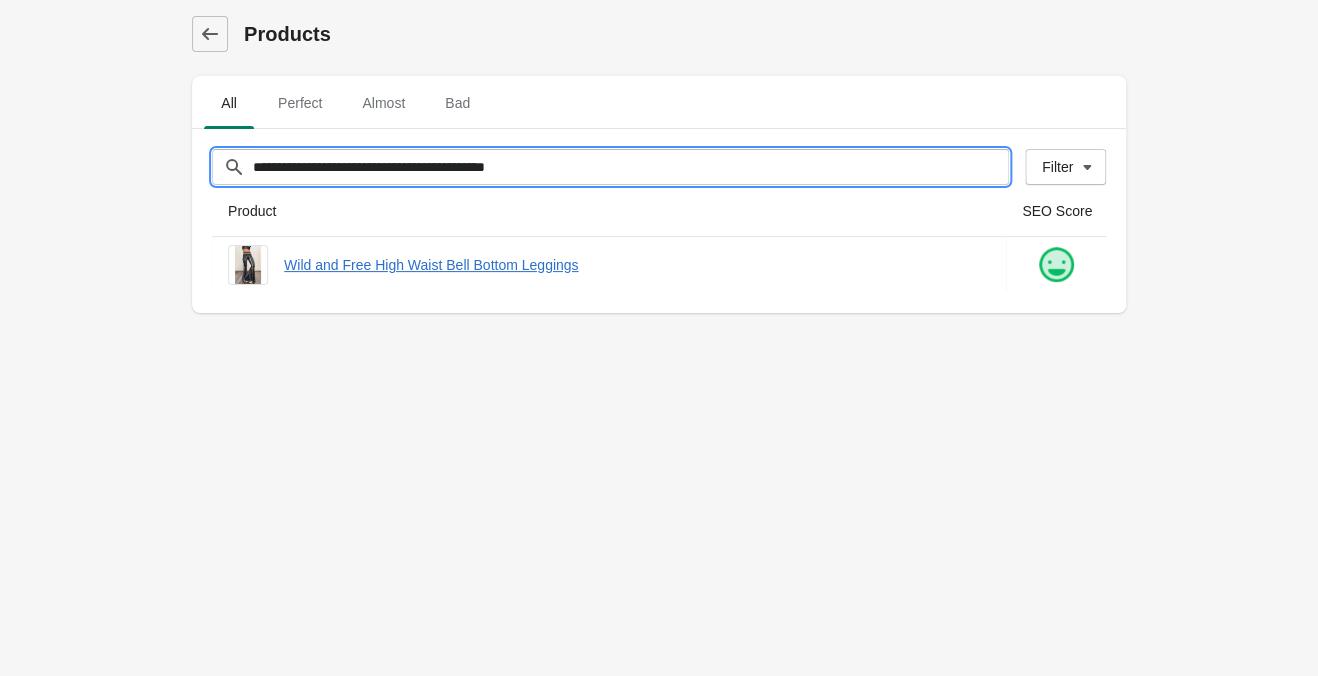 drag, startPoint x: 567, startPoint y: 151, endPoint x: -282, endPoint y: 46, distance: 855.4683 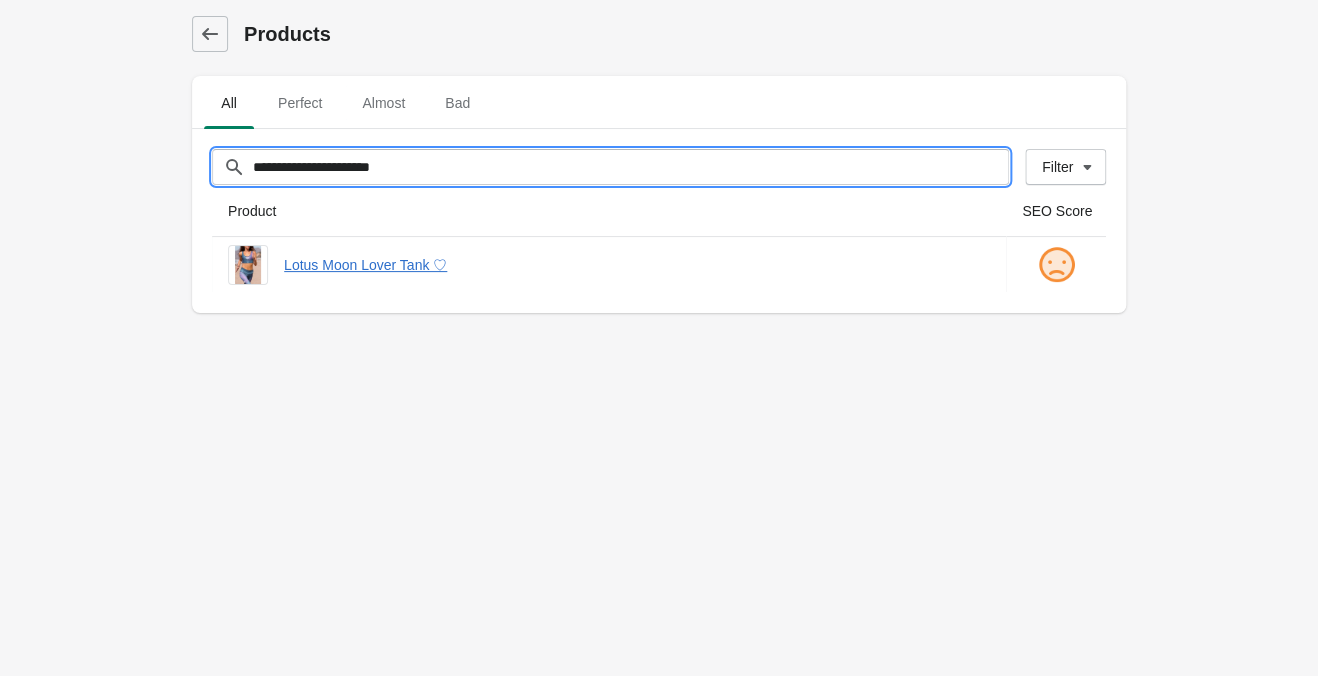 type on "**********" 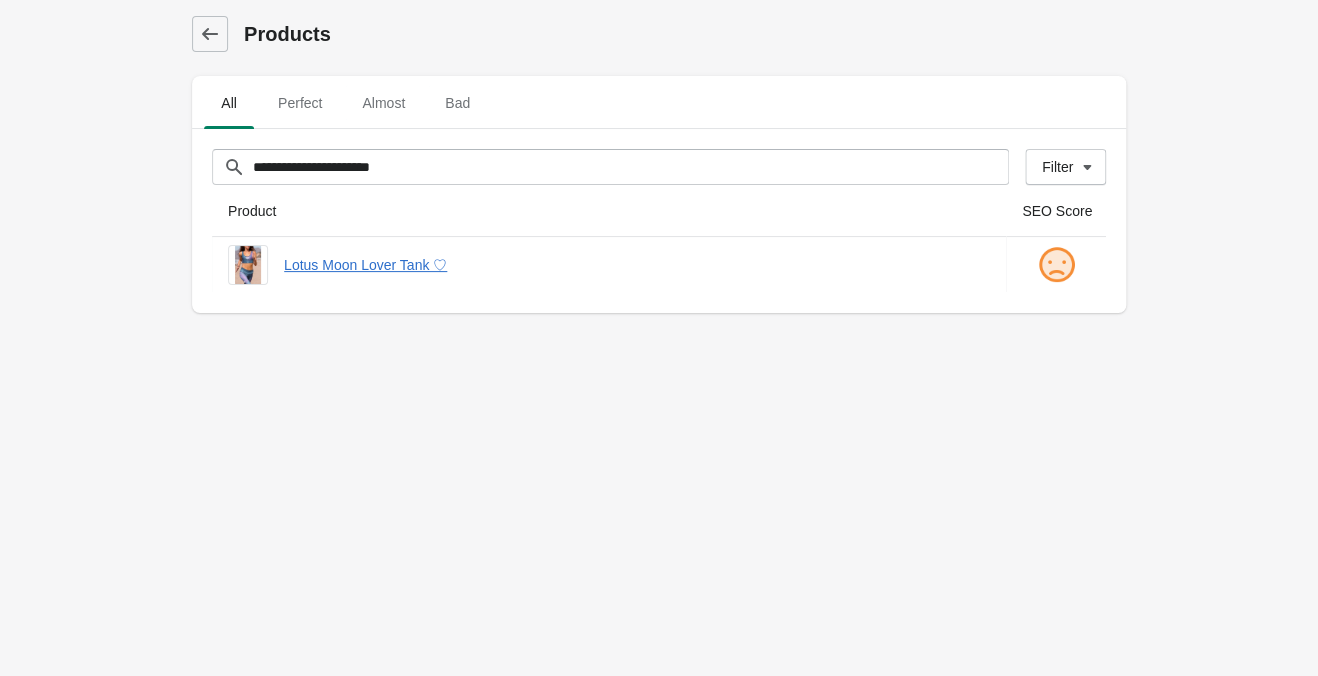 click on "**********" at bounding box center [659, 338] 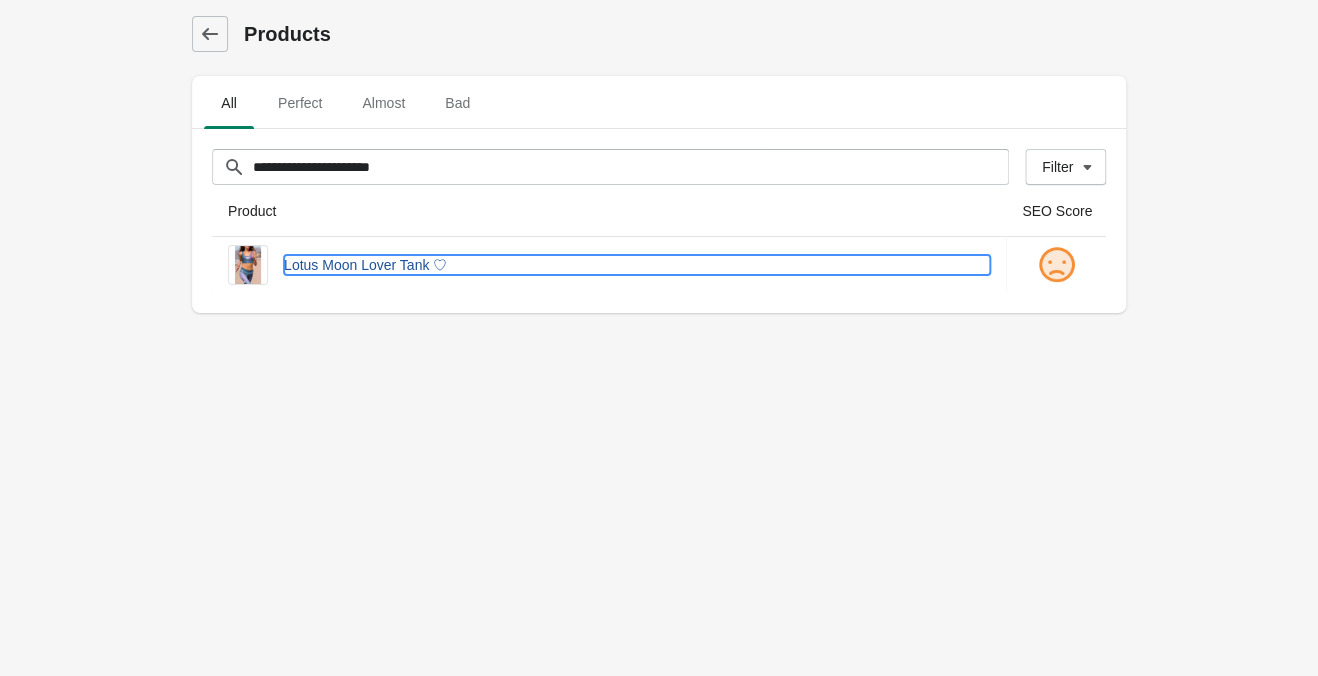 click on "Lotus Moon Lover Tank ♡" at bounding box center (637, 265) 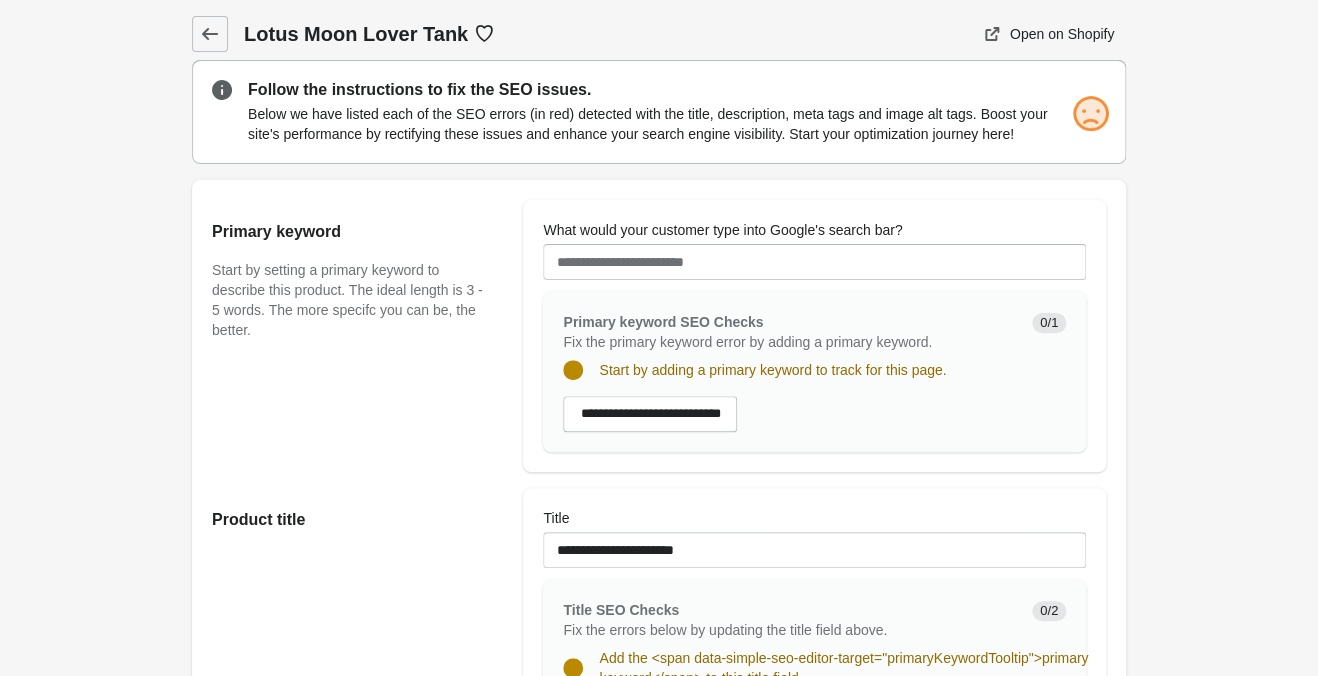 scroll, scrollTop: 0, scrollLeft: 0, axis: both 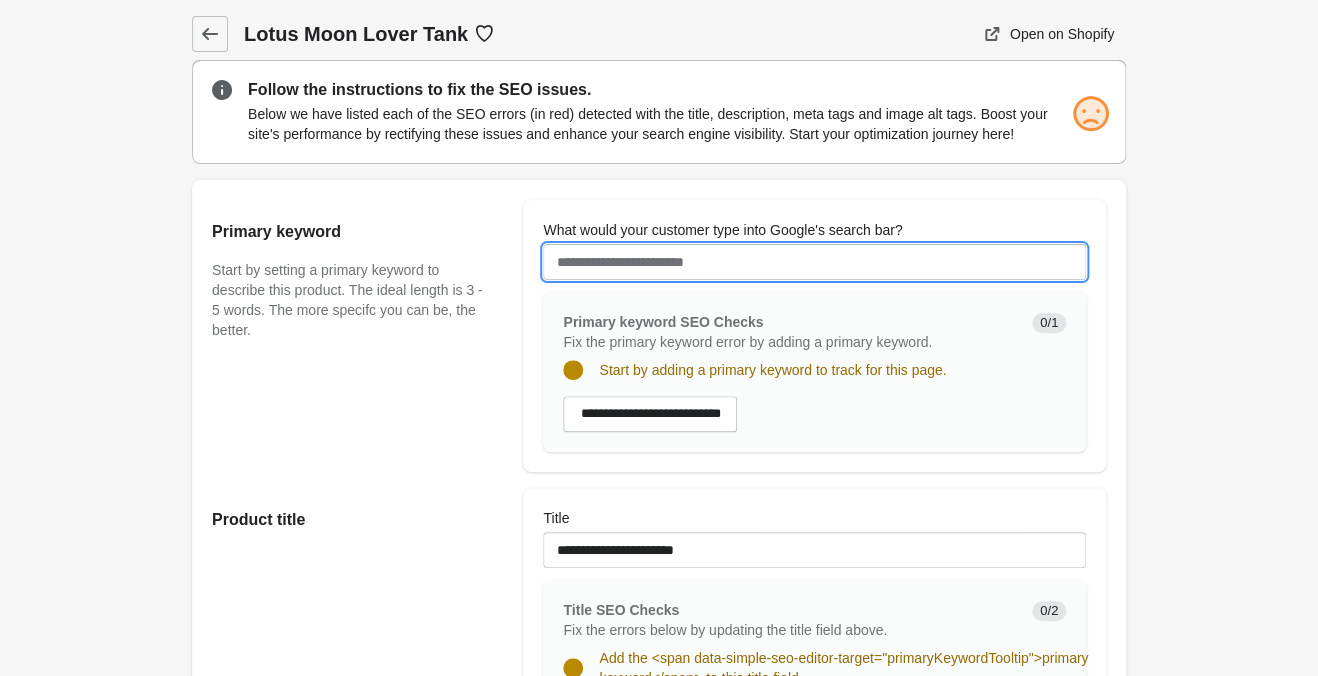 click on "What would your customer type into Google's search bar?" at bounding box center [814, 262] 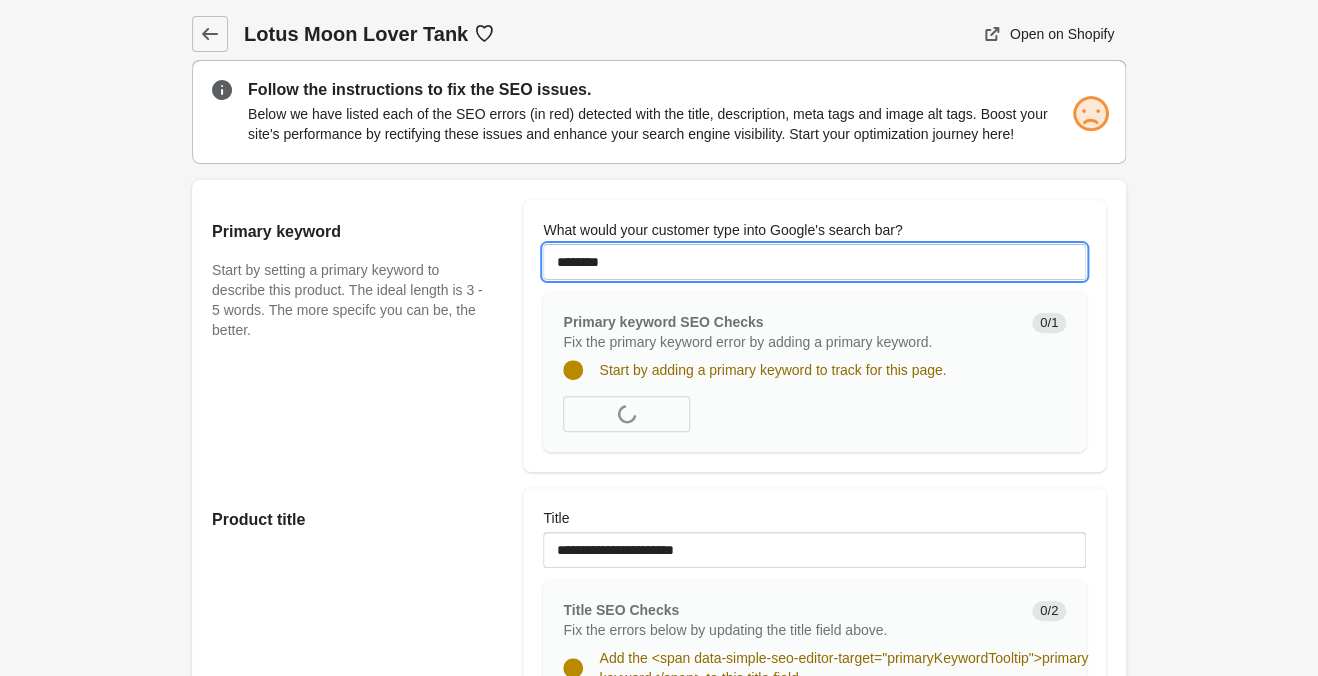type on "********" 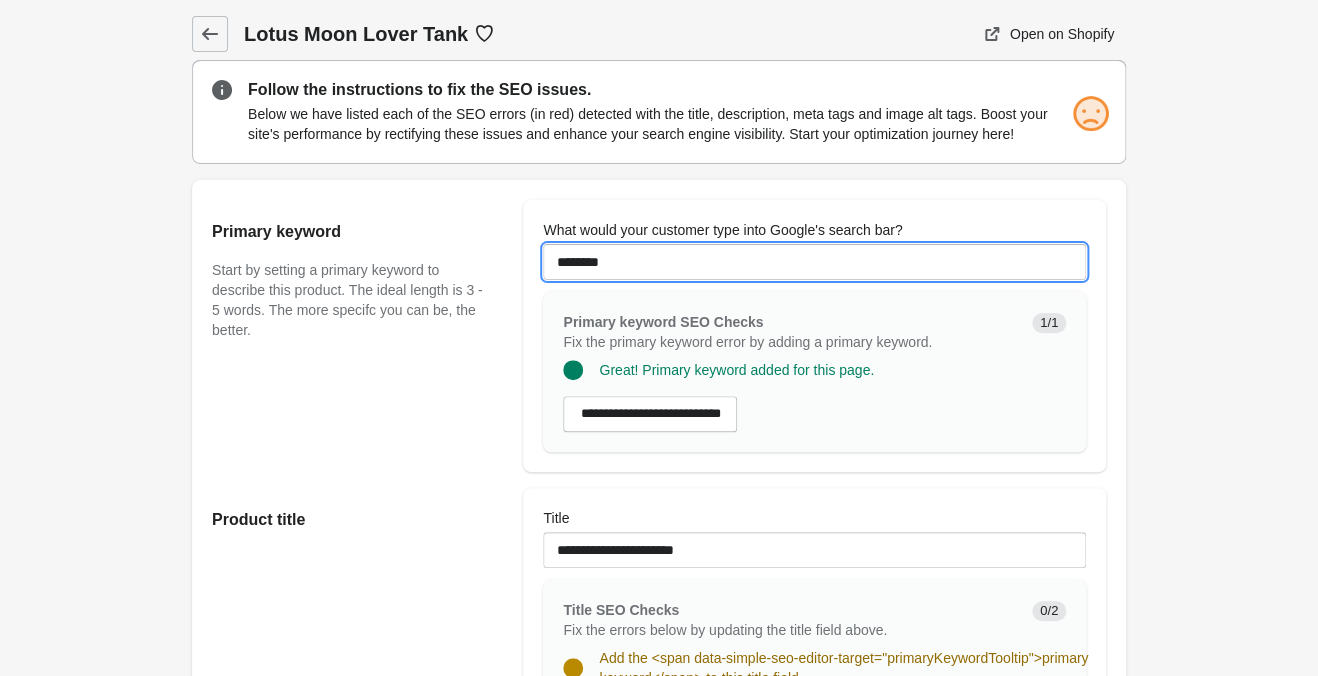 scroll, scrollTop: 420, scrollLeft: 0, axis: vertical 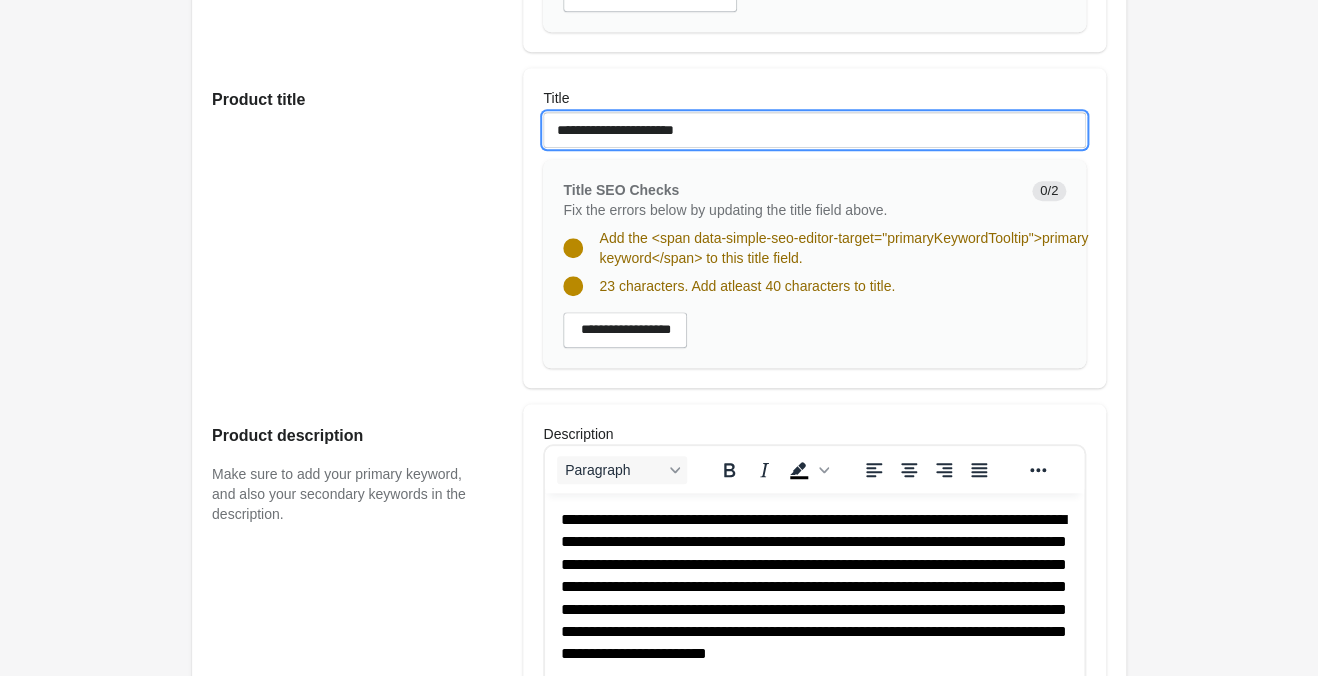 drag, startPoint x: 734, startPoint y: 118, endPoint x: 438, endPoint y: 123, distance: 296.04224 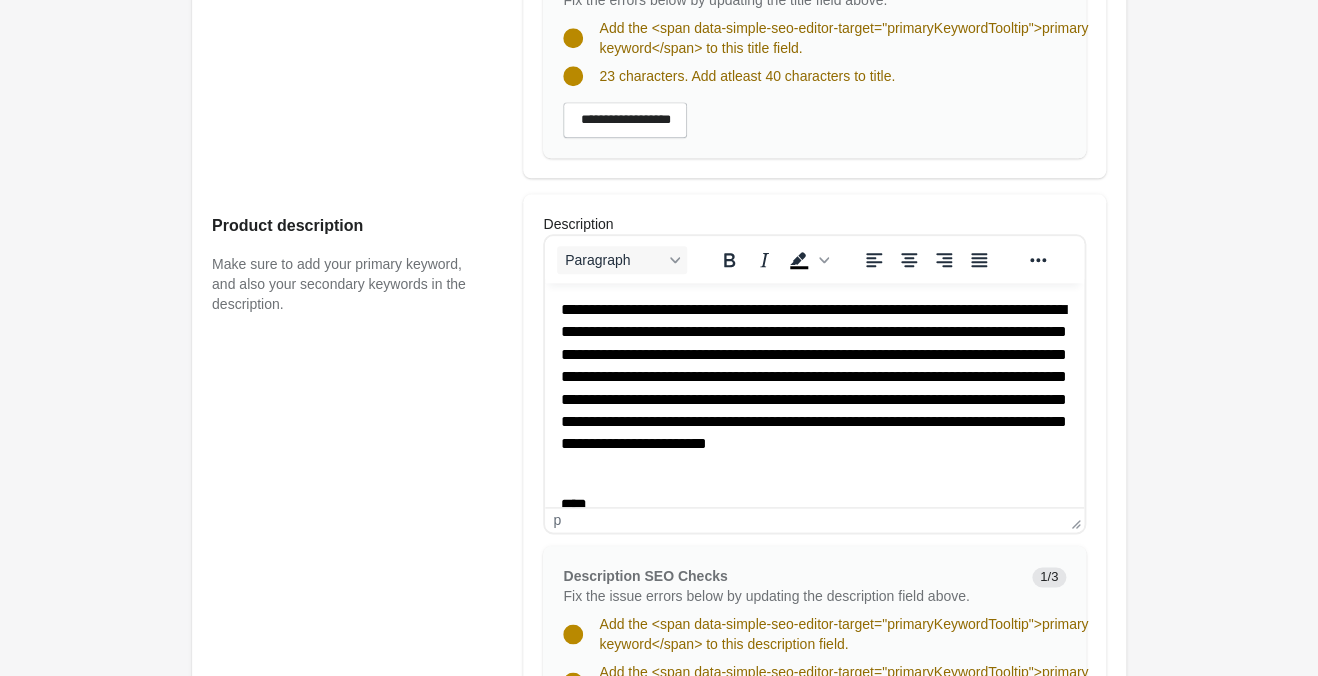 click on "**********" at bounding box center [814, 388] 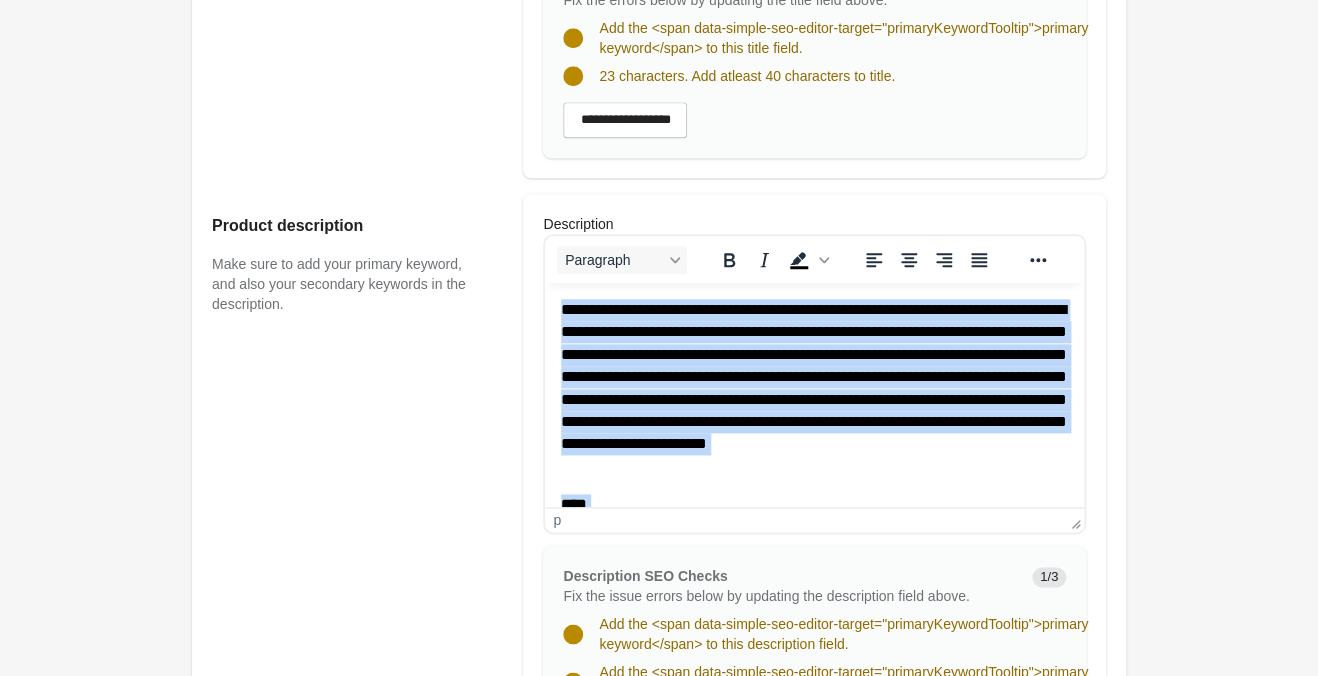 copy on "**********" 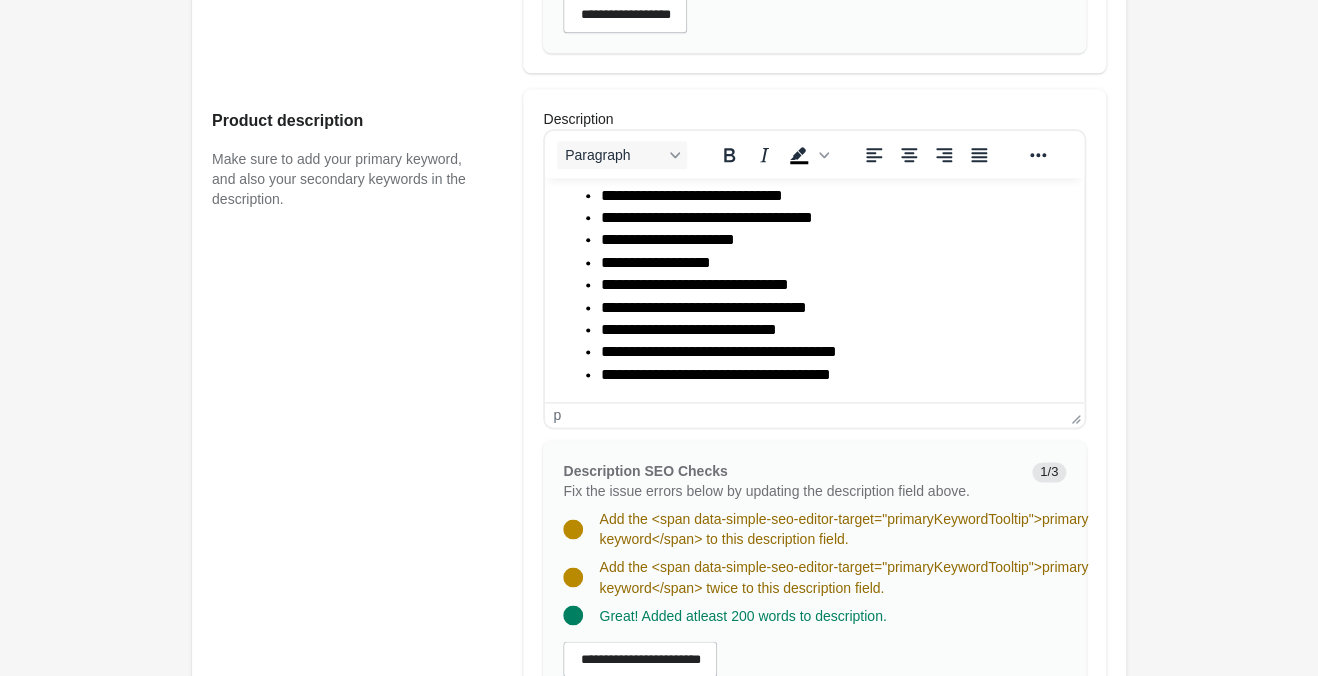 scroll, scrollTop: 1050, scrollLeft: 0, axis: vertical 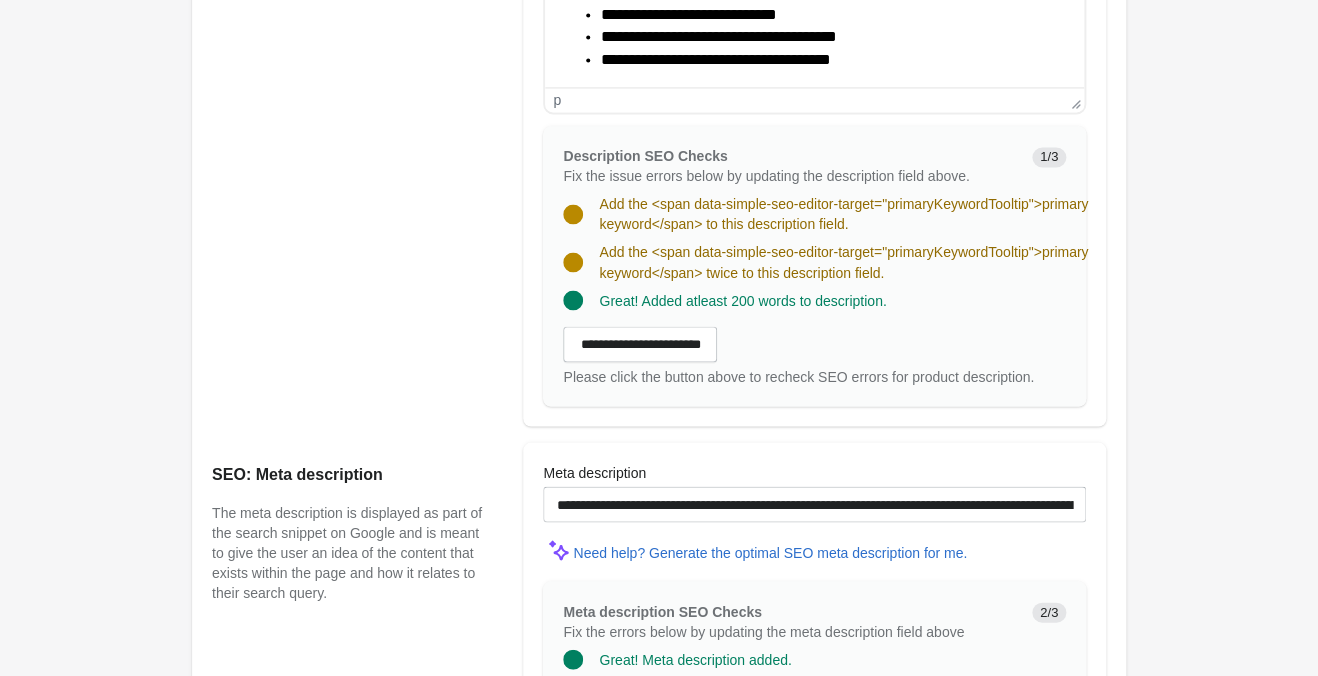 click on "**********" at bounding box center (814, 492) 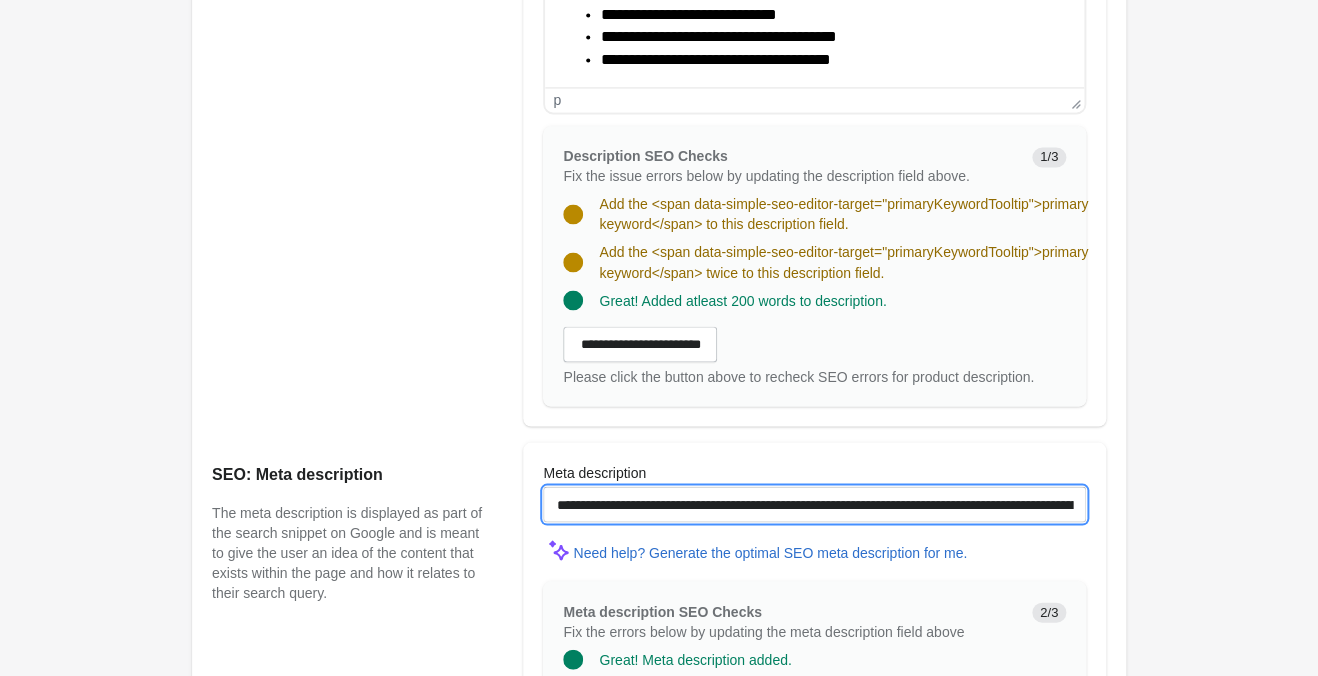 click on "**********" at bounding box center (814, 504) 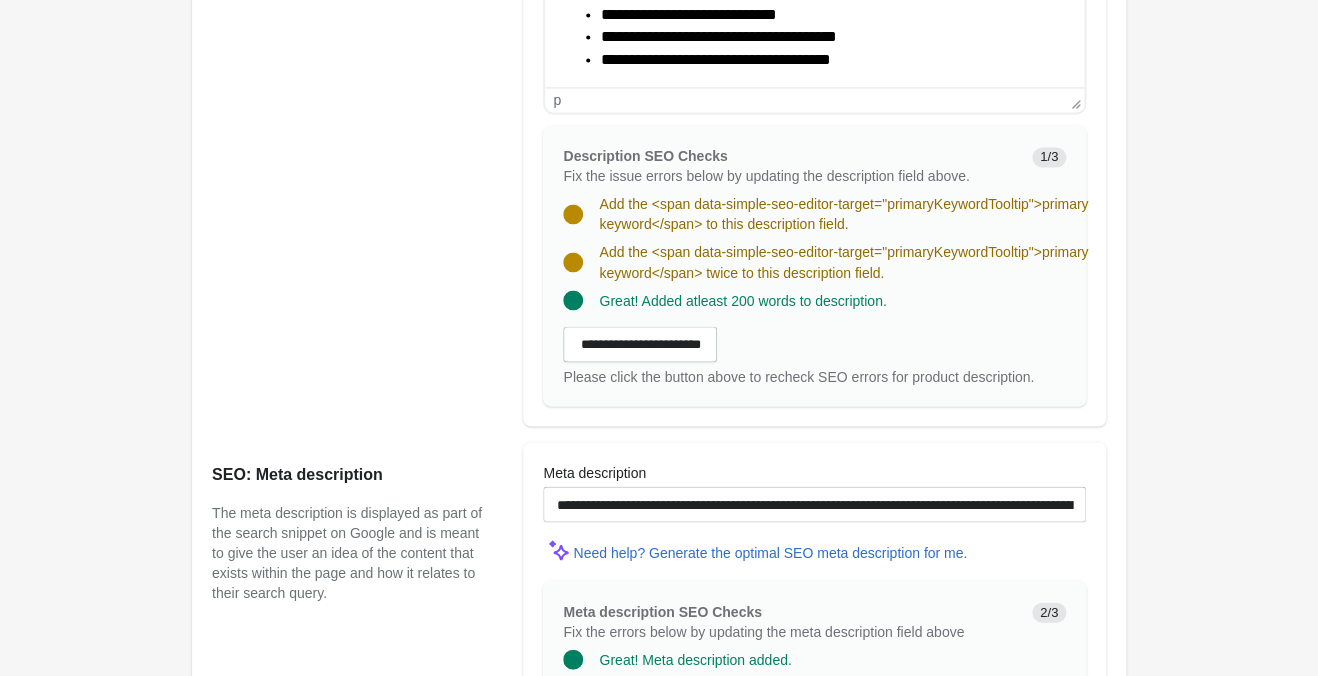 click on "Product description
Make sure to add your primary keyword, and also your secondary keywords in the description." at bounding box center [357, 100] 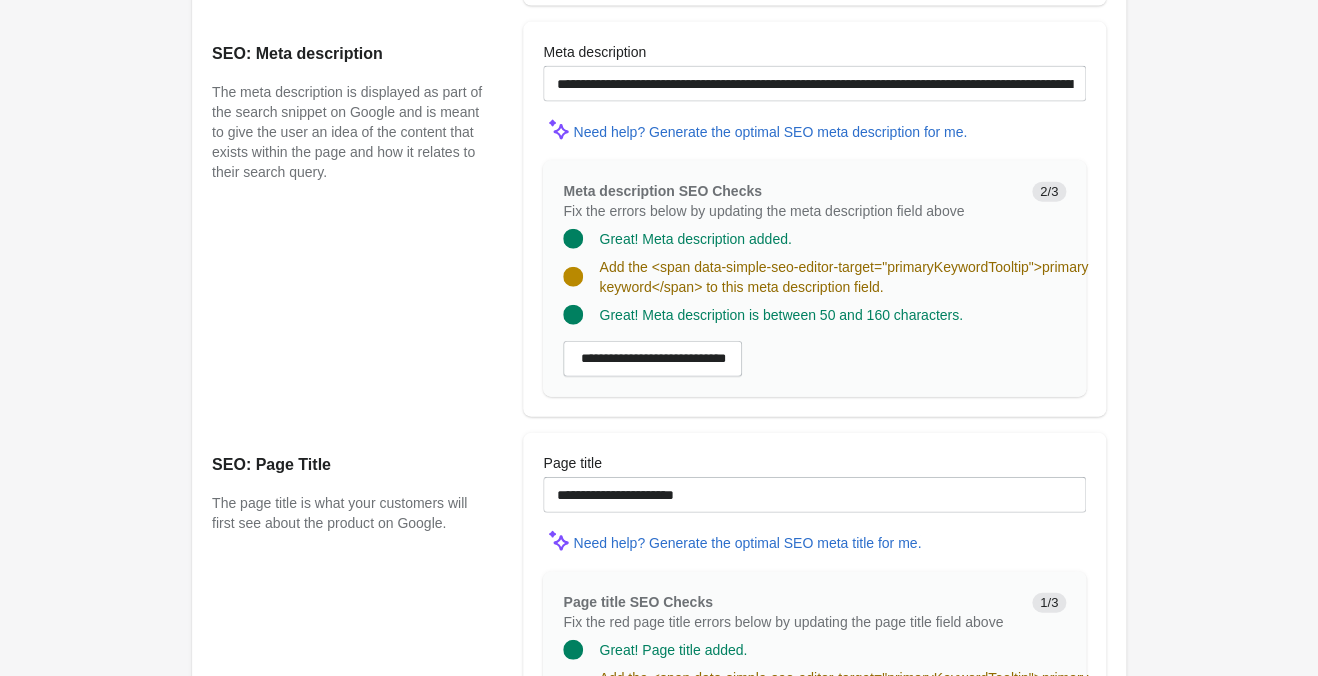 scroll, scrollTop: 1680, scrollLeft: 0, axis: vertical 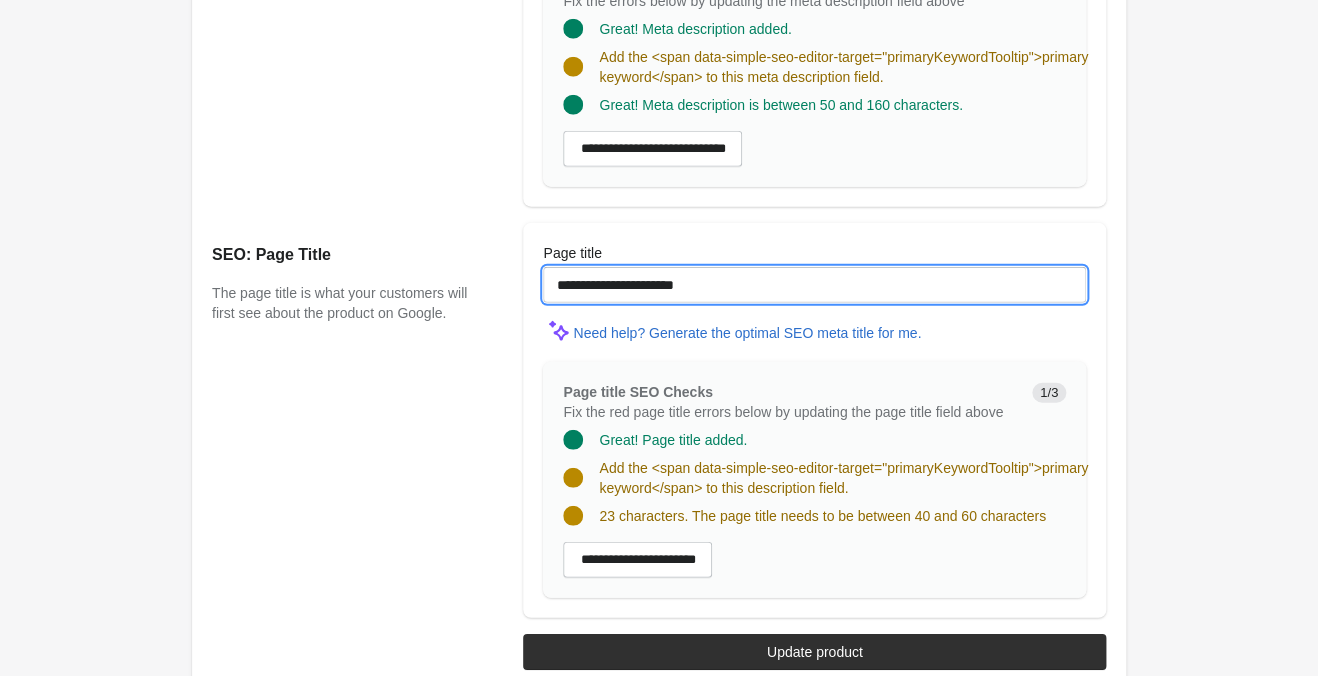 click on "**********" at bounding box center (814, 285) 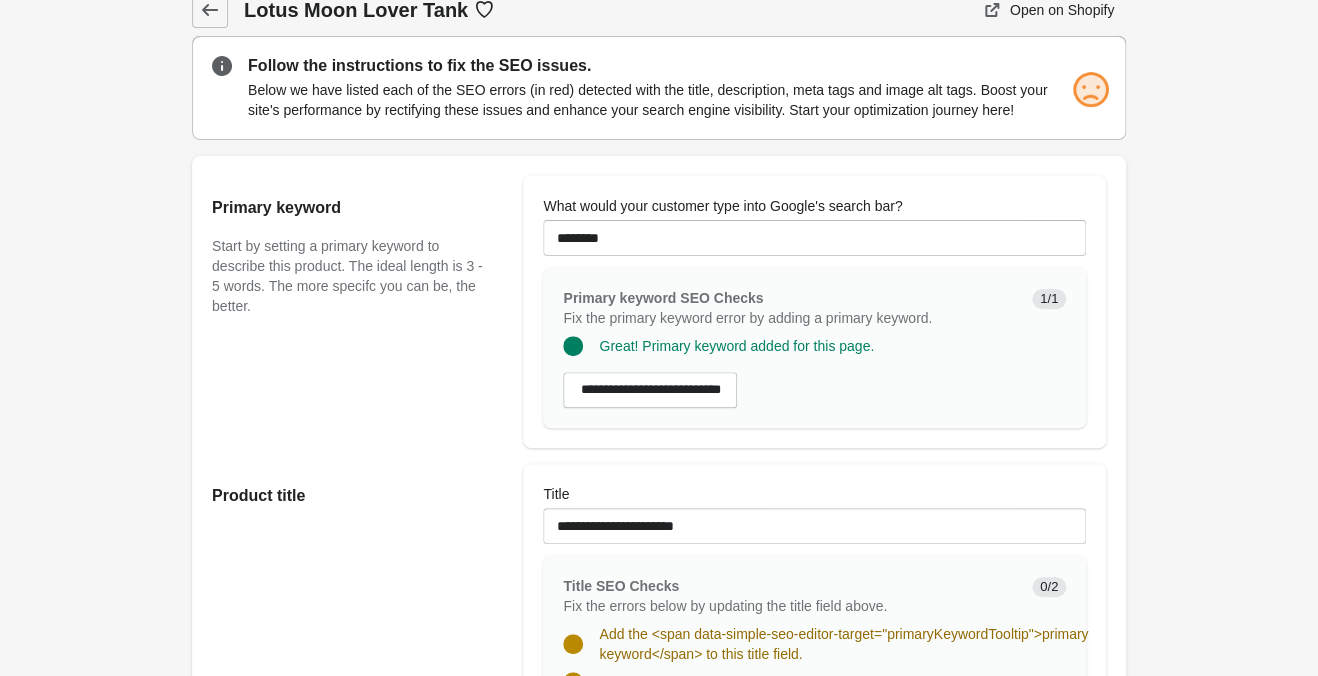 scroll, scrollTop: 0, scrollLeft: 0, axis: both 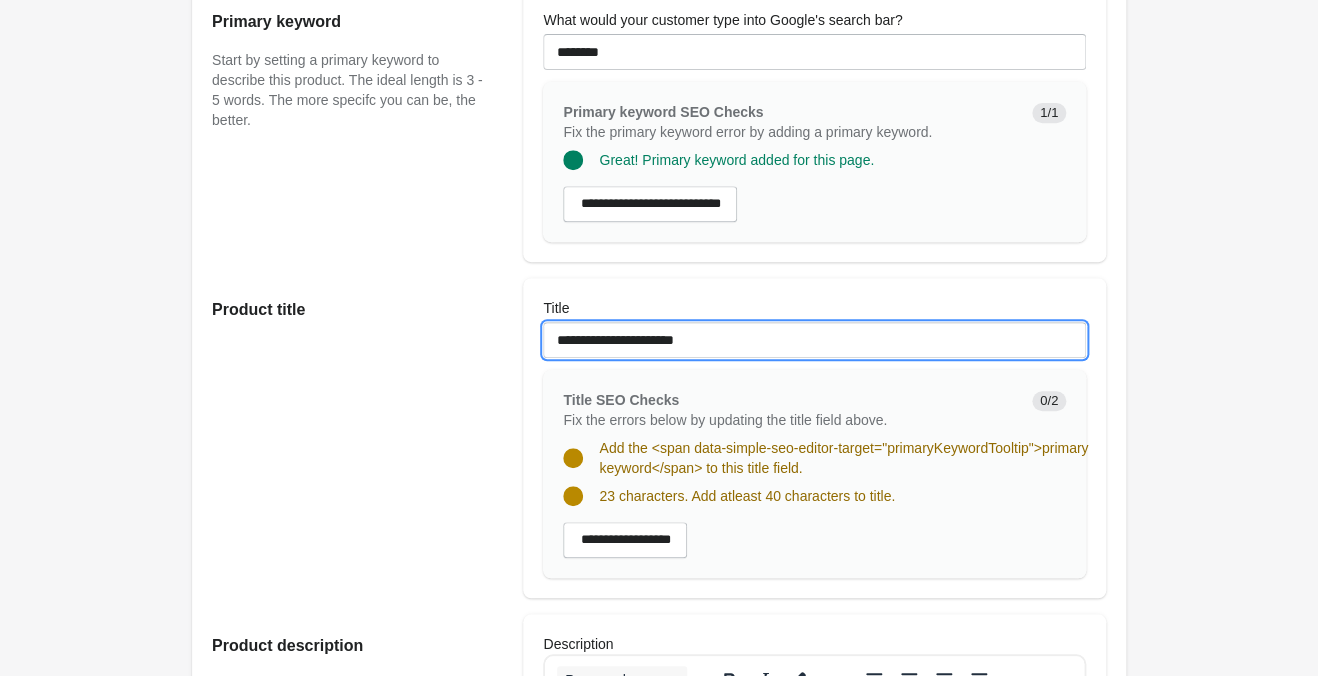 drag, startPoint x: 763, startPoint y: 351, endPoint x: 410, endPoint y: 313, distance: 355.03943 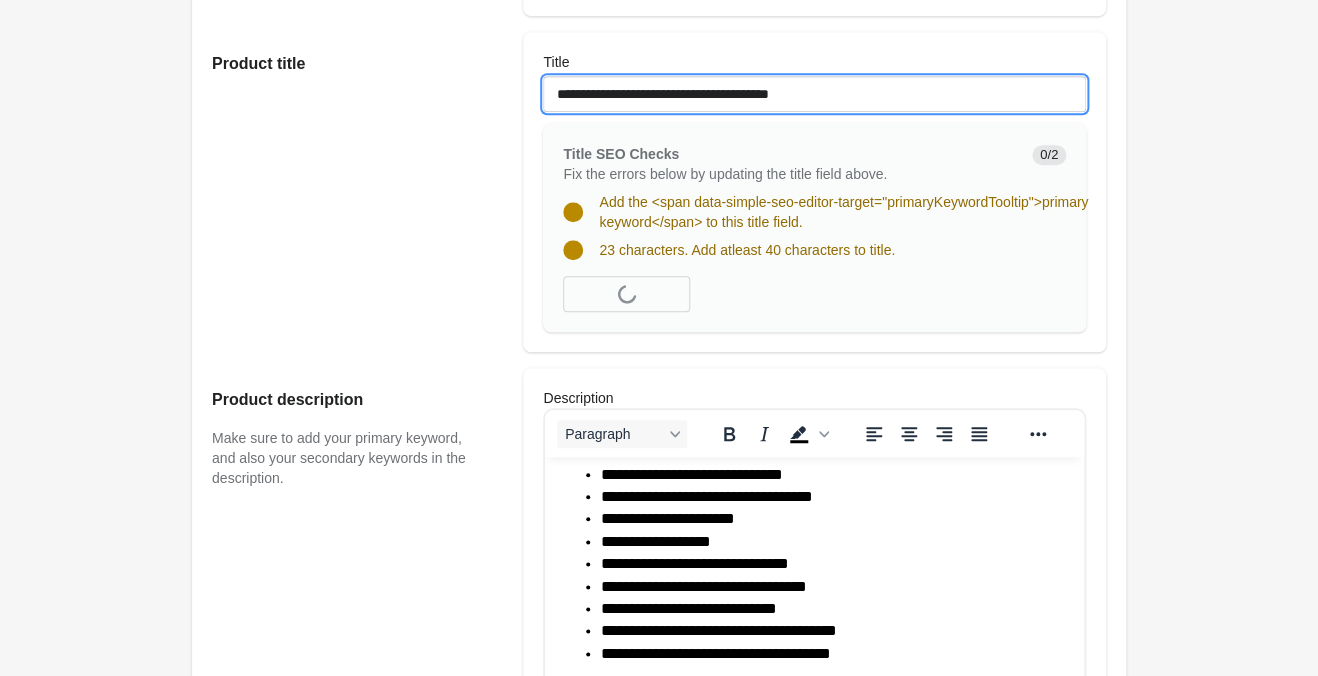 scroll, scrollTop: 525, scrollLeft: 0, axis: vertical 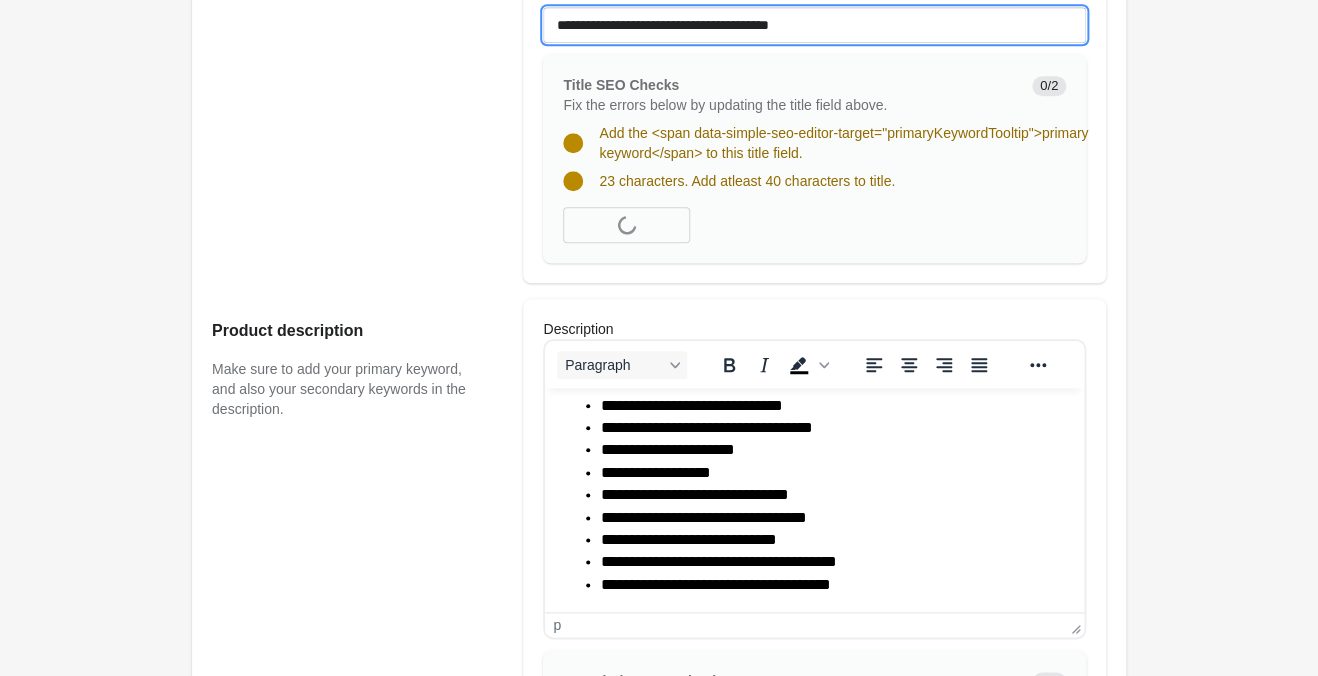 type on "**********" 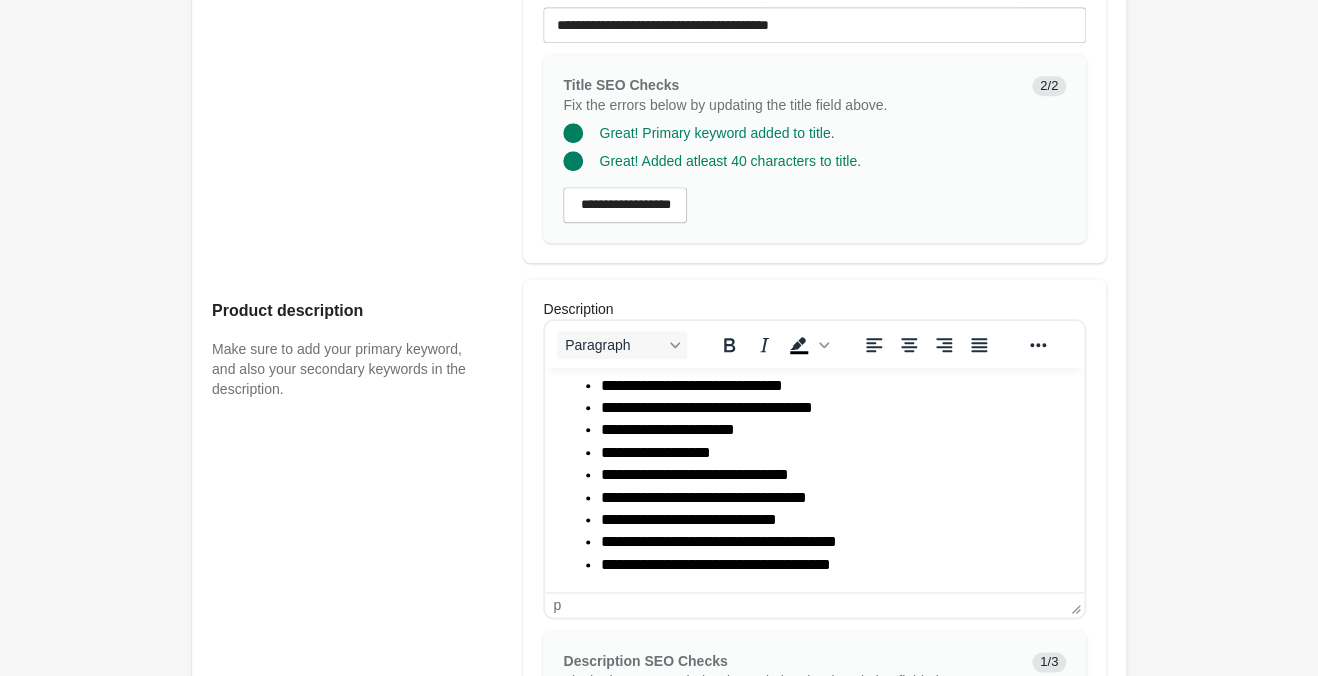 click on "**********" at bounding box center (834, 408) 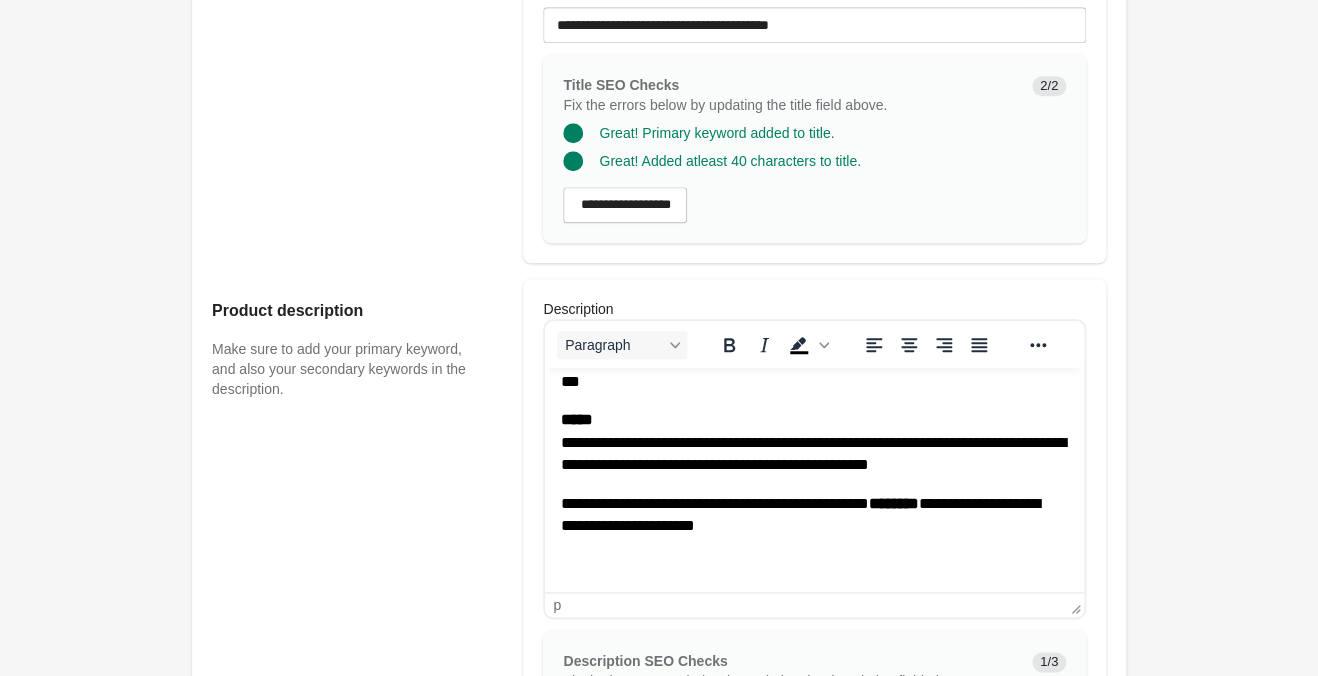 scroll, scrollTop: 491, scrollLeft: 0, axis: vertical 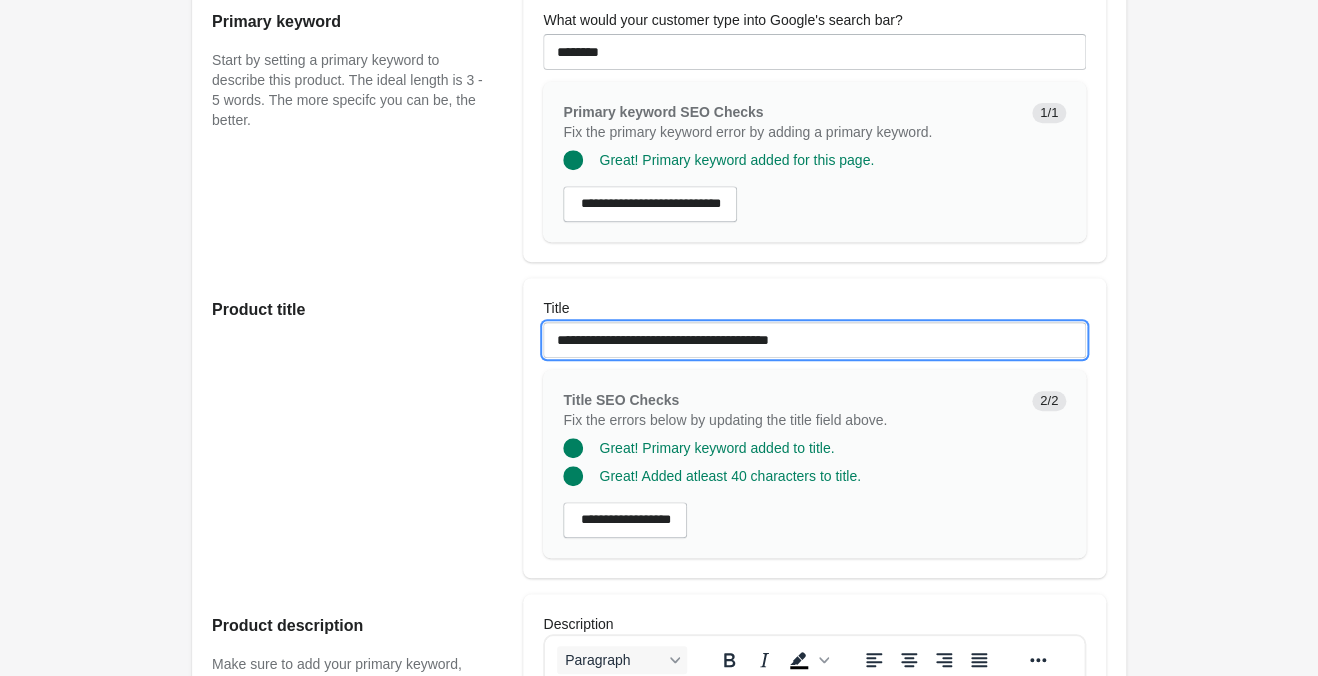 click on "**********" at bounding box center [814, 340] 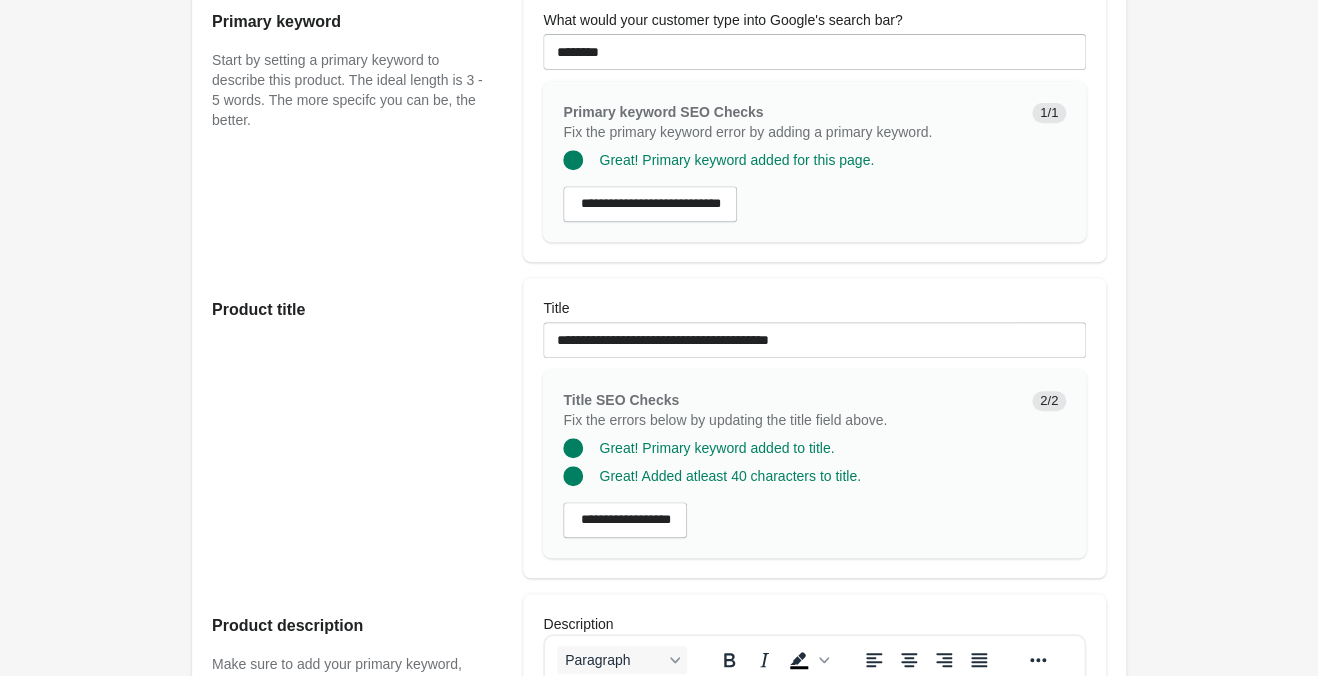 click on "Product title" at bounding box center [357, 428] 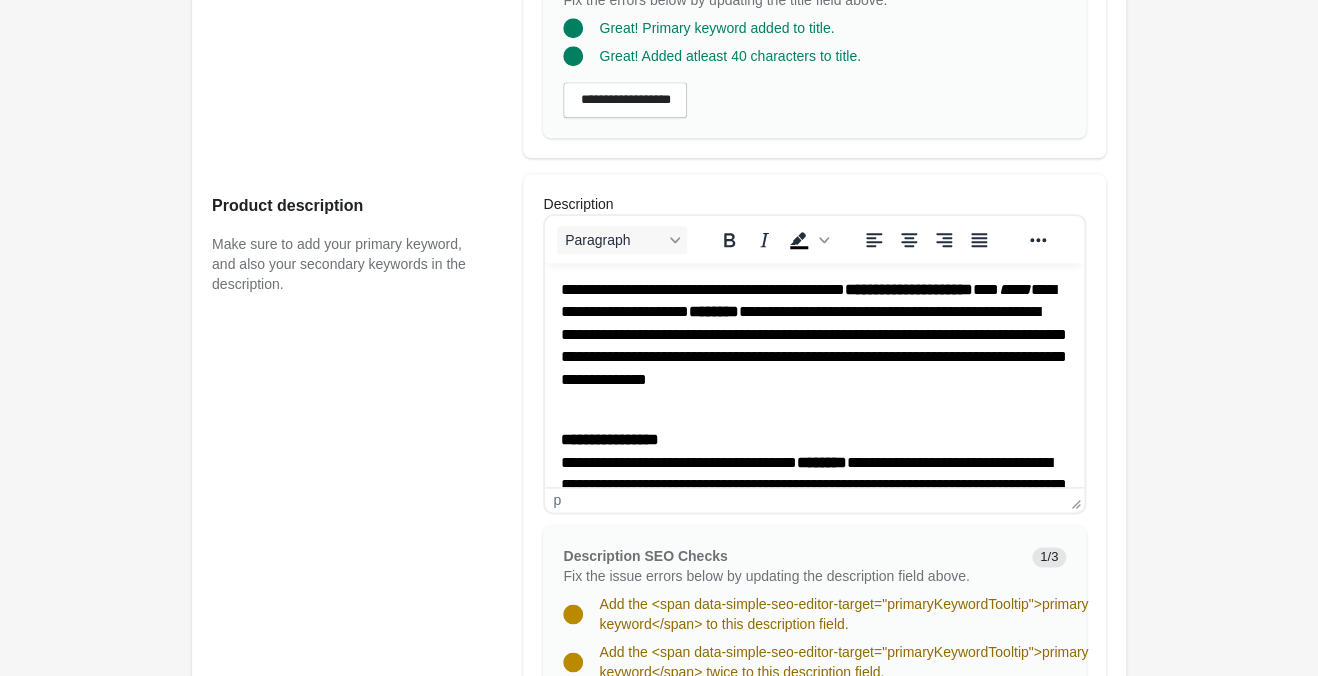 scroll, scrollTop: 1050, scrollLeft: 0, axis: vertical 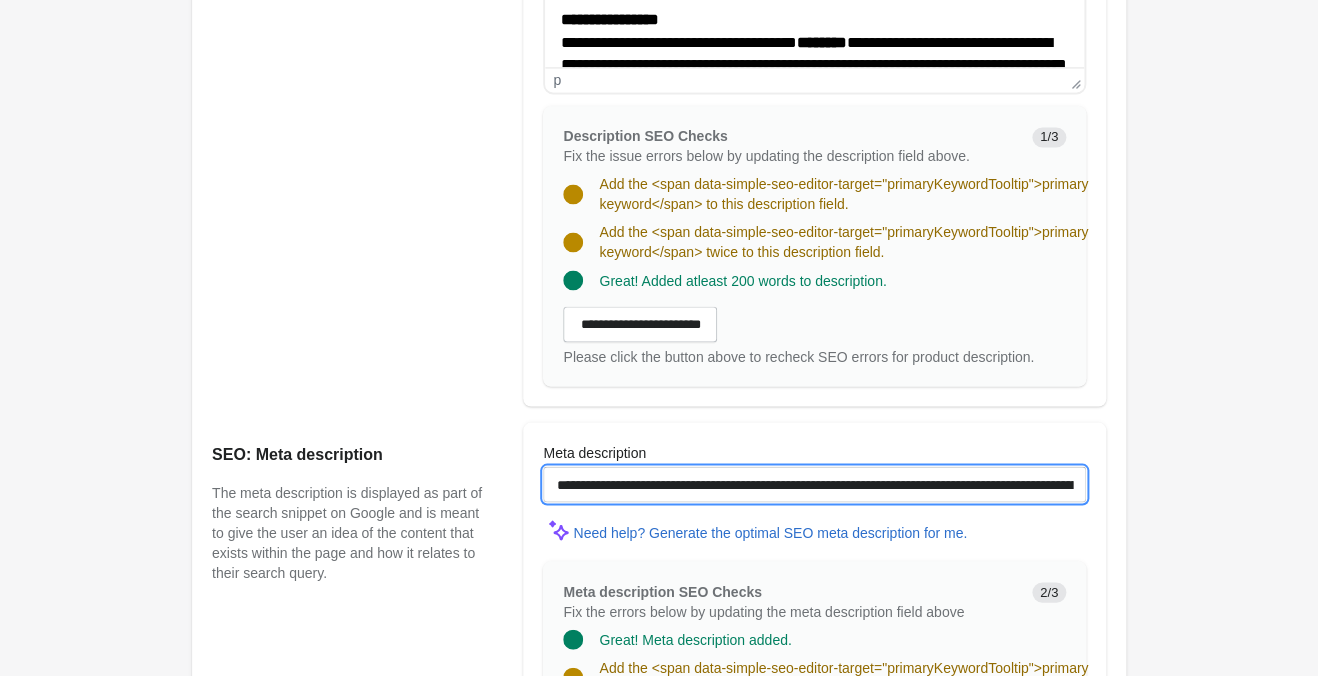 click on "**********" at bounding box center (814, 484) 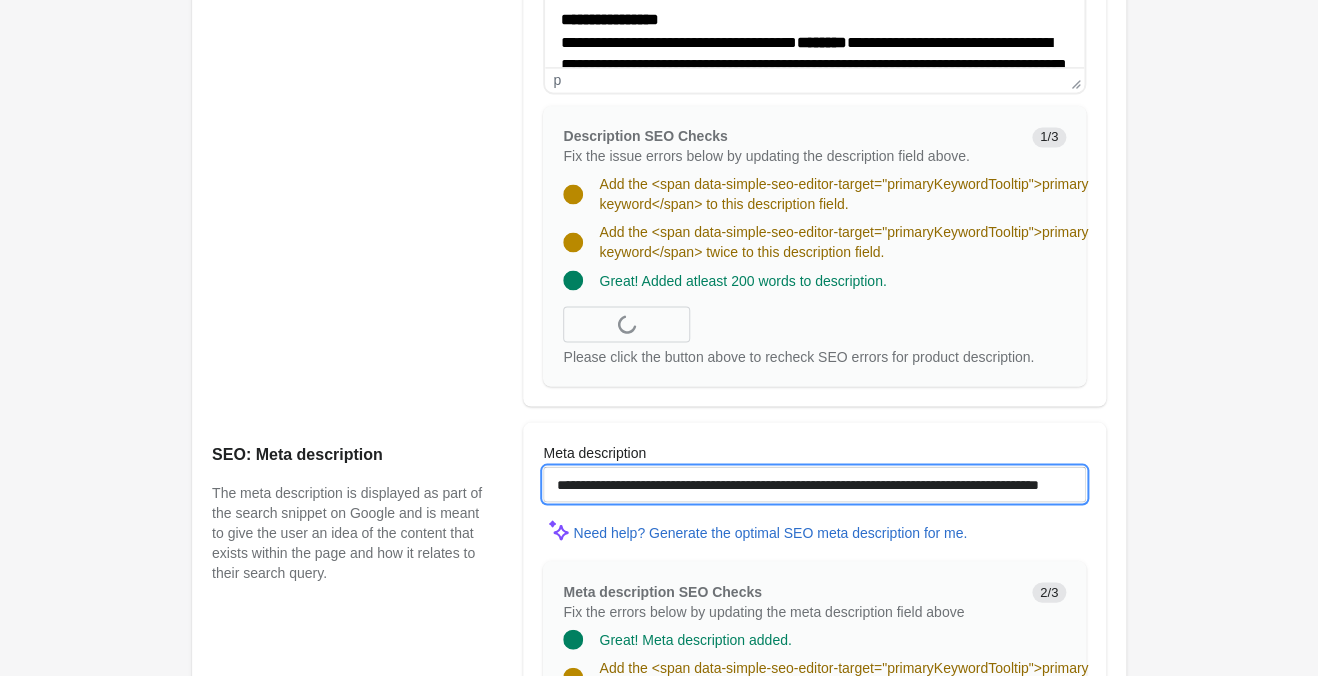 paste on "**********" 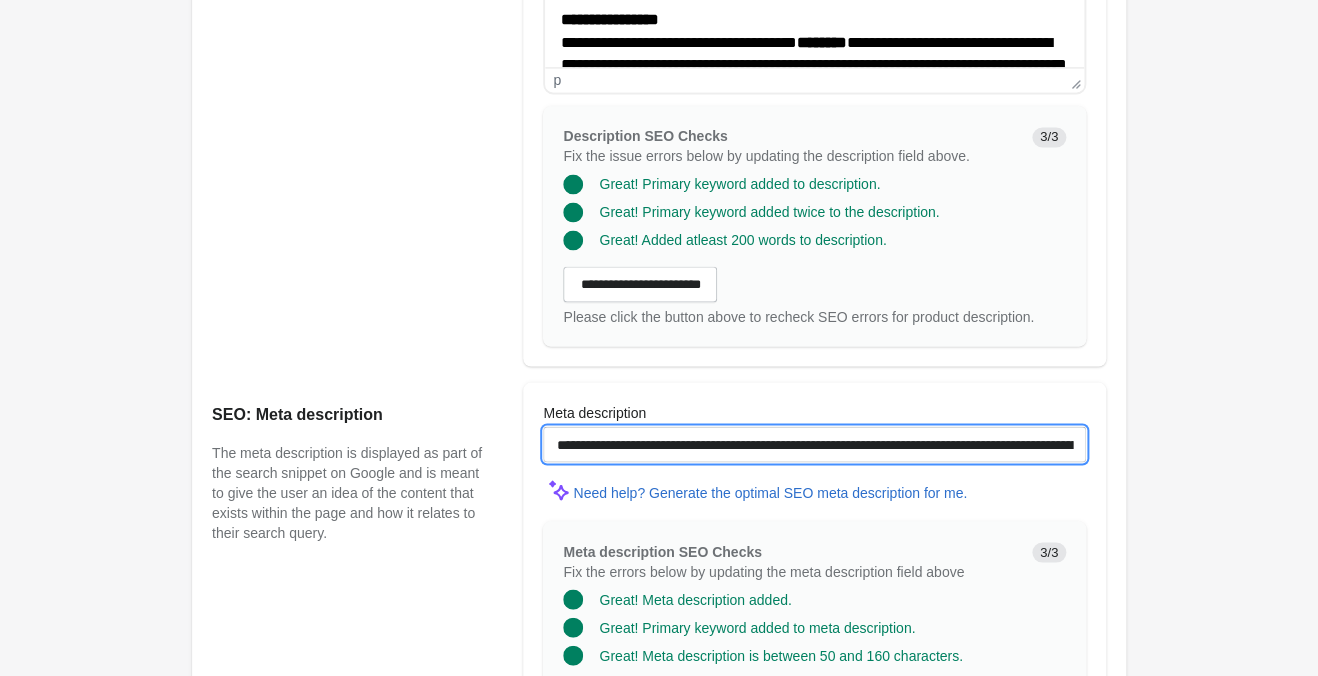 type on "**********" 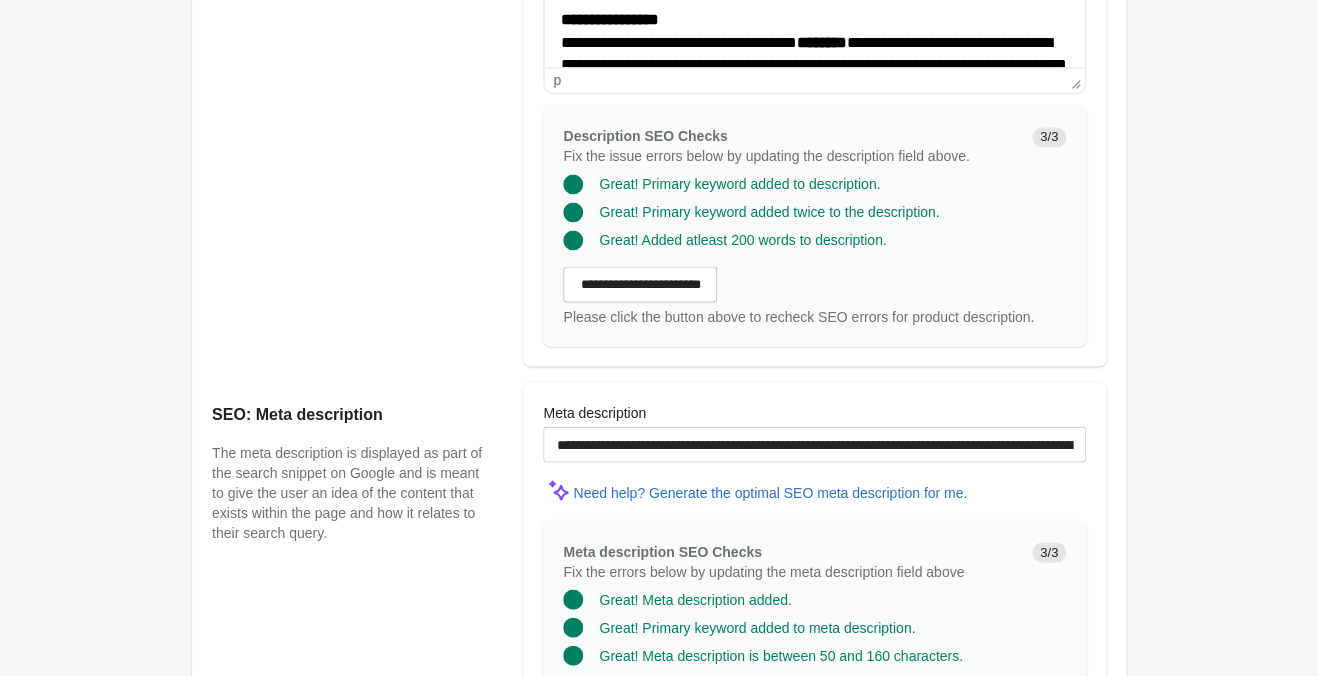click on "Lotus Moon Lover Tank ♡
Open on Shopify
Open on Shopify" at bounding box center [659, 101] 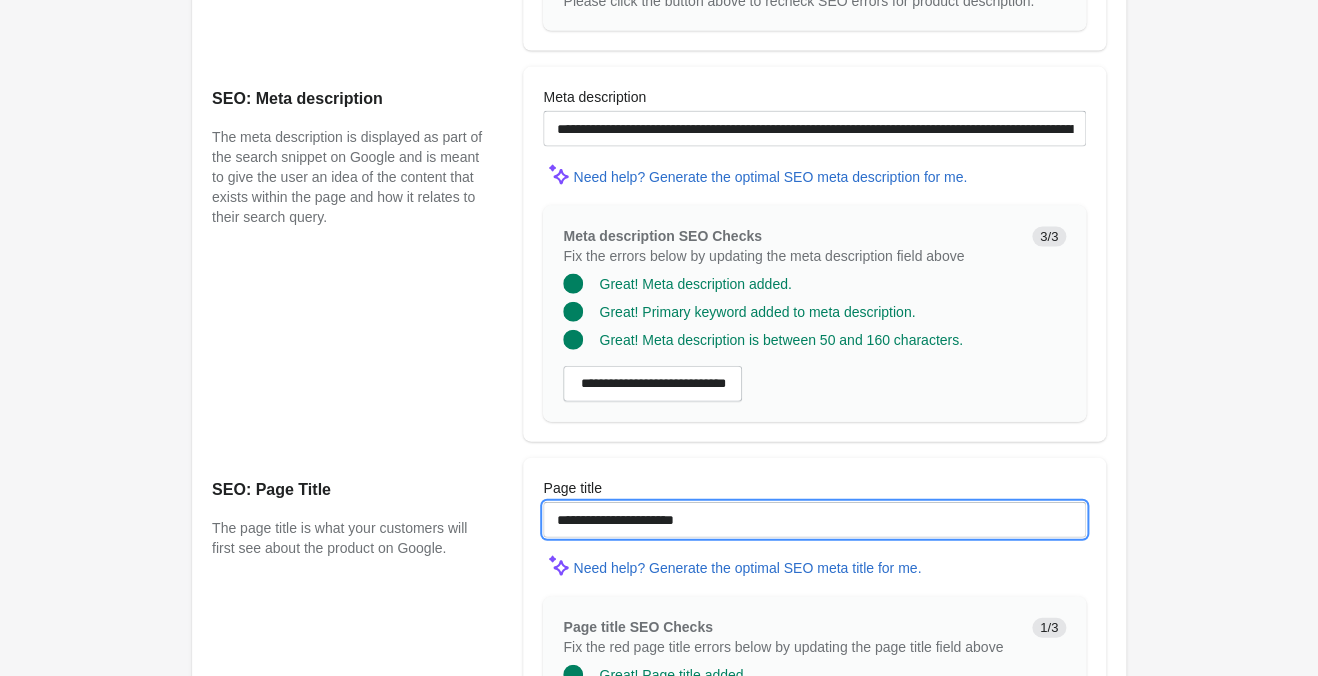 drag, startPoint x: 767, startPoint y: 513, endPoint x: 375, endPoint y: 486, distance: 392.92874 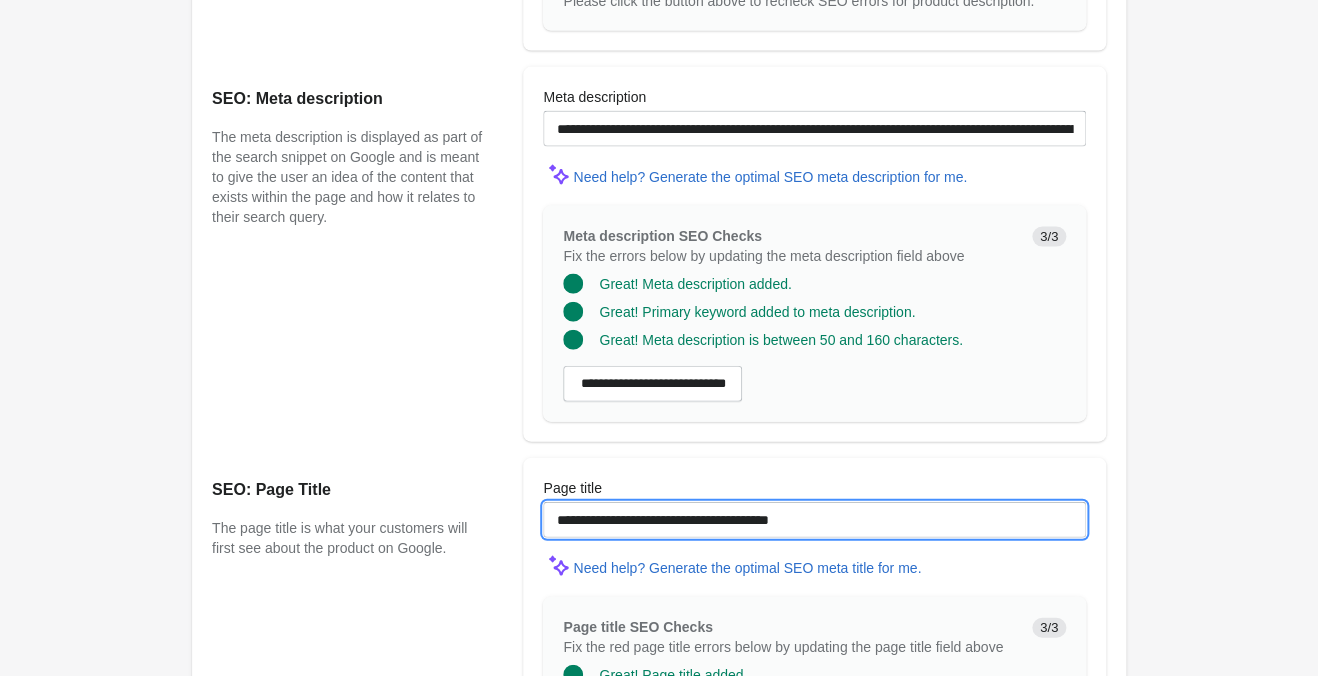 type on "**********" 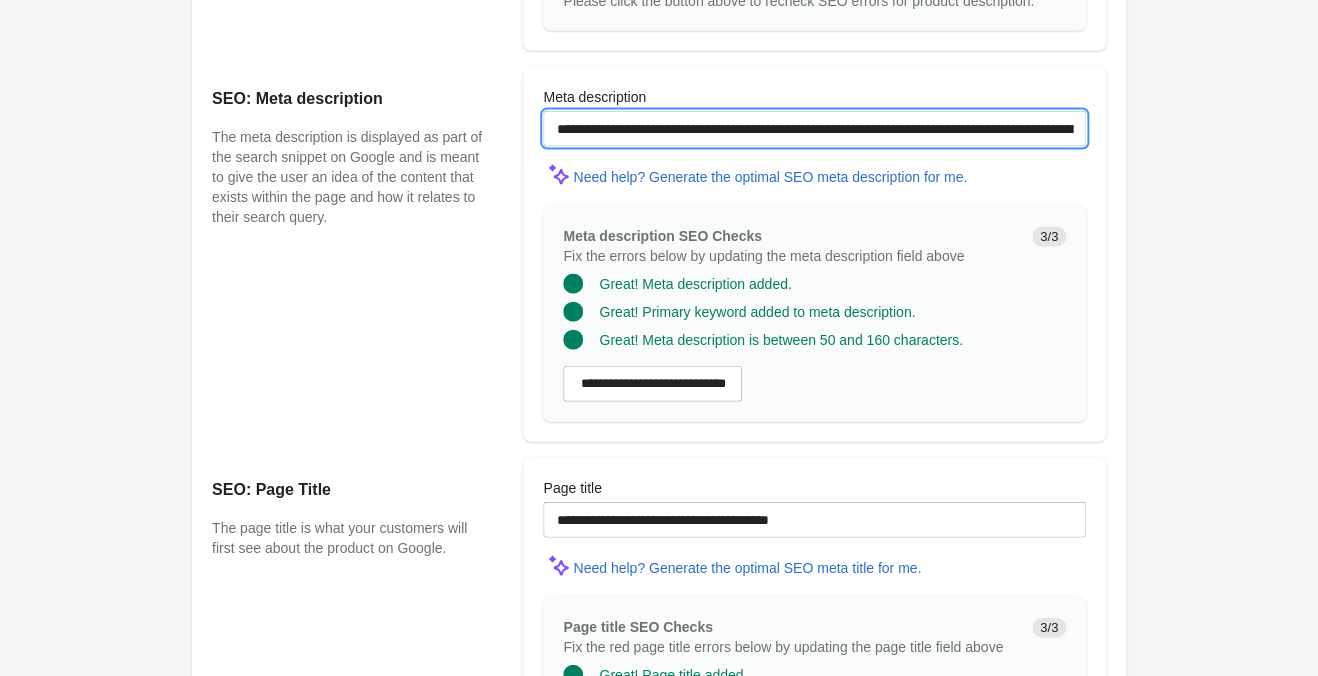 click on "**********" at bounding box center (814, 129) 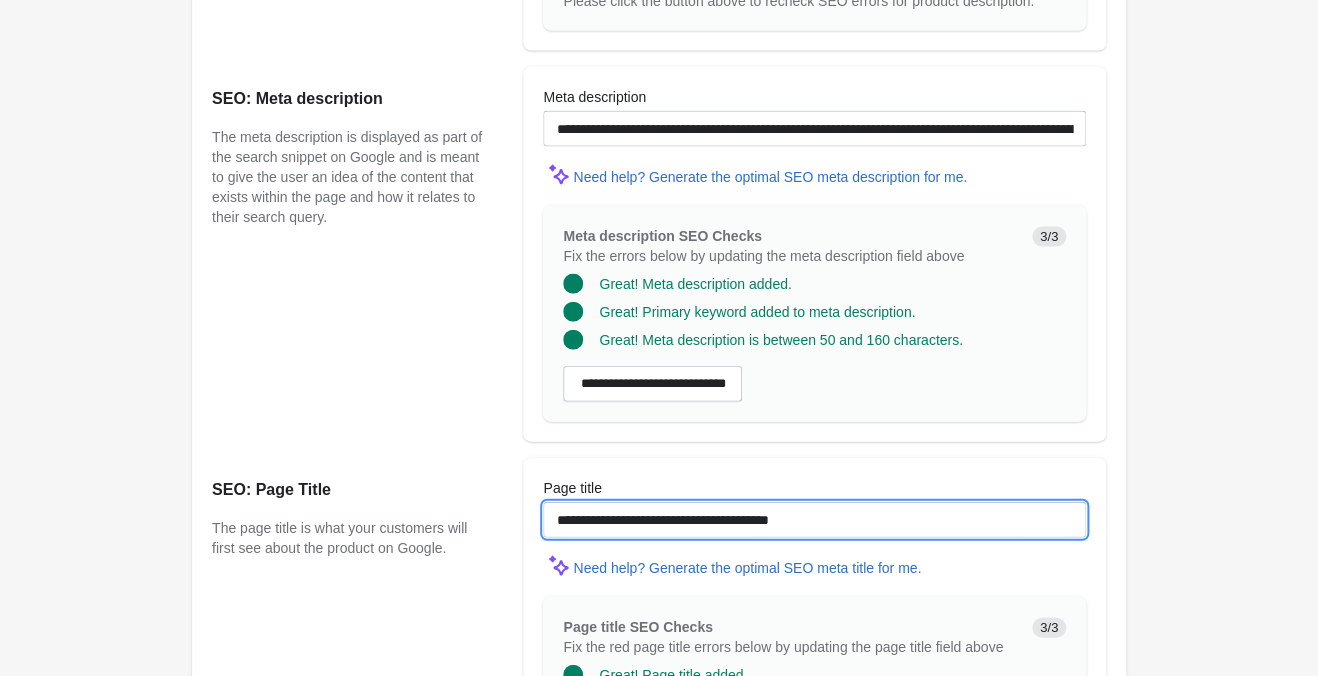 click on "**********" at bounding box center [814, 520] 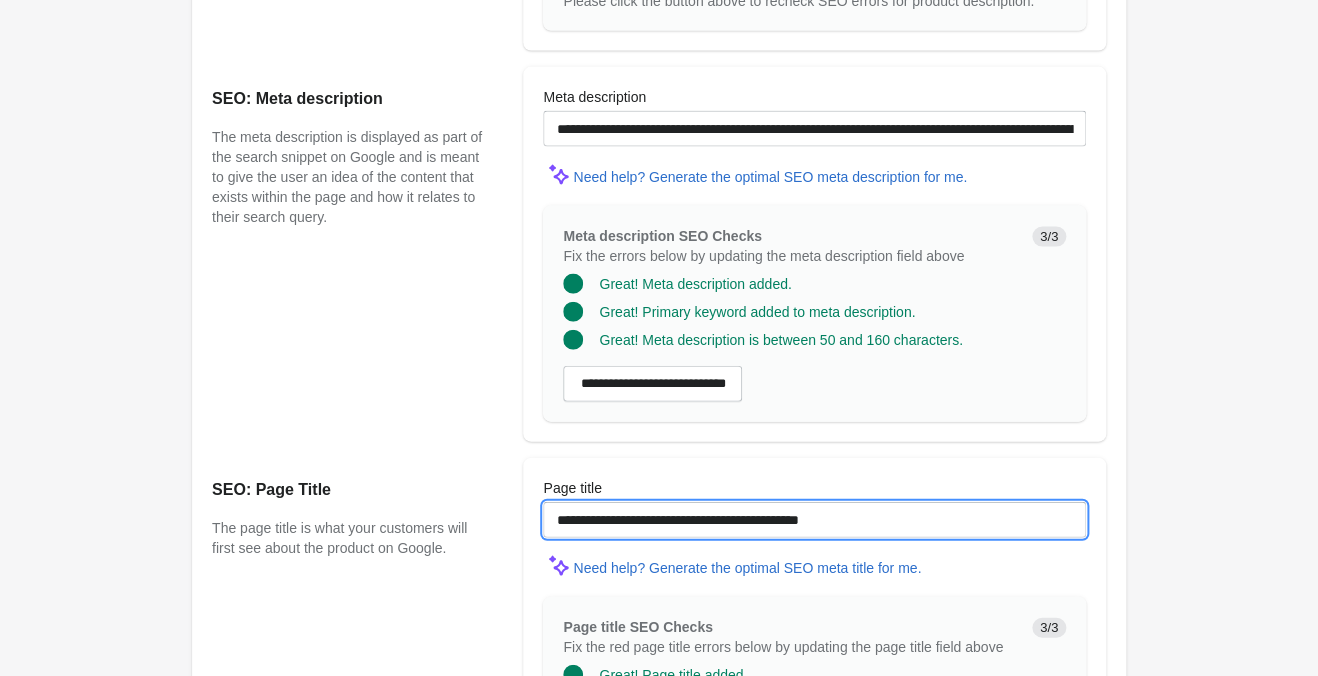 click on "**********" at bounding box center [814, 520] 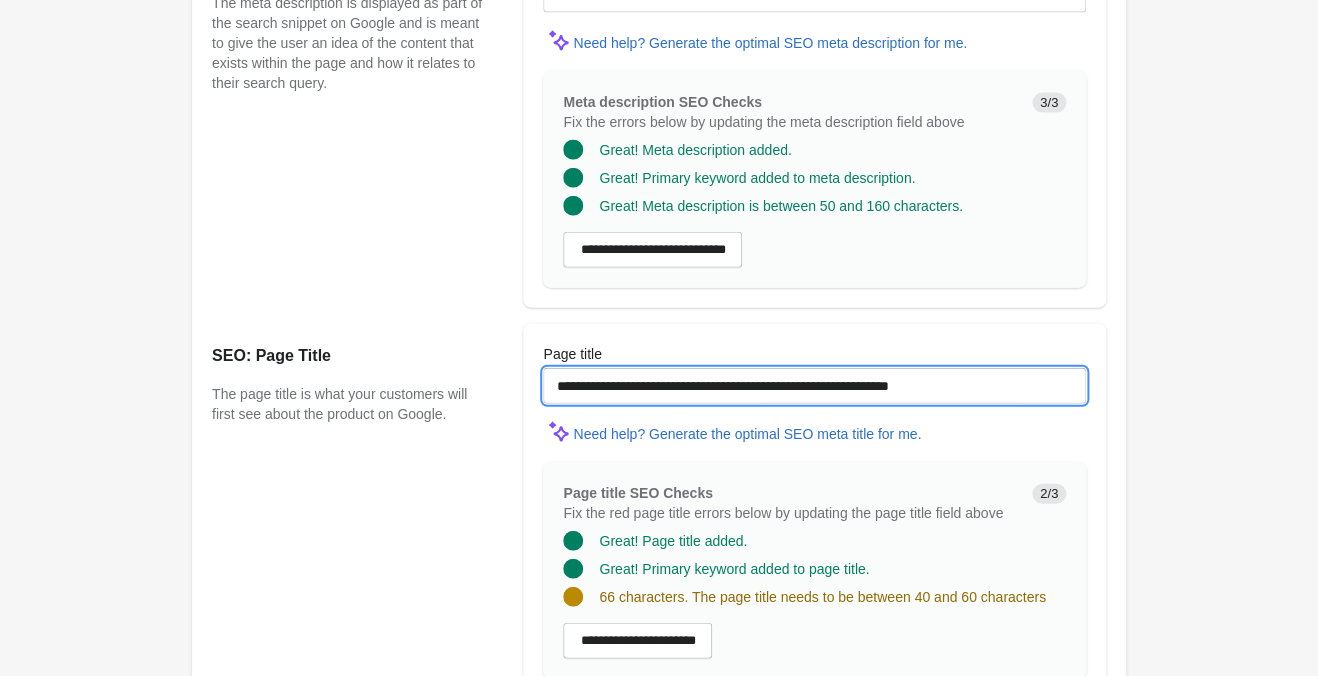 scroll, scrollTop: 1604, scrollLeft: 0, axis: vertical 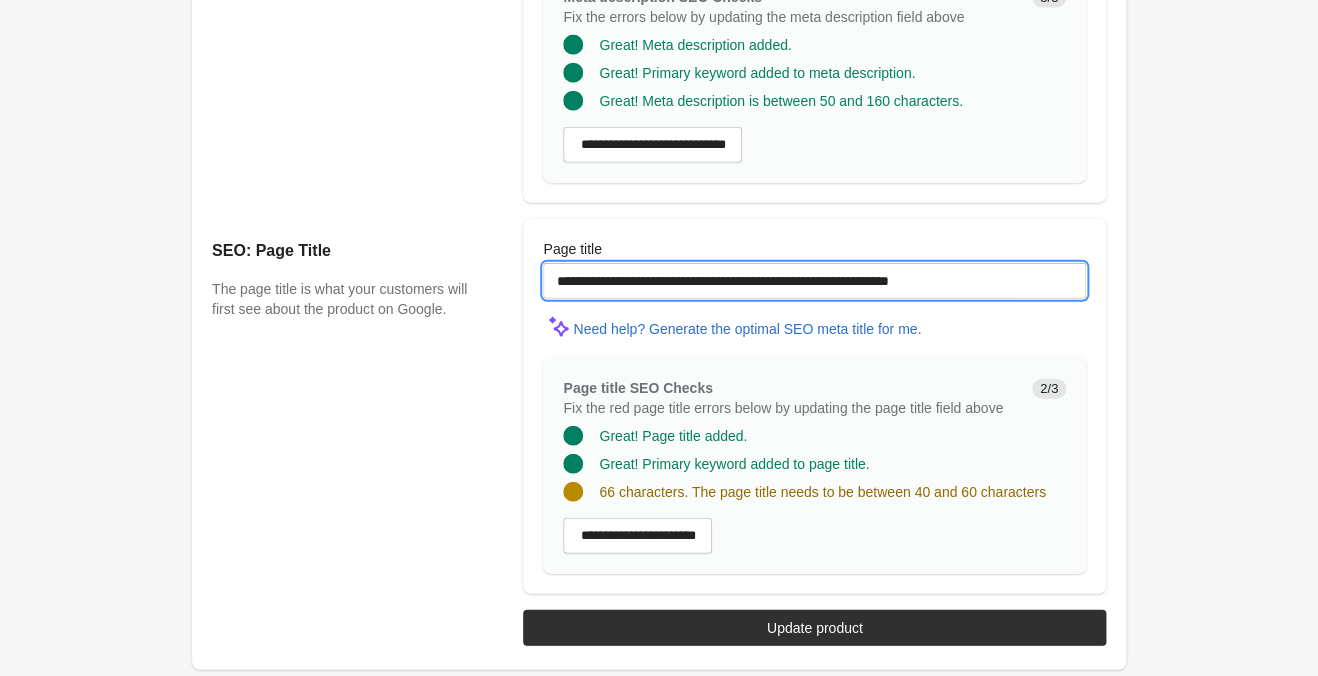 click on "**********" at bounding box center [814, 281] 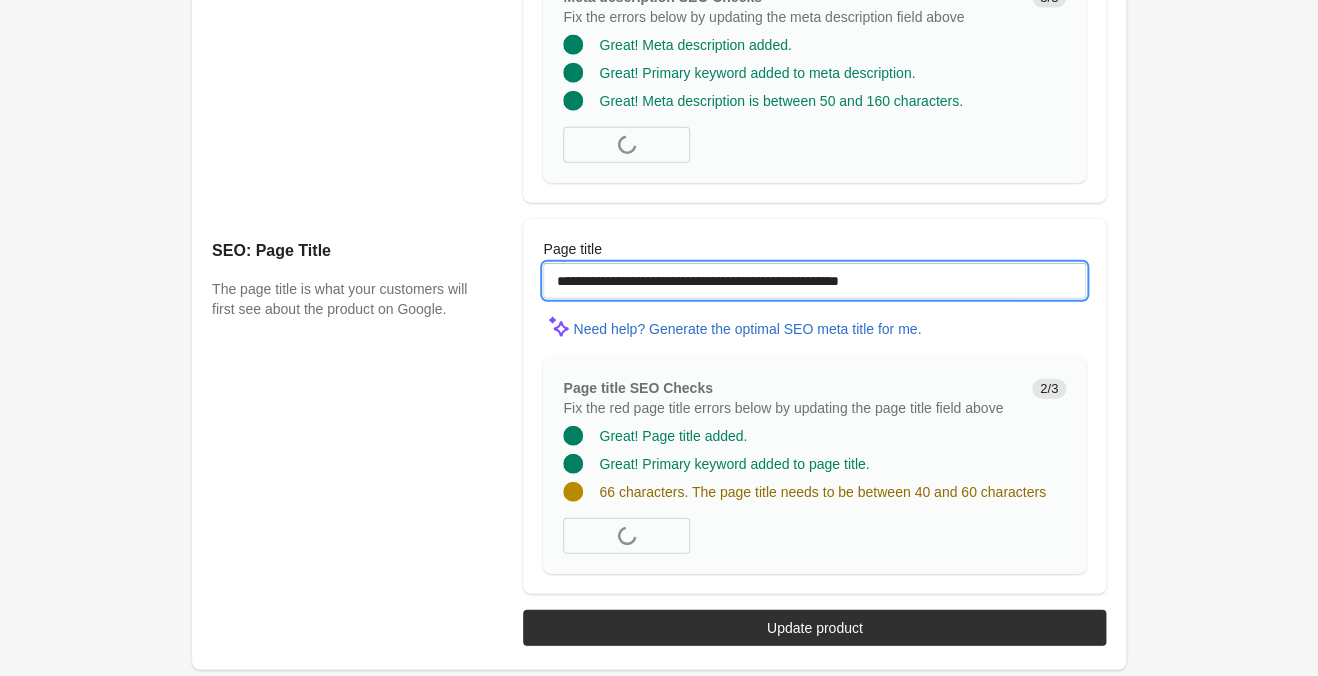 type on "**********" 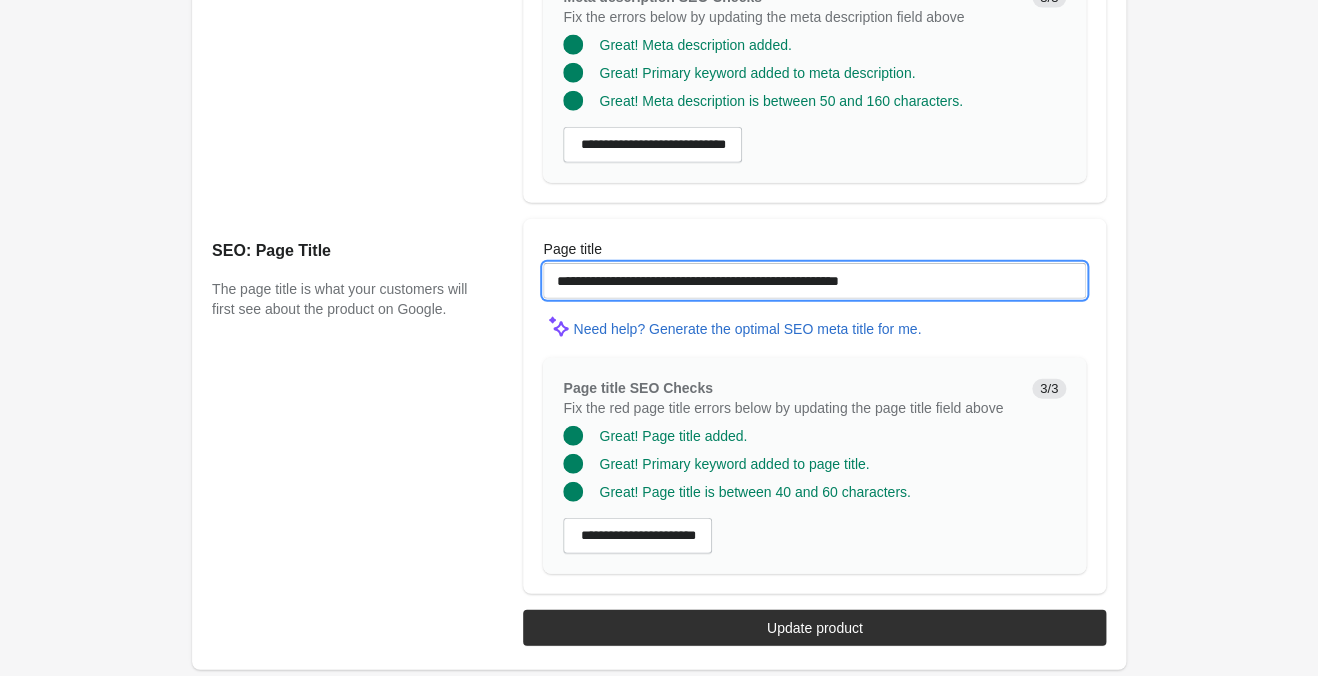 scroll, scrollTop: 1289, scrollLeft: 0, axis: vertical 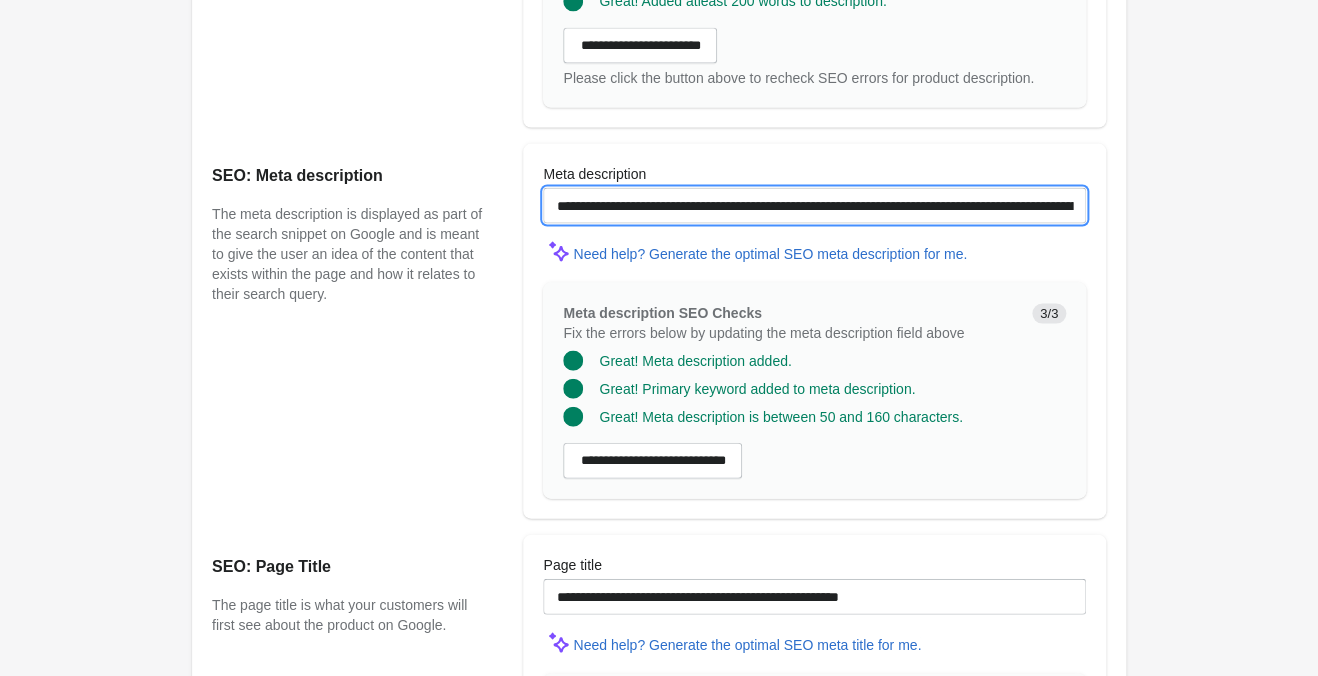 click on "**********" at bounding box center [814, 205] 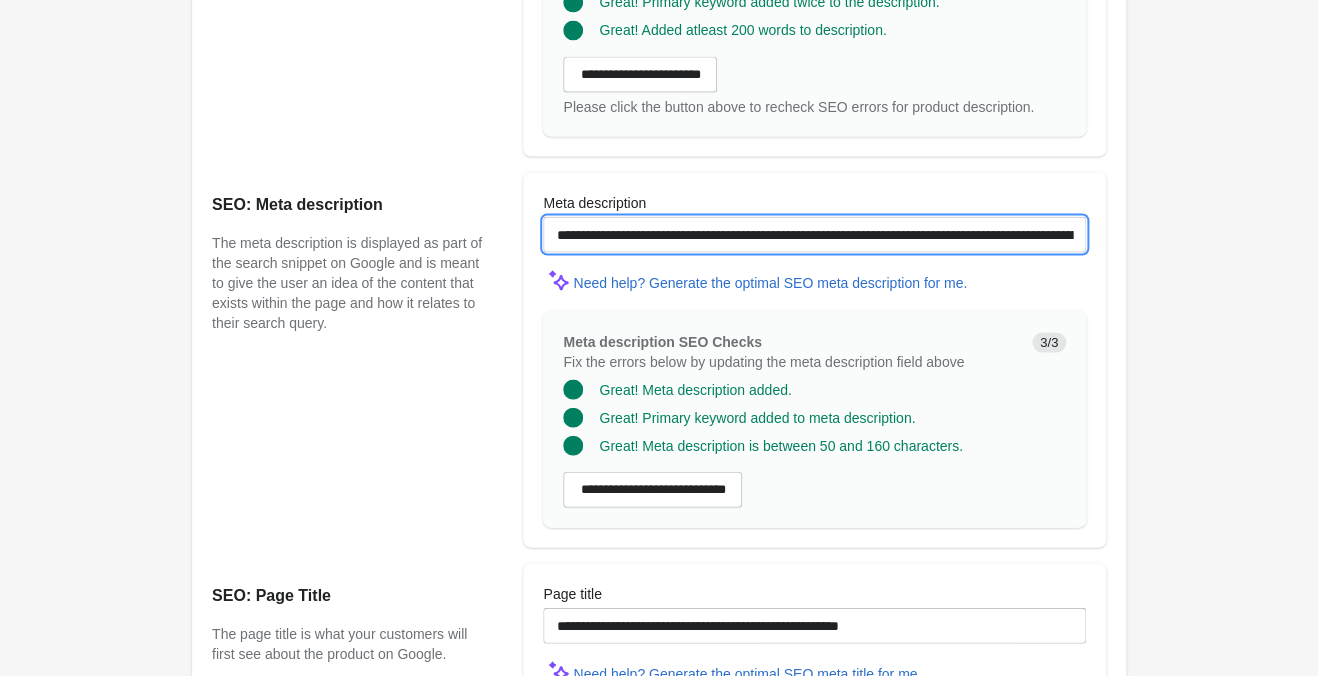 scroll, scrollTop: 1604, scrollLeft: 0, axis: vertical 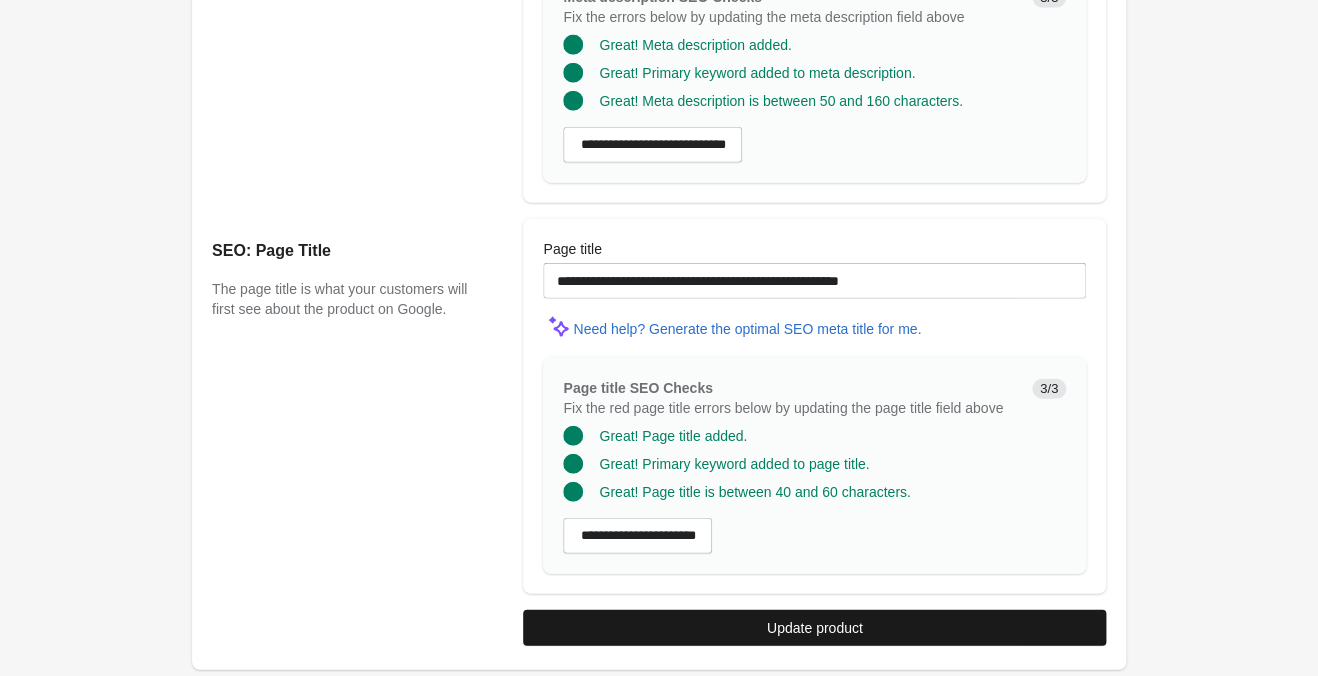 click on "Update product" at bounding box center (815, 628) 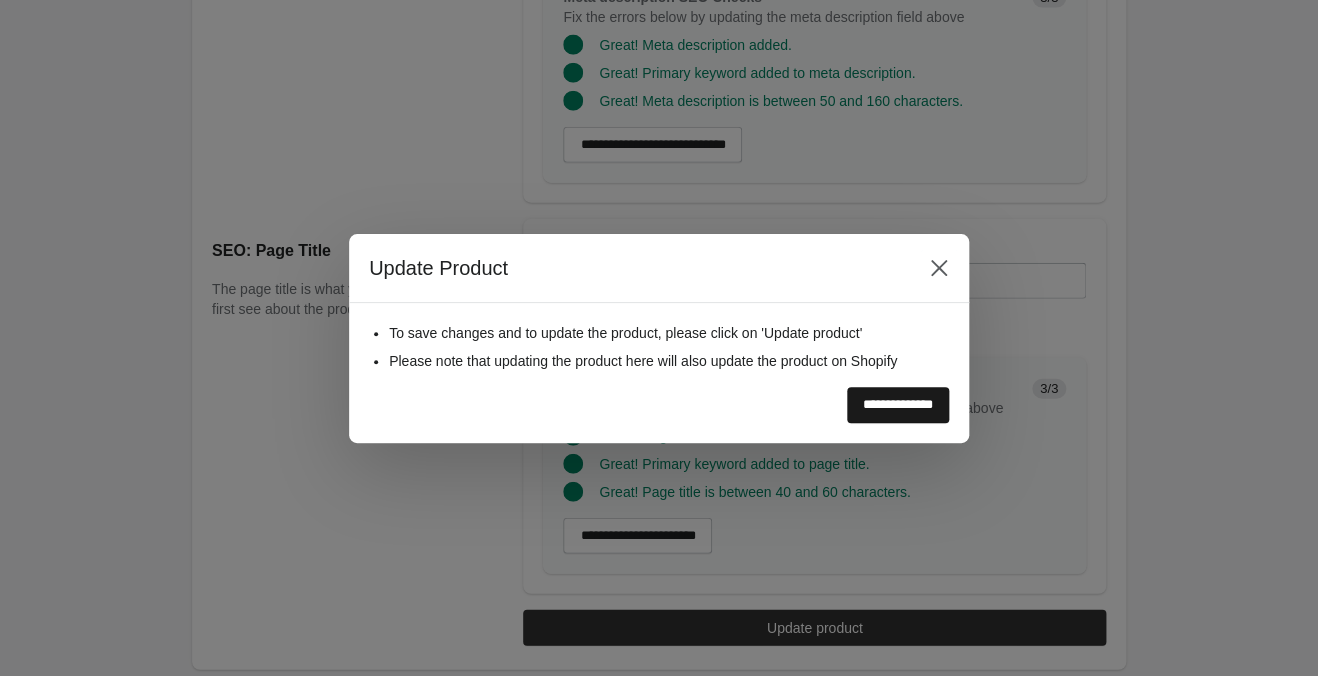click on "**********" at bounding box center (898, 405) 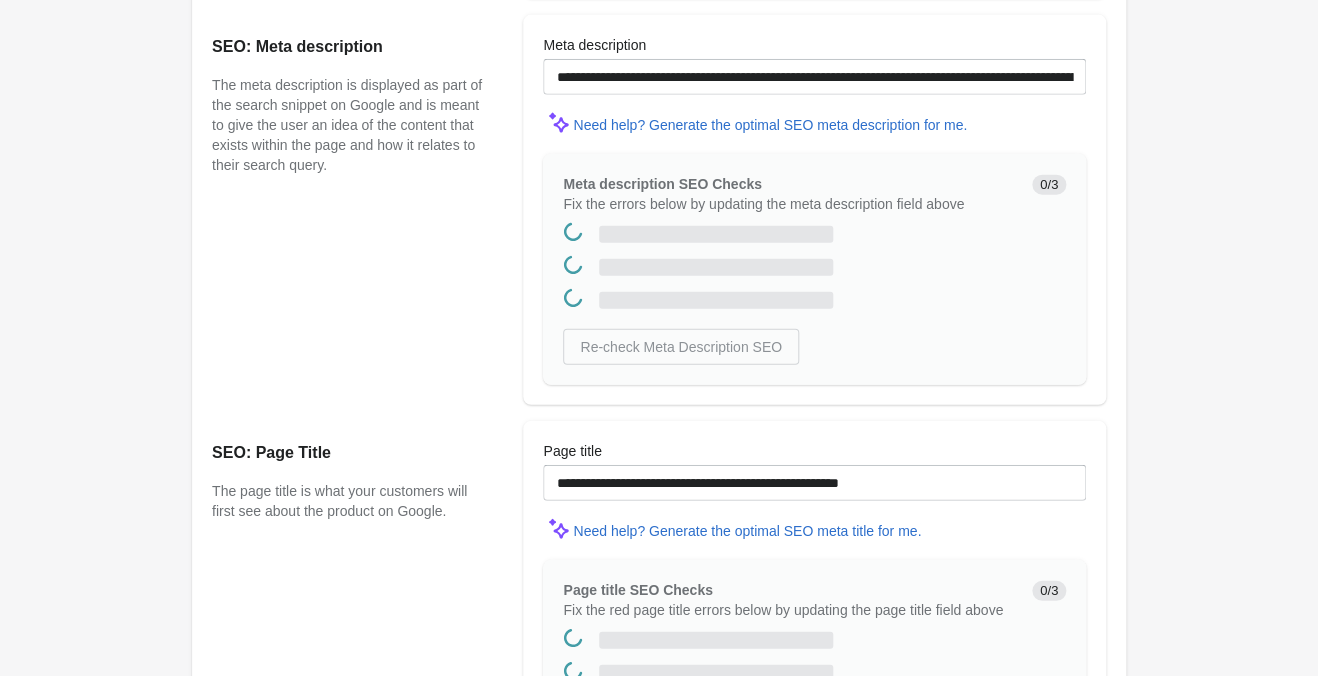 scroll, scrollTop: 0, scrollLeft: 0, axis: both 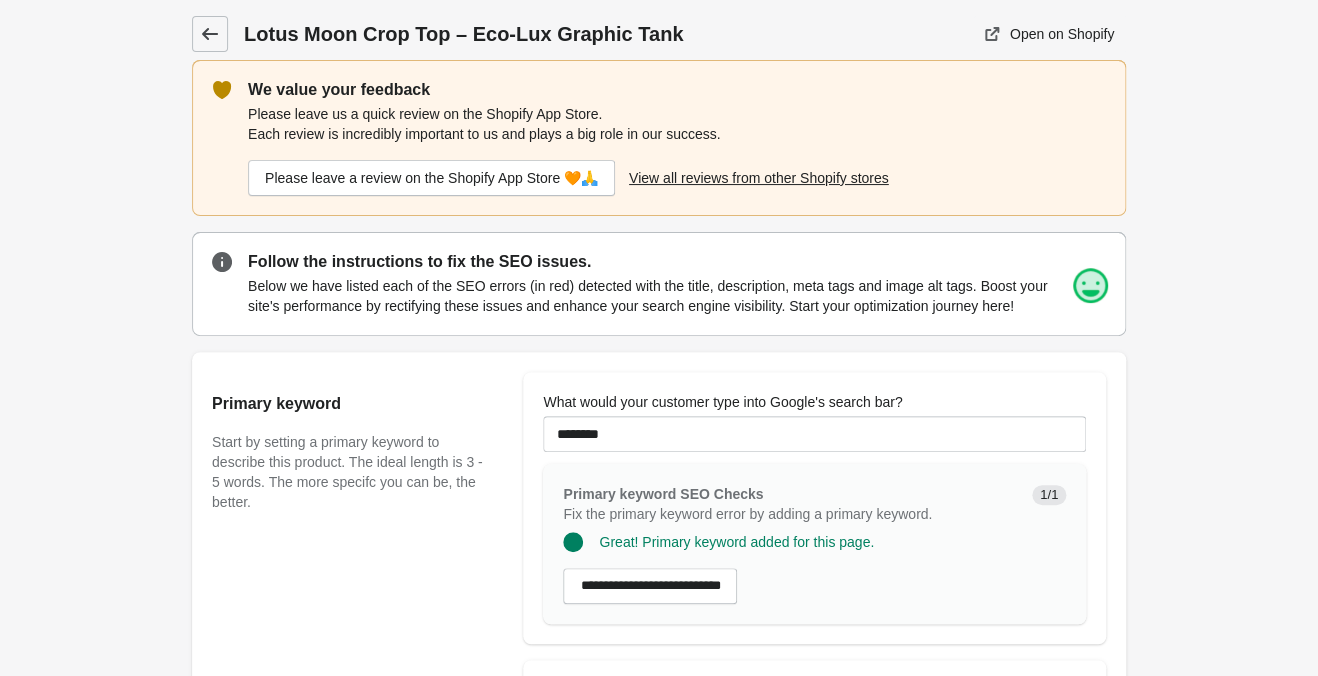 click 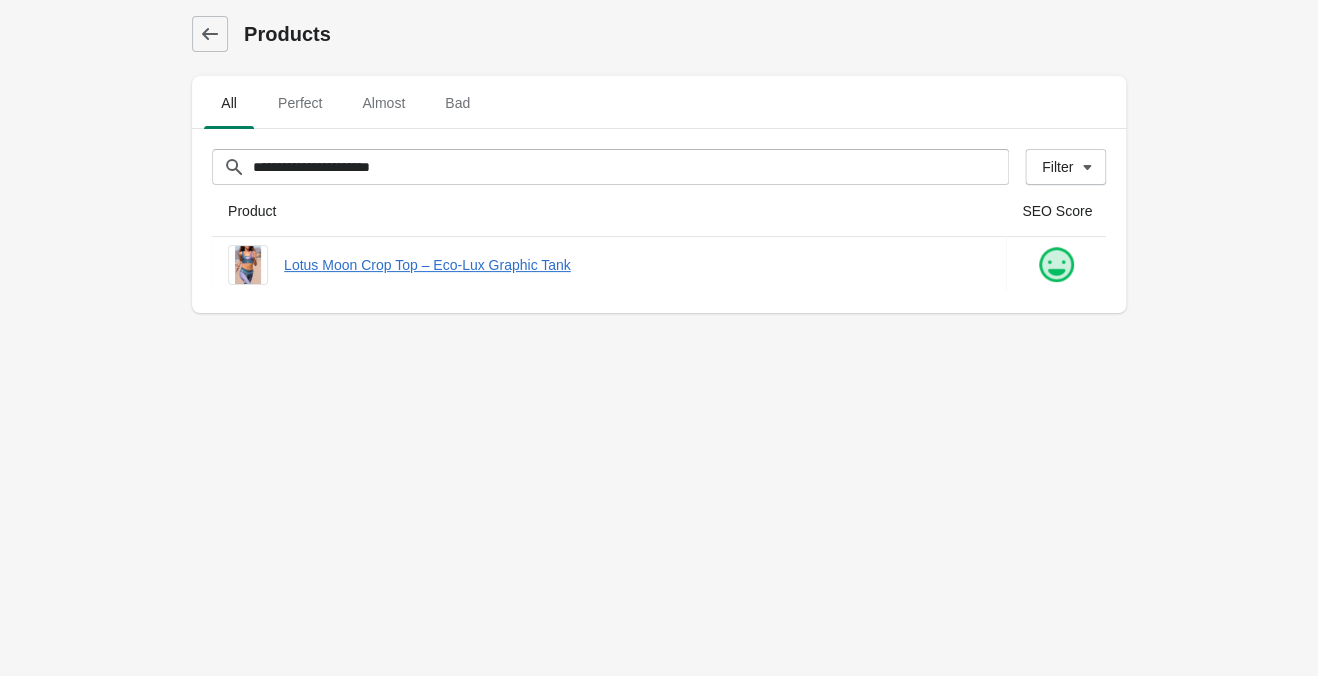 click on "**********" at bounding box center (659, 338) 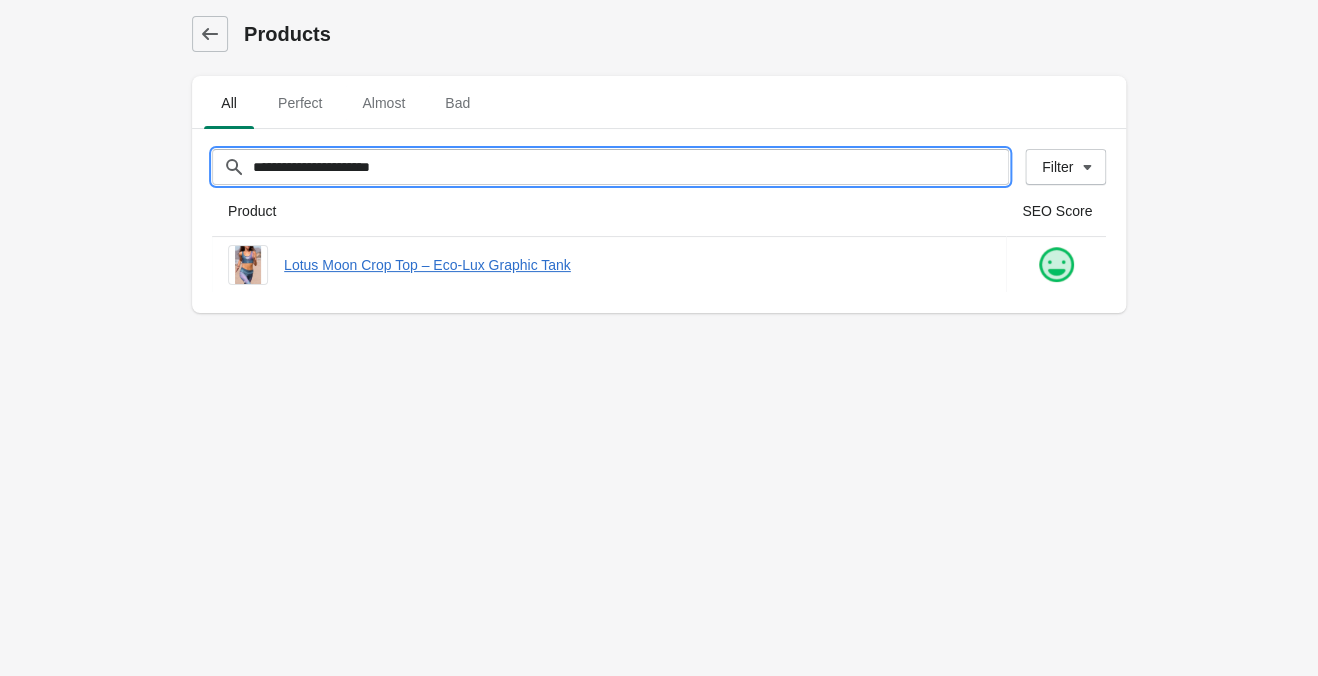 drag, startPoint x: 642, startPoint y: 160, endPoint x: -187, endPoint y: 90, distance: 831.95013 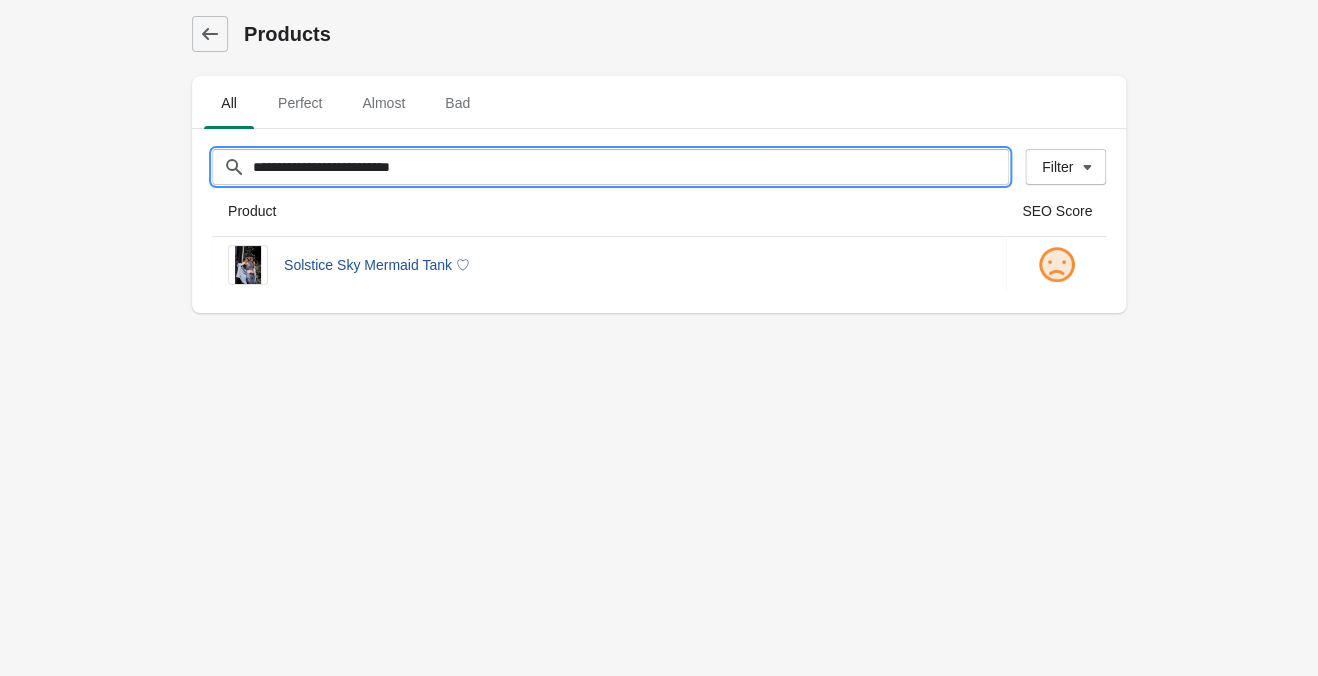 type on "**********" 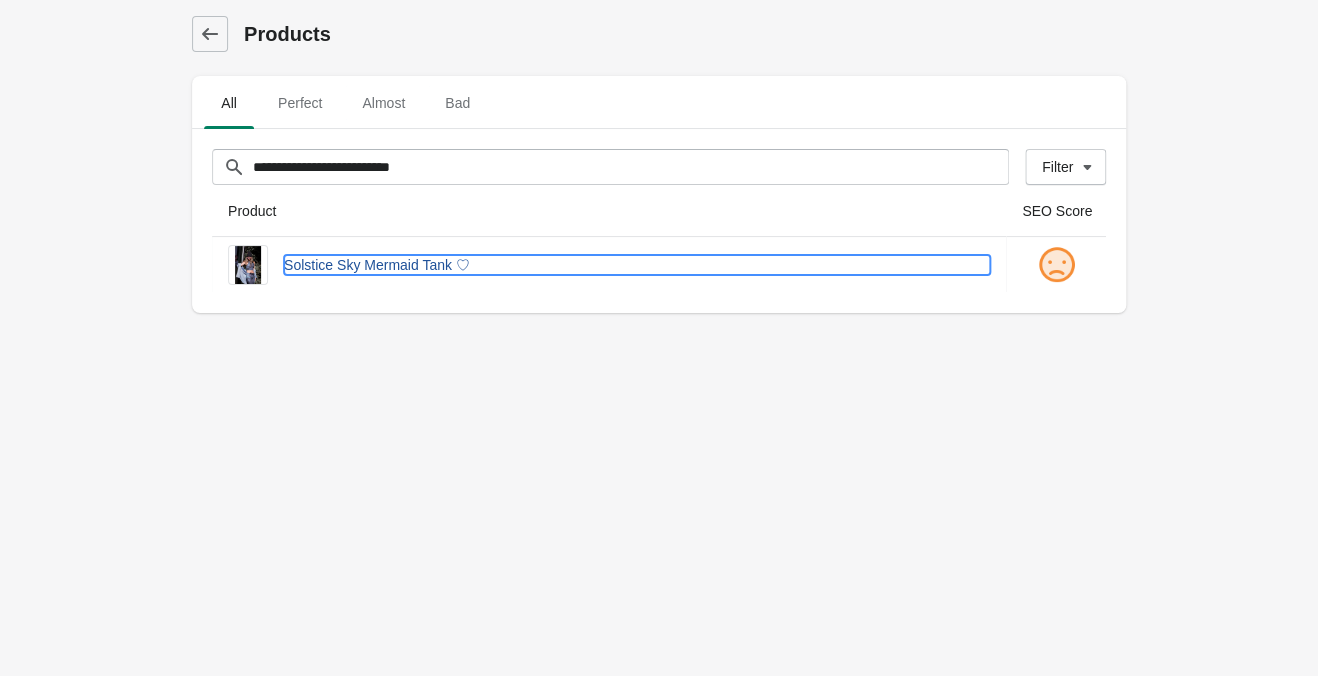 click on "Solstice Sky Mermaid Tank ♡" at bounding box center (637, 265) 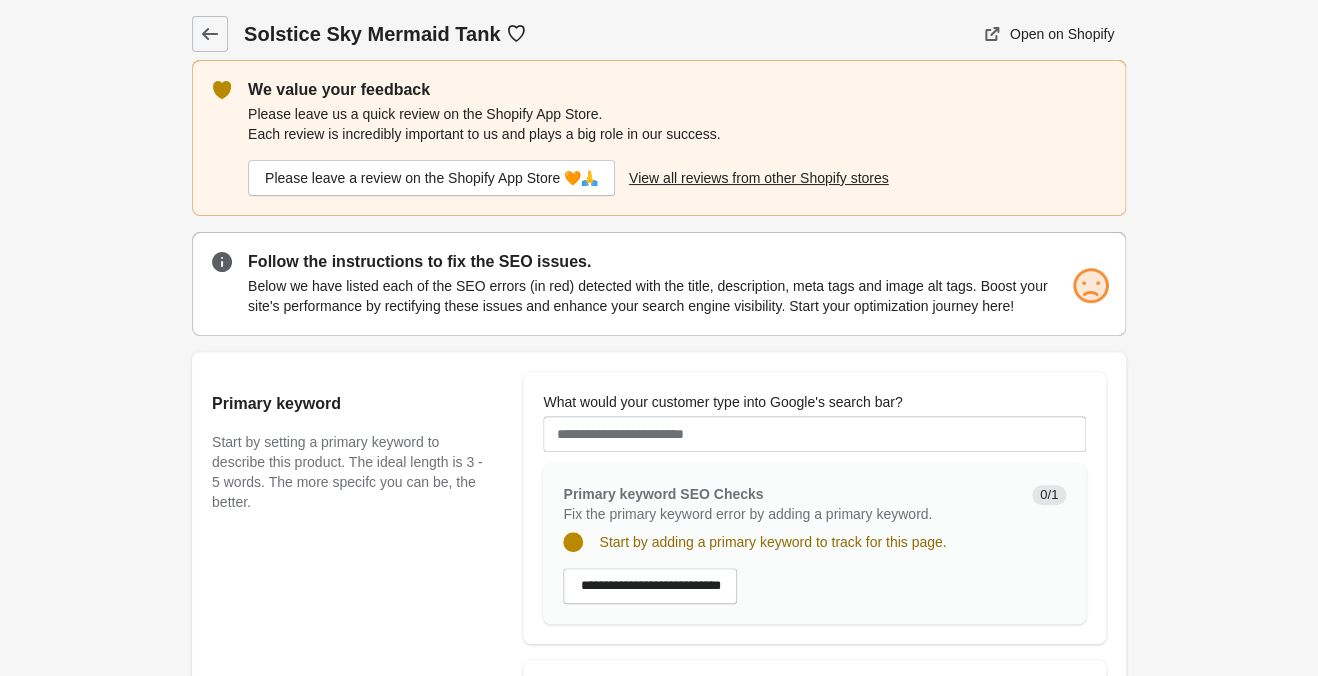 scroll, scrollTop: 0, scrollLeft: 0, axis: both 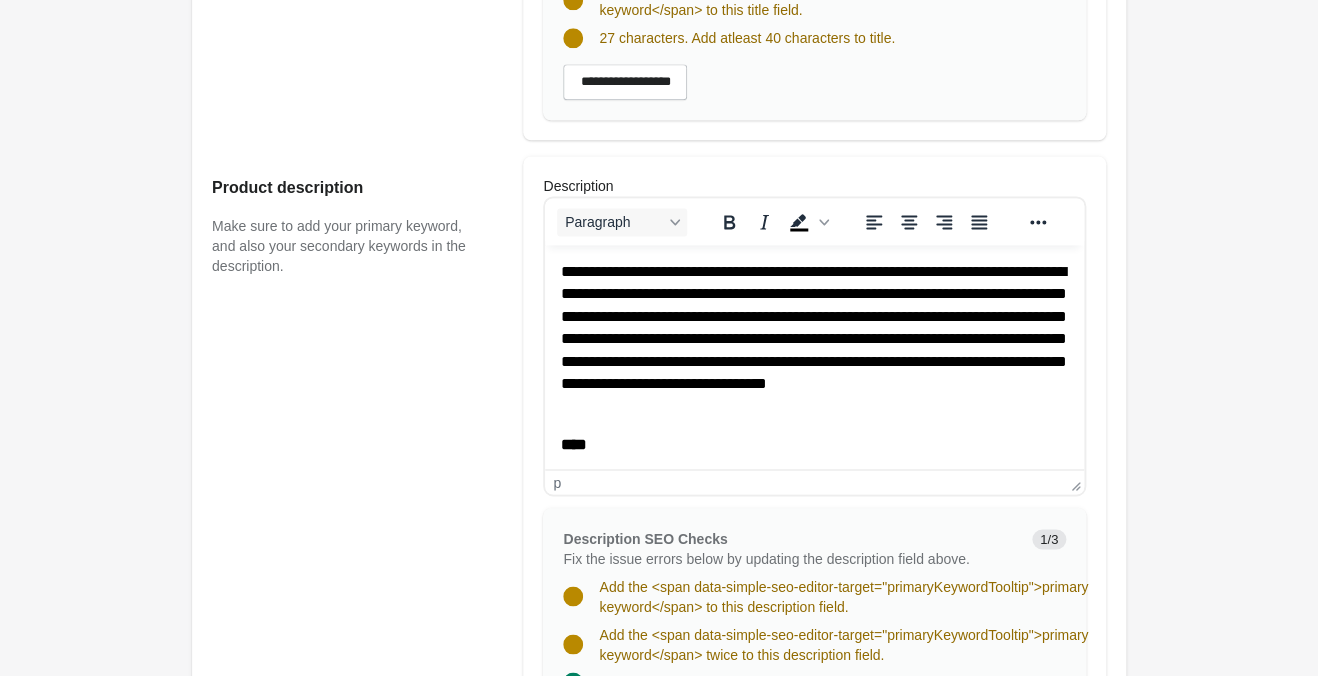 click on "**********" at bounding box center (814, 339) 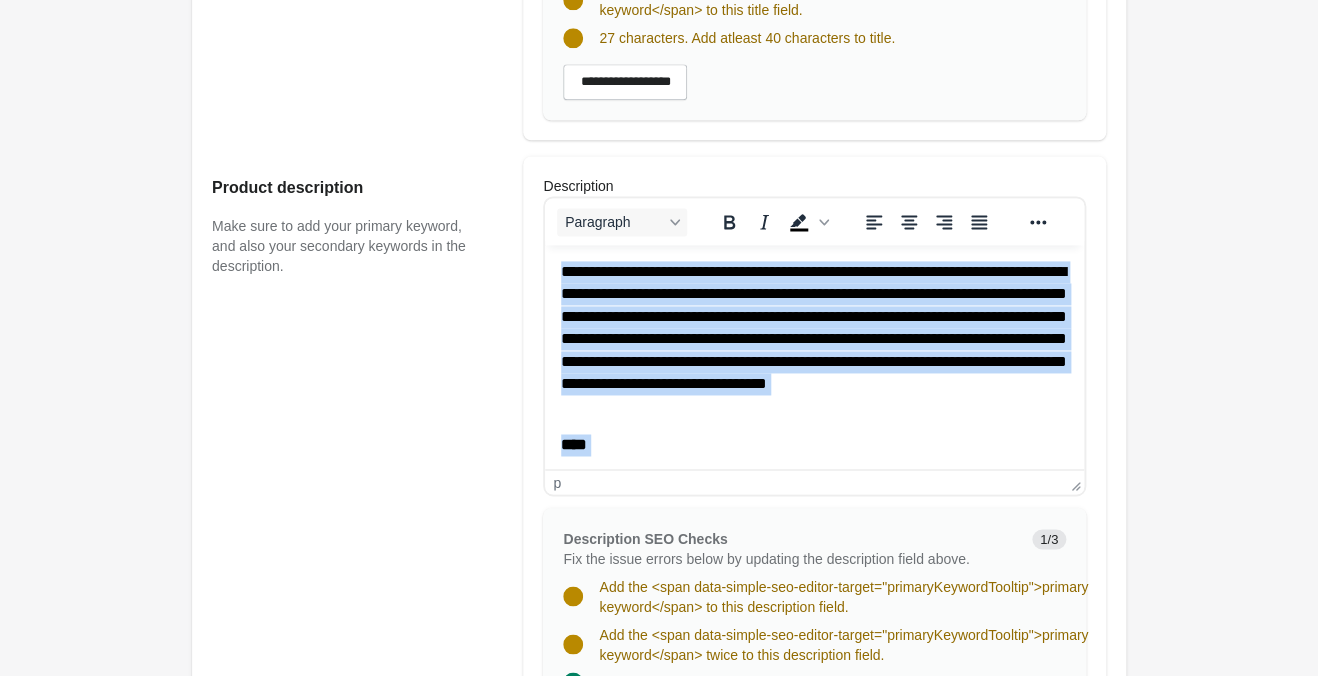 copy on "**********" 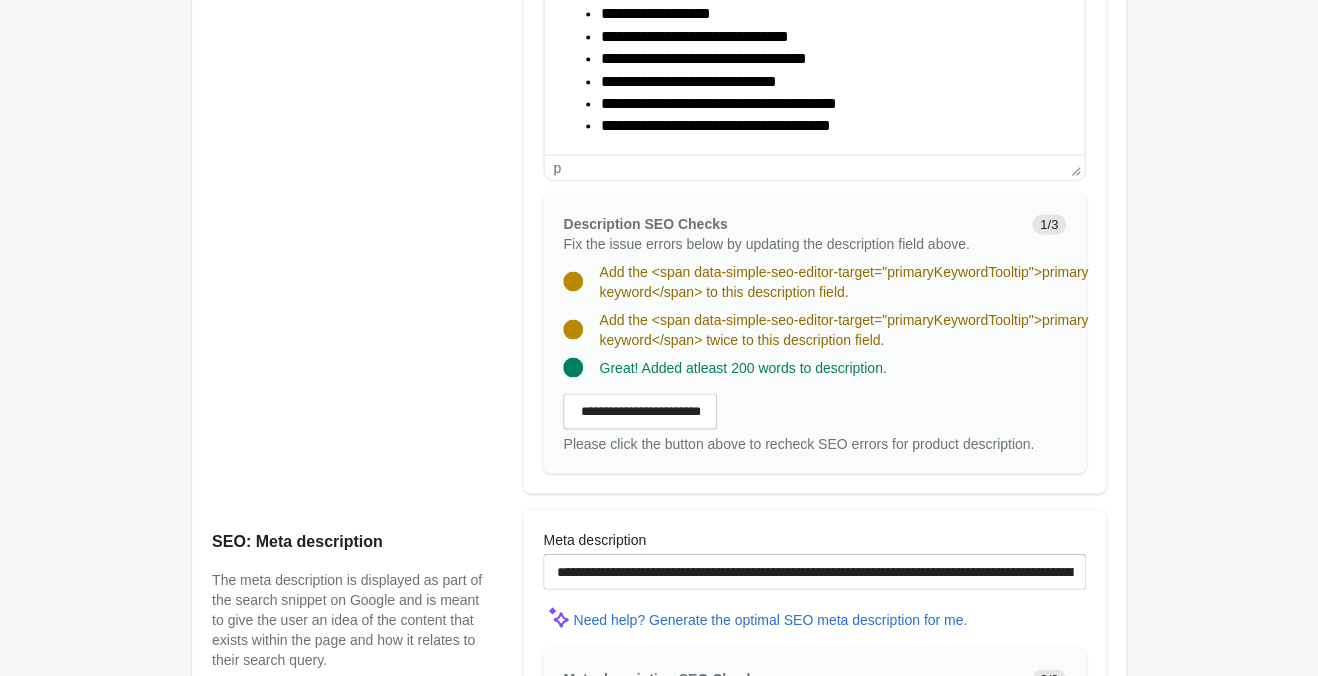 scroll, scrollTop: 1470, scrollLeft: 0, axis: vertical 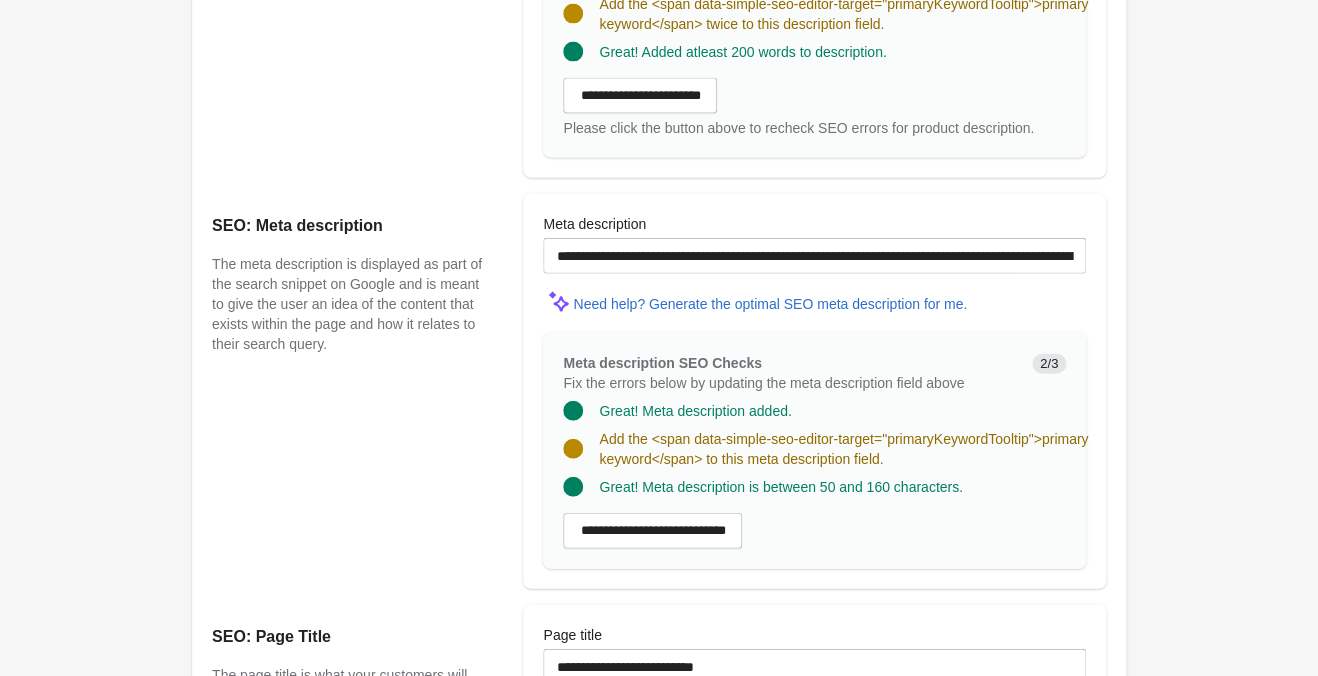 click on "Meta description" at bounding box center (814, 224) 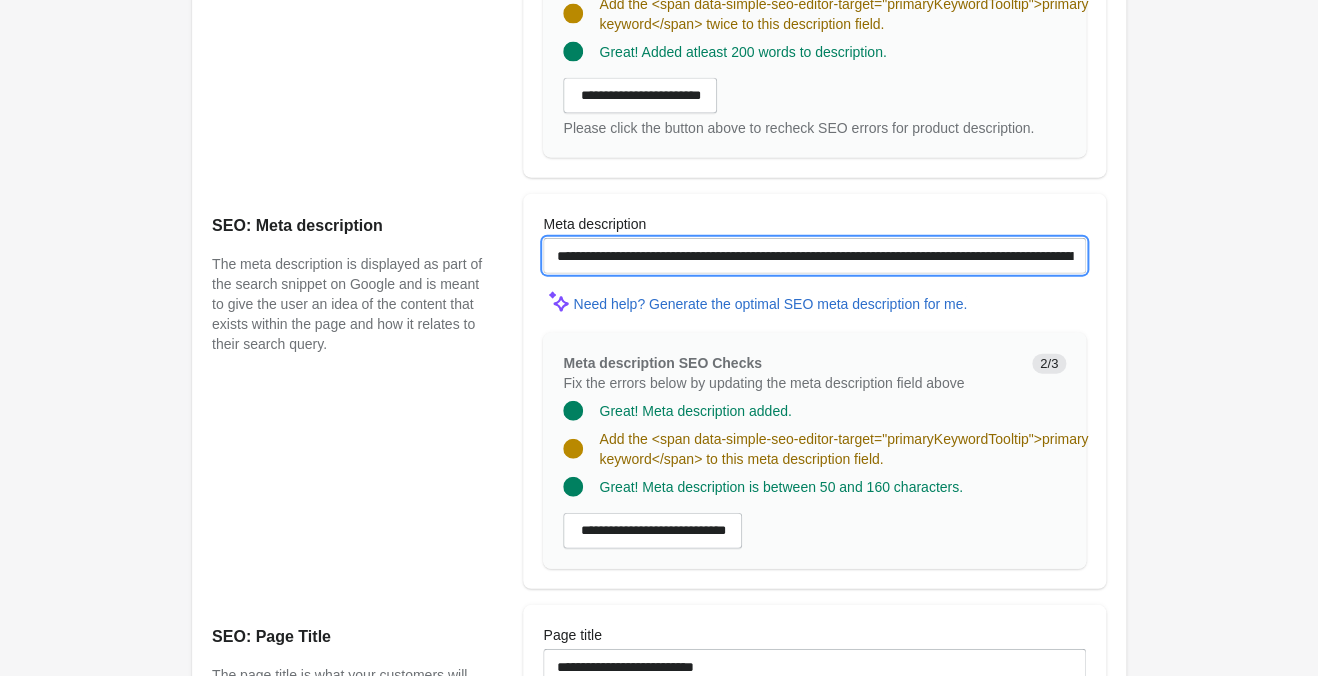 click on "**********" at bounding box center [814, 256] 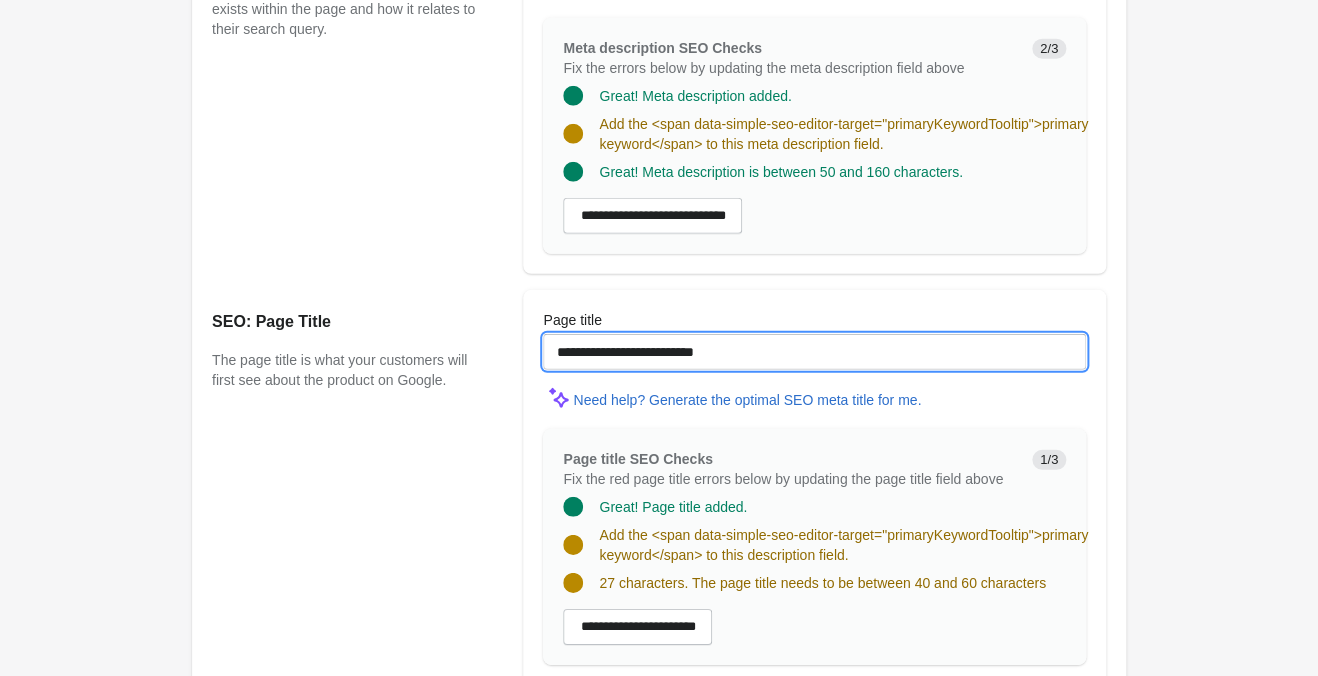 click on "**********" at bounding box center (814, 352) 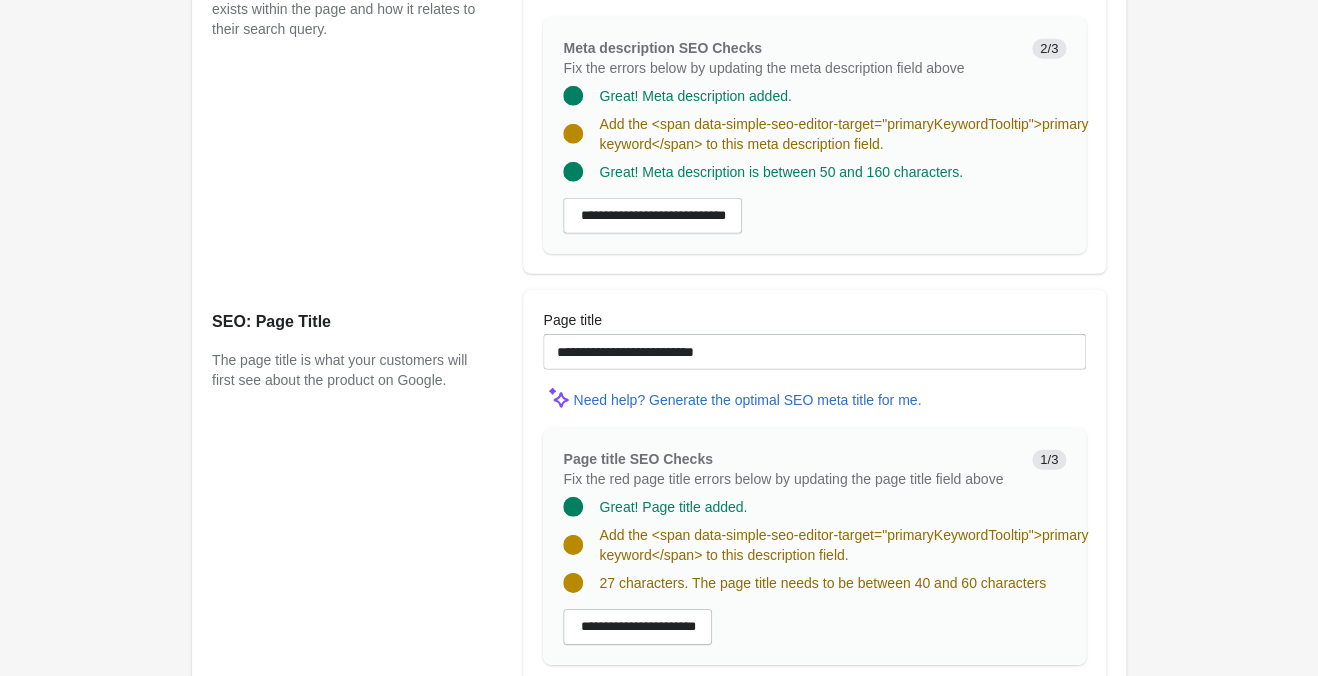 click on "Solstice Sky Mermaid Tank ♡
Open on Shopify
Open on Shopify" at bounding box center [659, -508] 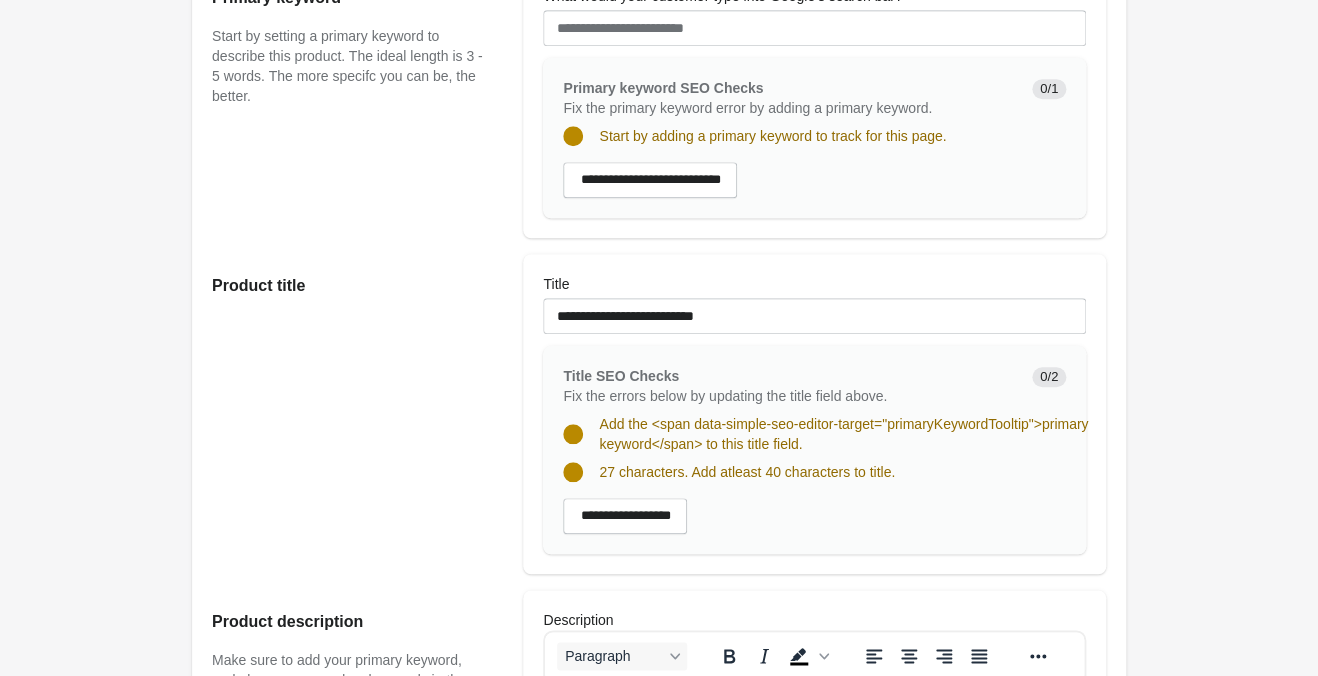 scroll, scrollTop: 91, scrollLeft: 0, axis: vertical 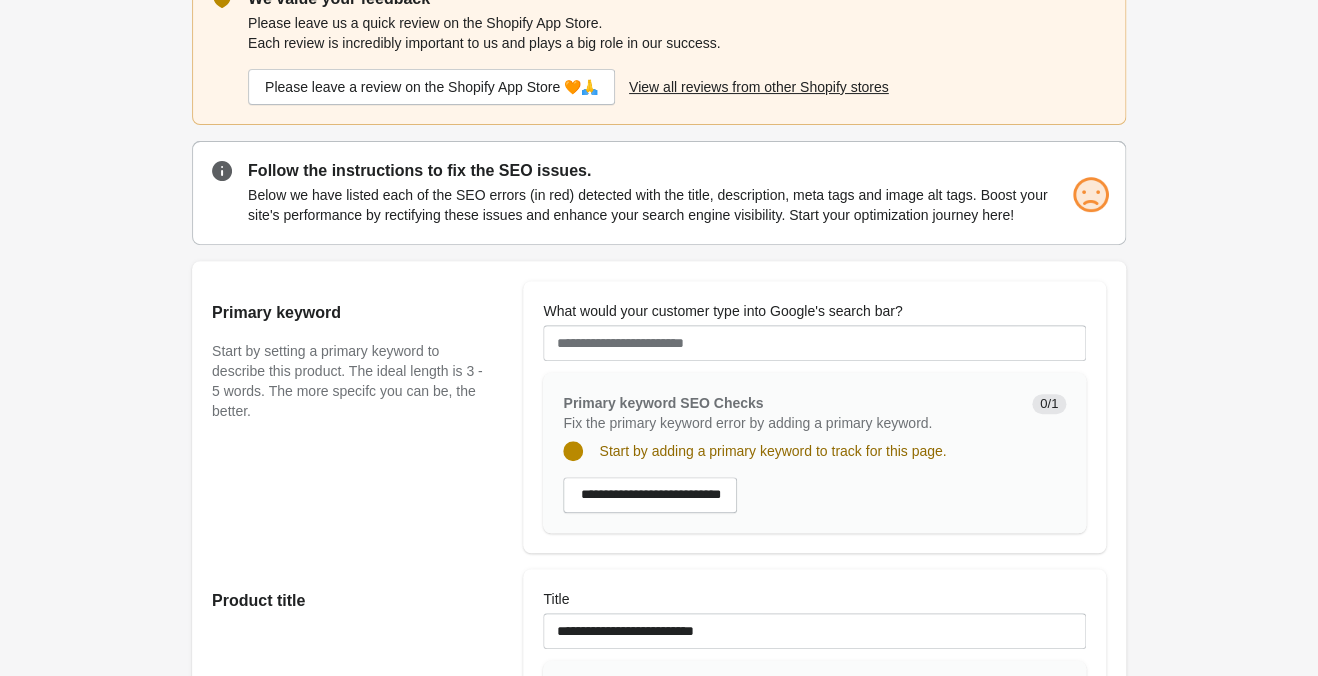 click on "What would your customer type into Google's search bar?" at bounding box center (814, 331) 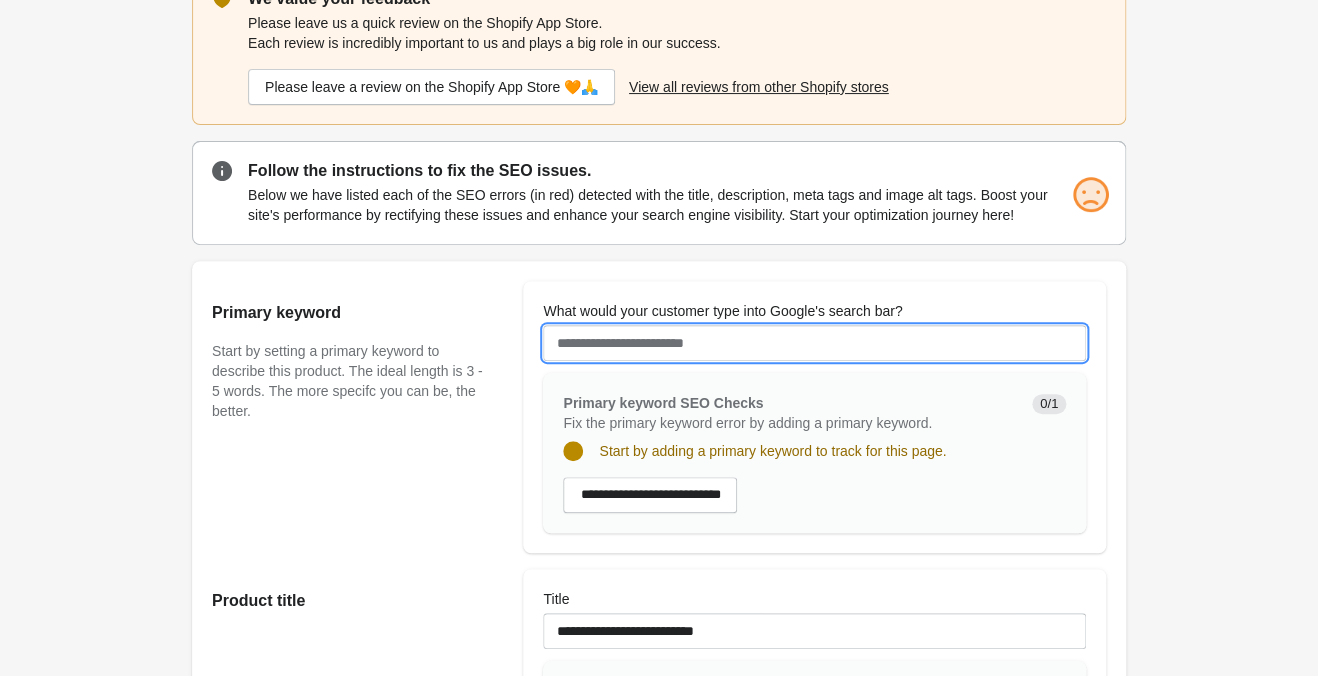 click on "What would your customer type into Google's search bar?" at bounding box center [814, 343] 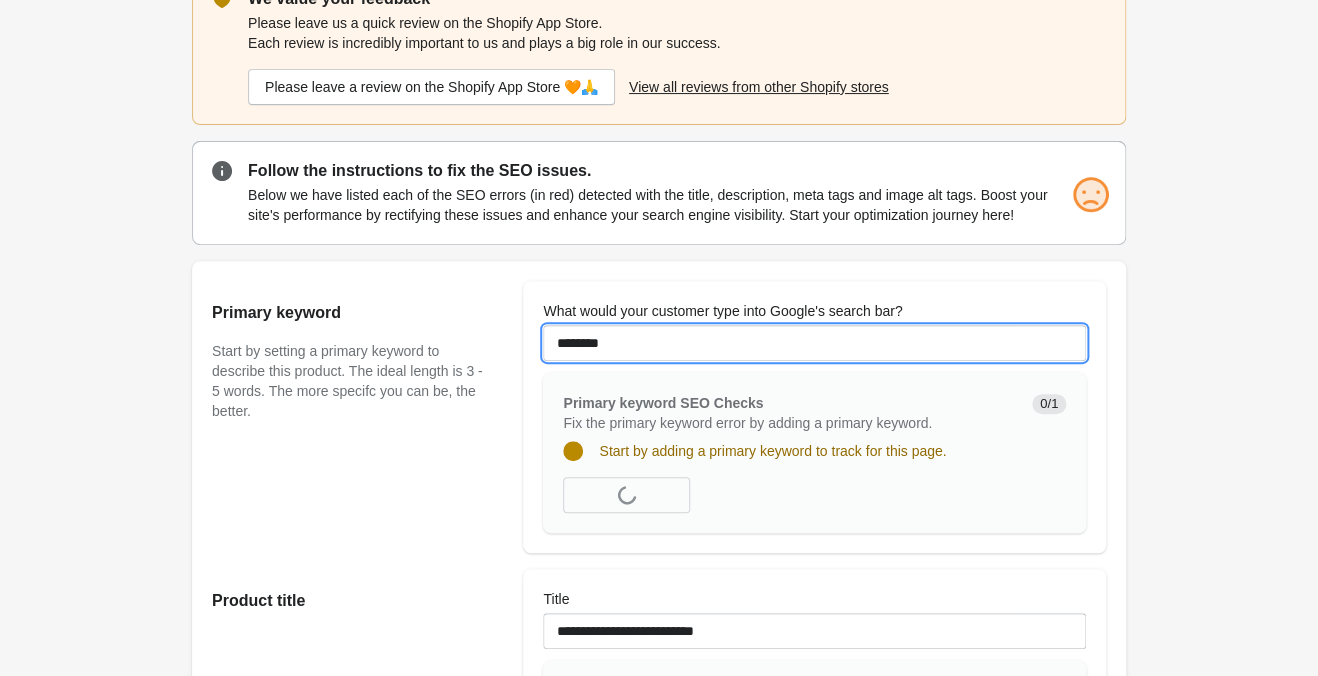 type on "********" 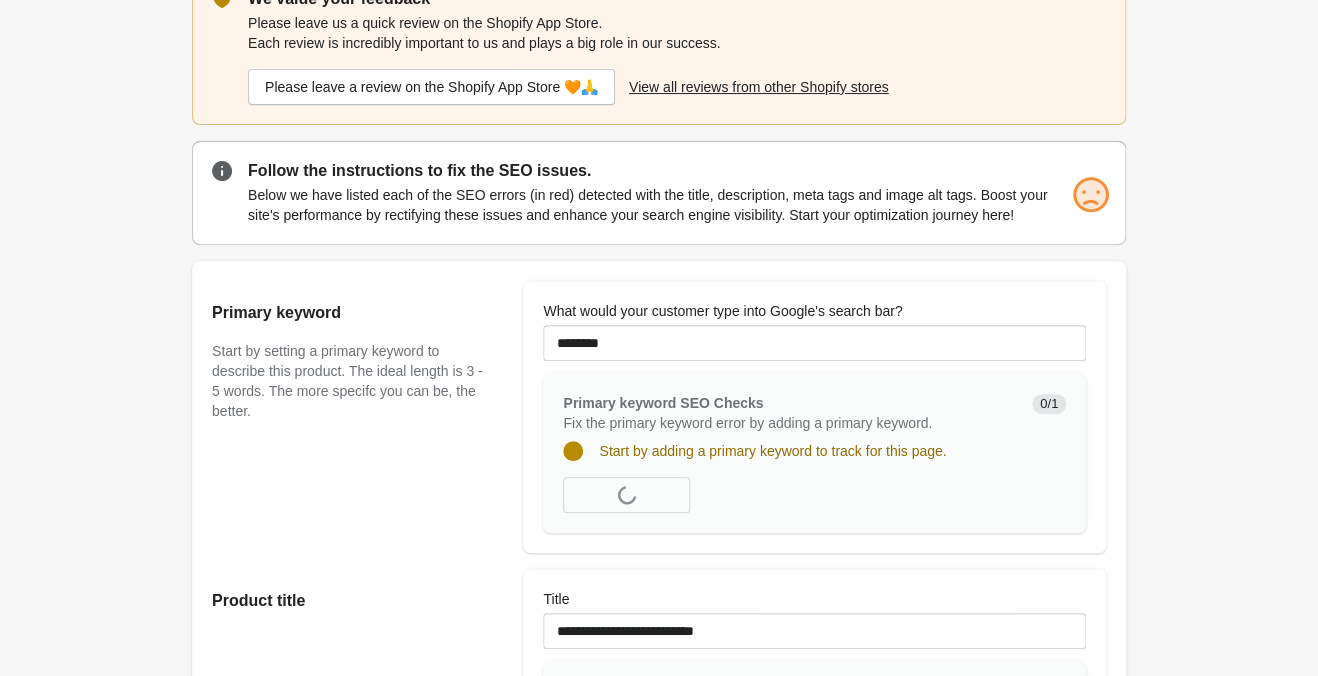 click on "Solstice Sky Mermaid Tank ♡
Open on Shopify
Open on Shopify" at bounding box center [659, 1186] 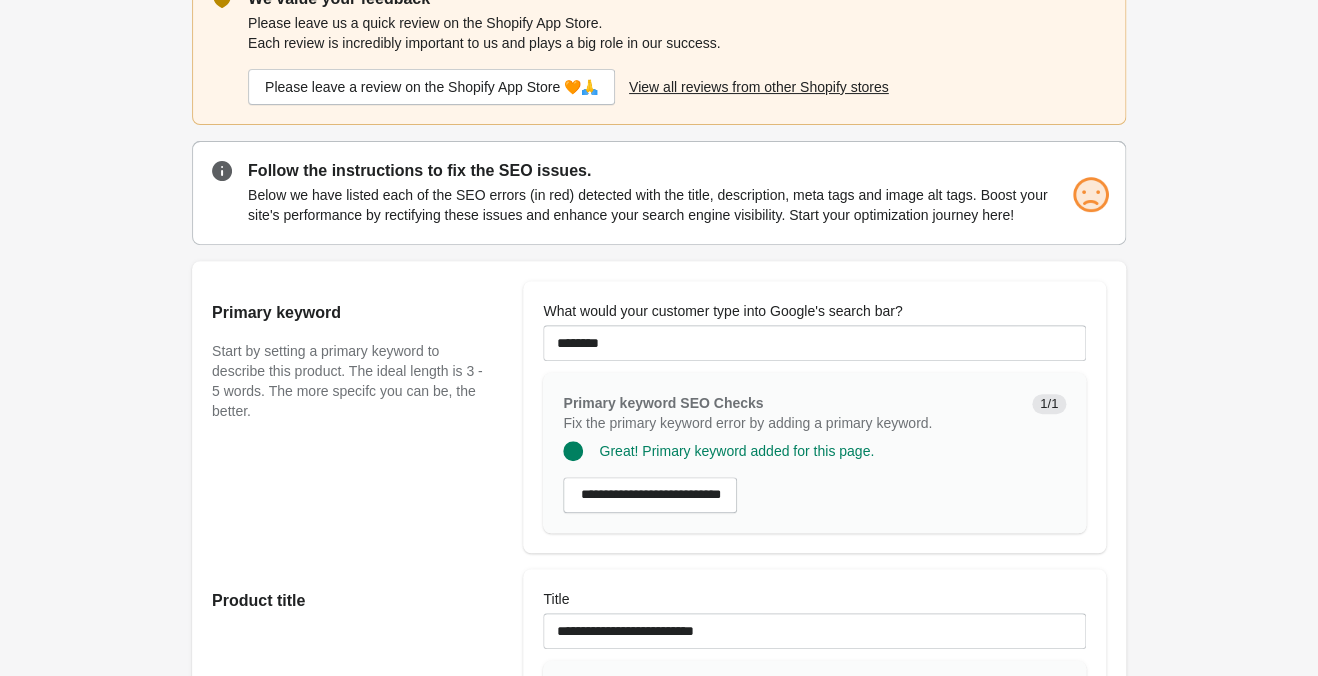 click on "Solstice Sky Mermaid Tank ♡
Open on Shopify
Open on Shopify" at bounding box center [659, 1176] 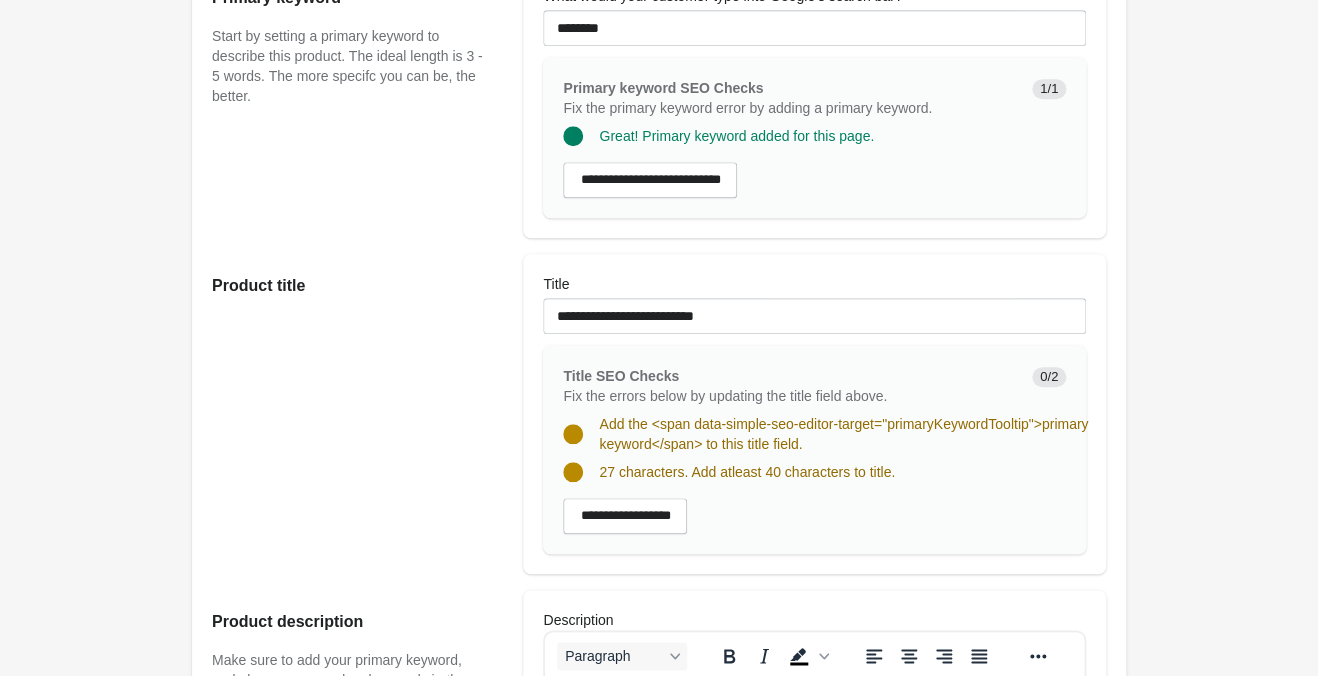 scroll, scrollTop: 616, scrollLeft: 0, axis: vertical 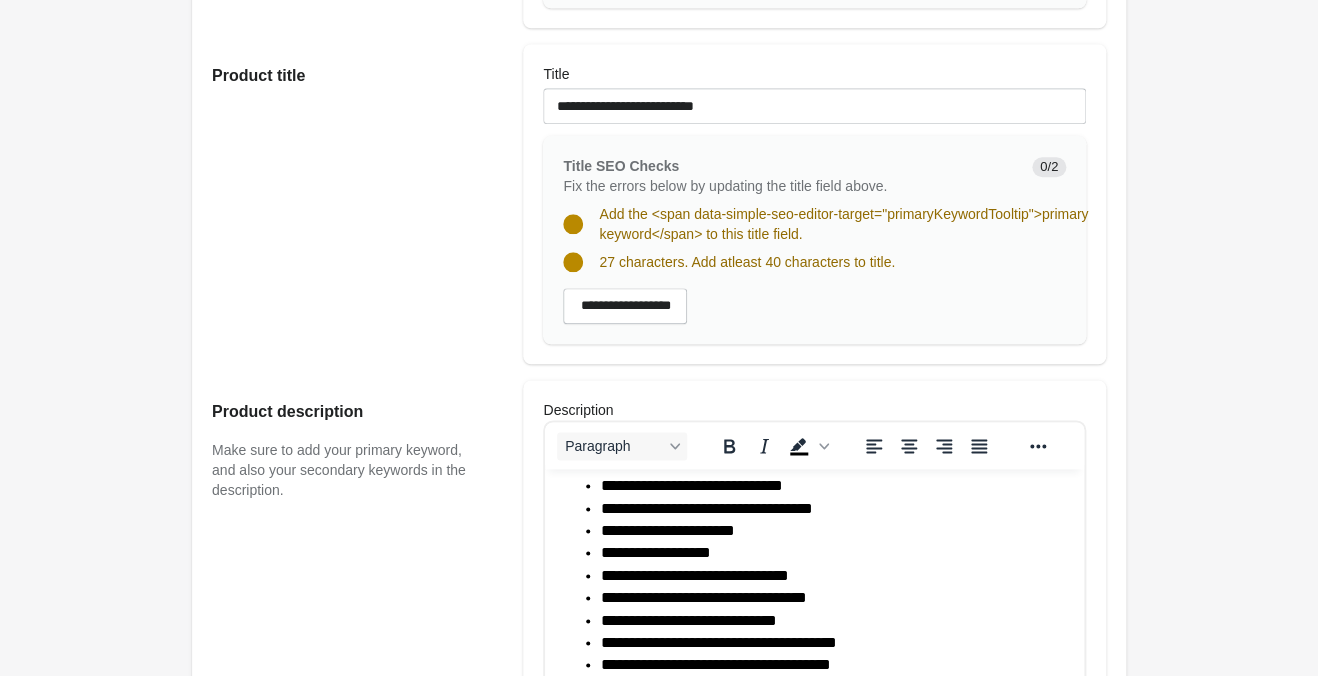 click on "**********" at bounding box center (656, 552) 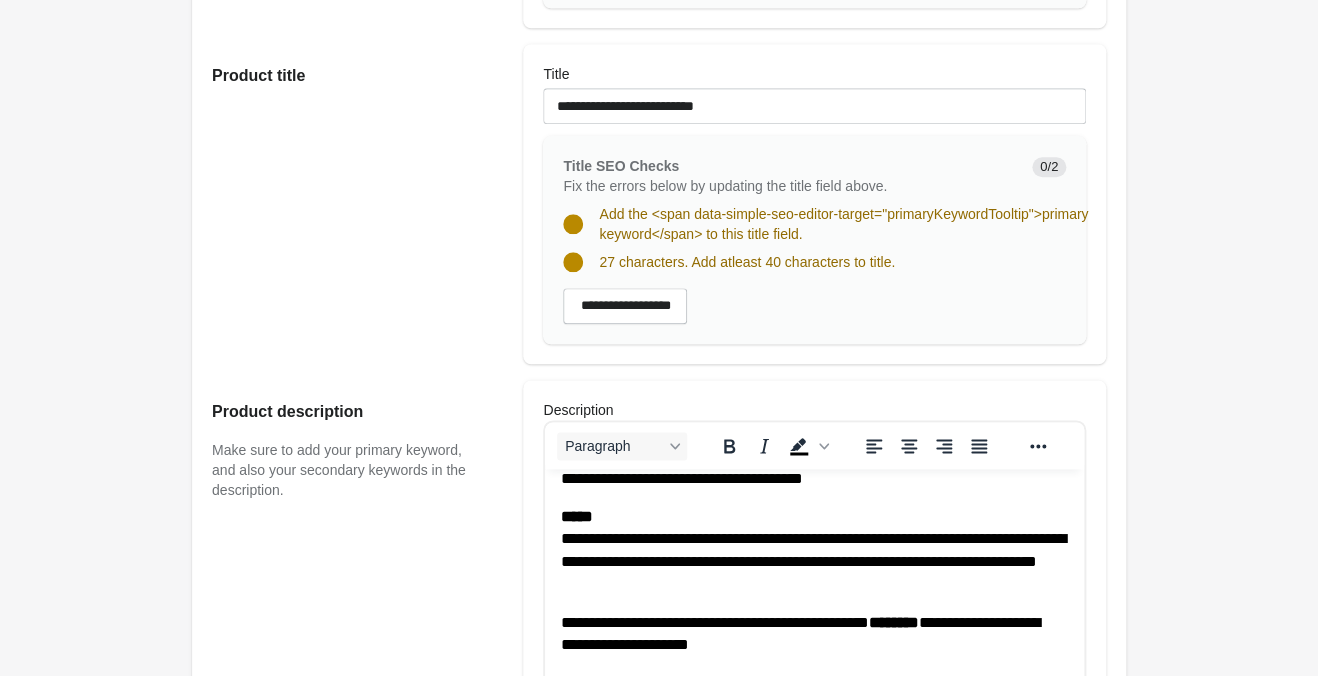 scroll, scrollTop: 0, scrollLeft: 0, axis: both 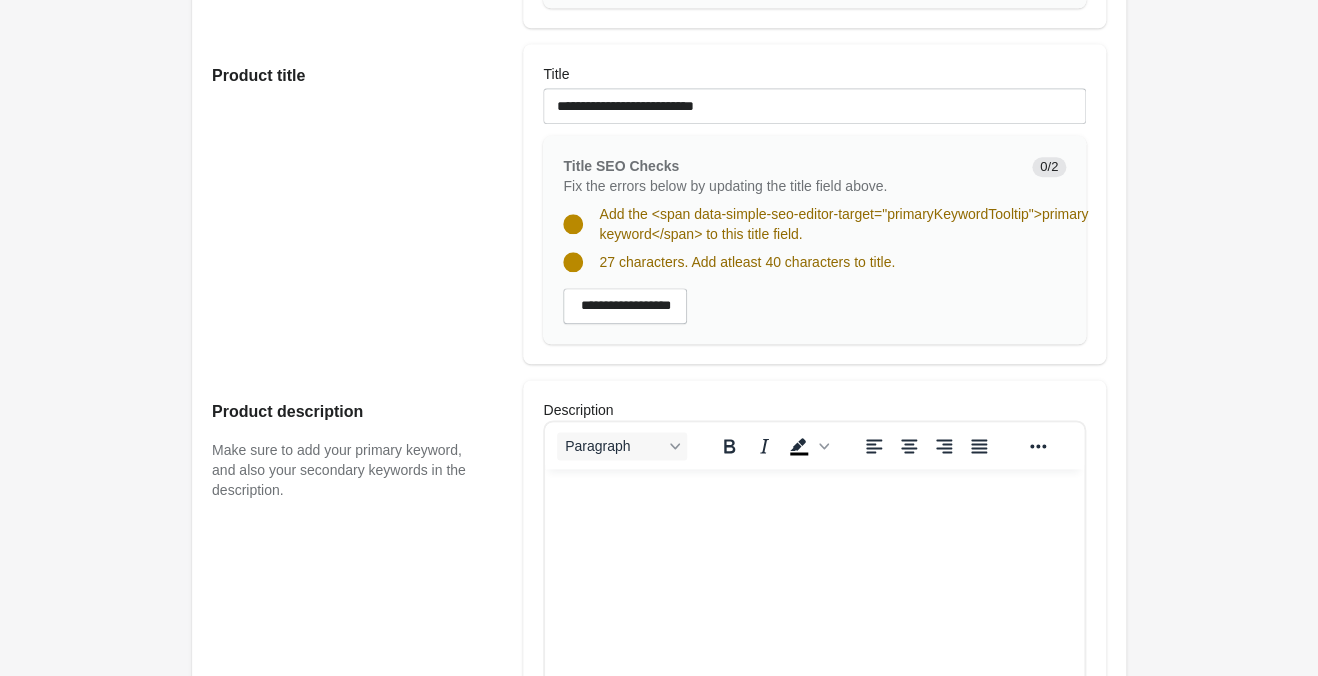drag, startPoint x: 1200, startPoint y: 419, endPoint x: 1164, endPoint y: 433, distance: 38.626415 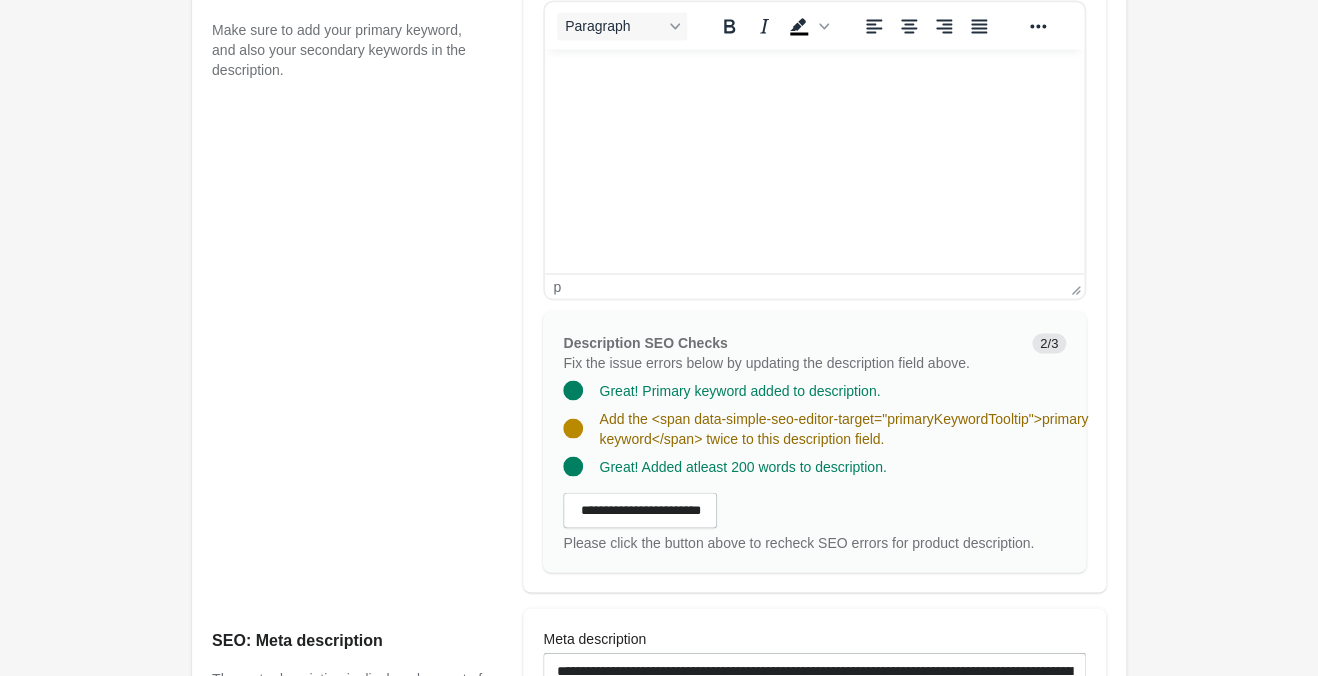 click at bounding box center [814, 76] 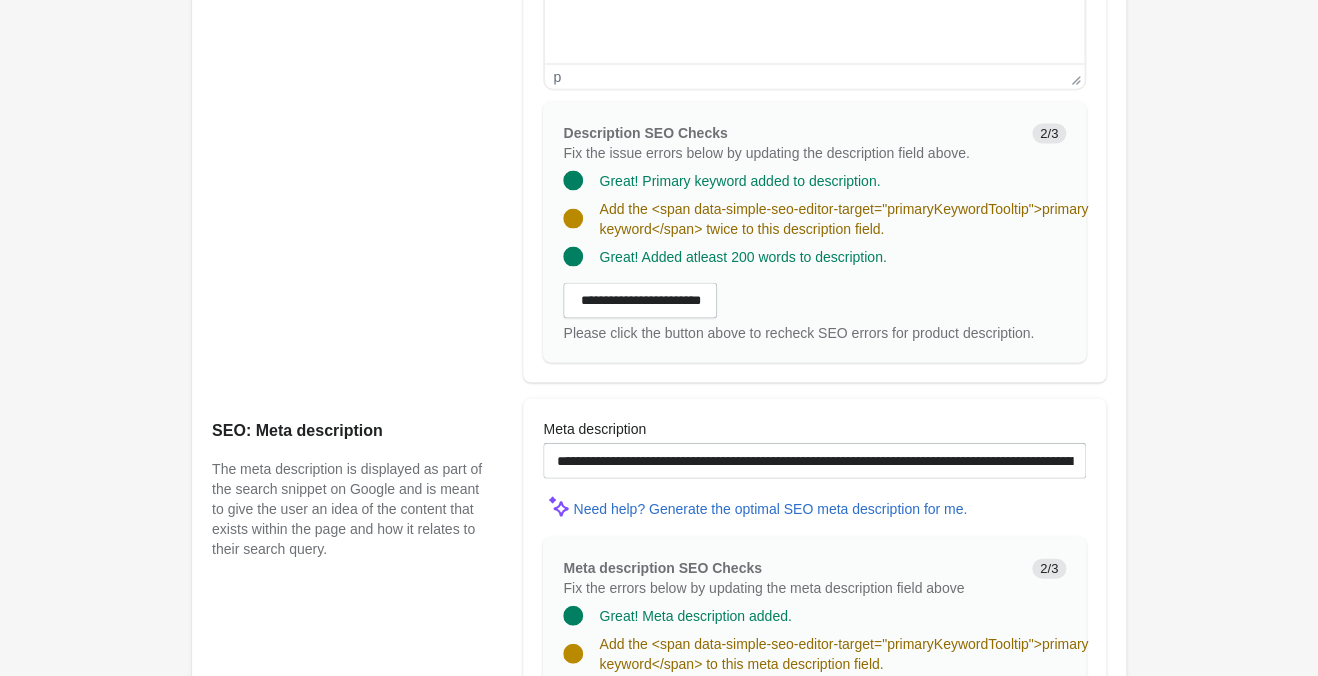 scroll, scrollTop: 1036, scrollLeft: 0, axis: vertical 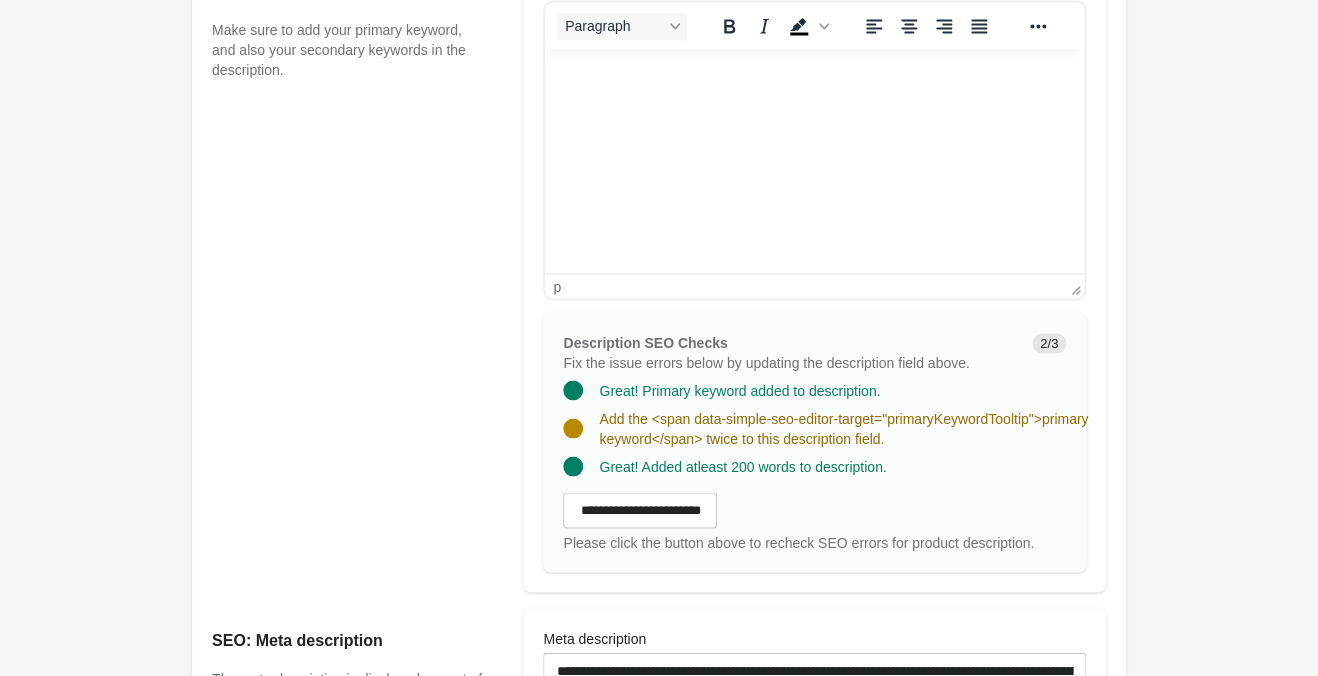 click at bounding box center (814, 76) 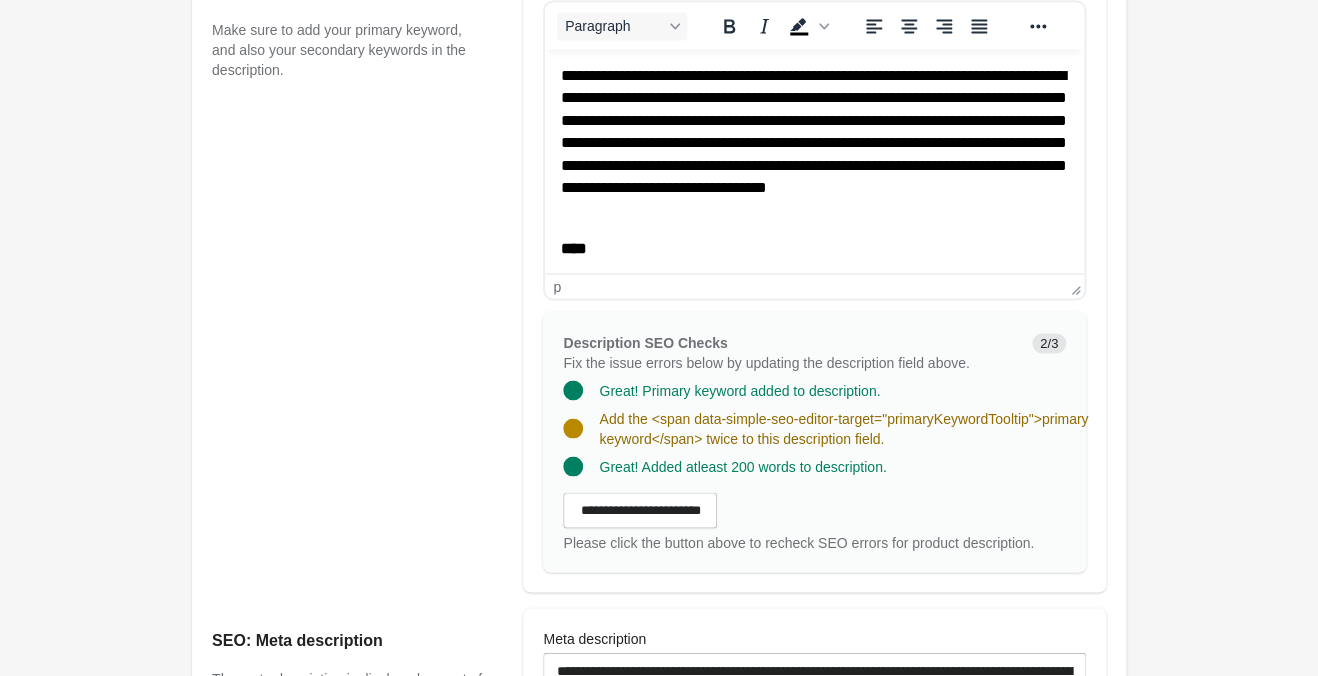 click on "Product description
Make sure to add your primary keyword, and also your secondary keywords in the description." at bounding box center [357, 276] 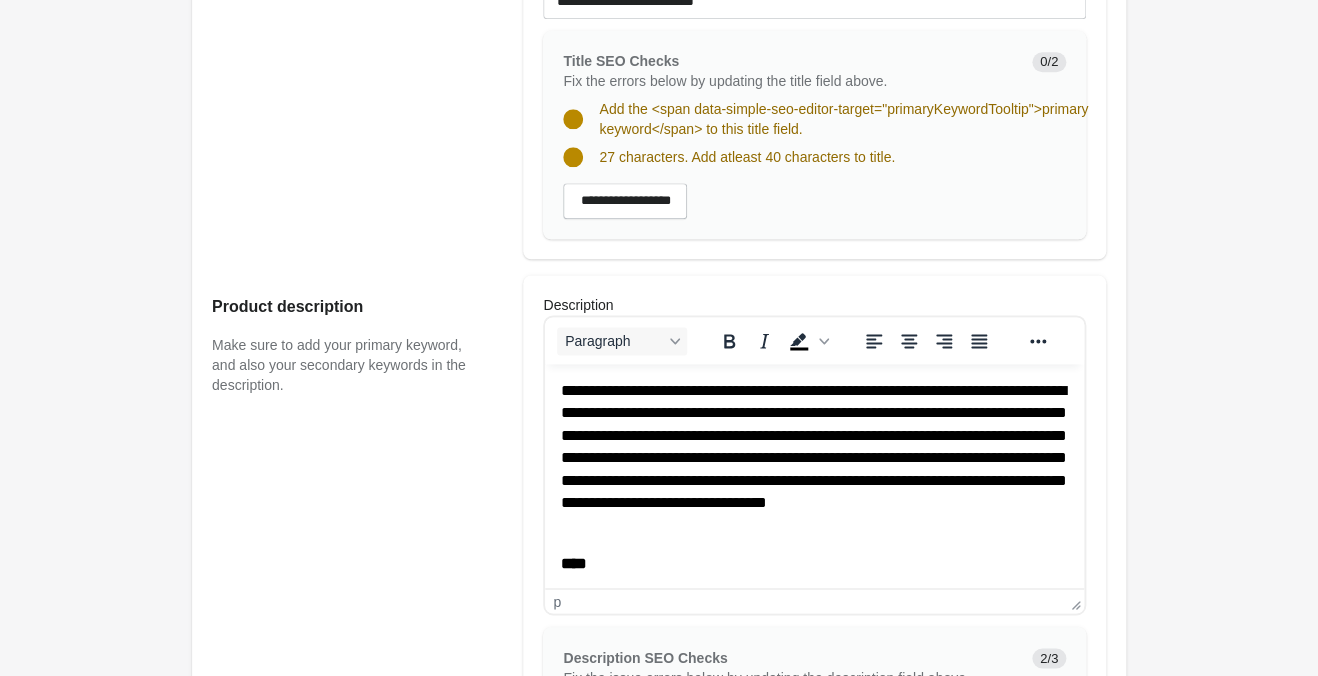 scroll, scrollTop: 931, scrollLeft: 0, axis: vertical 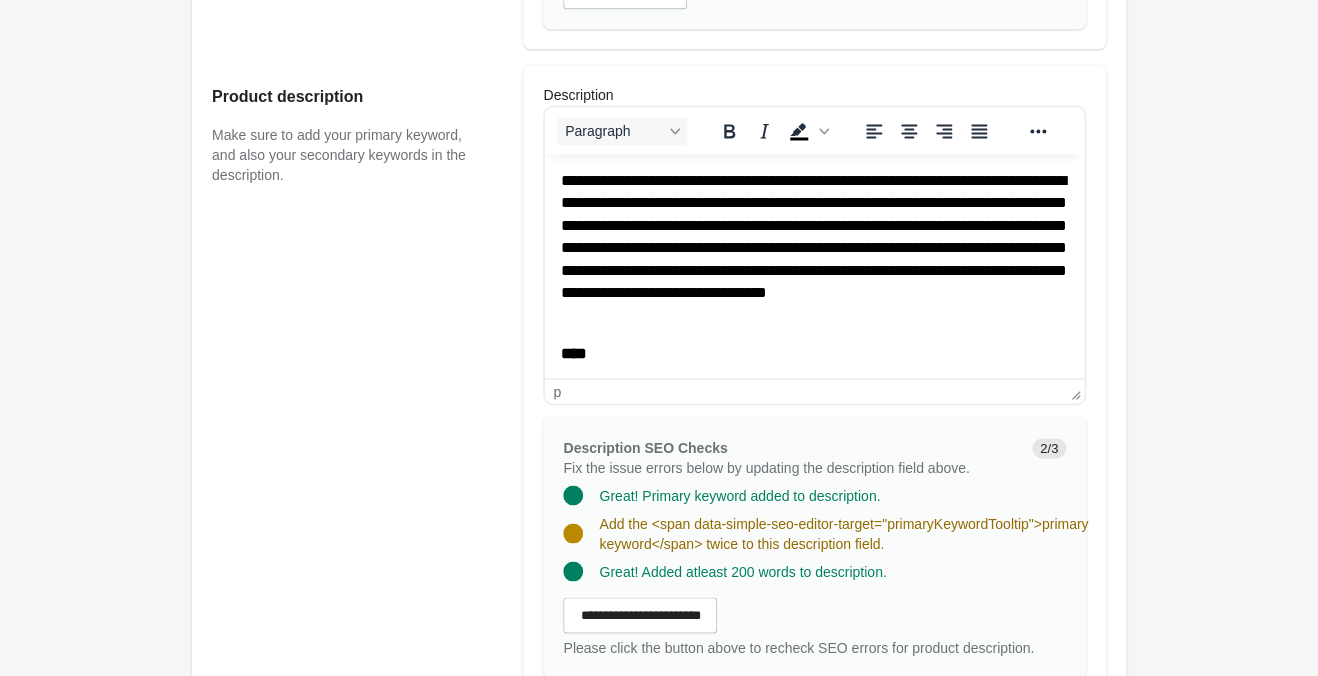 click on "**********" at bounding box center (814, 554) 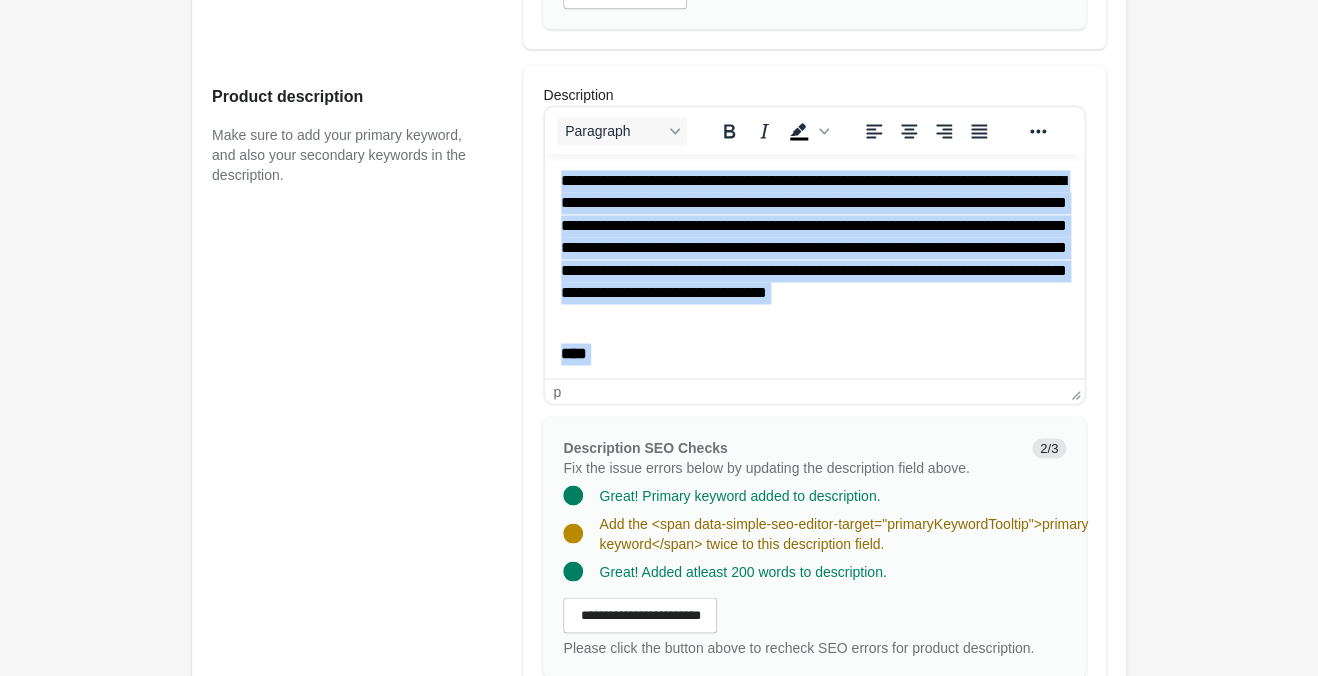 scroll, scrollTop: 491, scrollLeft: 0, axis: vertical 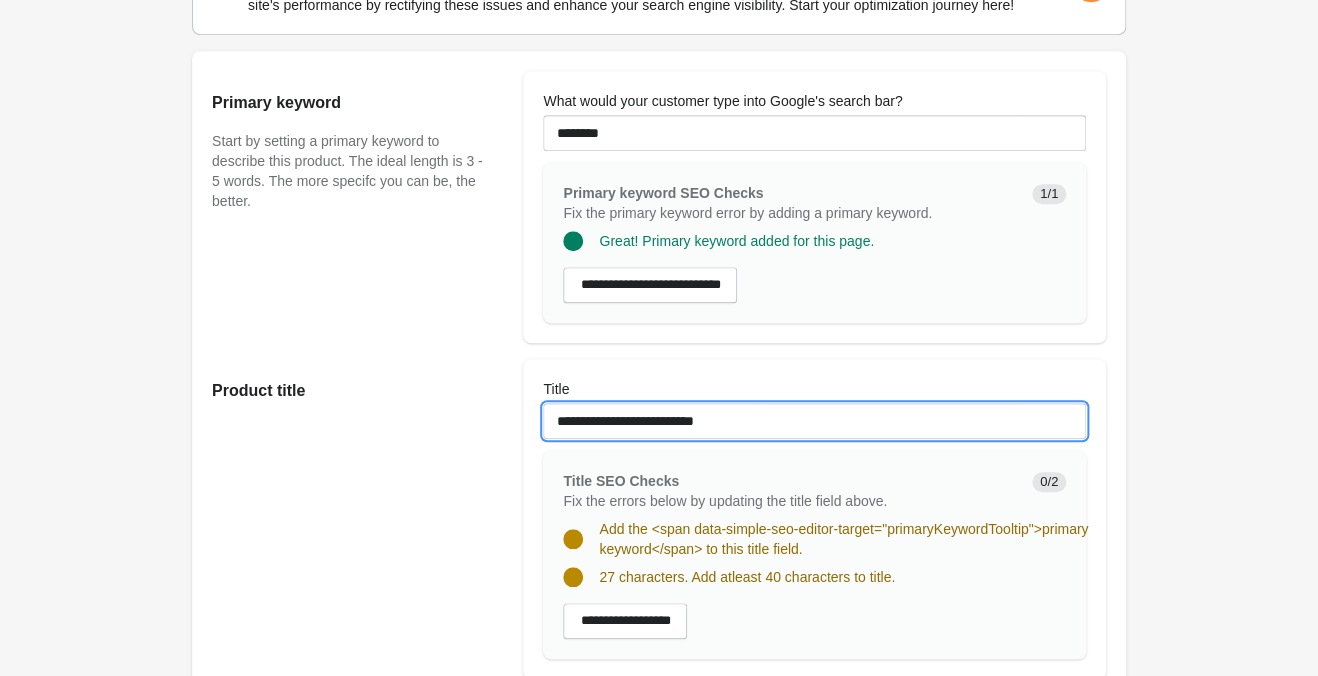 drag, startPoint x: 748, startPoint y: 413, endPoint x: 343, endPoint y: 371, distance: 407.17197 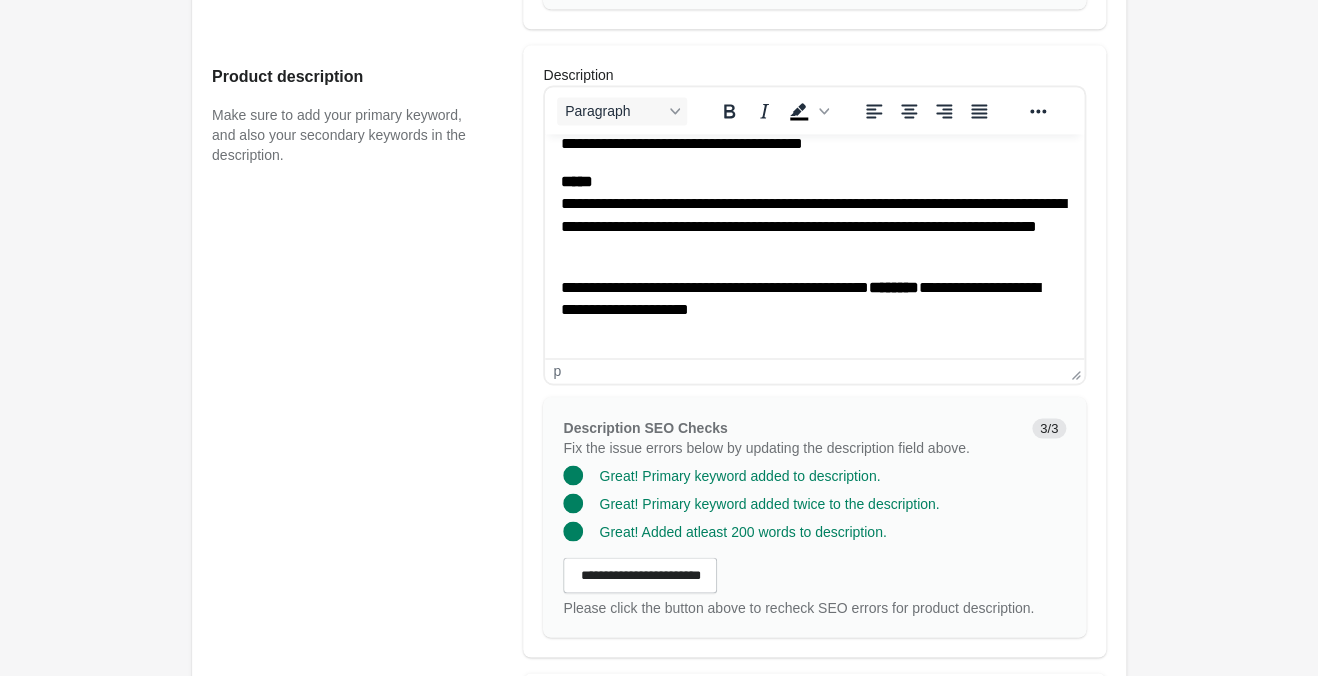 scroll, scrollTop: 1246, scrollLeft: 0, axis: vertical 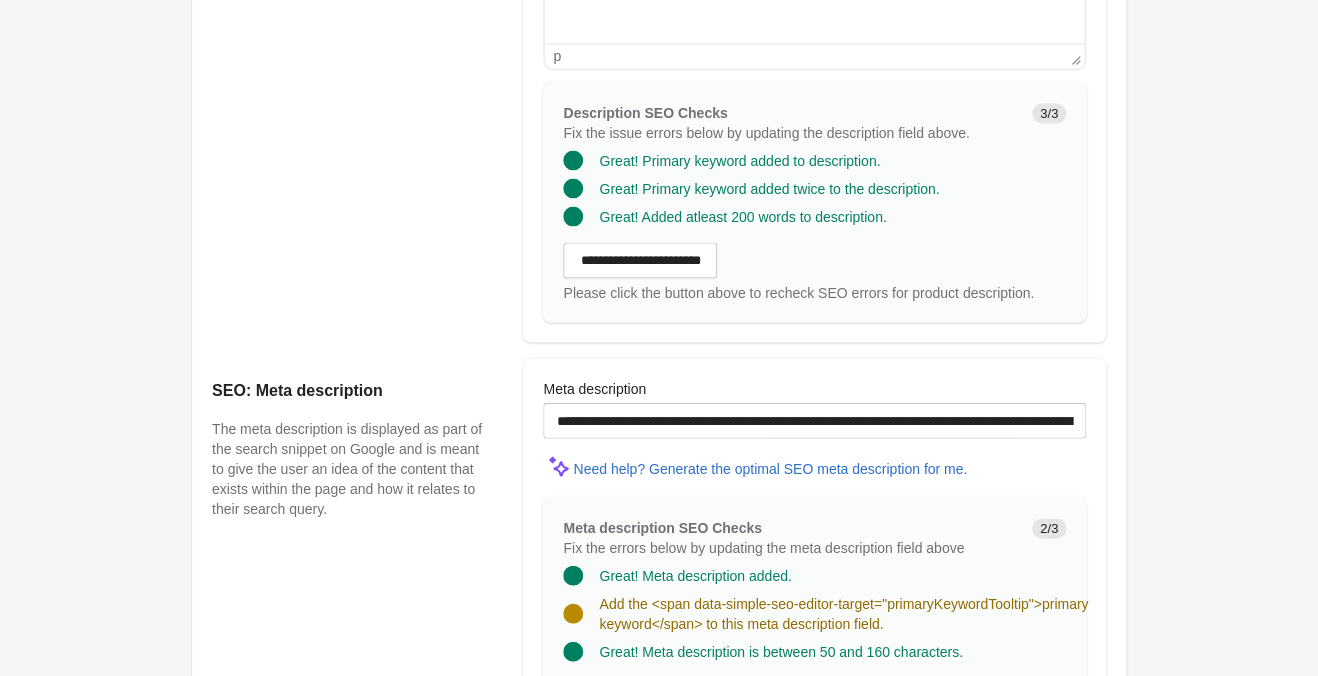 type on "**********" 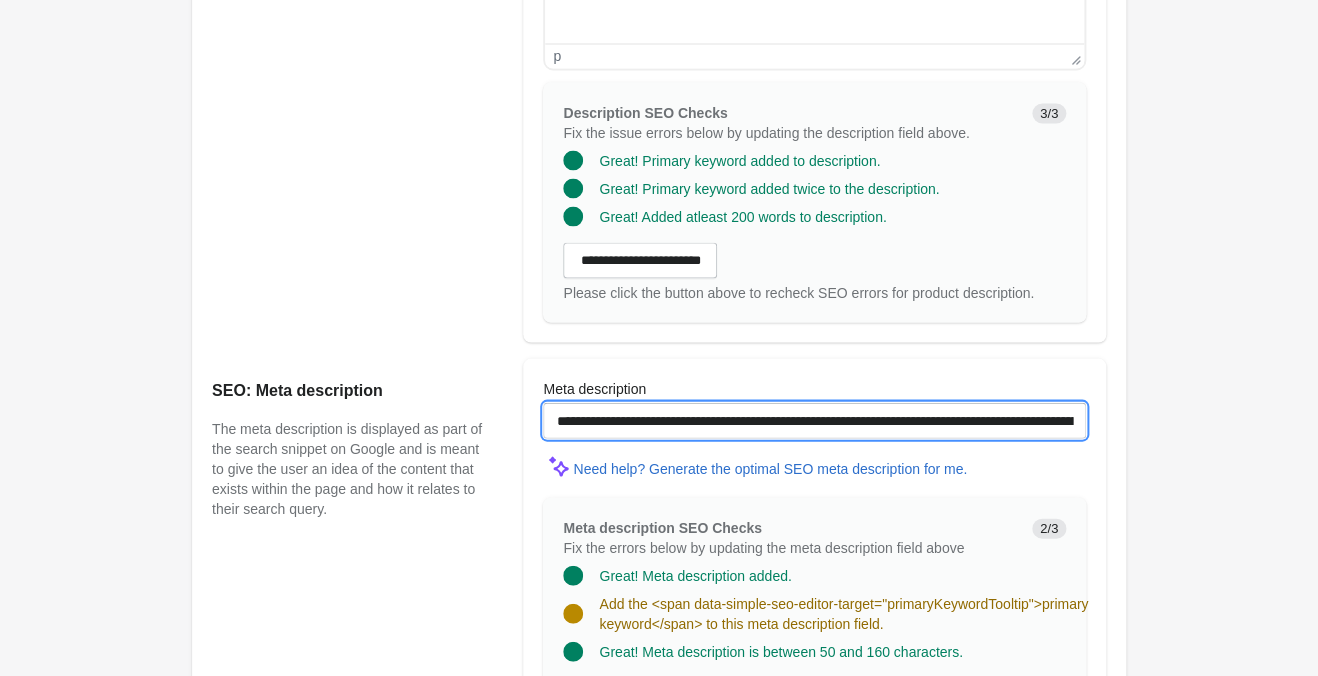 click on "**********" at bounding box center (814, 420) 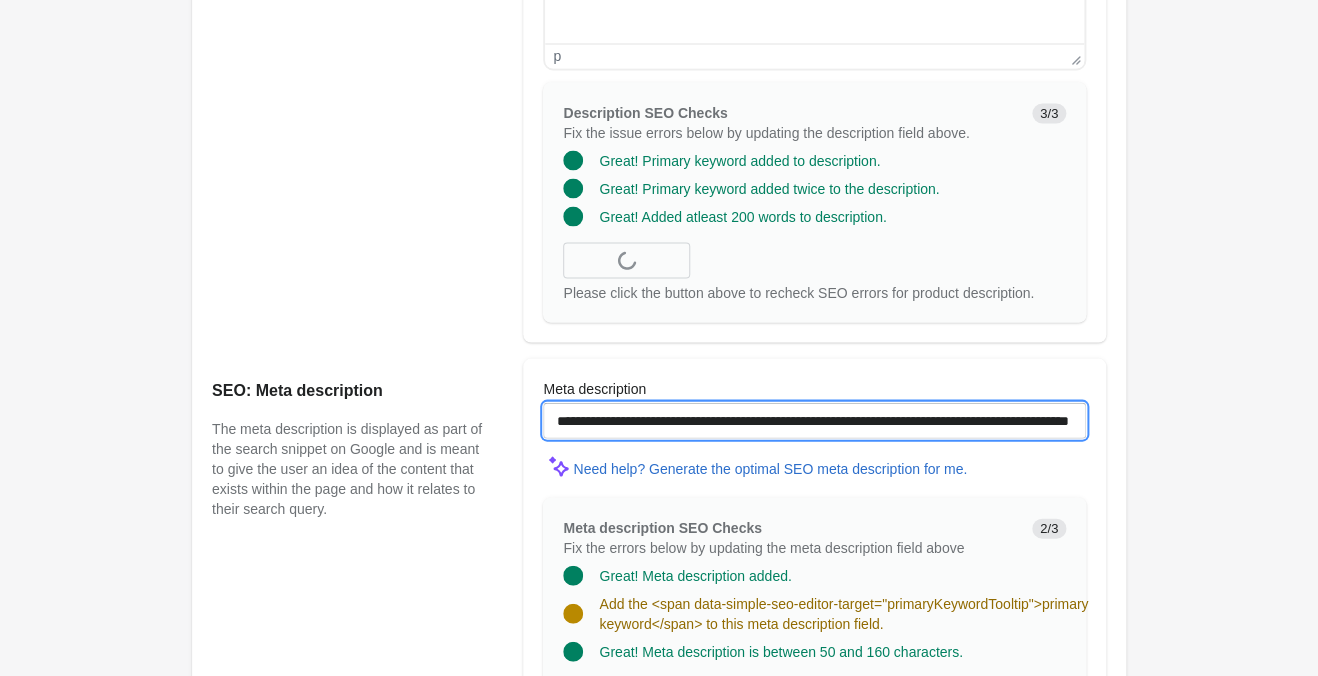 paste on "**********" 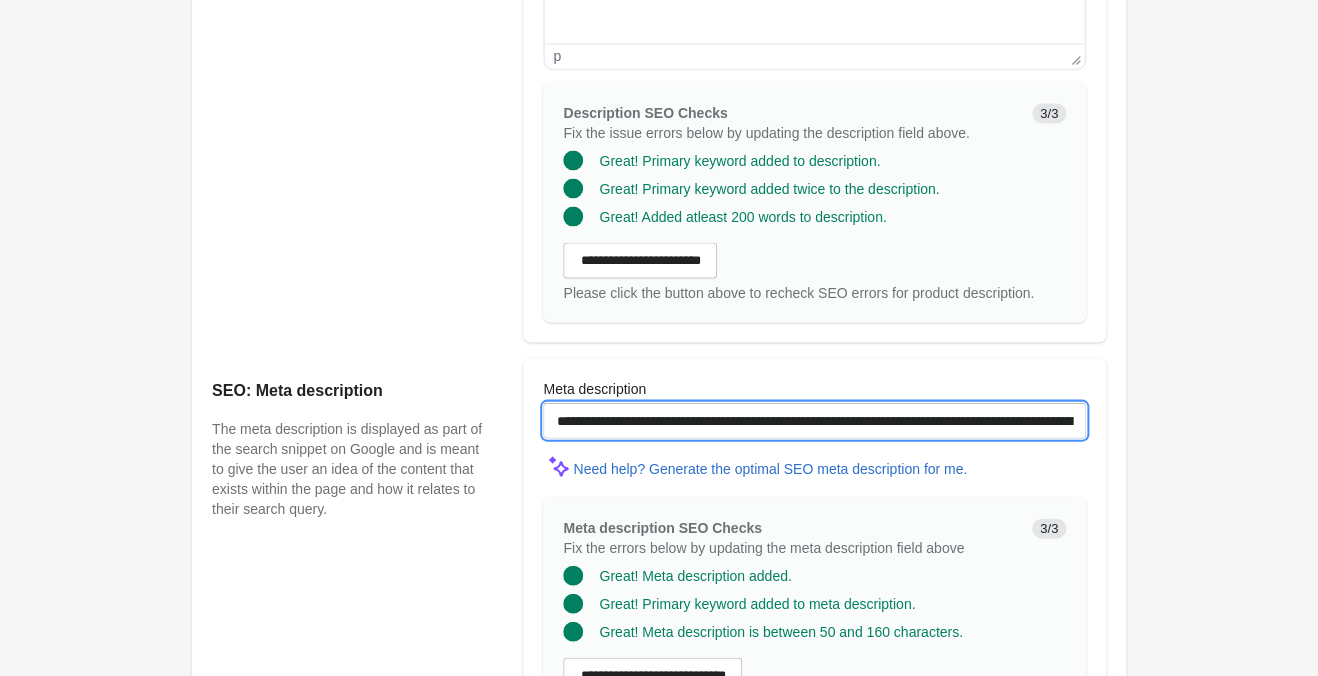 scroll, scrollTop: 1561, scrollLeft: 0, axis: vertical 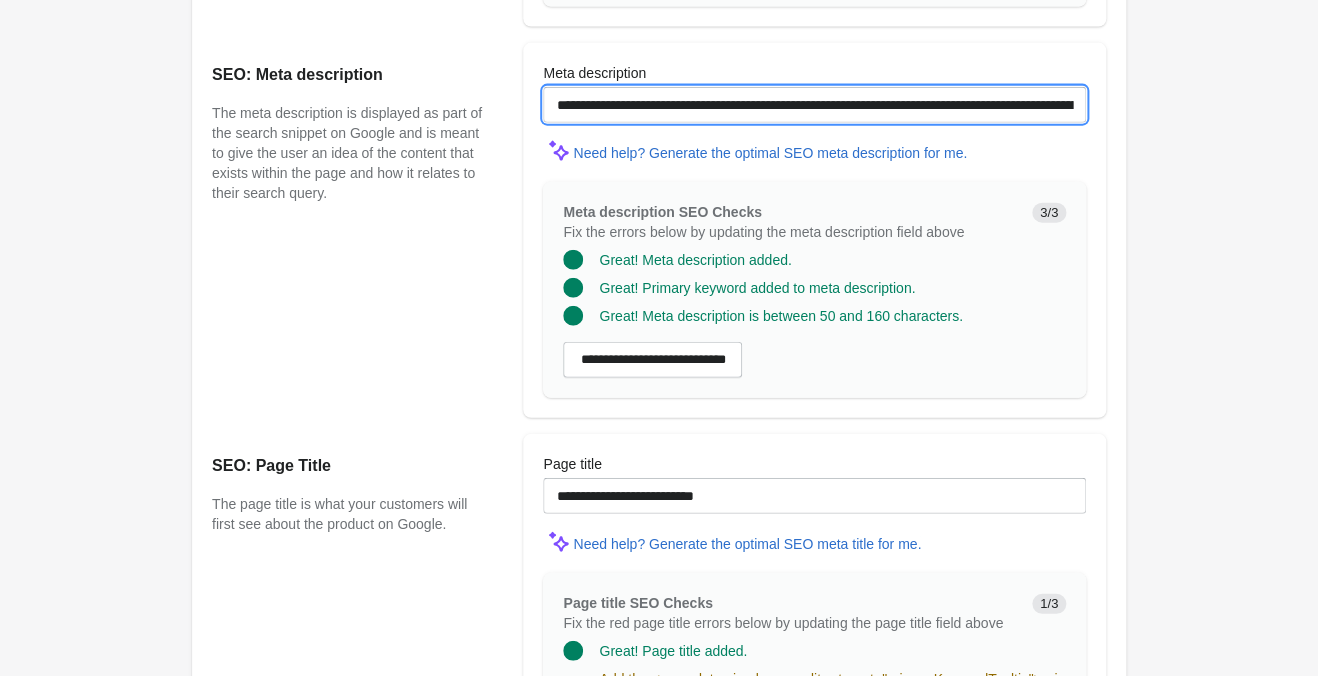 type on "**********" 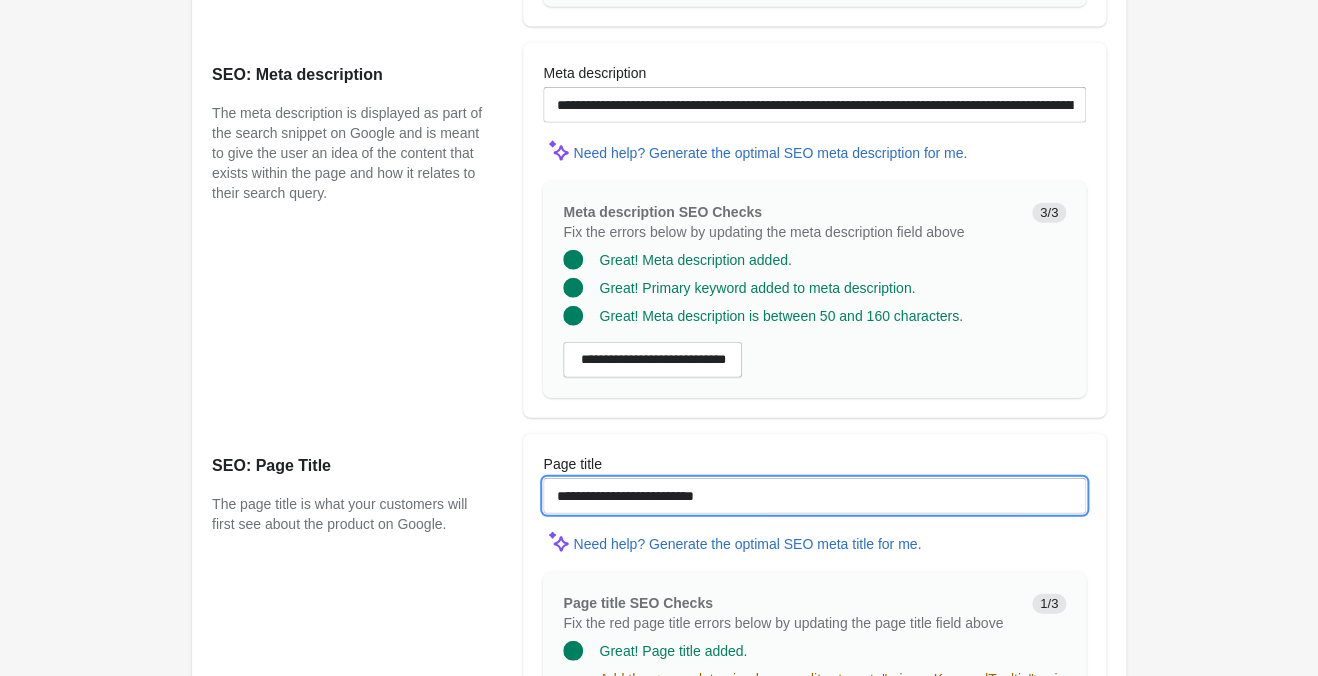 drag, startPoint x: 709, startPoint y: 483, endPoint x: 319, endPoint y: 403, distance: 398.12057 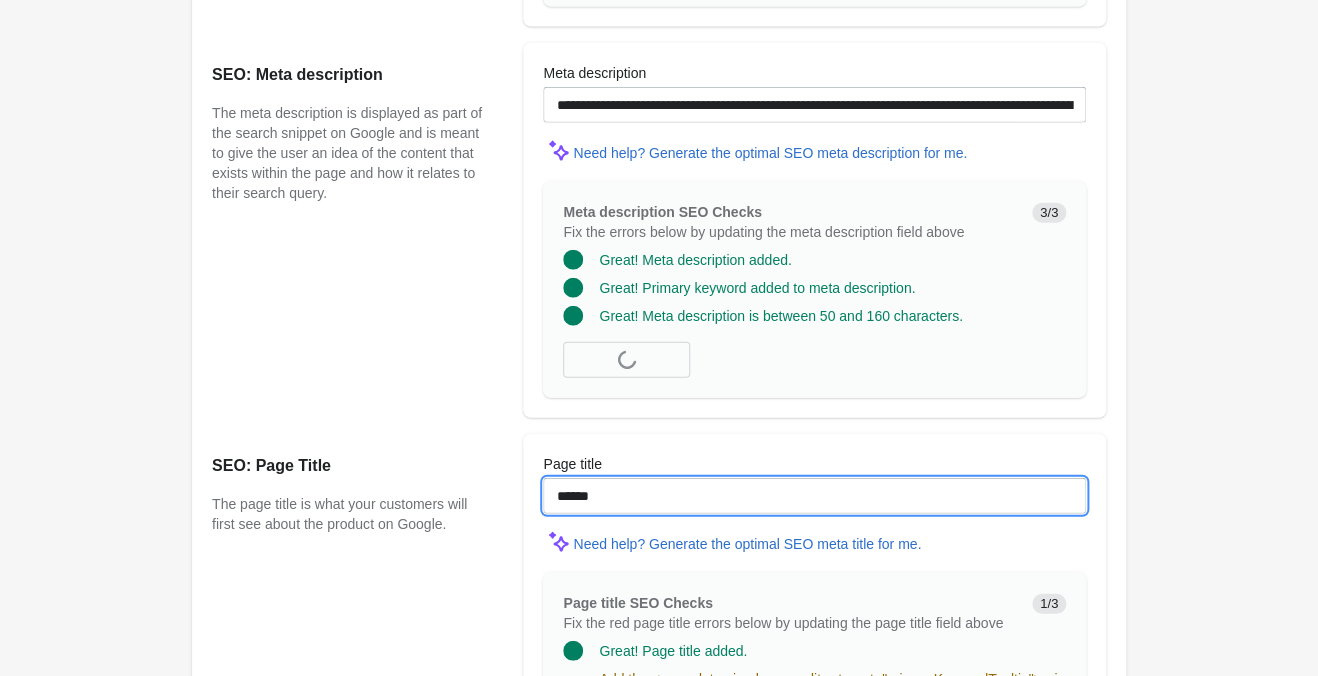 paste on "**********" 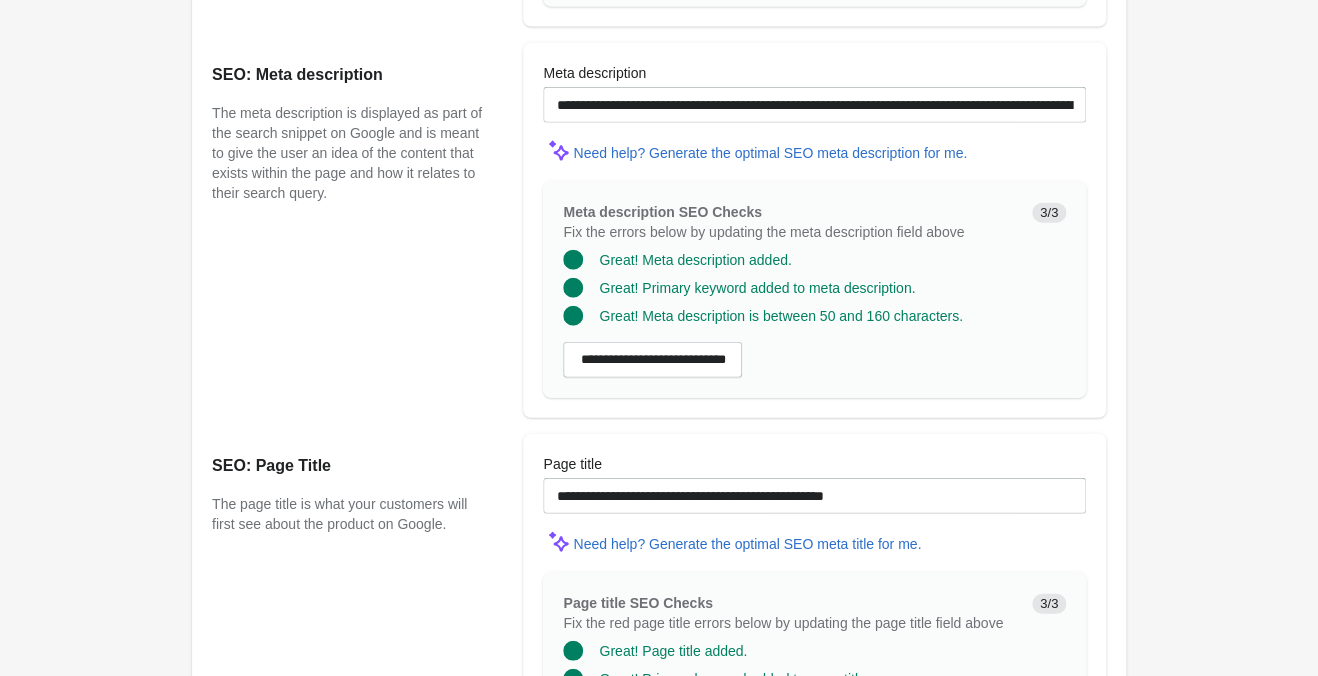 click at bounding box center (814, 520) 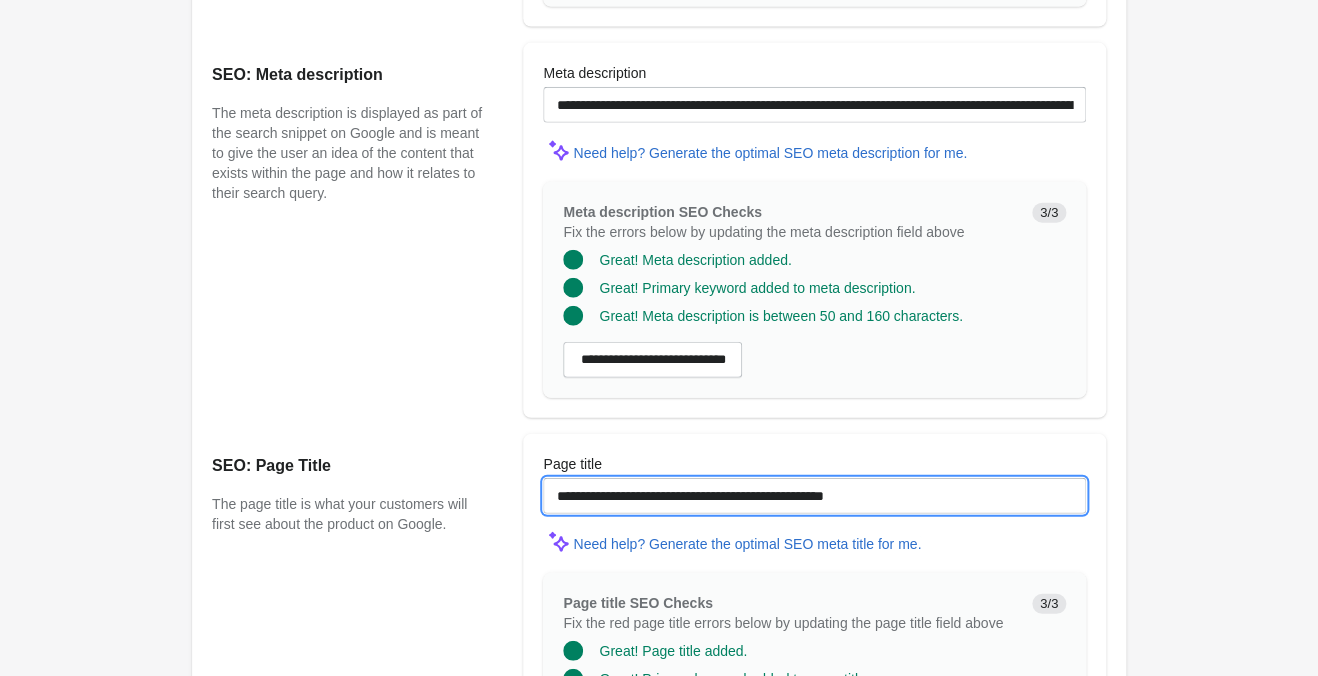 click on "**********" at bounding box center [814, 496] 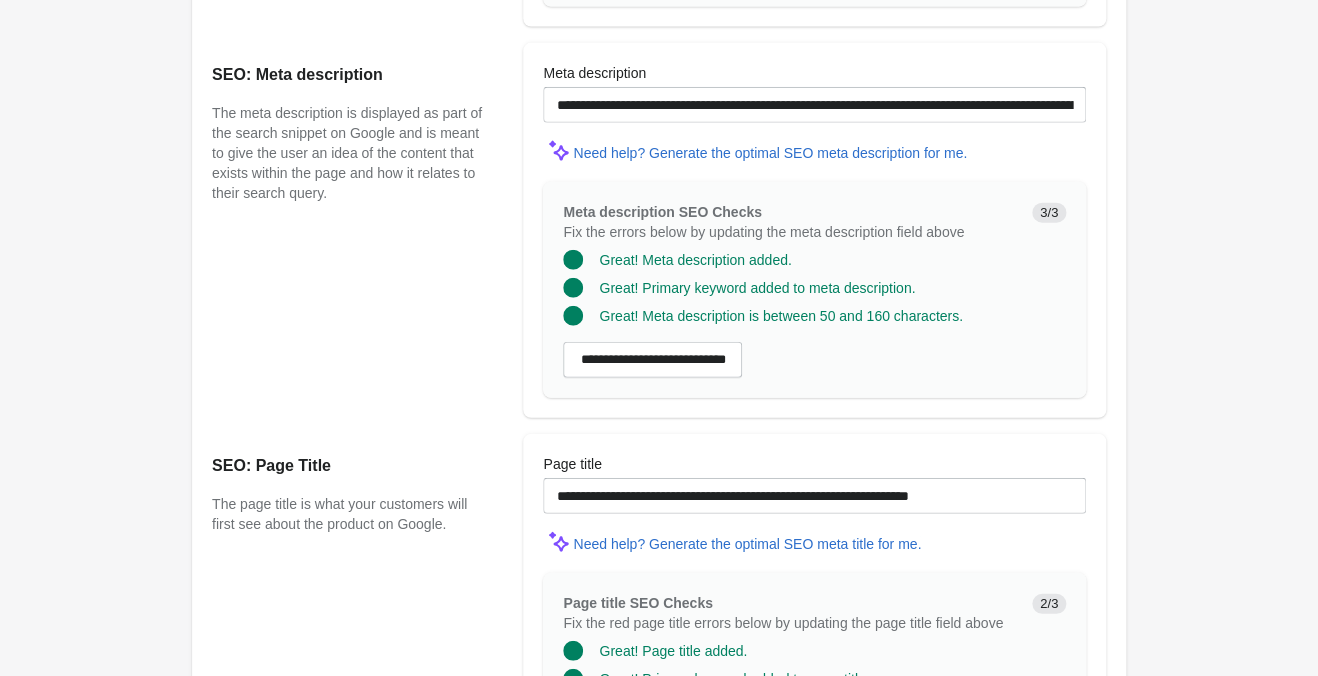 click on "Solstice Sky Mermaid Tank ♡
Open on Shopify
Open on Shopify" at bounding box center [659, -334] 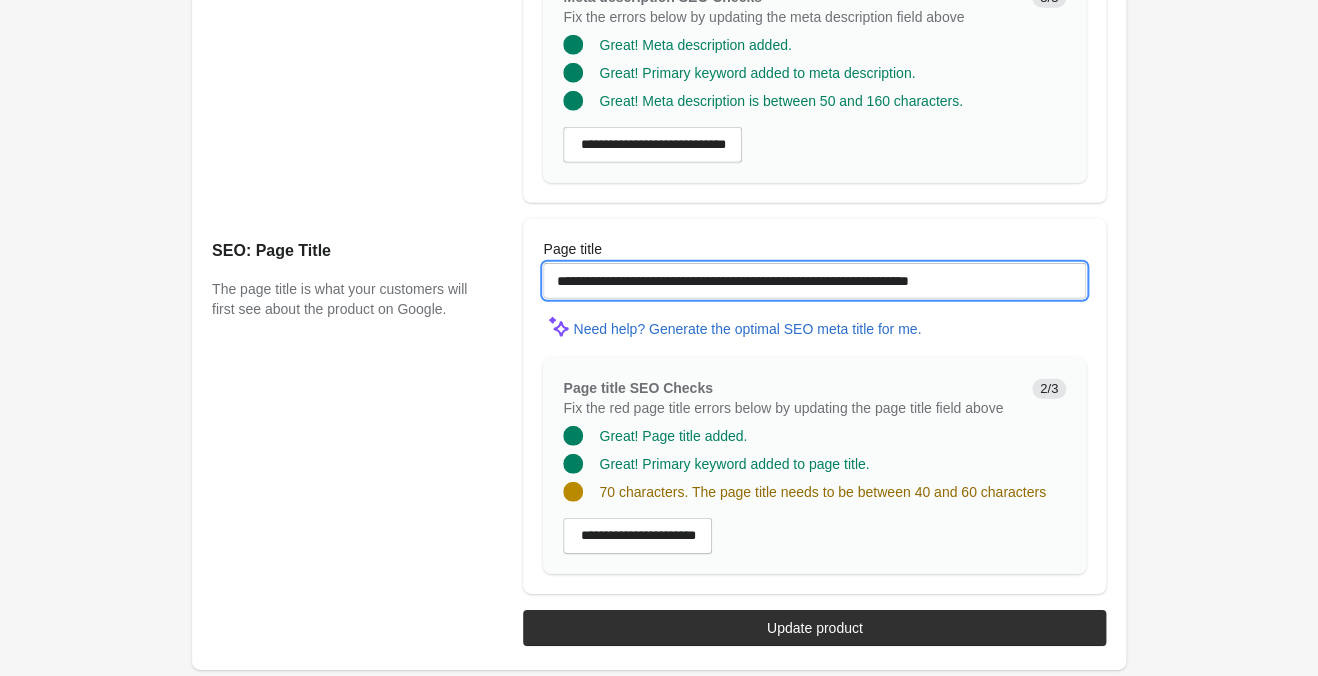 click on "**********" at bounding box center (814, 281) 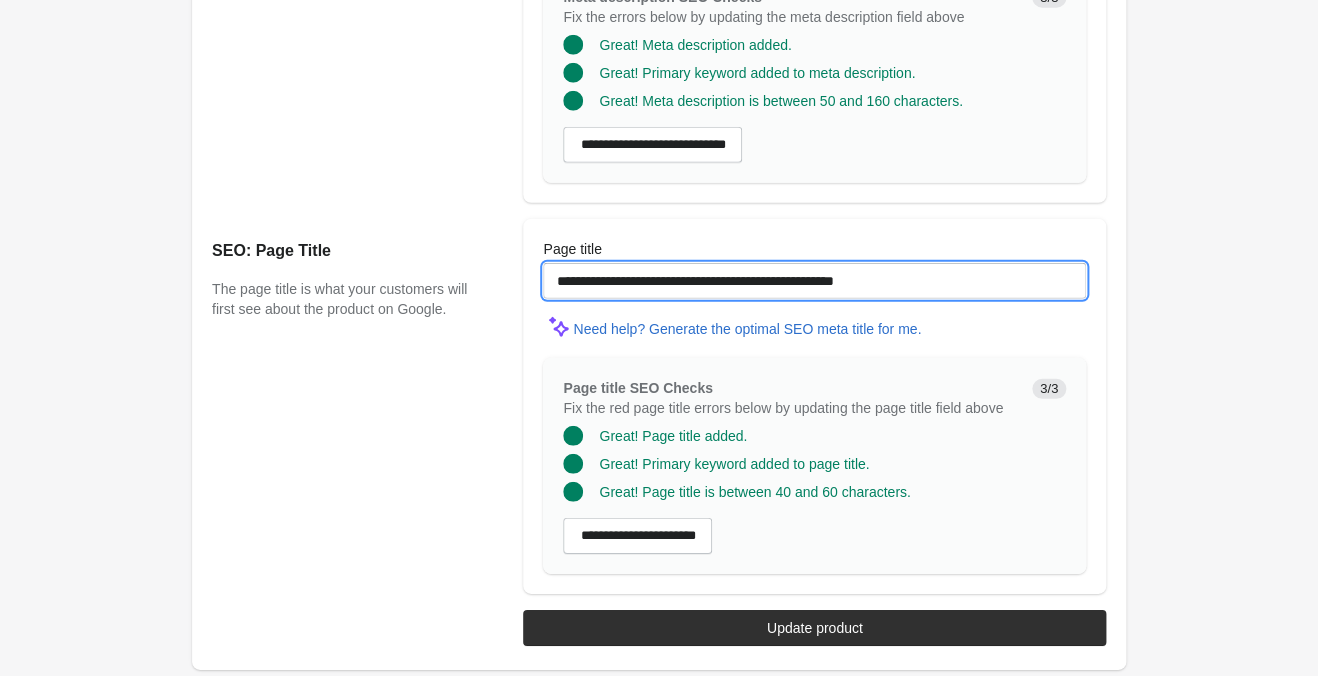 type on "**********" 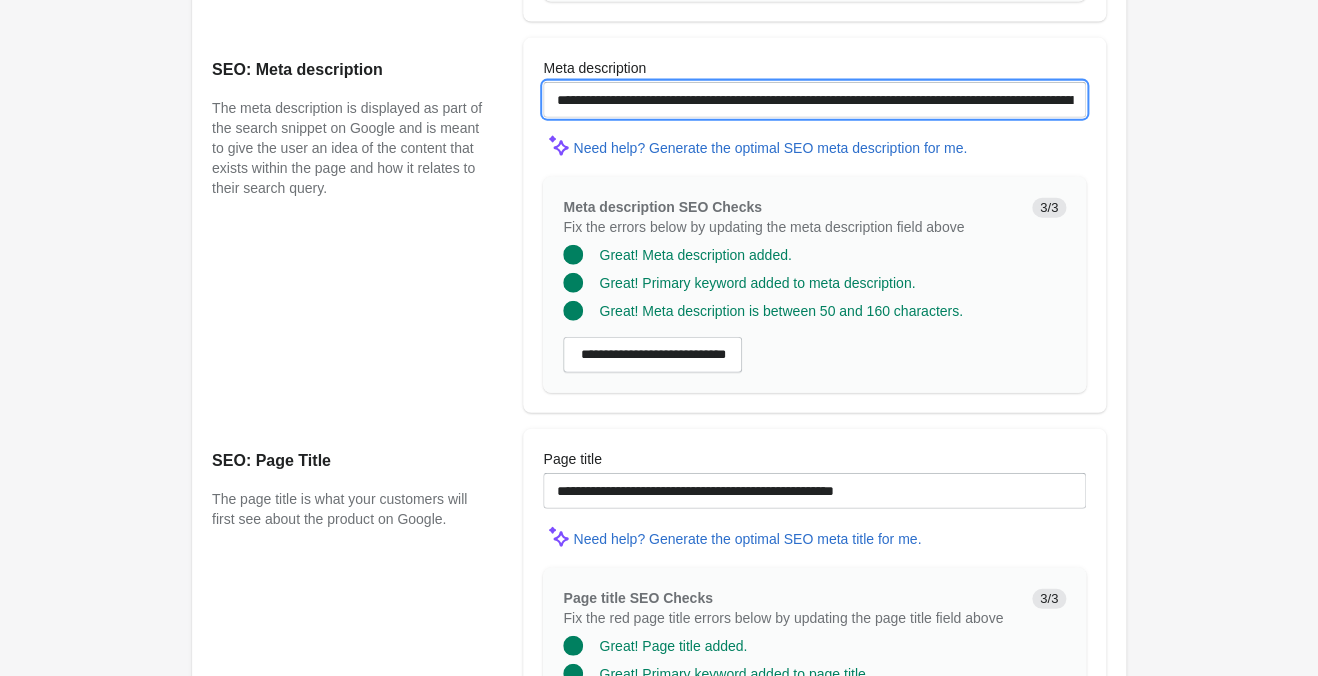 click on "**********" at bounding box center [814, 100] 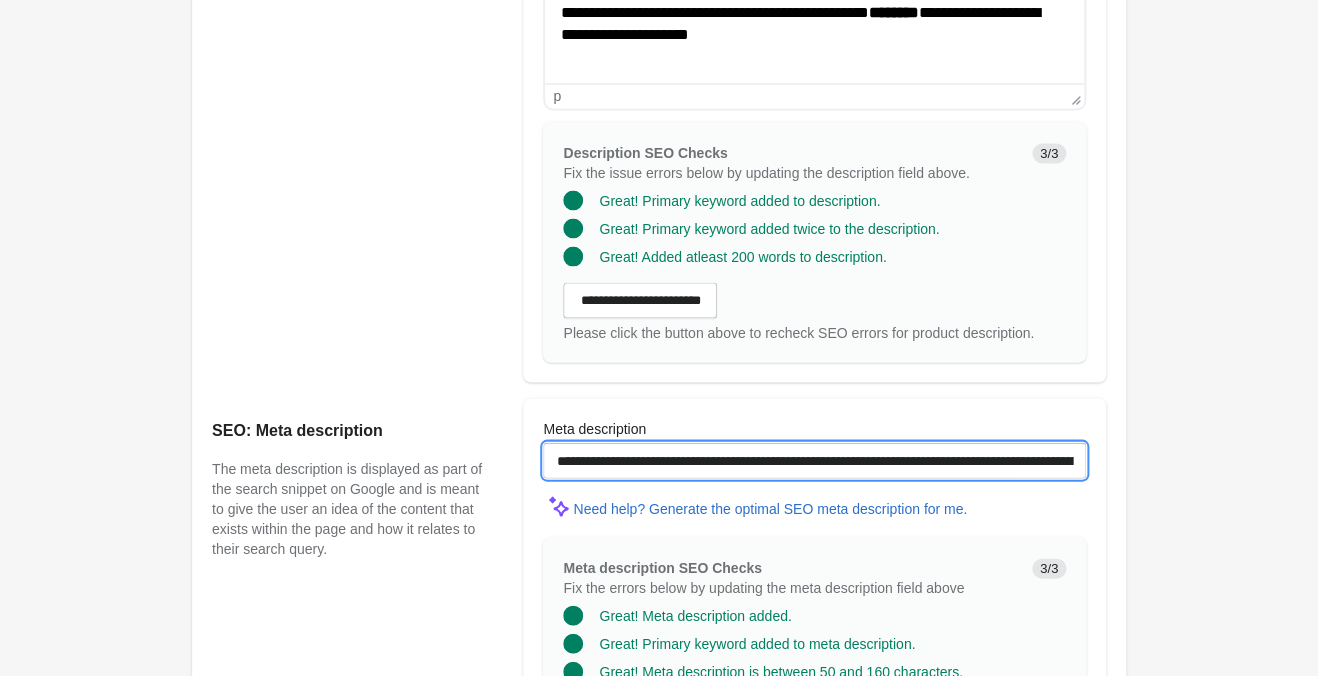 scroll, scrollTop: 1041, scrollLeft: 0, axis: vertical 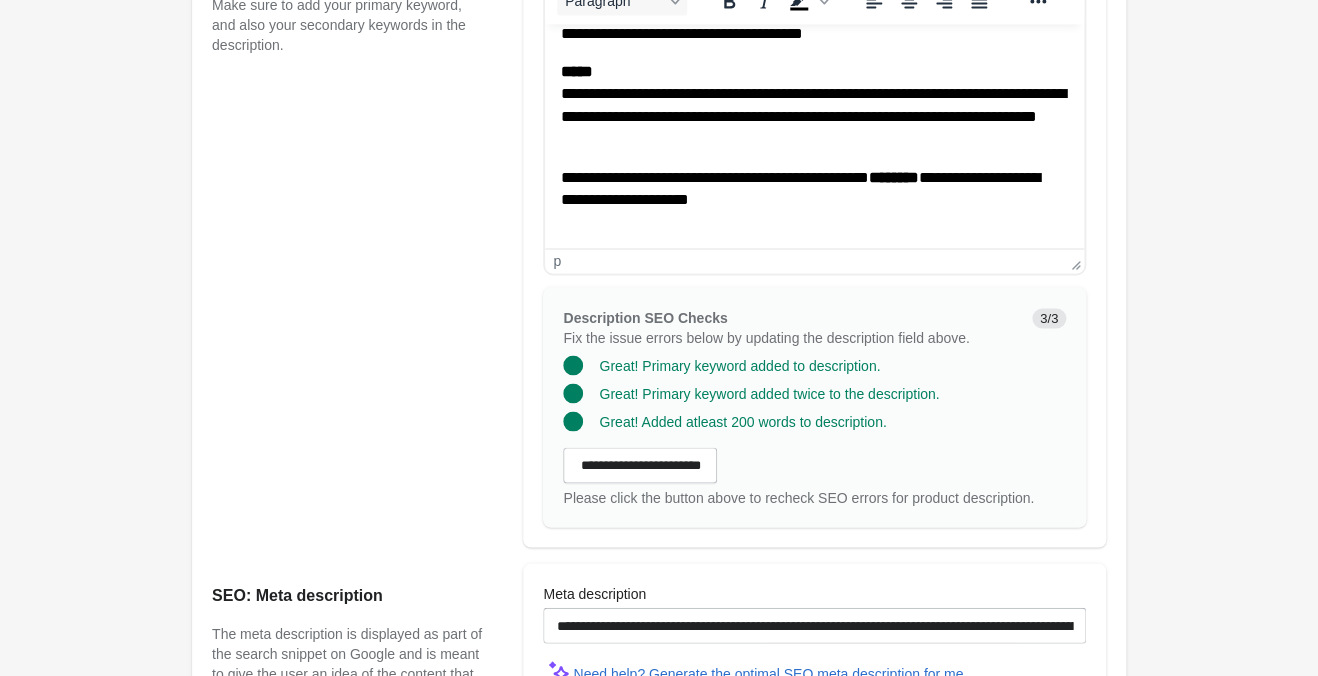 click on "**********" at bounding box center [814, 106] 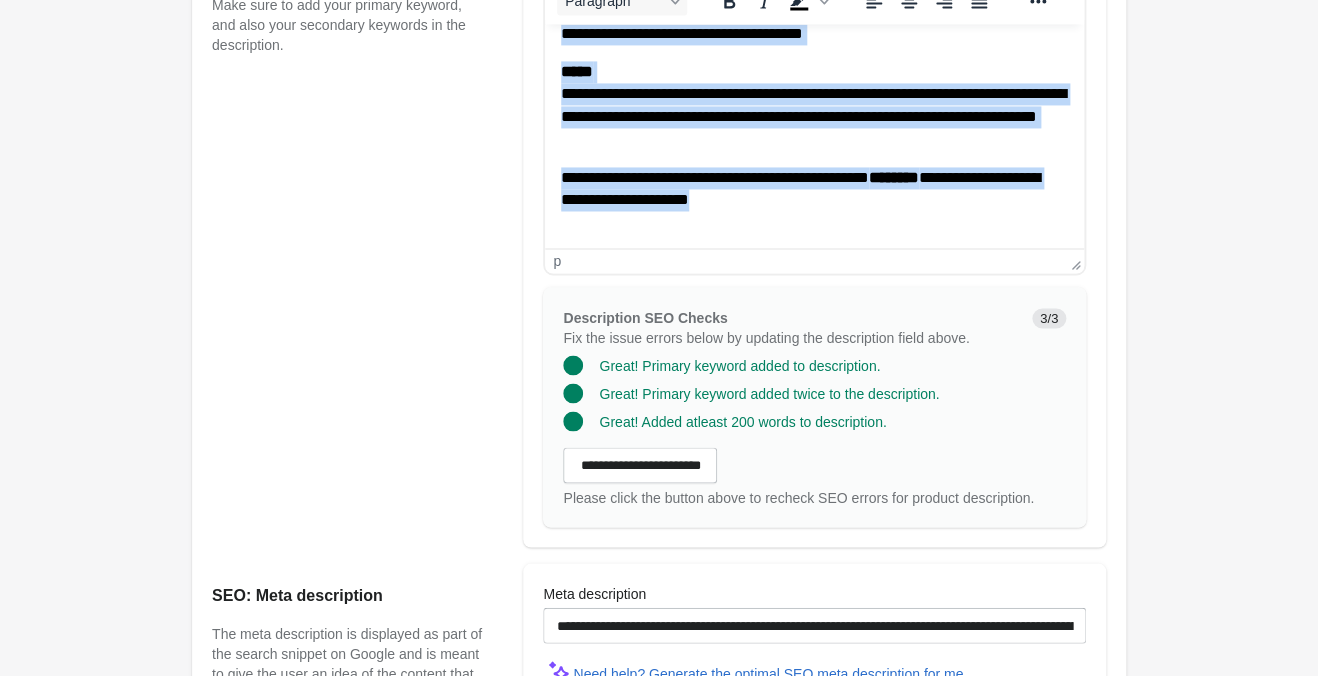 copy on "**********" 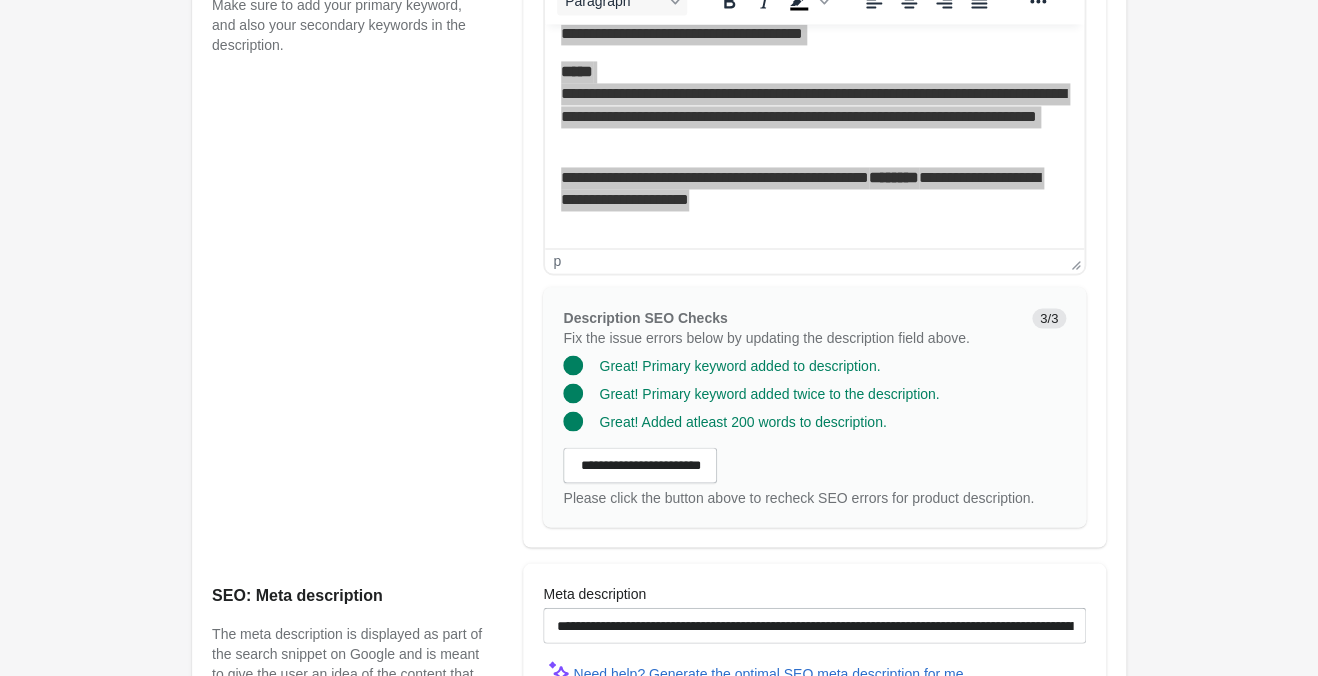 click on "Solstice Sky Mermaid Tank ♡
Open on Shopify
Open on Shopify" at bounding box center (659, 186) 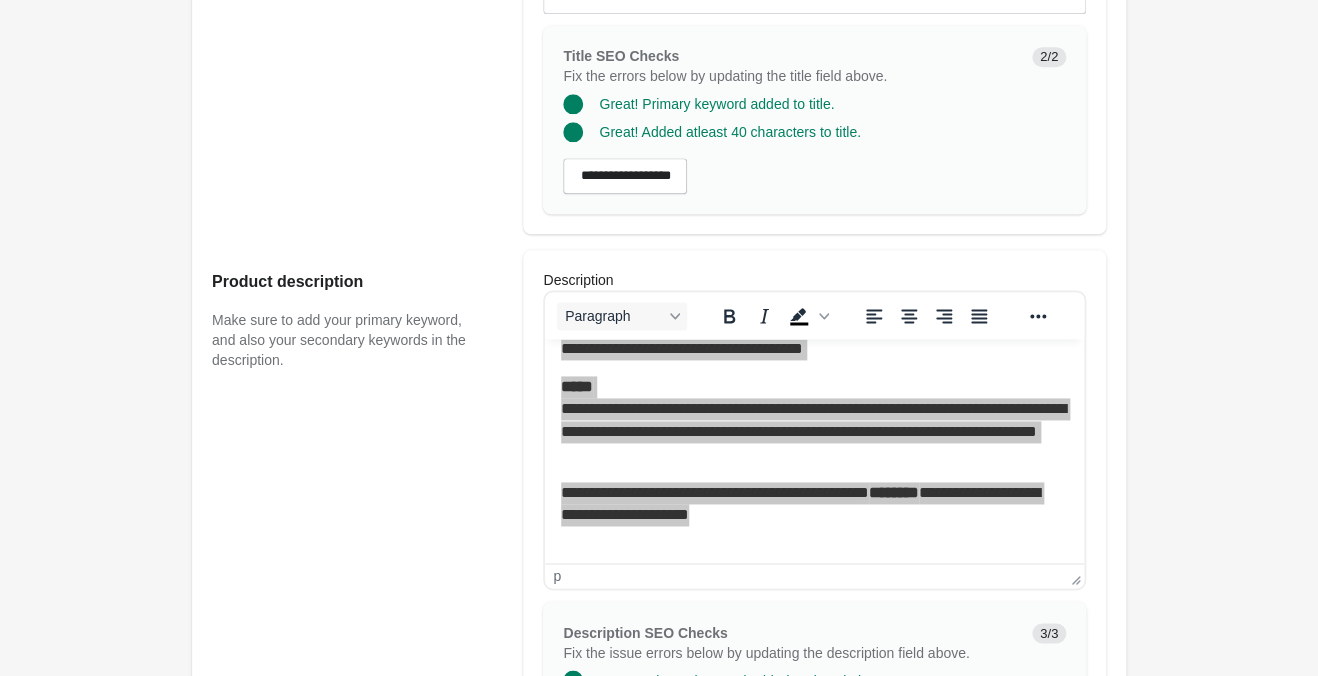 scroll, scrollTop: 516, scrollLeft: 0, axis: vertical 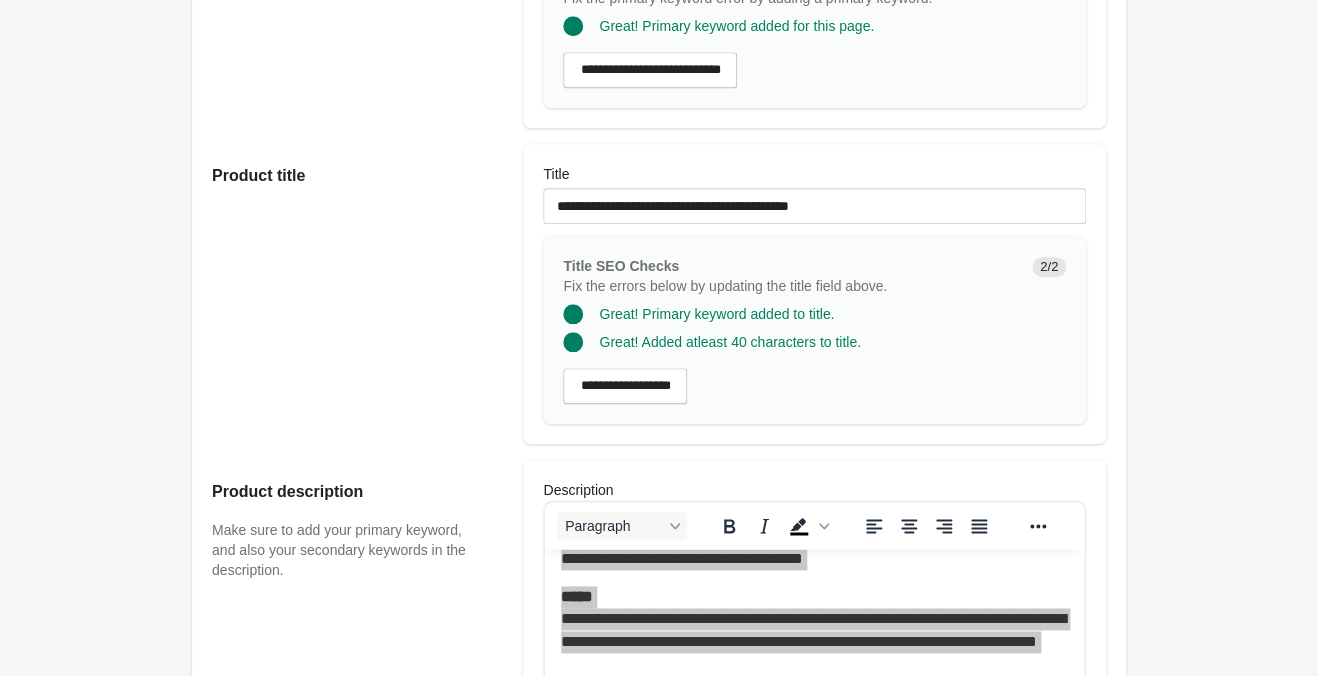 click at bounding box center [814, 230] 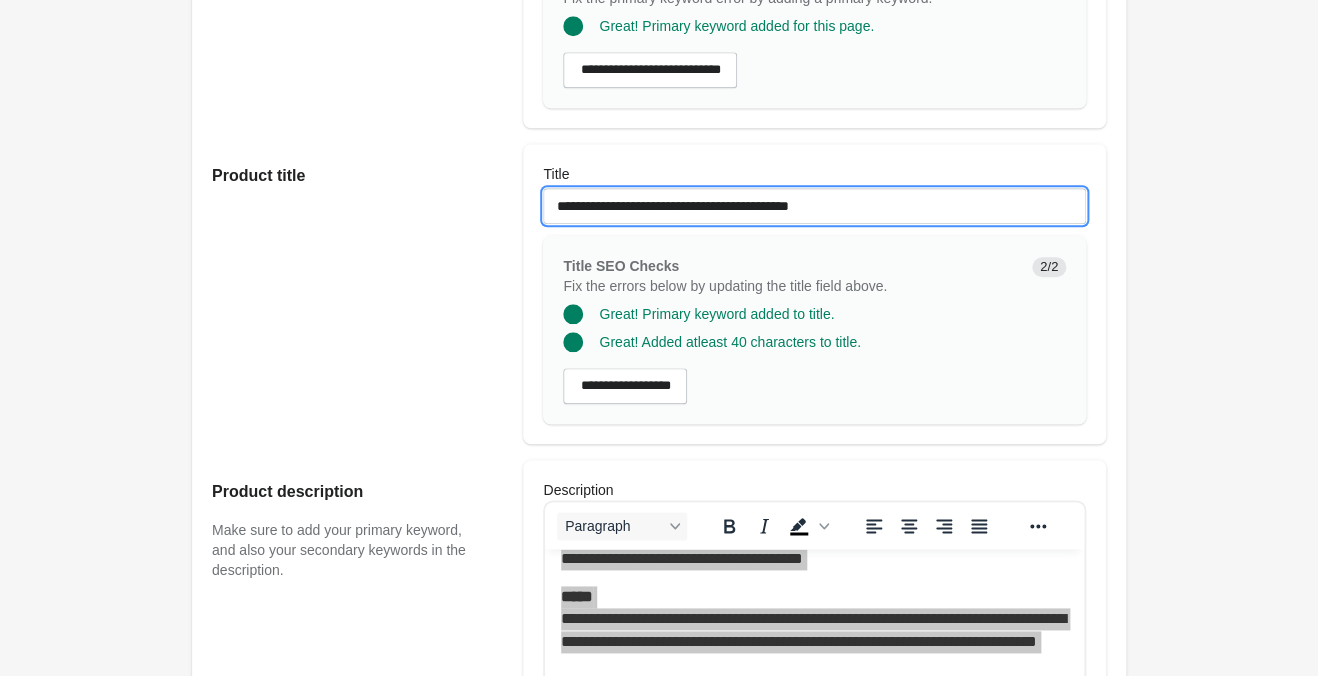 click on "**********" at bounding box center [814, 206] 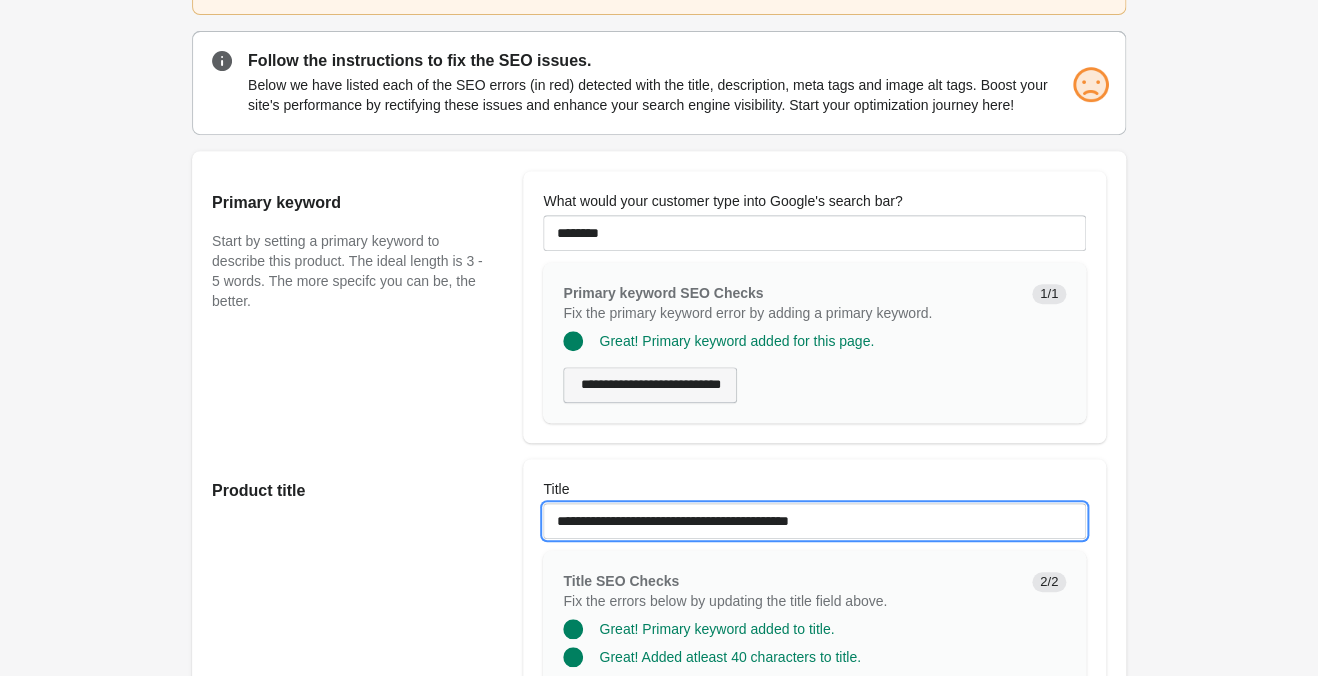 scroll, scrollTop: 0, scrollLeft: 0, axis: both 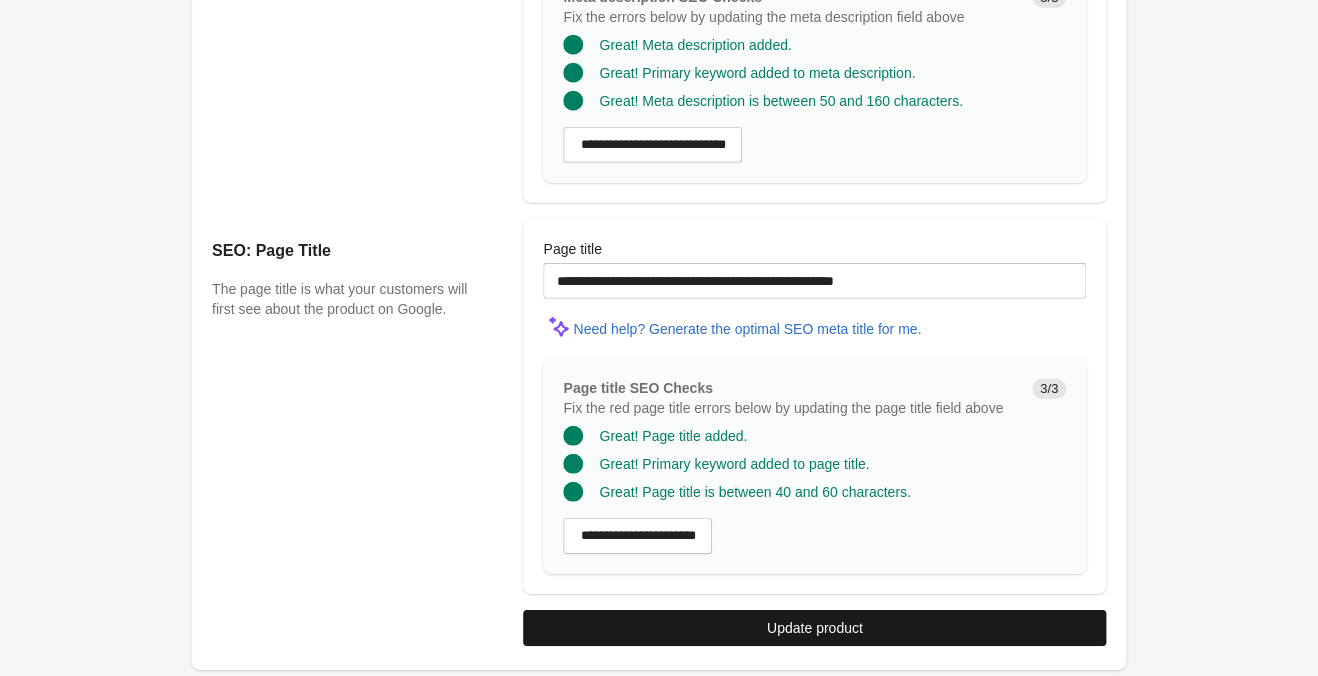 click on "Update product" at bounding box center (814, 628) 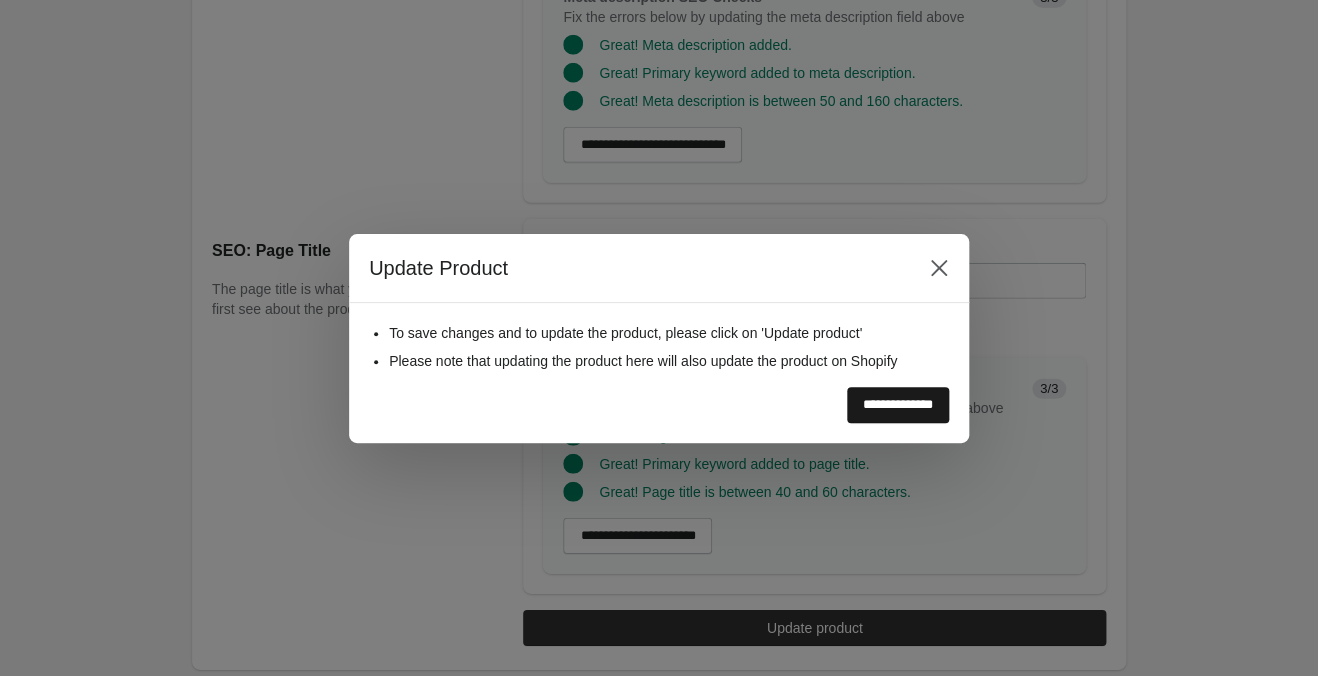 click on "**********" at bounding box center [898, 405] 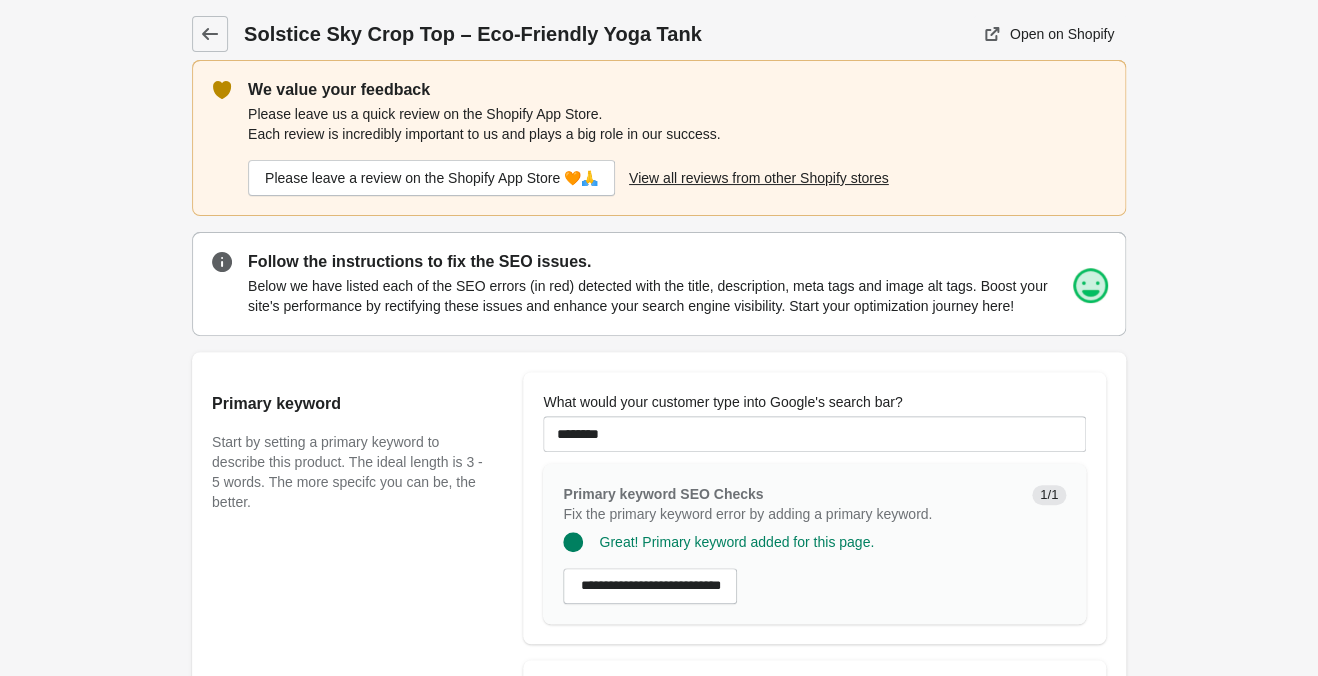 scroll, scrollTop: 0, scrollLeft: 0, axis: both 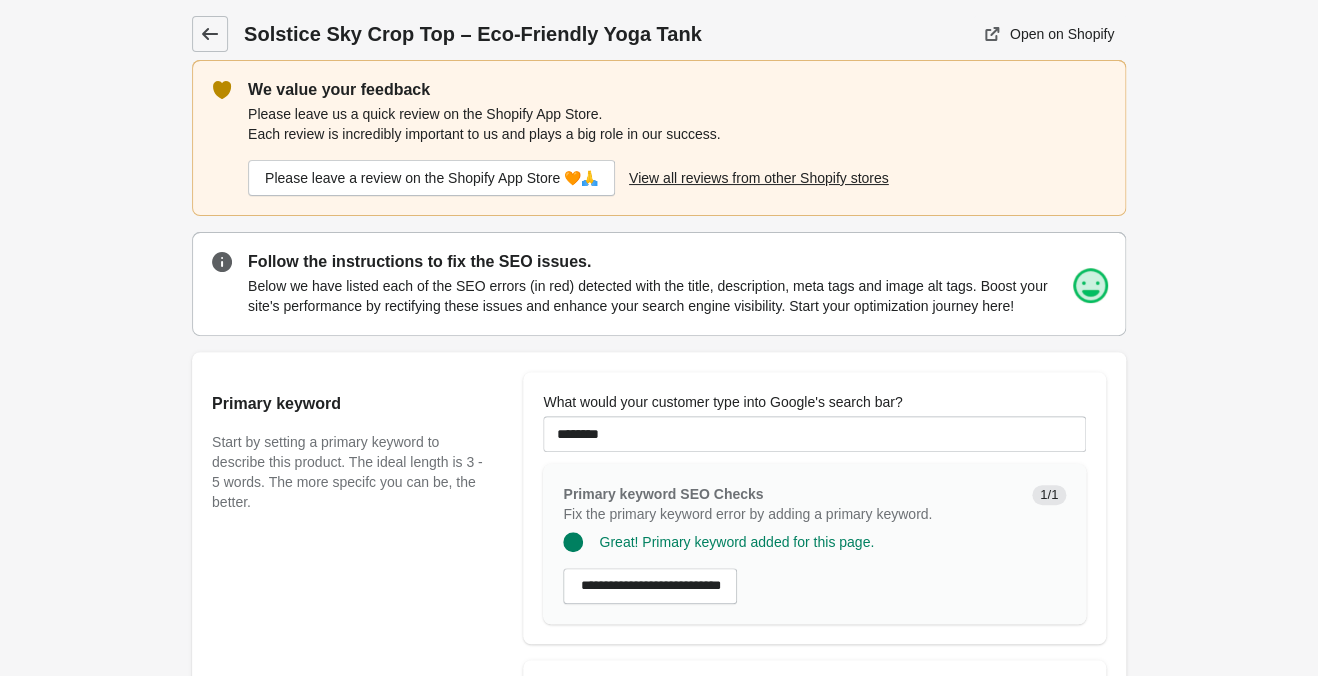 click 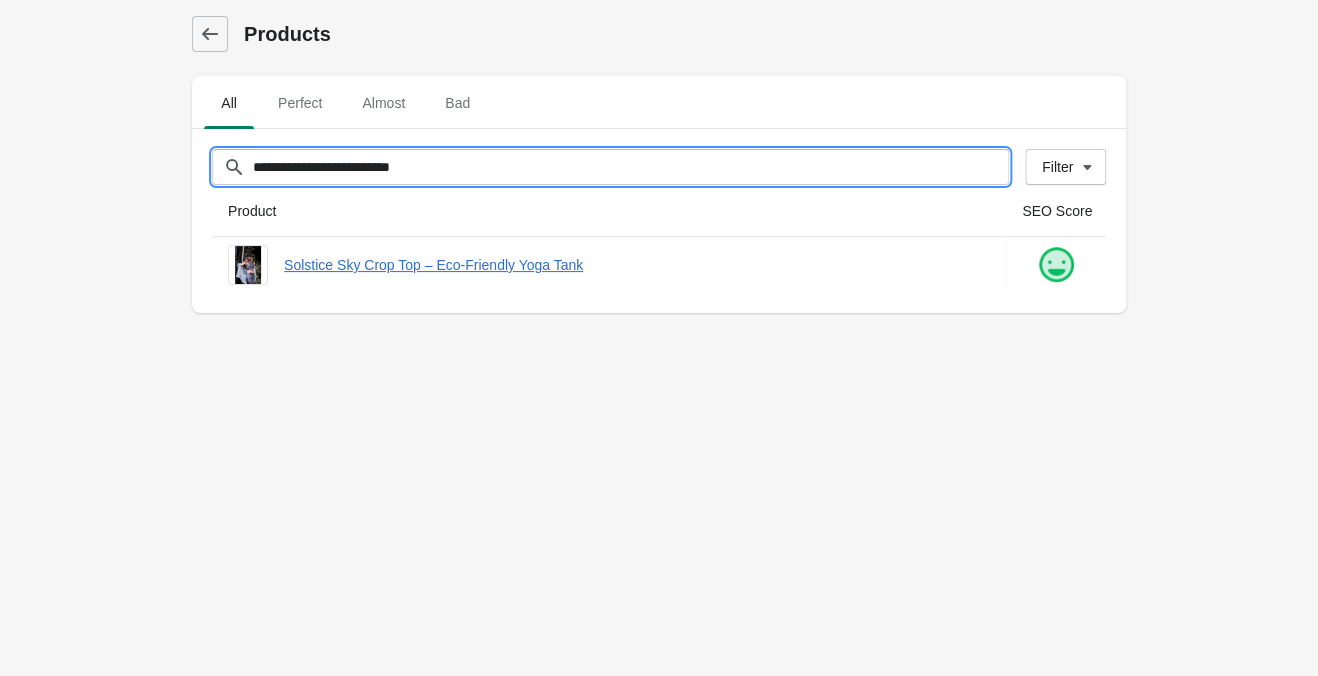 drag, startPoint x: 514, startPoint y: 155, endPoint x: -12, endPoint y: 144, distance: 526.115 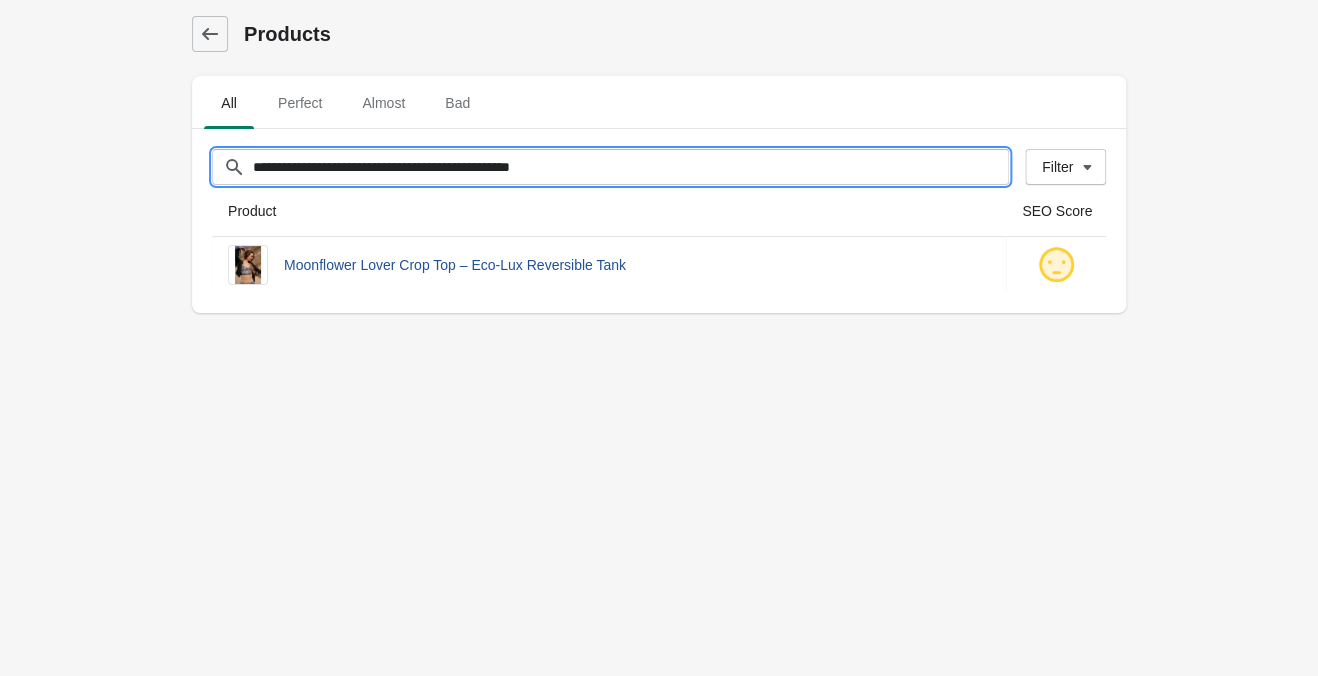 type on "**********" 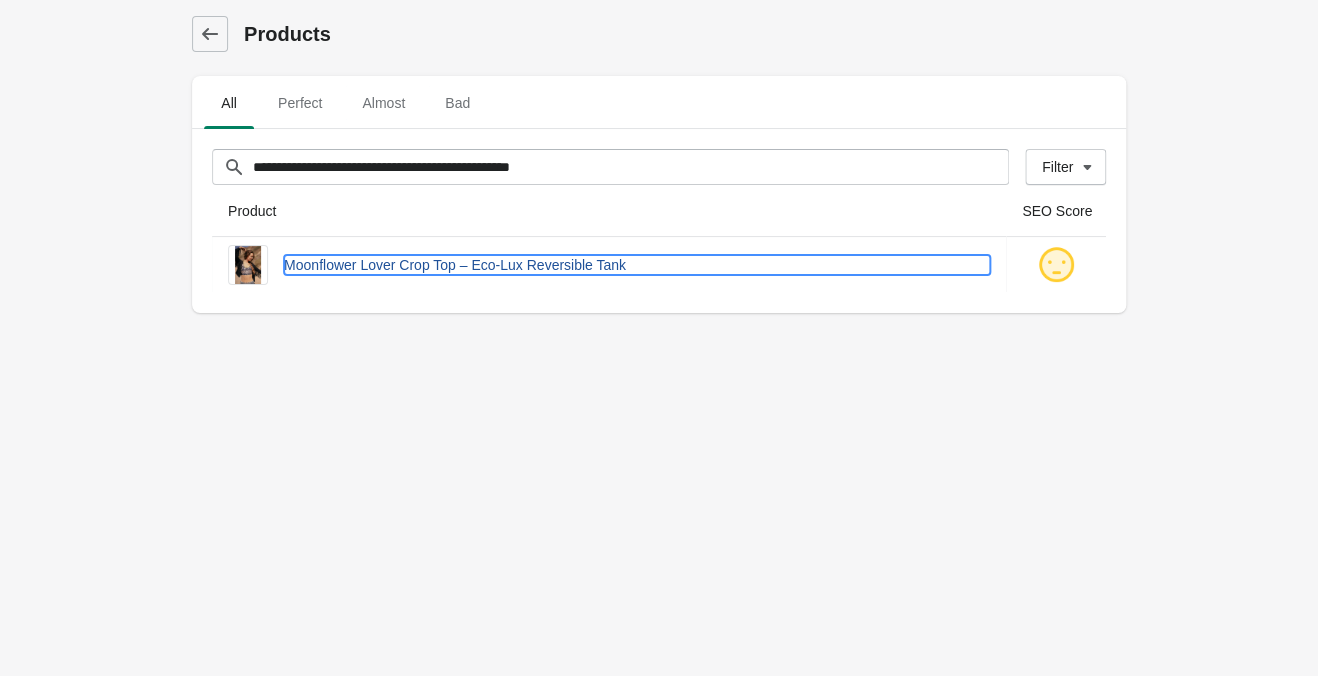 click on "Moonflower Lover Crop Top – Eco‑Lux Reversible Tank" at bounding box center (637, 265) 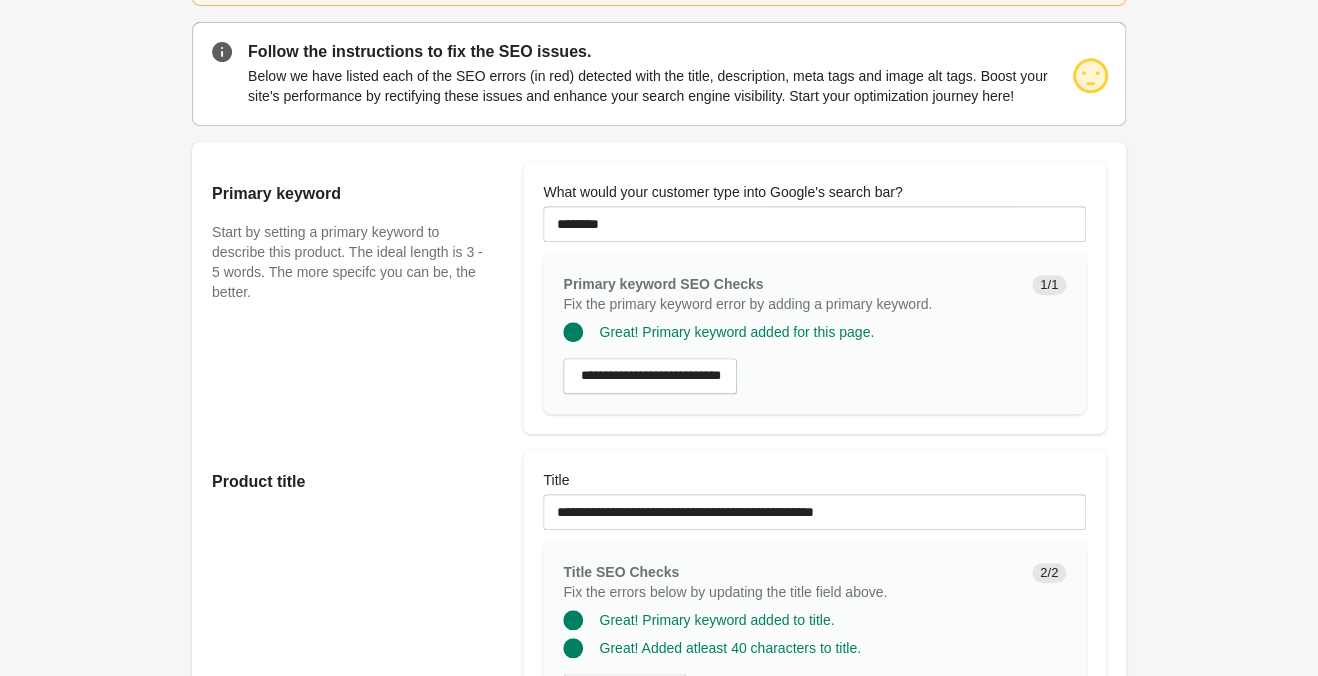 scroll, scrollTop: 420, scrollLeft: 0, axis: vertical 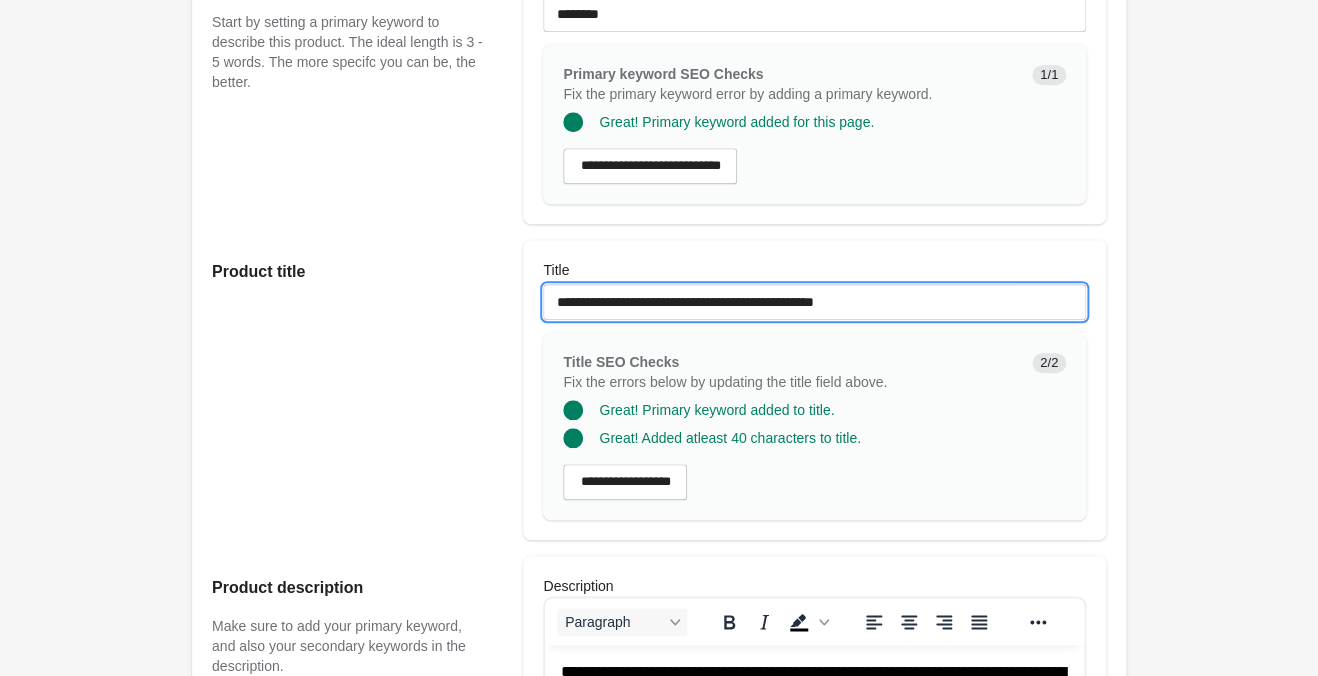 click on "**********" at bounding box center (814, 302) 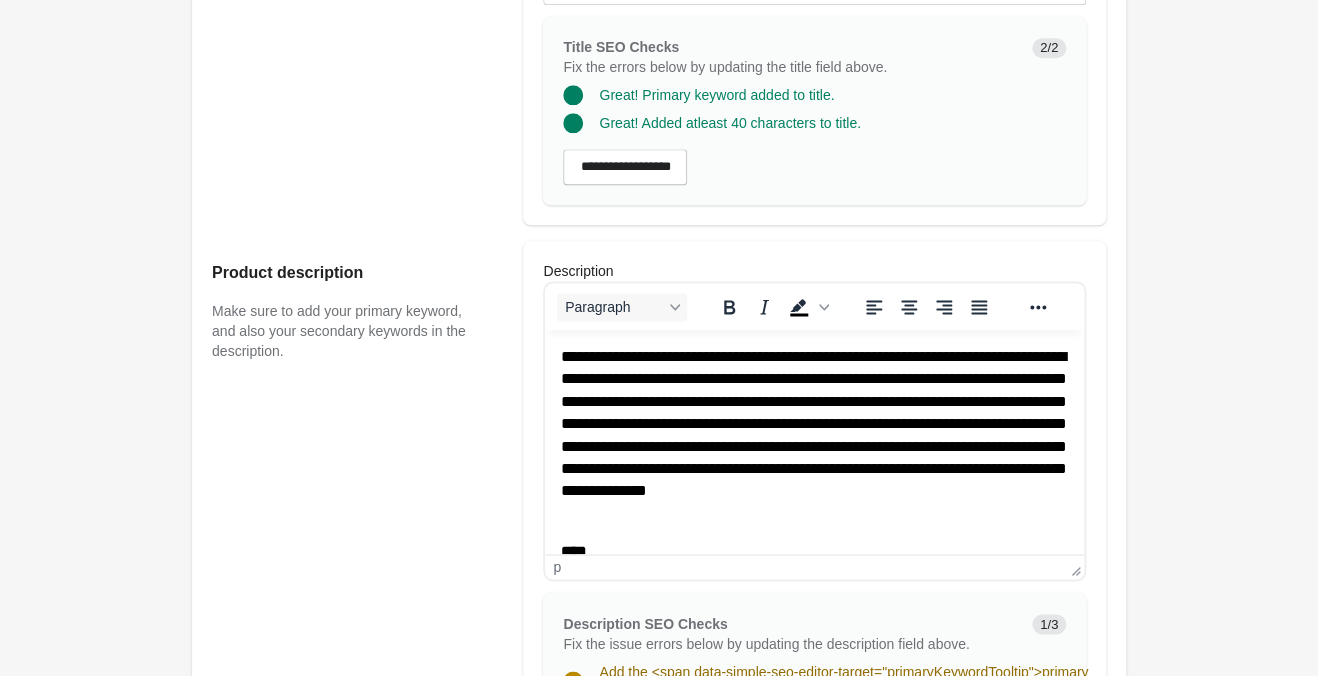 click on "**********" at bounding box center (814, 435) 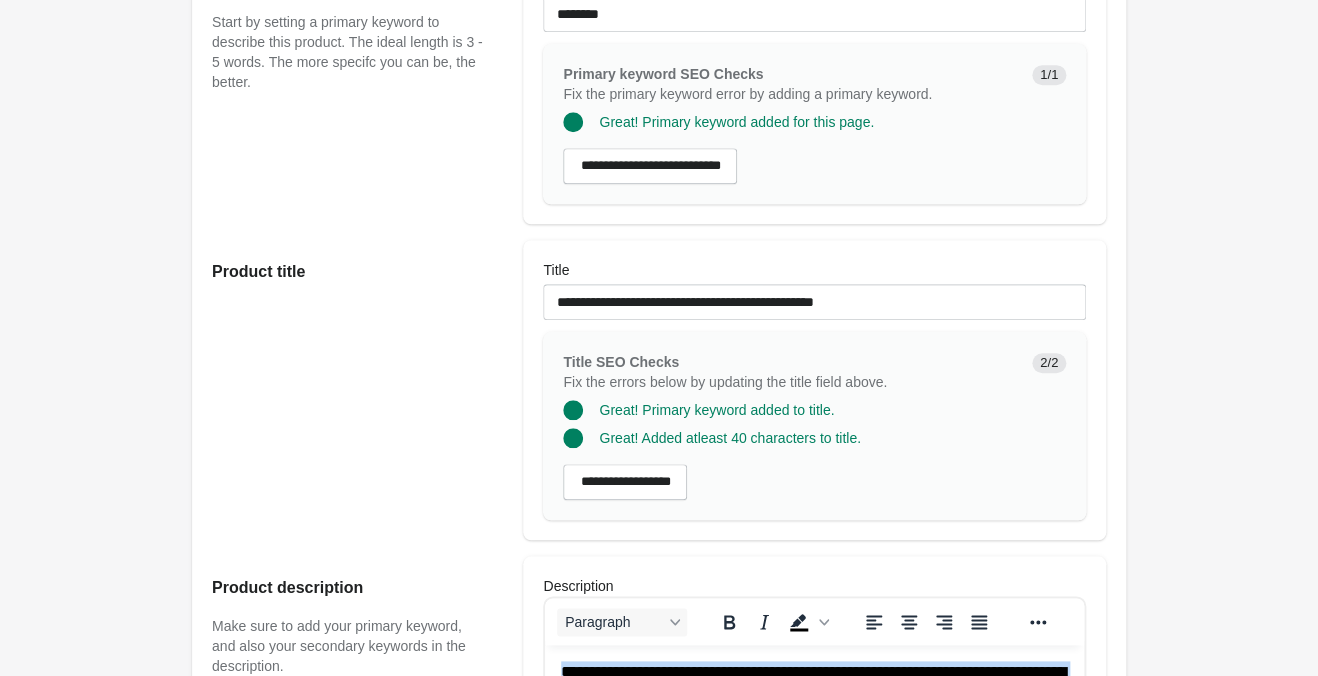 scroll, scrollTop: 735, scrollLeft: 0, axis: vertical 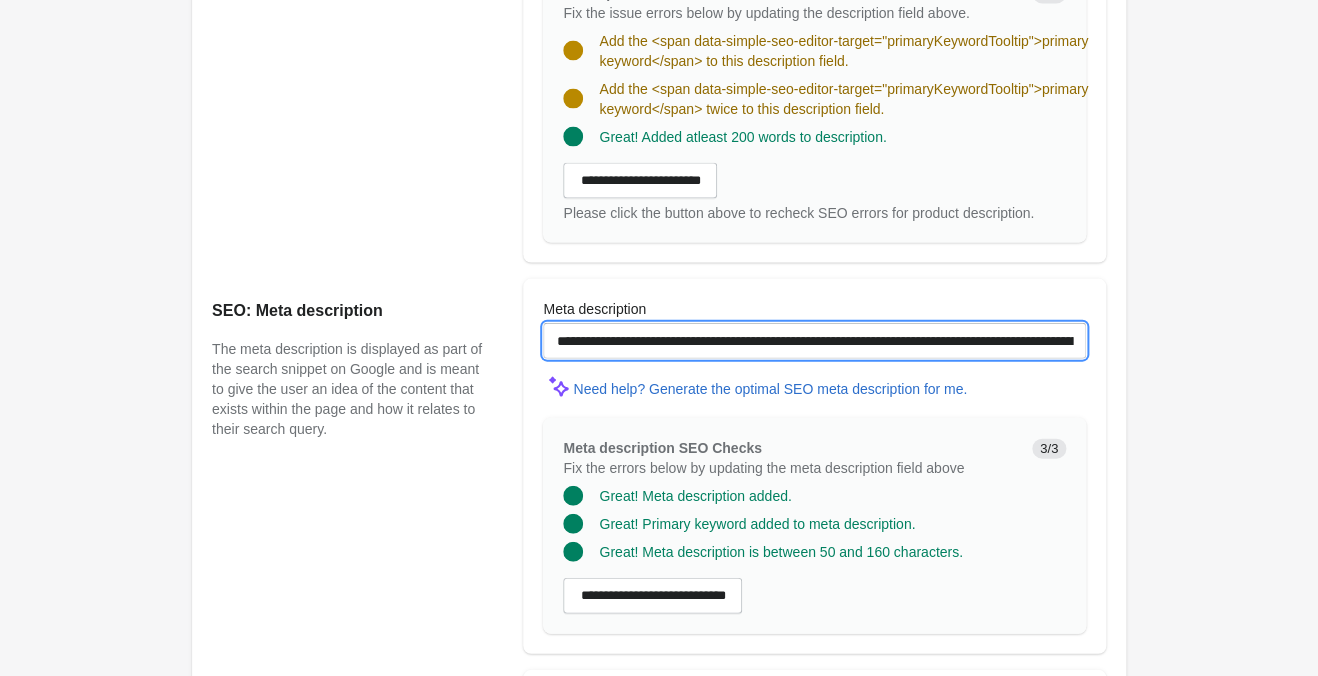 click on "**********" at bounding box center (814, 341) 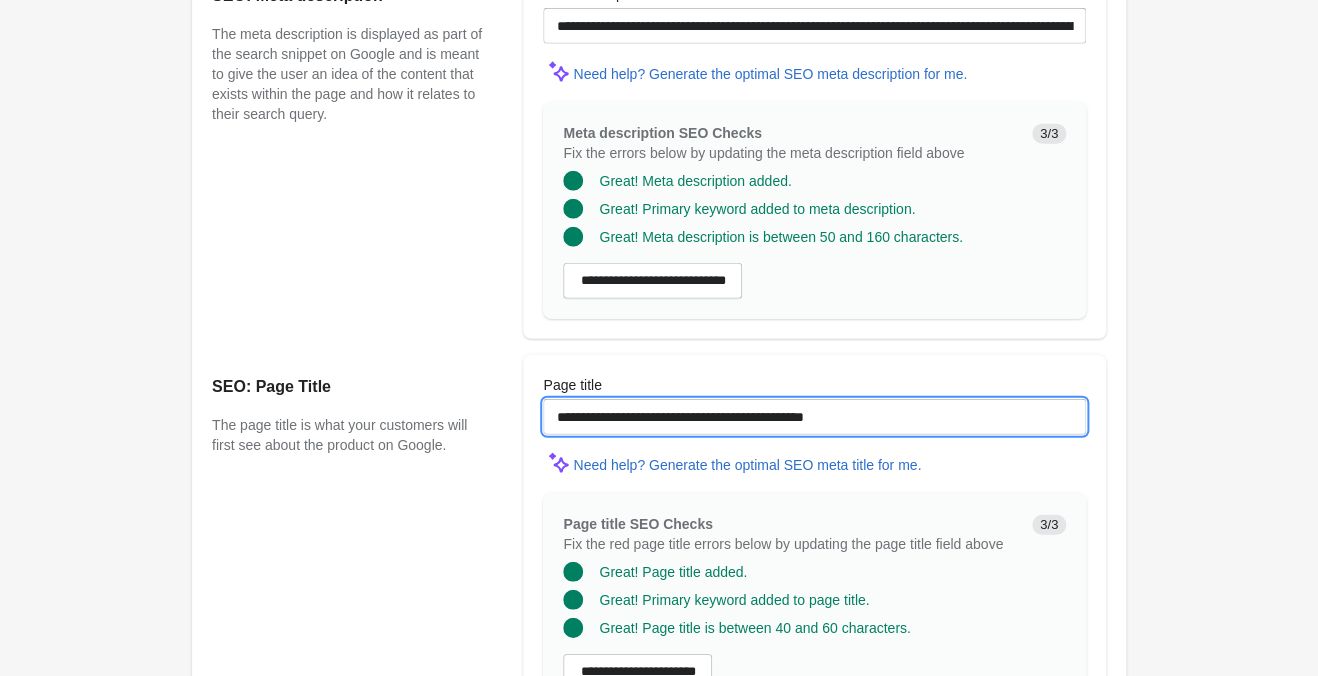 click on "**********" at bounding box center [814, 417] 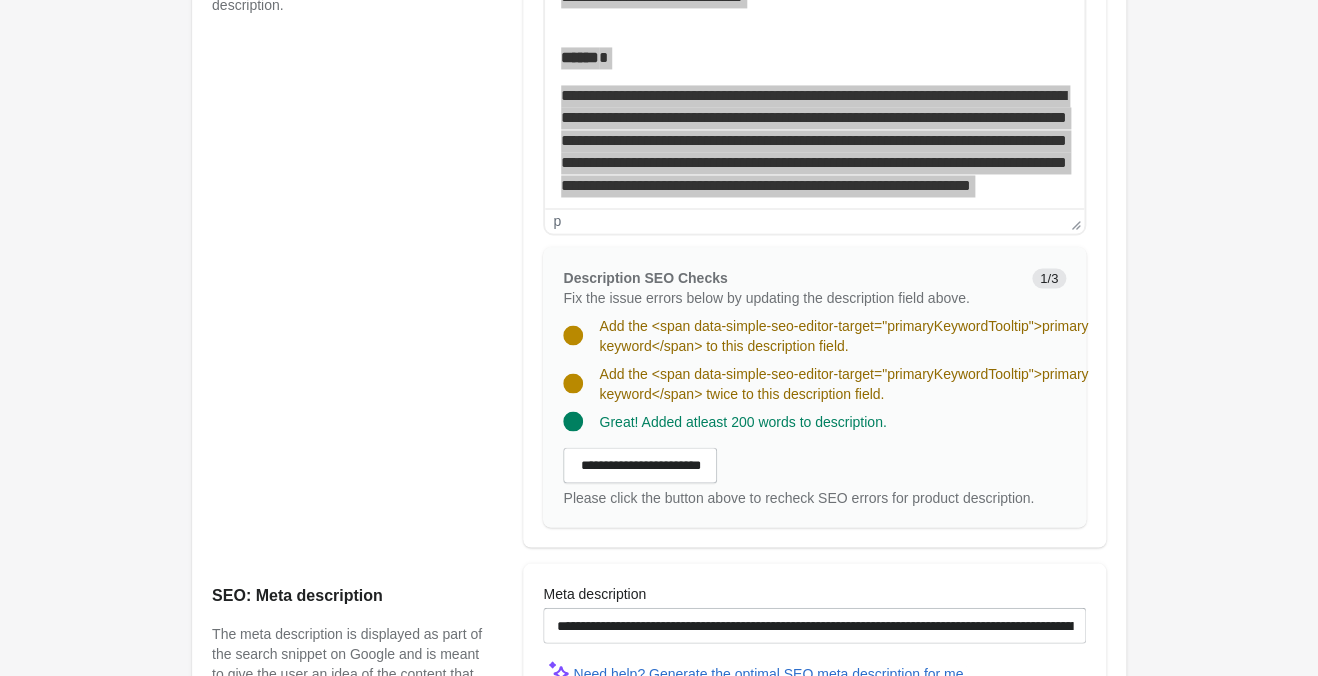 scroll, scrollTop: 766, scrollLeft: 0, axis: vertical 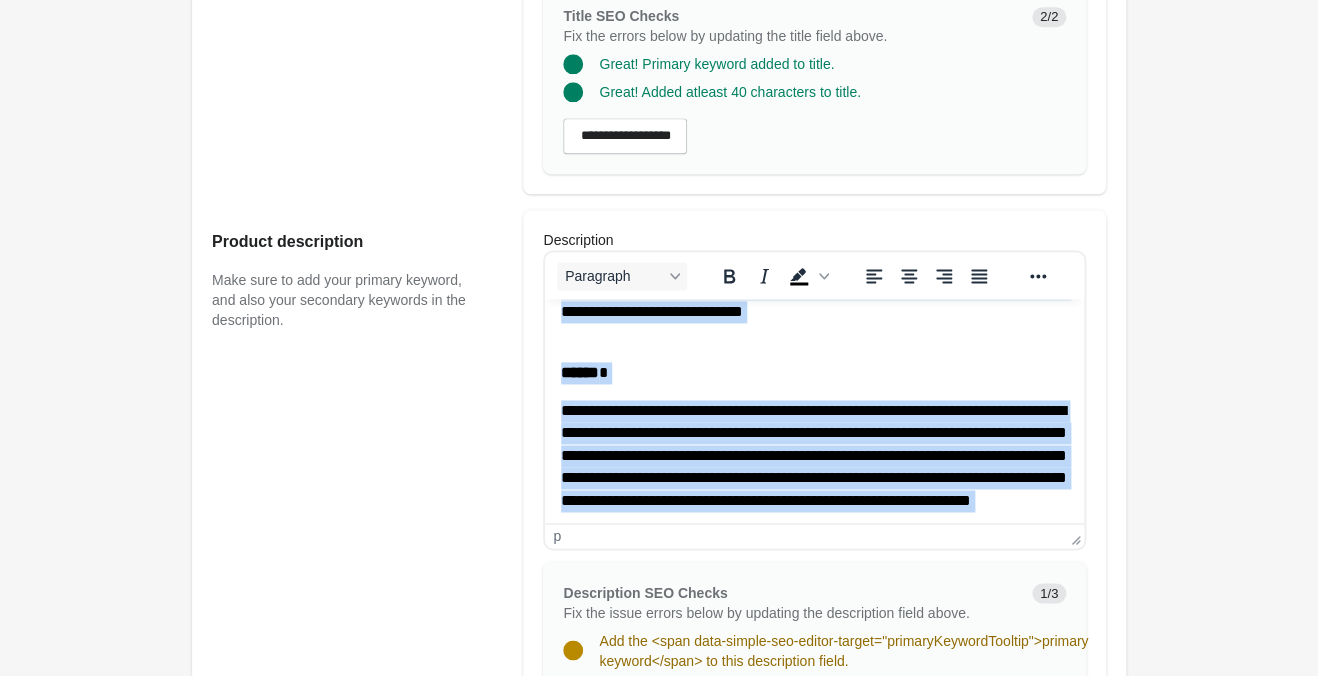 click on "**********" at bounding box center (814, 467) 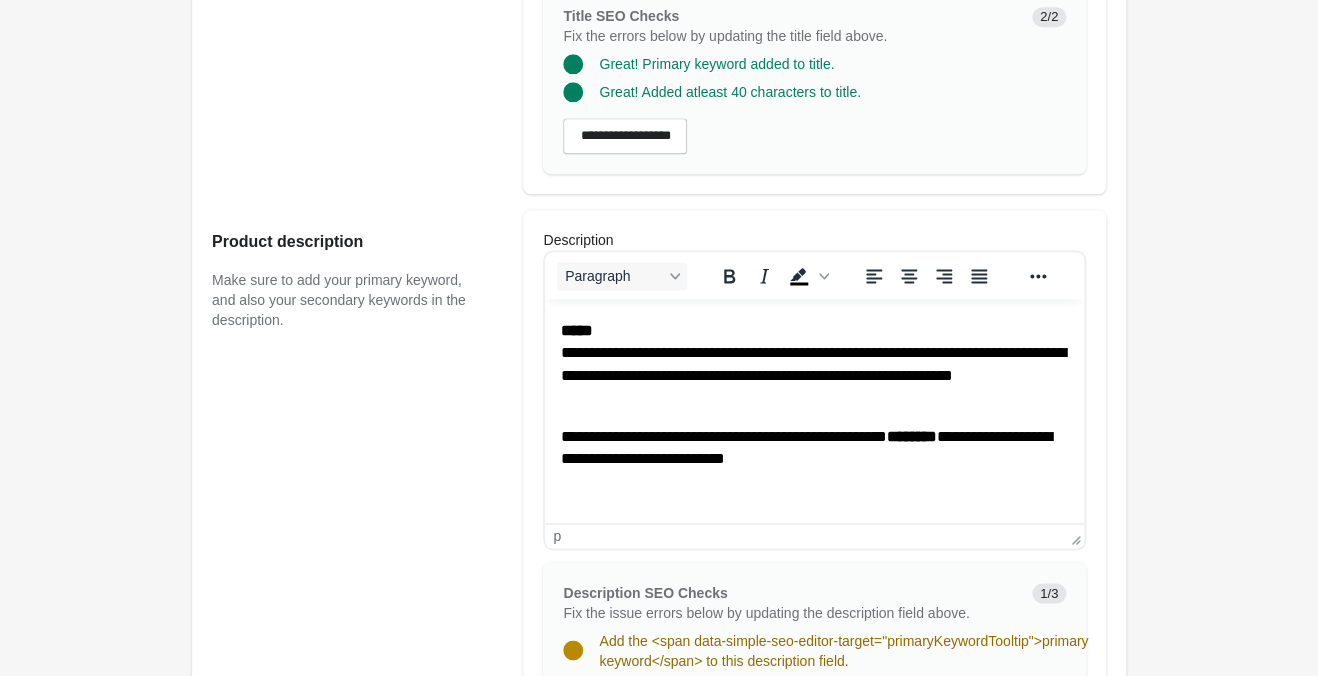 scroll, scrollTop: 1081, scrollLeft: 0, axis: vertical 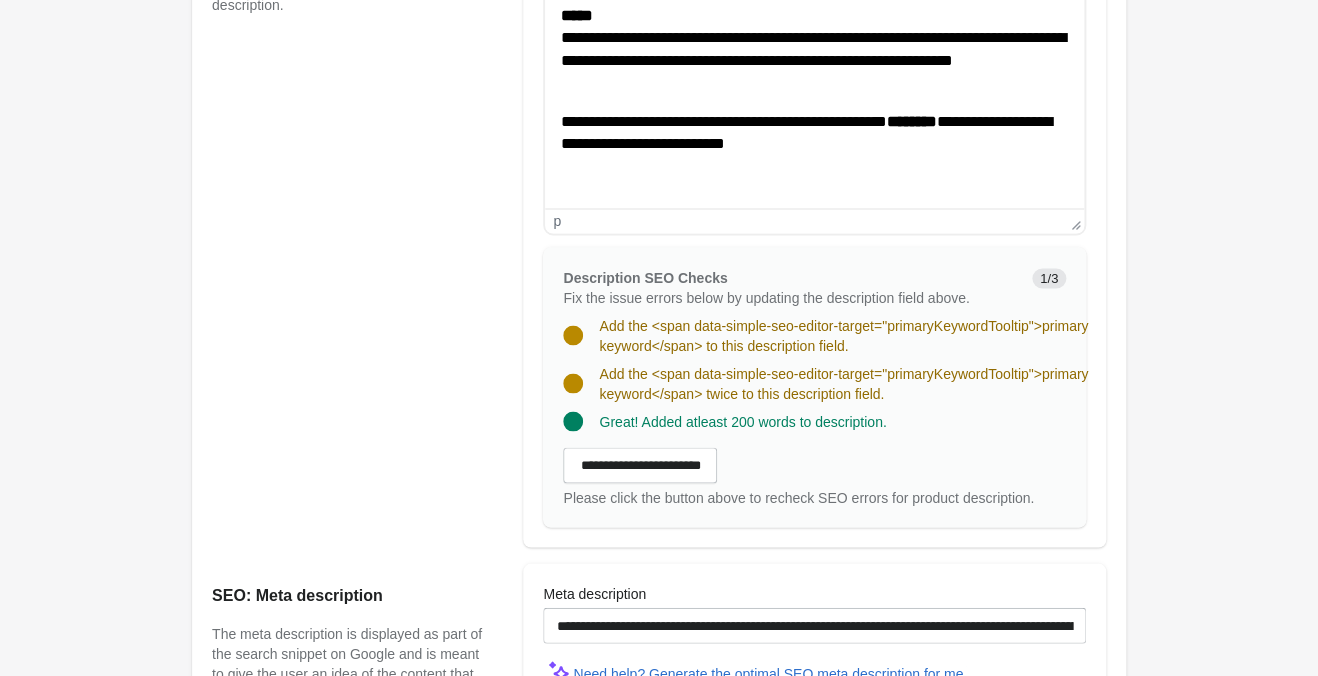 drag, startPoint x: 733, startPoint y: 460, endPoint x: 854, endPoint y: 458, distance: 121.016525 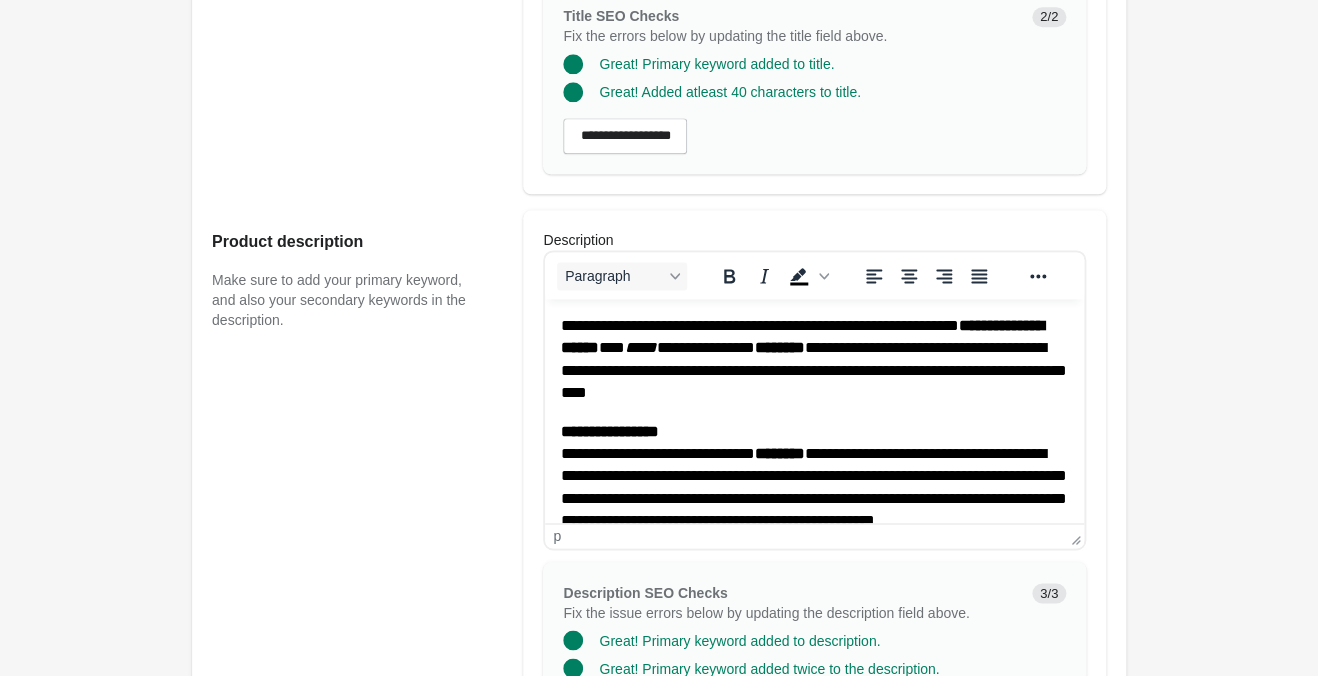 scroll, scrollTop: 451, scrollLeft: 0, axis: vertical 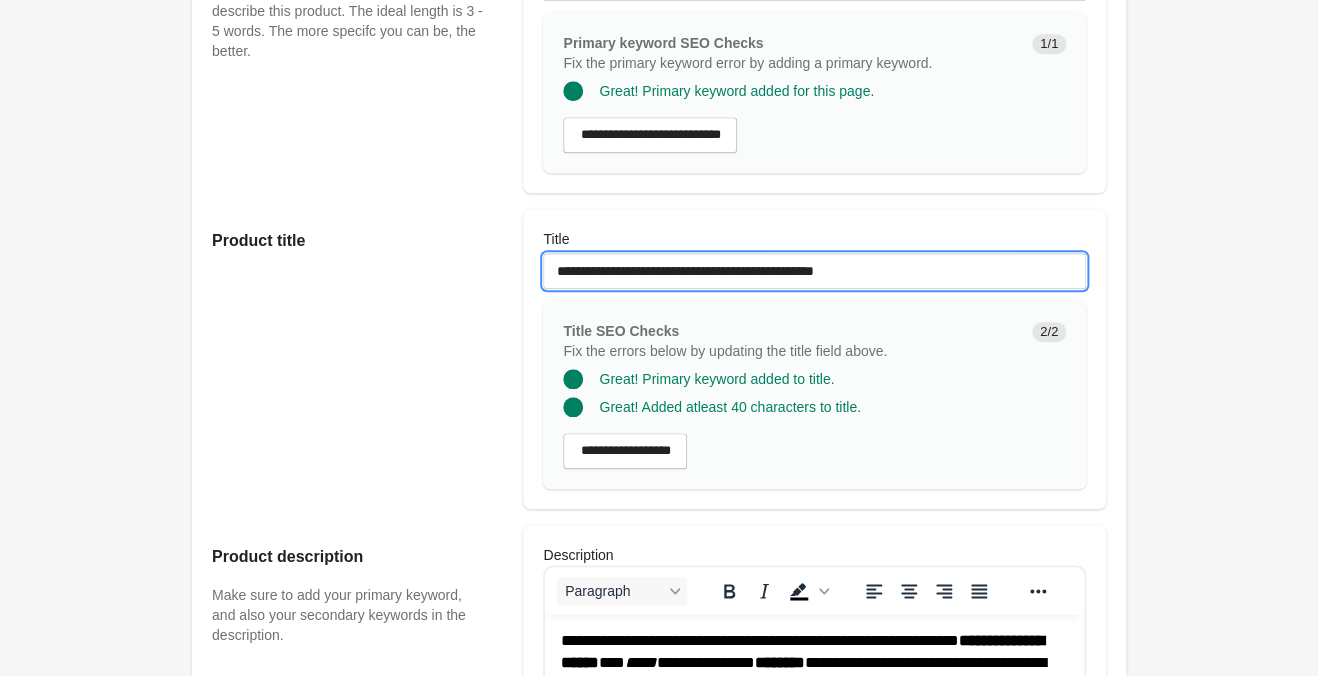 click on "**********" at bounding box center (814, 271) 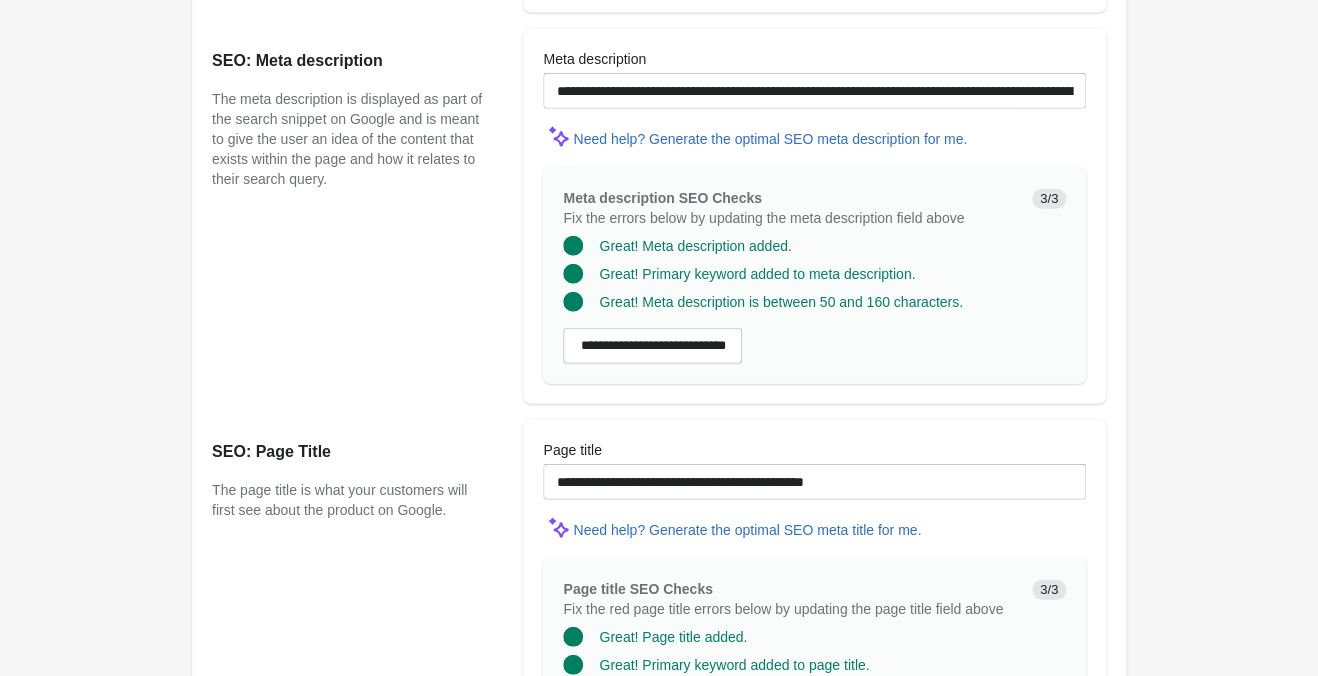scroll, scrollTop: 1776, scrollLeft: 0, axis: vertical 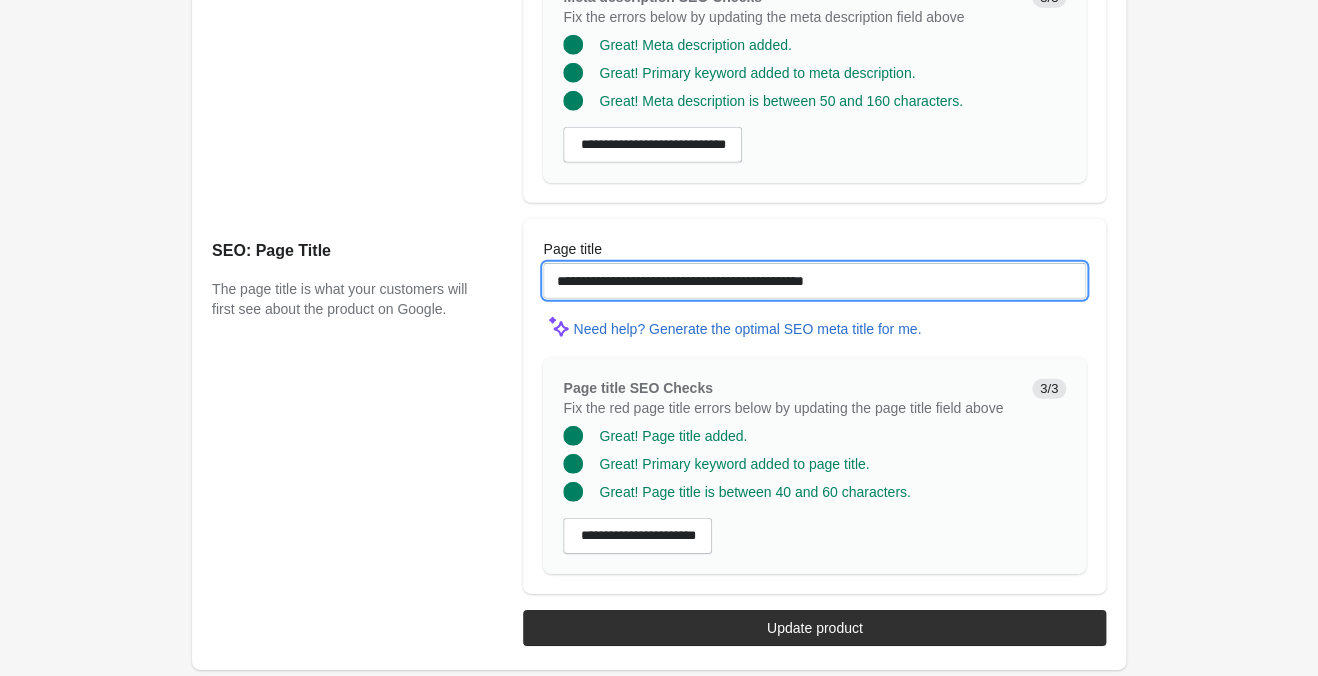 click on "**********" at bounding box center [814, 281] 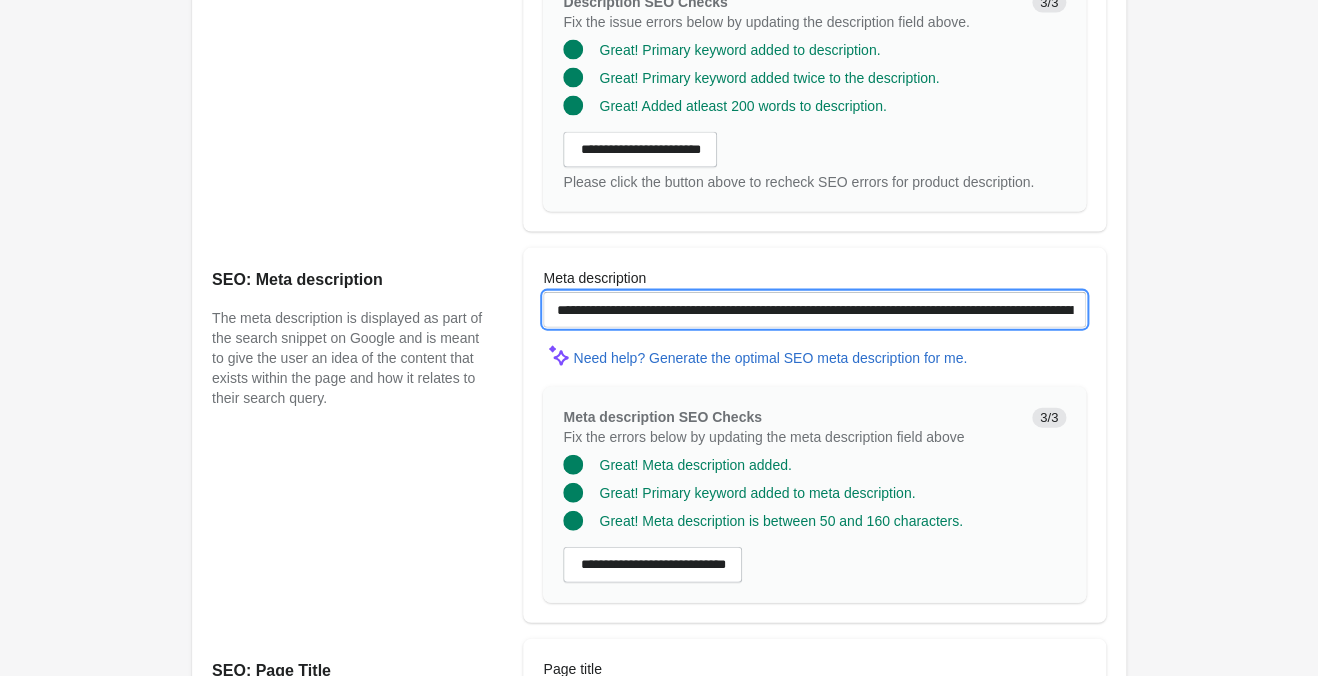 click on "**********" at bounding box center [814, 310] 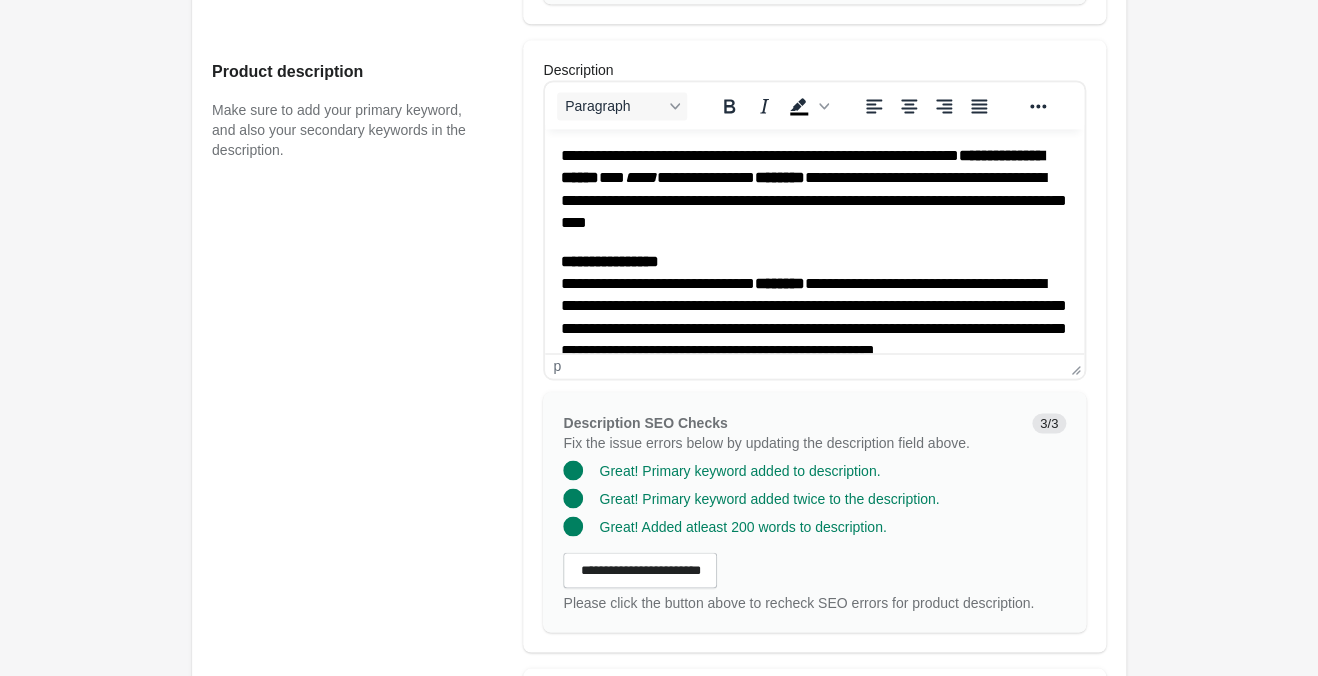scroll, scrollTop: 726, scrollLeft: 0, axis: vertical 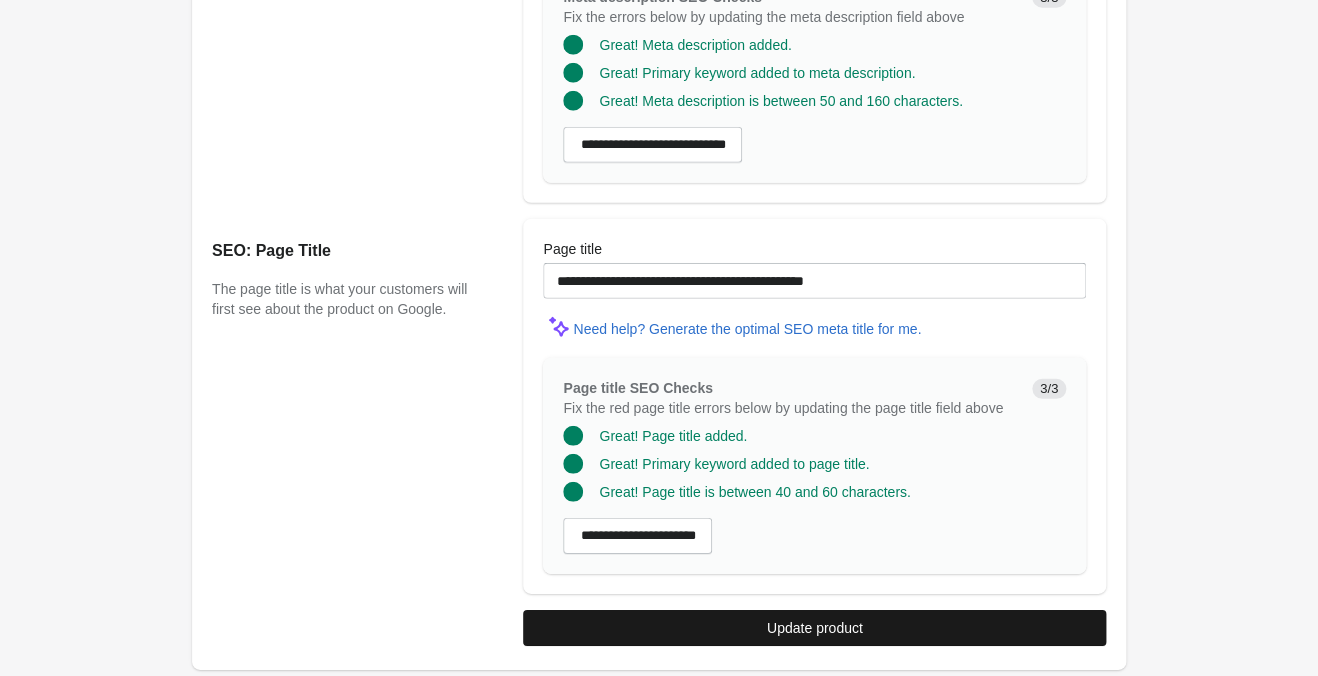 click on "Update product" at bounding box center (814, 628) 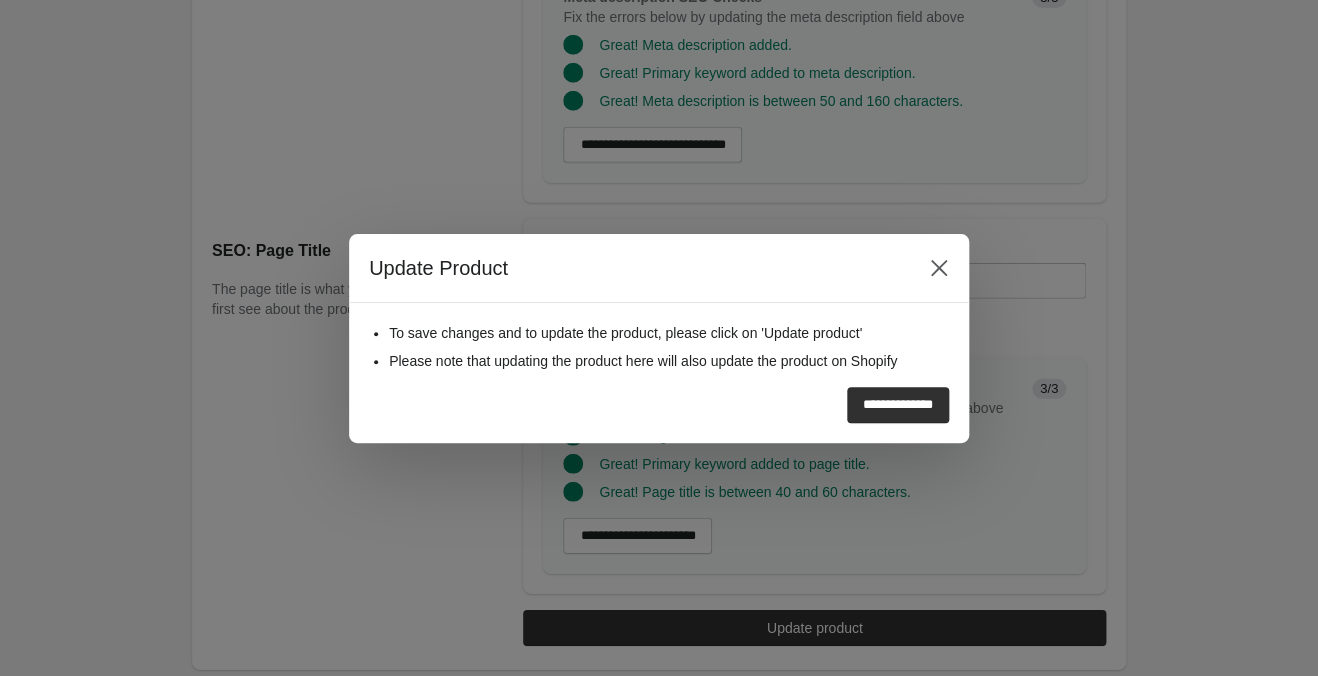 drag, startPoint x: 866, startPoint y: 409, endPoint x: 871, endPoint y: 423, distance: 14.866069 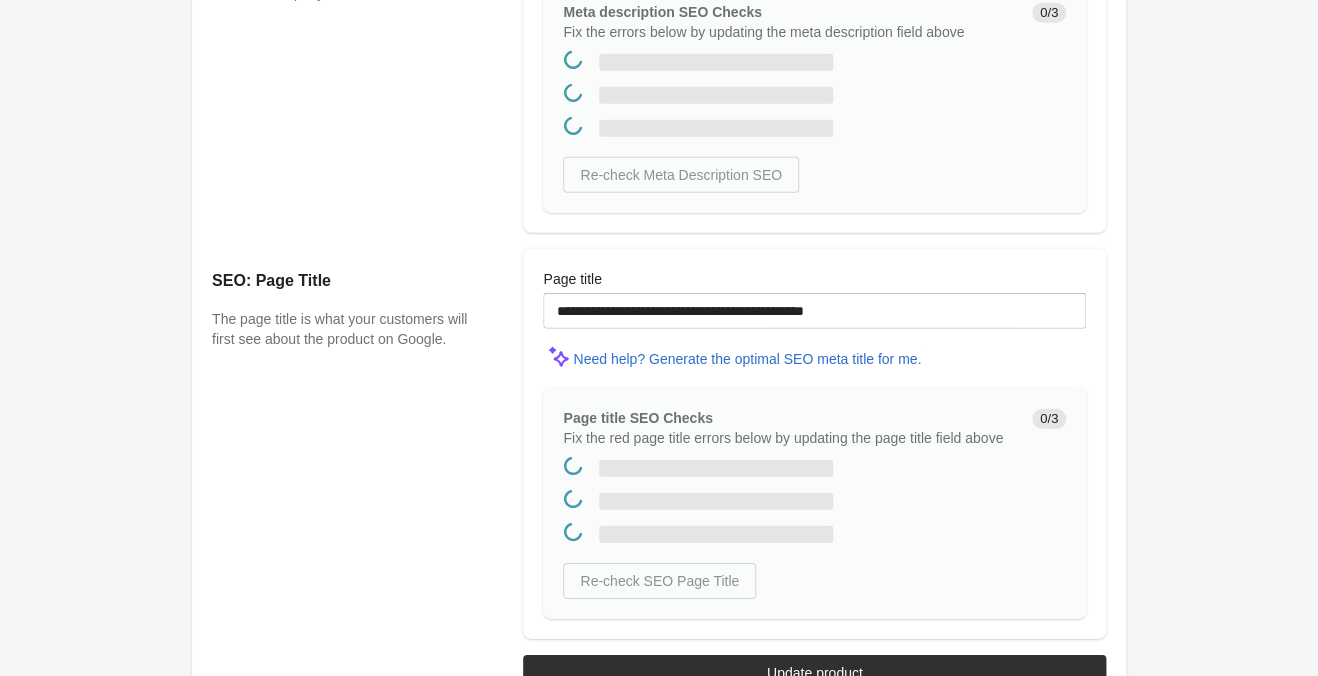 scroll, scrollTop: 0, scrollLeft: 0, axis: both 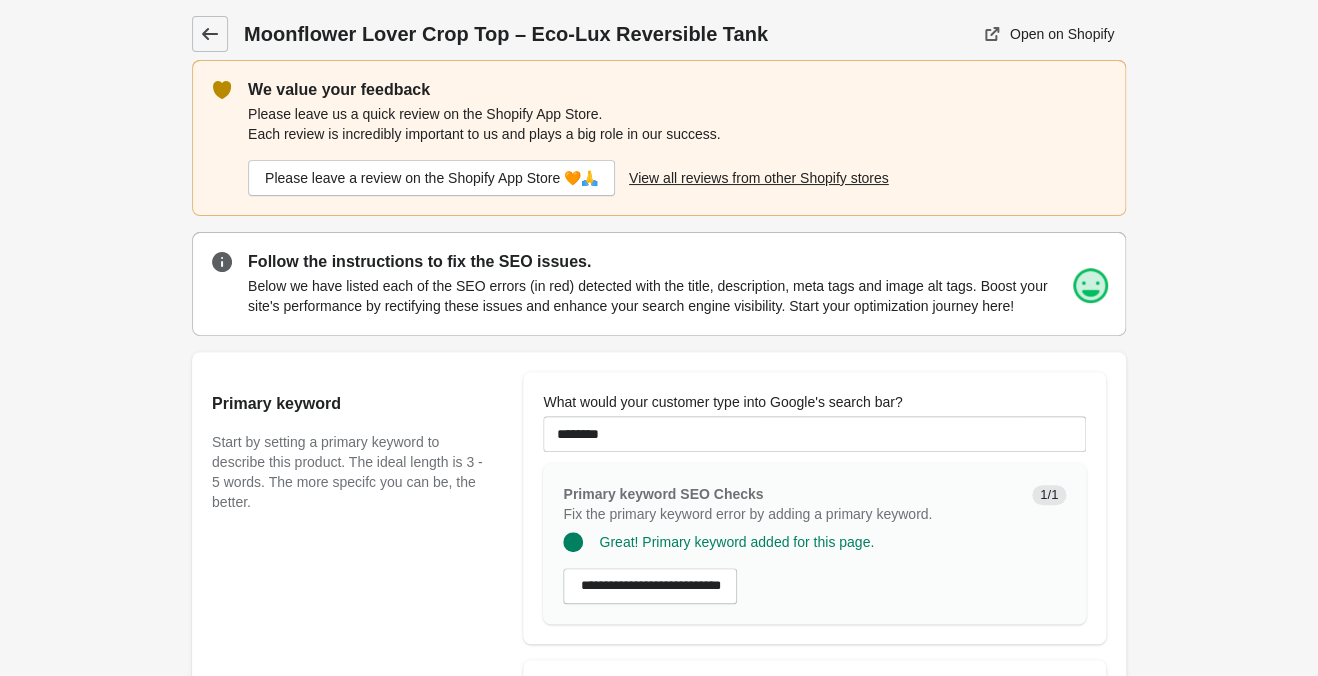 click at bounding box center [210, 34] 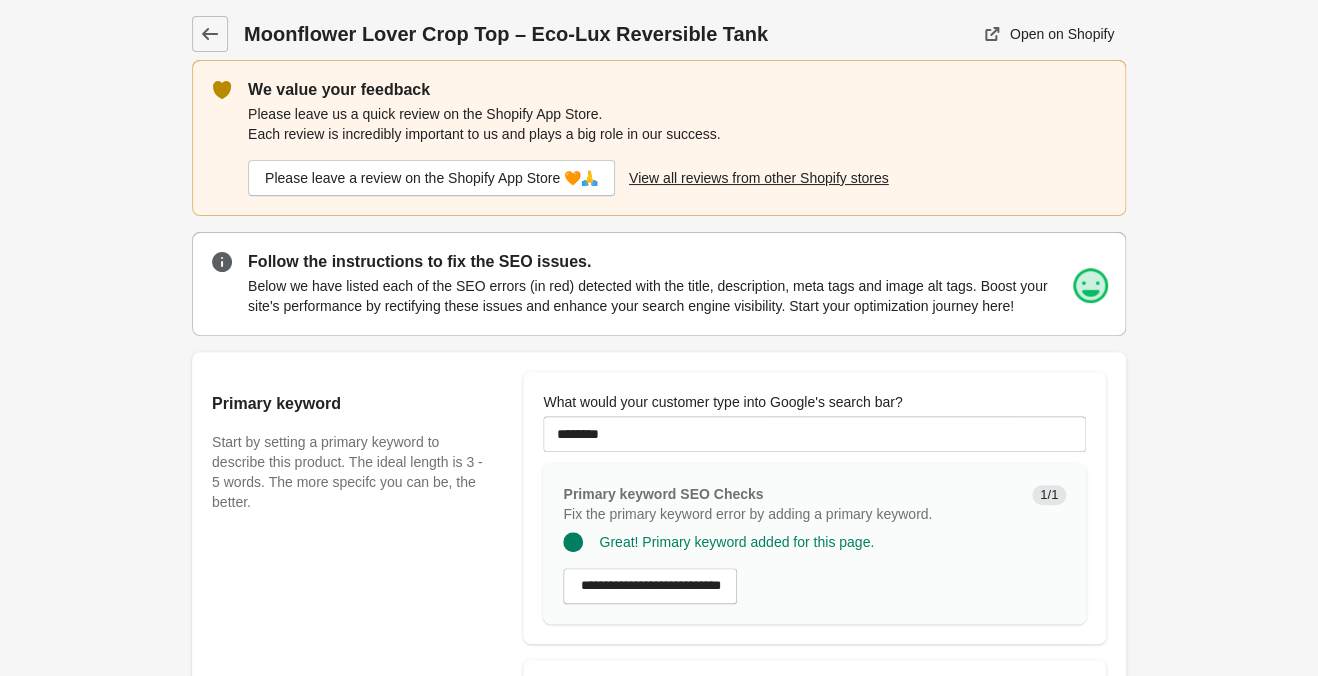 scroll, scrollTop: 0, scrollLeft: 0, axis: both 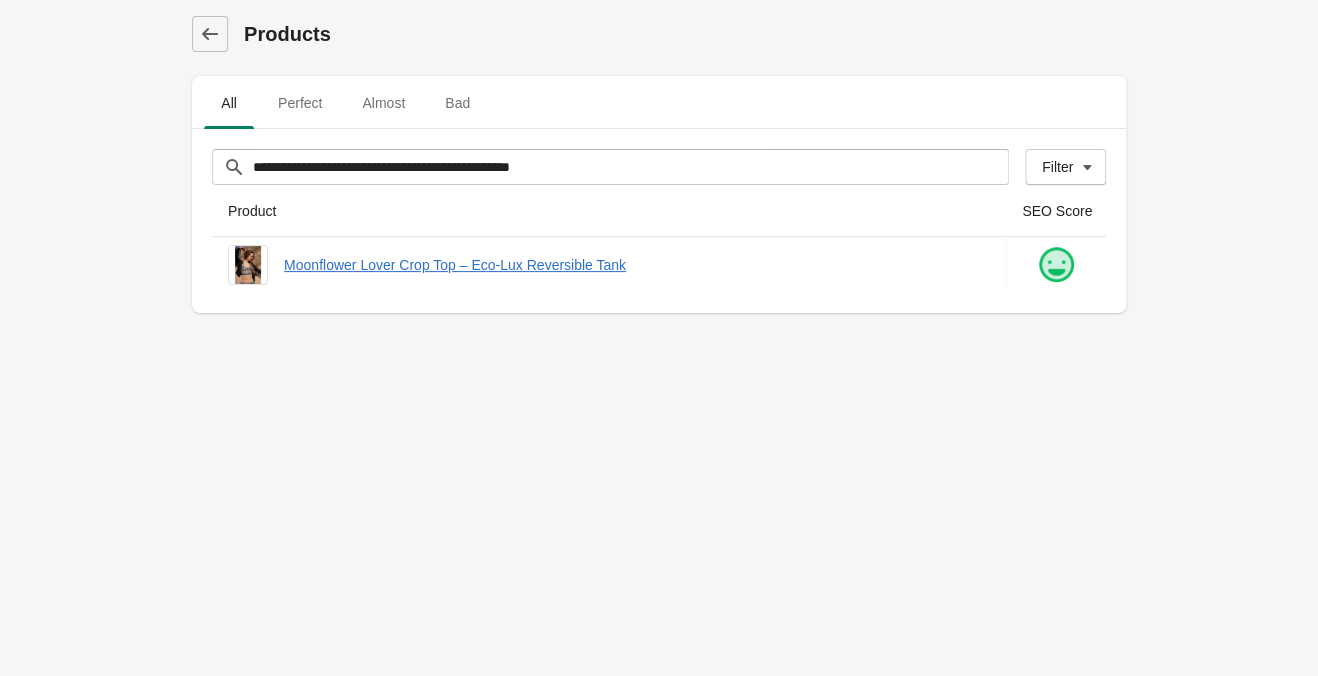 click on "**********" at bounding box center [659, 338] 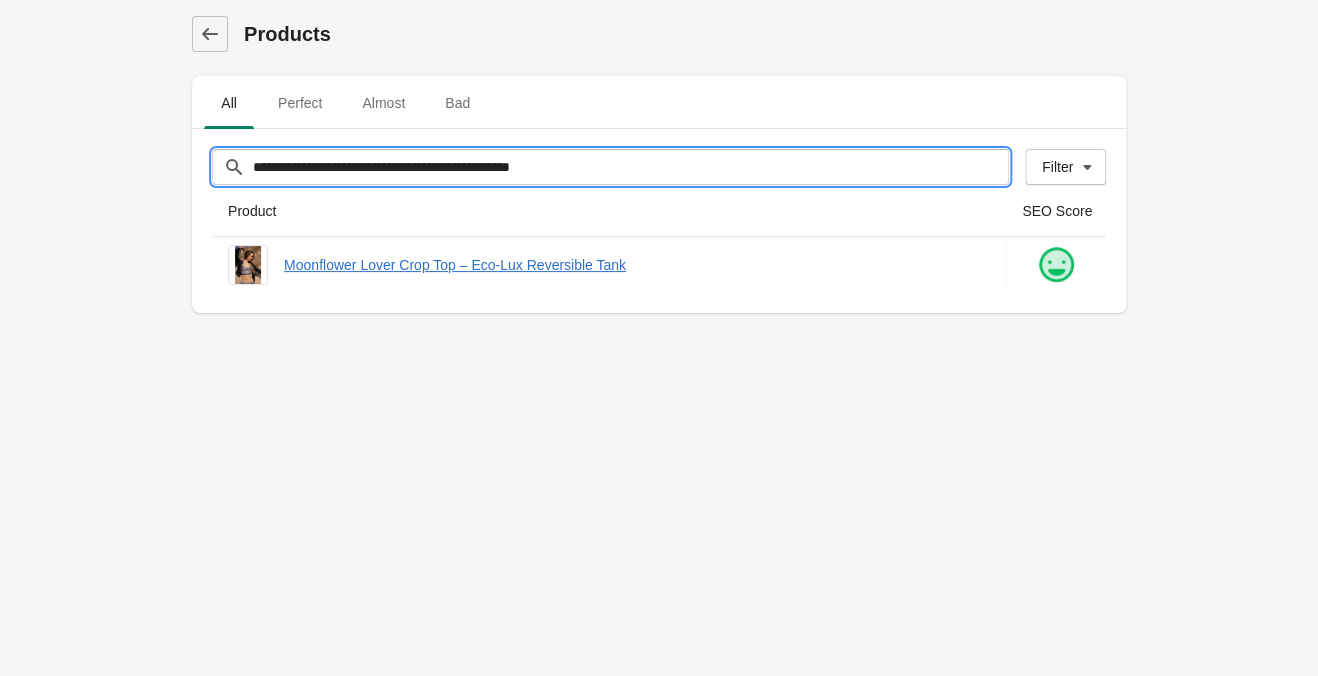drag, startPoint x: 645, startPoint y: 175, endPoint x: -94, endPoint y: 178, distance: 739.0061 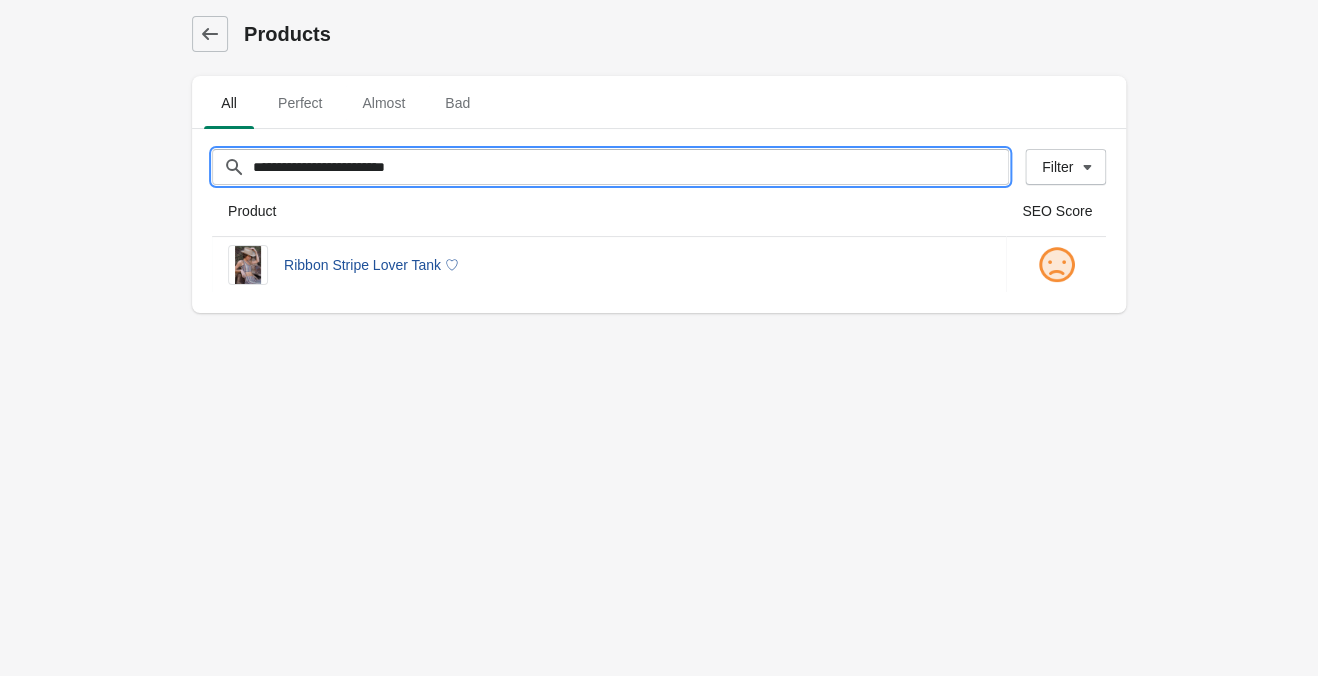 type on "**********" 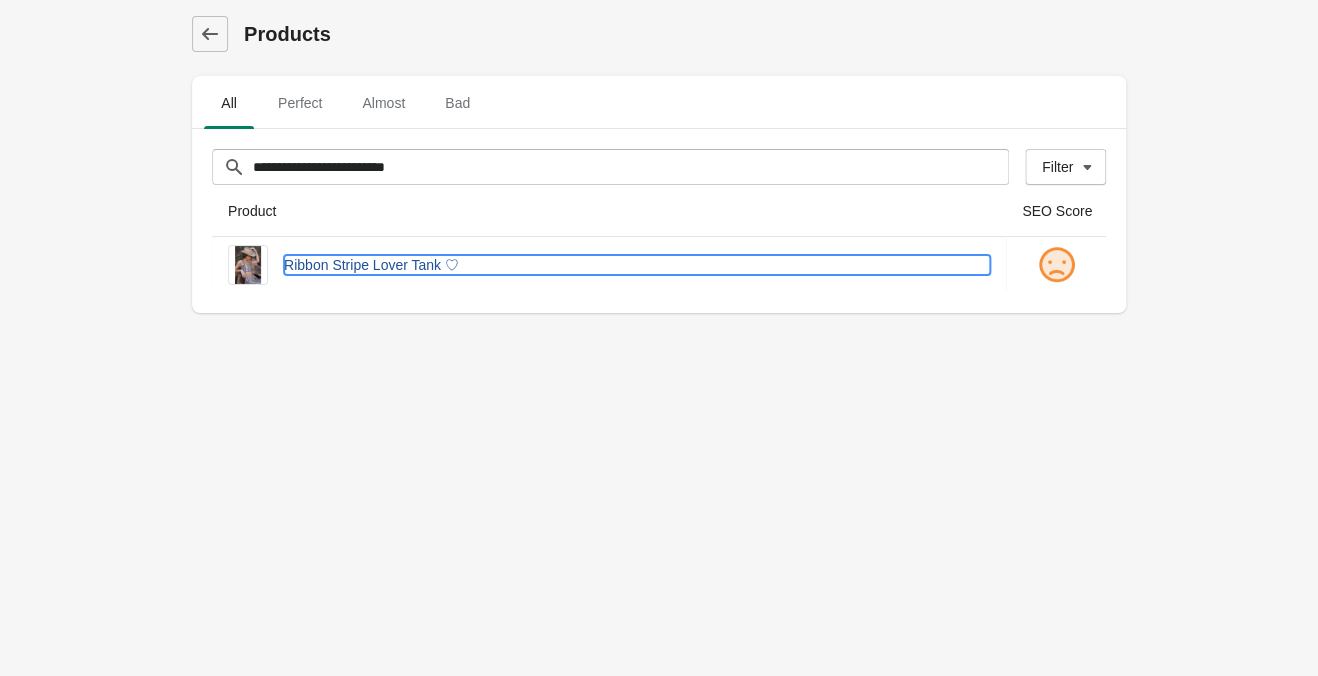 click on "Ribbon Stripe Lover Tank ♡" at bounding box center [637, 265] 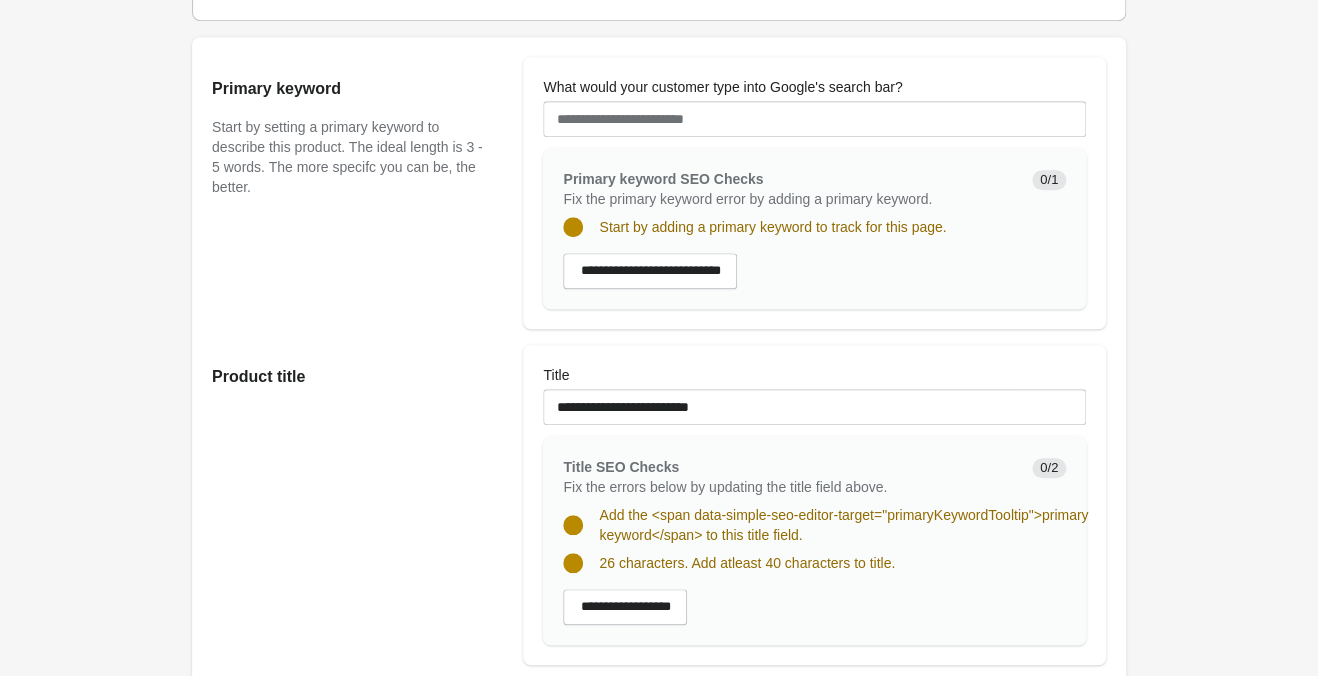 scroll, scrollTop: 0, scrollLeft: 0, axis: both 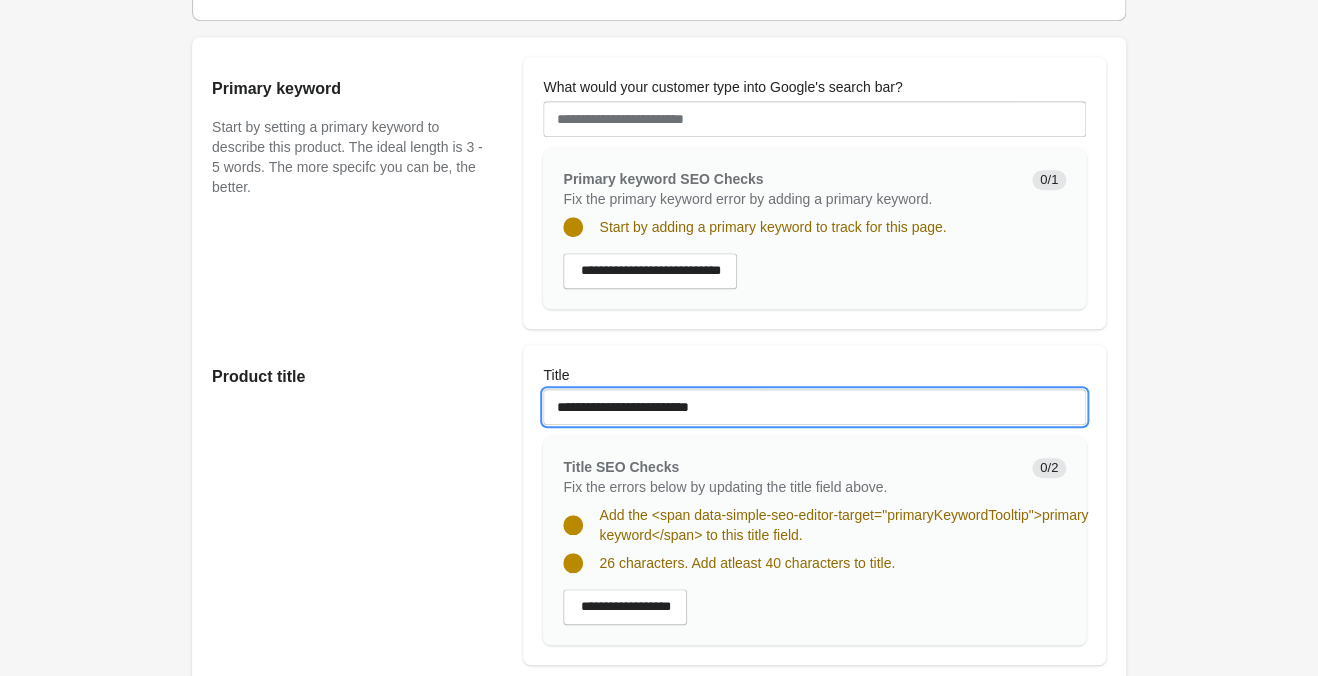 click on "**********" at bounding box center [814, 407] 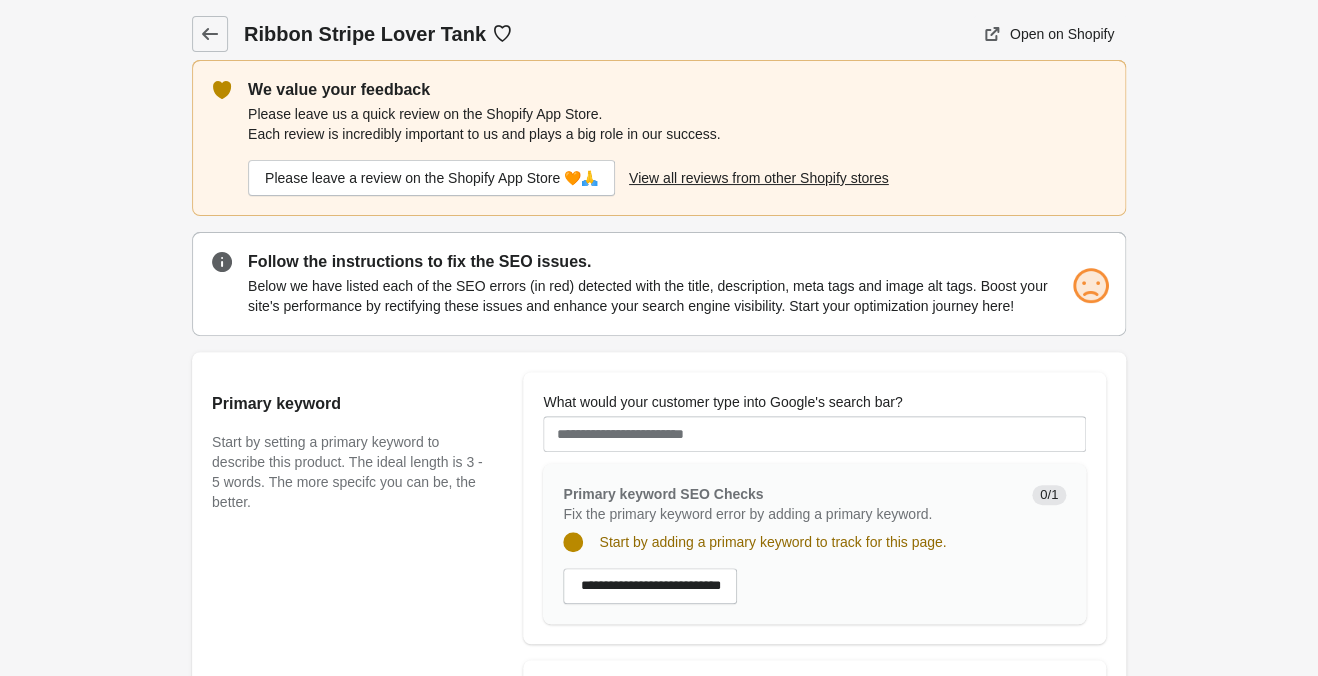 scroll, scrollTop: 315, scrollLeft: 0, axis: vertical 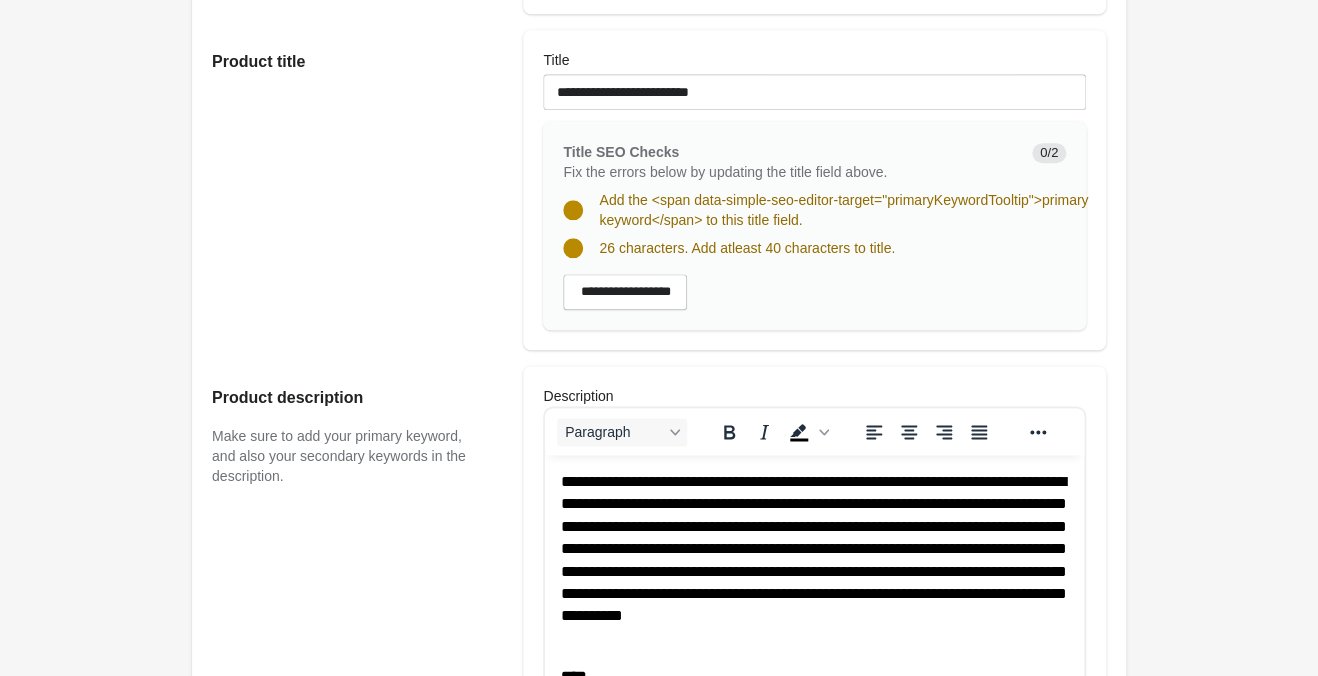 click on "**********" at bounding box center (814, 560) 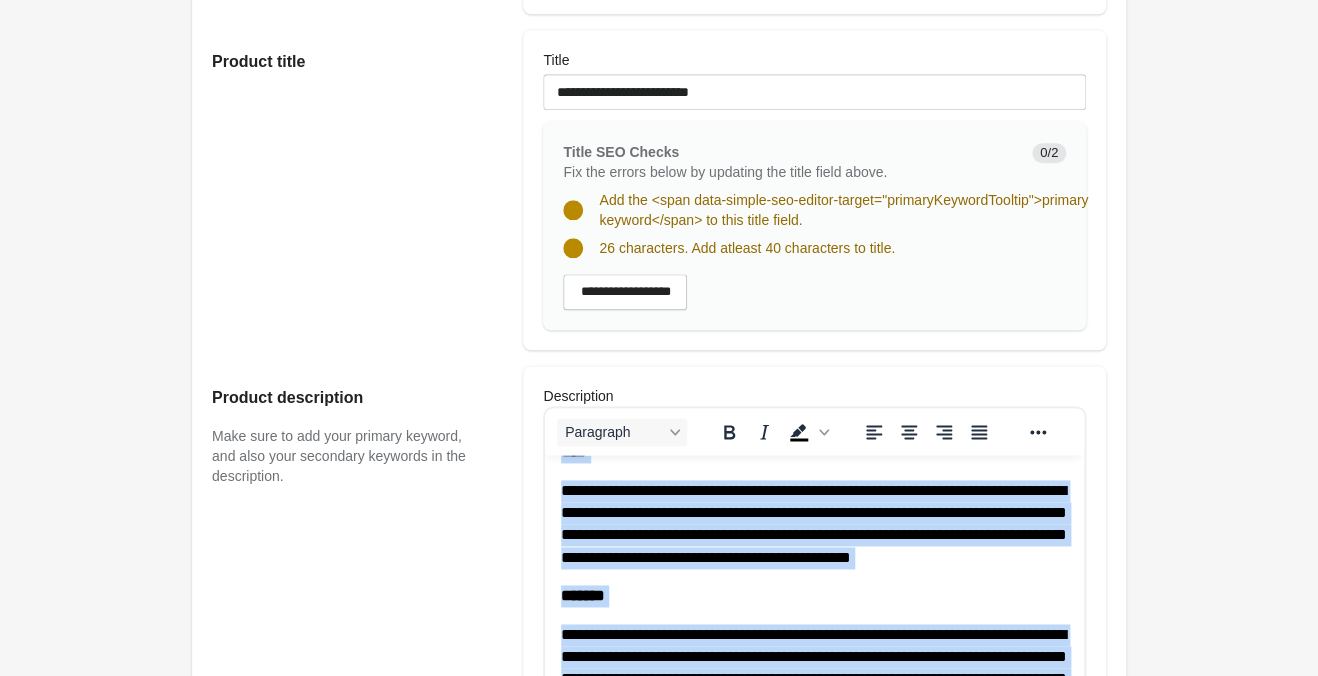 scroll, scrollTop: 315, scrollLeft: 0, axis: vertical 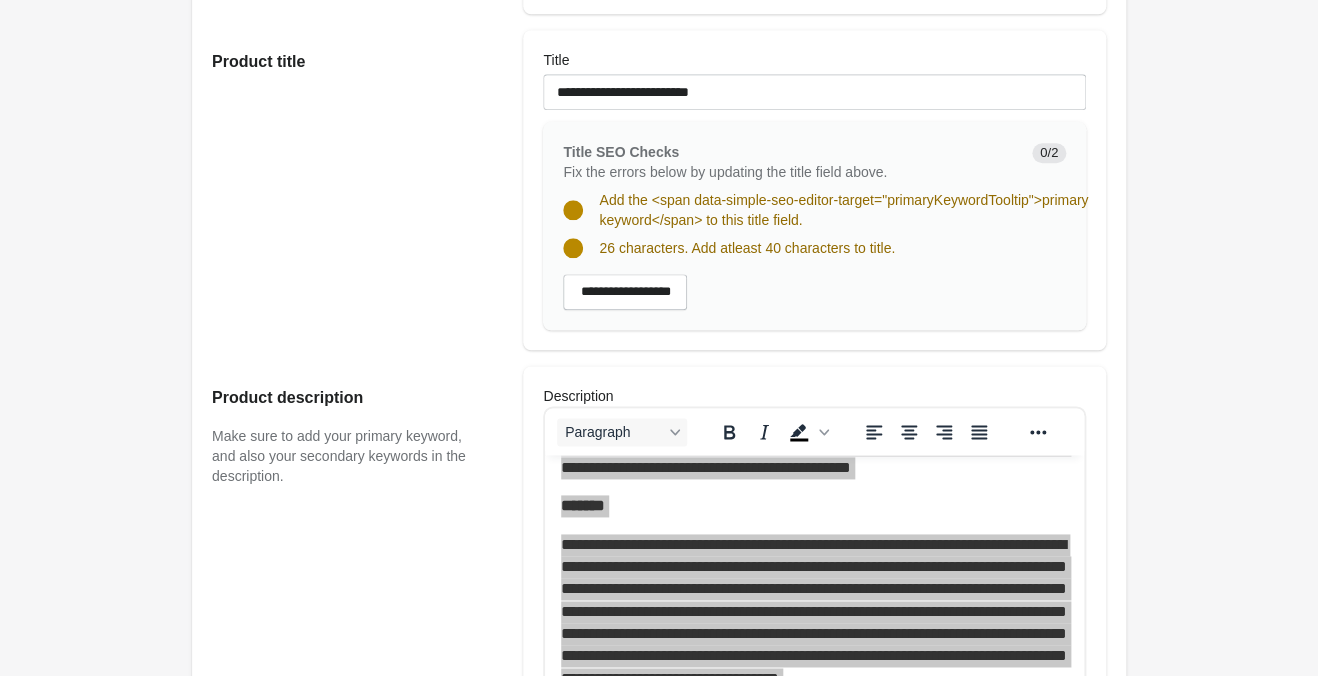 click on "Ribbon Stripe Lover Tank ♡
Open on Shopify
Open on Shopify" at bounding box center (659, 647) 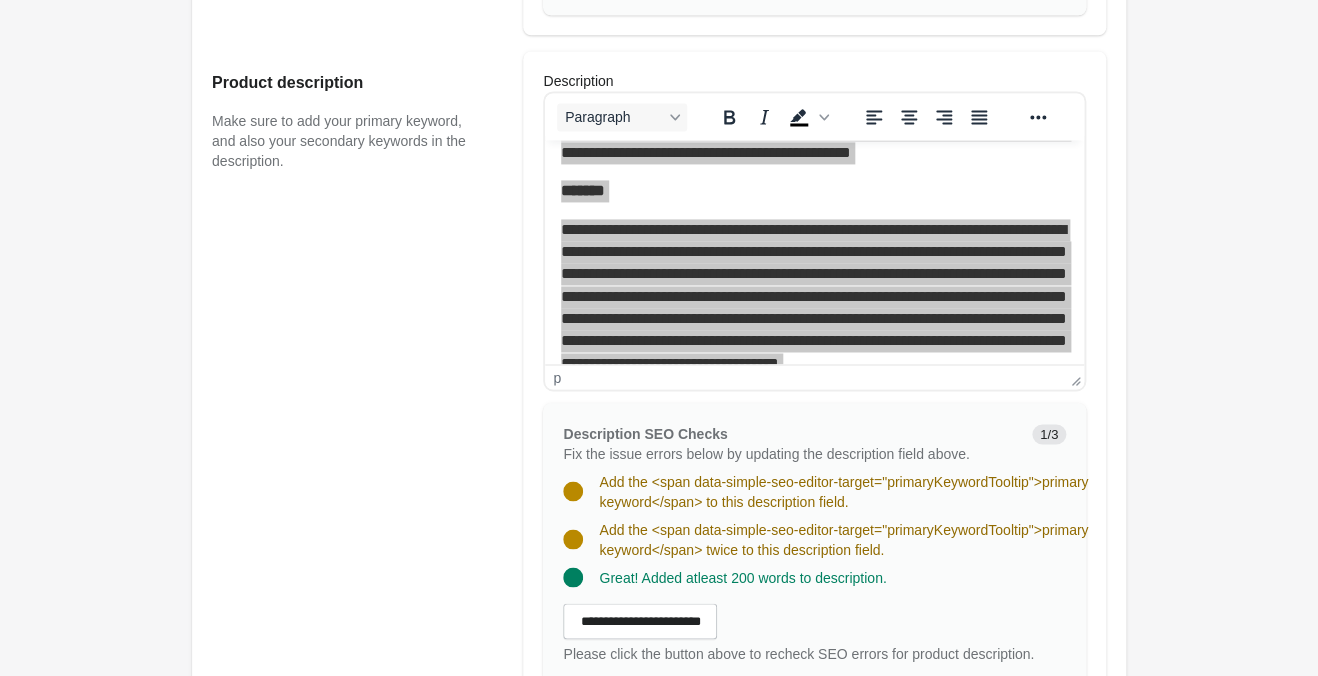 scroll, scrollTop: 1260, scrollLeft: 0, axis: vertical 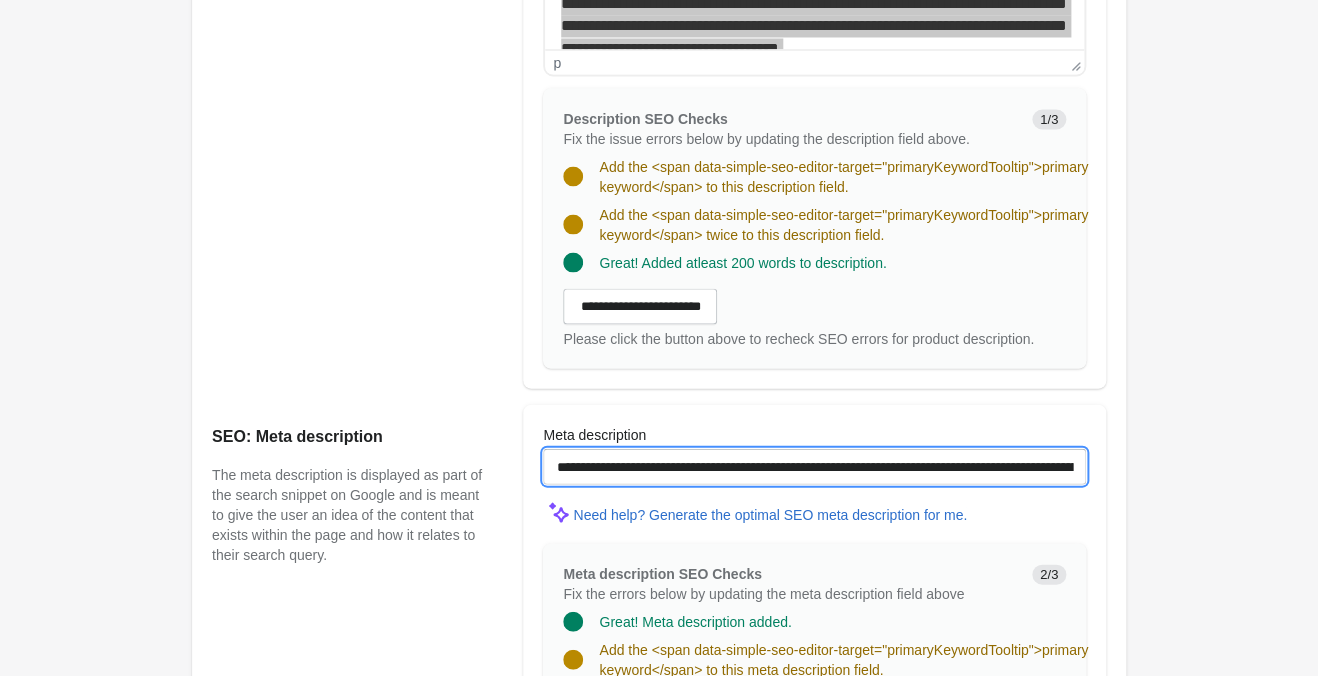 click on "**********" at bounding box center [814, 466] 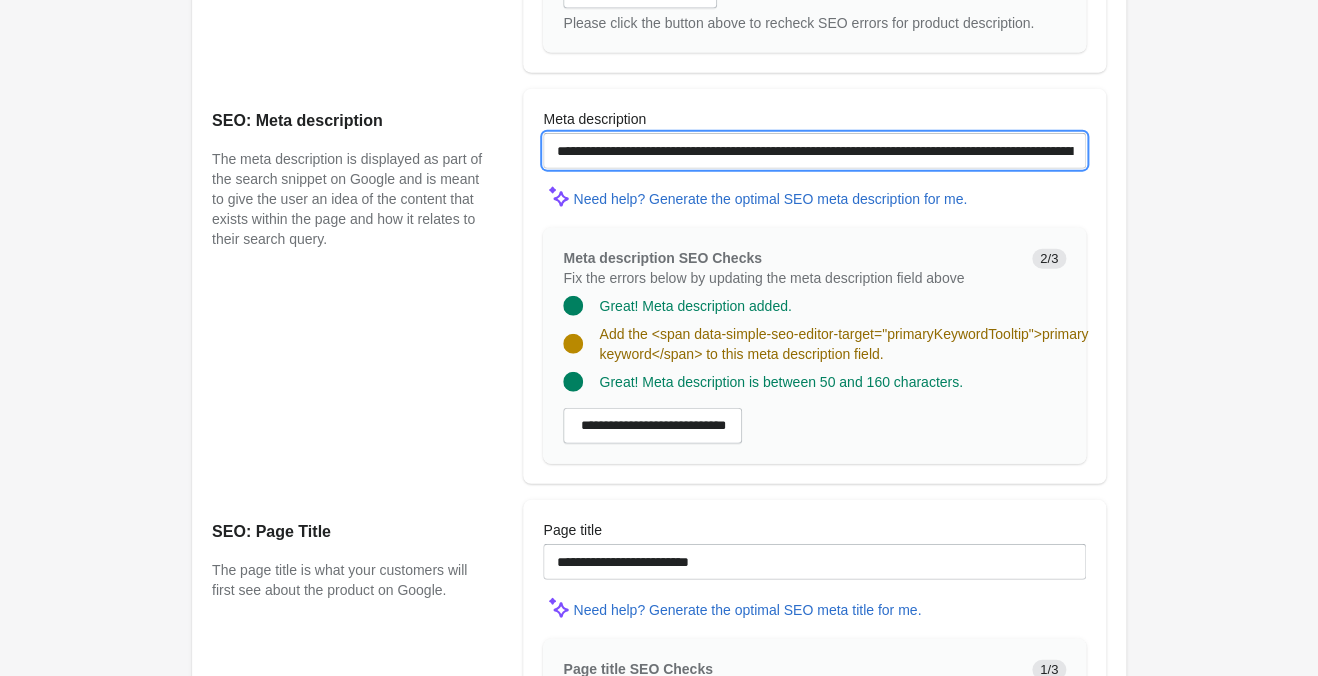 scroll, scrollTop: 1876, scrollLeft: 0, axis: vertical 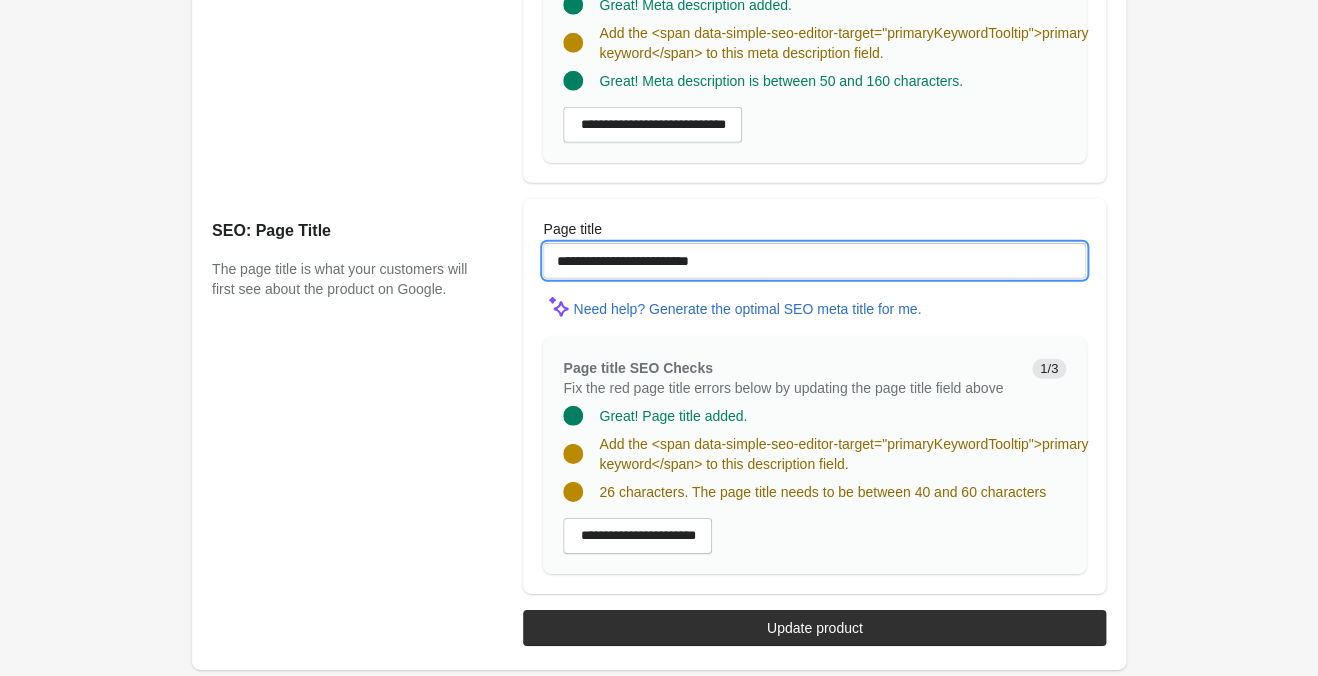 click on "**********" at bounding box center [814, 261] 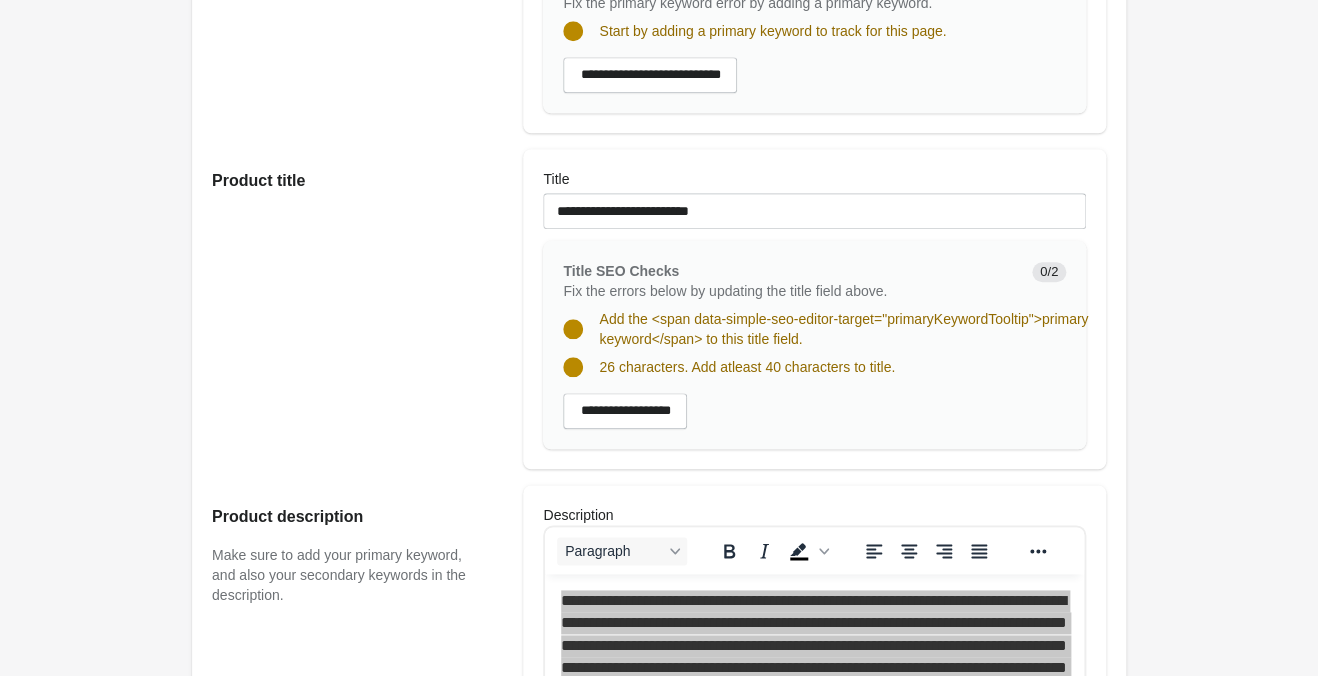 scroll, scrollTop: 196, scrollLeft: 0, axis: vertical 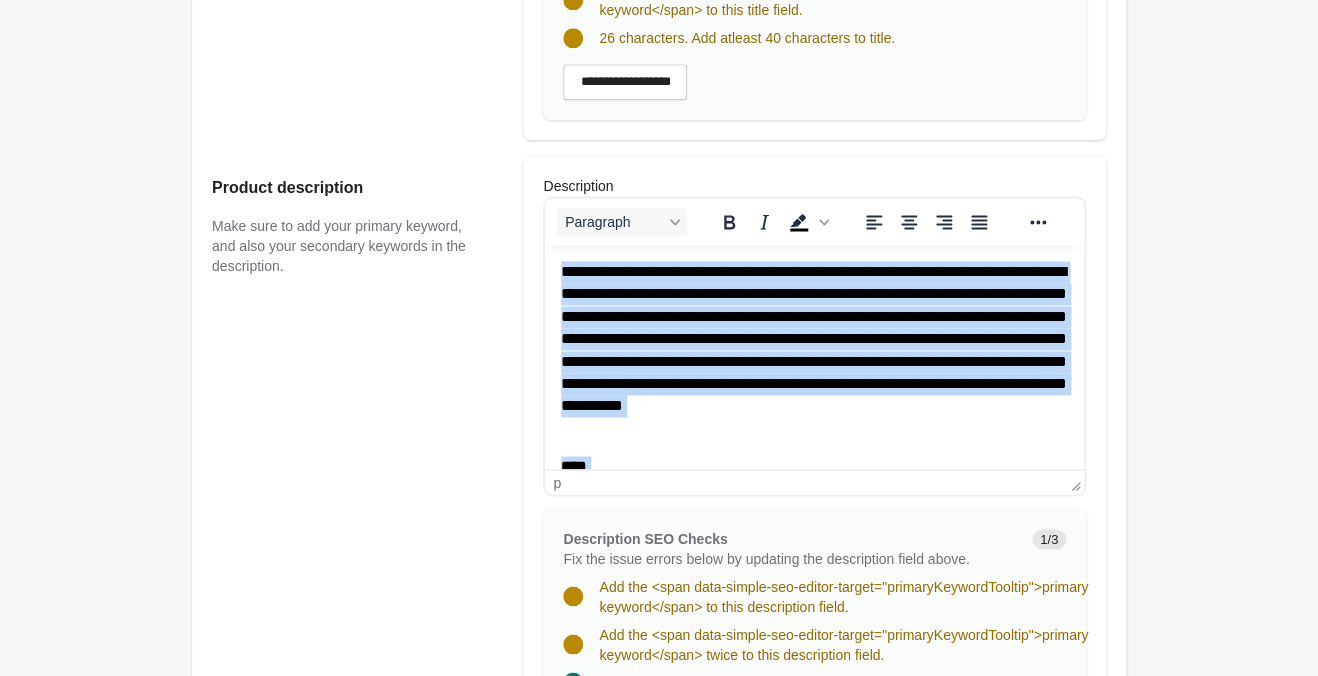 click on "**********" at bounding box center (814, 350) 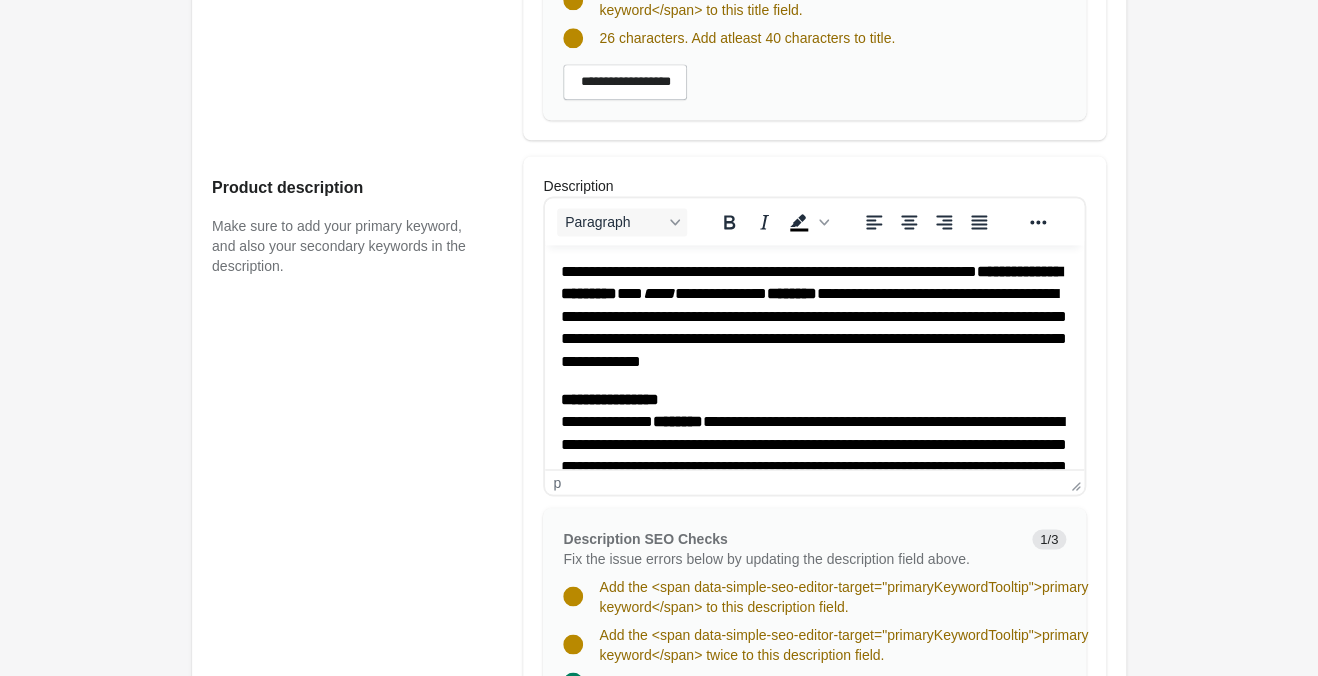 scroll, scrollTop: 1050, scrollLeft: 0, axis: vertical 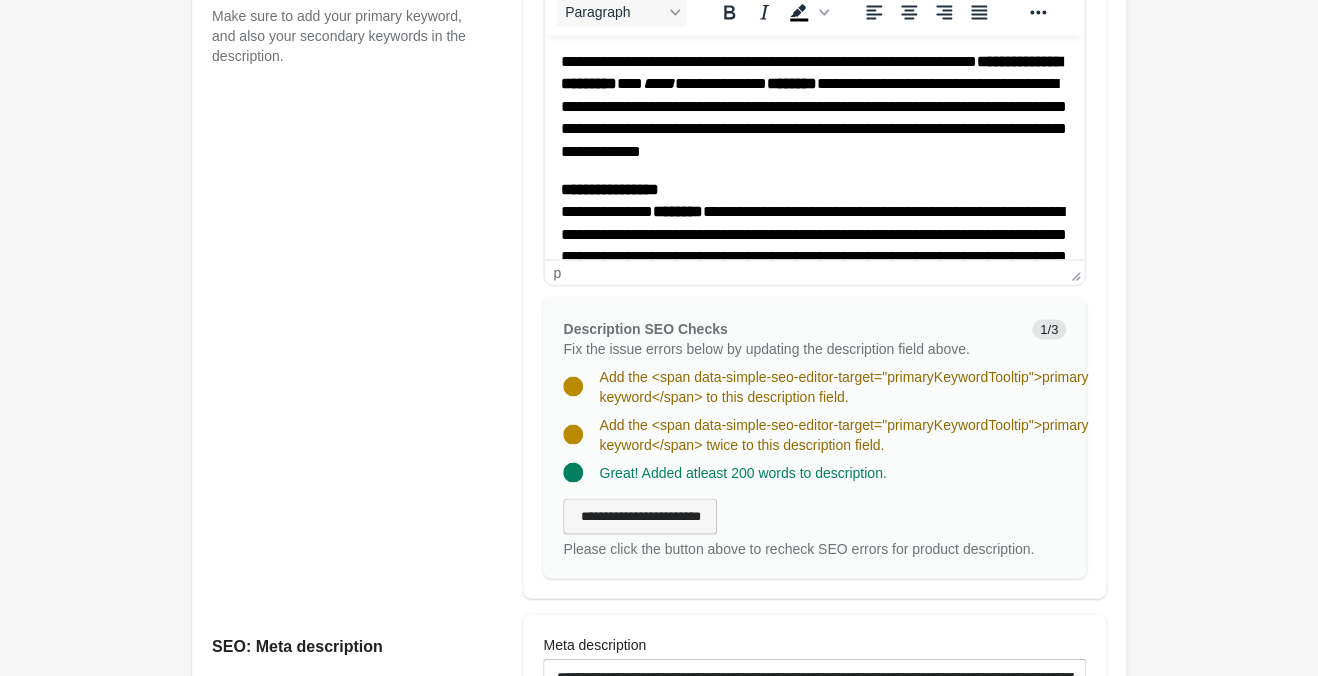 click on "**********" at bounding box center [640, 516] 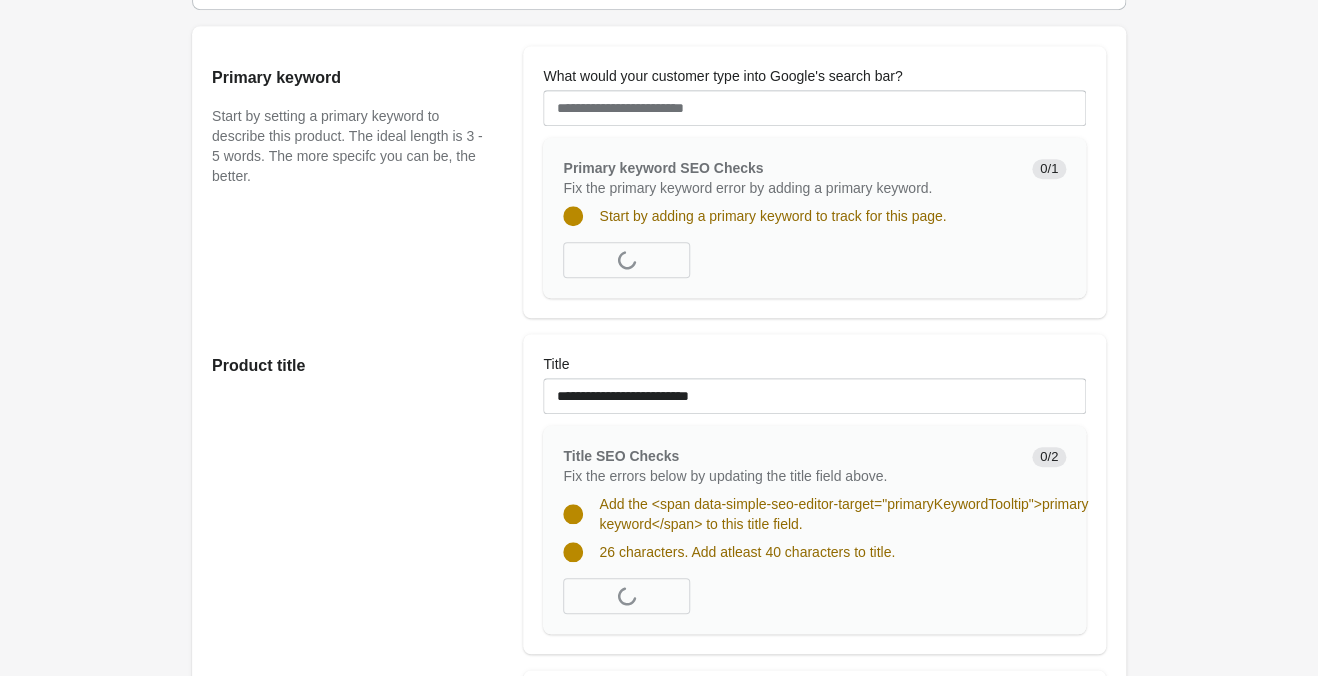 scroll, scrollTop: 315, scrollLeft: 0, axis: vertical 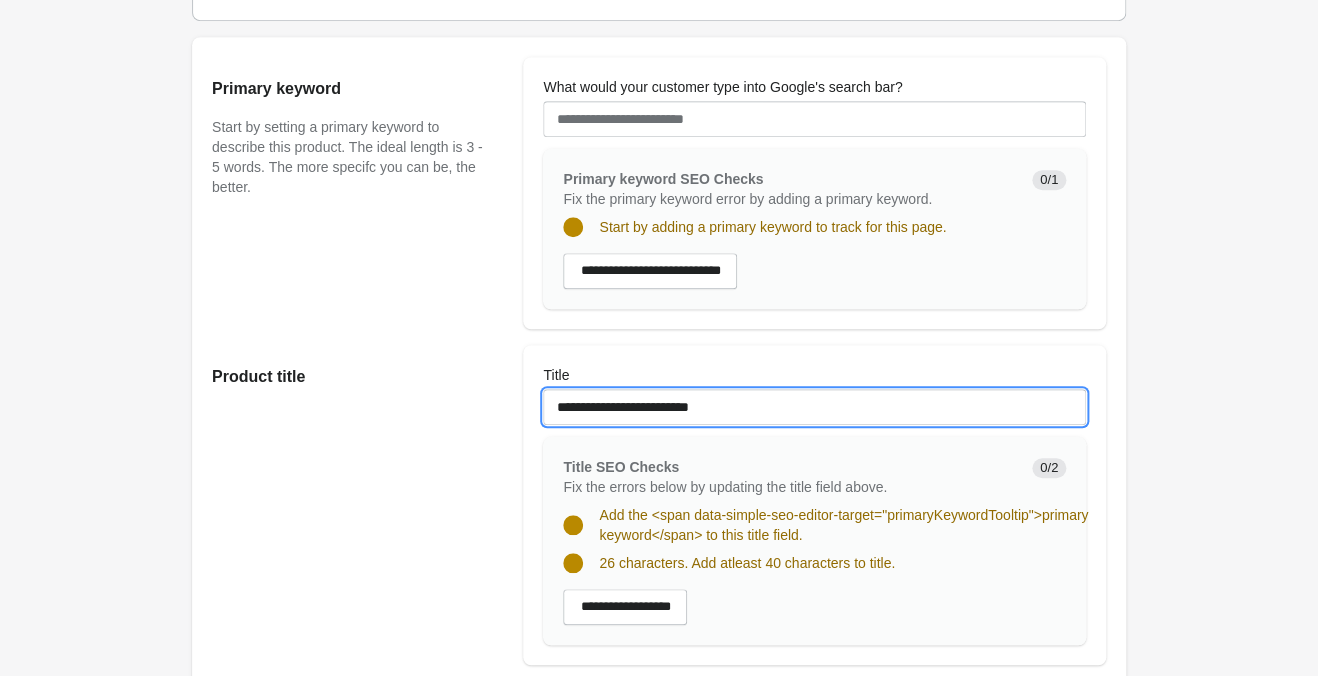 drag, startPoint x: 800, startPoint y: 412, endPoint x: 313, endPoint y: 362, distance: 489.56 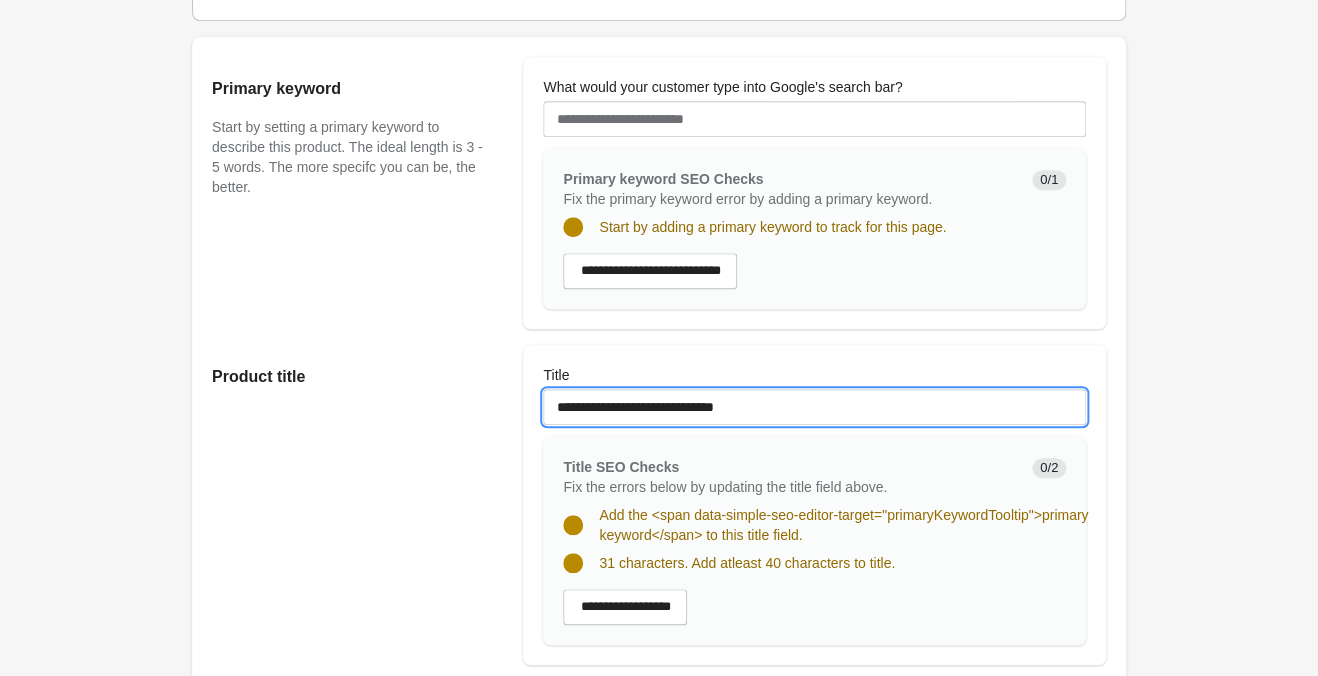 click on "**********" at bounding box center (814, 407) 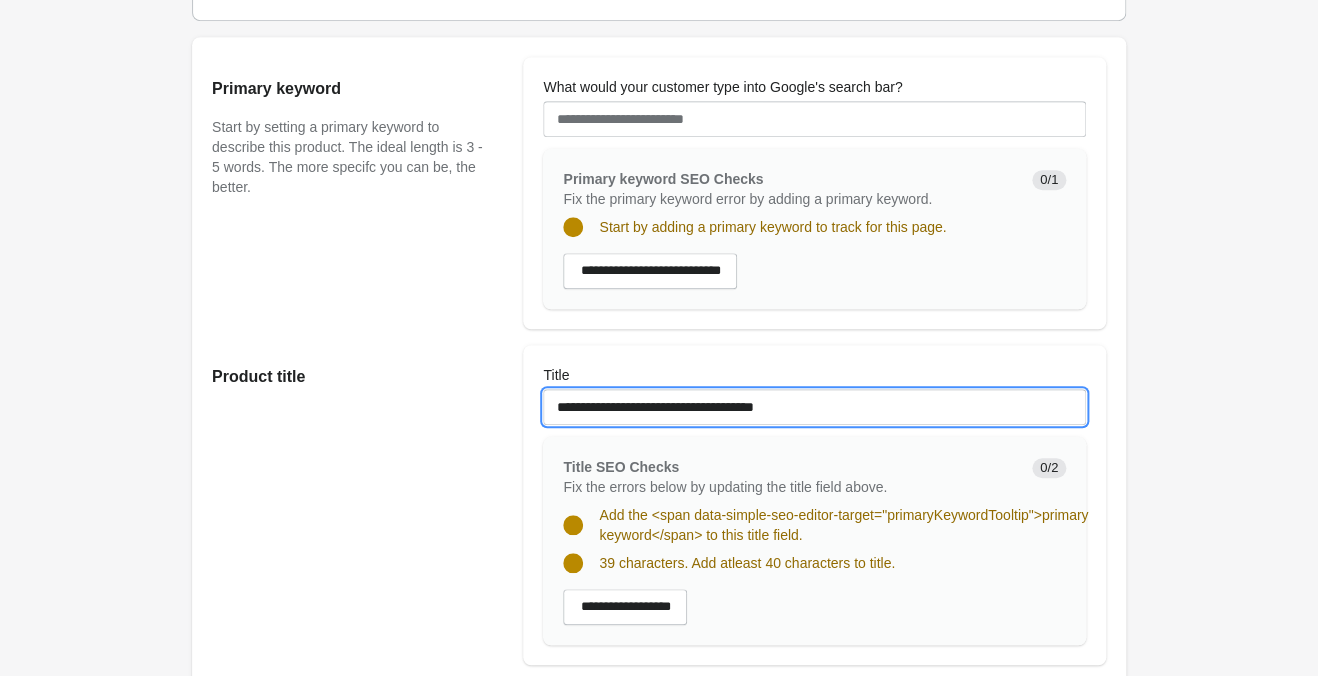 type on "**********" 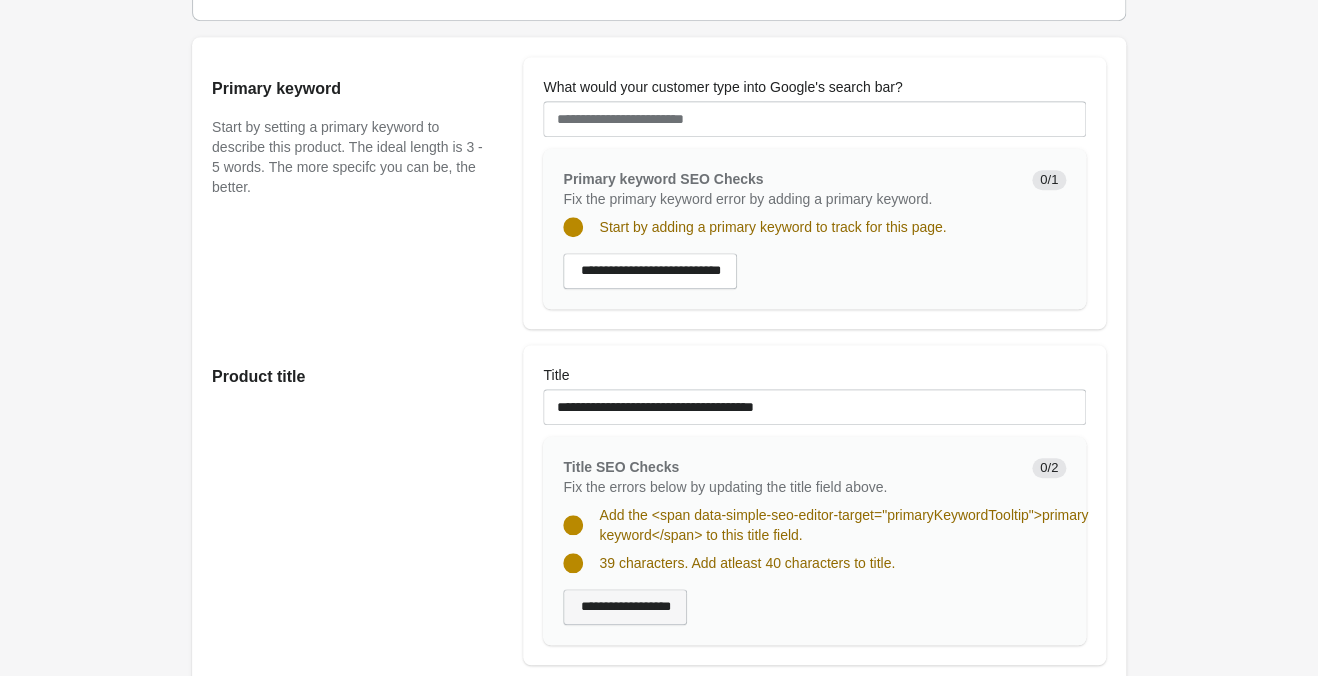 click on "**********" at bounding box center (625, 607) 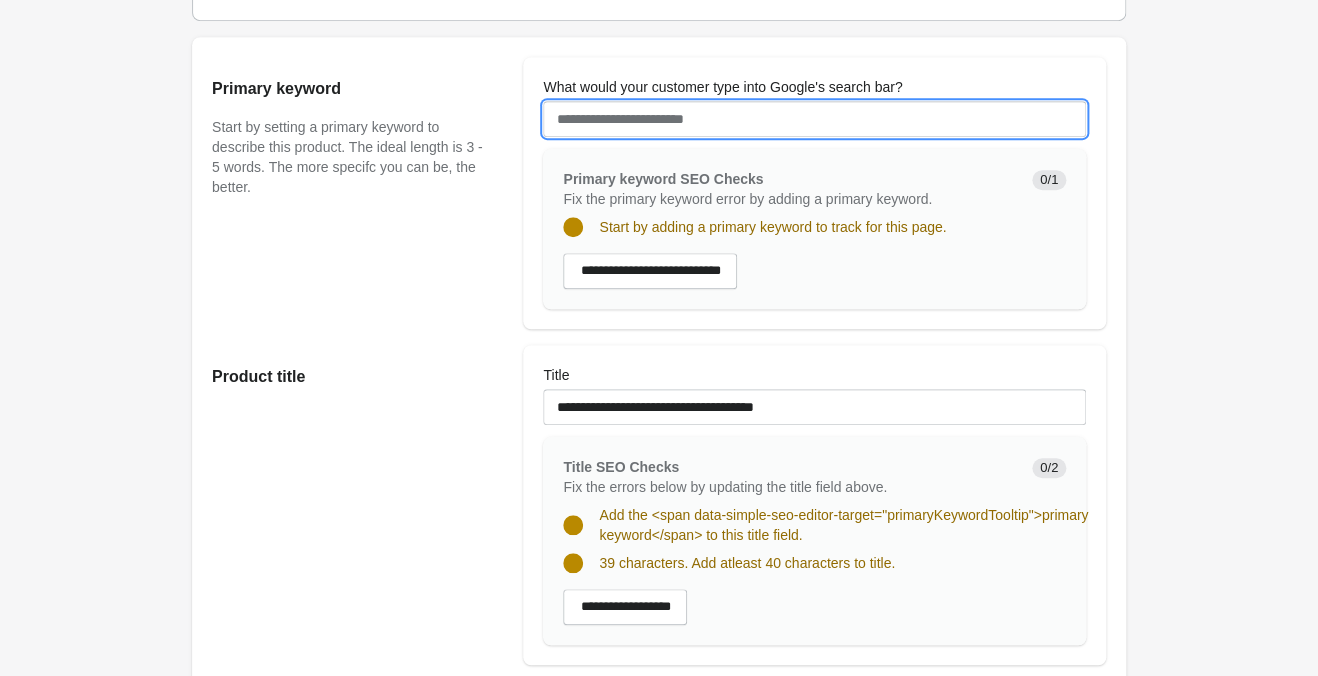 click on "What would your customer type into Google's search bar?" at bounding box center [814, 119] 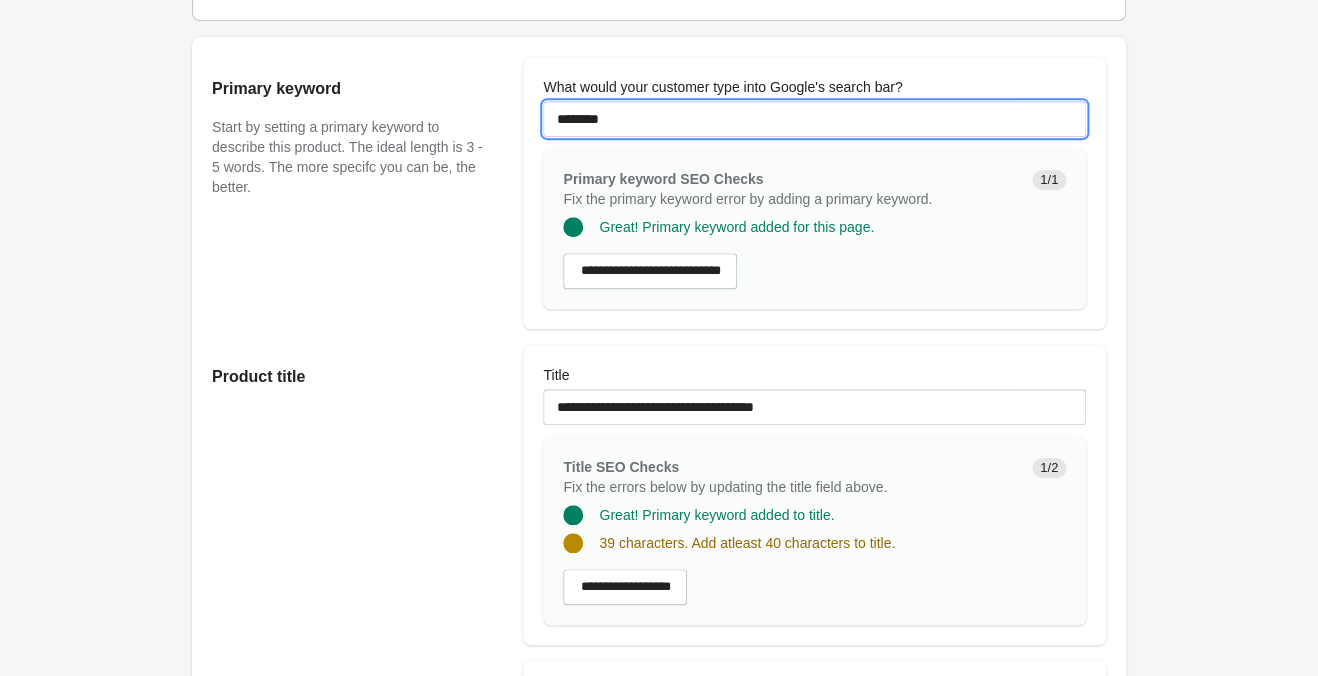 type on "********" 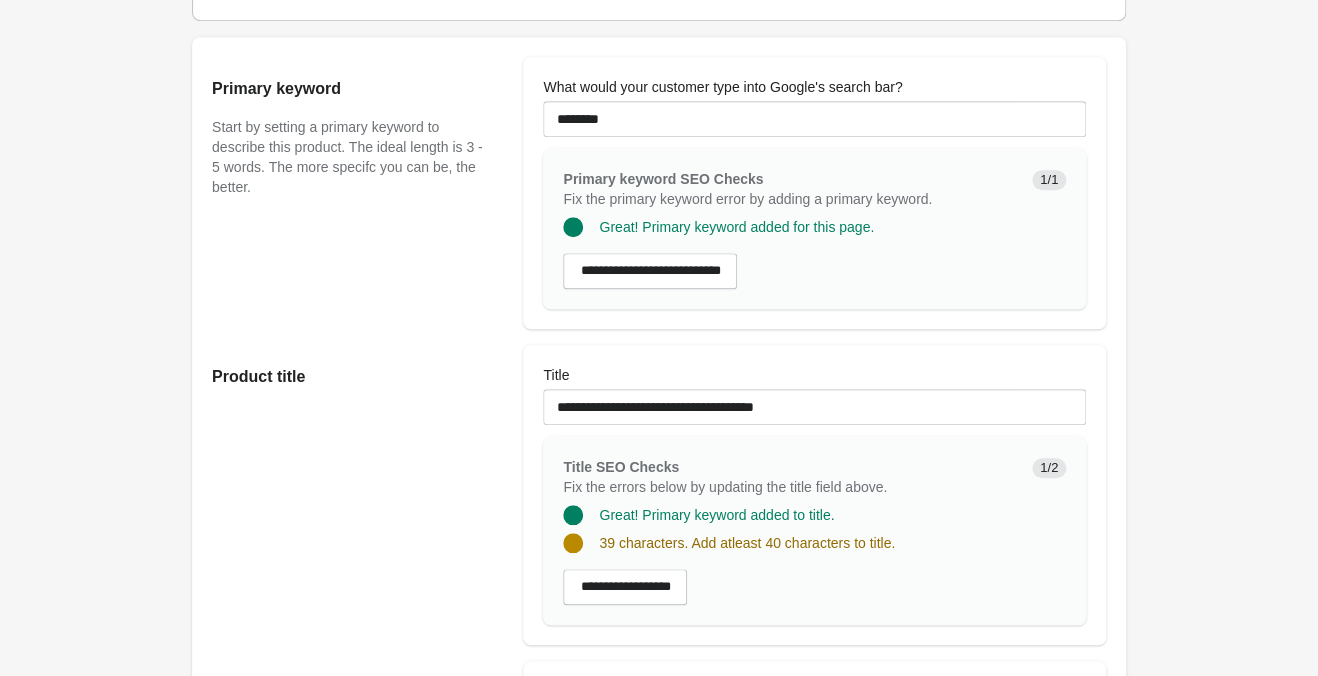 click on "Product title" at bounding box center (357, 495) 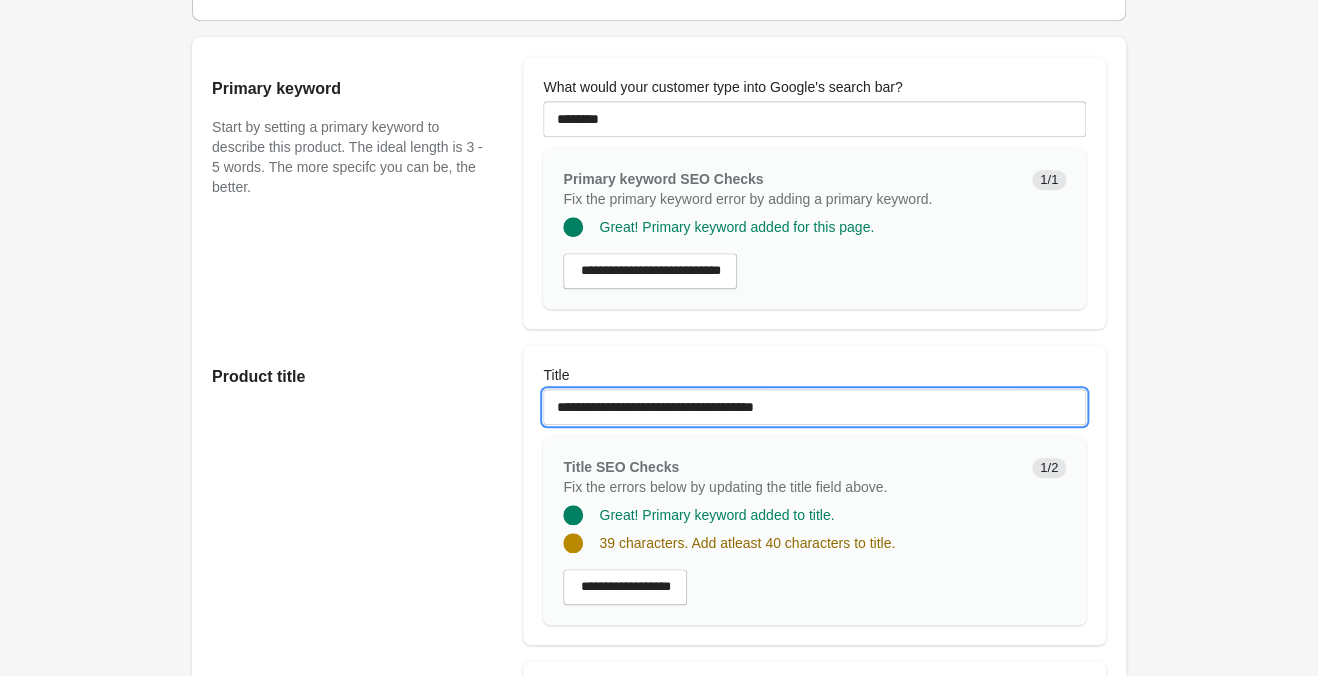 click on "**********" at bounding box center [814, 407] 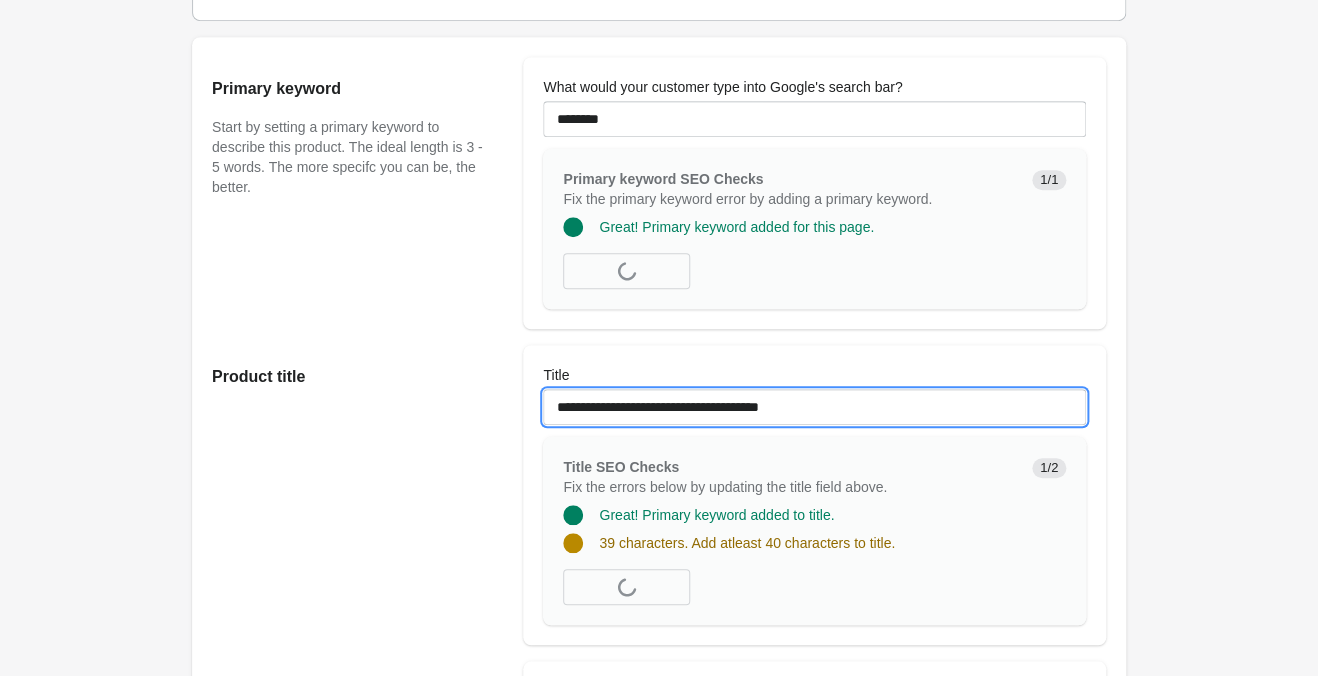 paste on "**********" 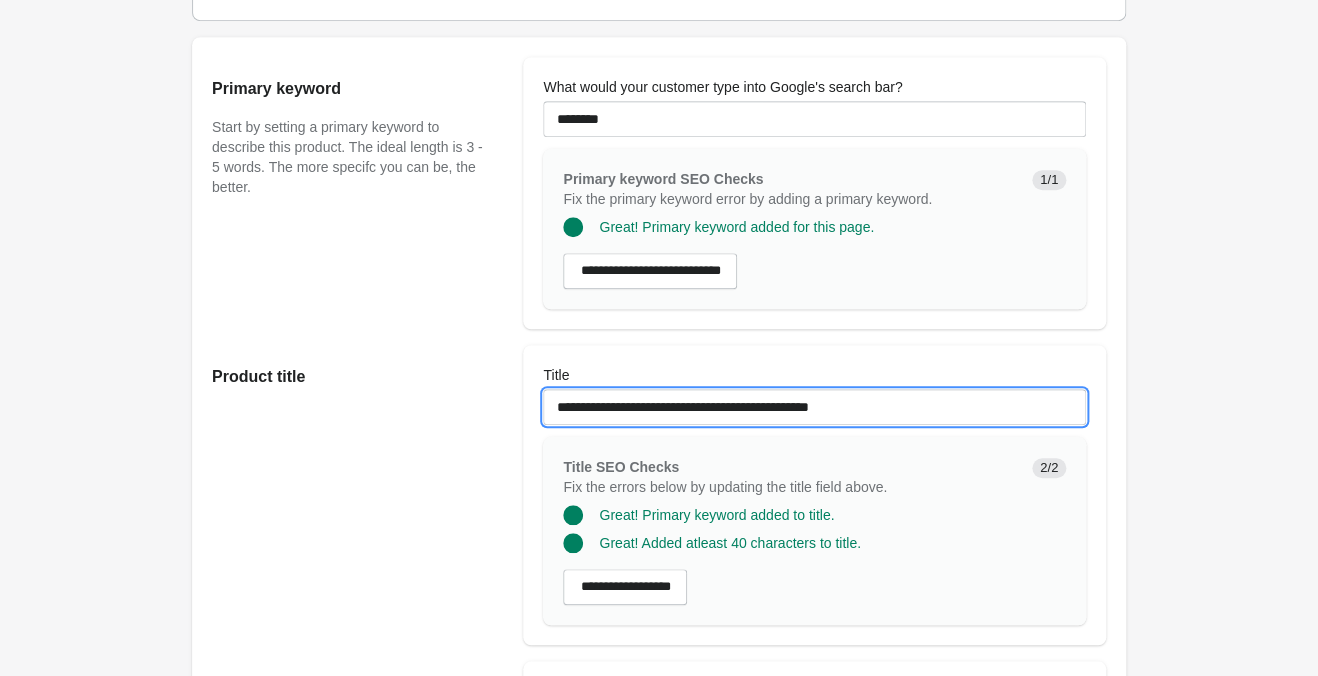 drag, startPoint x: 323, startPoint y: 357, endPoint x: 192, endPoint y: 348, distance: 131.30879 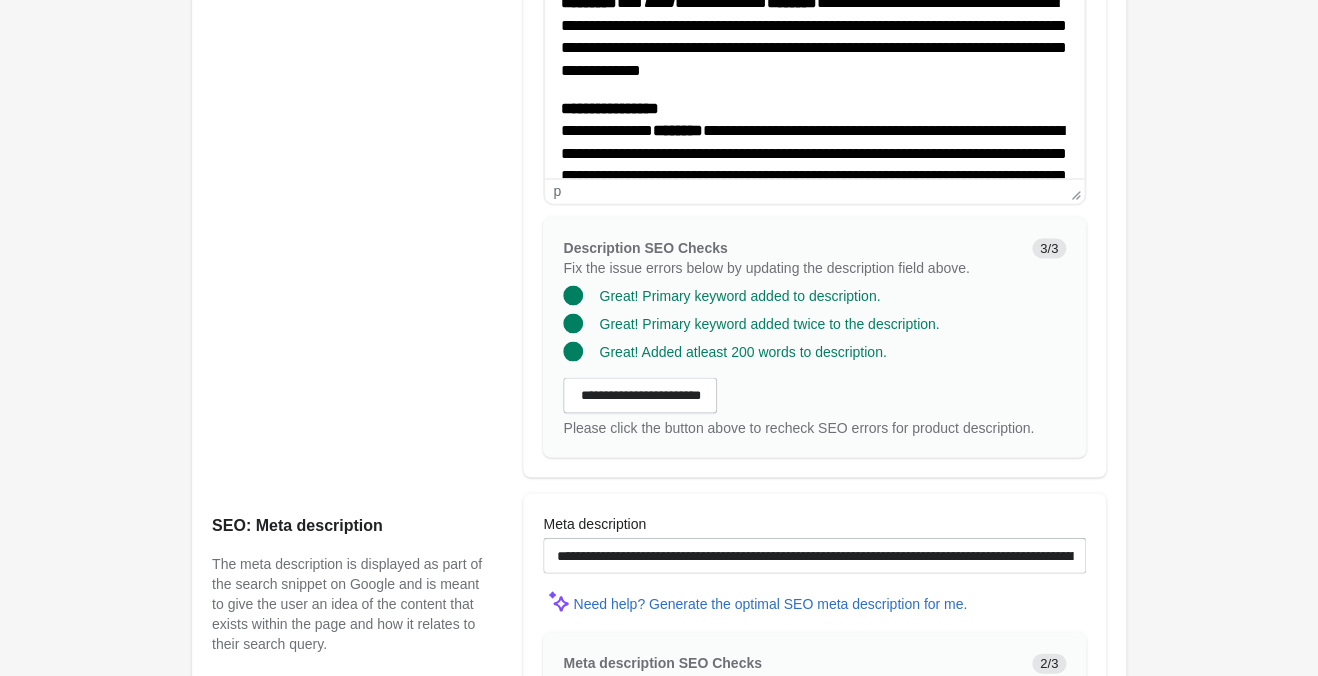 scroll, scrollTop: 1155, scrollLeft: 0, axis: vertical 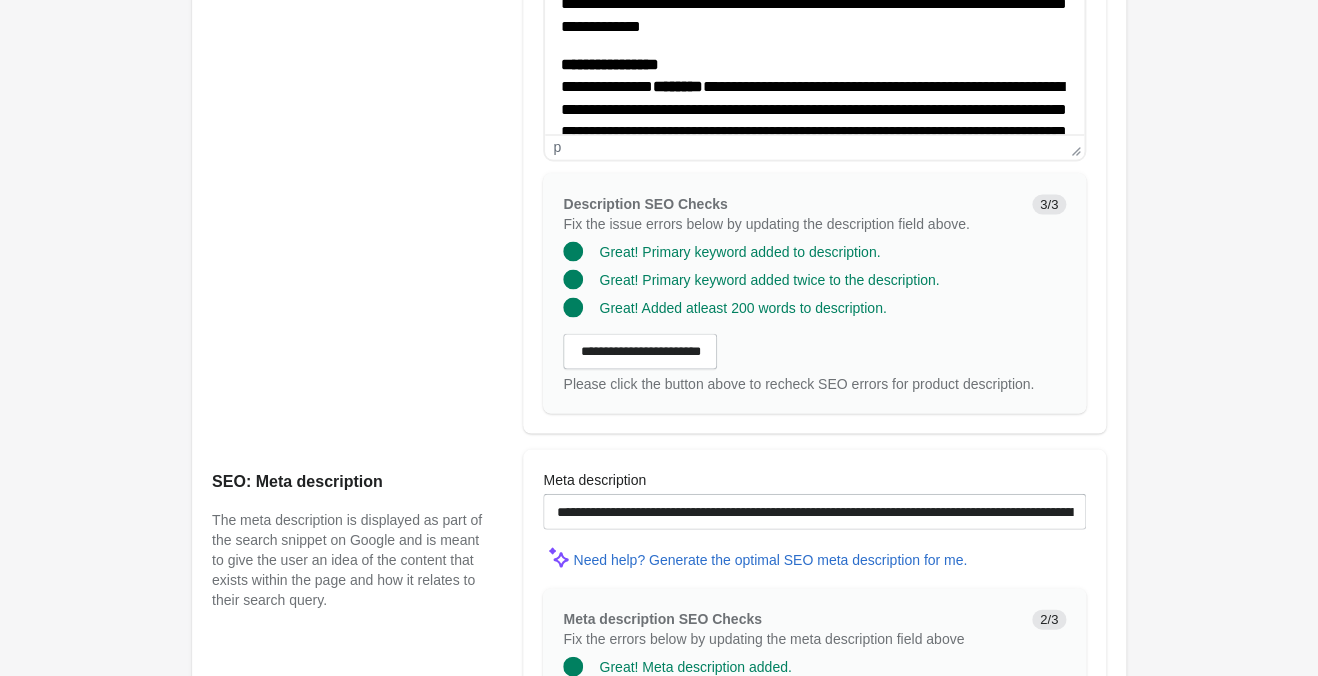 type on "**********" 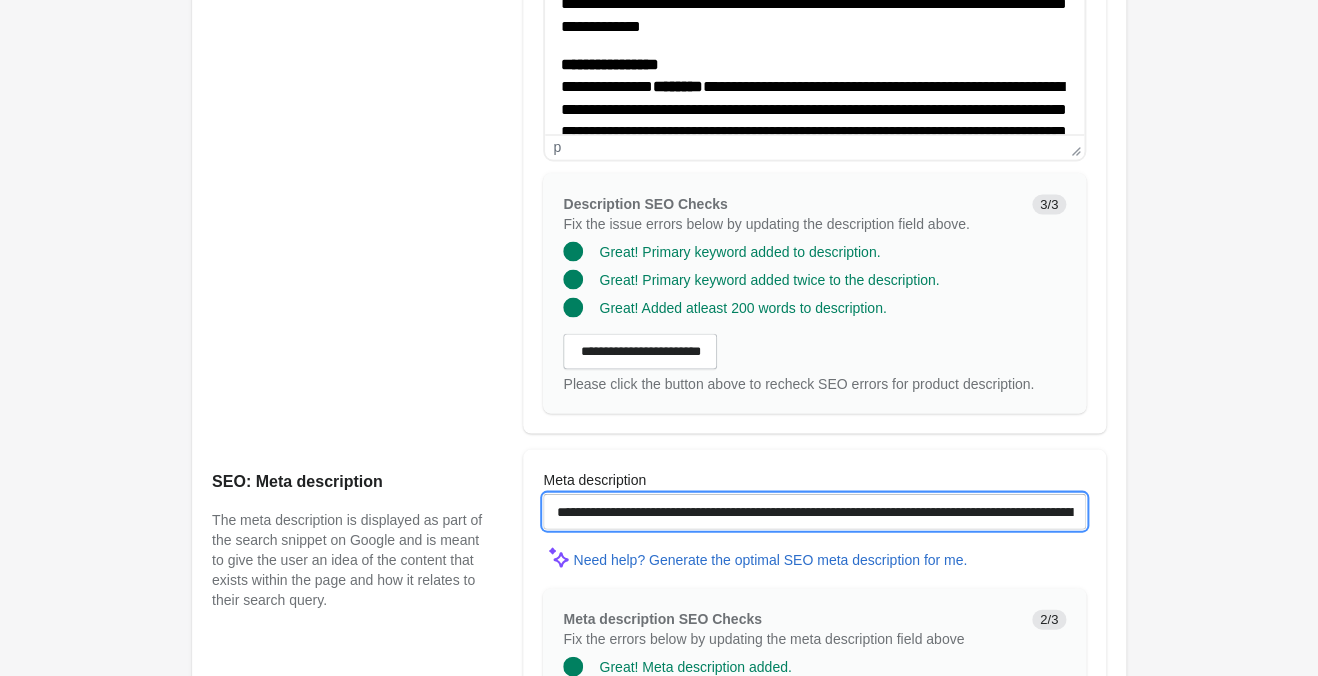 click on "**********" at bounding box center (814, 511) 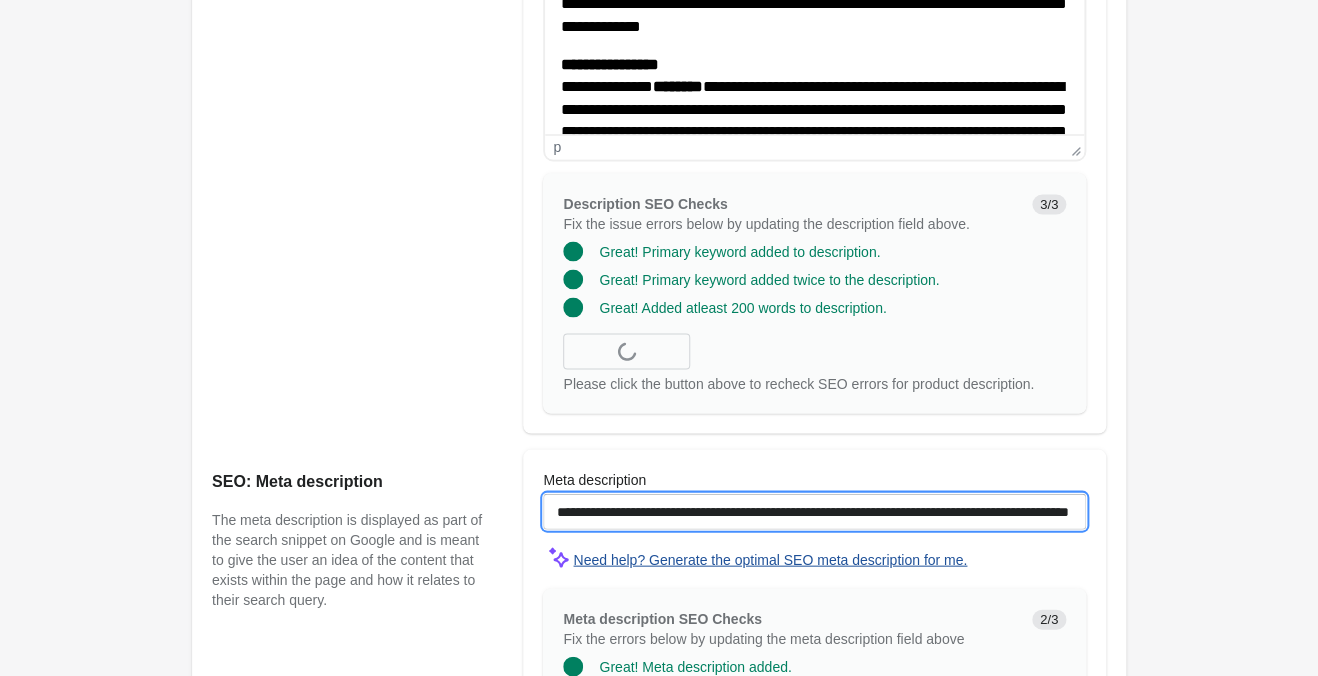 paste on "**********" 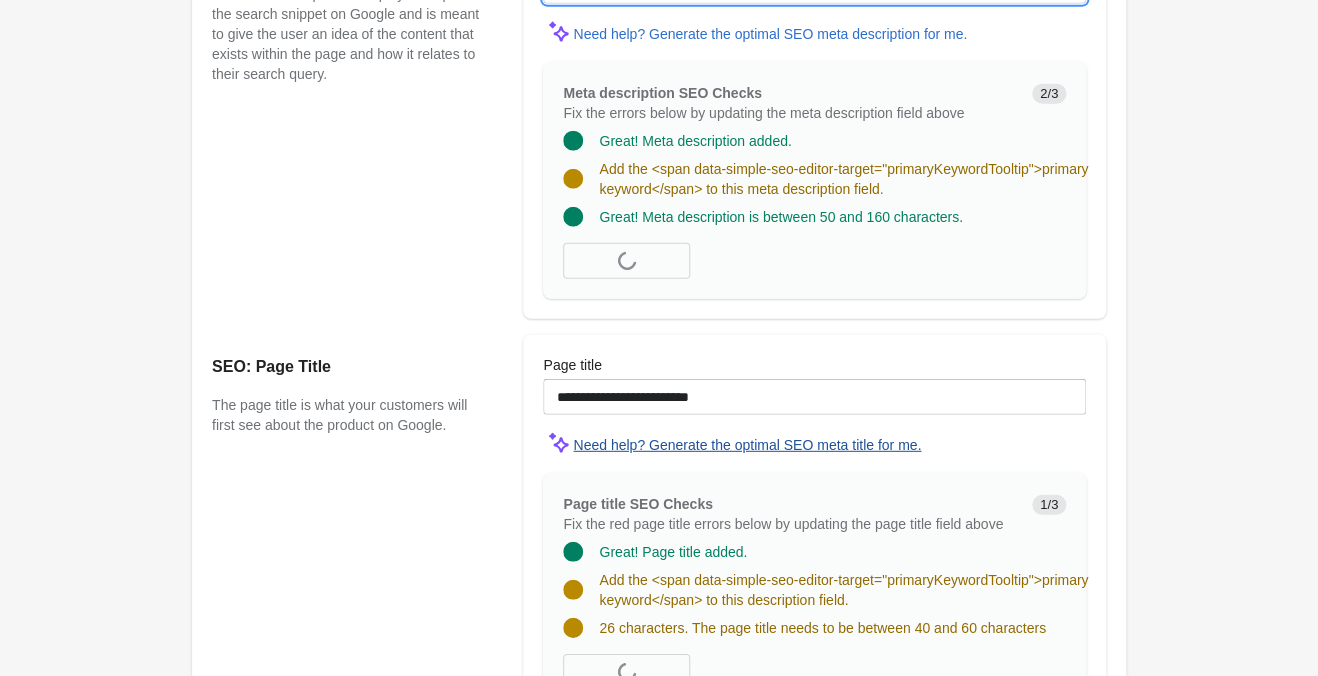scroll, scrollTop: 210, scrollLeft: 0, axis: vertical 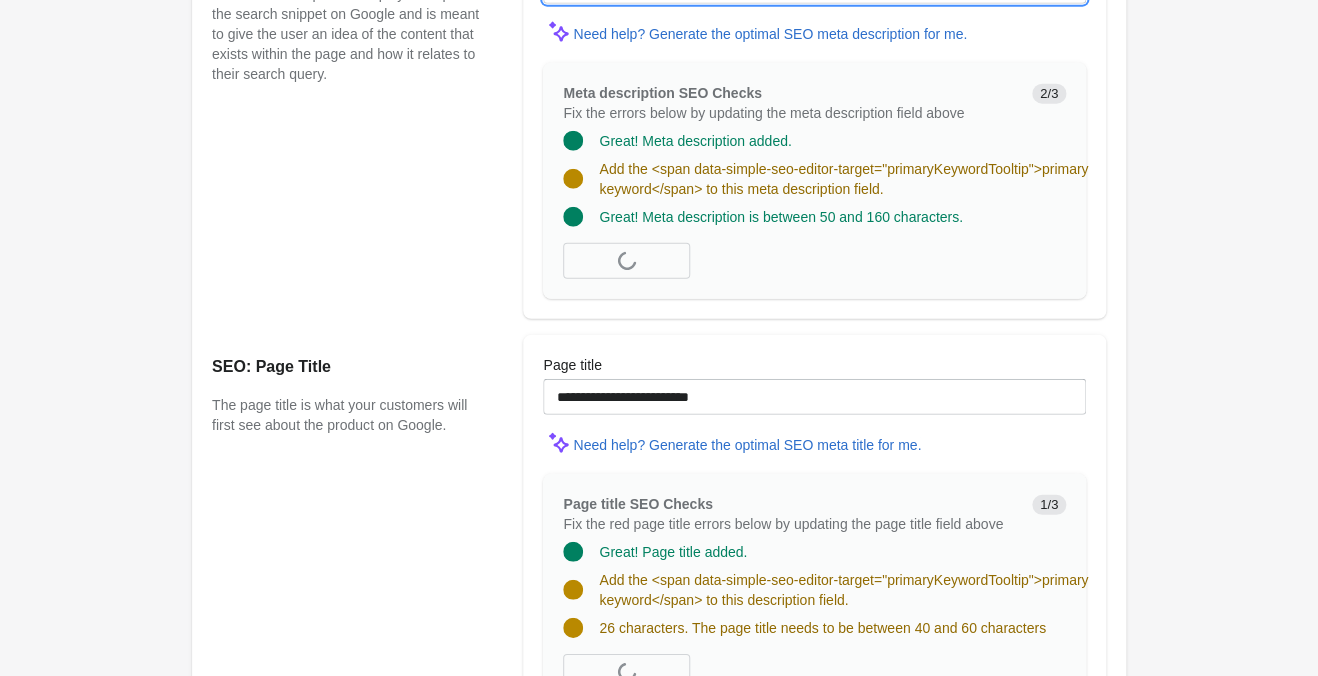 type on "**********" 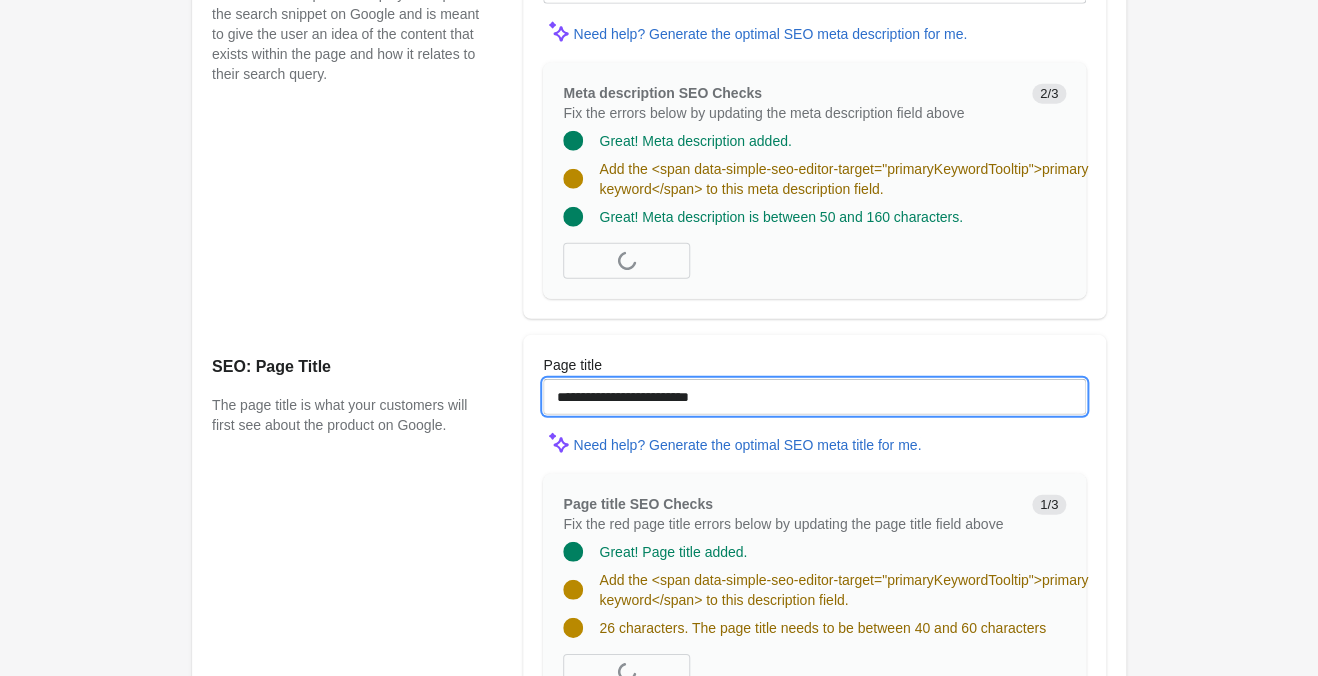 drag, startPoint x: 388, startPoint y: 361, endPoint x: 275, endPoint y: 355, distance: 113.15918 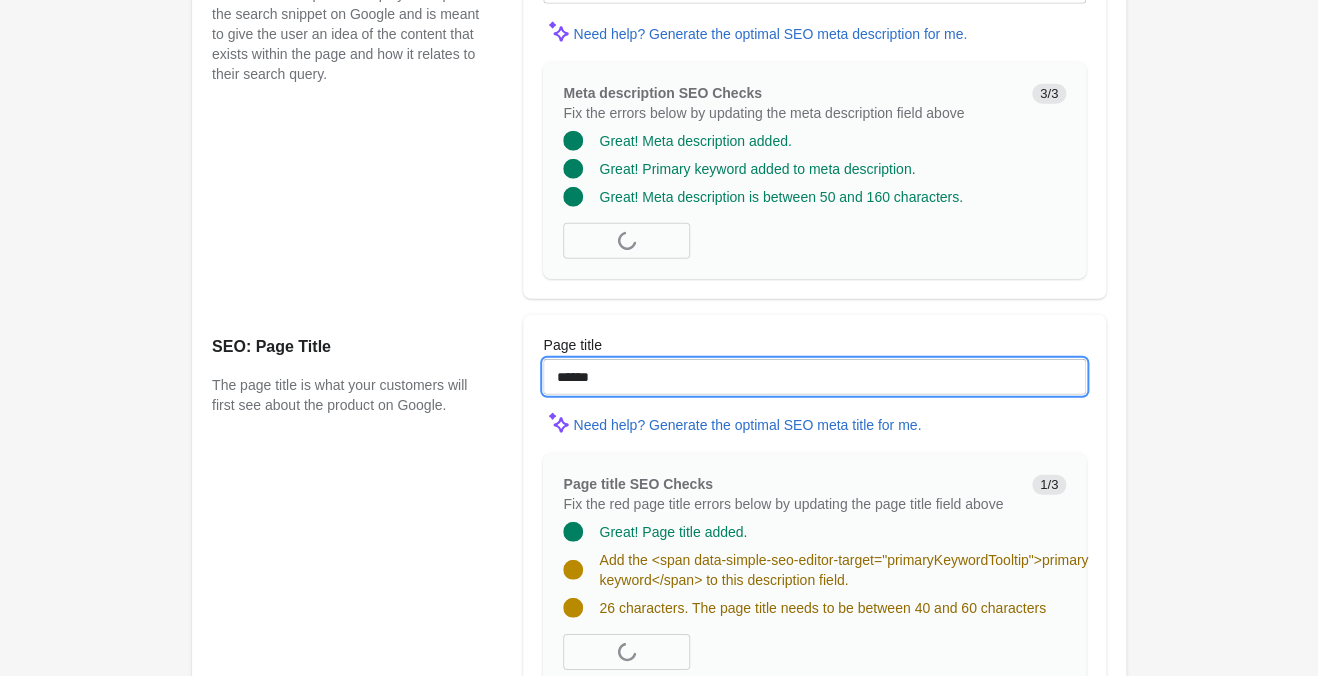 paste on "**********" 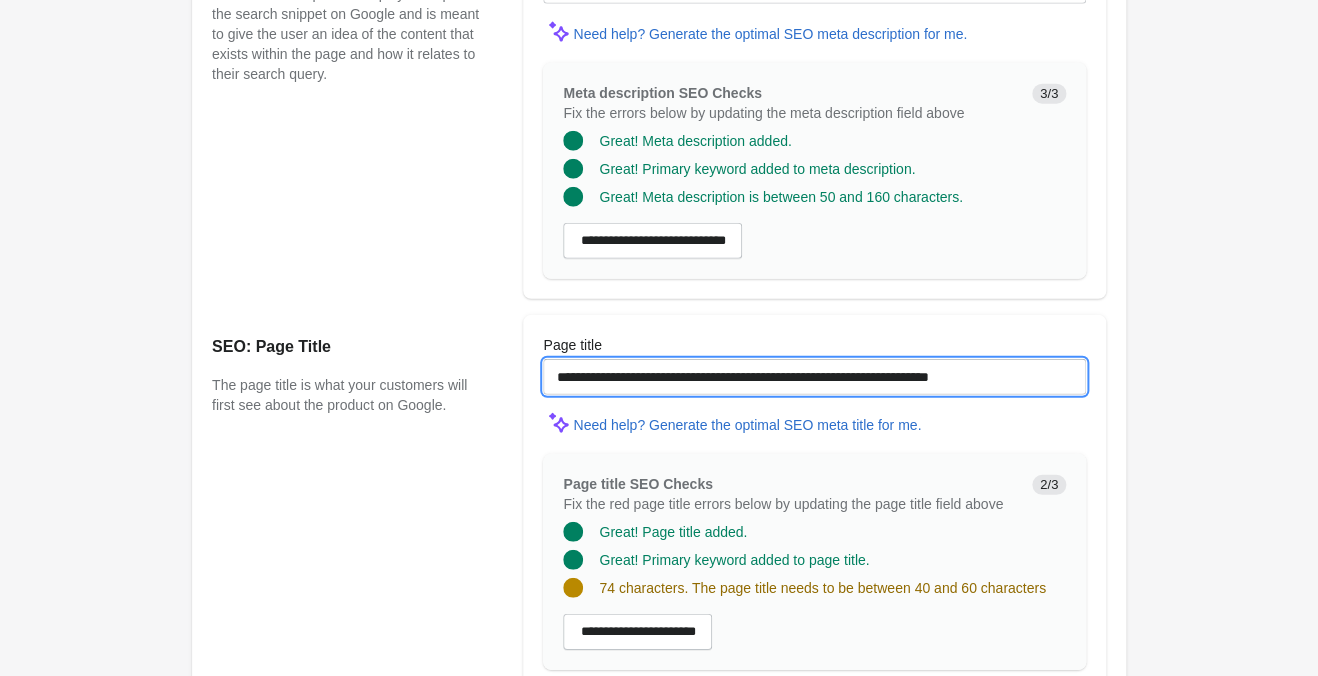 click on "**********" at bounding box center (814, 377) 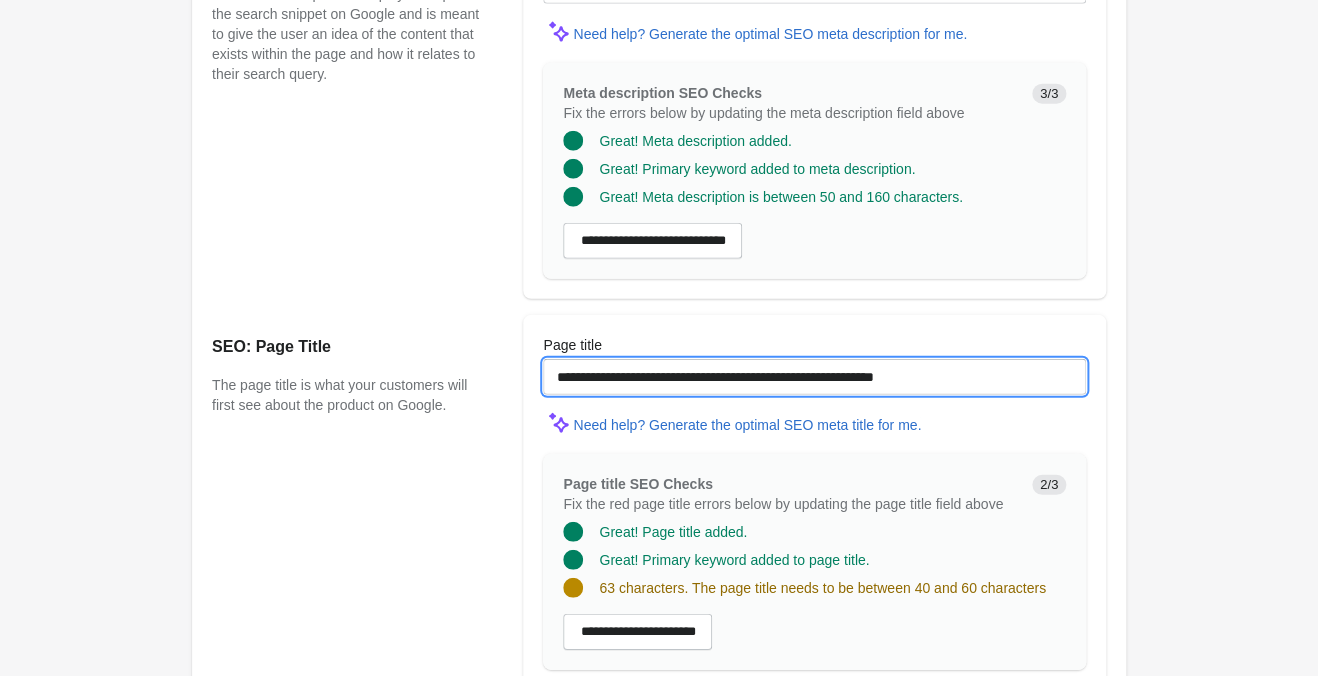 click on "**********" at bounding box center (814, 377) 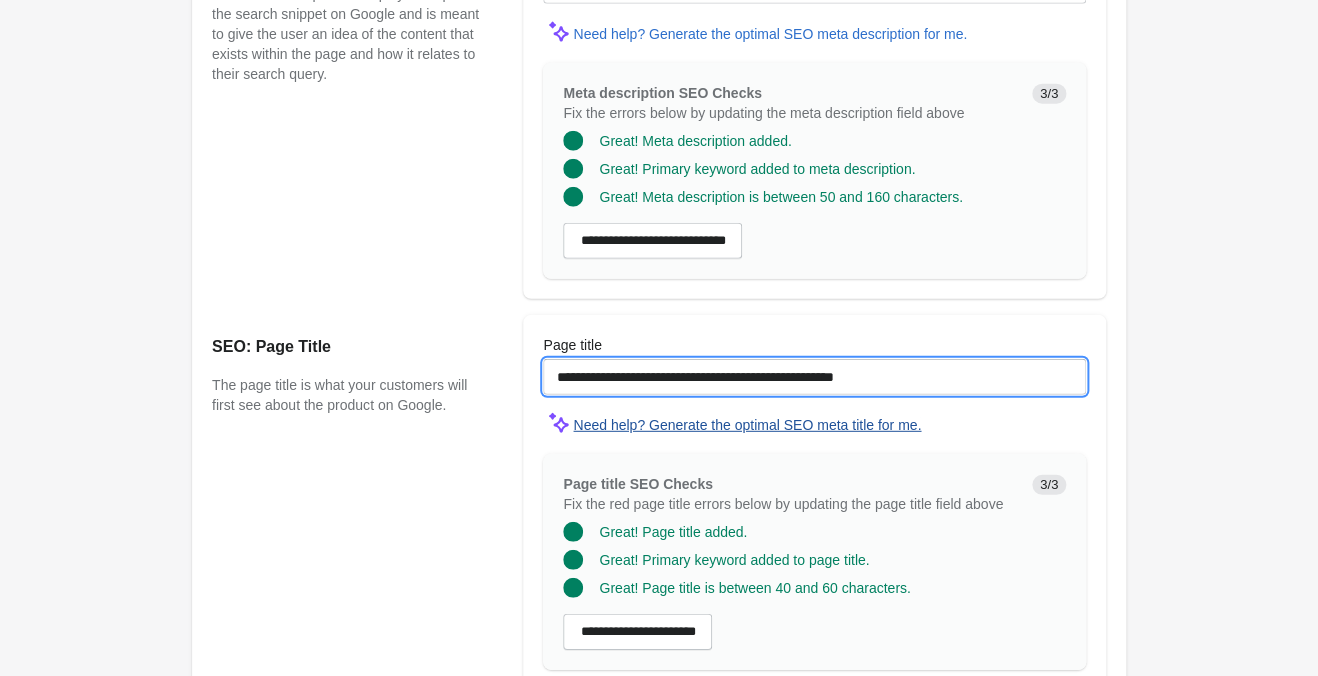 type on "**********" 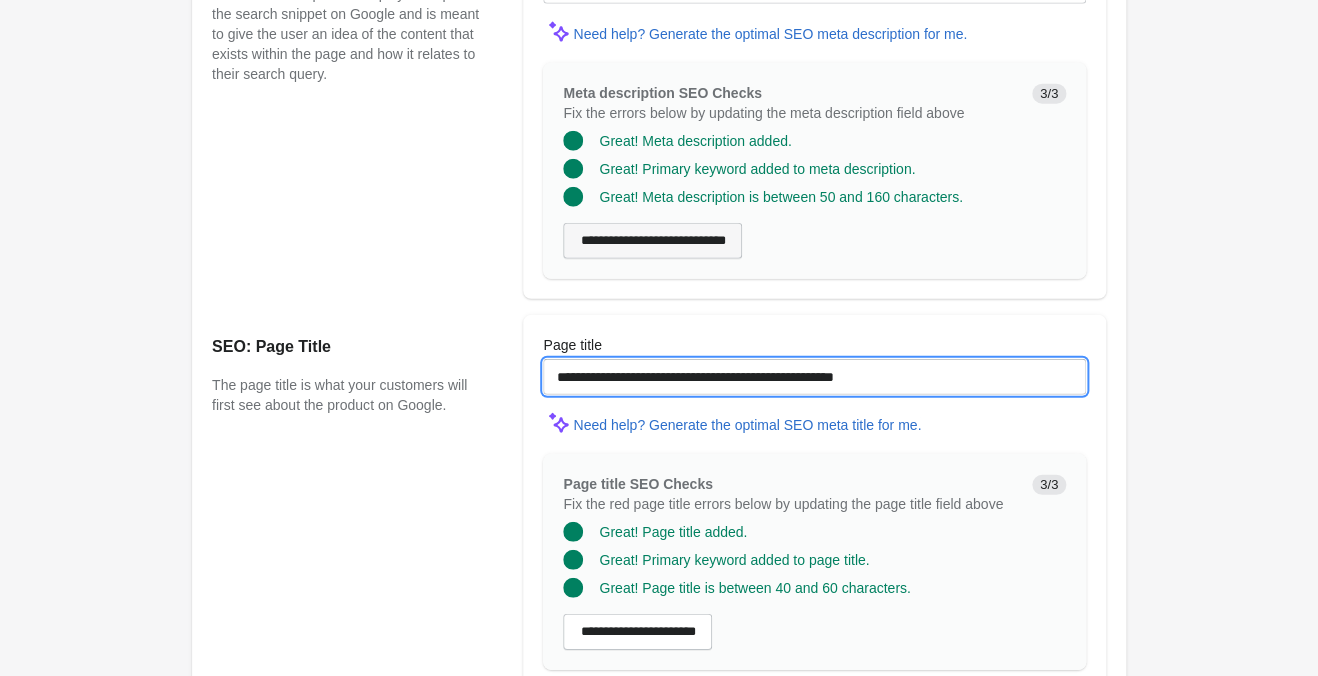 scroll, scrollTop: 1365, scrollLeft: 0, axis: vertical 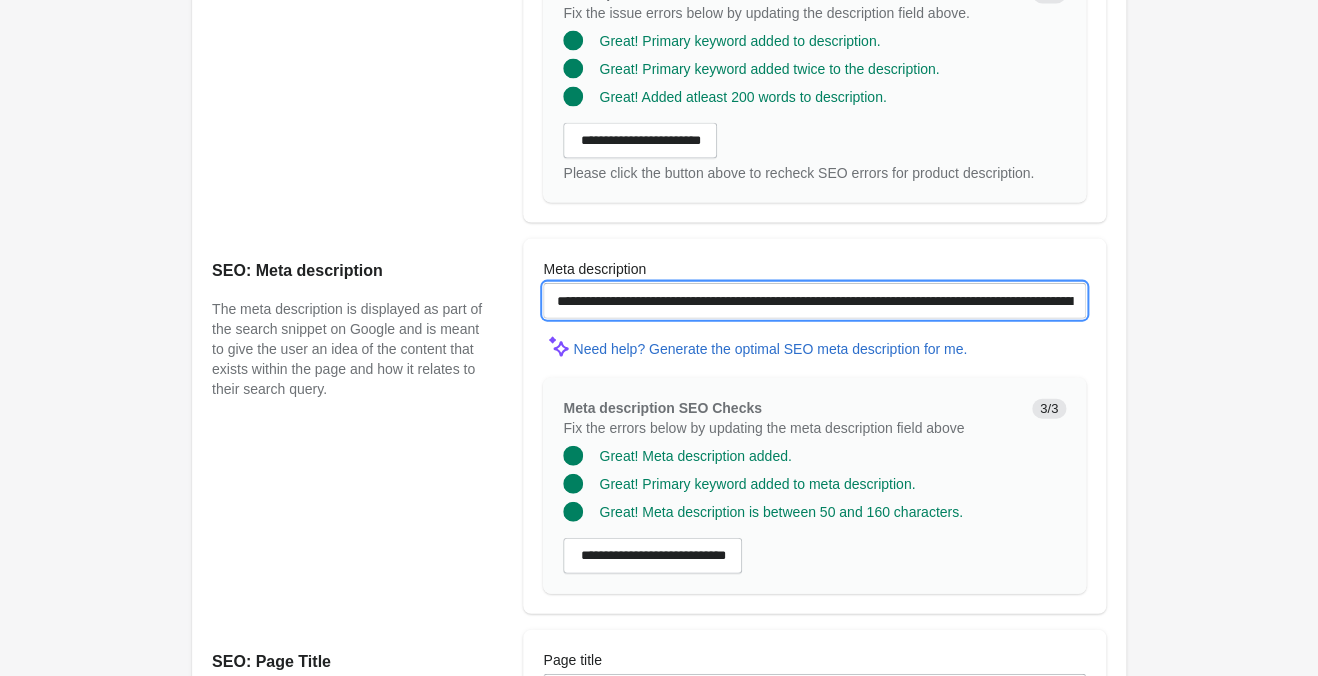 click on "**********" at bounding box center [814, 301] 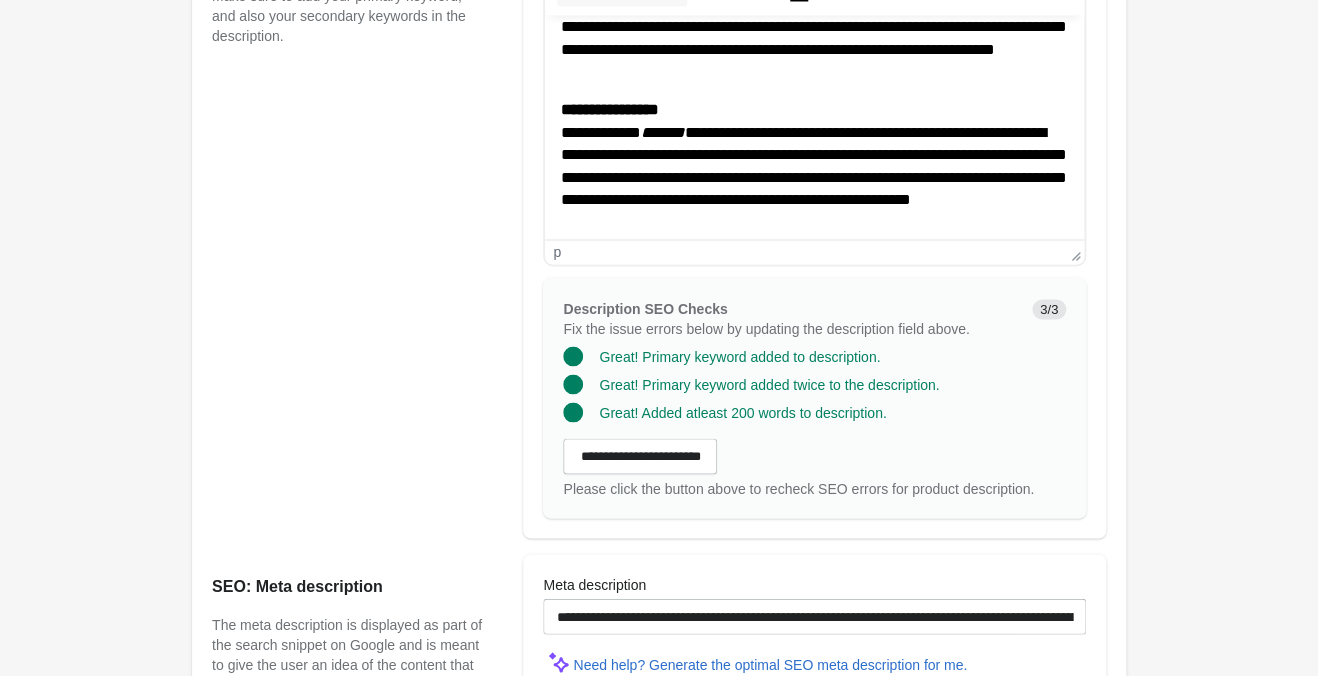 click on "**********" at bounding box center (814, 166) 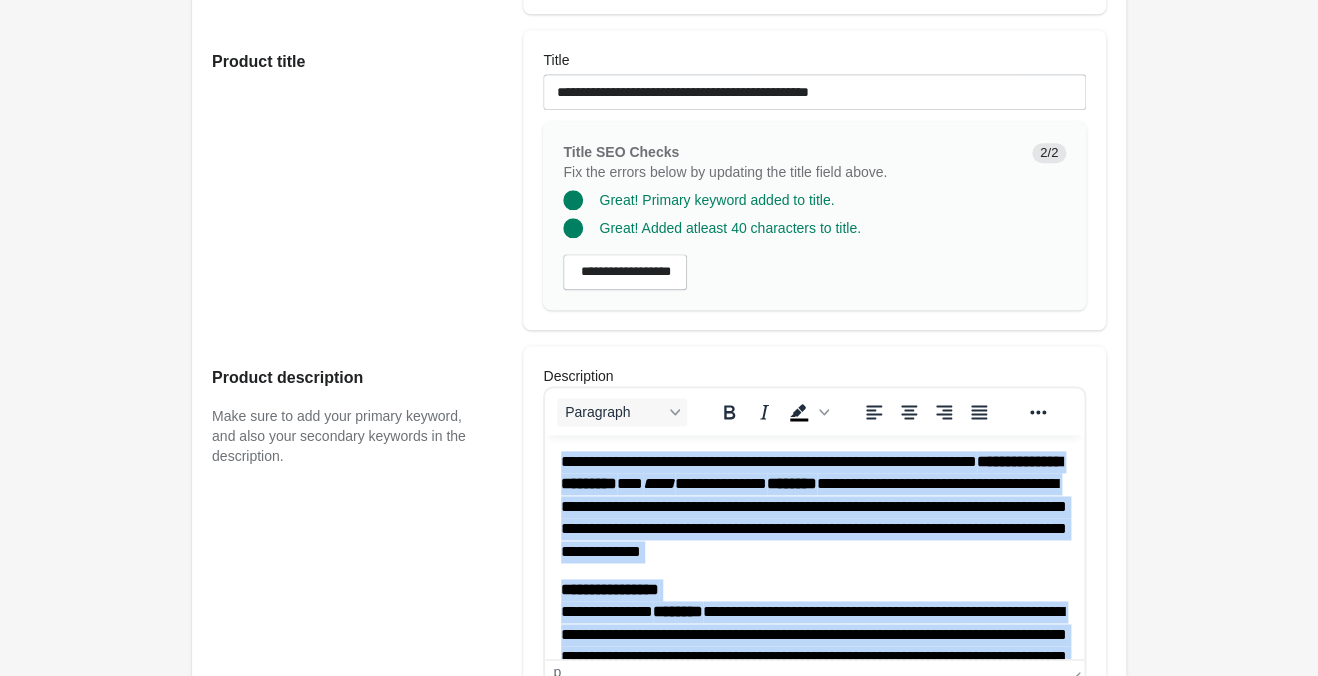 scroll, scrollTop: 420, scrollLeft: 0, axis: vertical 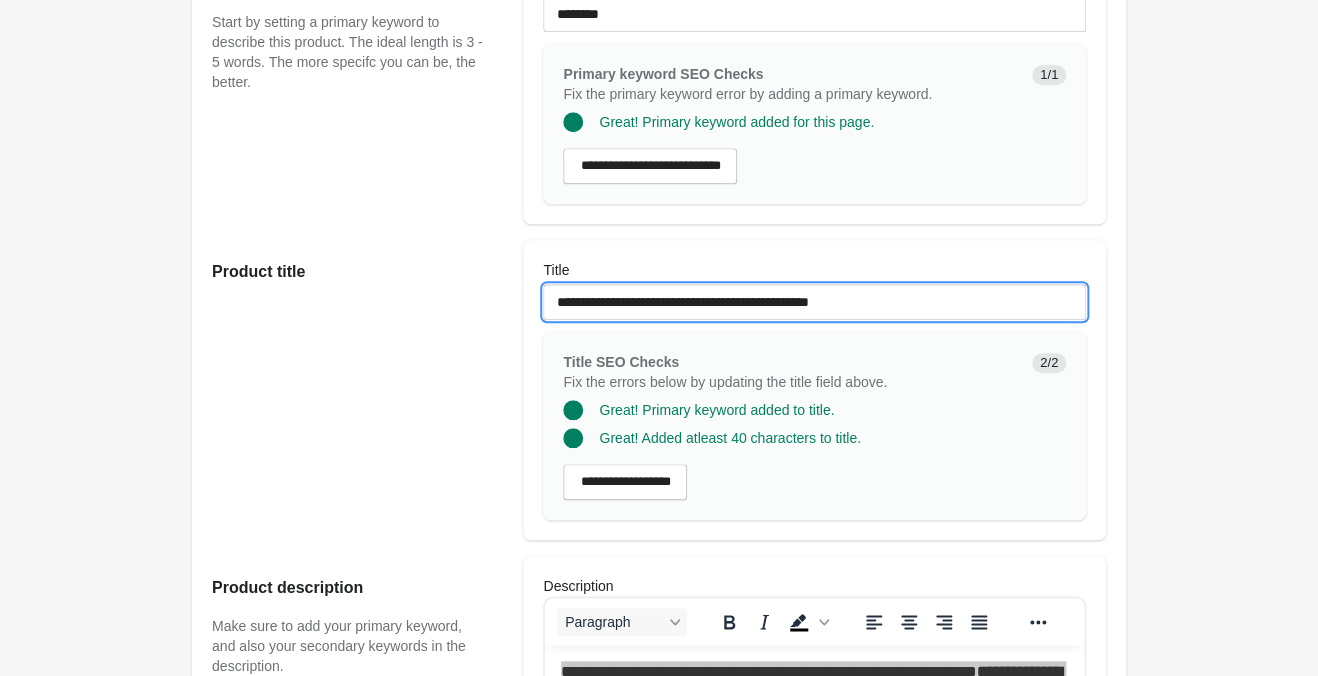 click on "**********" at bounding box center (814, 302) 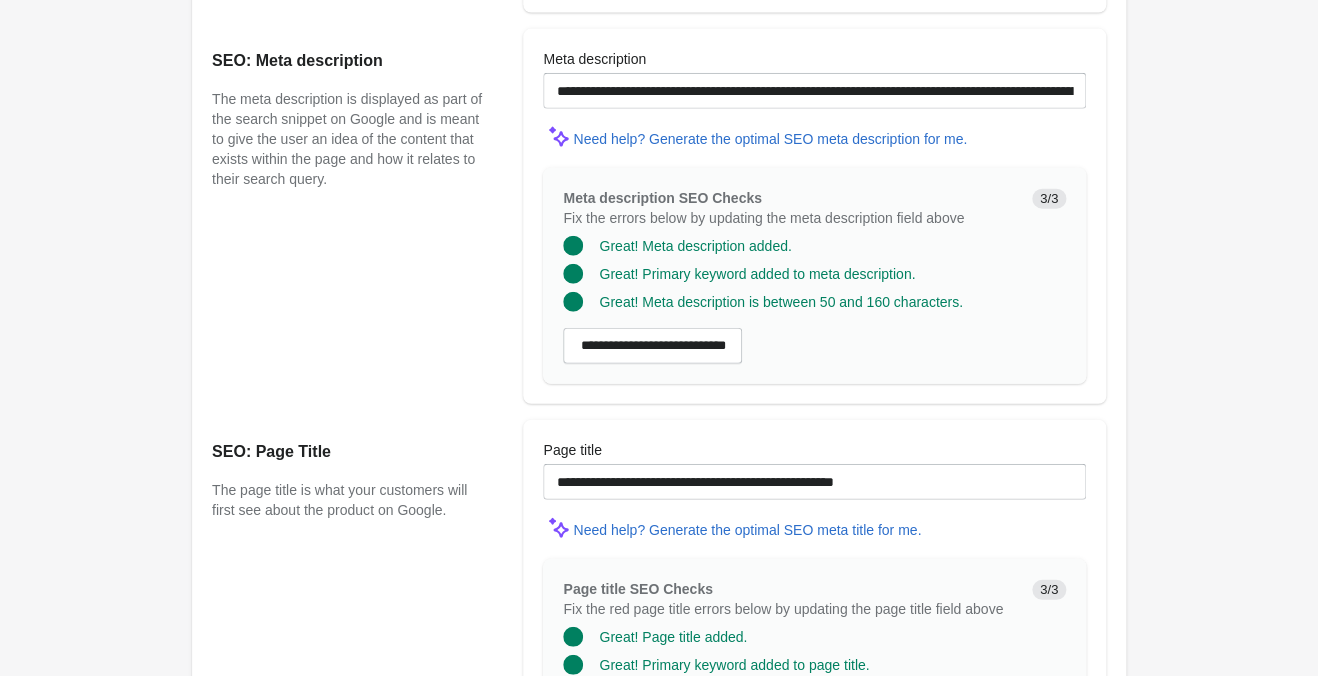 scroll, scrollTop: 1776, scrollLeft: 0, axis: vertical 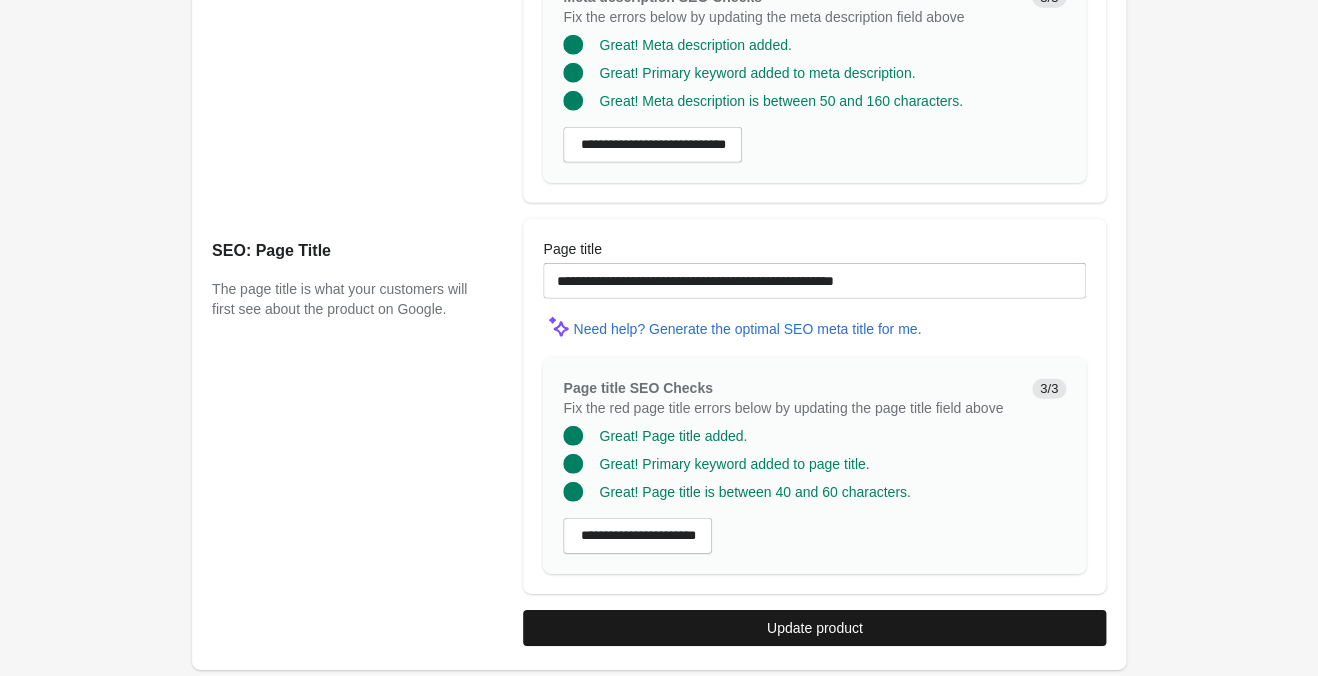click on "Update product" at bounding box center (814, 628) 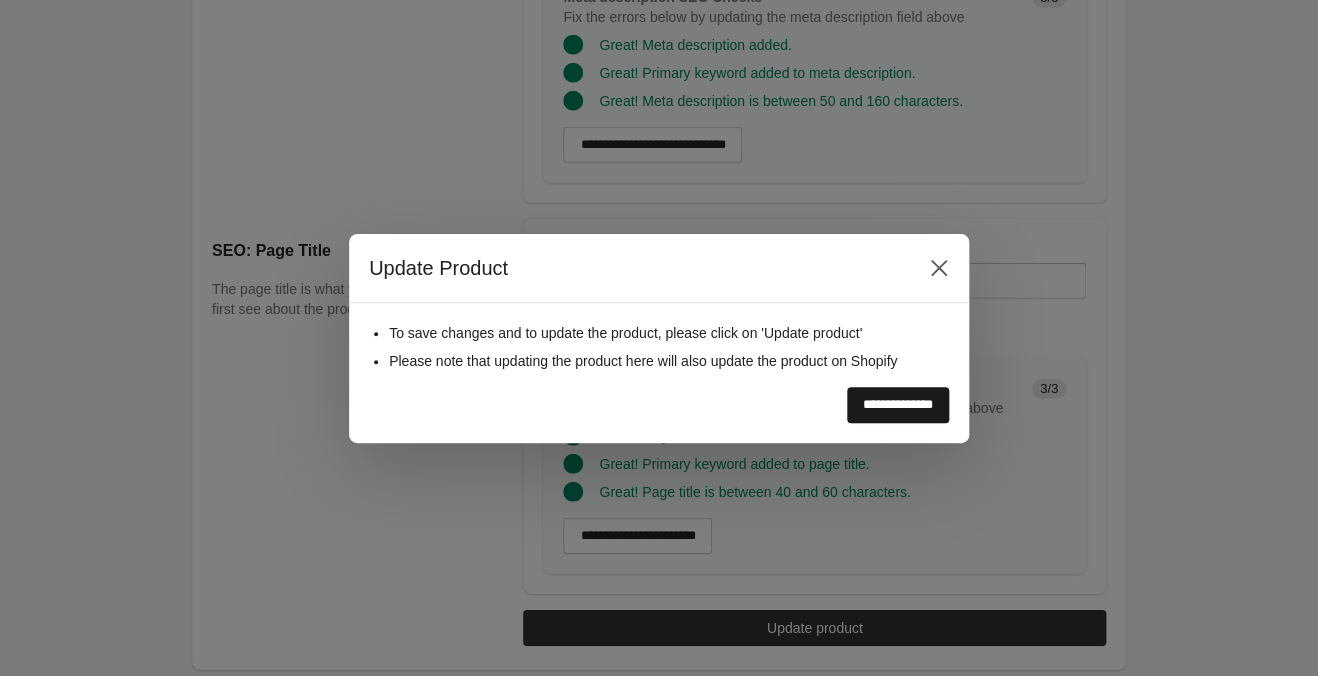 click on "**********" at bounding box center (898, 405) 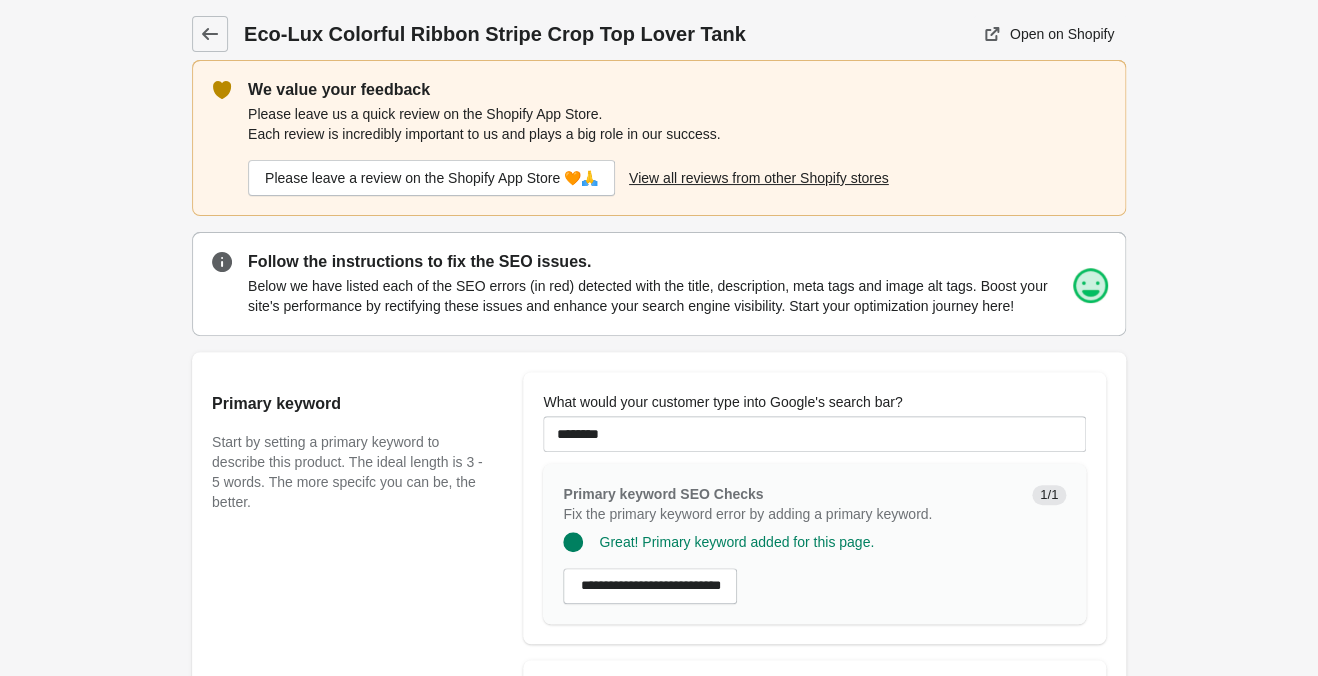 scroll, scrollTop: 0, scrollLeft: 0, axis: both 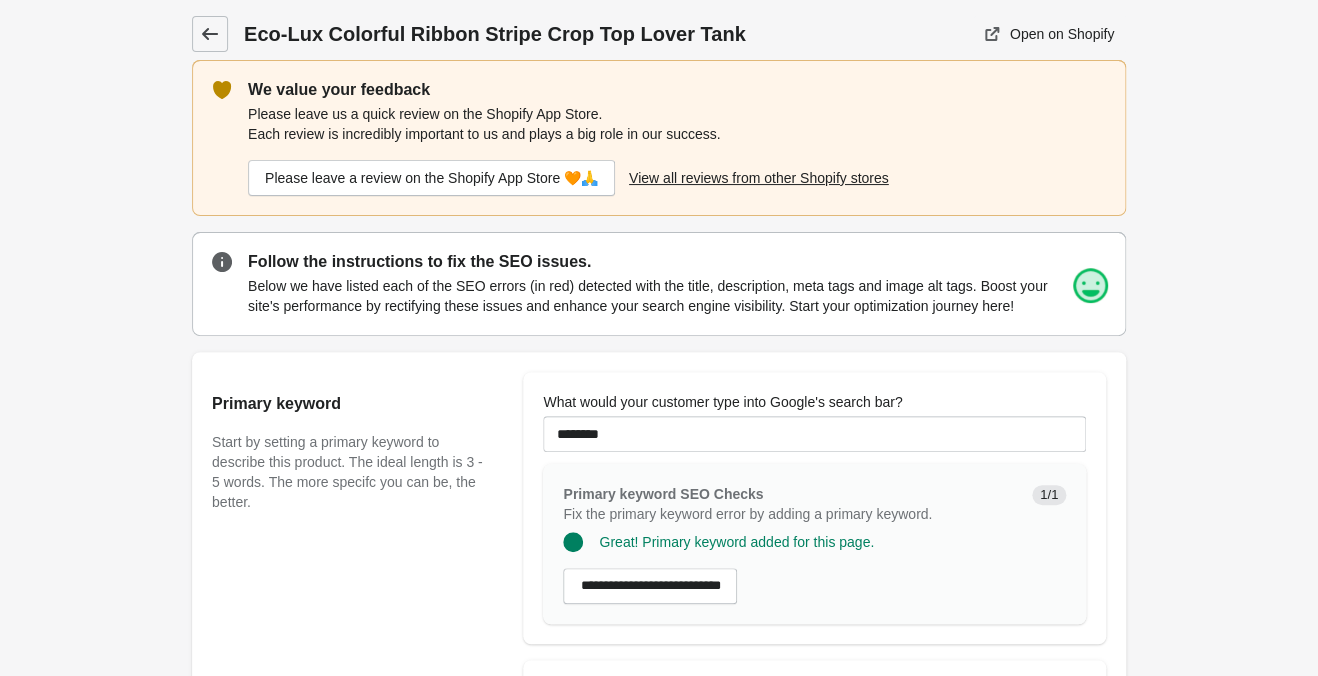 click at bounding box center (210, 34) 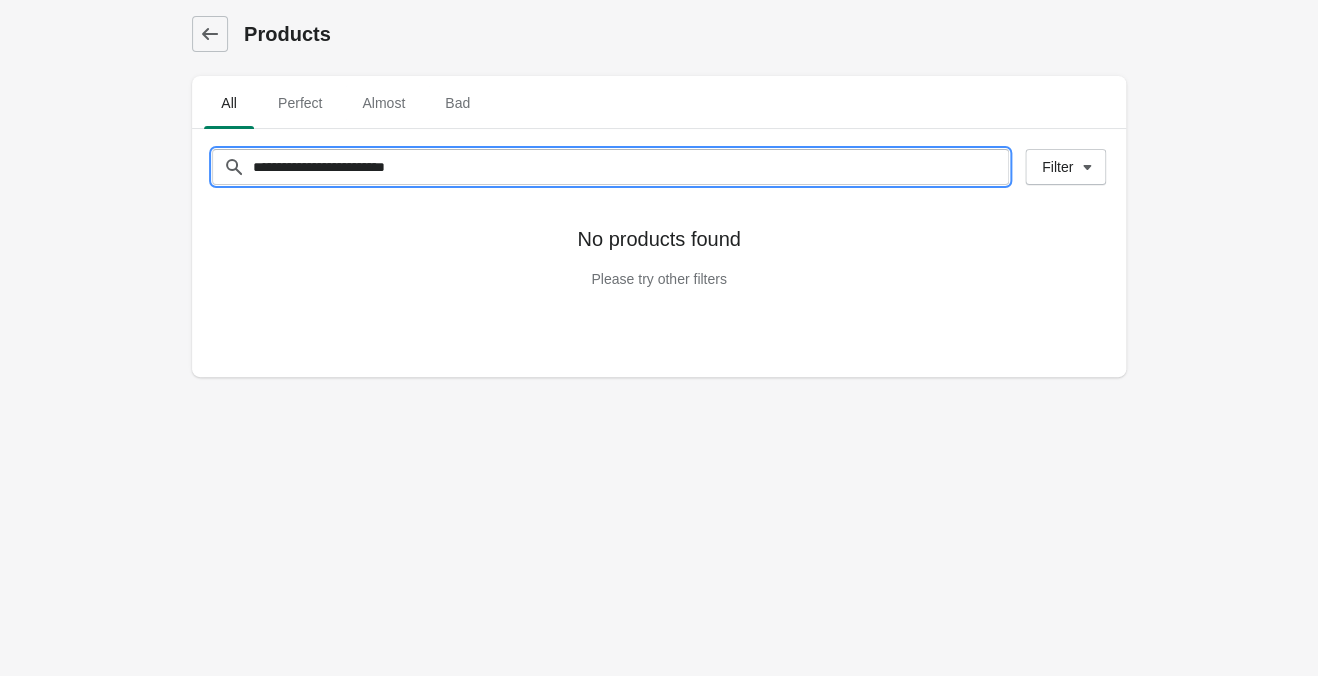 drag, startPoint x: 604, startPoint y: 173, endPoint x: -27, endPoint y: 84, distance: 637.2456 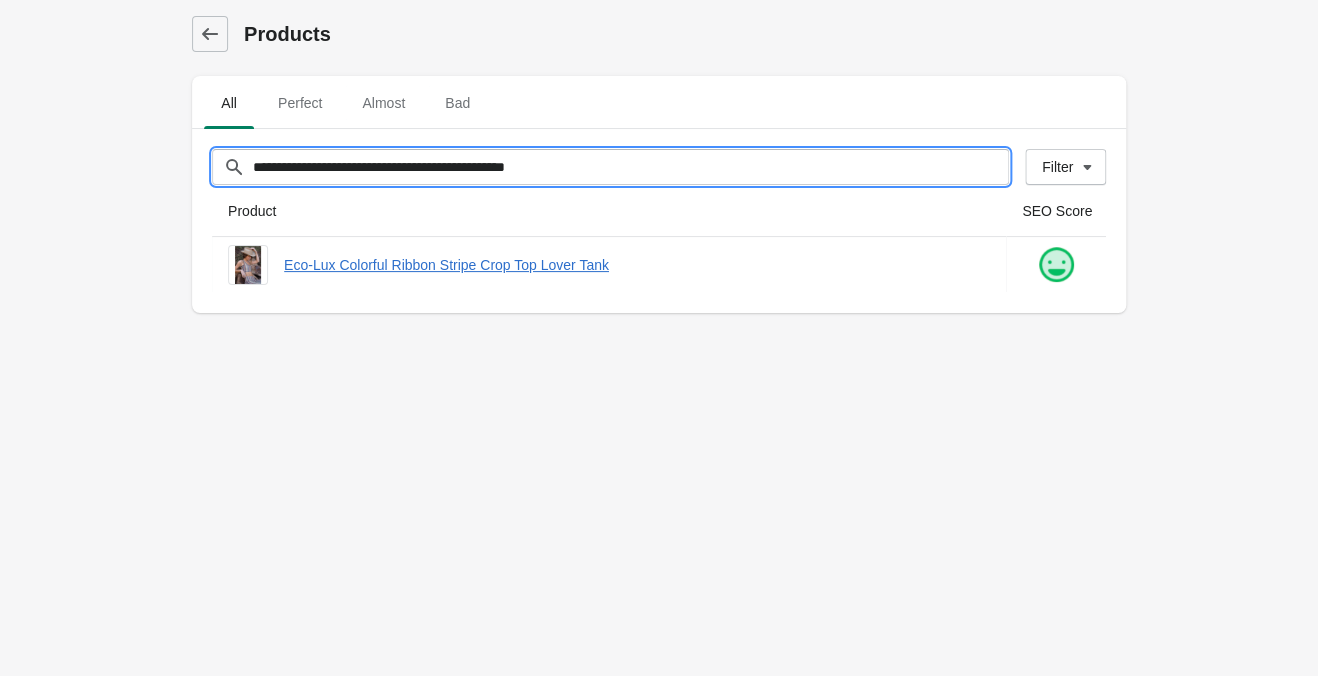 drag, startPoint x: 608, startPoint y: 160, endPoint x: -107, endPoint y: 93, distance: 718.1323 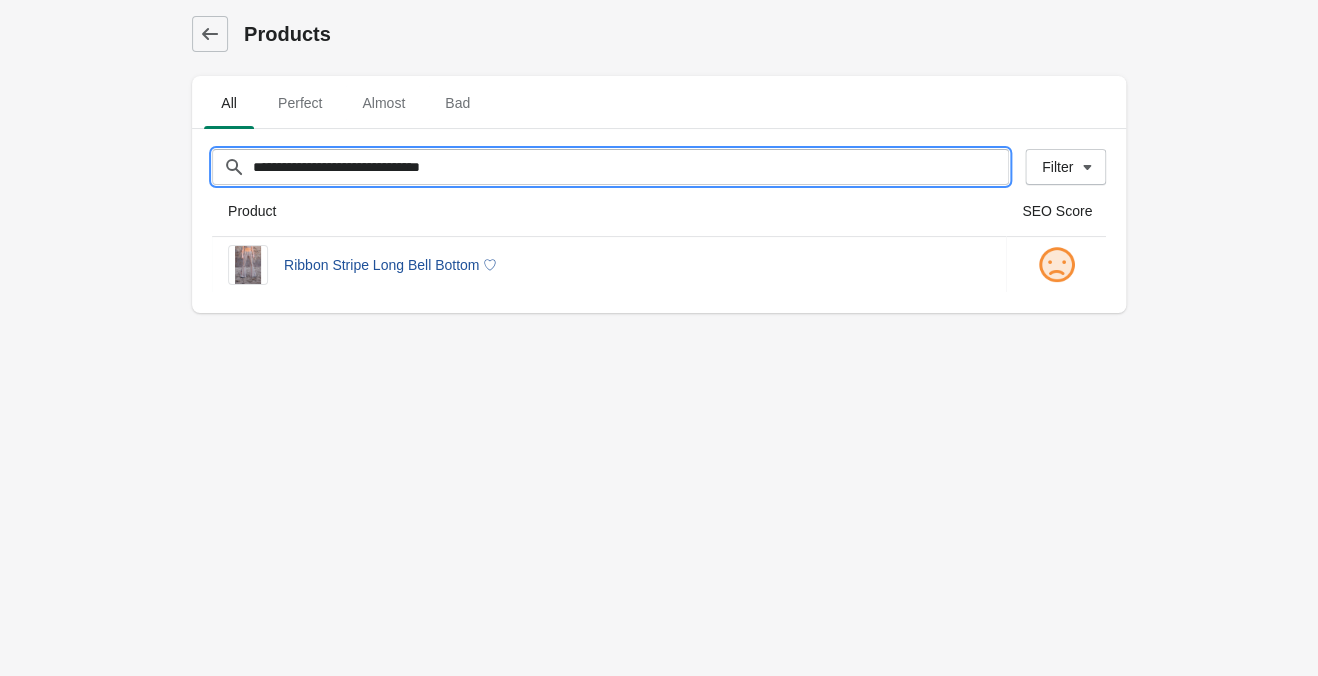 type on "**********" 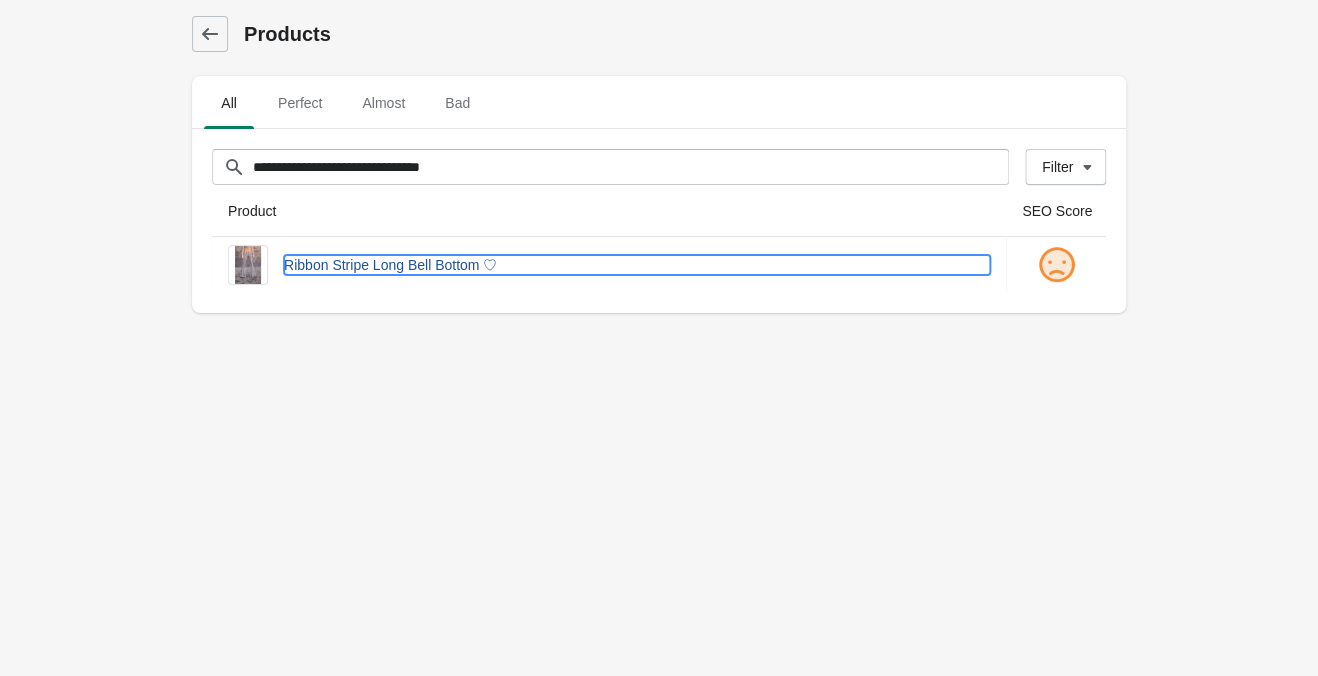 click on "Ribbon Stripe Long Bell Bottom ♡" at bounding box center [637, 265] 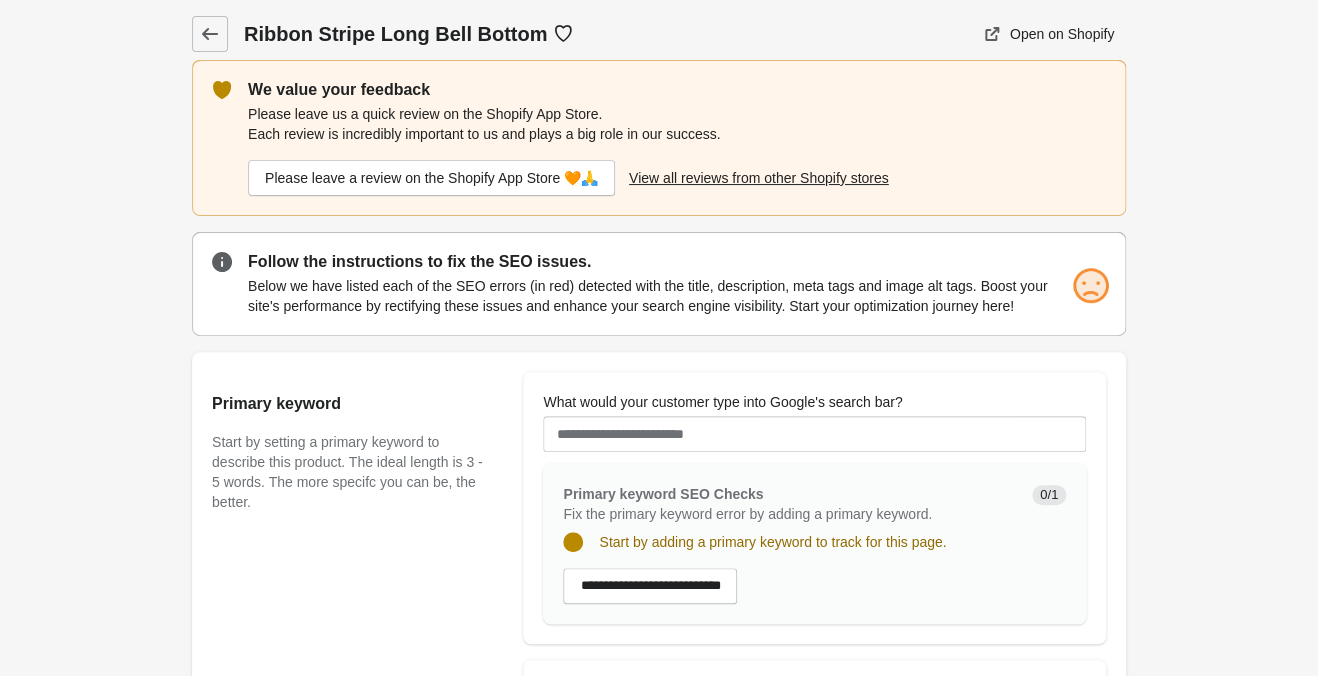 scroll, scrollTop: 0, scrollLeft: 0, axis: both 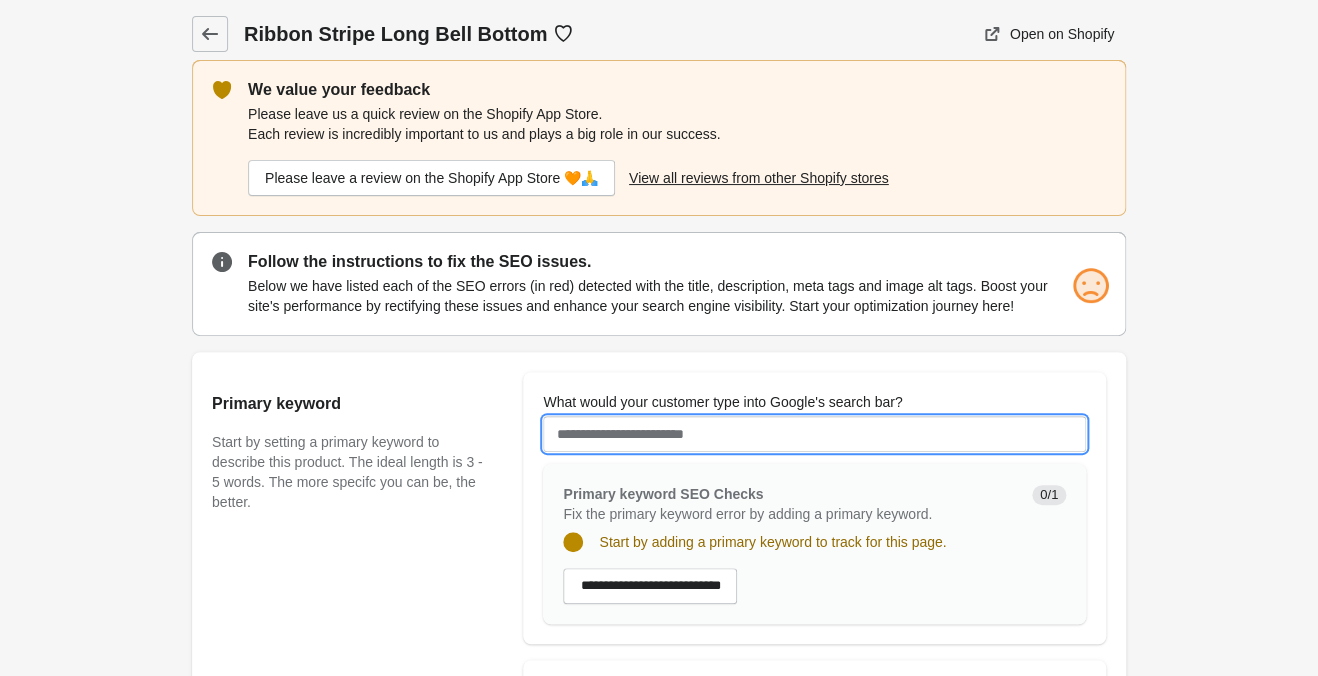 click on "What would your customer type into Google's search bar?" at bounding box center [814, 434] 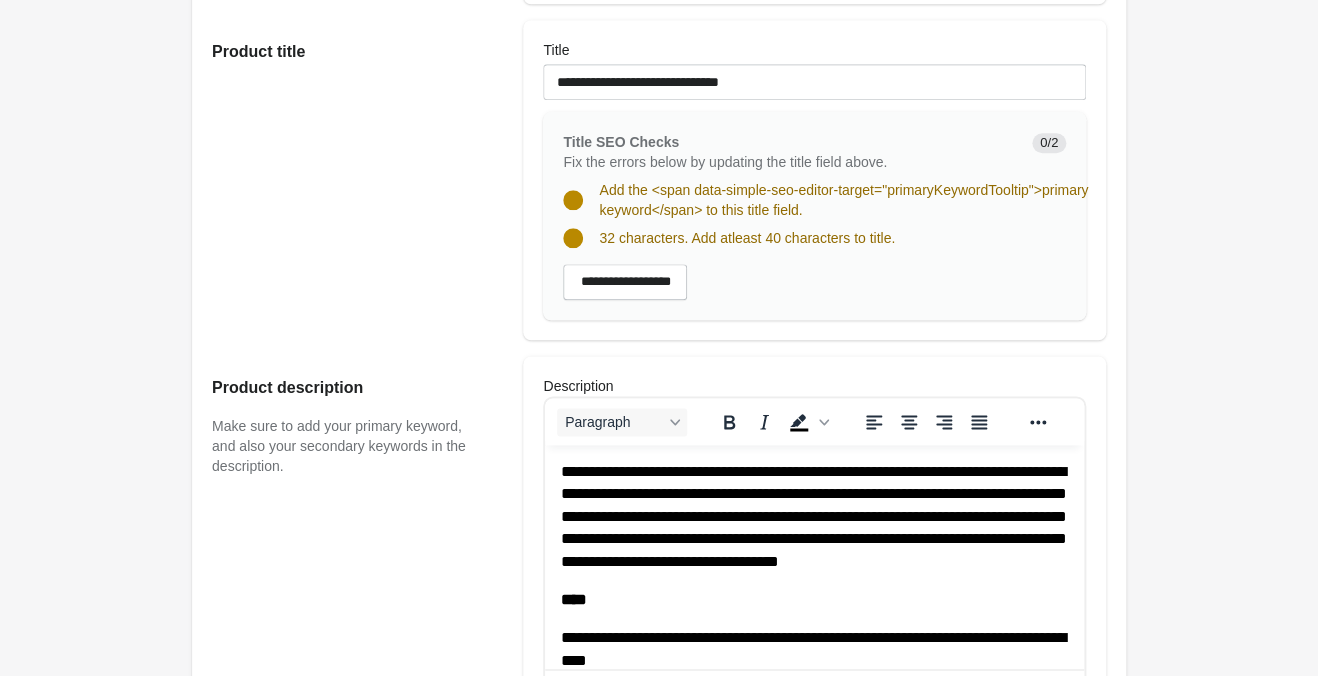 scroll, scrollTop: 325, scrollLeft: 0, axis: vertical 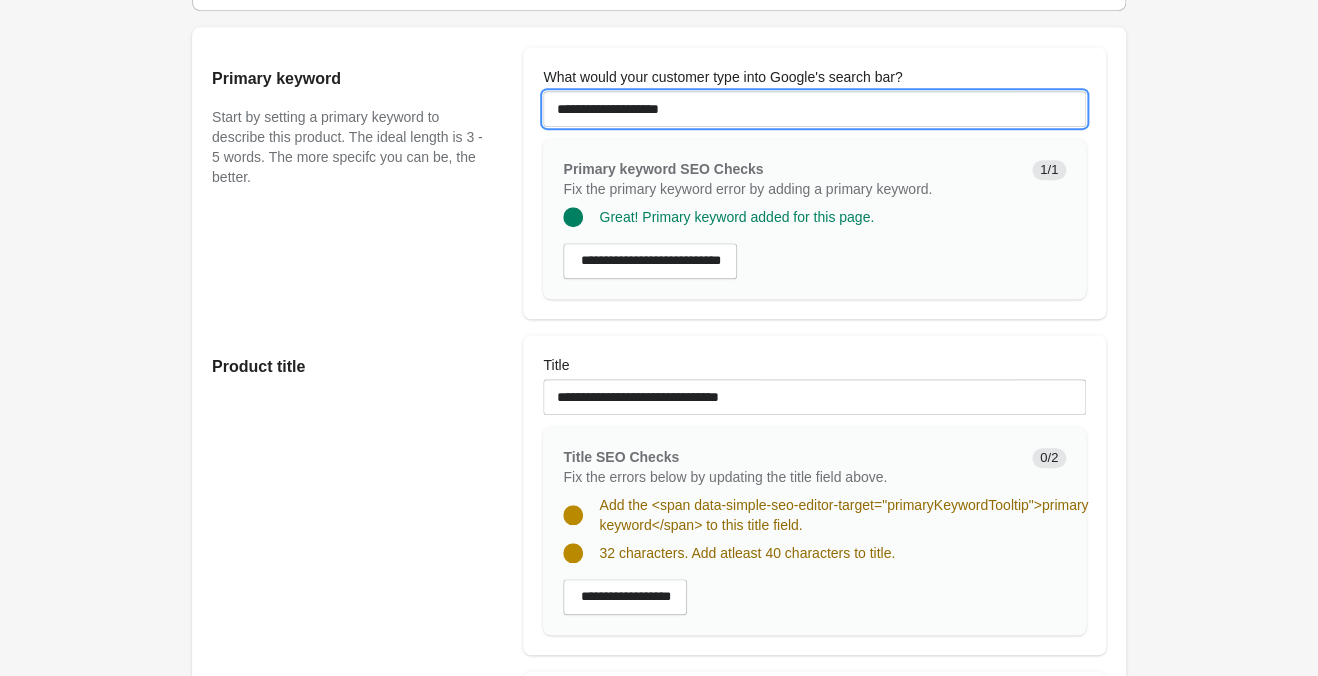 drag, startPoint x: 698, startPoint y: 108, endPoint x: 421, endPoint y: 94, distance: 277.35358 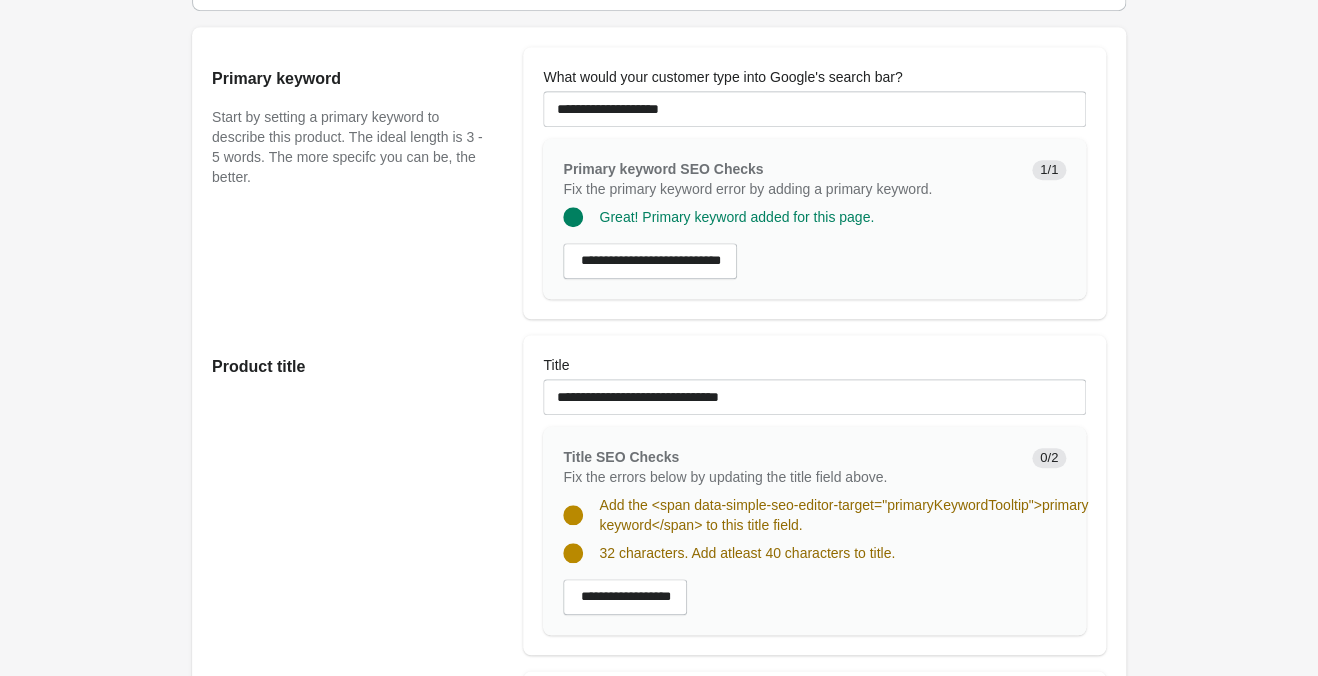 click on "Ribbon Stripe Long Bell Bottom ♡
Open on Shopify" at bounding box center [659, 952] 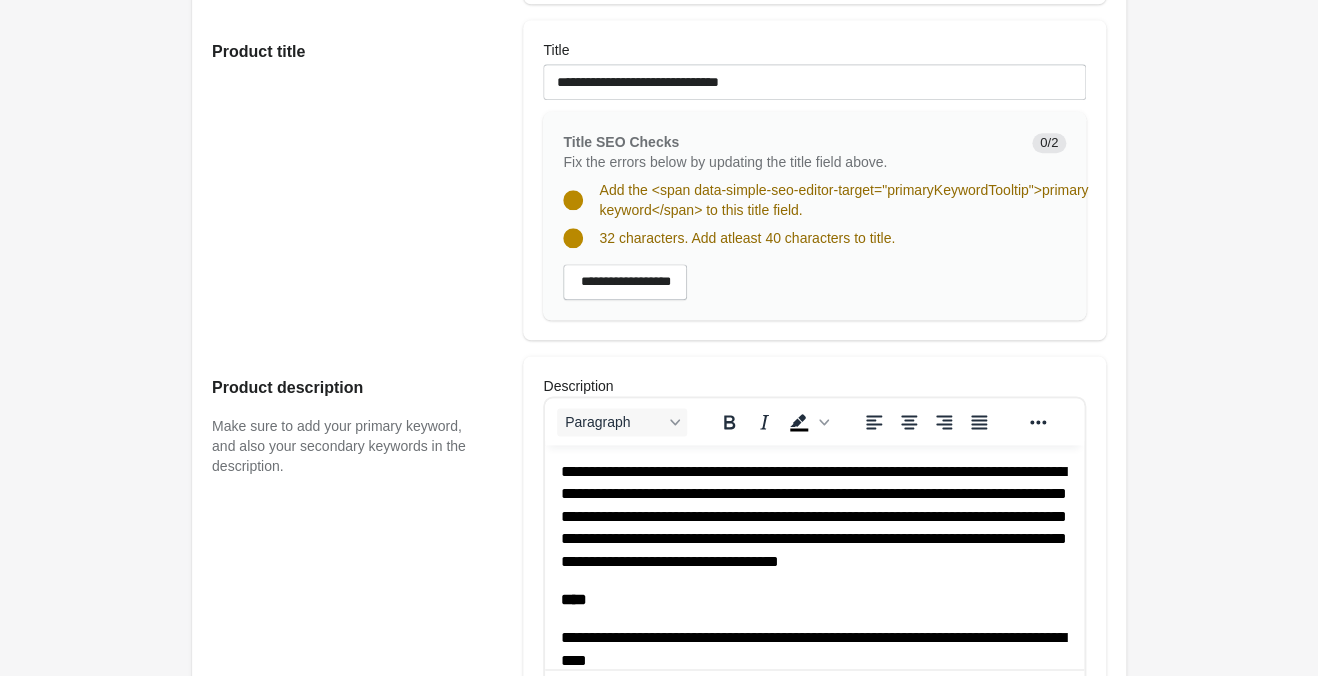 scroll, scrollTop: 955, scrollLeft: 0, axis: vertical 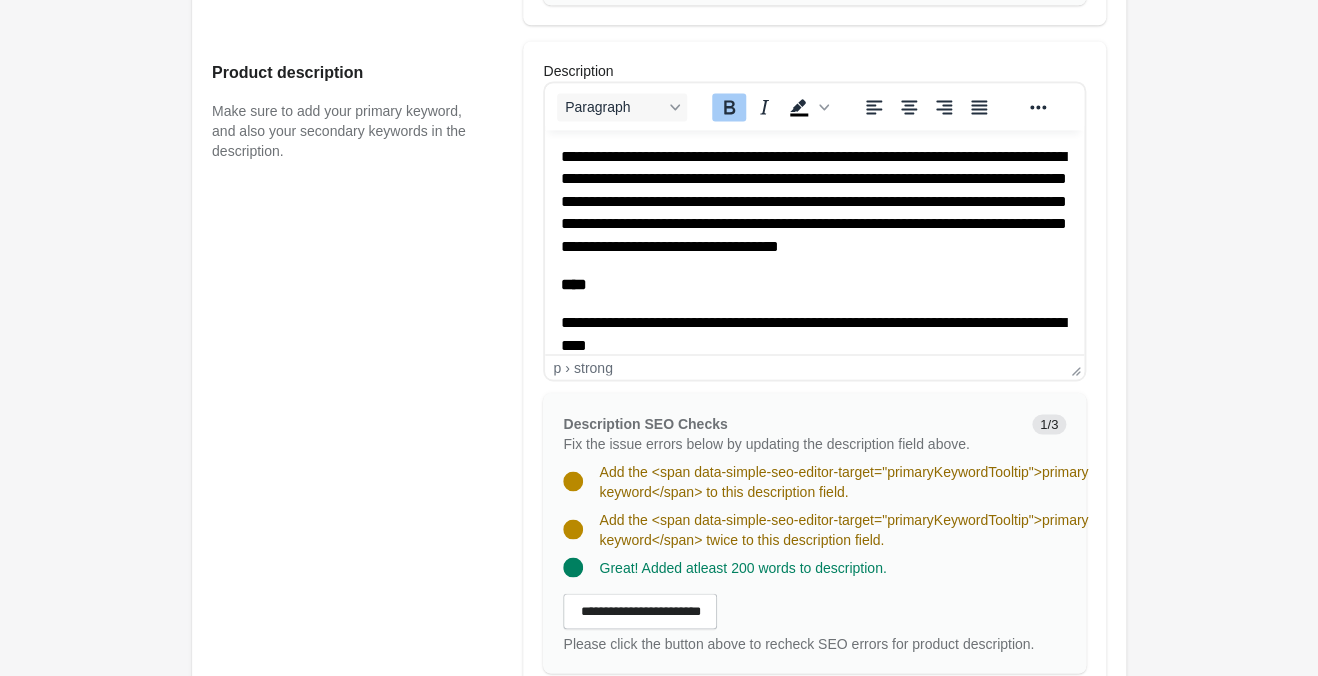 click on "****" at bounding box center (814, 285) 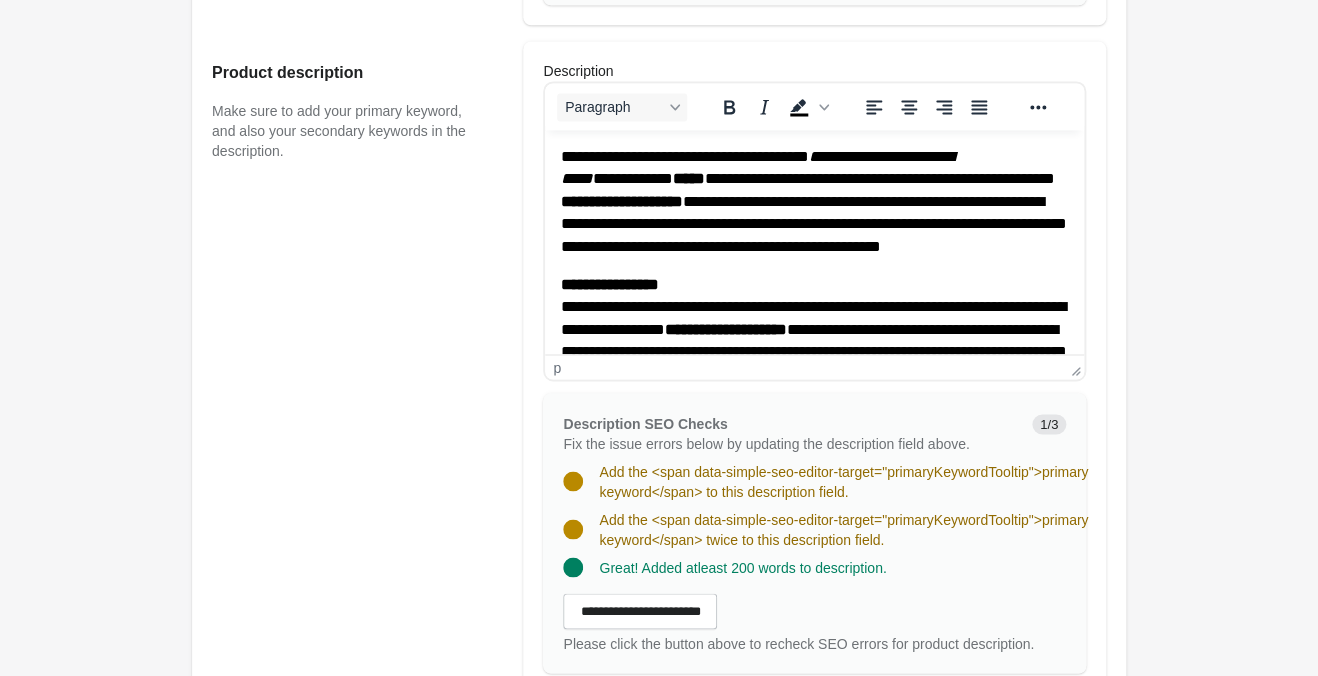 type 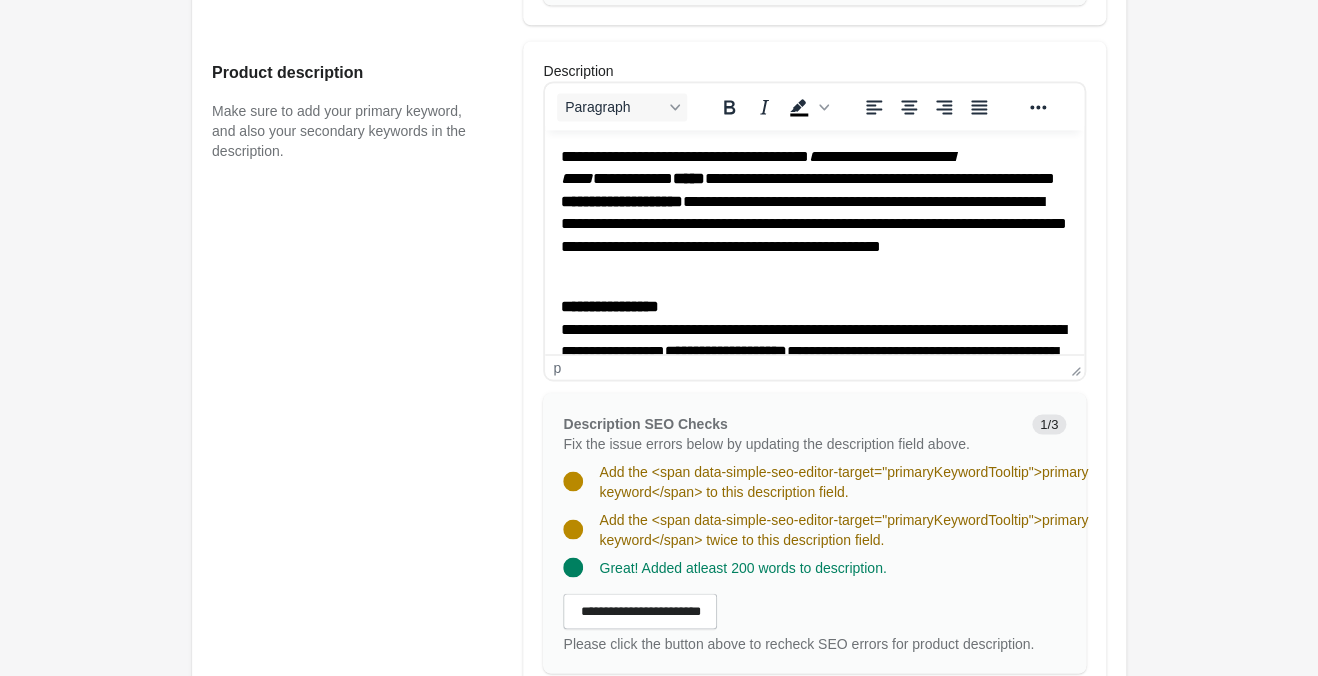 scroll, scrollTop: 453, scrollLeft: 0, axis: vertical 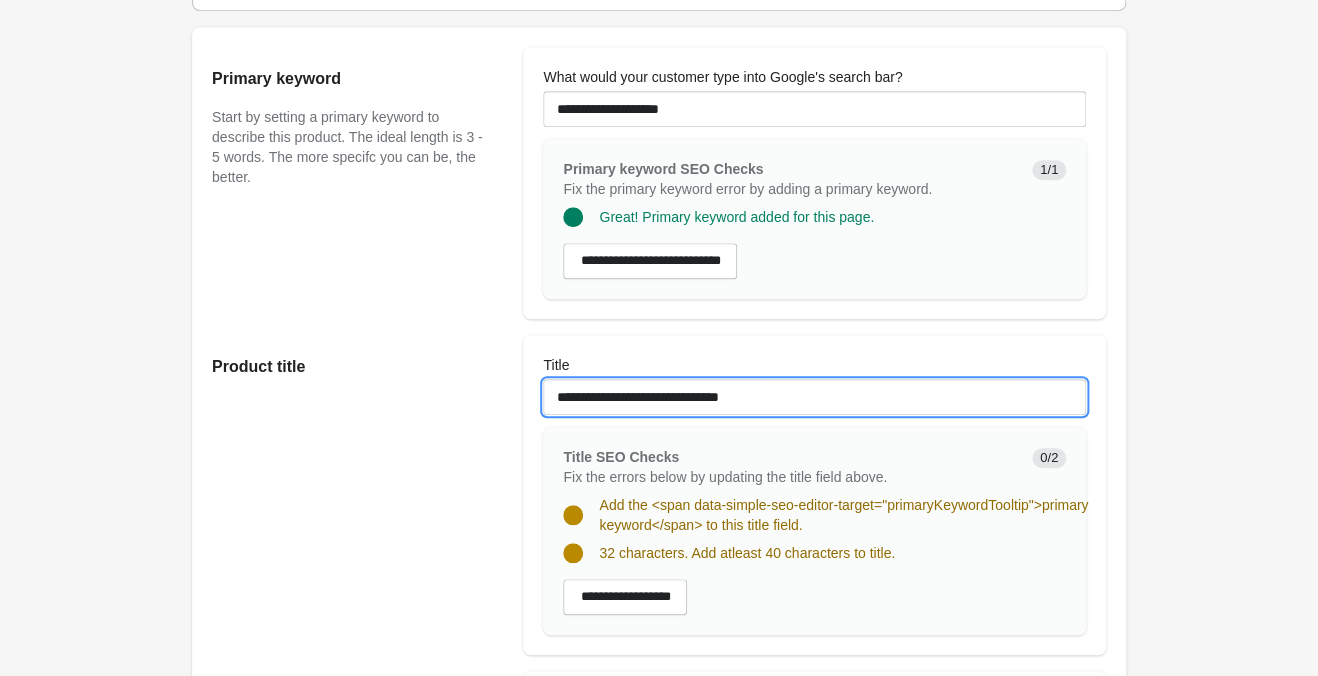 drag, startPoint x: 795, startPoint y: 406, endPoint x: 99, endPoint y: 342, distance: 698.93634 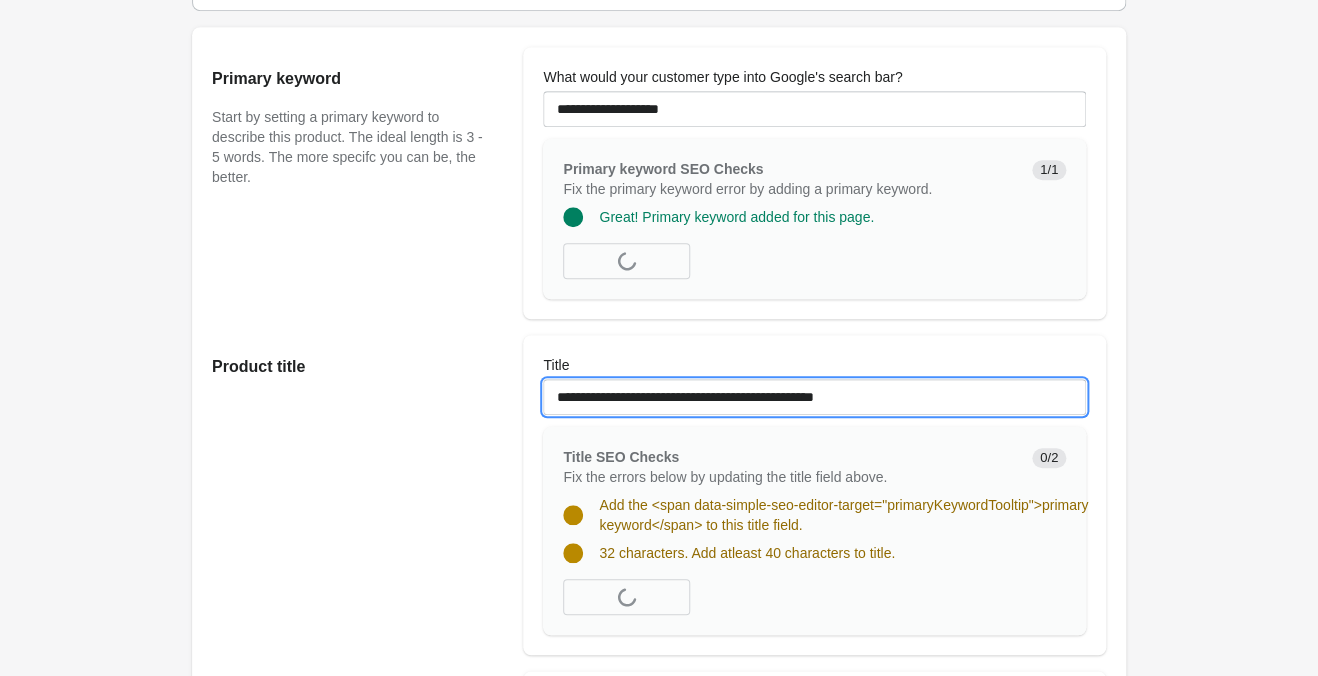 type on "**********" 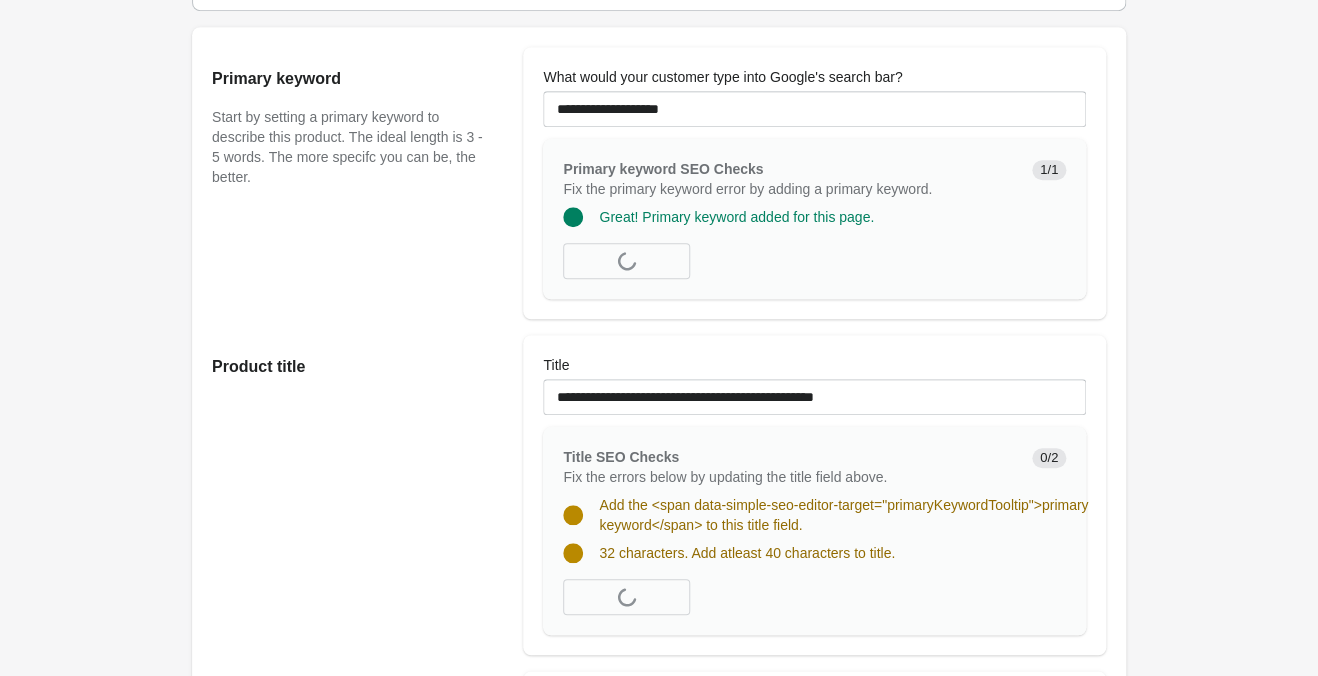 click on "Ribbon Stripe Long Bell Bottom ♡
Open on Shopify" at bounding box center (659, 952) 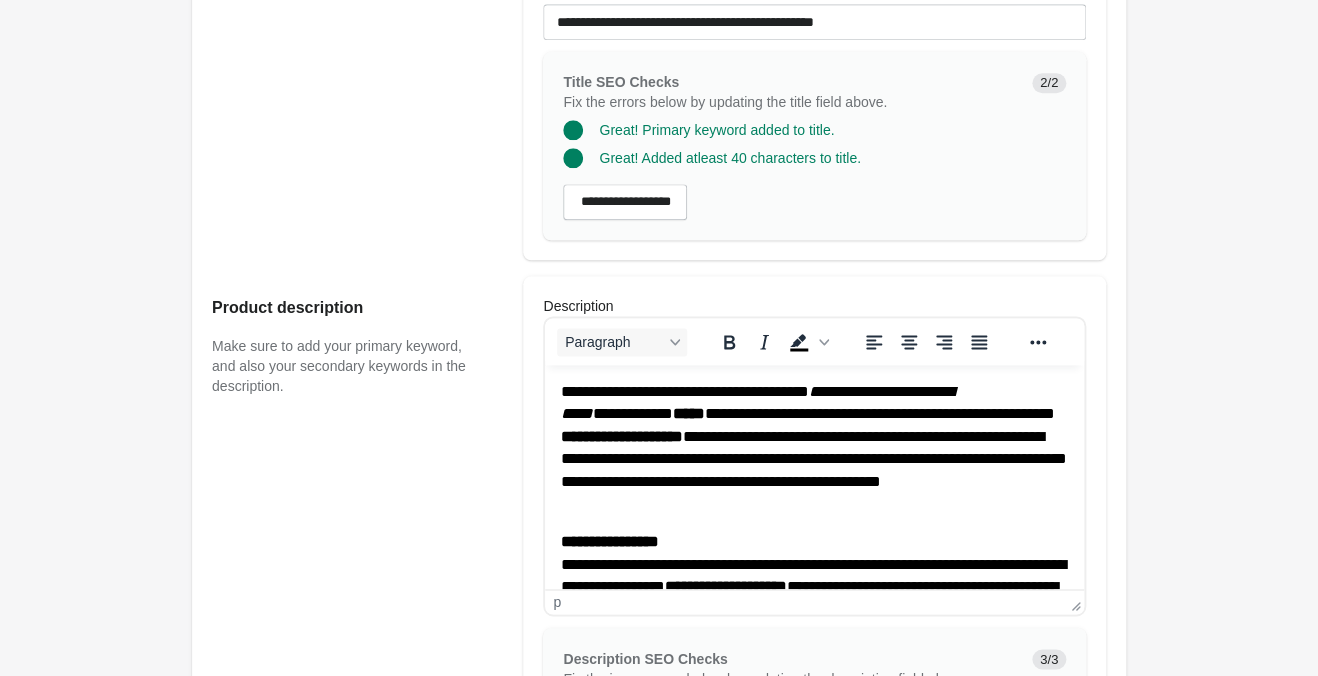scroll, scrollTop: 315, scrollLeft: 0, axis: vertical 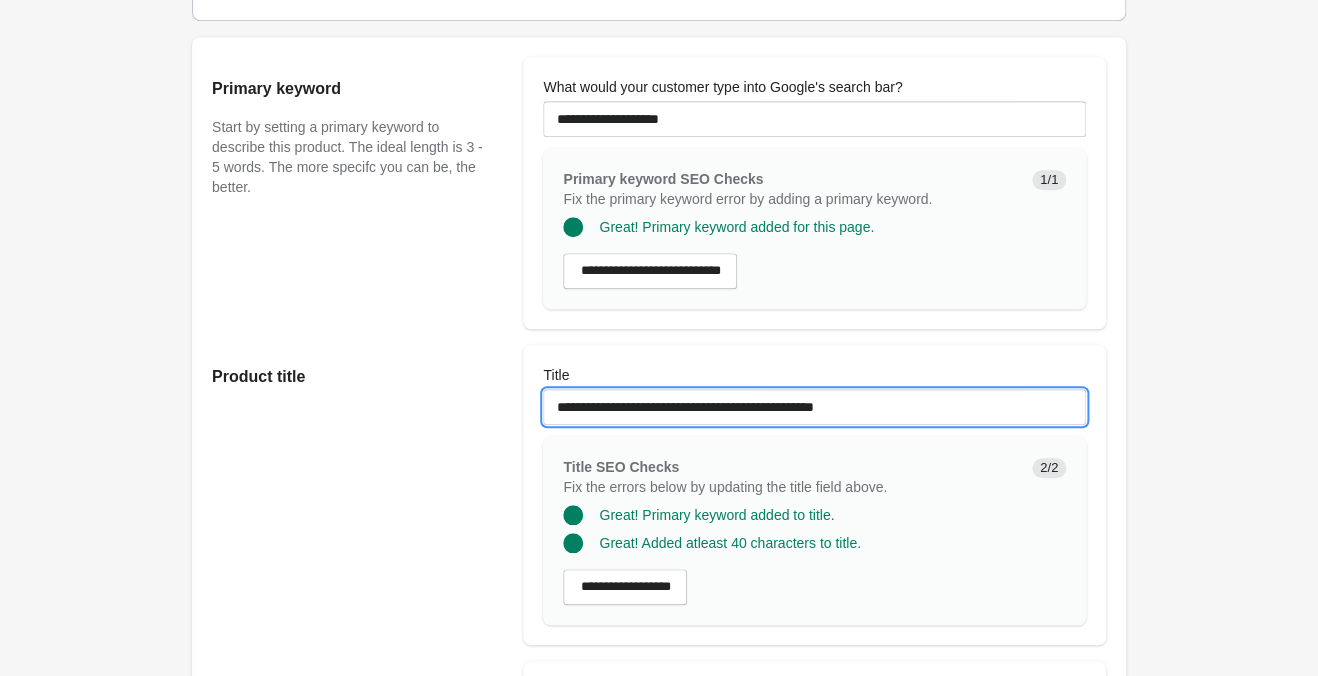 drag, startPoint x: 913, startPoint y: 409, endPoint x: 376, endPoint y: 380, distance: 537.7825 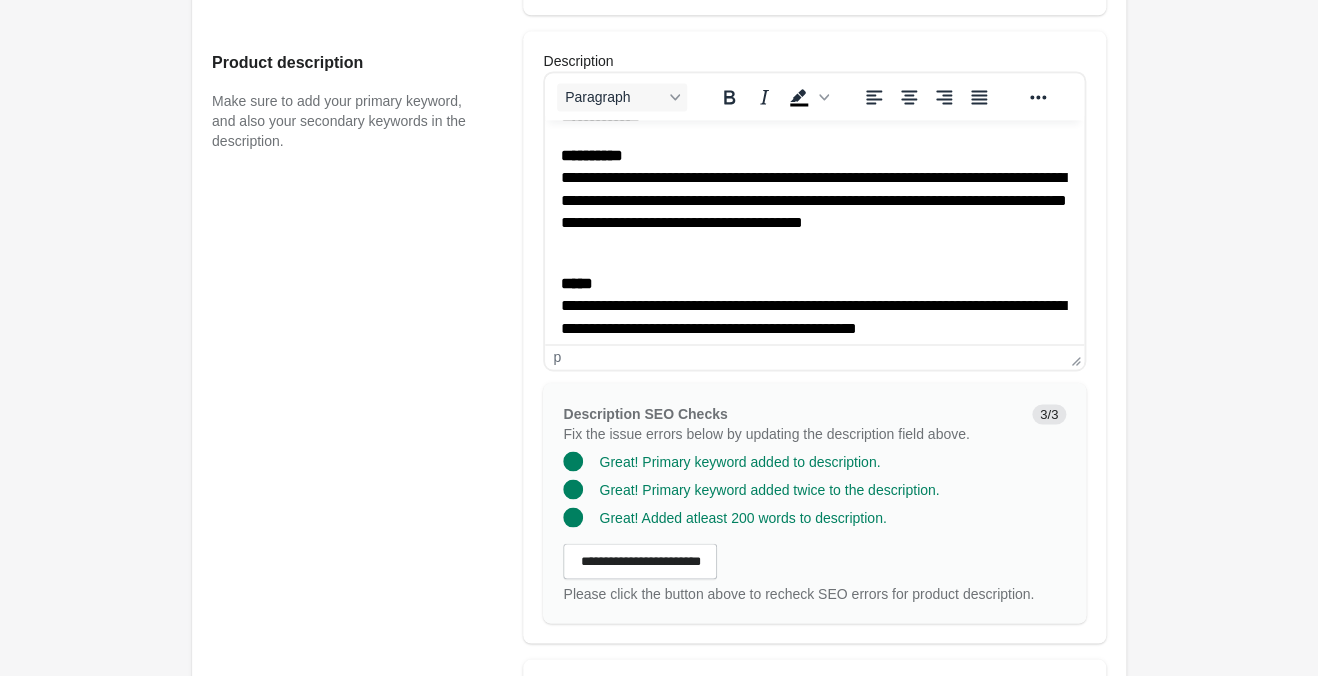 scroll, scrollTop: 1260, scrollLeft: 0, axis: vertical 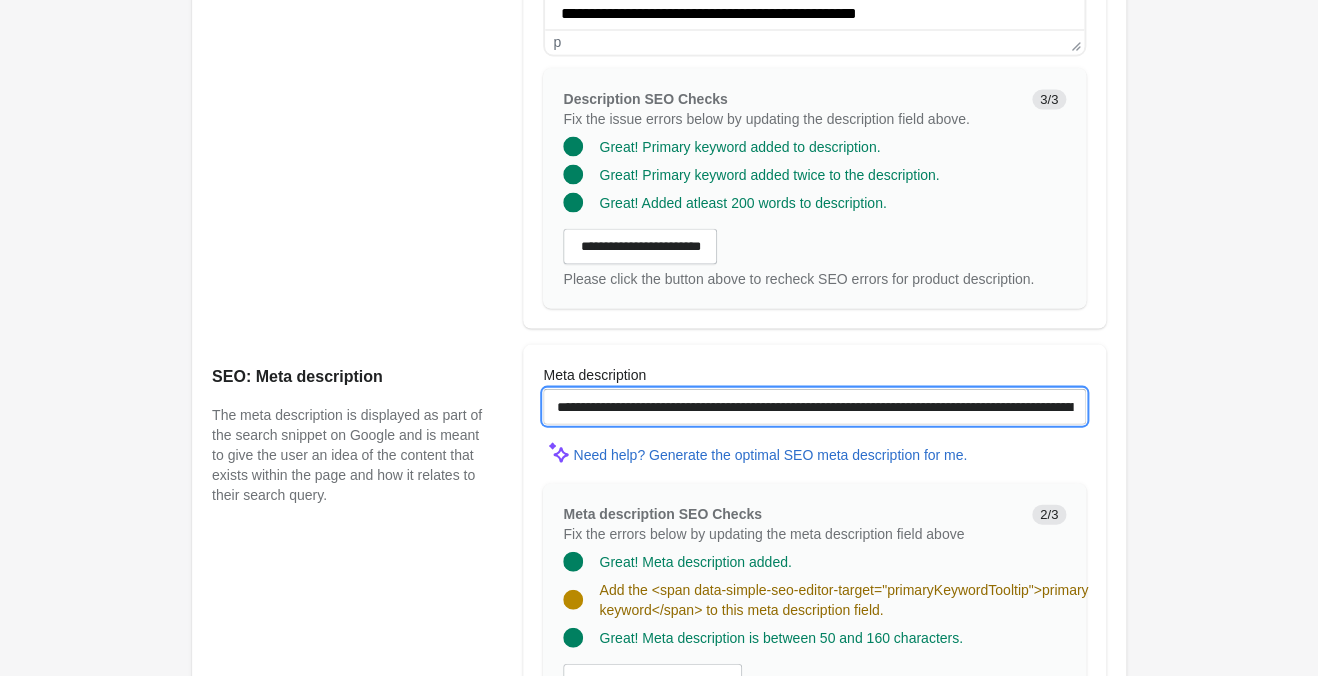 click on "**********" at bounding box center [814, 406] 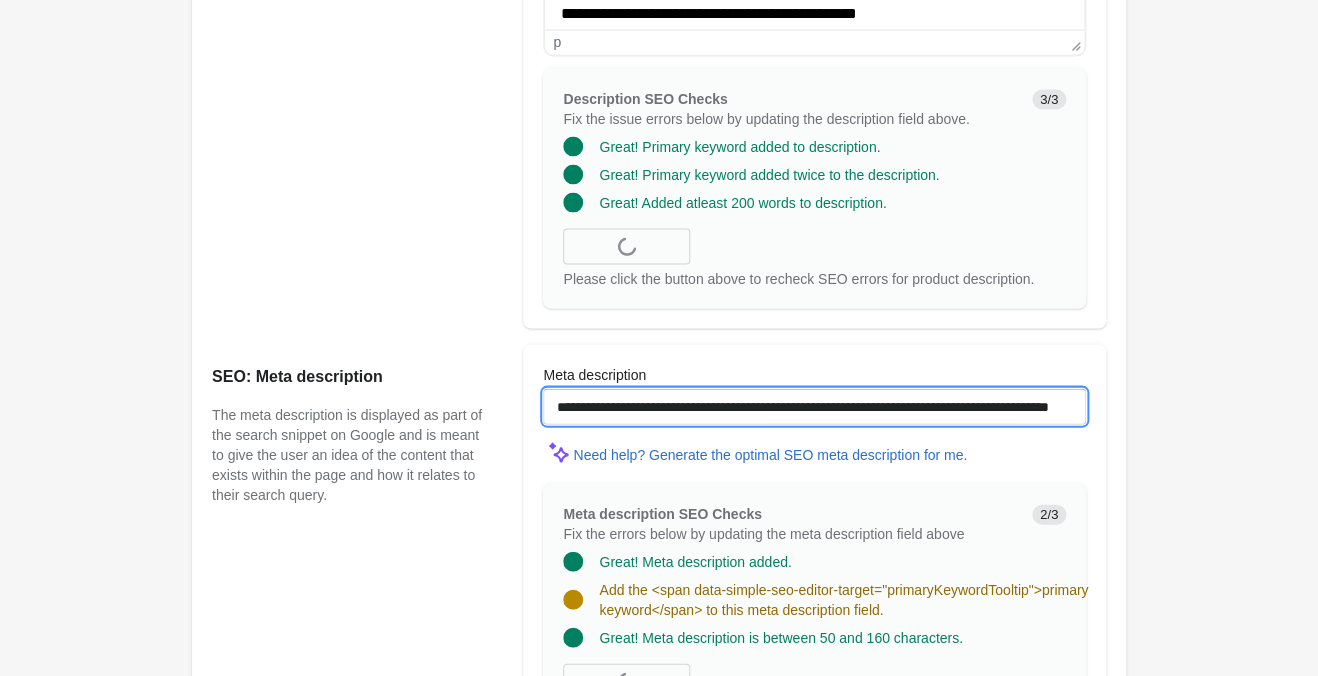 paste on "**********" 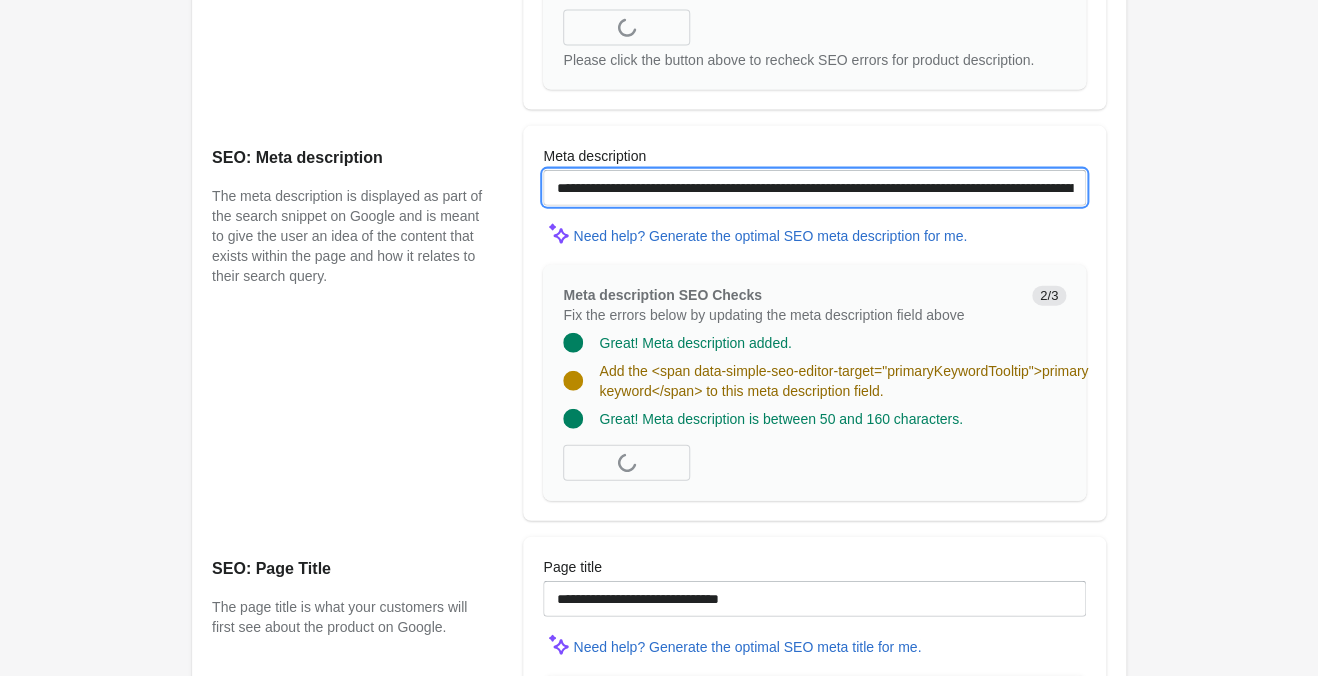 scroll, scrollTop: 1680, scrollLeft: 0, axis: vertical 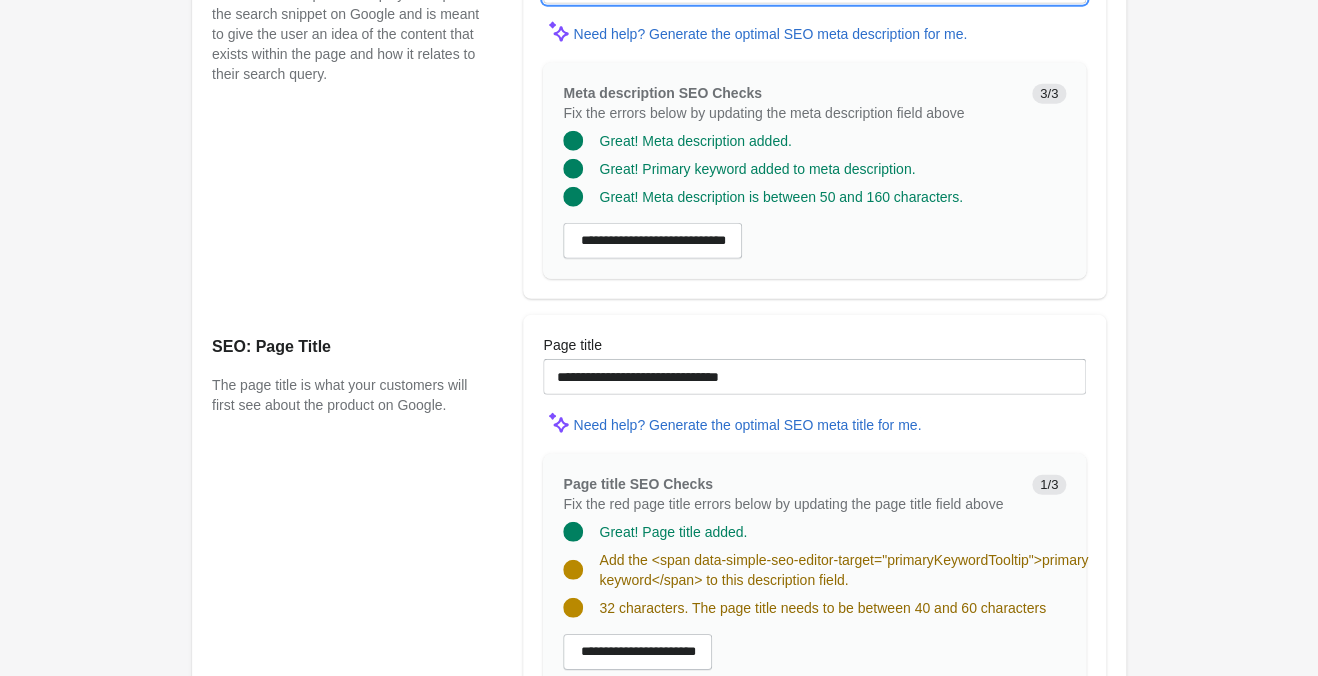 type on "**********" 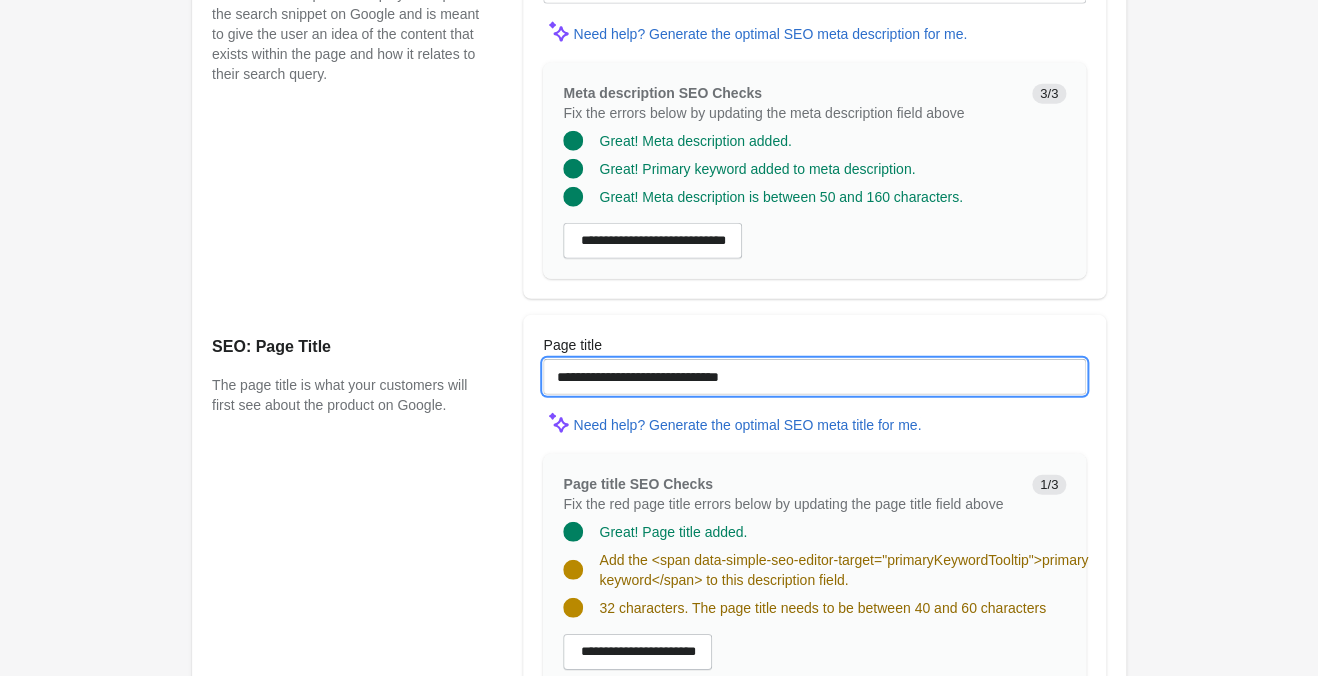 drag, startPoint x: 798, startPoint y: 372, endPoint x: 243, endPoint y: 344, distance: 555.7059 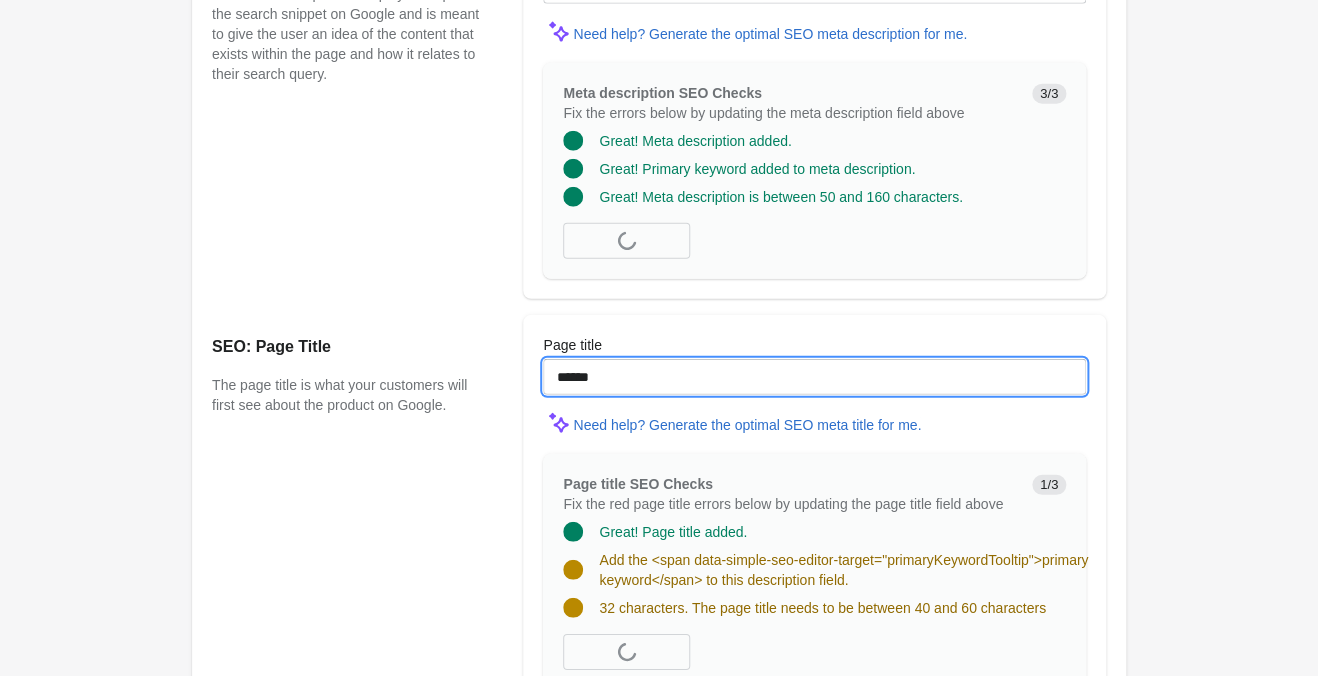 paste on "**********" 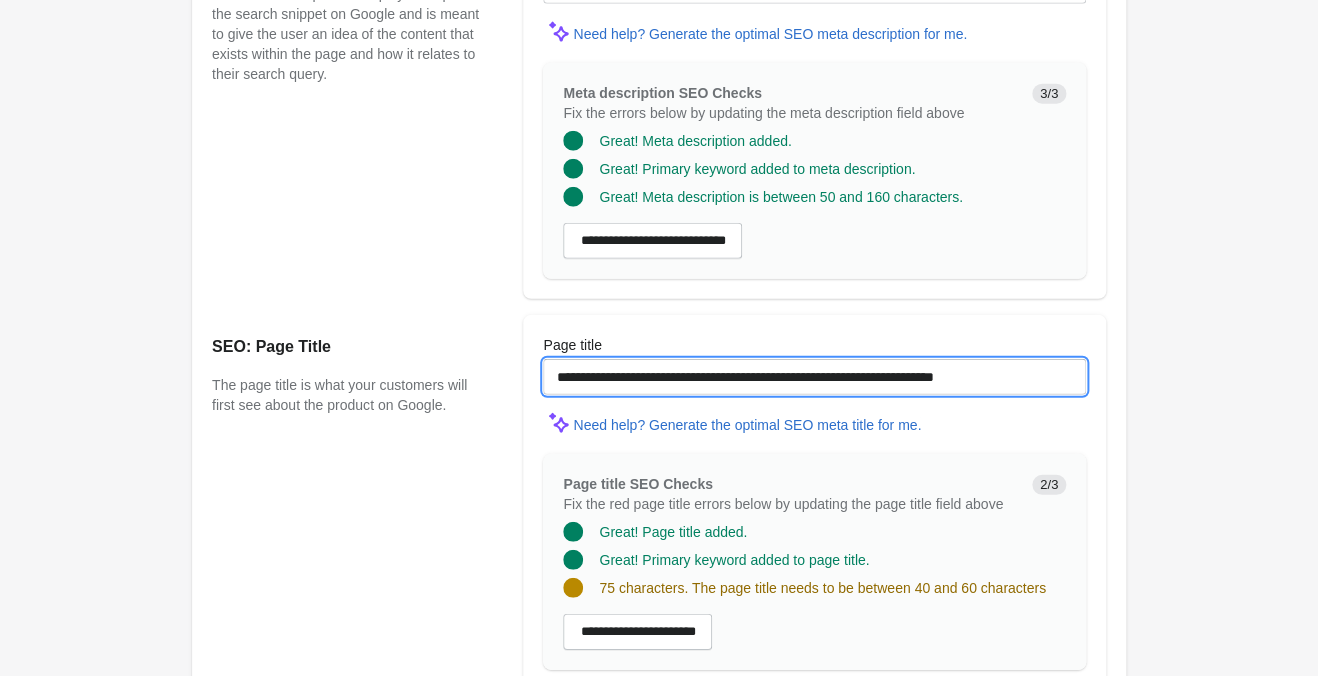 click on "**********" at bounding box center [814, 377] 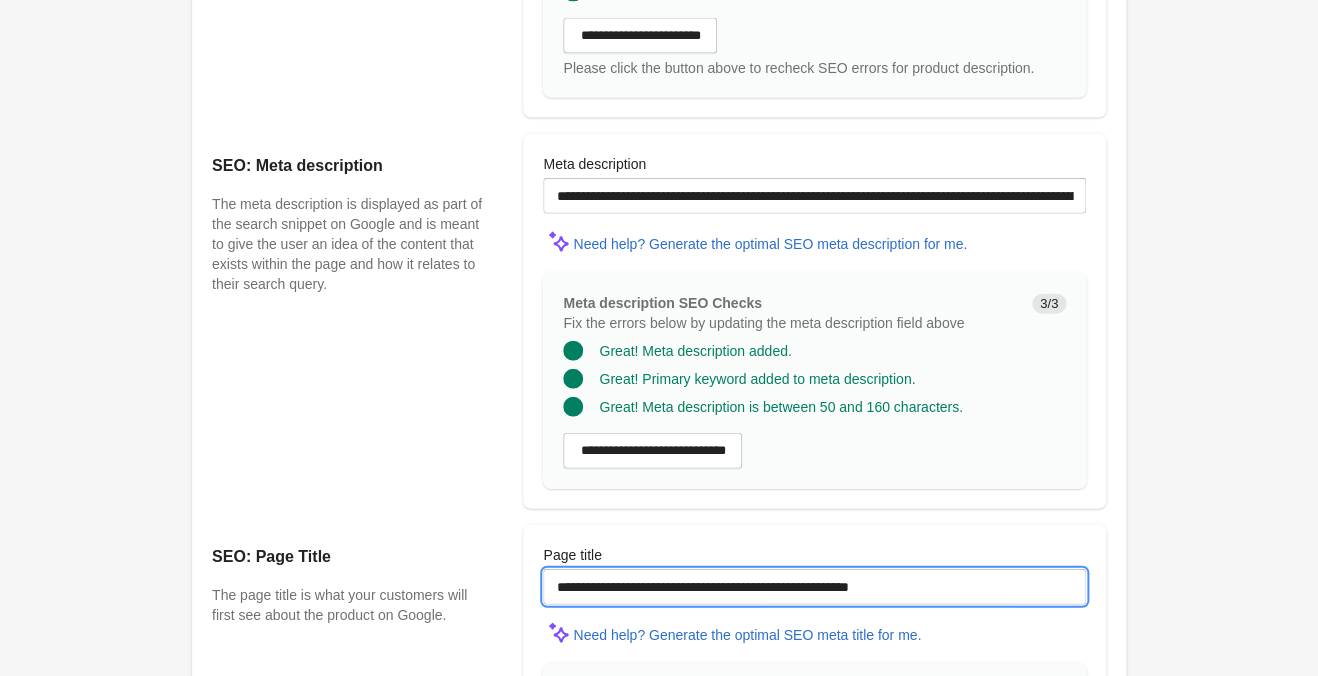 scroll, scrollTop: 1680, scrollLeft: 0, axis: vertical 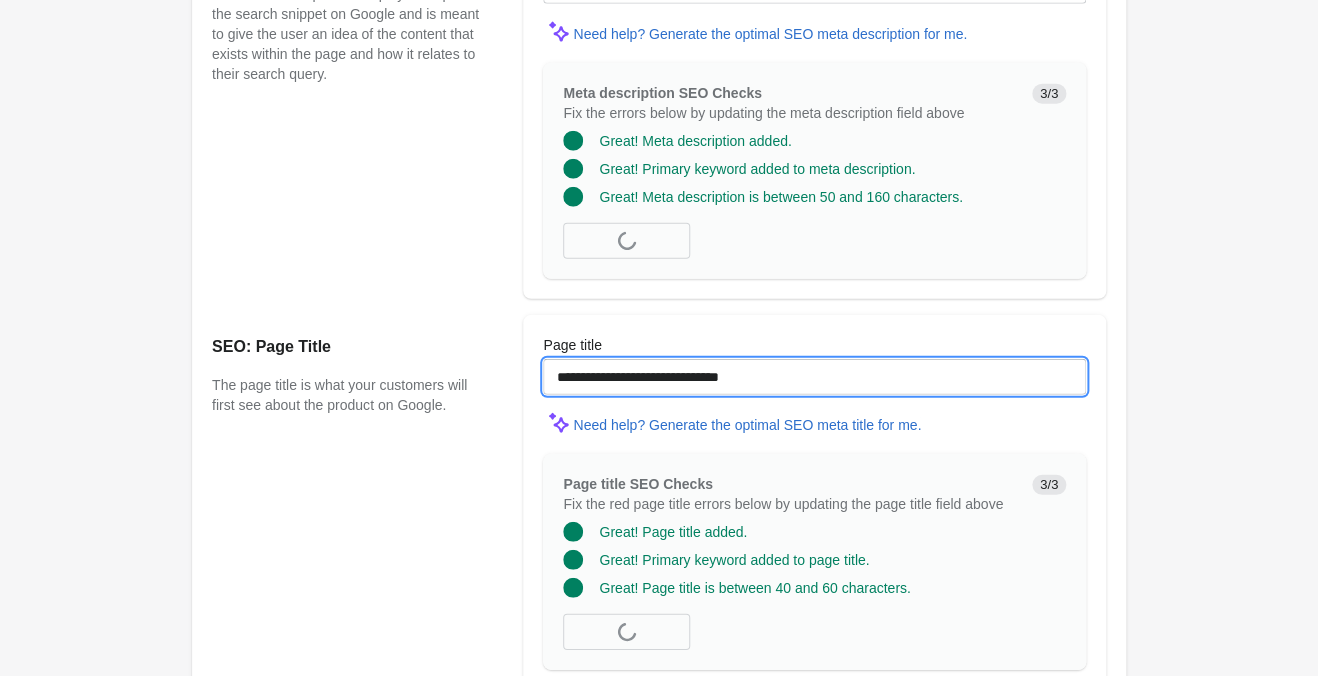 type on "**********" 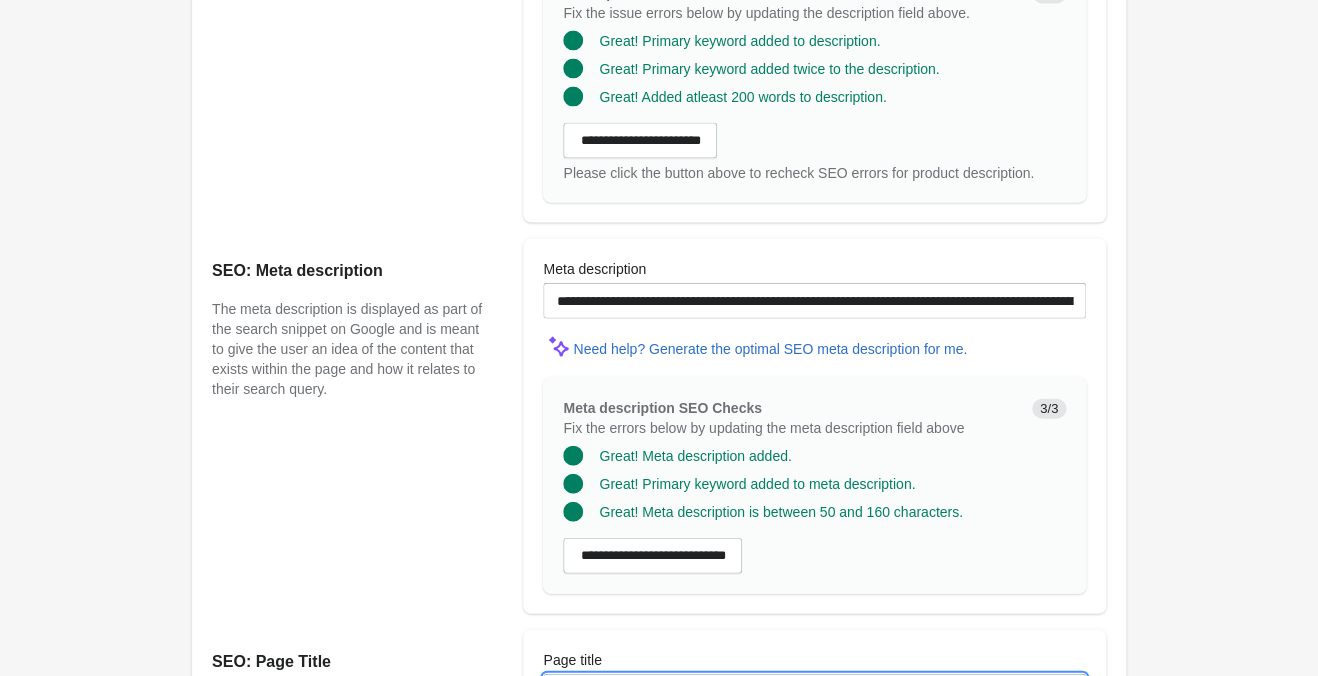 scroll, scrollTop: 1155, scrollLeft: 0, axis: vertical 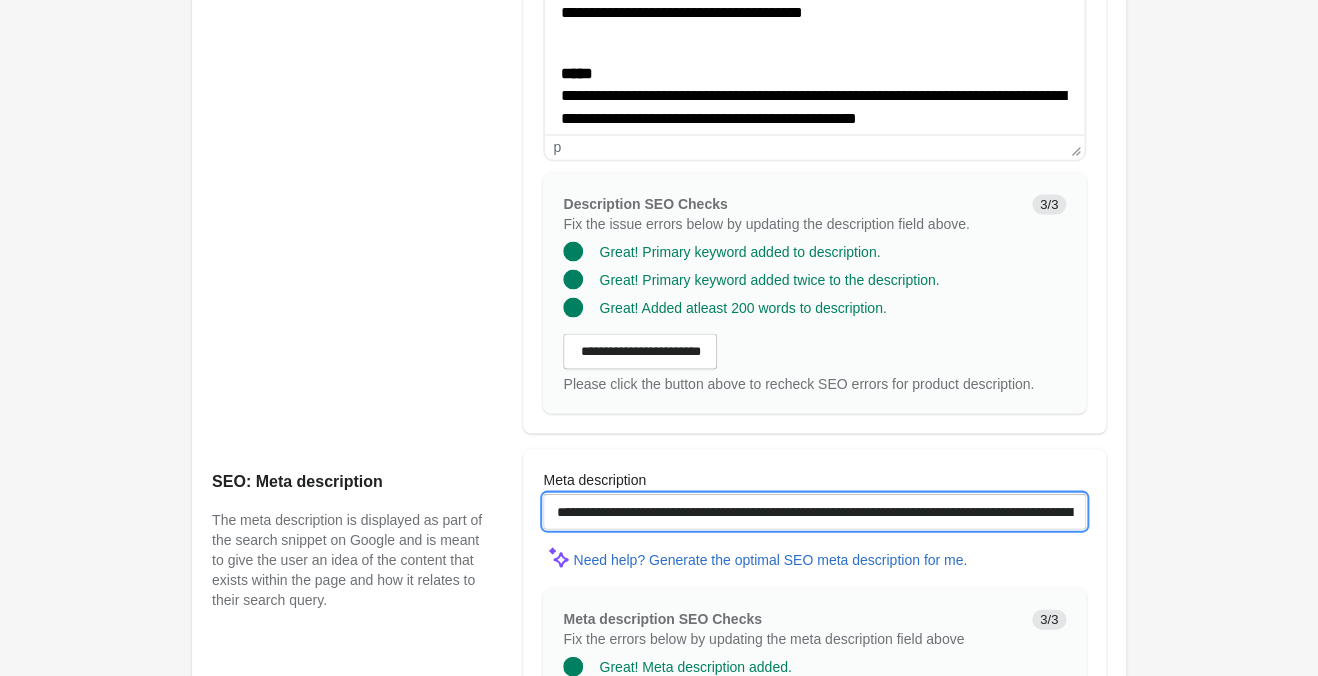 click on "**********" at bounding box center [814, 511] 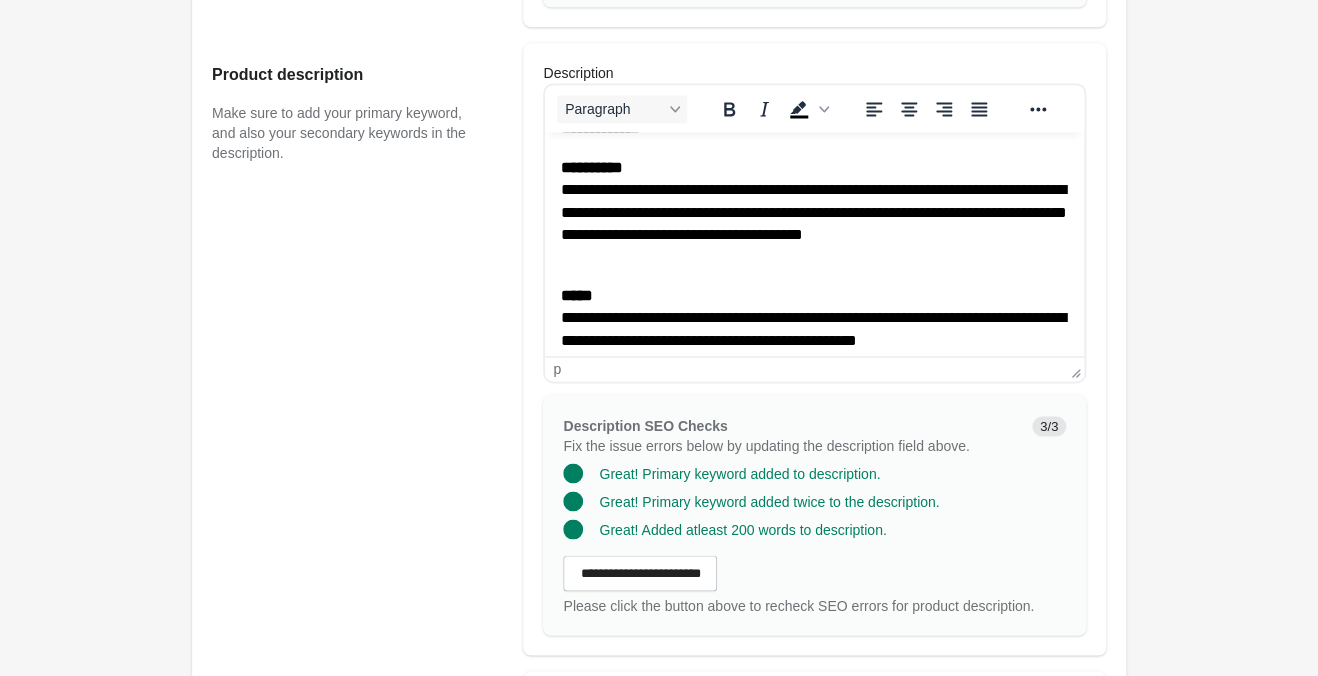 scroll, scrollTop: 840, scrollLeft: 0, axis: vertical 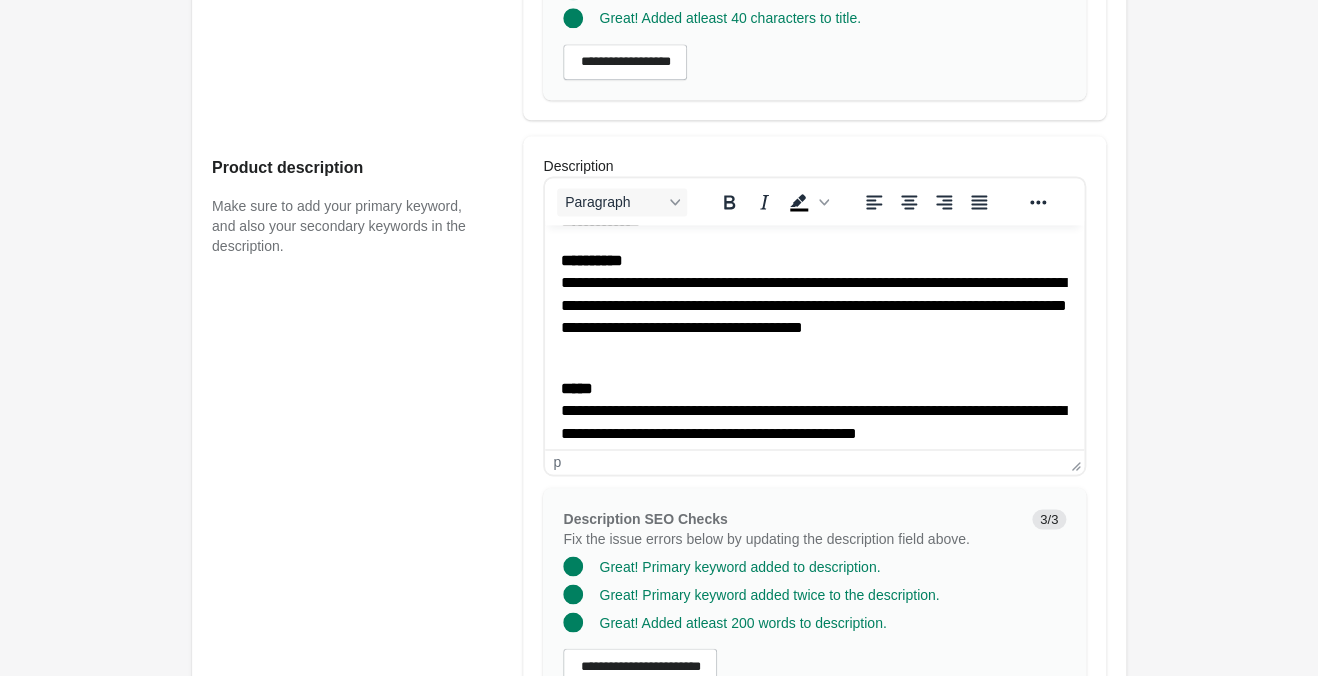 click on "**********" at bounding box center (814, 306) 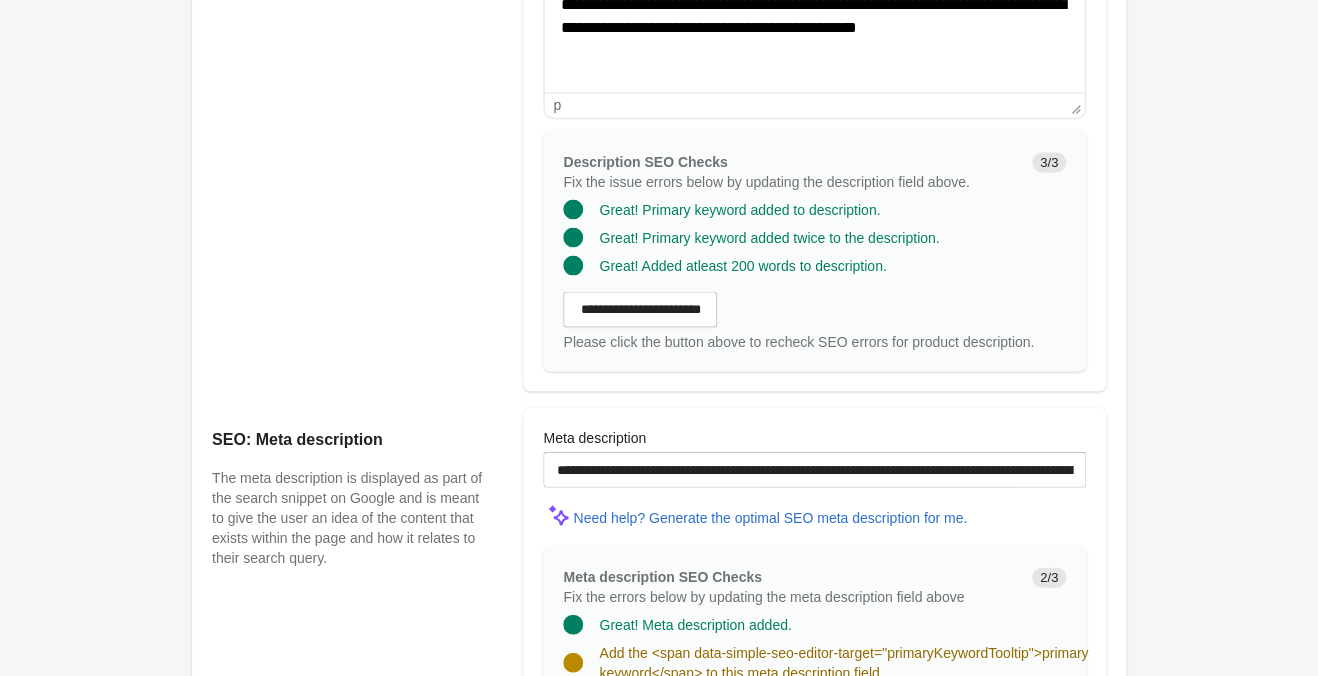 scroll, scrollTop: 1260, scrollLeft: 0, axis: vertical 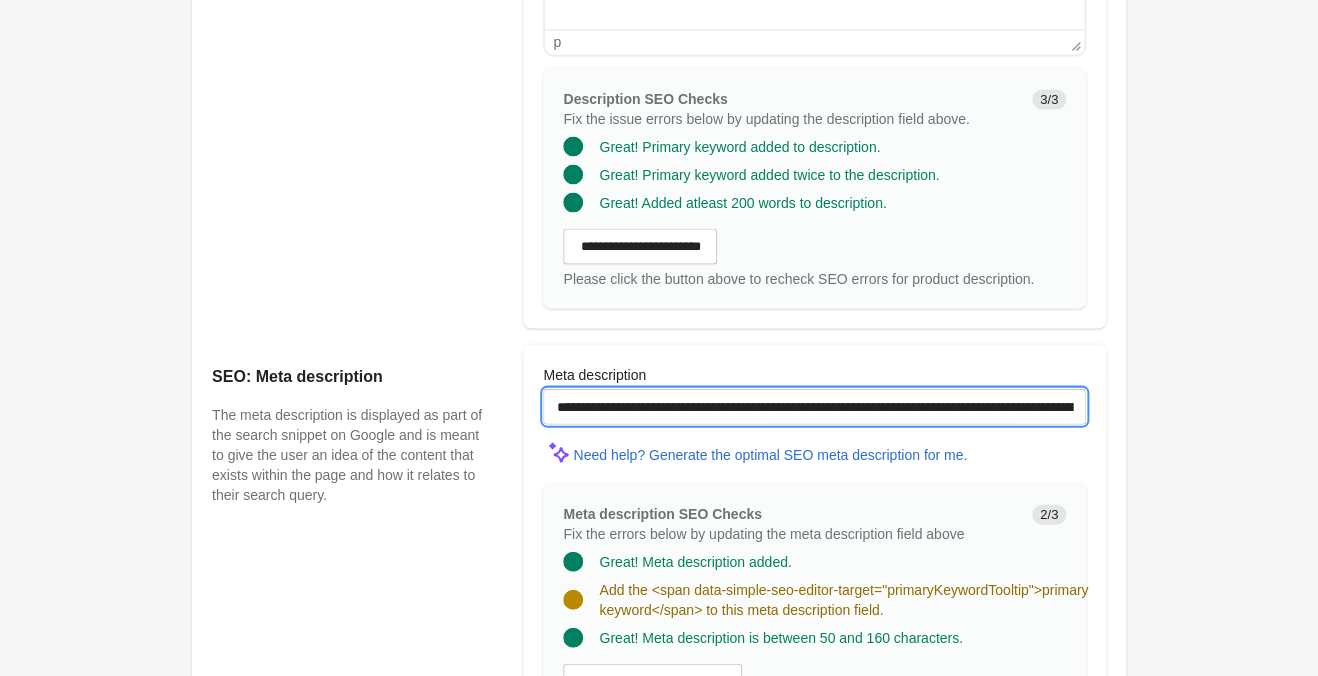 click on "**********" at bounding box center [814, 406] 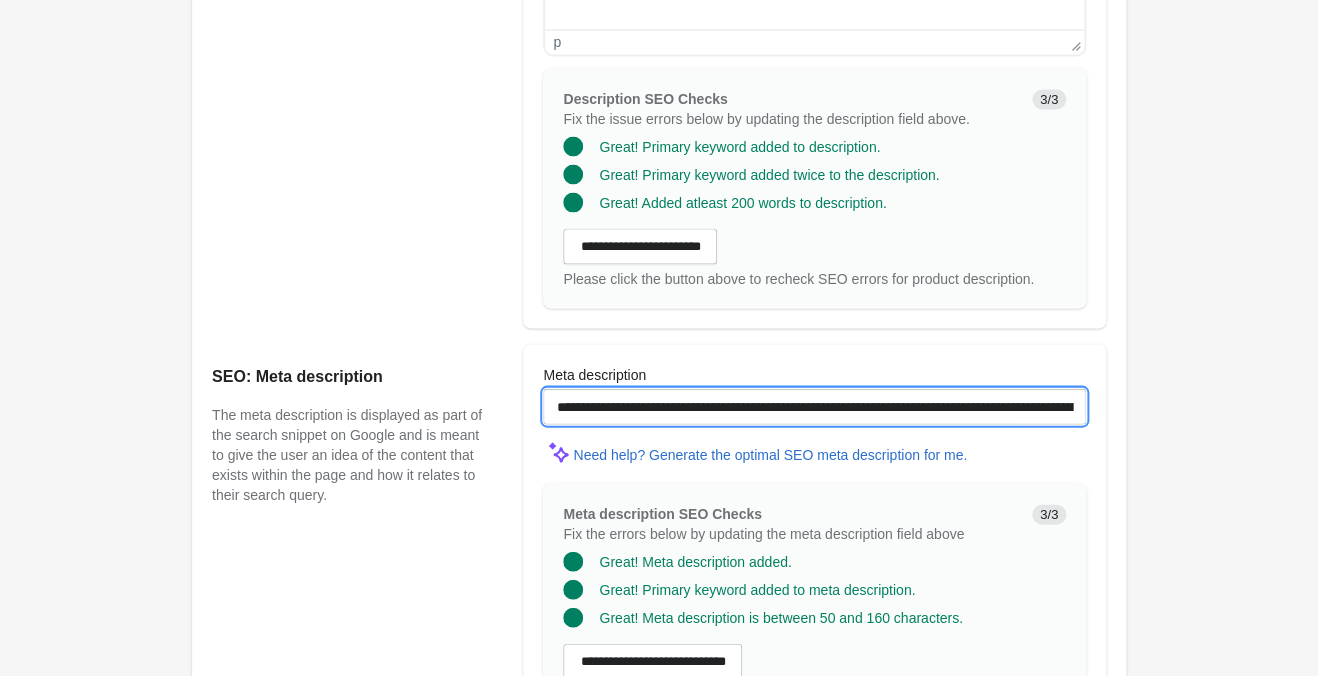 scroll, scrollTop: 1575, scrollLeft: 0, axis: vertical 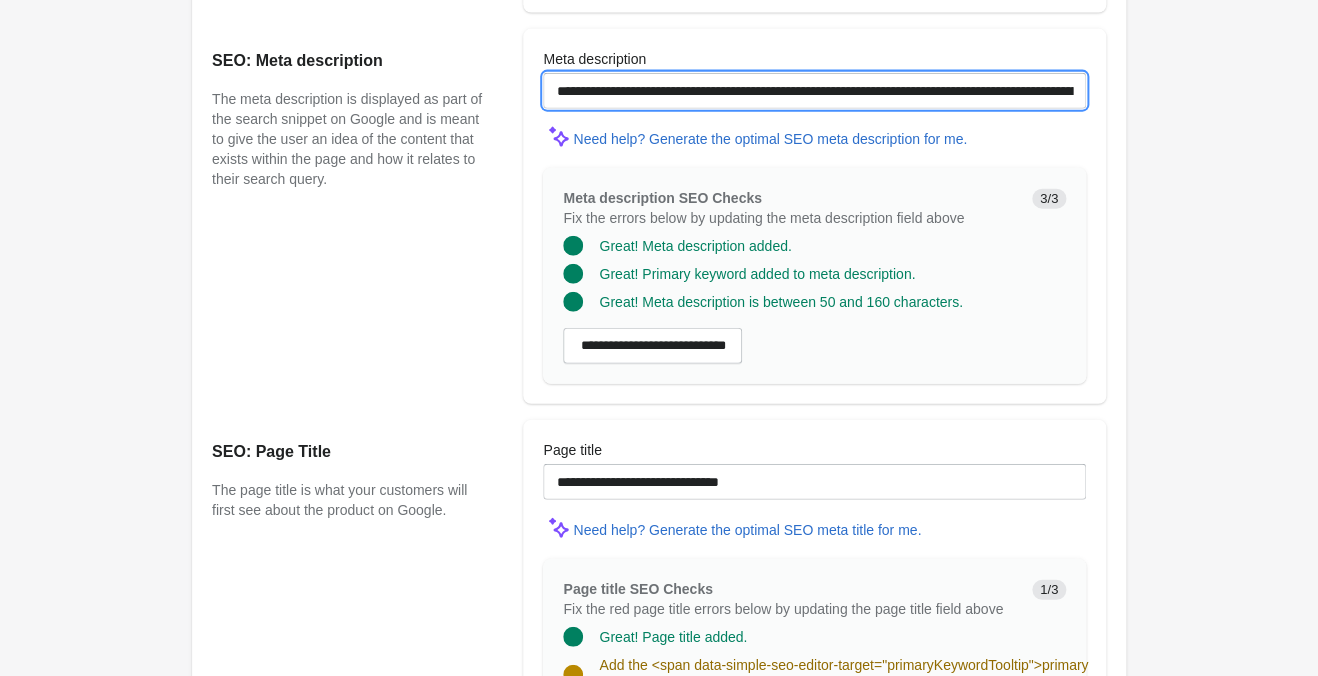 type on "**********" 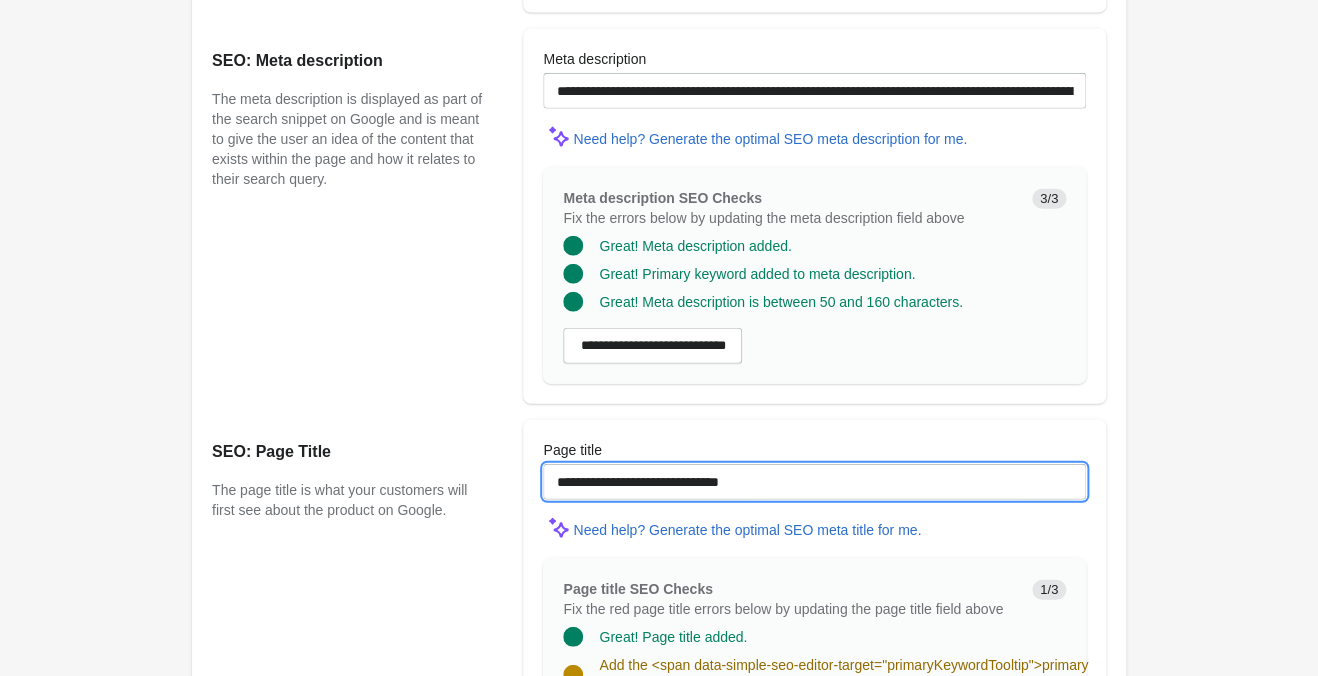 click on "**********" at bounding box center [814, 482] 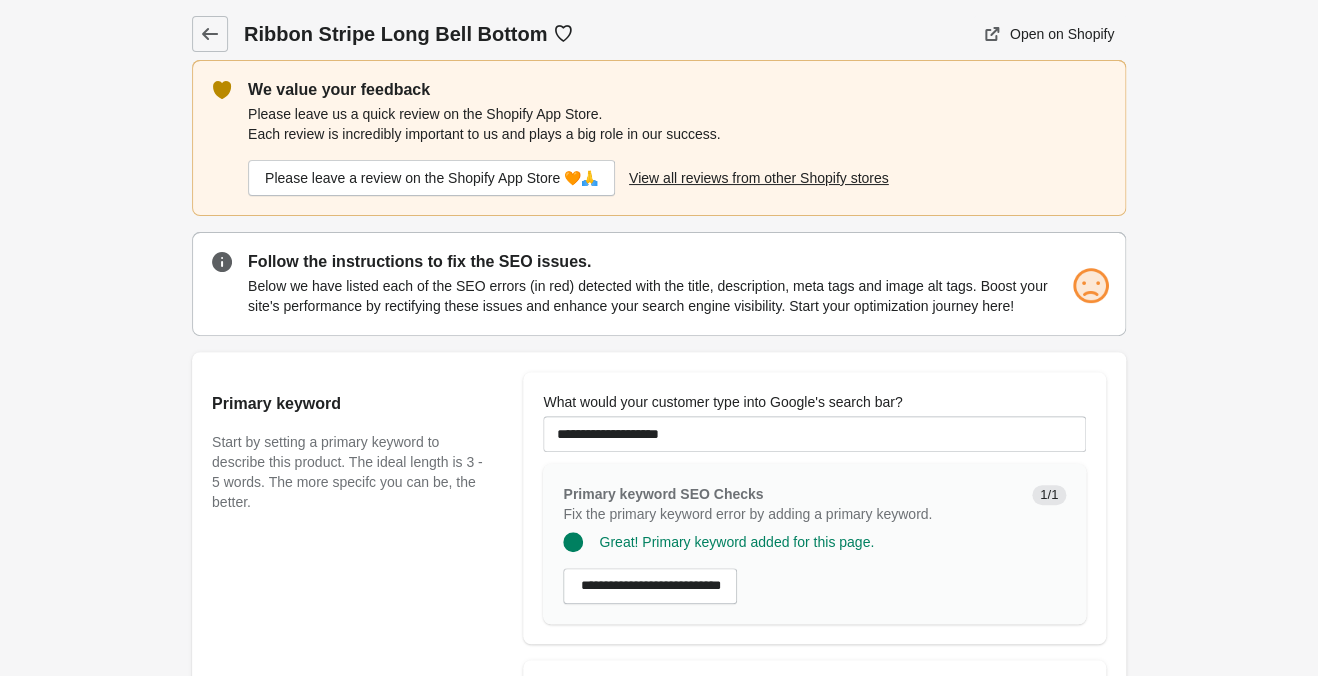 scroll, scrollTop: 315, scrollLeft: 0, axis: vertical 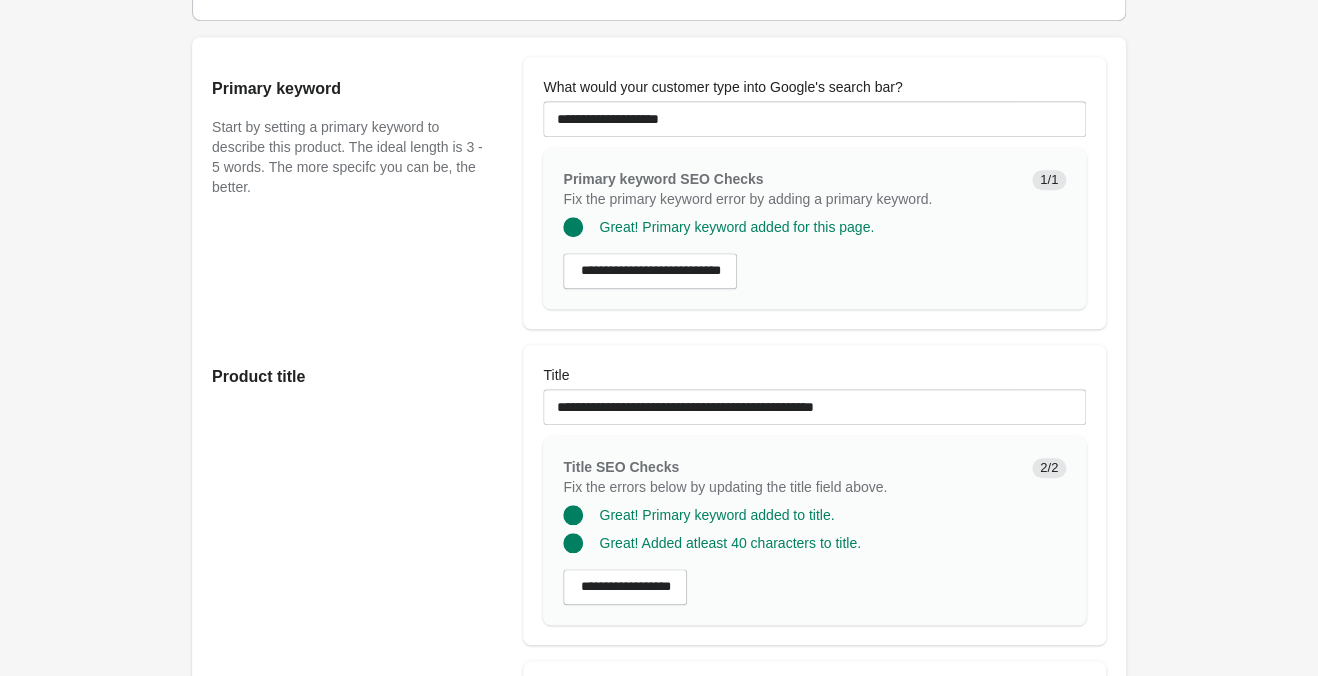 type on "**********" 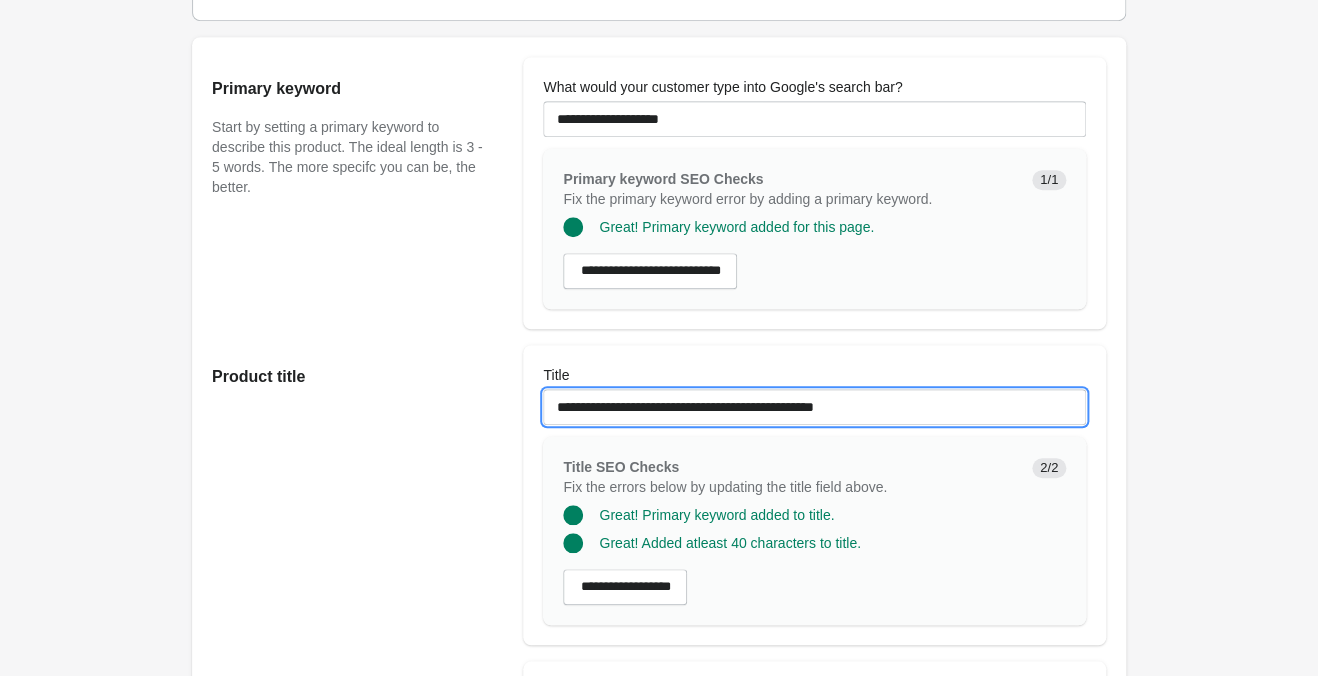 click on "**********" at bounding box center (814, 407) 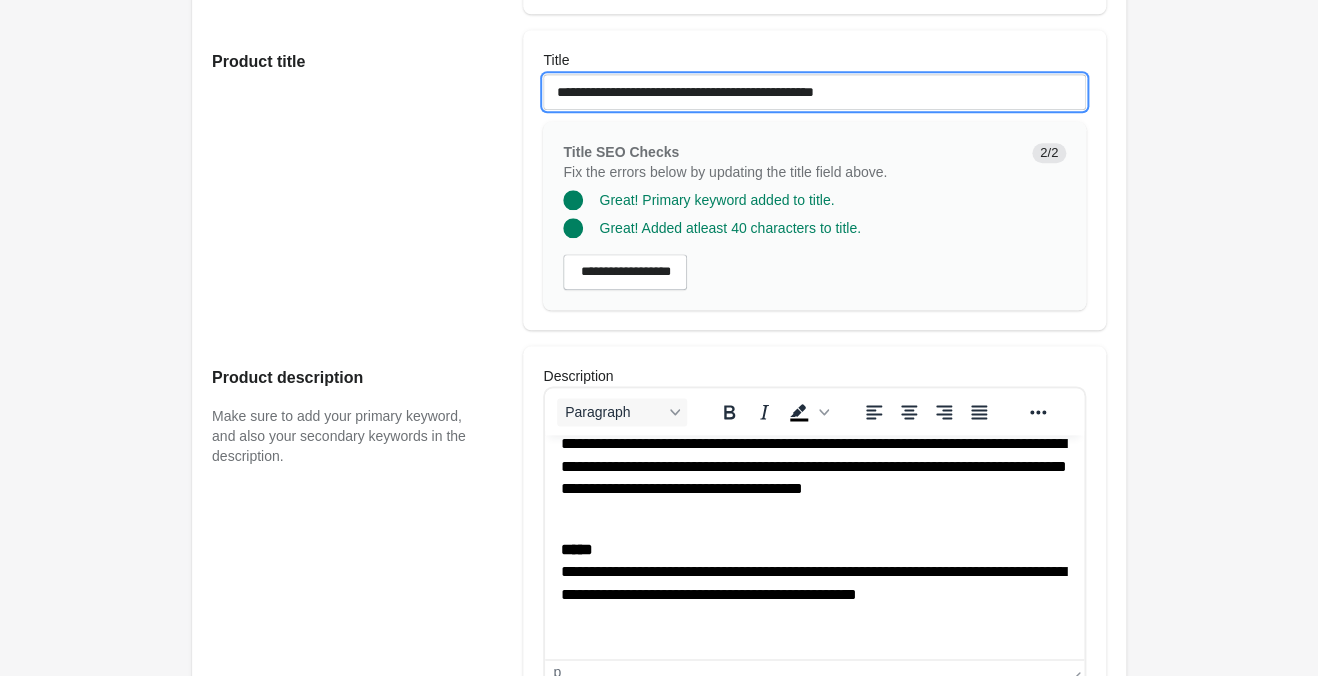 scroll, scrollTop: 945, scrollLeft: 0, axis: vertical 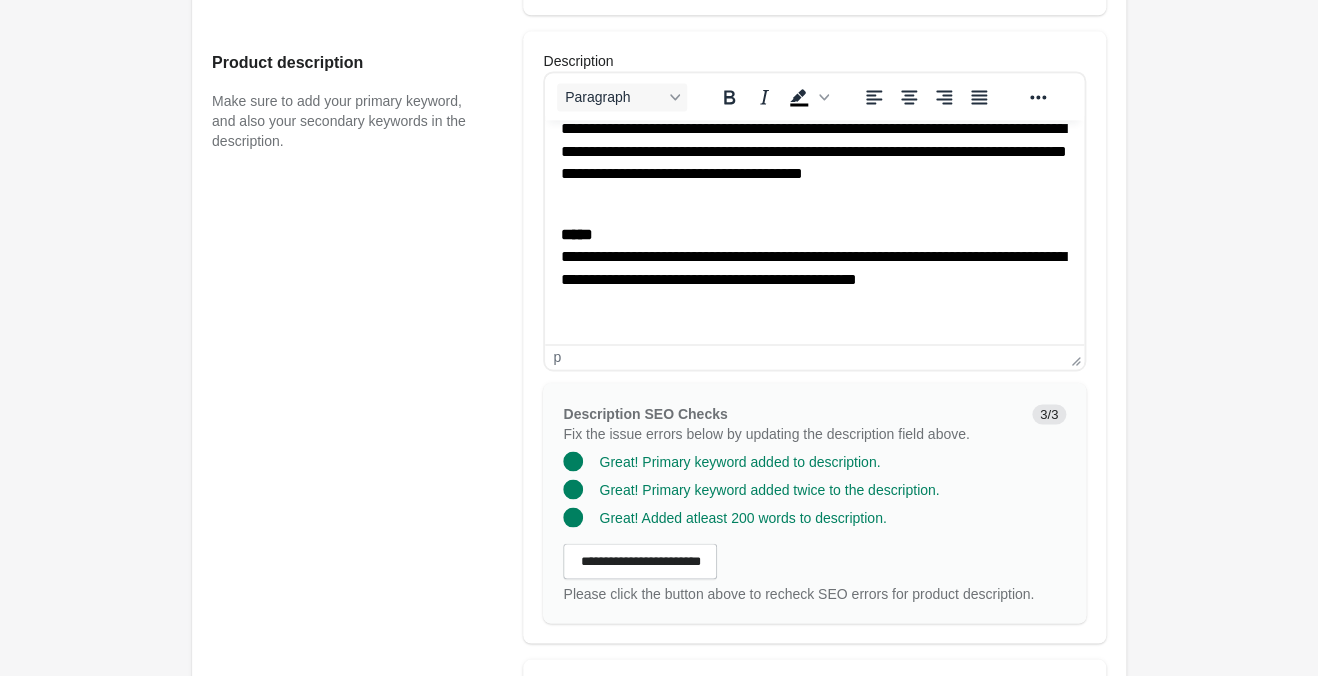click on "**********" at bounding box center (814, 257) 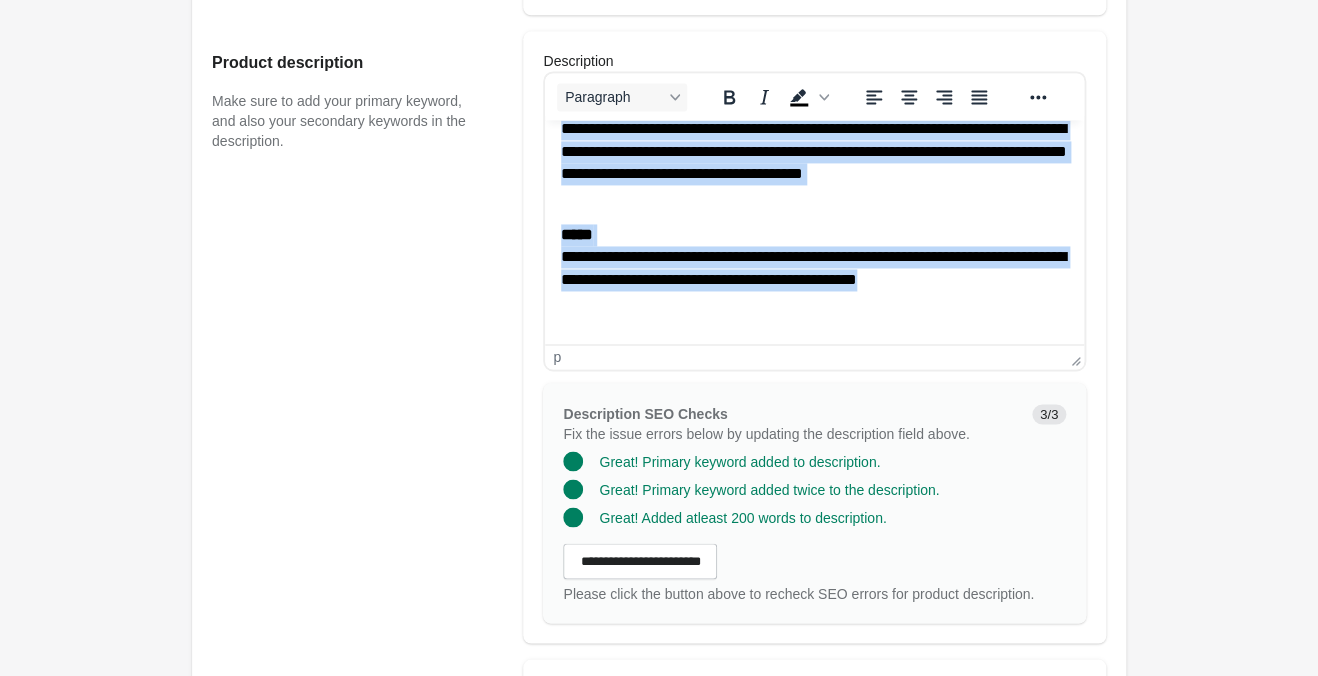 scroll, scrollTop: 1260, scrollLeft: 0, axis: vertical 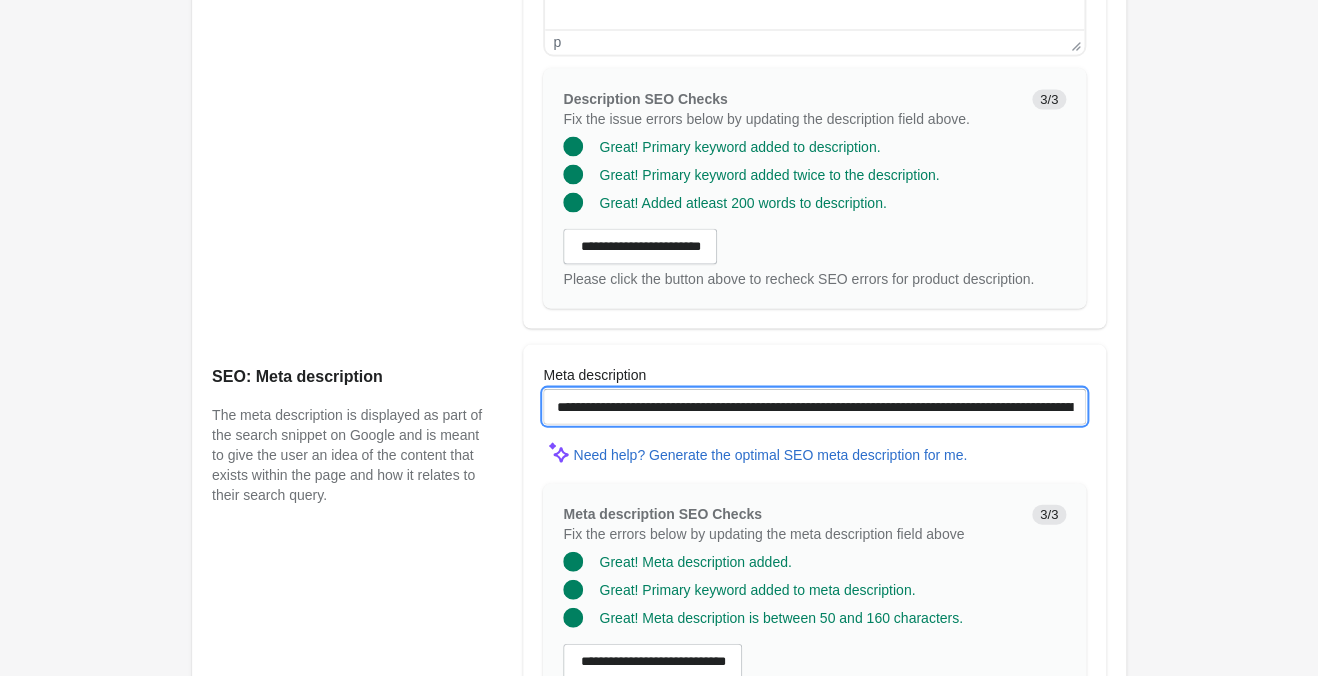 click on "**********" at bounding box center [814, 406] 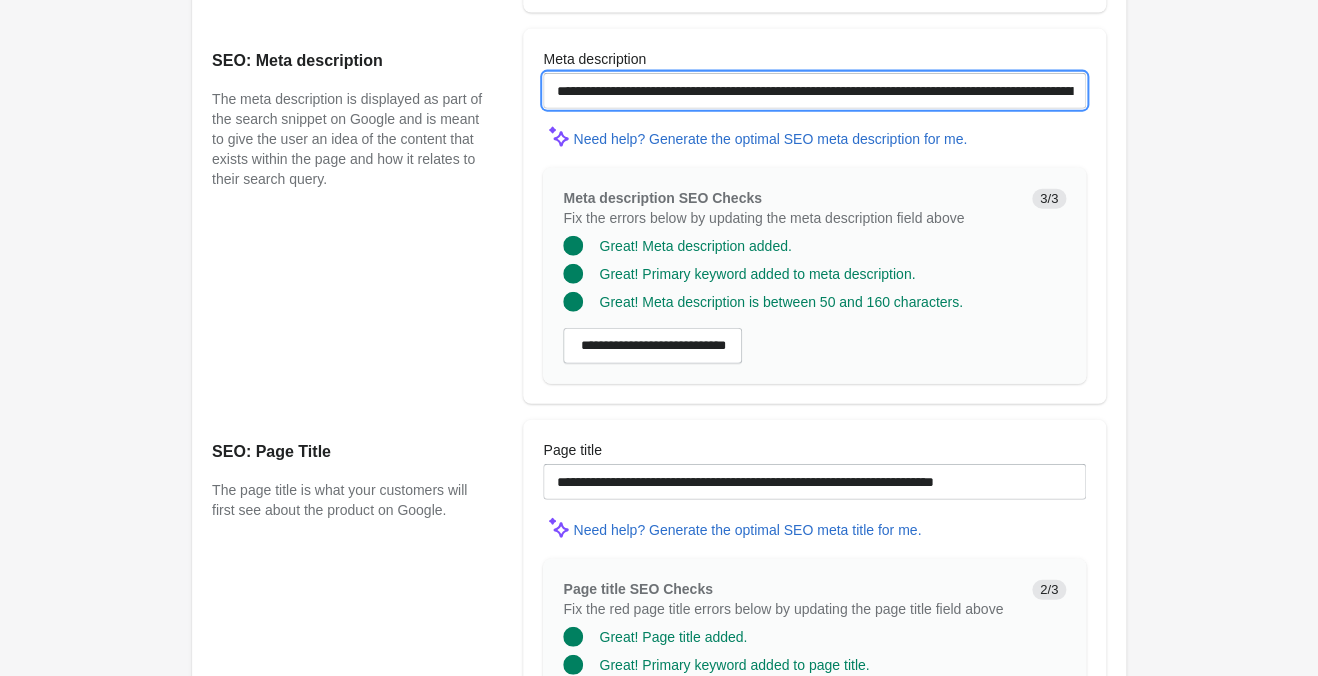 scroll, scrollTop: 1776, scrollLeft: 0, axis: vertical 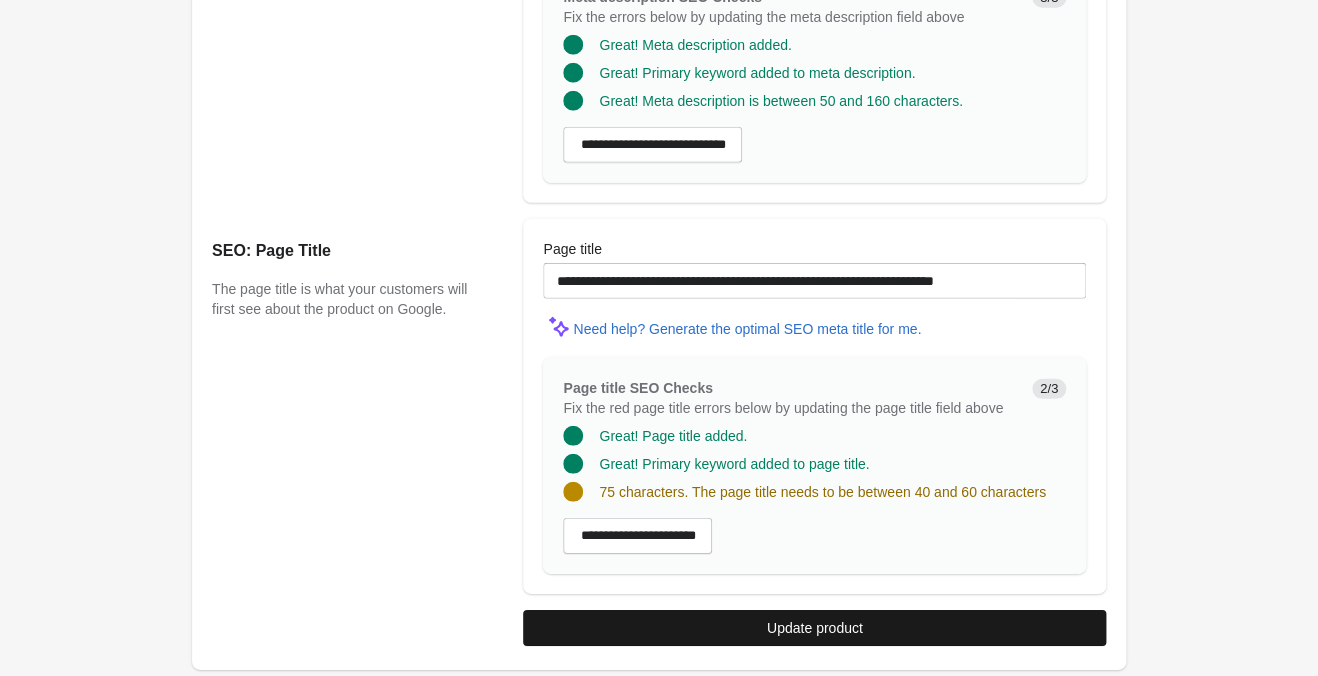 click on "Update product" at bounding box center [814, 628] 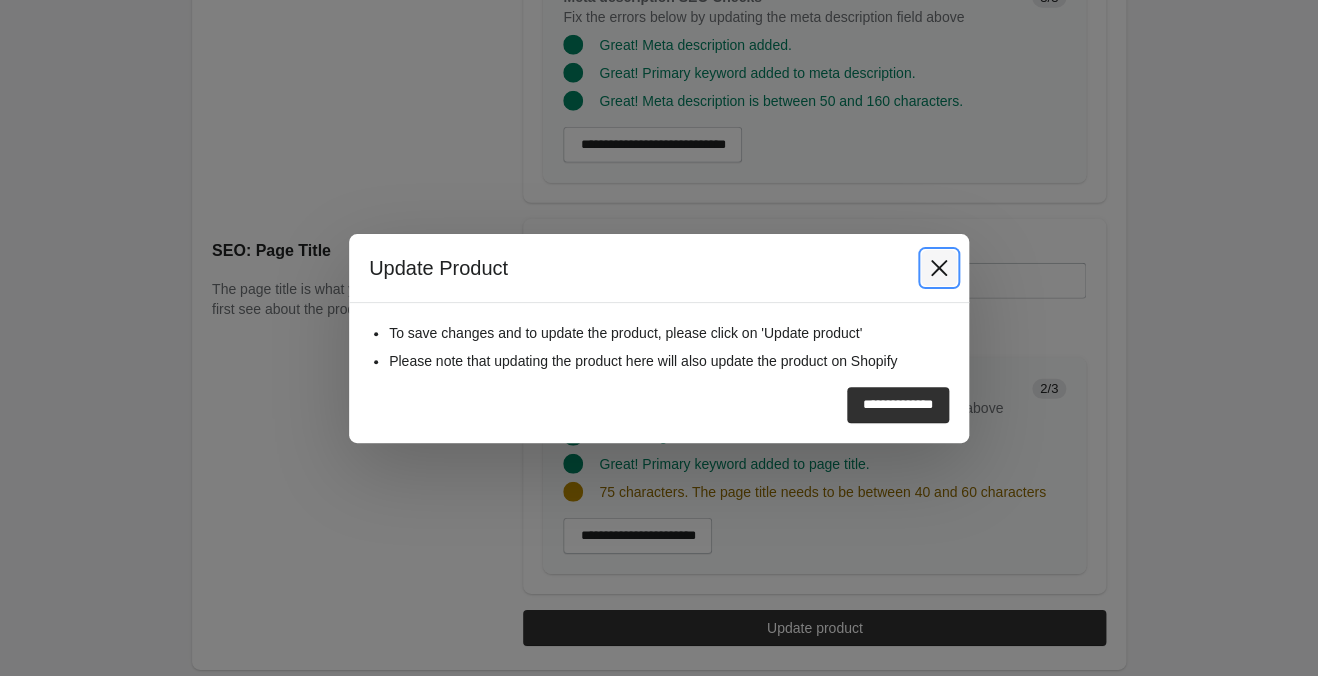 click at bounding box center (939, 268) 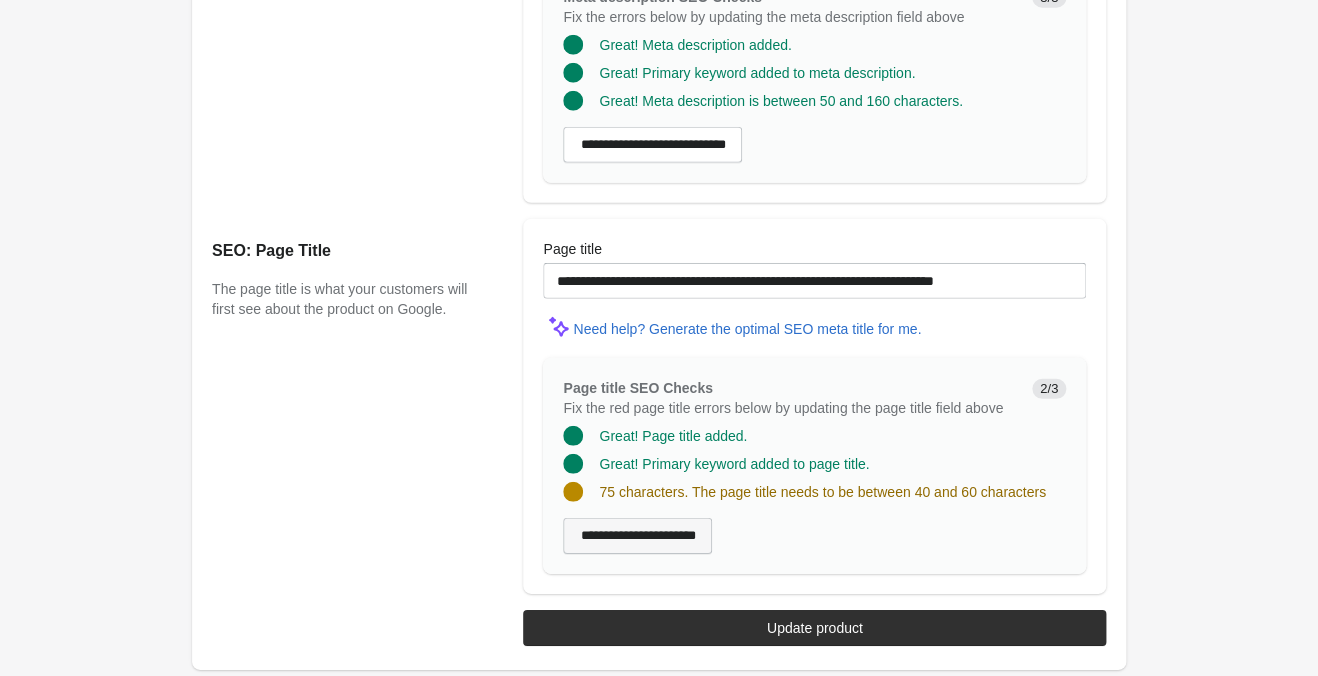 click on "**********" at bounding box center [637, 536] 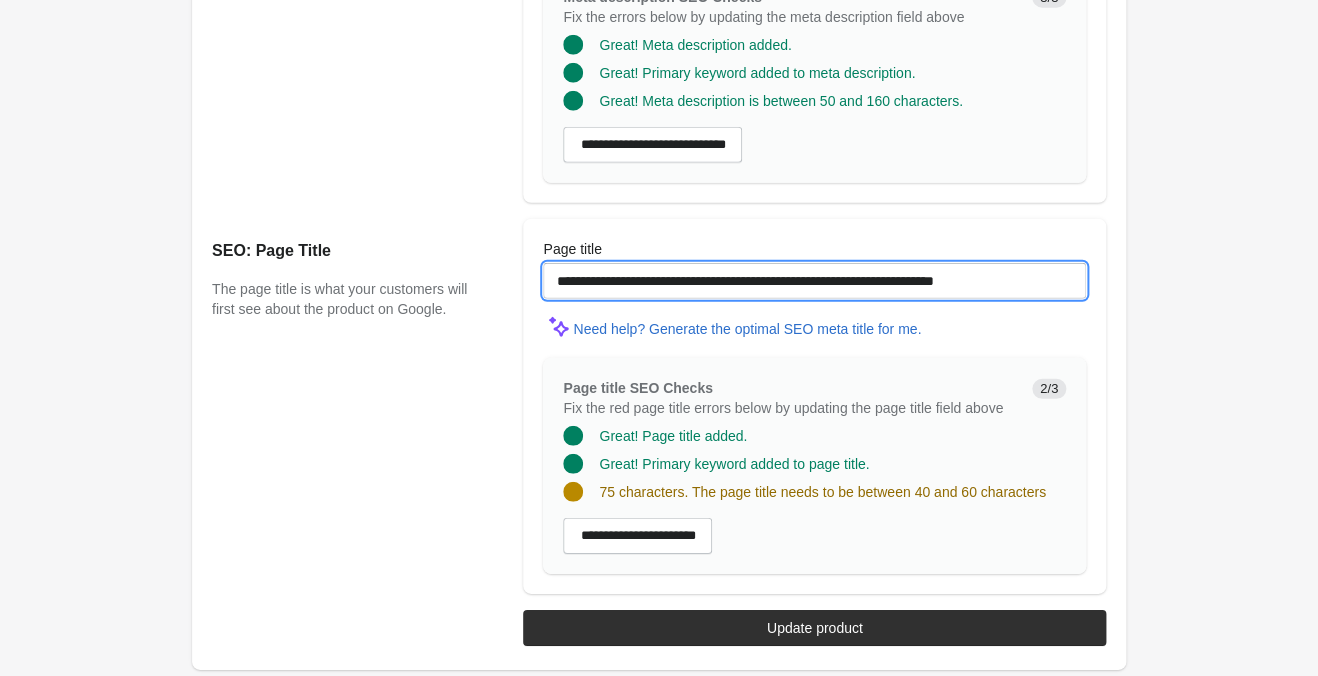 click on "**********" at bounding box center (814, 281) 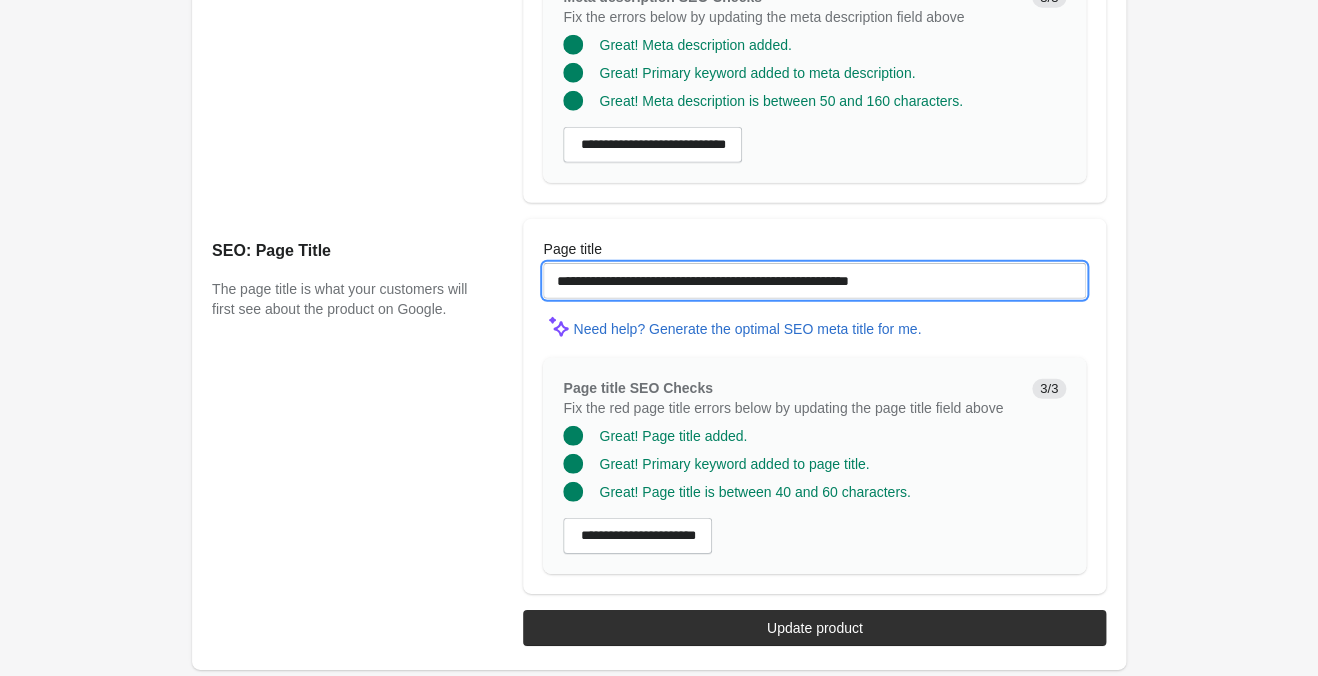 type on "**********" 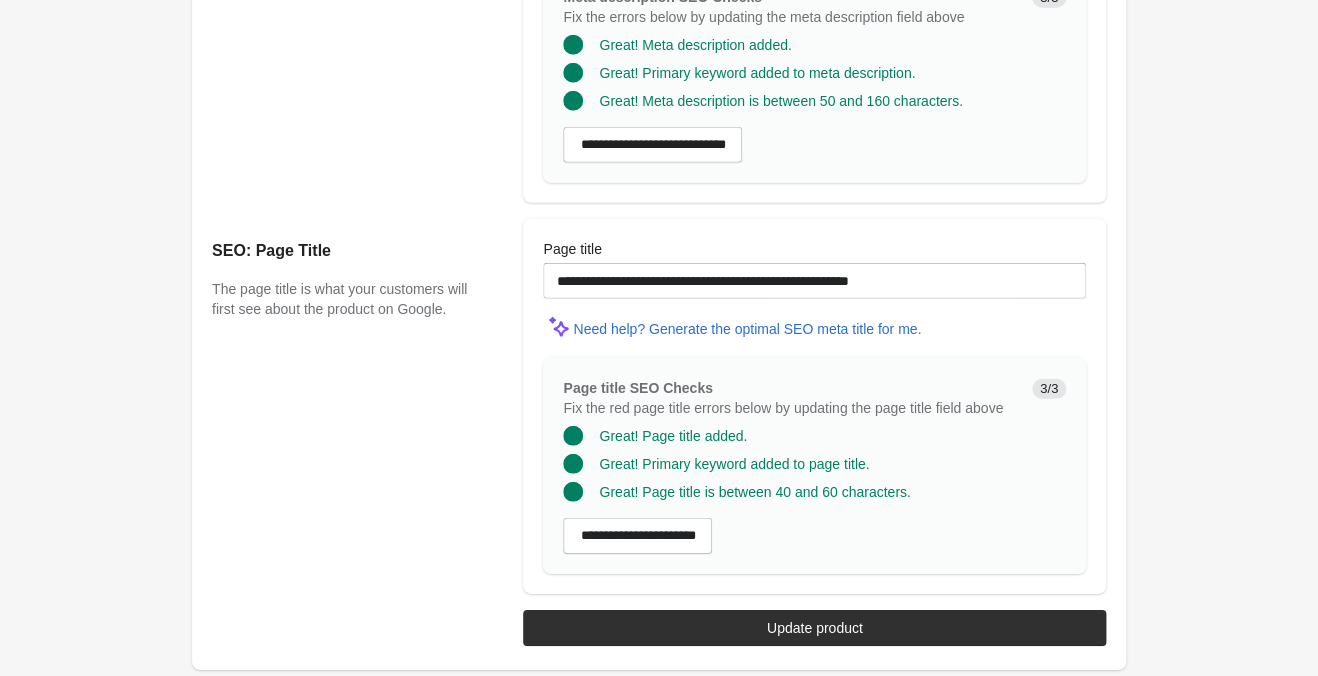 drag, startPoint x: 1217, startPoint y: 393, endPoint x: 1156, endPoint y: 351, distance: 74.06078 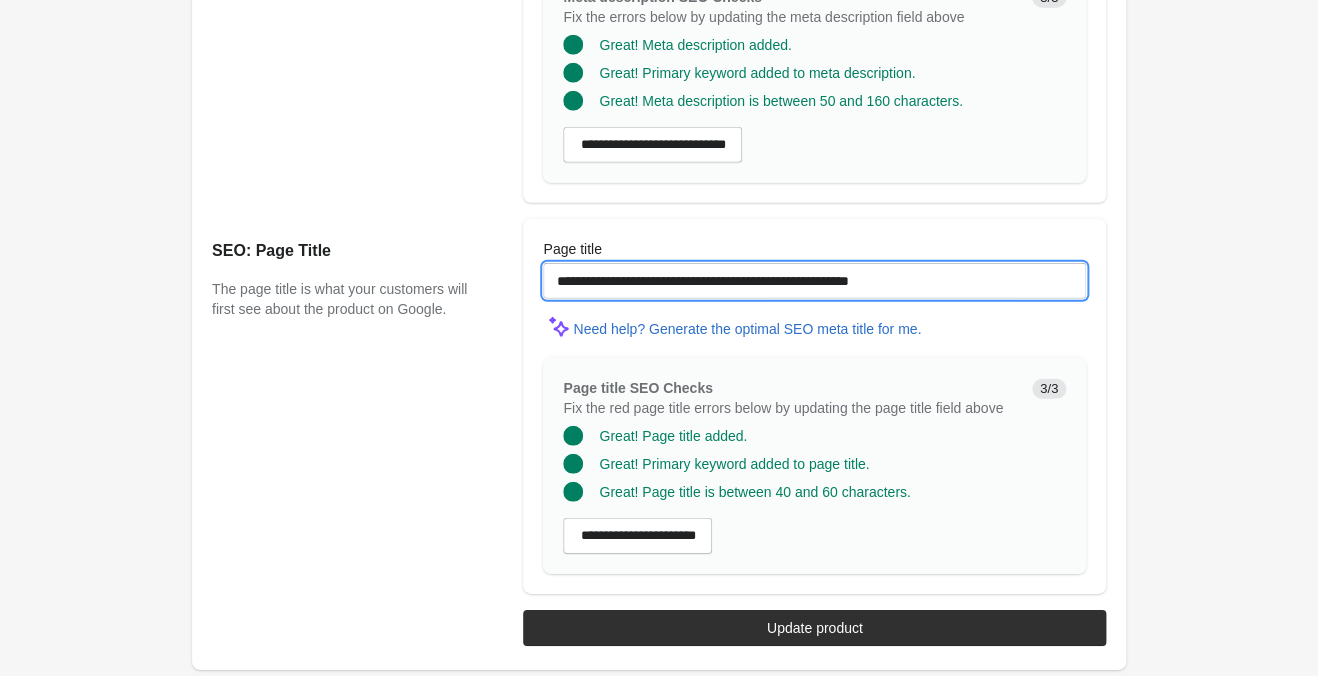 click on "**********" at bounding box center (814, 281) 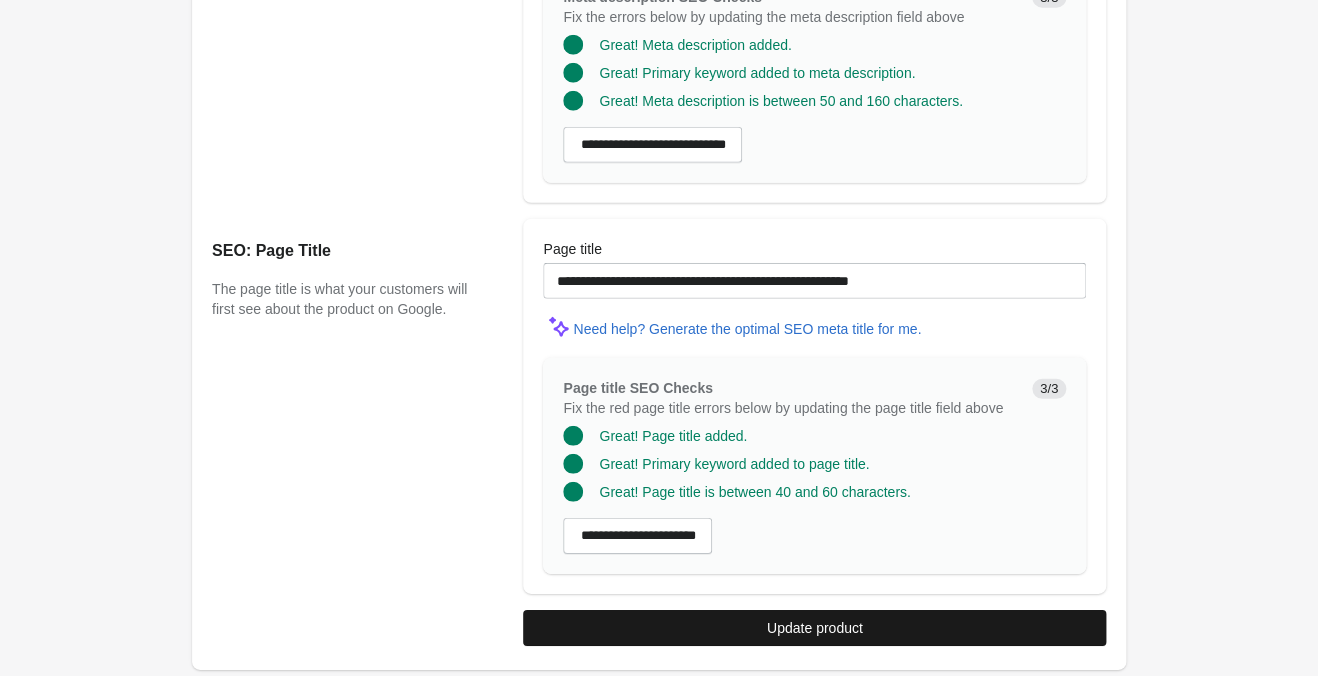 click on "Update product" at bounding box center [815, 628] 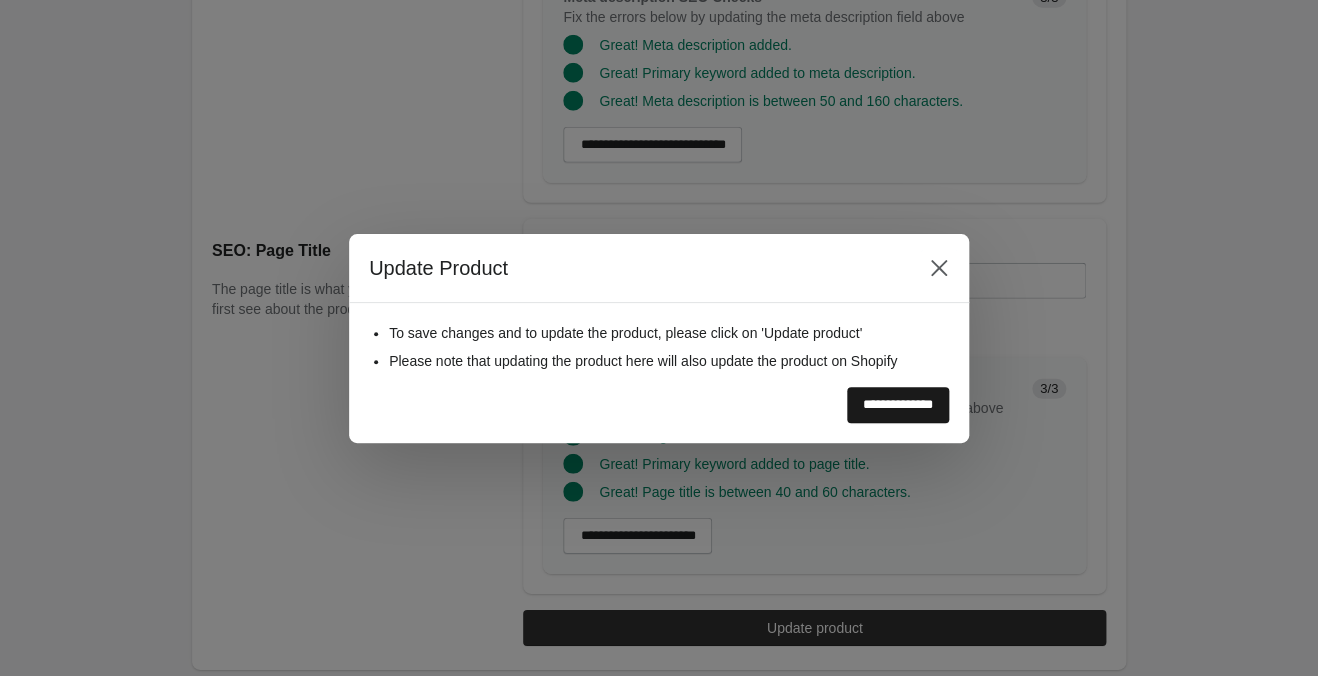 click on "**********" at bounding box center [898, 405] 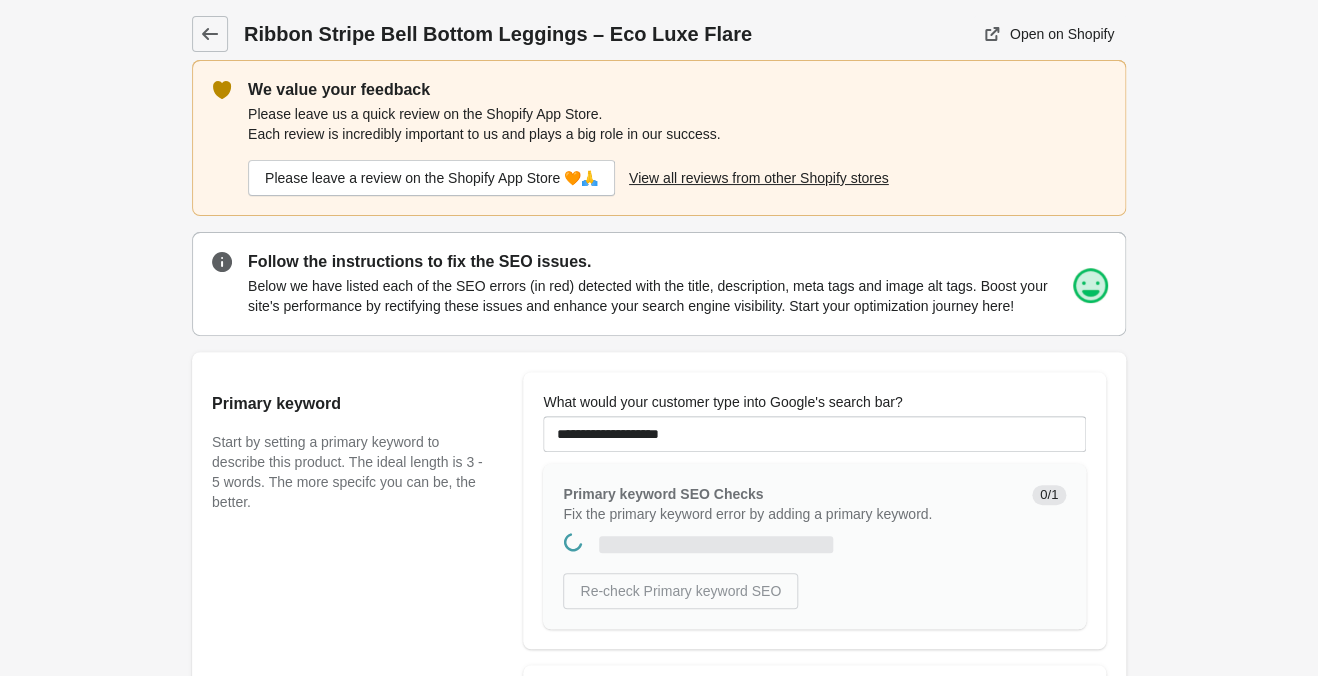 scroll, scrollTop: 0, scrollLeft: 0, axis: both 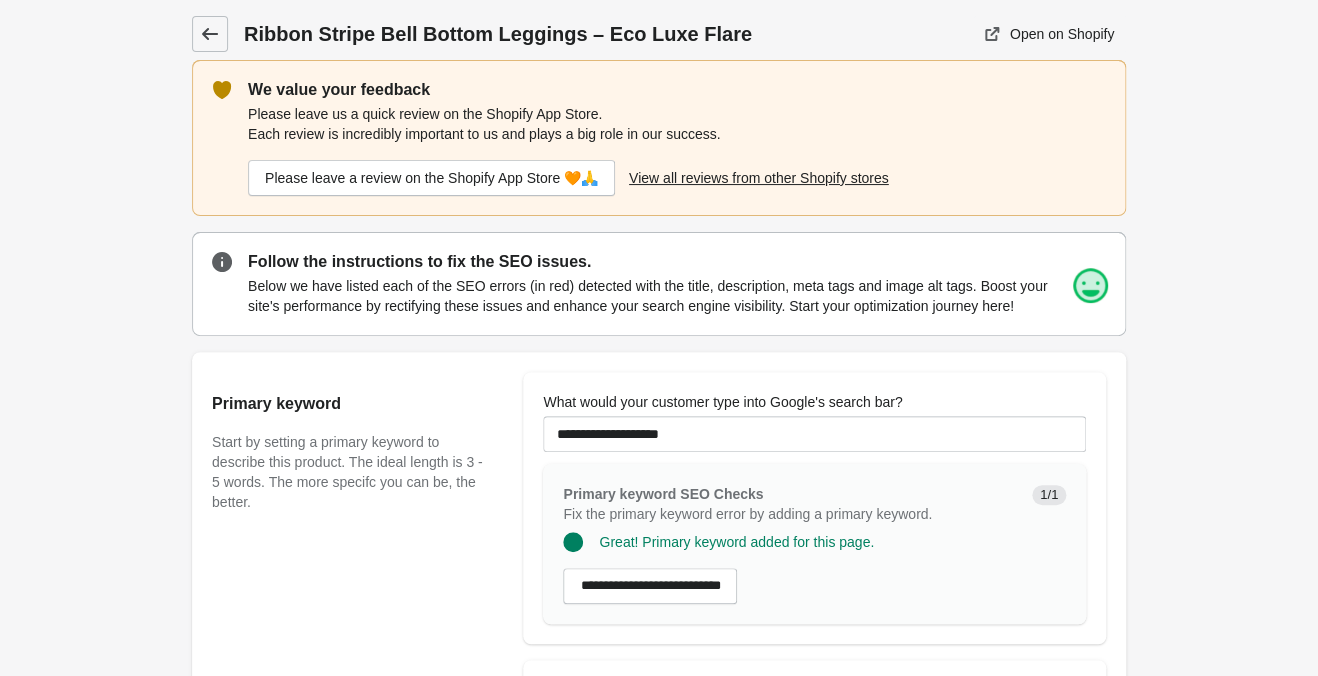 click 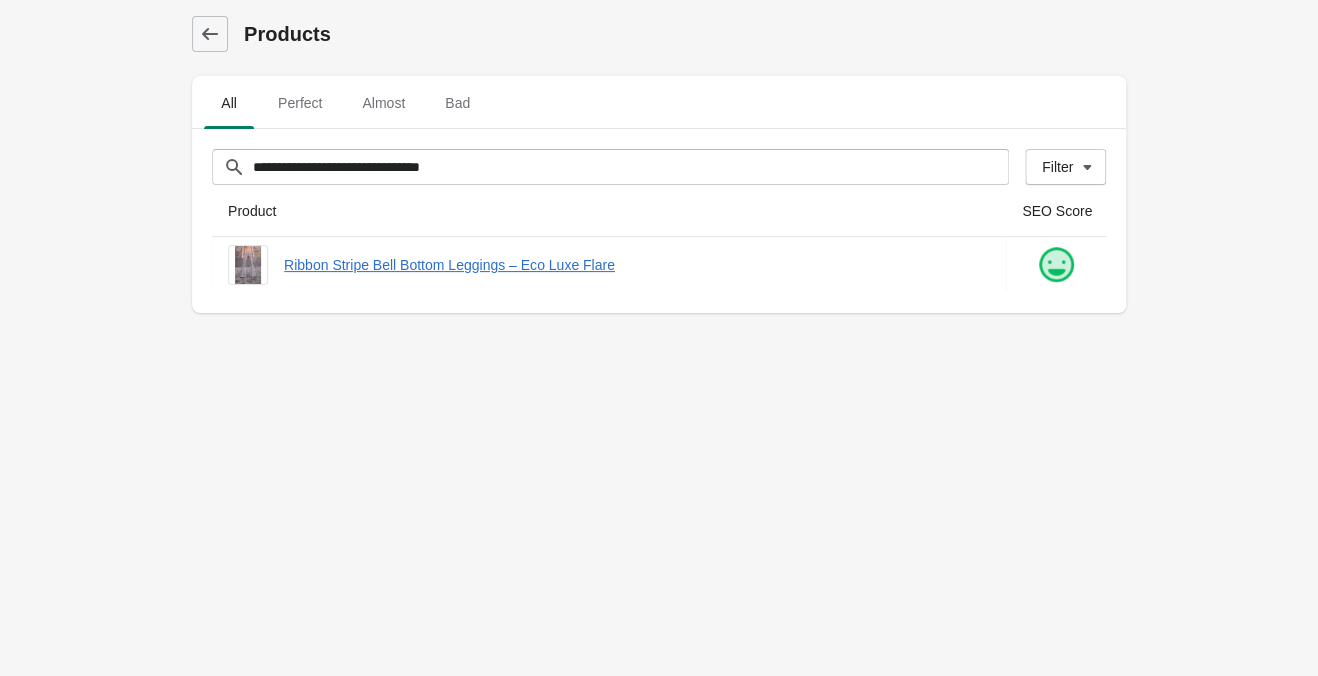 click on "**********" at bounding box center (659, 338) 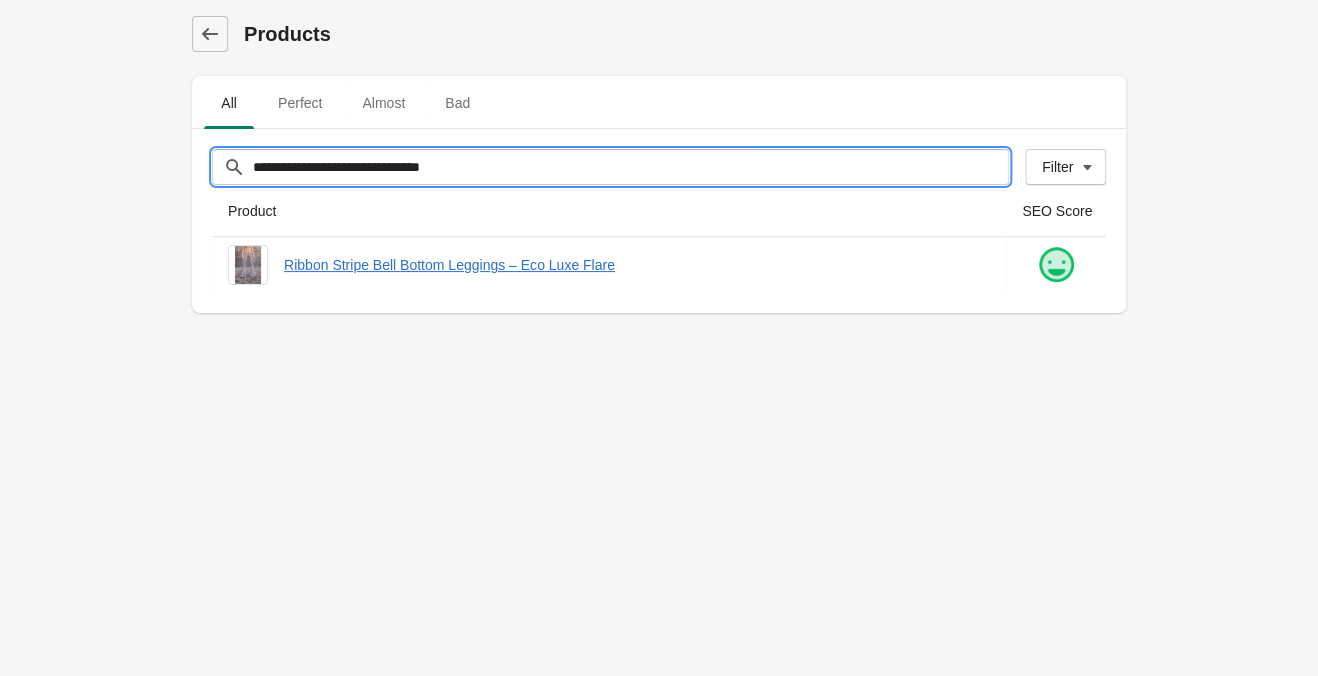 drag, startPoint x: 541, startPoint y: 184, endPoint x: -82, endPoint y: 154, distance: 623.72186 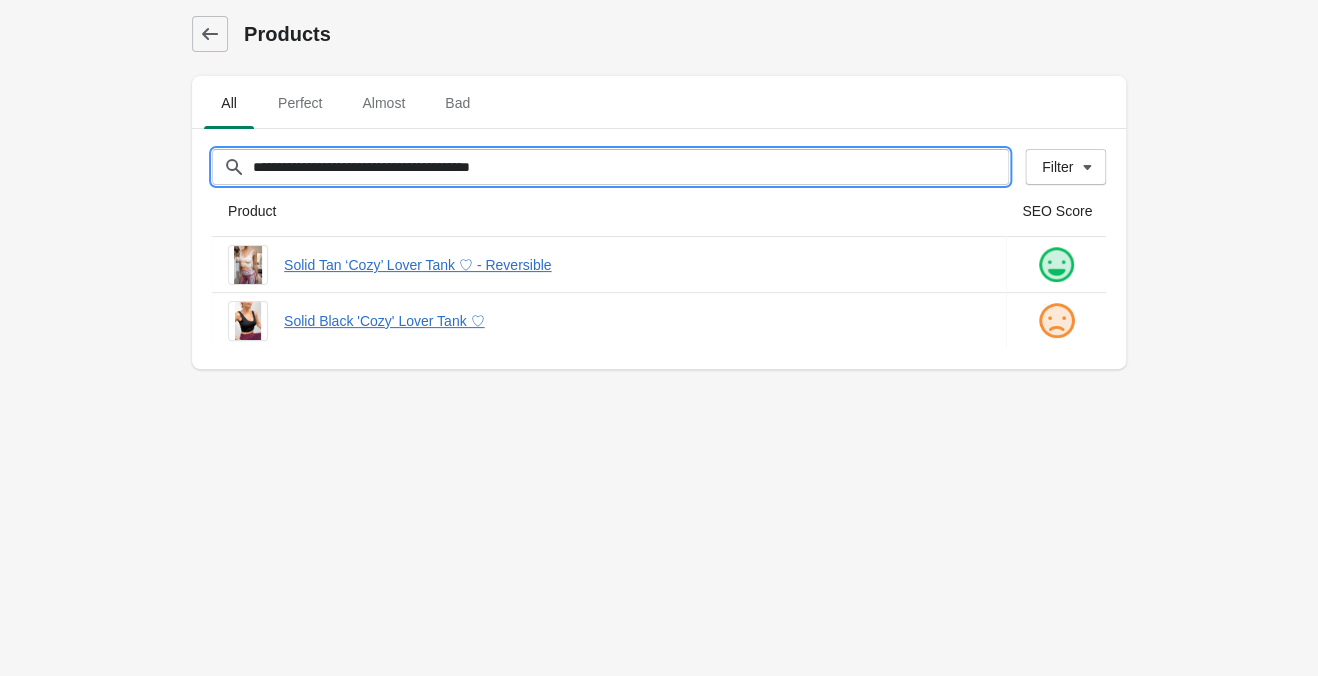drag, startPoint x: 581, startPoint y: 174, endPoint x: -263, endPoint y: 97, distance: 847.5052 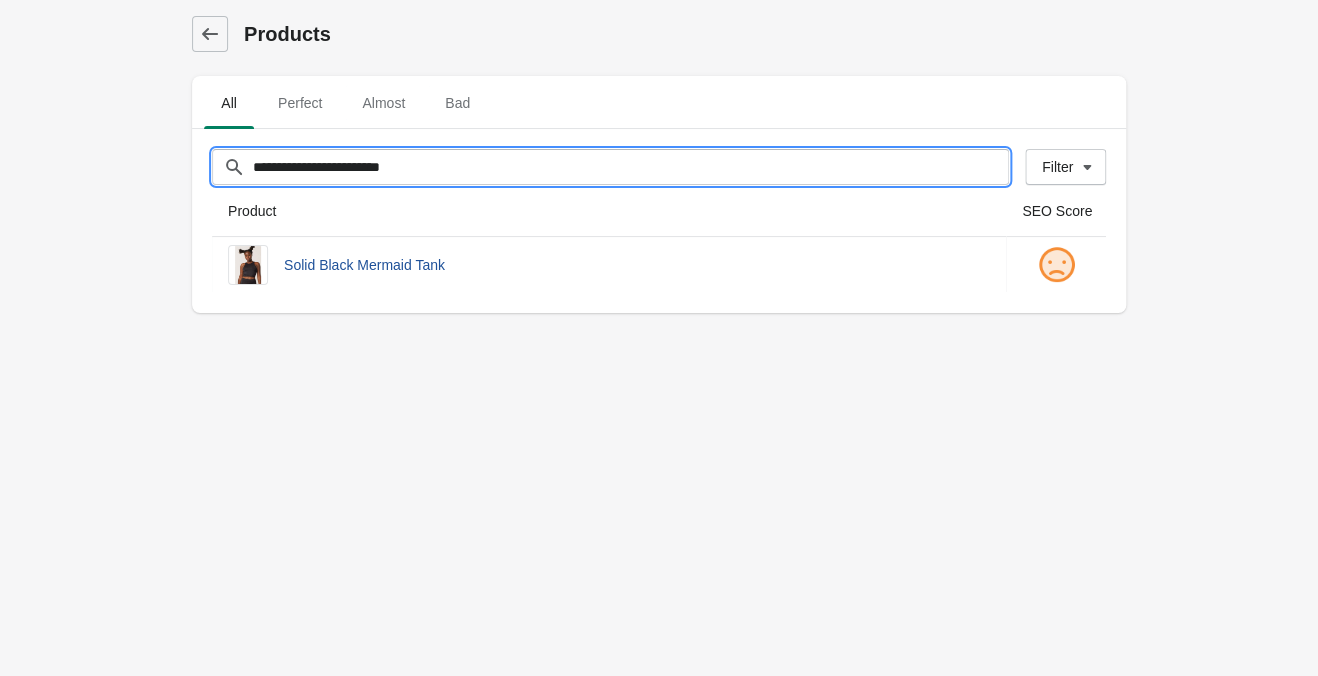 type on "**********" 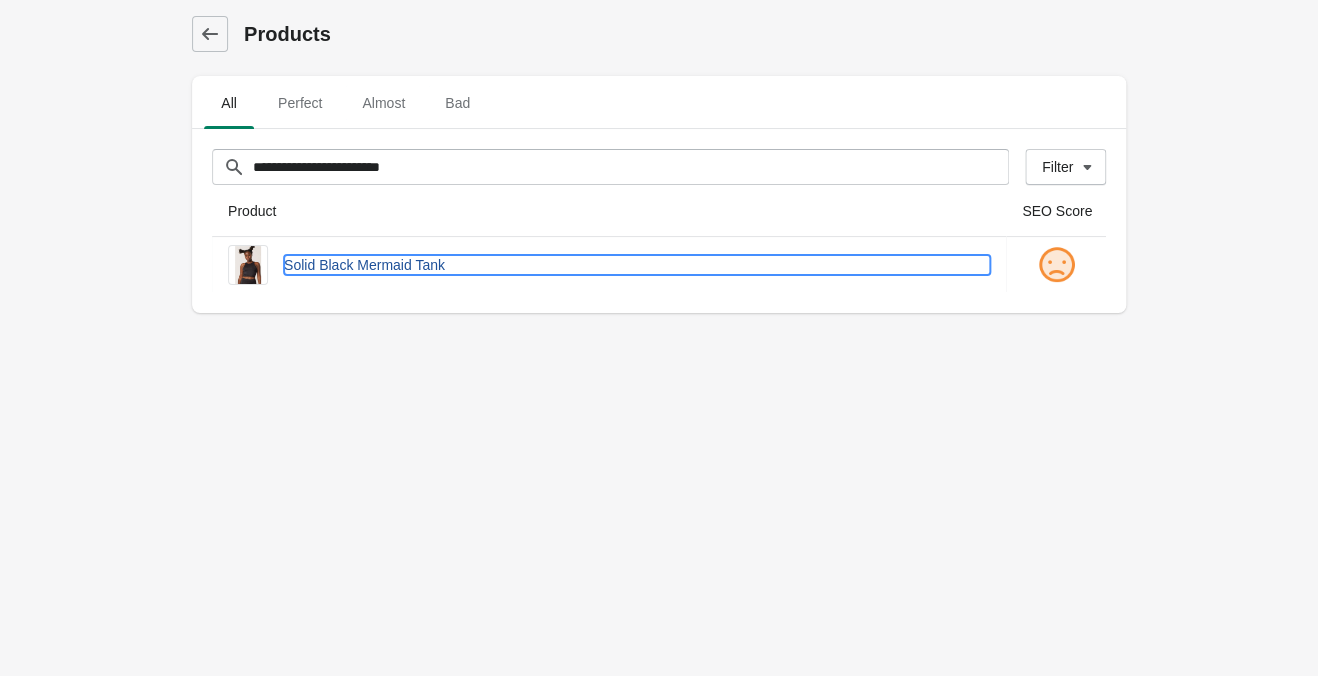 click on "Solid Black Mermaid Tank" at bounding box center (637, 265) 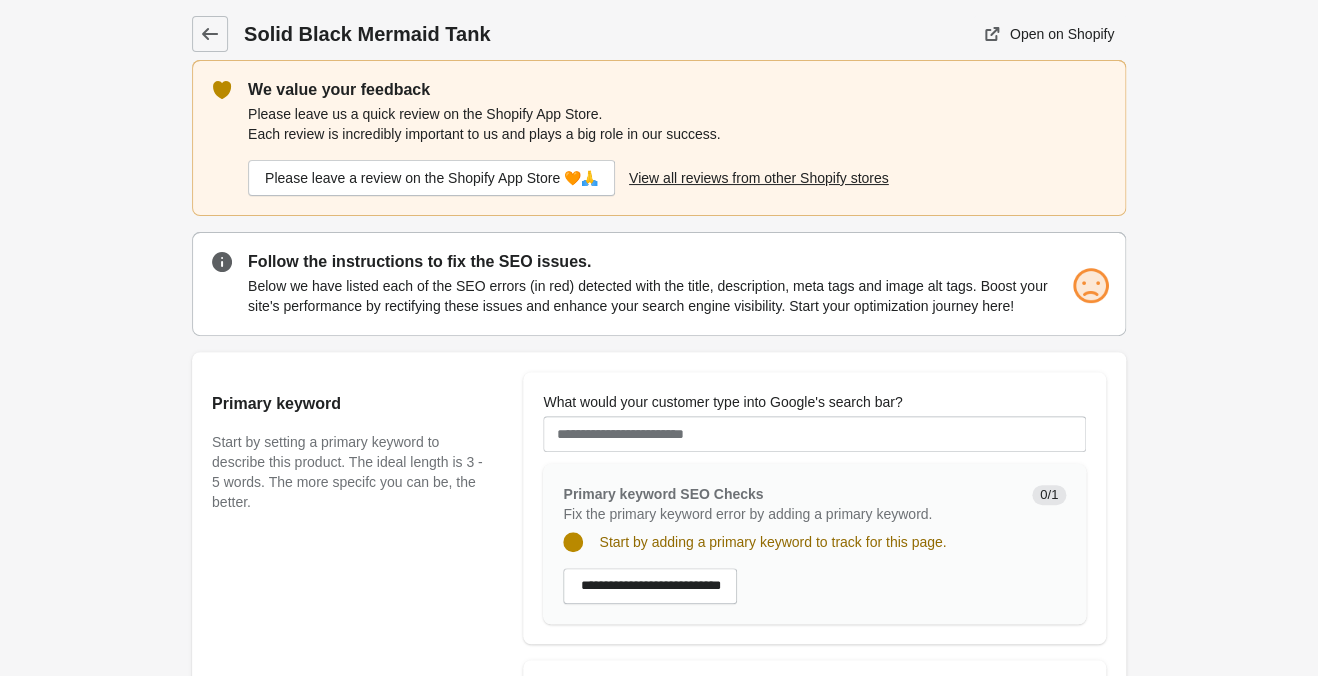 scroll, scrollTop: 0, scrollLeft: 0, axis: both 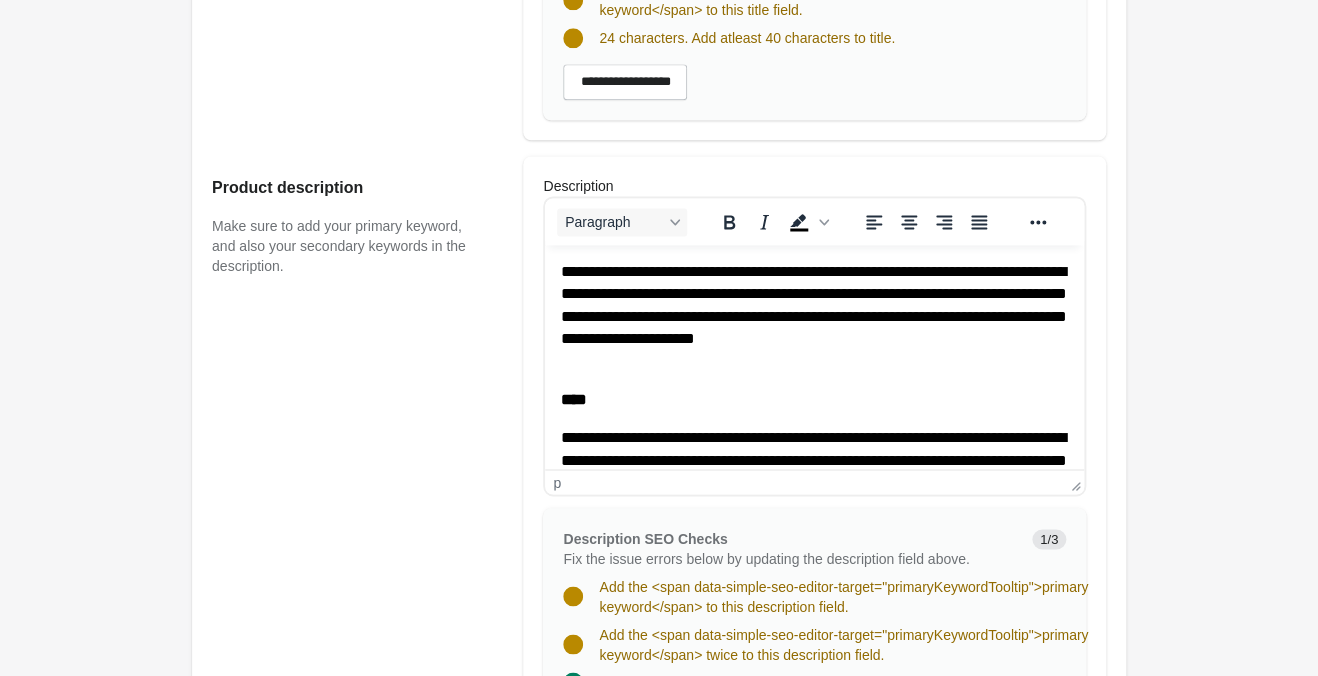 click on "**********" at bounding box center [814, 317] 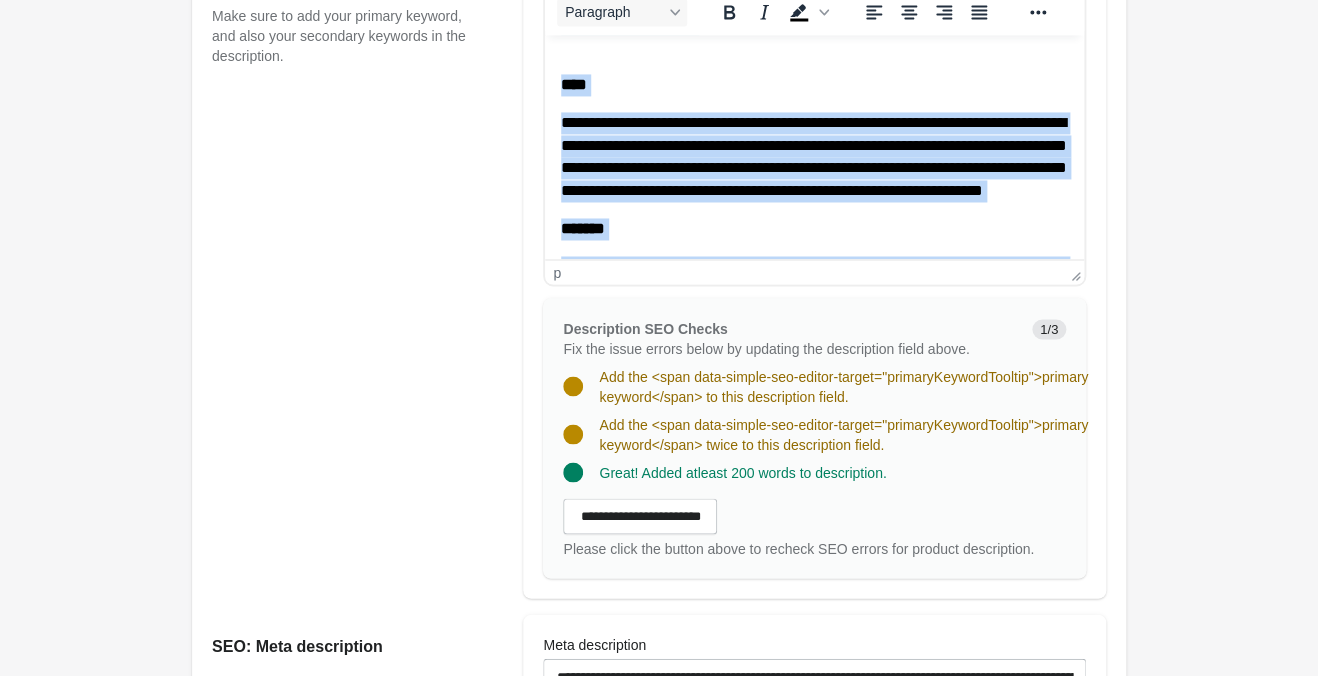 scroll, scrollTop: 1365, scrollLeft: 0, axis: vertical 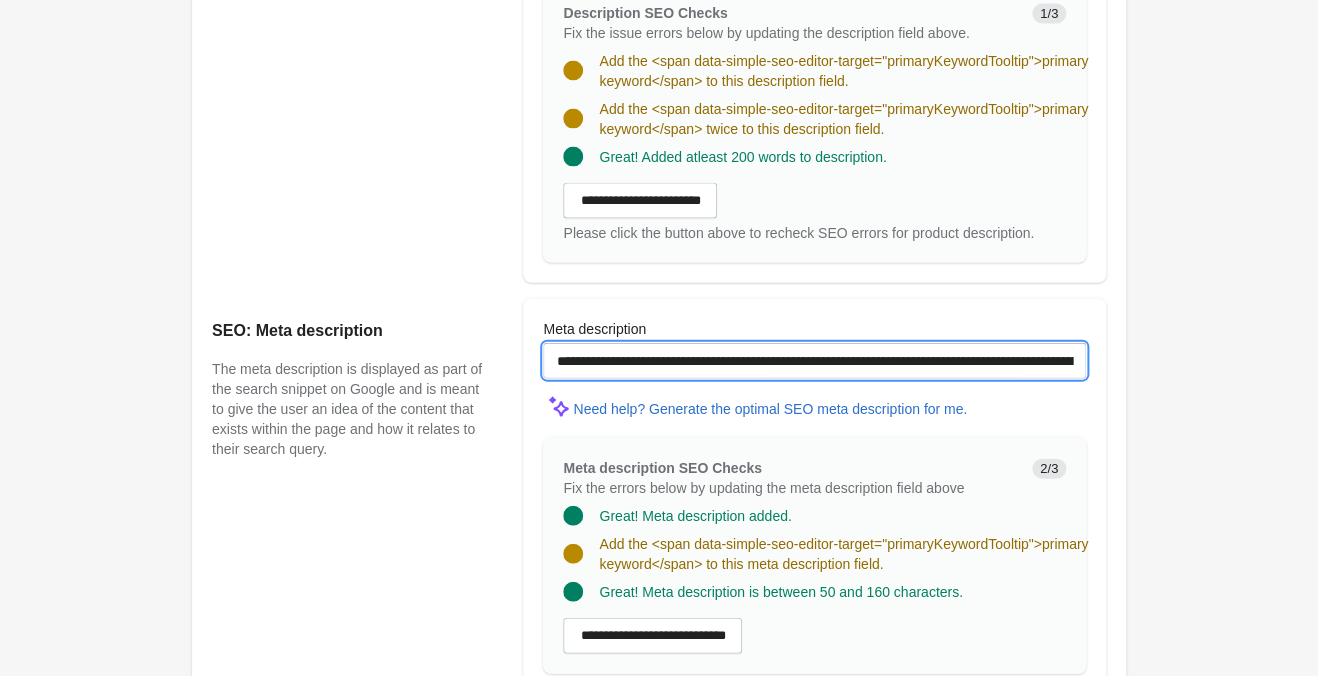 click on "**********" at bounding box center [814, 361] 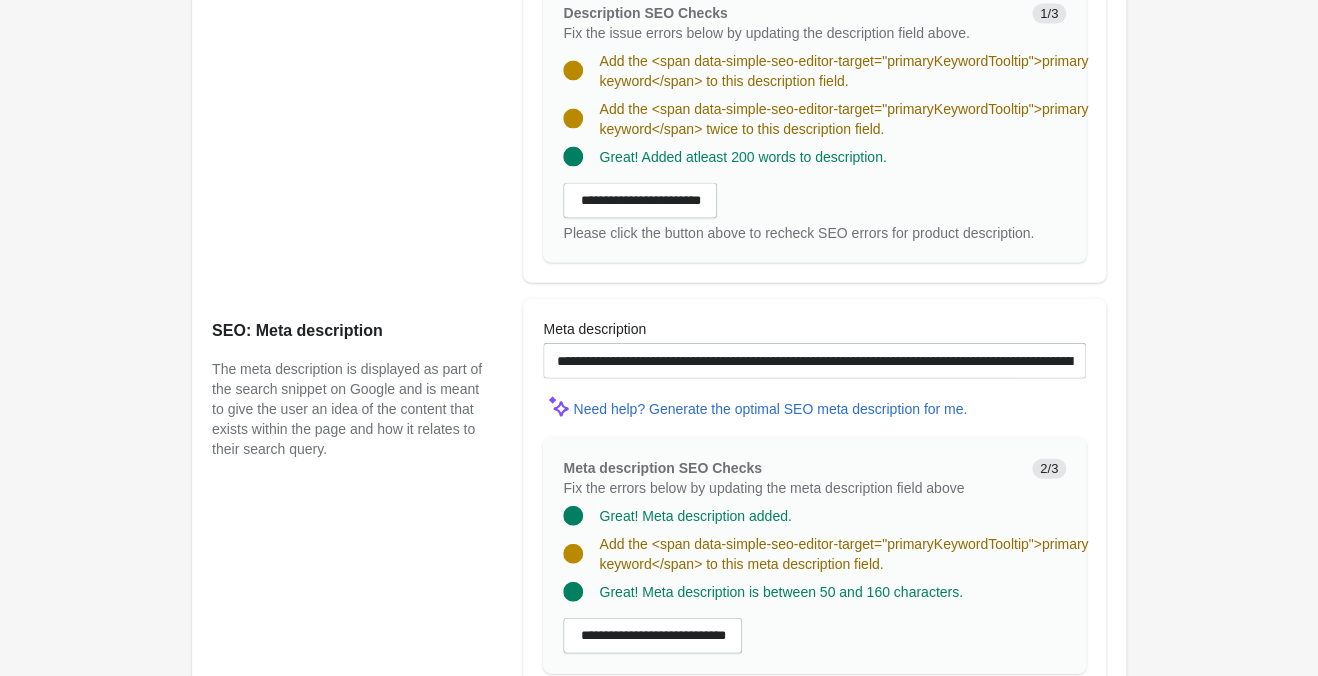 click on "Solid Black Mermaid Tank
Open on Shopify
Open on Shopify" at bounding box center [659, -88] 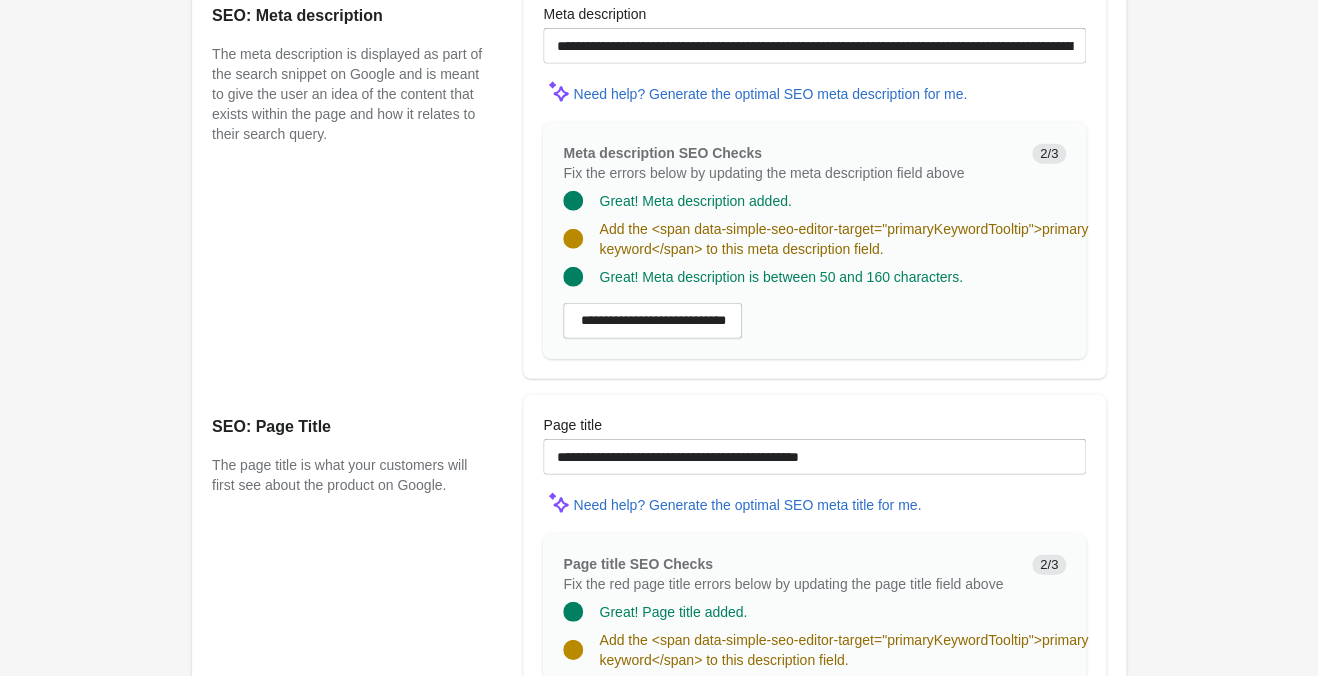 click at bounding box center (814, 481) 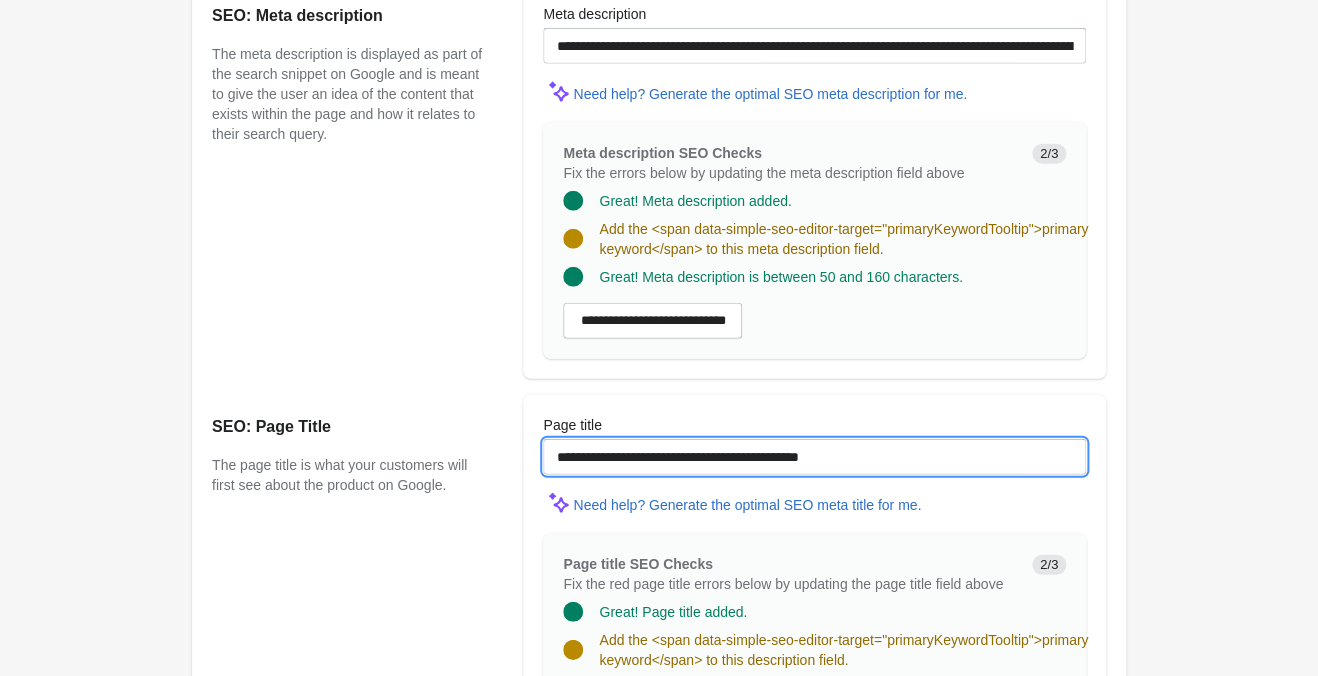 click on "**********" at bounding box center [814, 457] 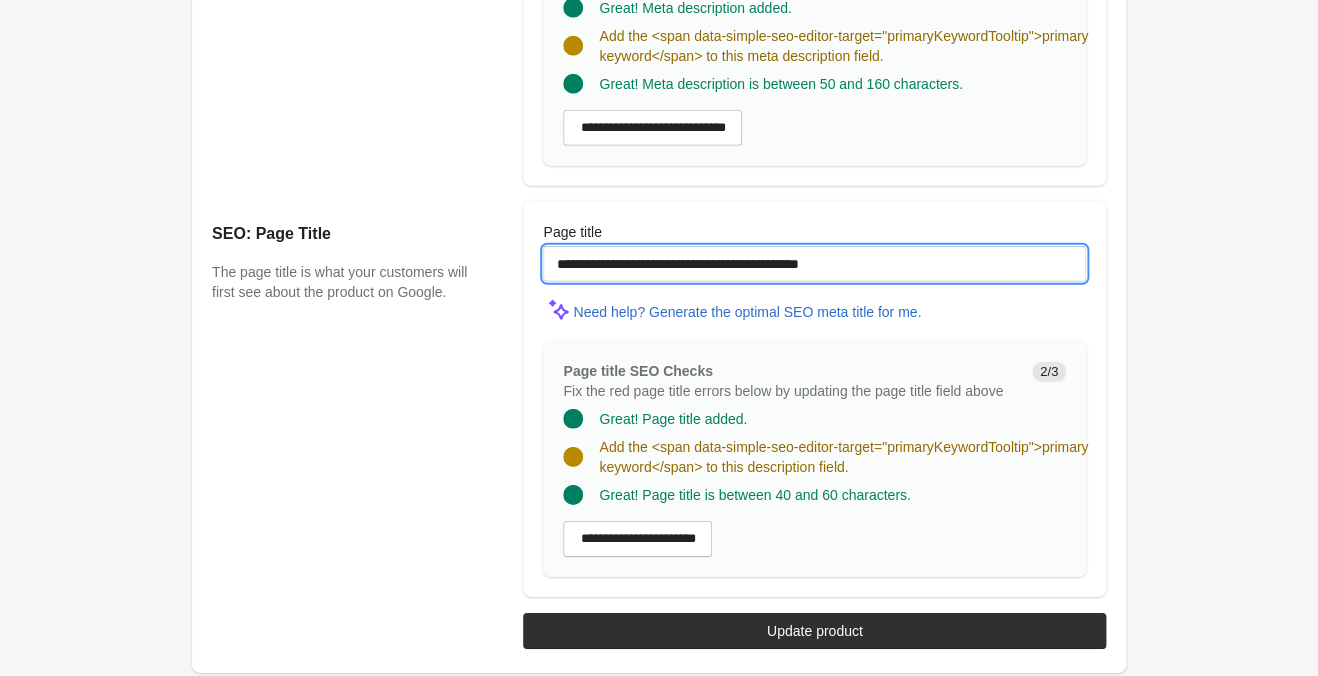 scroll, scrollTop: 1876, scrollLeft: 0, axis: vertical 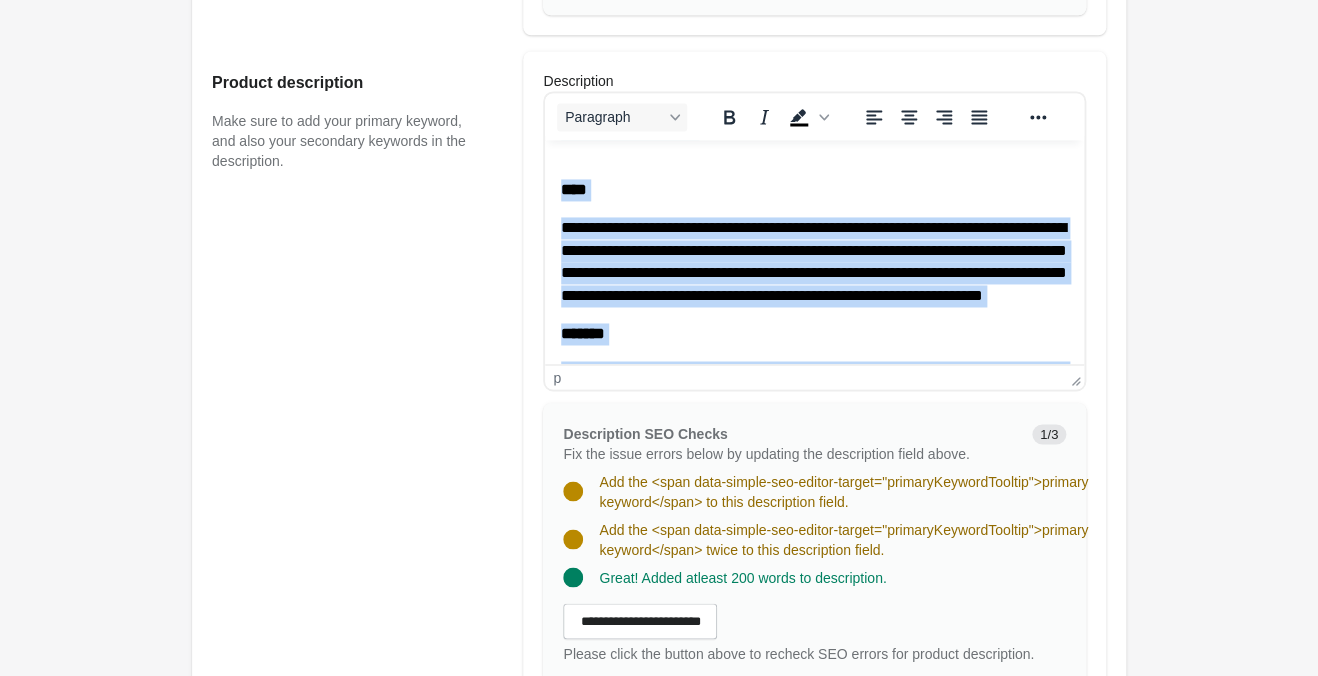 click on "**********" at bounding box center [814, 261] 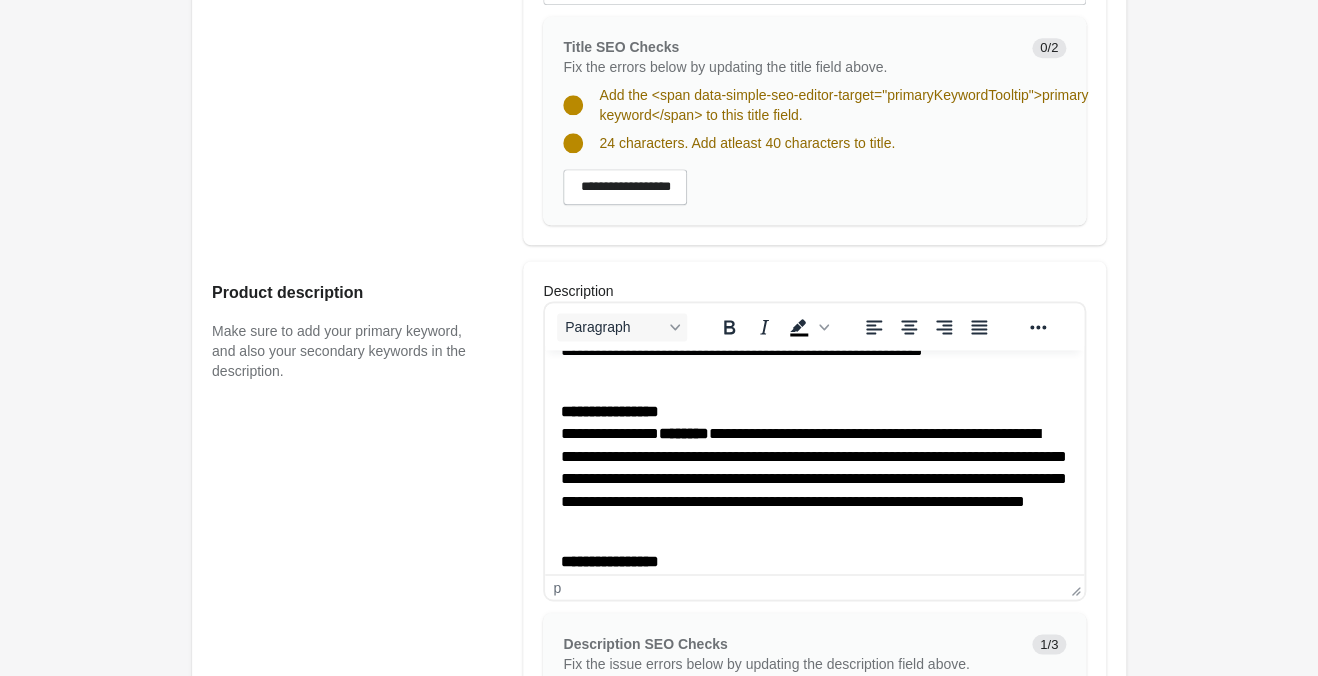 scroll, scrollTop: 420, scrollLeft: 0, axis: vertical 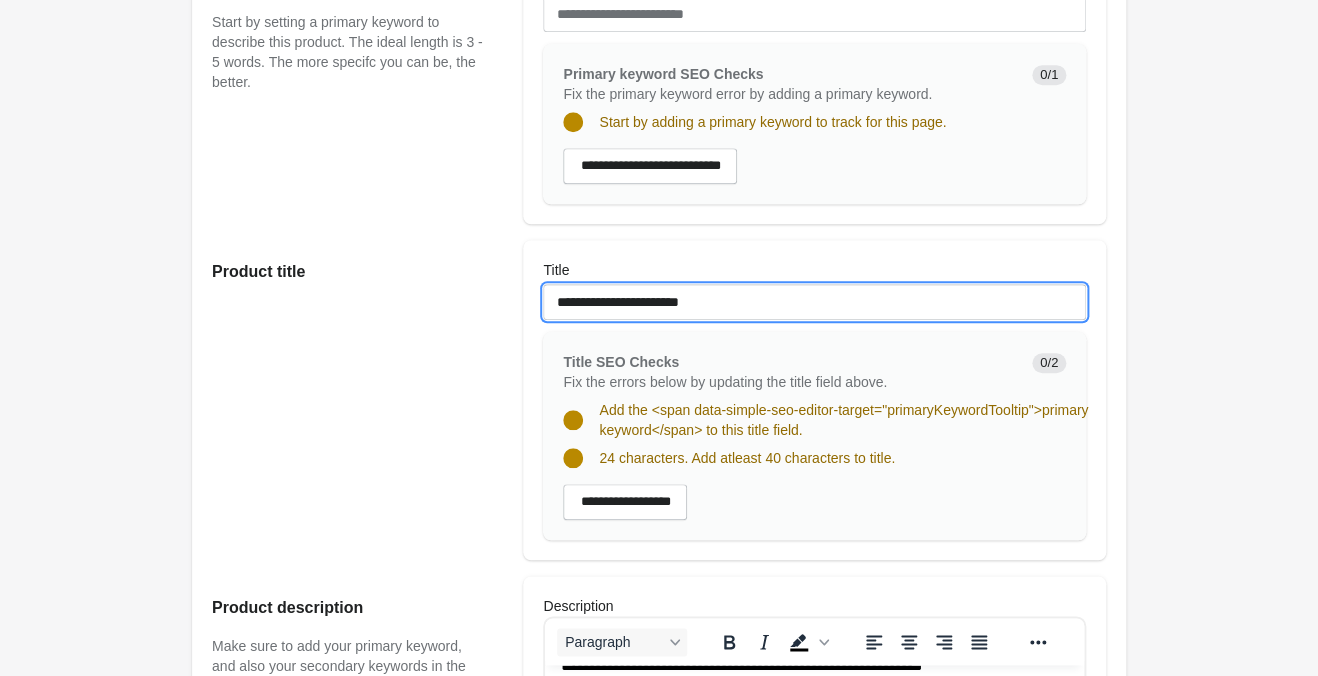 drag, startPoint x: 675, startPoint y: 293, endPoint x: 337, endPoint y: 269, distance: 338.851 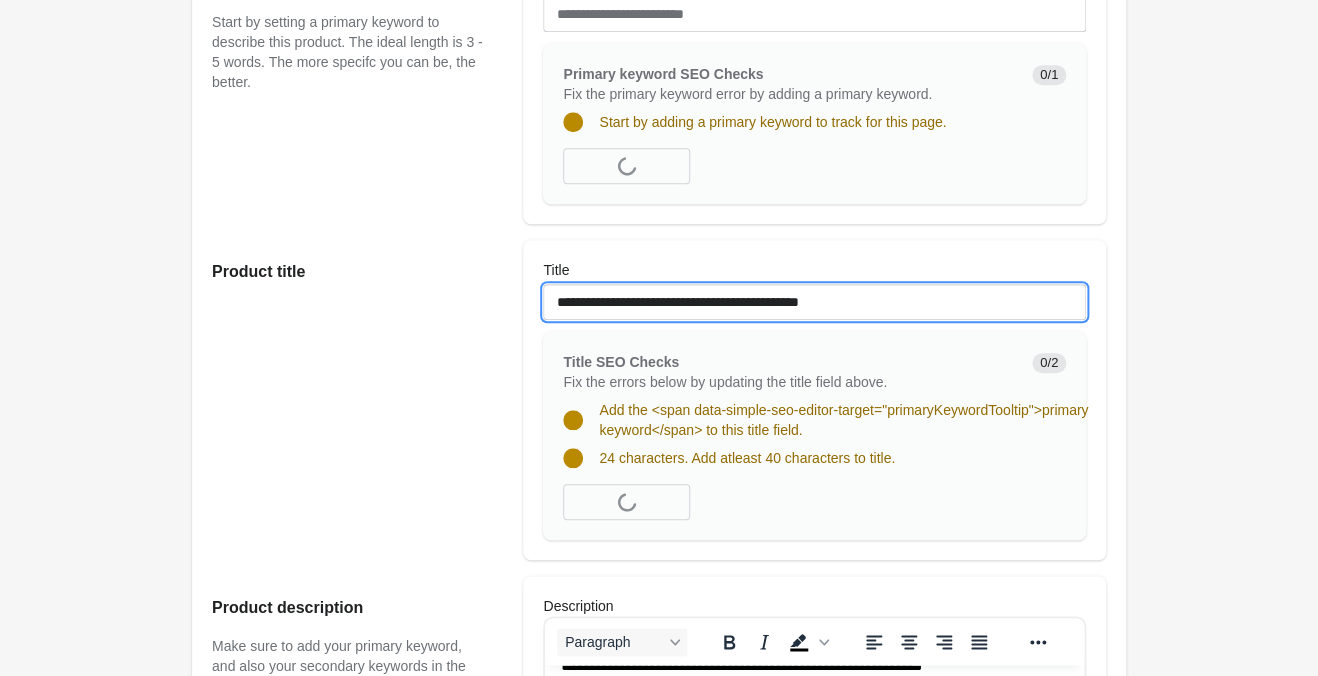 scroll, scrollTop: 105, scrollLeft: 0, axis: vertical 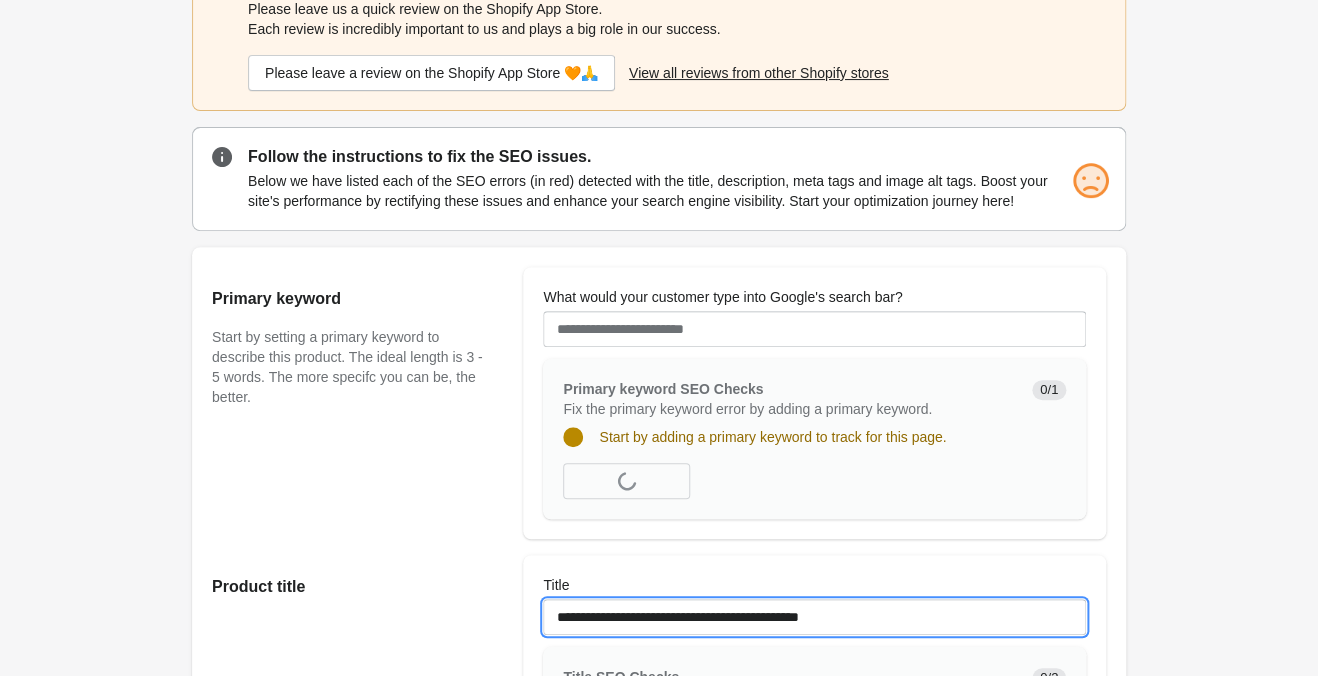 type on "**********" 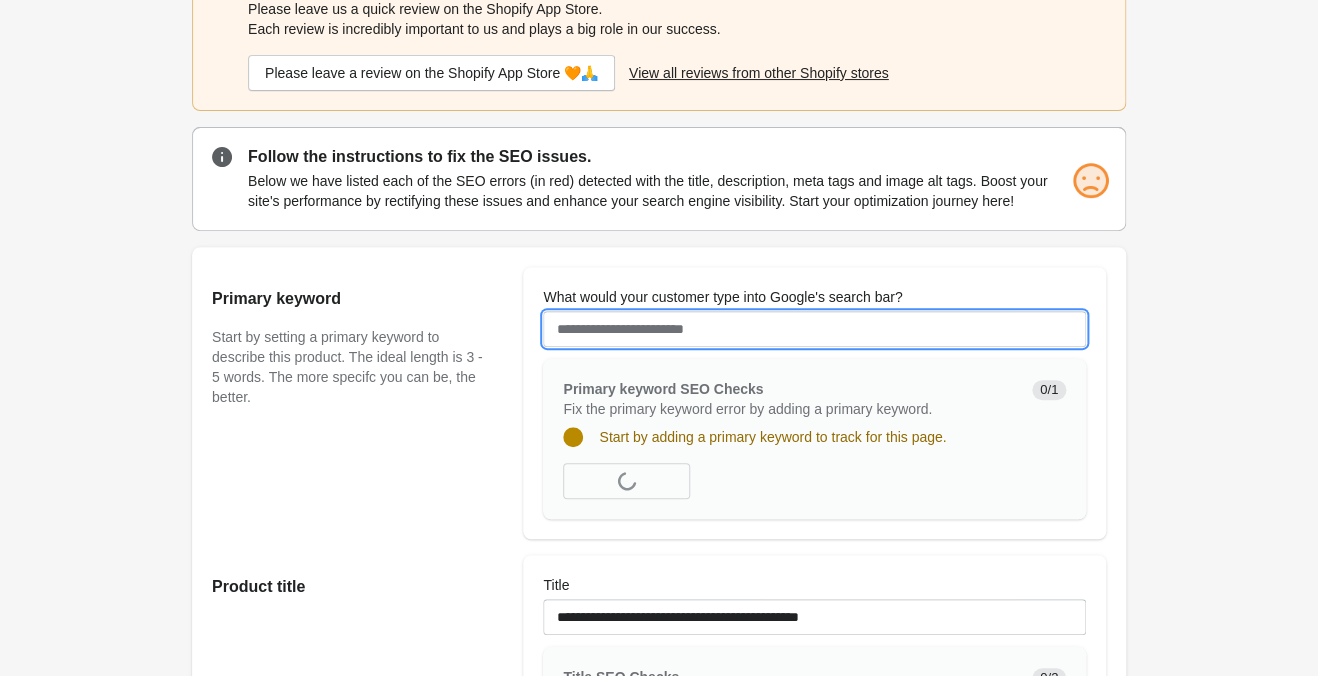 click on "What would your customer type into Google's search bar?" at bounding box center [814, 329] 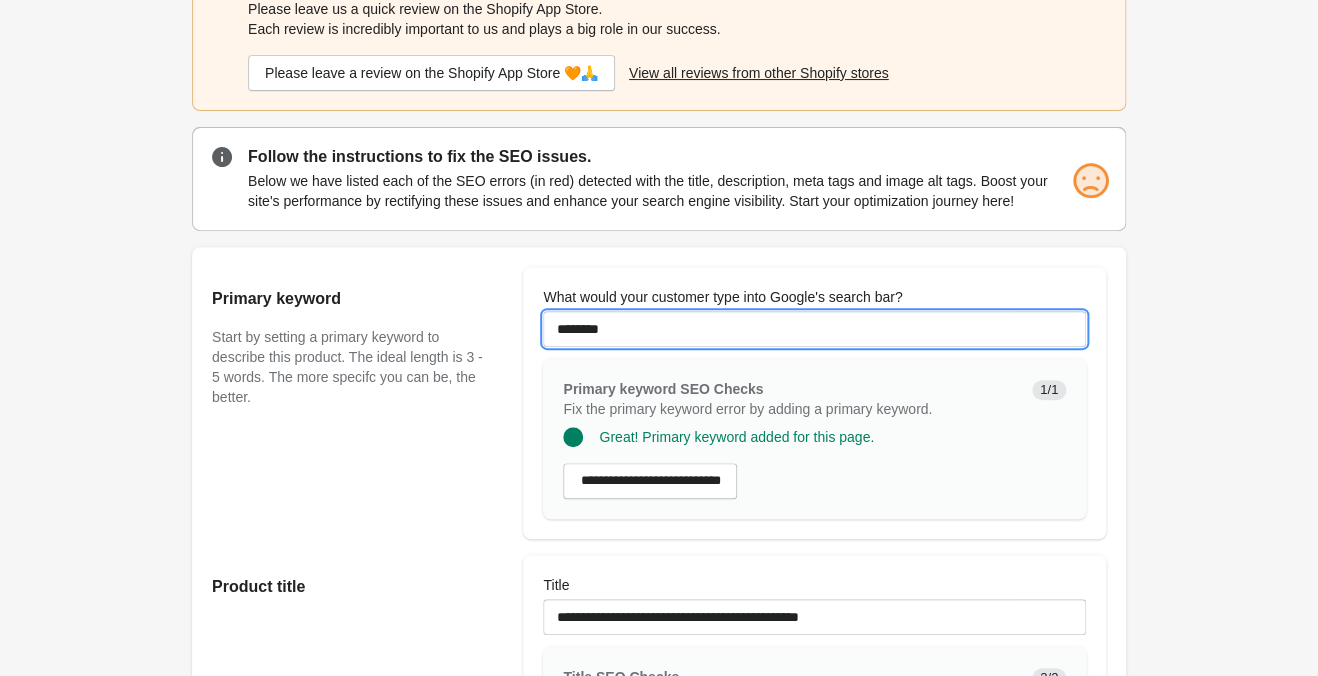 type on "********" 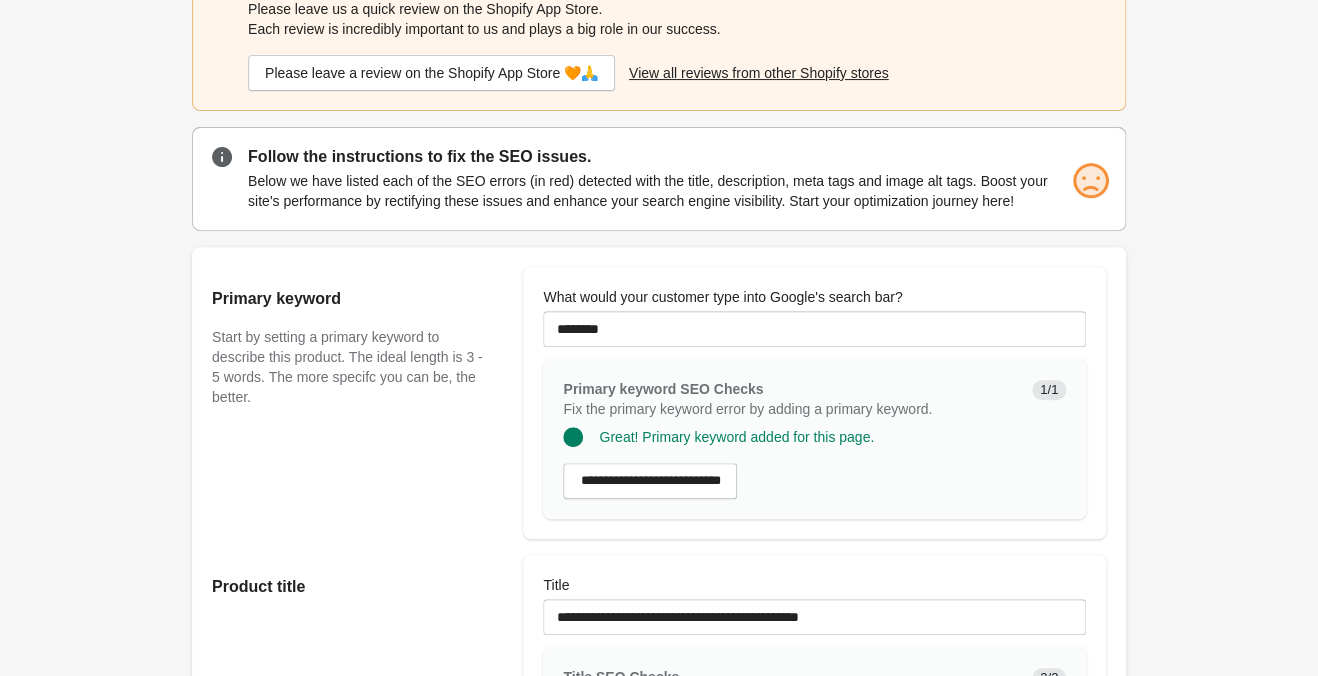 click on "Solid Black Mermaid Tank
Open on Shopify
Open on Shopify" at bounding box center [659, 1142] 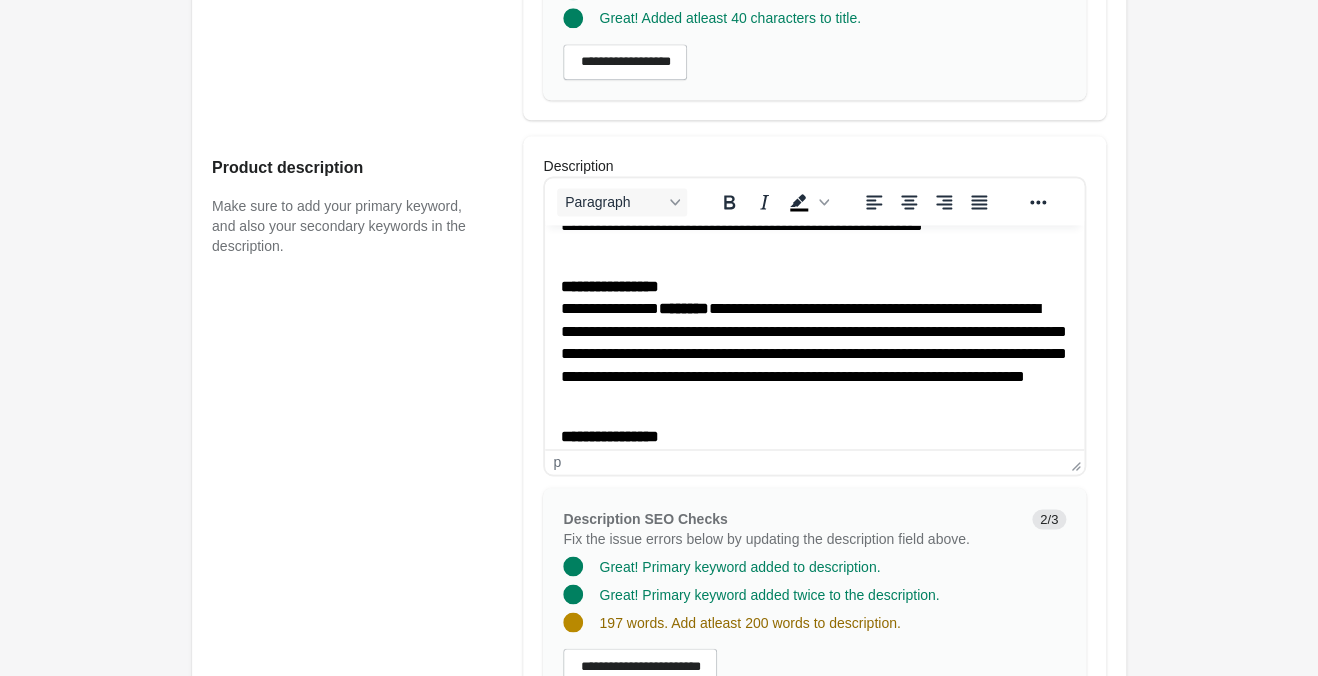 scroll, scrollTop: 1155, scrollLeft: 0, axis: vertical 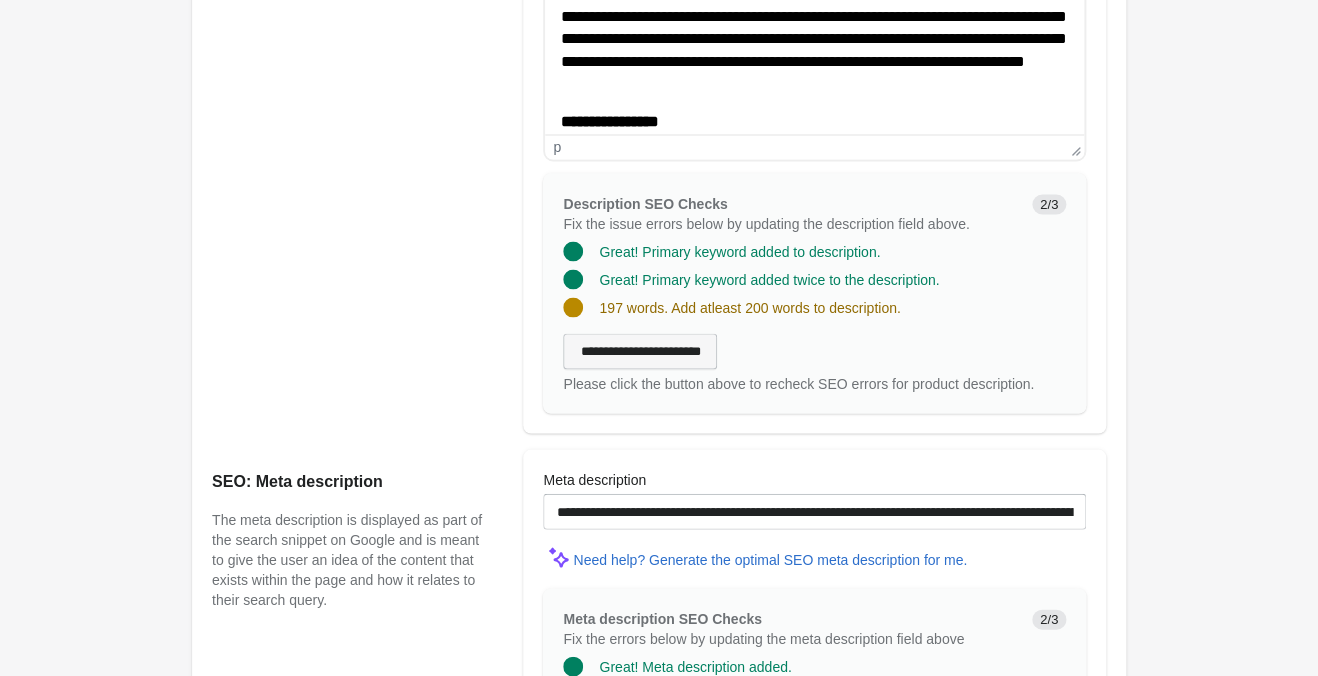 click on "**********" at bounding box center [640, 351] 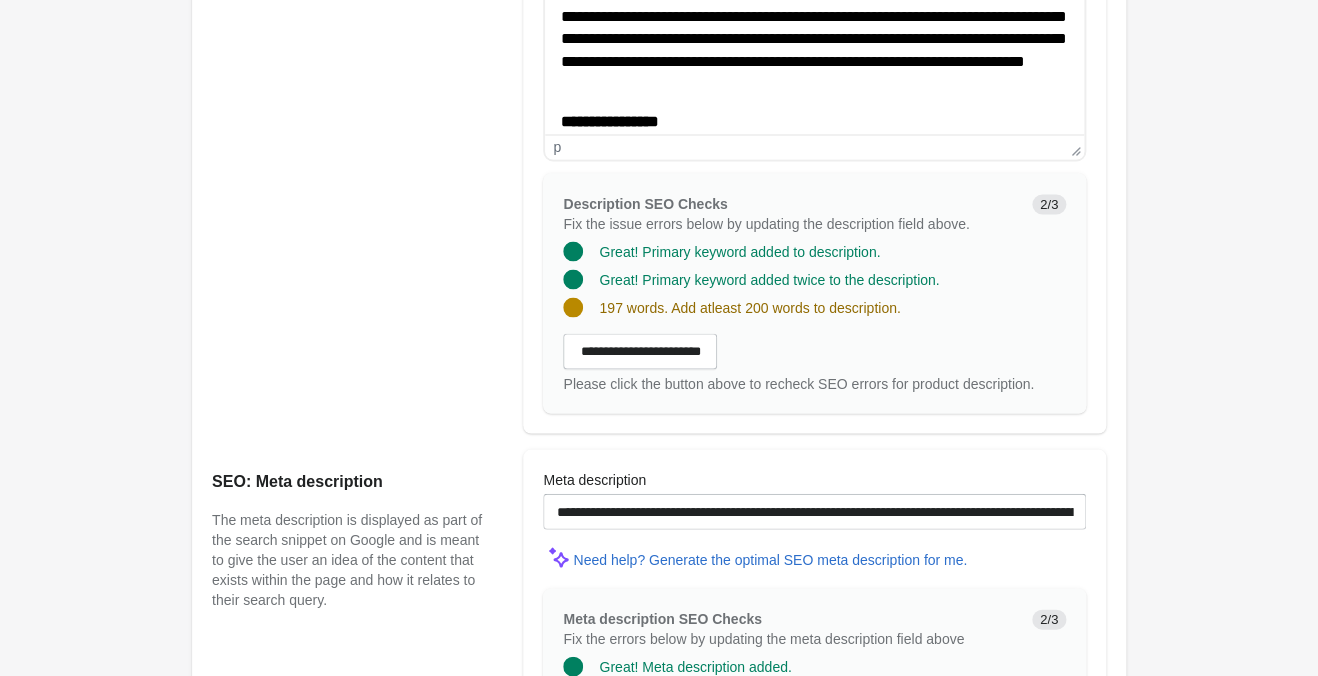 click on "**********" at bounding box center (814, 28) 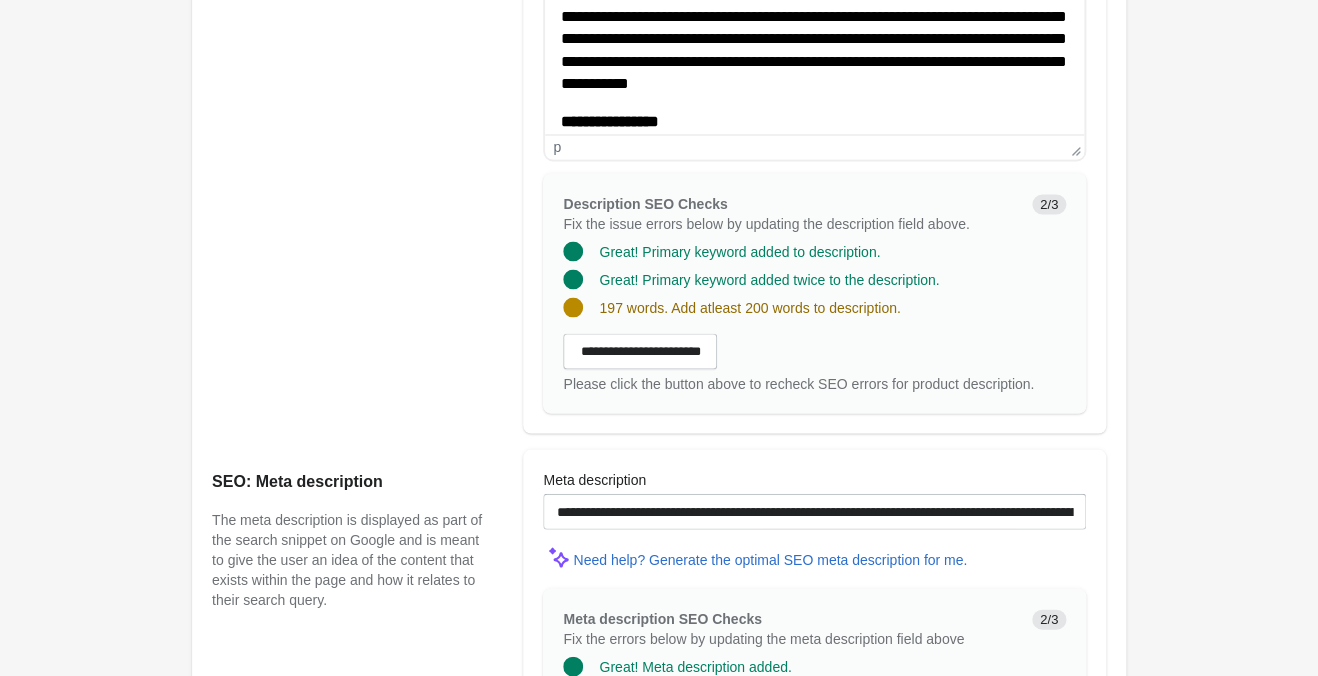 scroll, scrollTop: 408, scrollLeft: 0, axis: vertical 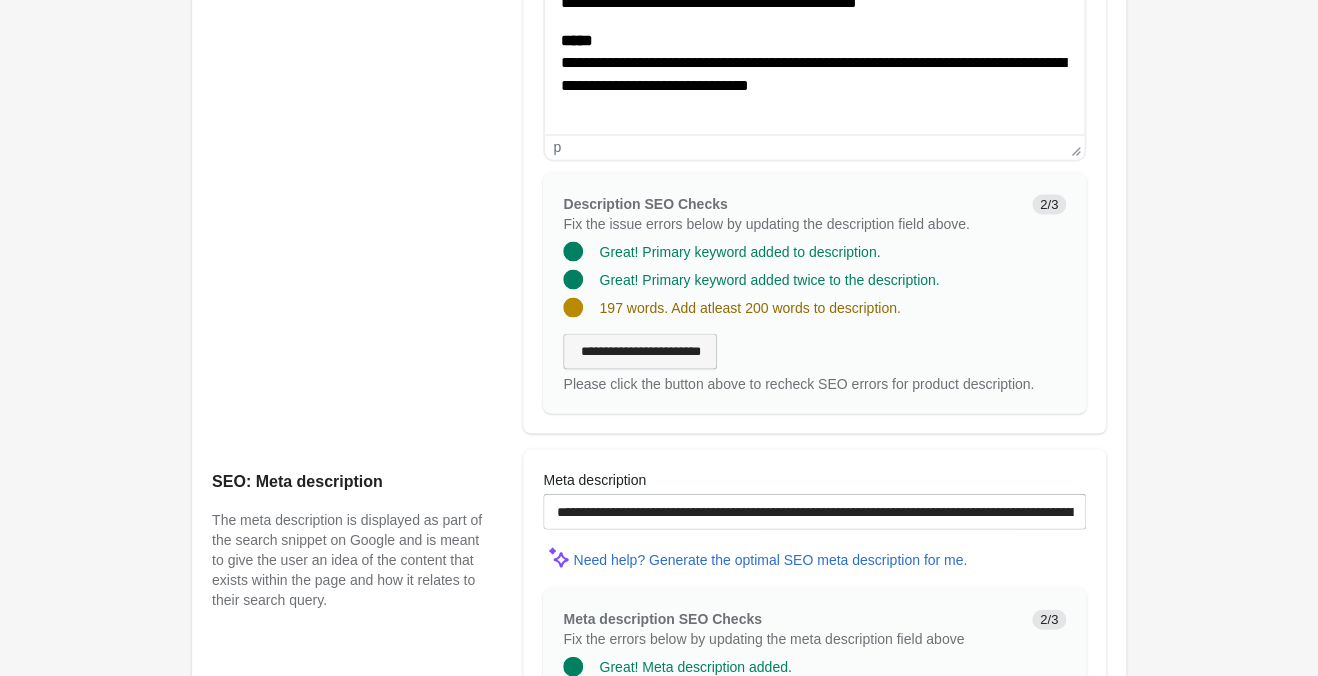 click on "**********" at bounding box center (640, 351) 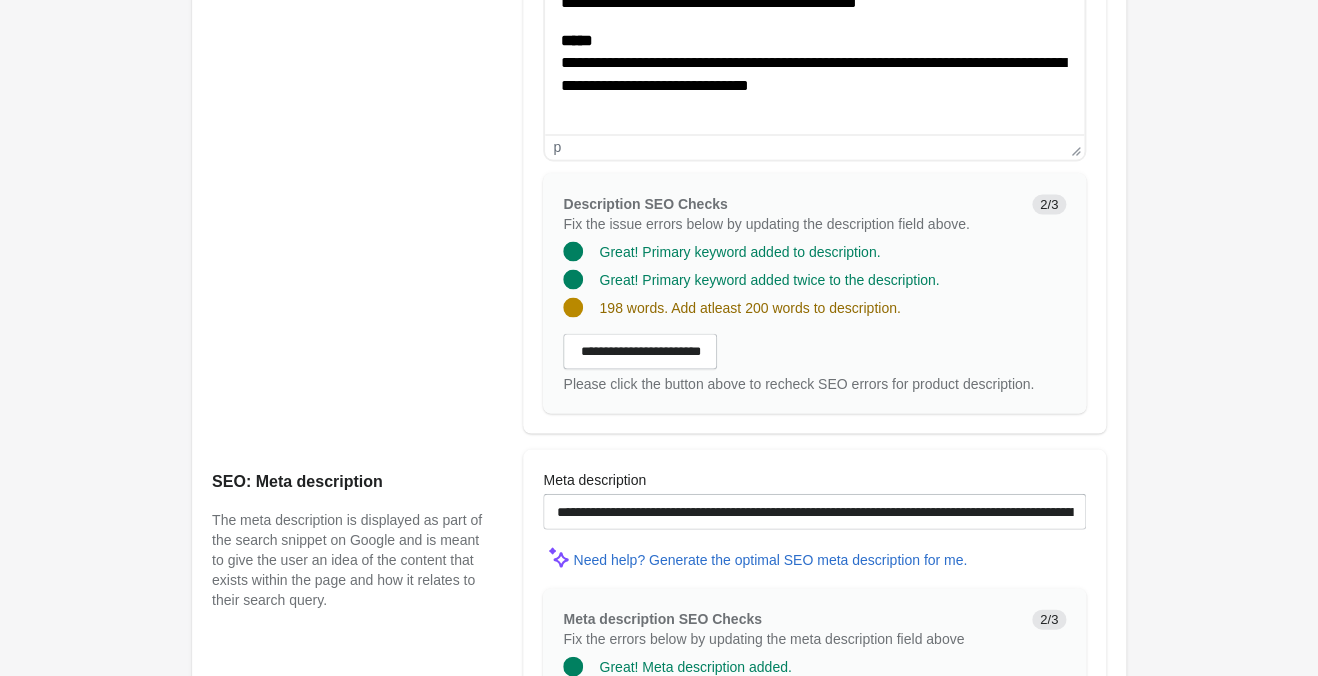 scroll, scrollTop: 945, scrollLeft: 0, axis: vertical 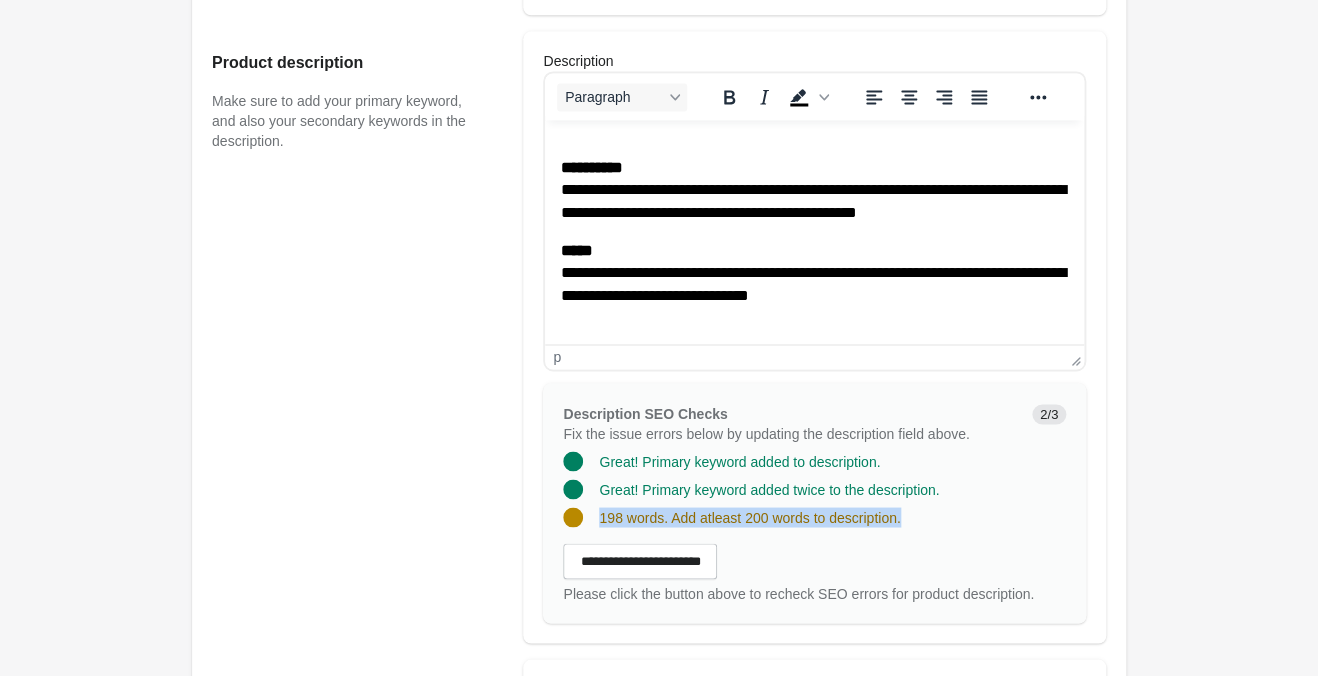 drag, startPoint x: 960, startPoint y: 527, endPoint x: 598, endPoint y: 526, distance: 362.00137 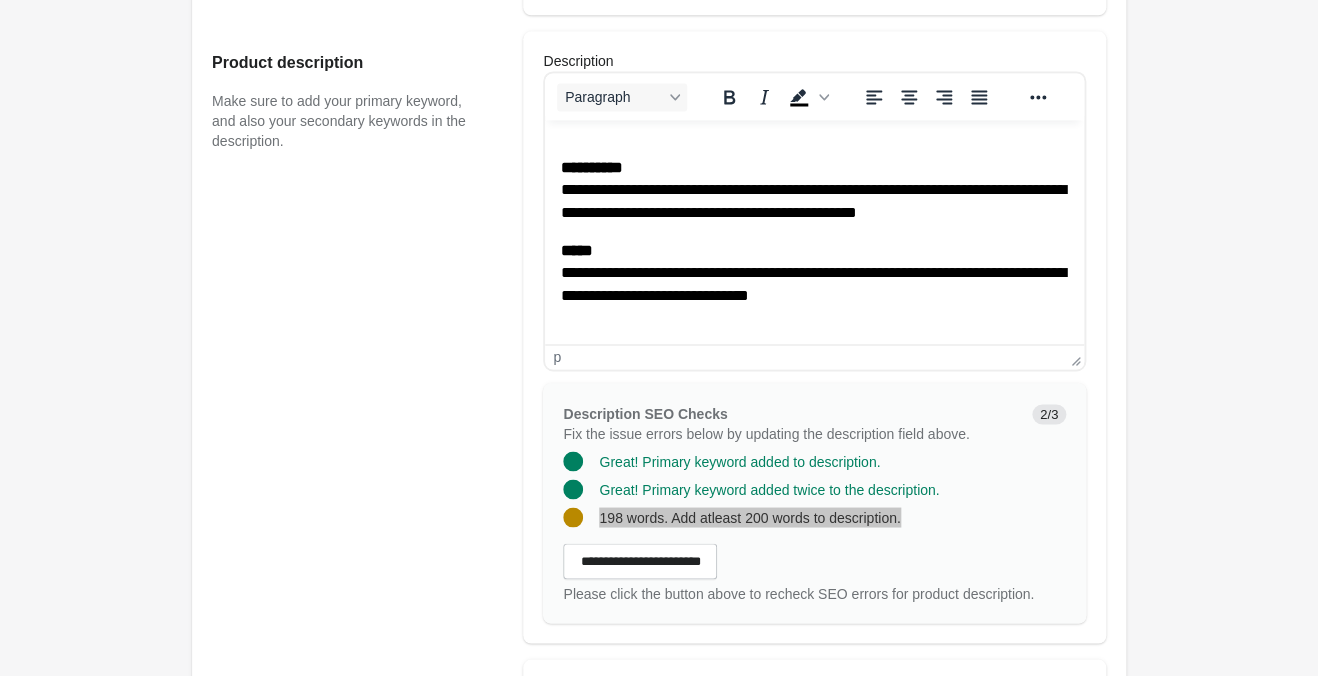 click on "**********" at bounding box center [814, 273] 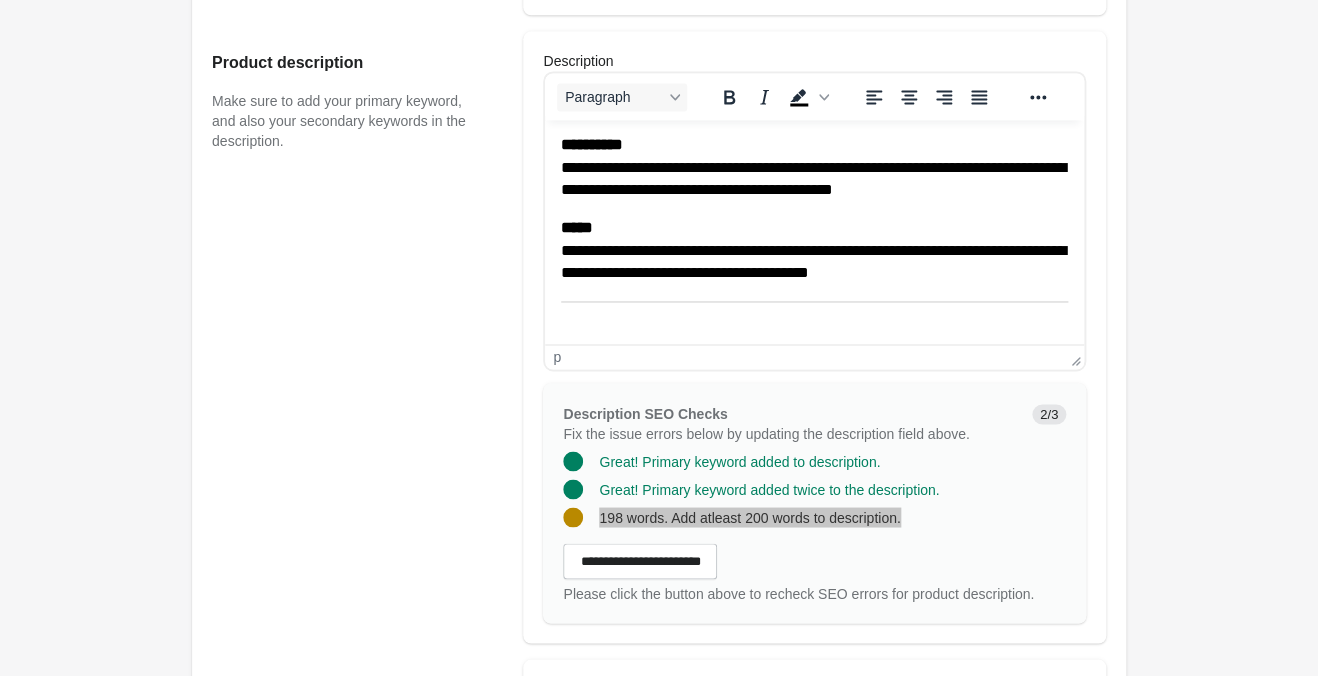 scroll, scrollTop: 440, scrollLeft: 0, axis: vertical 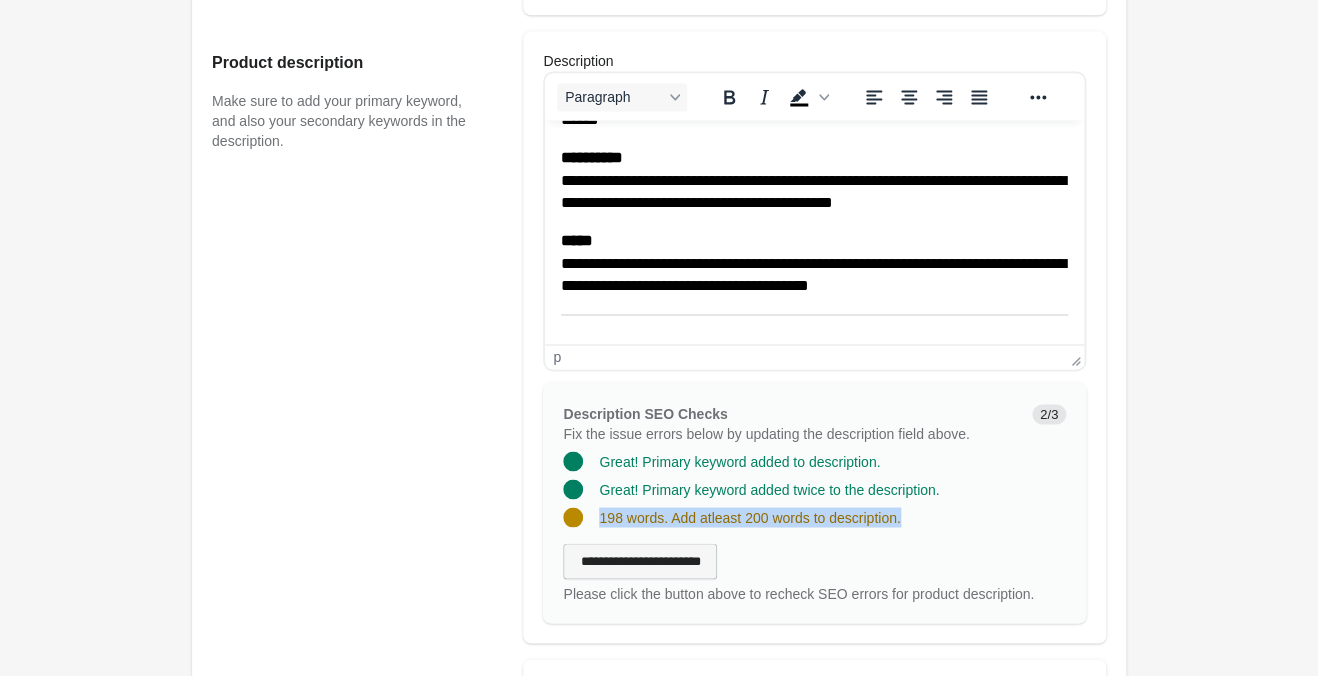 click on "**********" at bounding box center [640, 561] 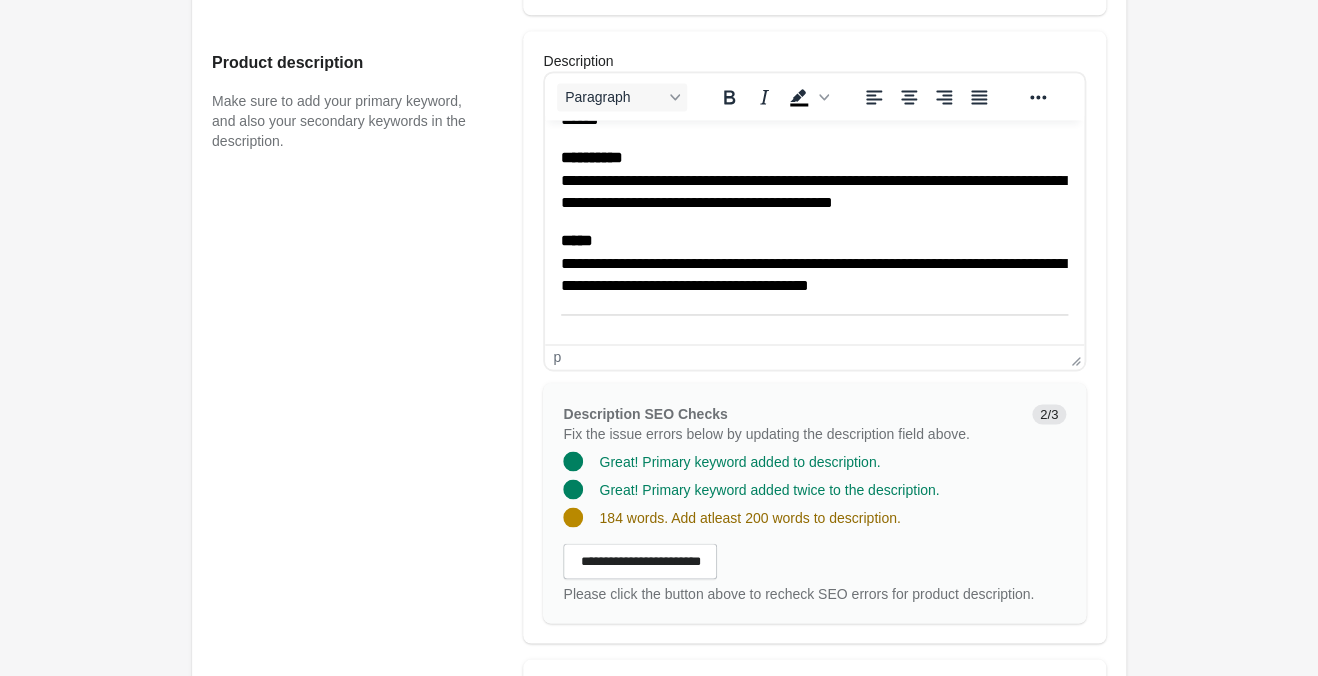 click on "**********" at bounding box center [814, 263] 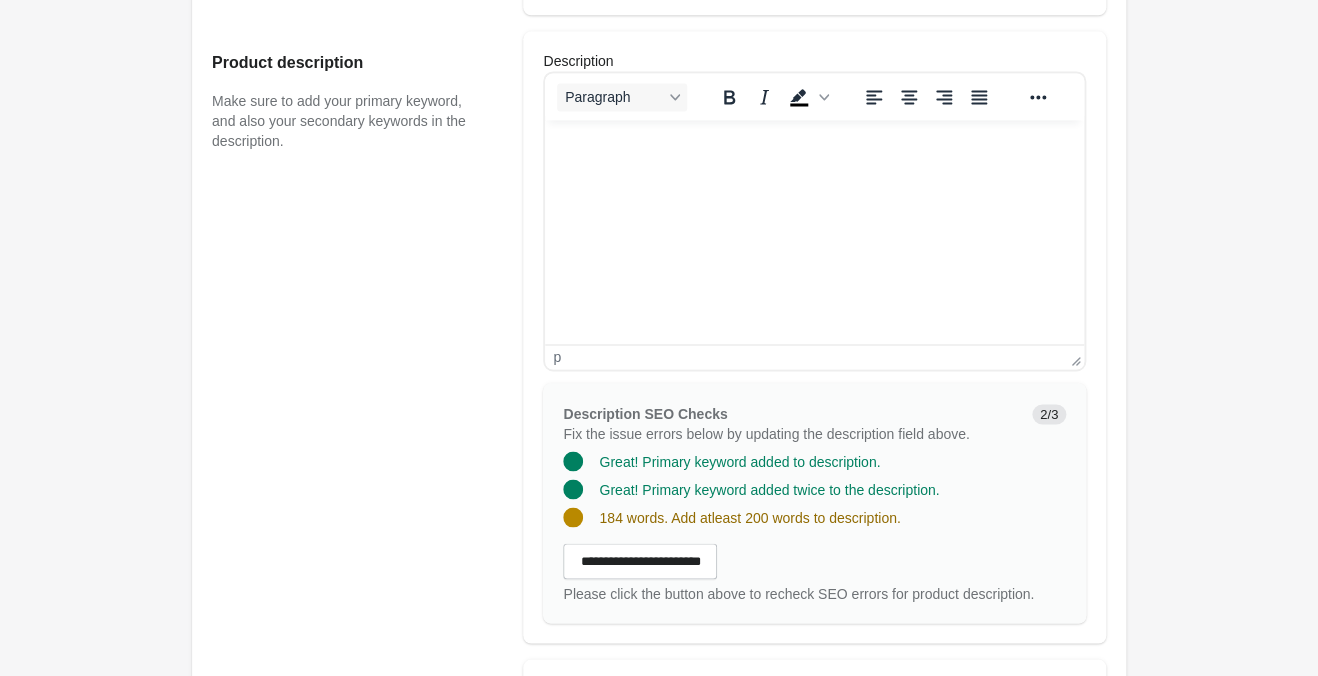 scroll, scrollTop: 390, scrollLeft: 0, axis: vertical 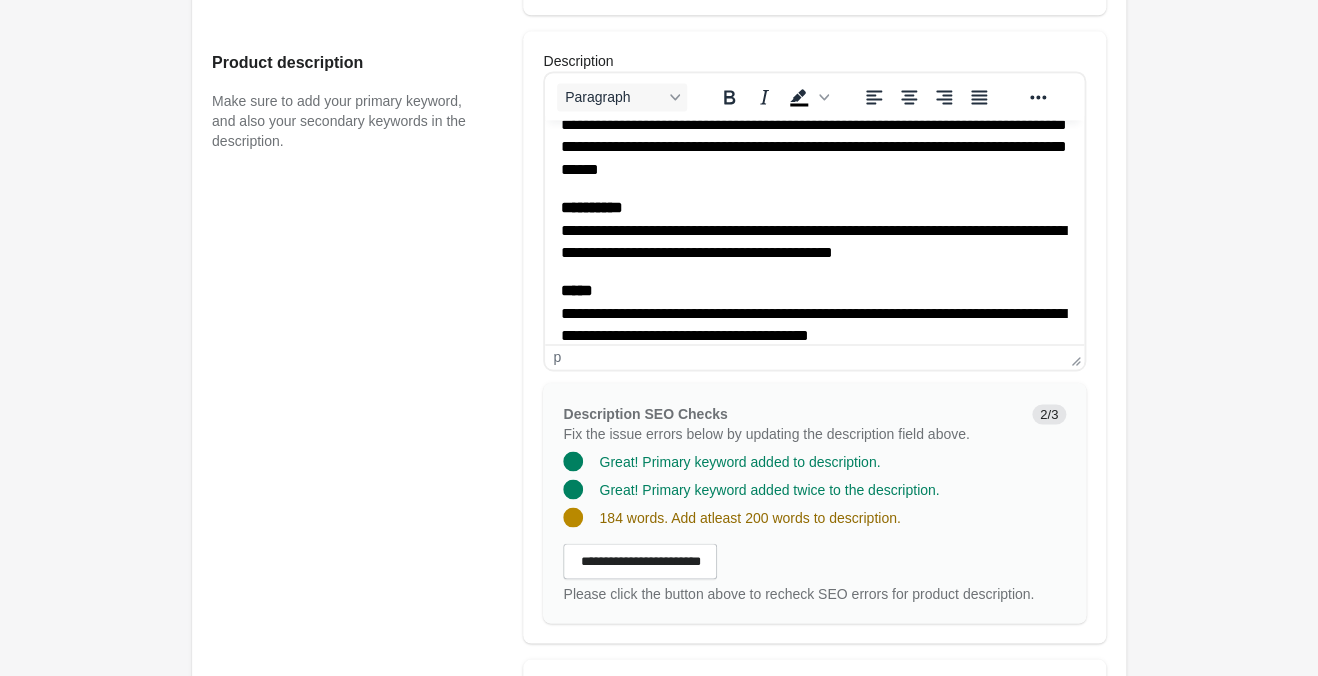 drag, startPoint x: 658, startPoint y: 556, endPoint x: 718, endPoint y: 539, distance: 62.361847 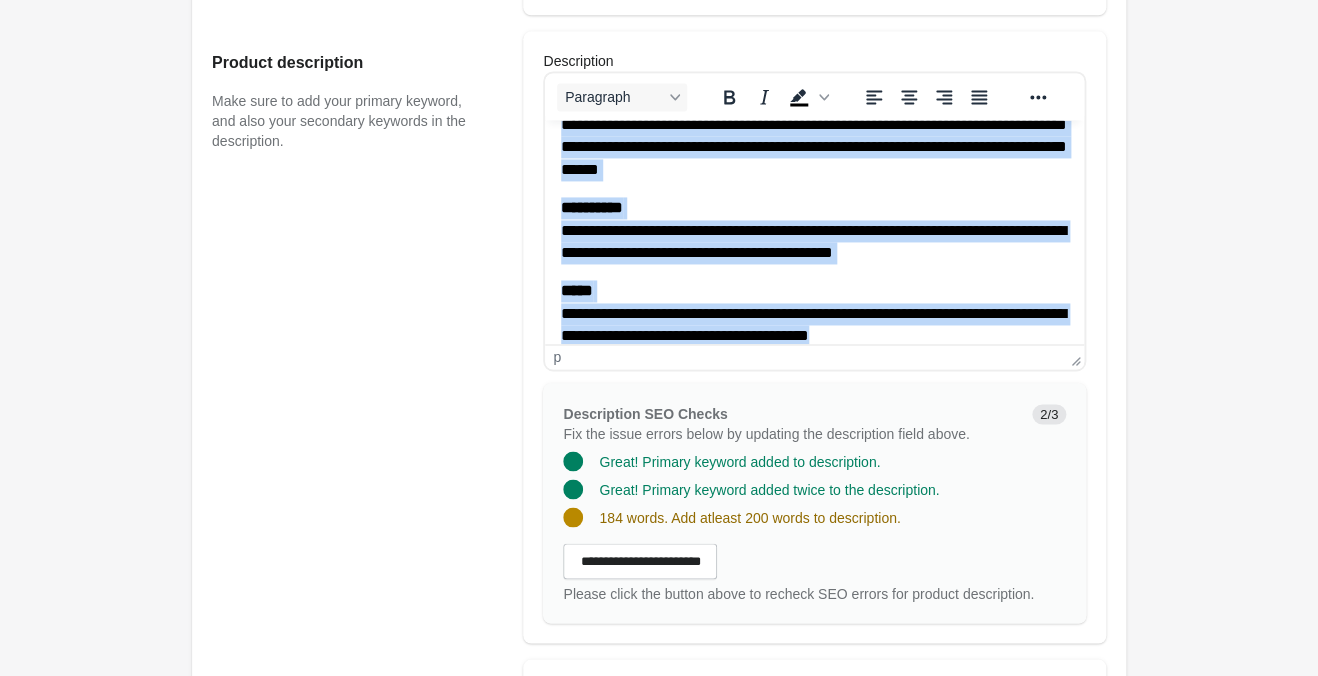 scroll, scrollTop: 475, scrollLeft: 0, axis: vertical 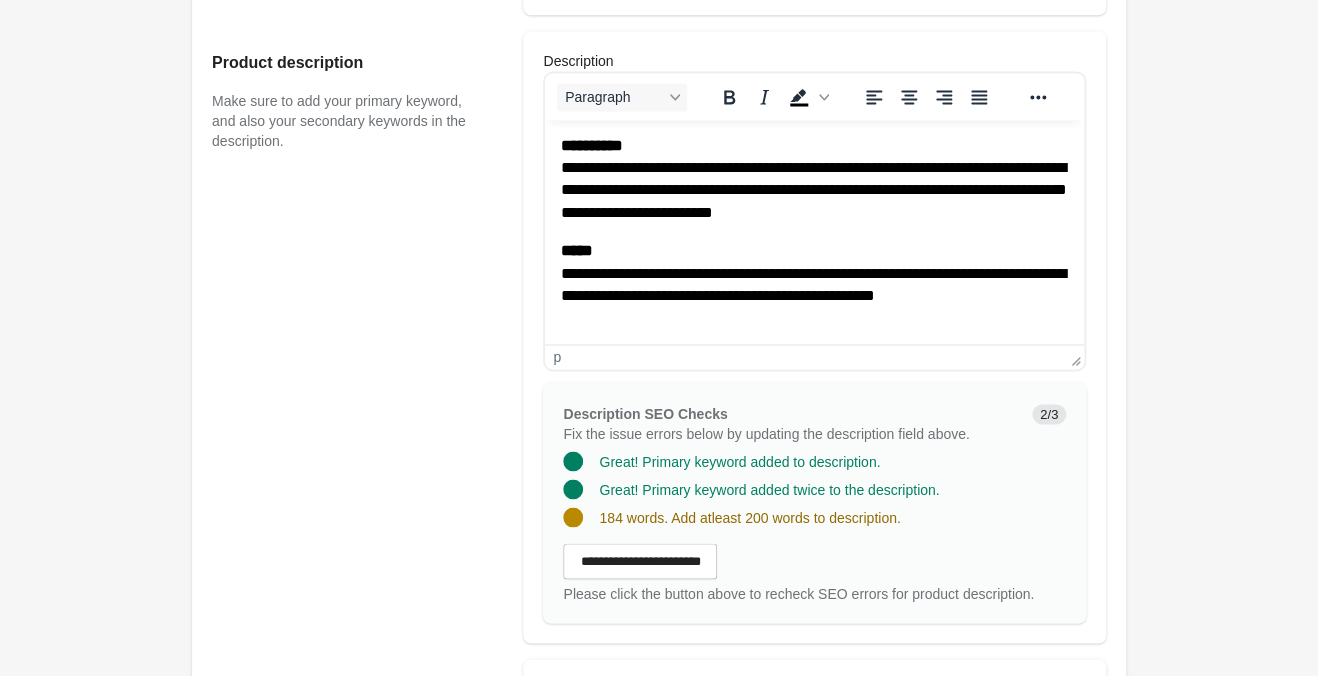 drag, startPoint x: 706, startPoint y: 553, endPoint x: 740, endPoint y: 571, distance: 38.470768 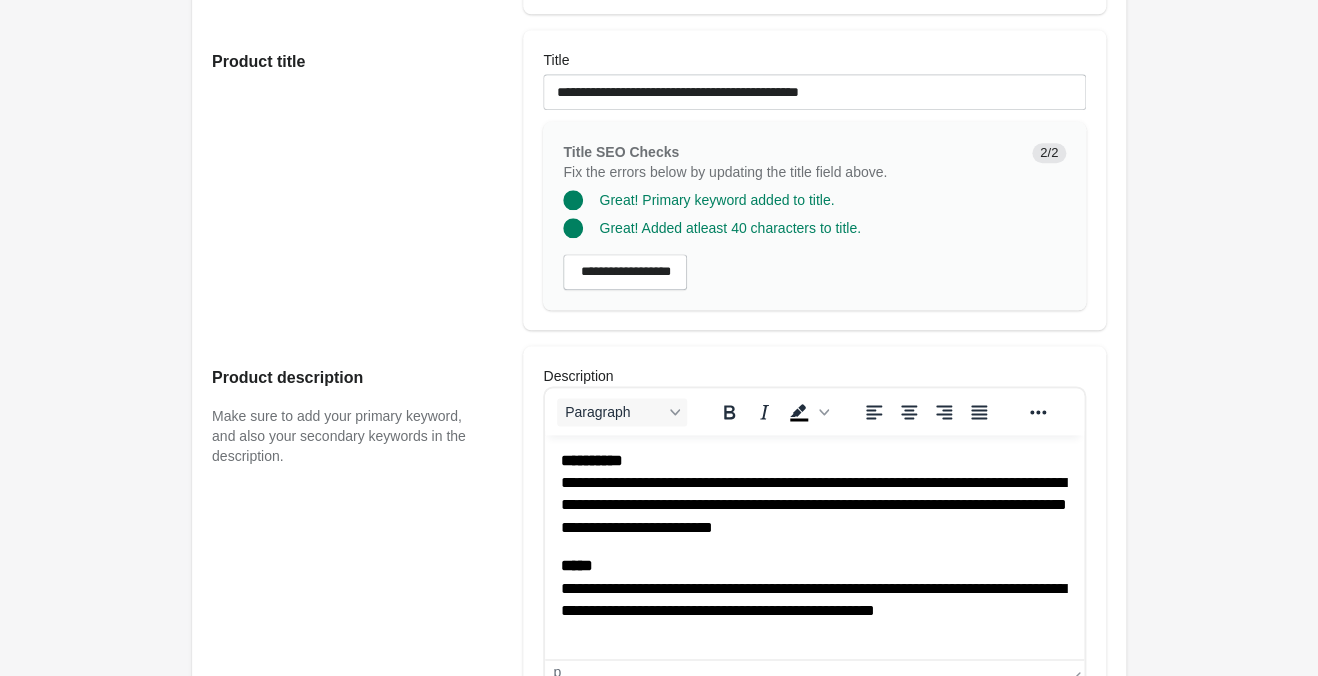 scroll, scrollTop: 315, scrollLeft: 0, axis: vertical 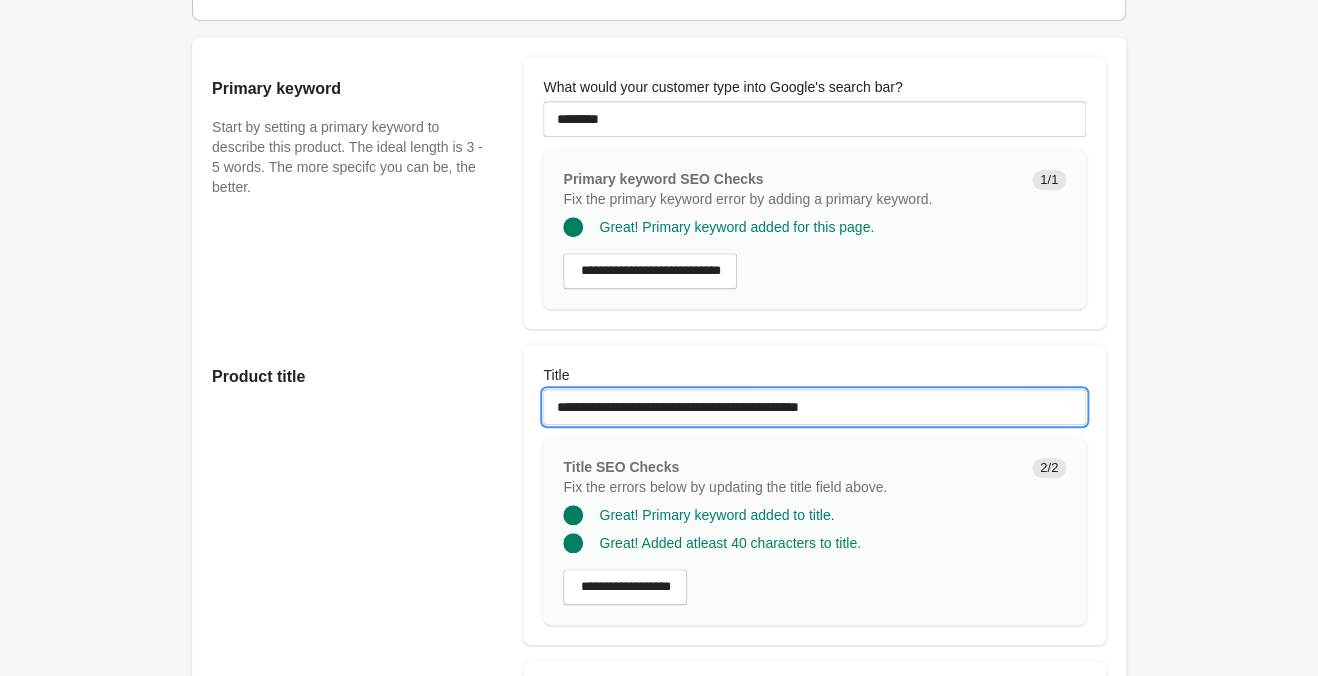 drag, startPoint x: 743, startPoint y: 368, endPoint x: 320, endPoint y: 334, distance: 424.36423 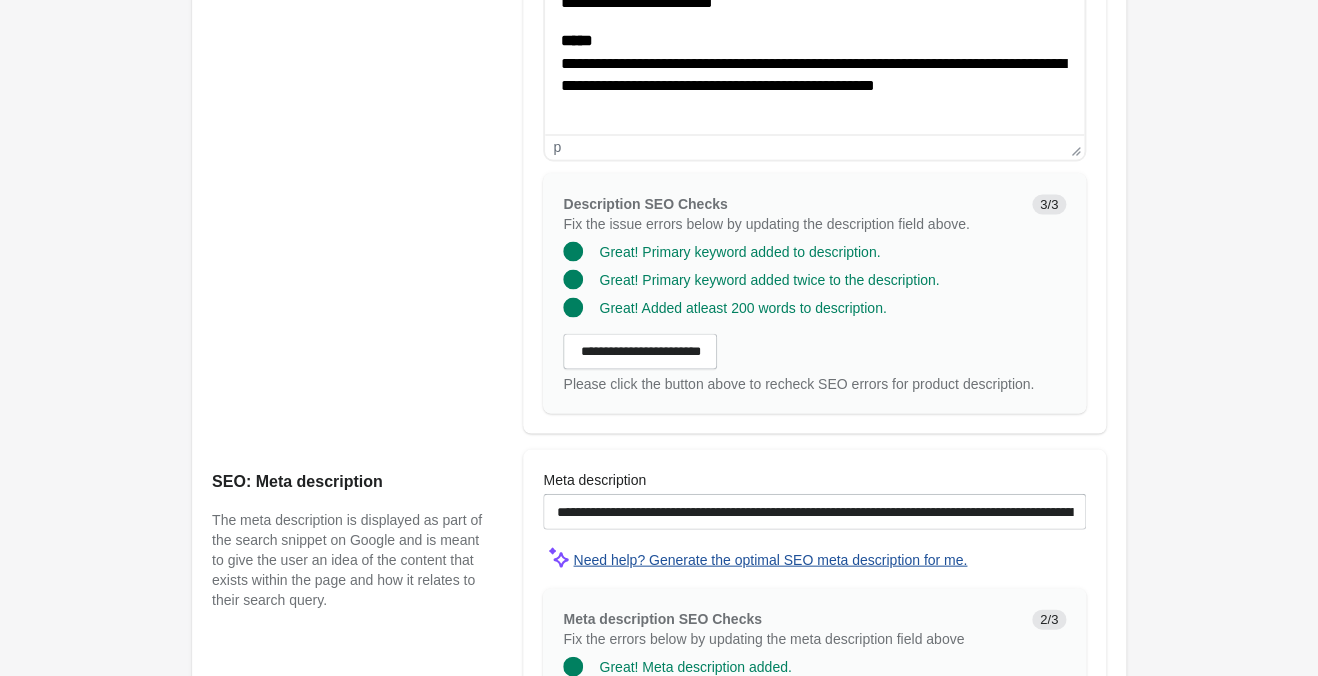 scroll, scrollTop: 1470, scrollLeft: 0, axis: vertical 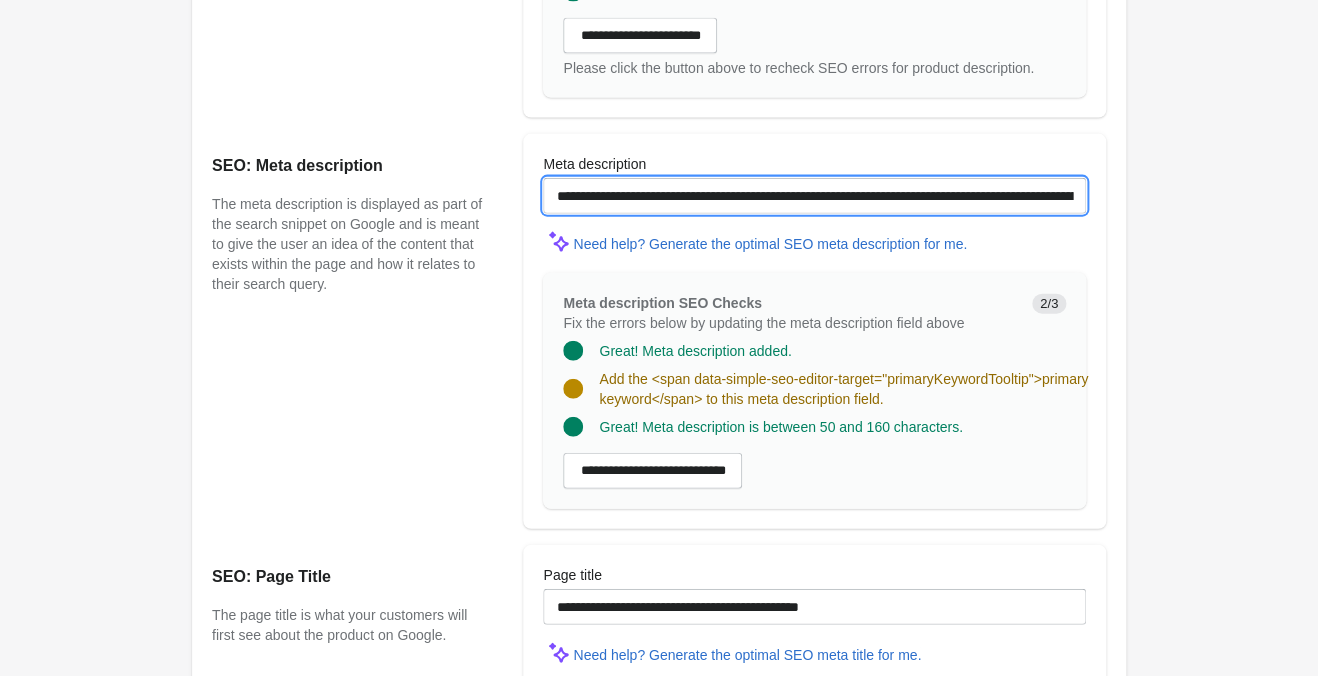 click on "**********" at bounding box center [814, 196] 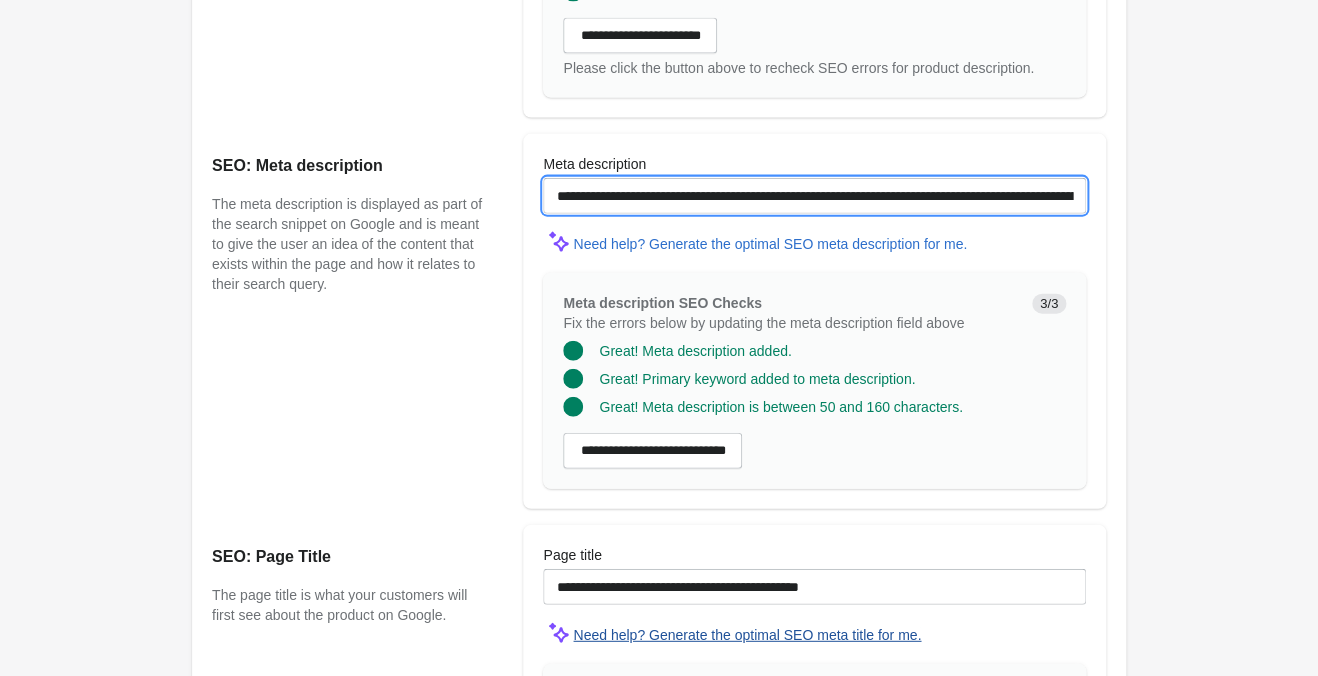 scroll, scrollTop: 1680, scrollLeft: 0, axis: vertical 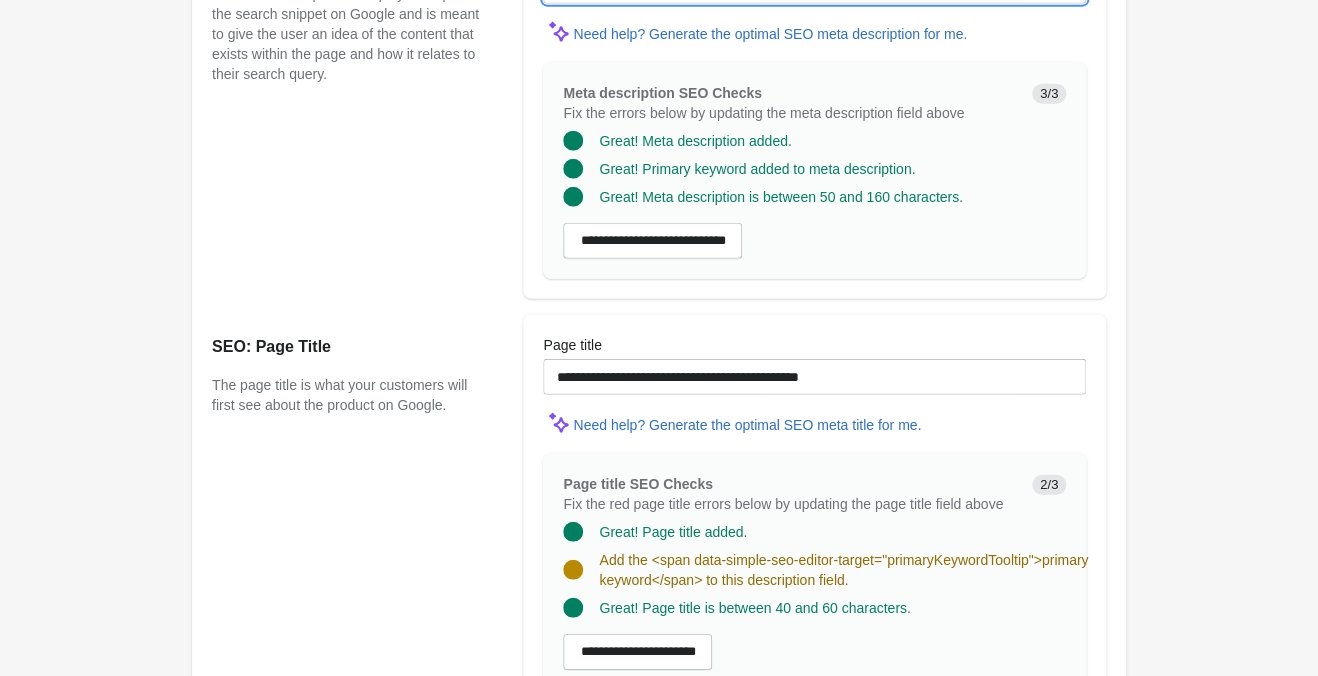 type on "**********" 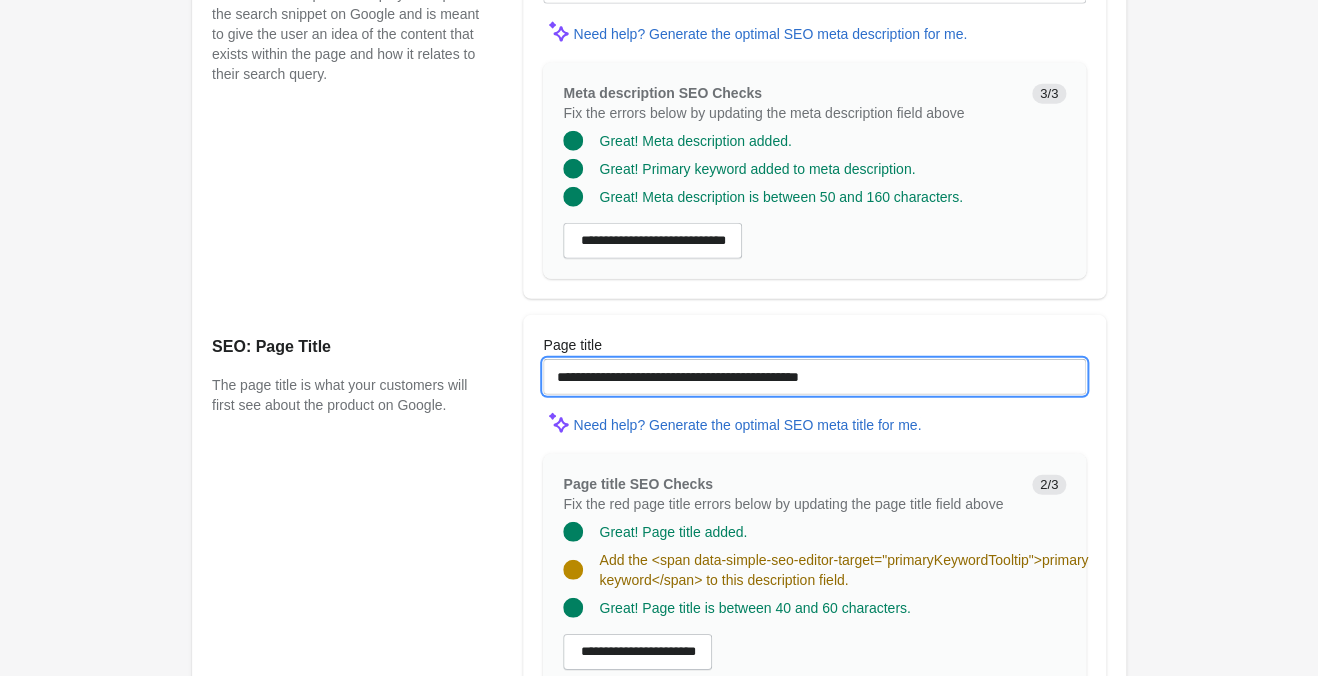 drag, startPoint x: 684, startPoint y: 367, endPoint x: 652, endPoint y: 385, distance: 36.71512 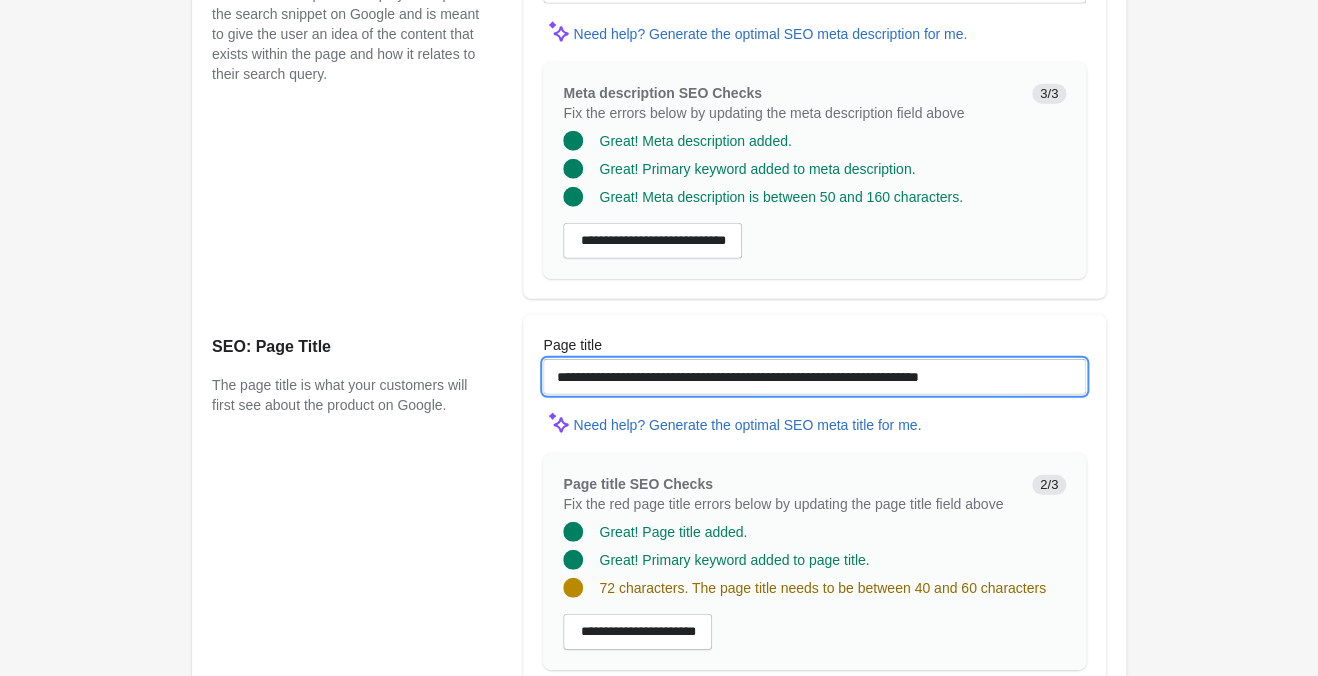 click on "**********" at bounding box center [814, 377] 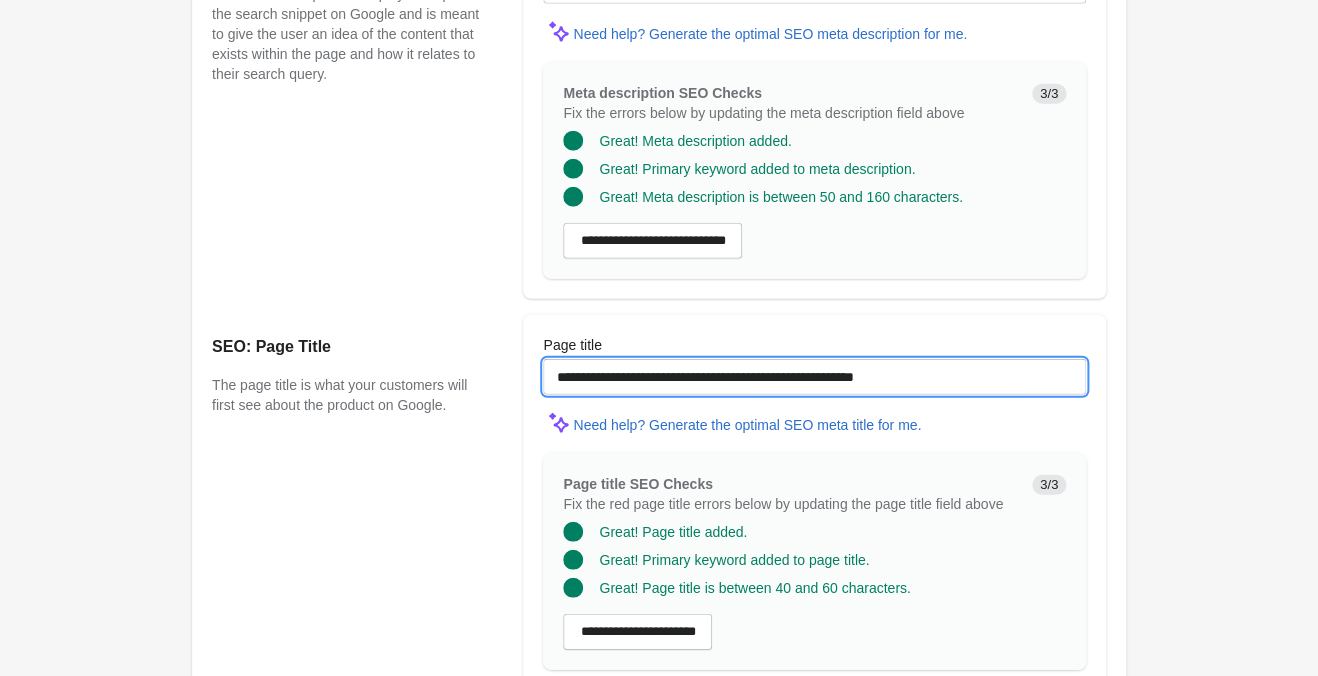 type on "**********" 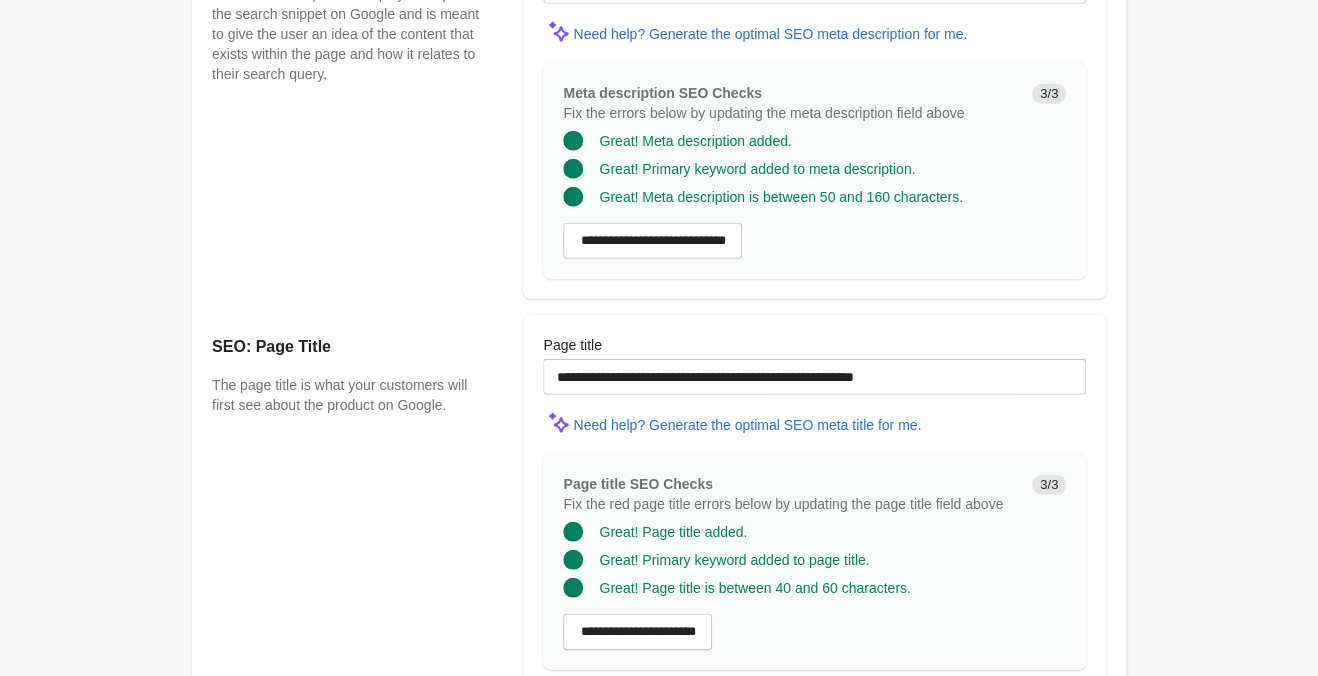 click on "Solid Black Mermaid Tank
Open on Shopify
Open on Shopify" at bounding box center (659, -453) 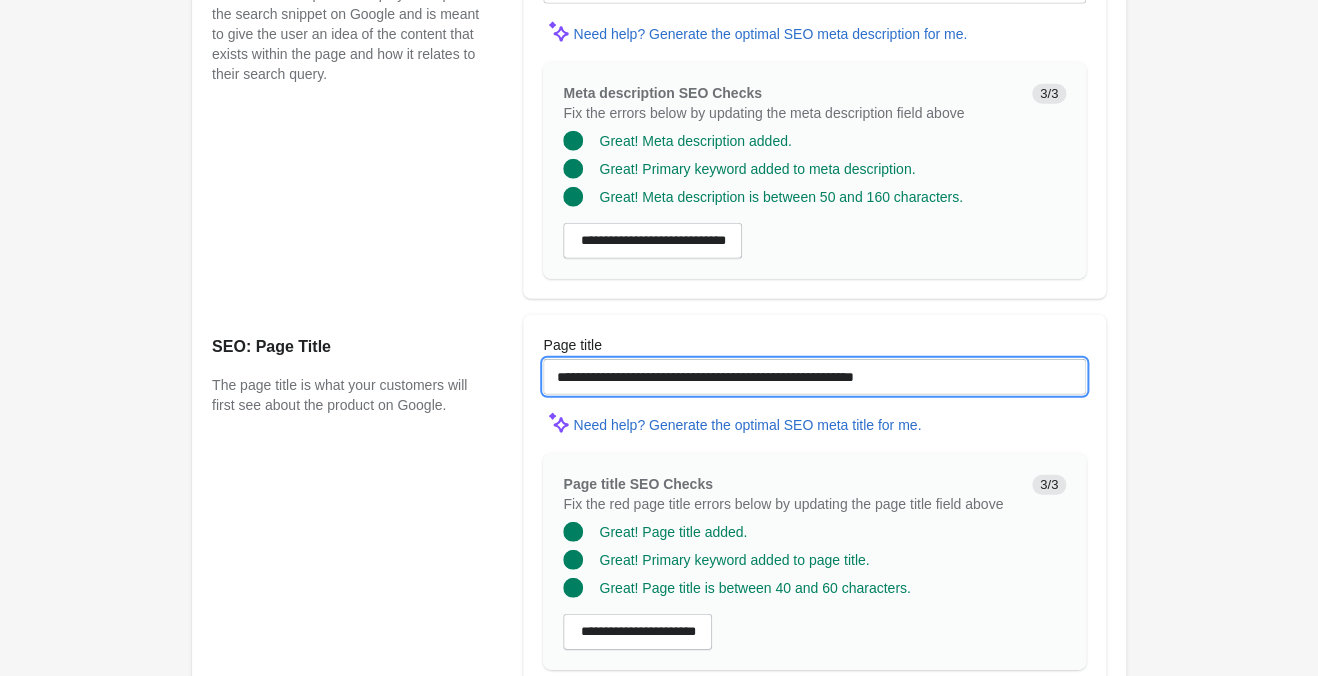 click on "**********" at bounding box center [814, 377] 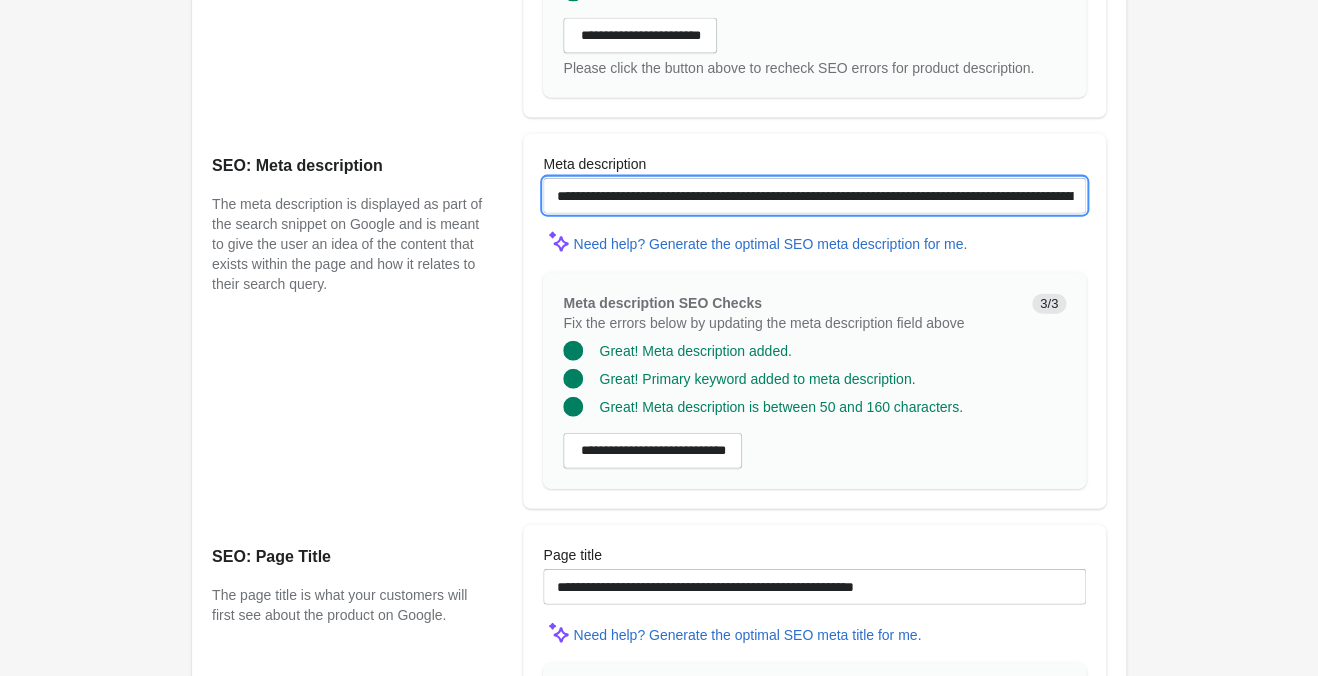 click on "**********" at bounding box center (814, 196) 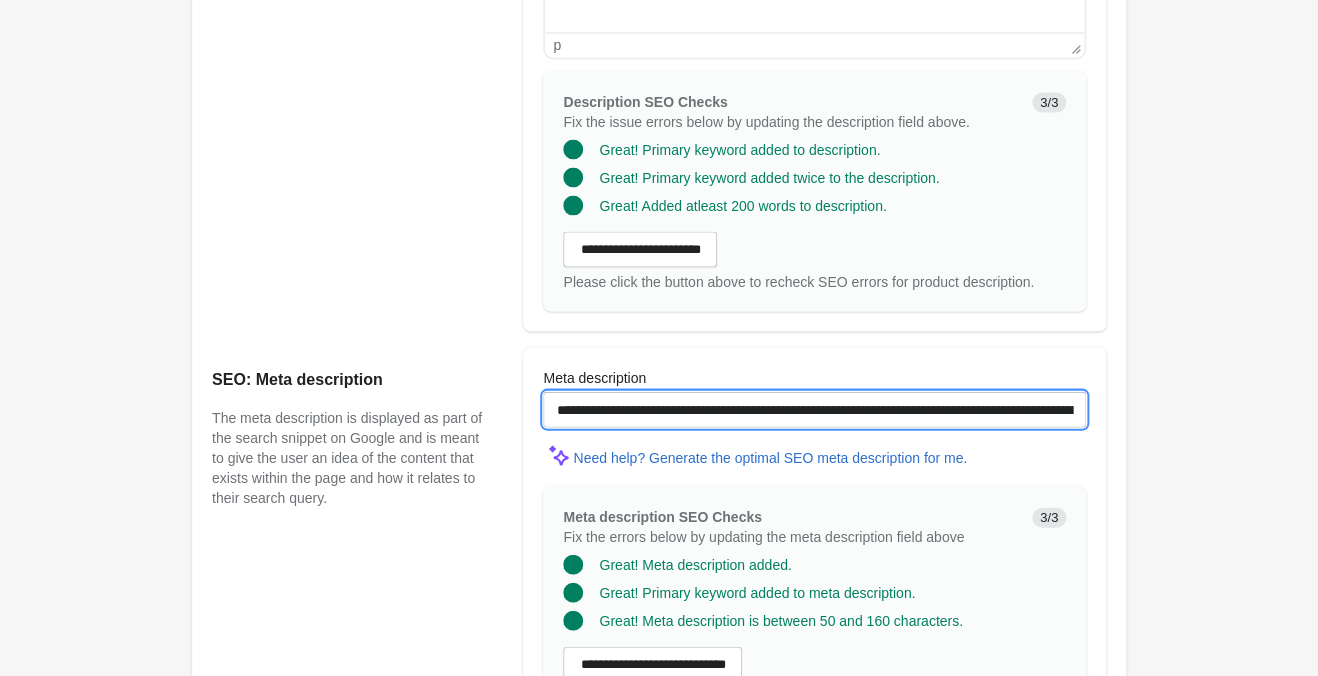 scroll, scrollTop: 1050, scrollLeft: 0, axis: vertical 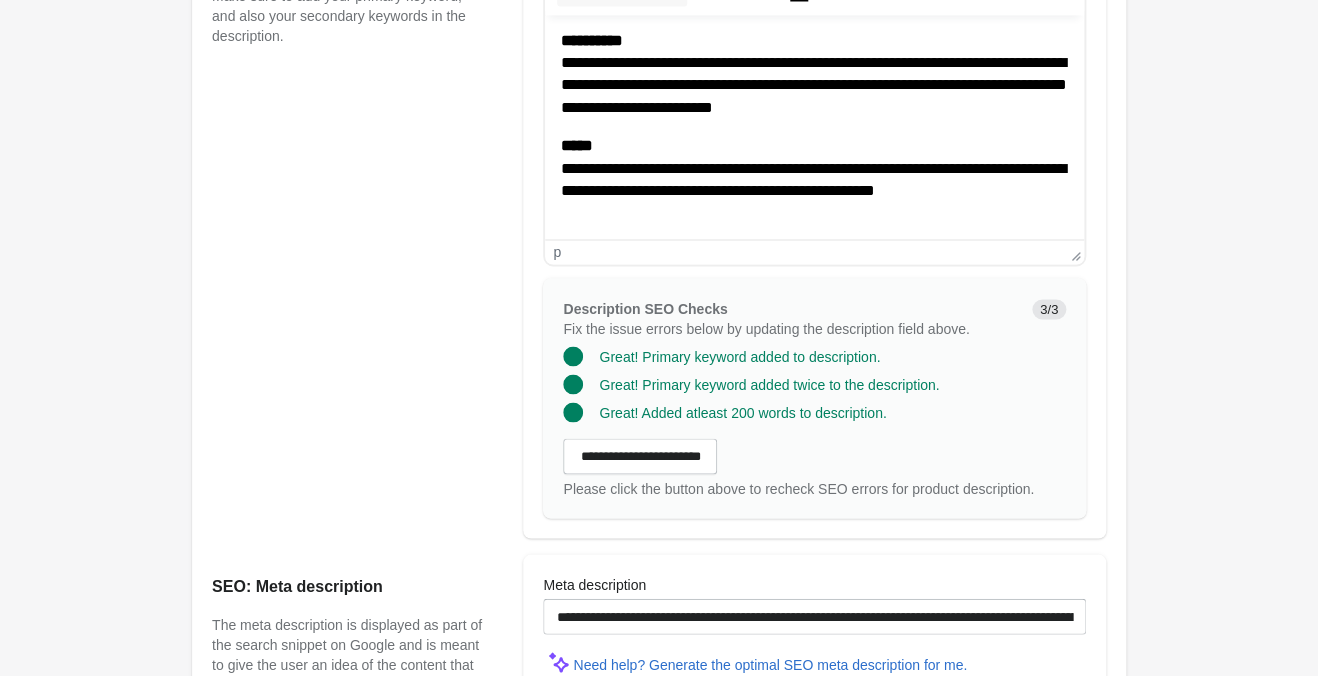 click on "**********" at bounding box center (814, 168) 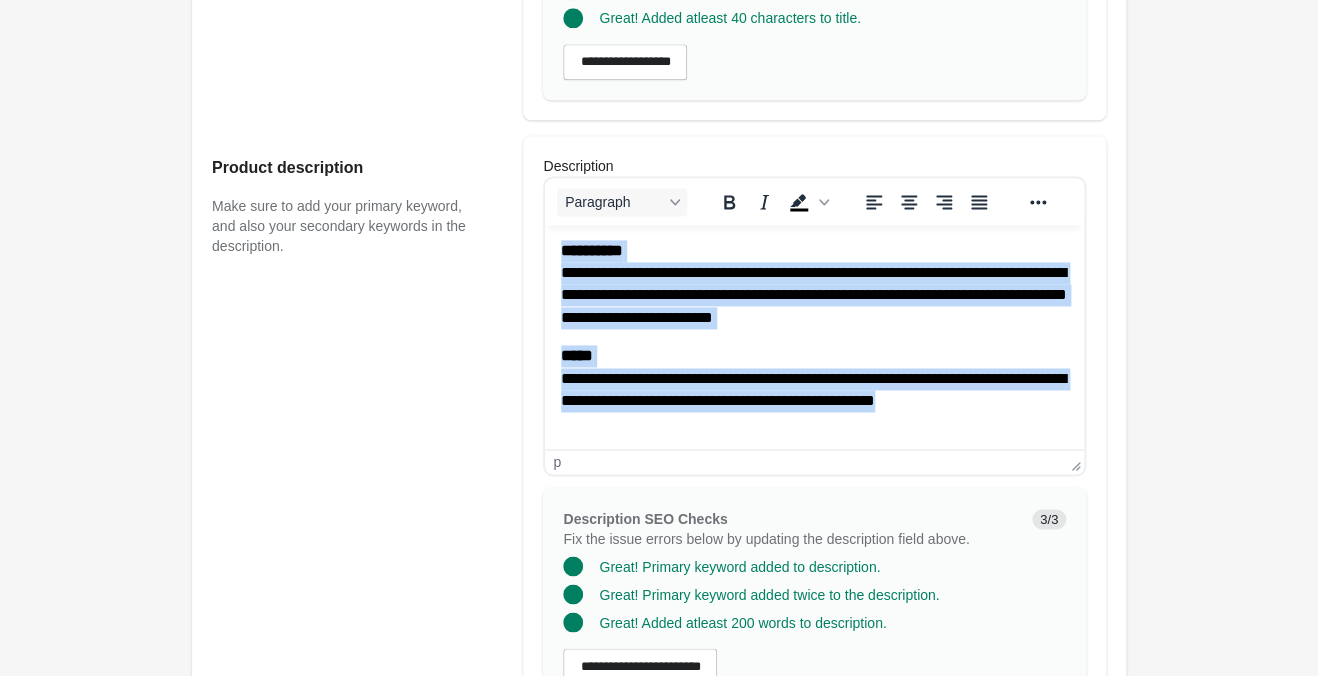 scroll, scrollTop: 630, scrollLeft: 0, axis: vertical 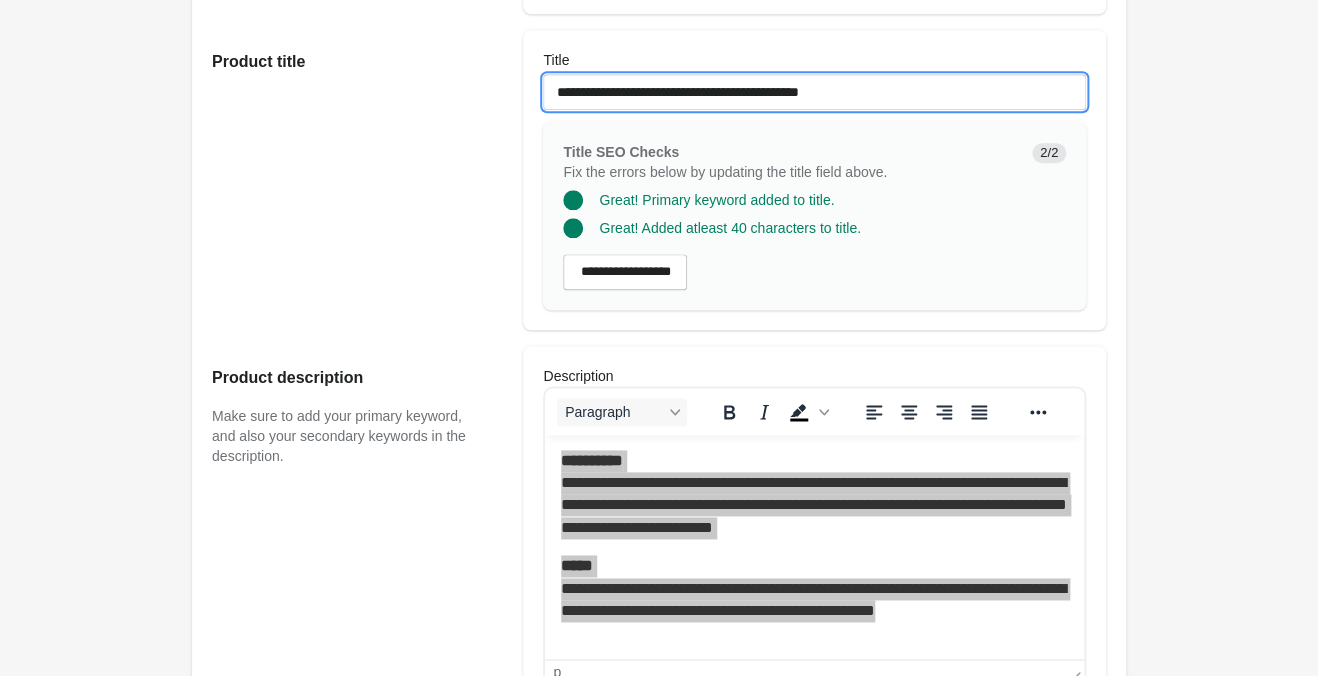 click on "**********" at bounding box center (814, 92) 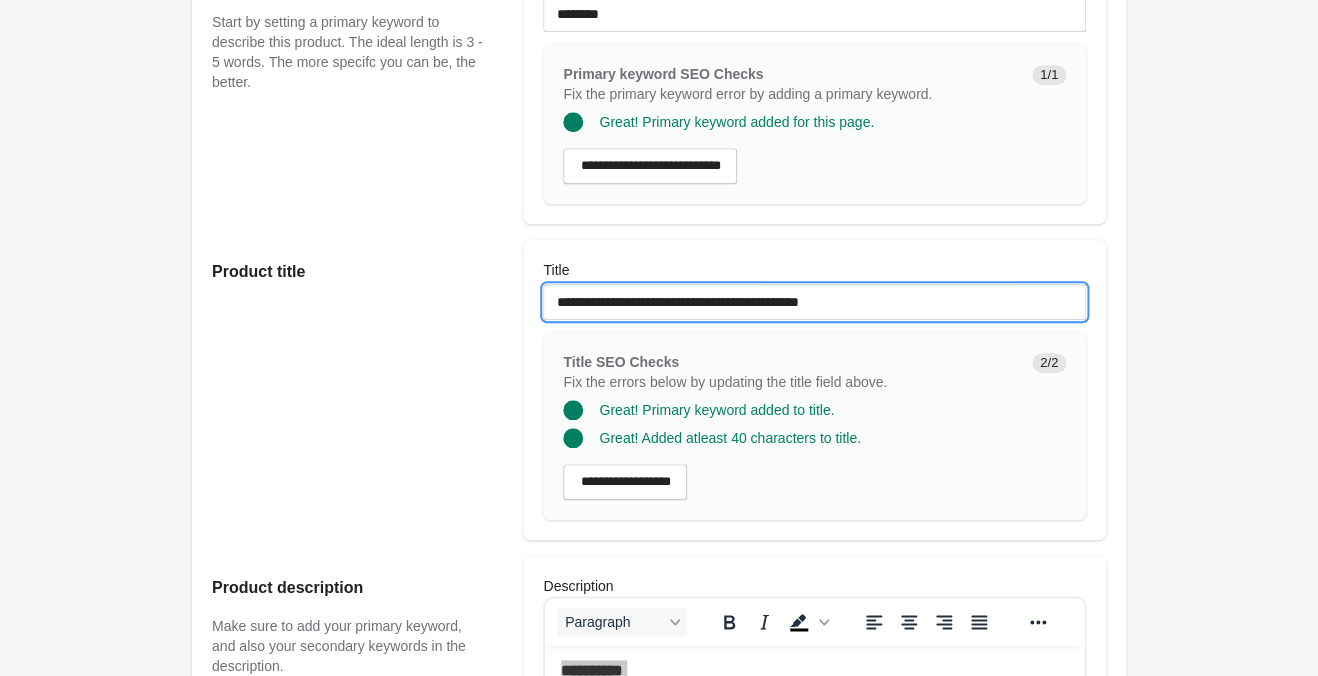 scroll, scrollTop: 210, scrollLeft: 0, axis: vertical 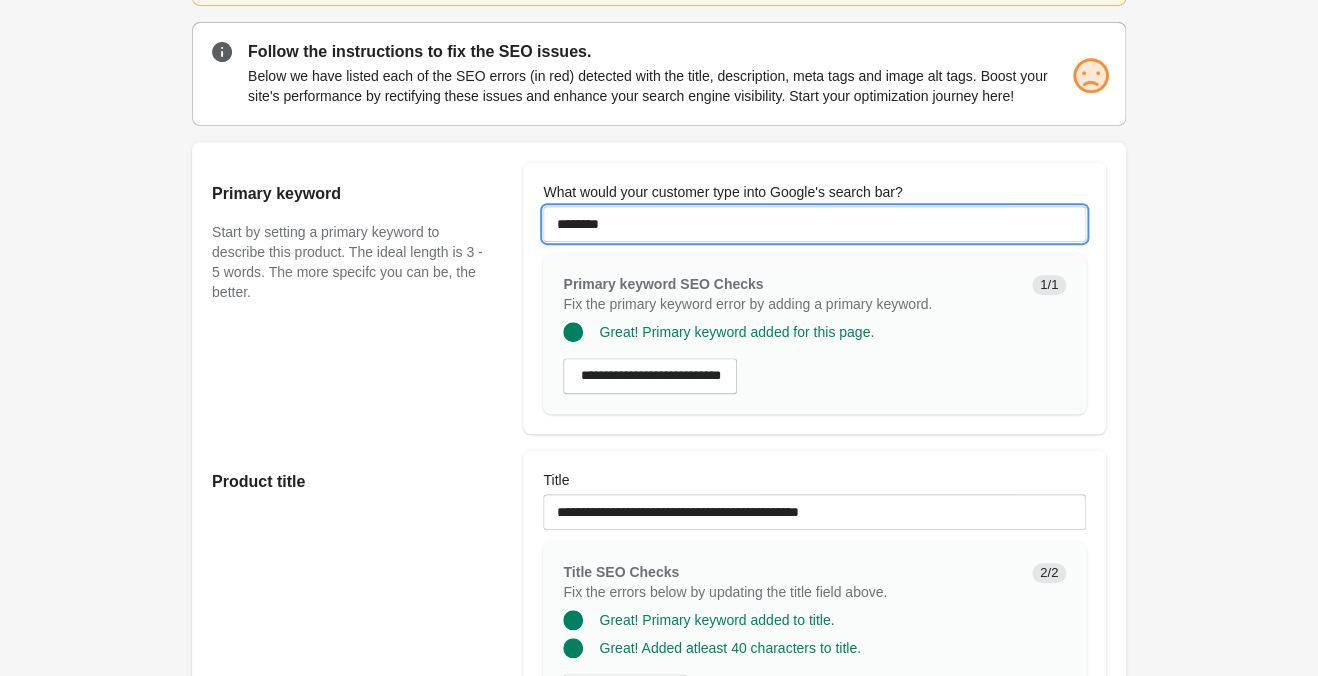 click on "********" at bounding box center [814, 224] 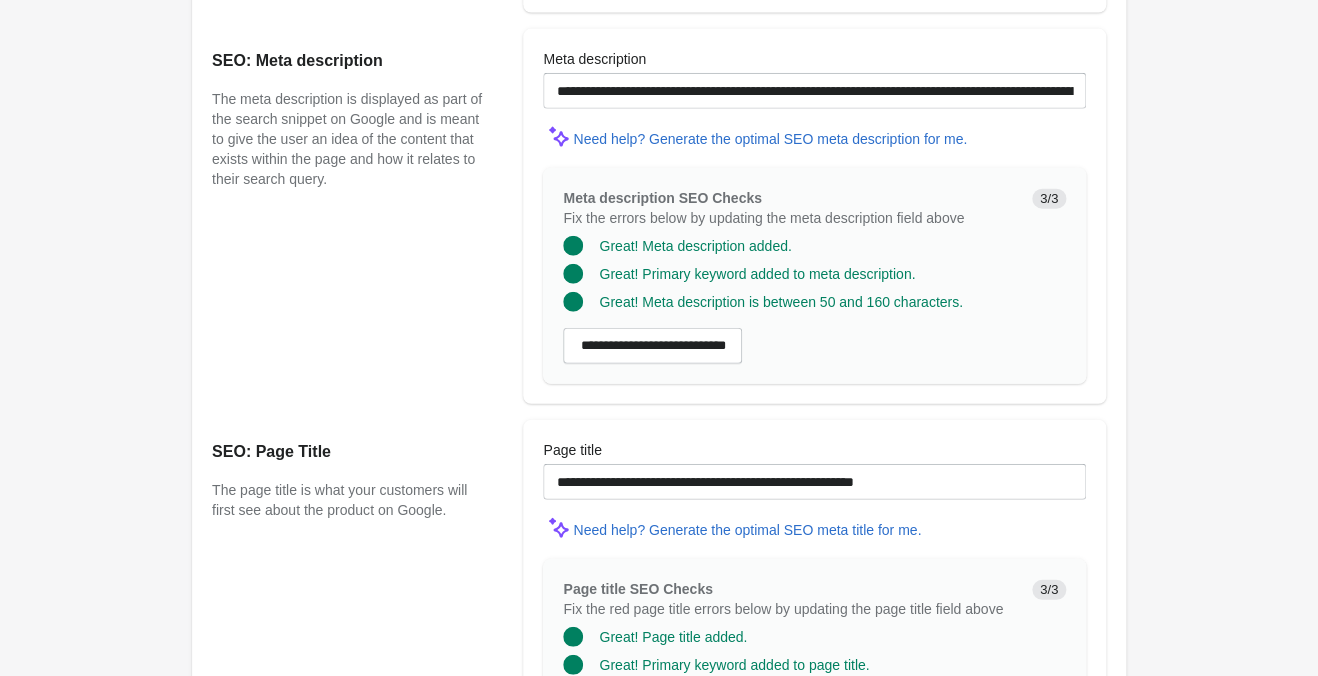 scroll, scrollTop: 1776, scrollLeft: 0, axis: vertical 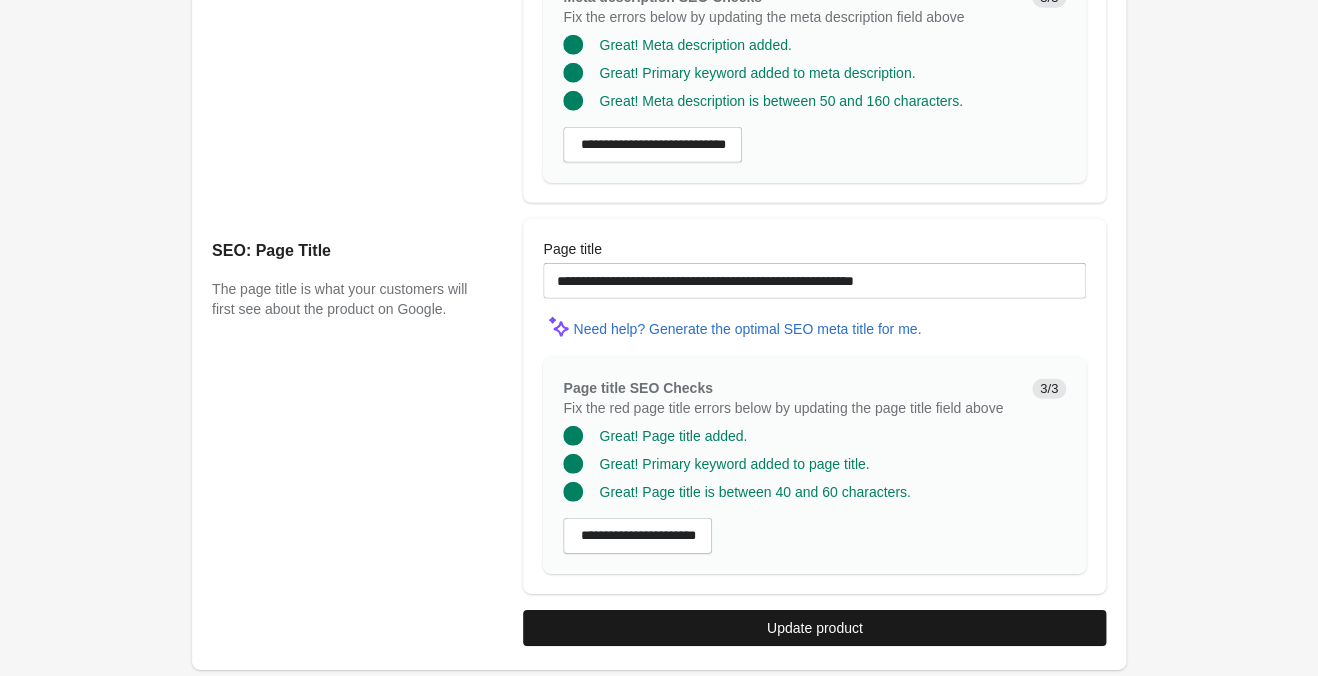 click on "Update product" at bounding box center (815, 628) 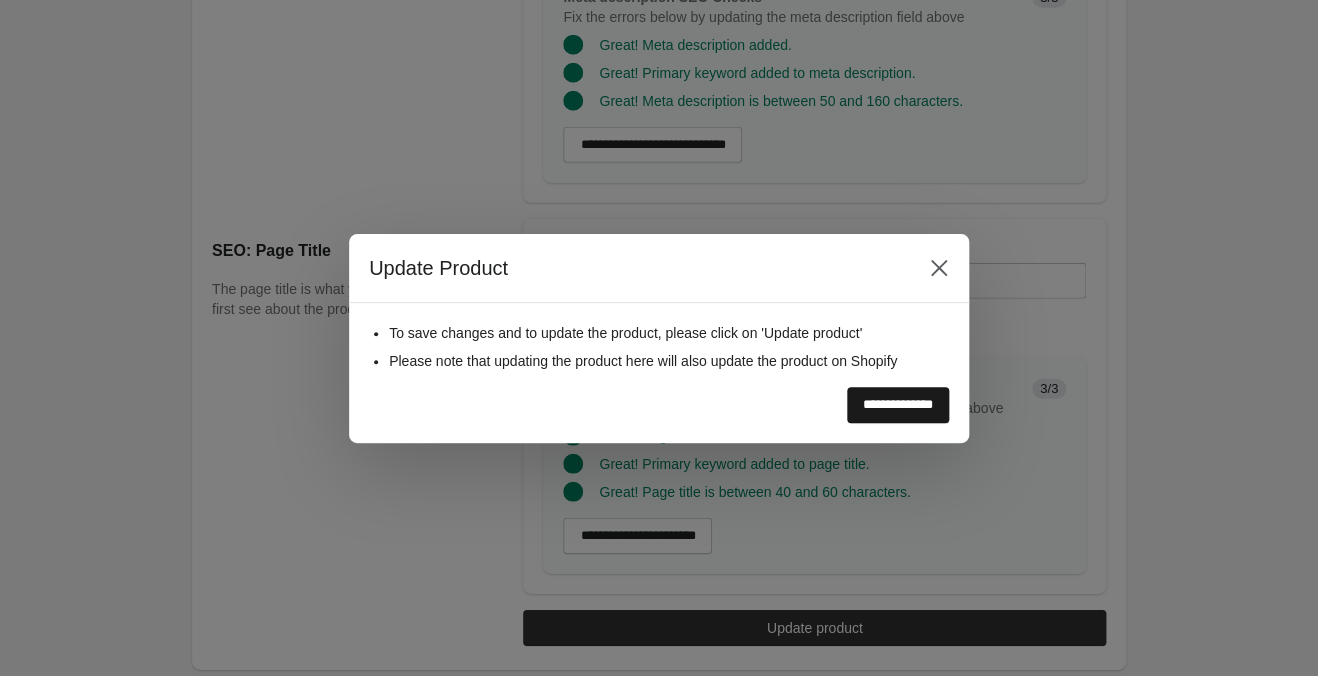 click on "**********" at bounding box center [898, 405] 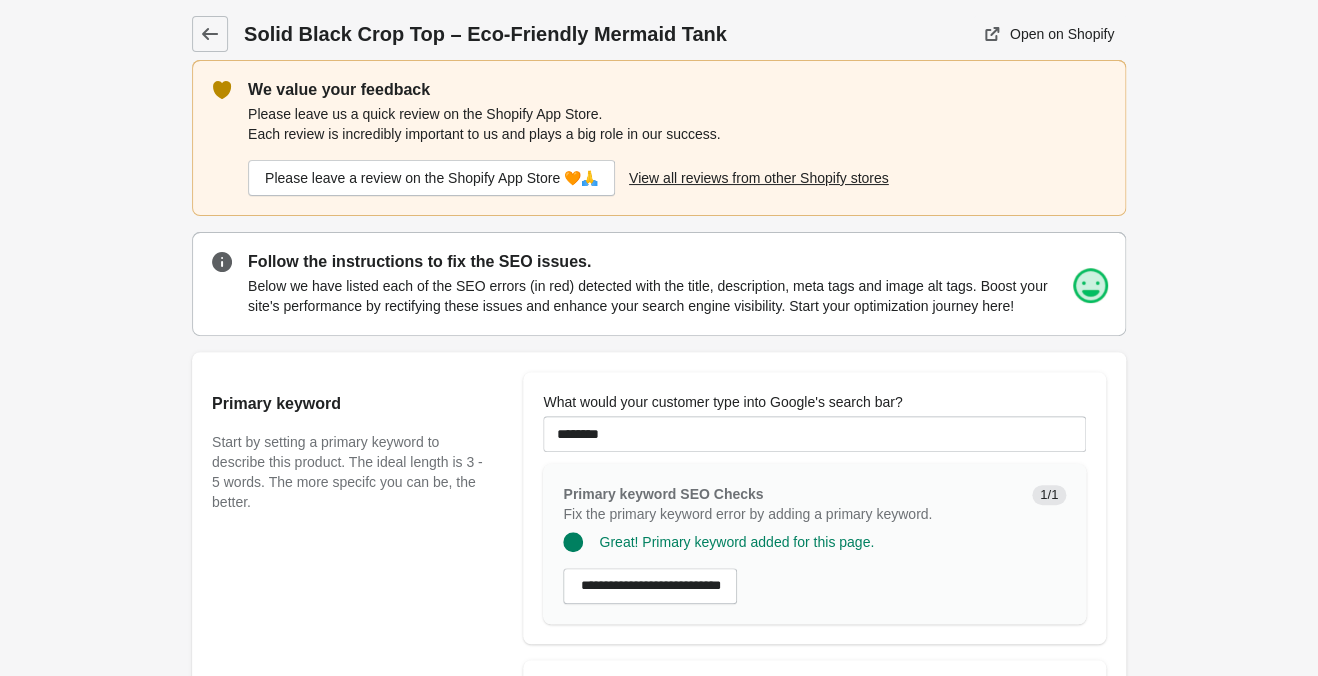 scroll, scrollTop: 0, scrollLeft: 0, axis: both 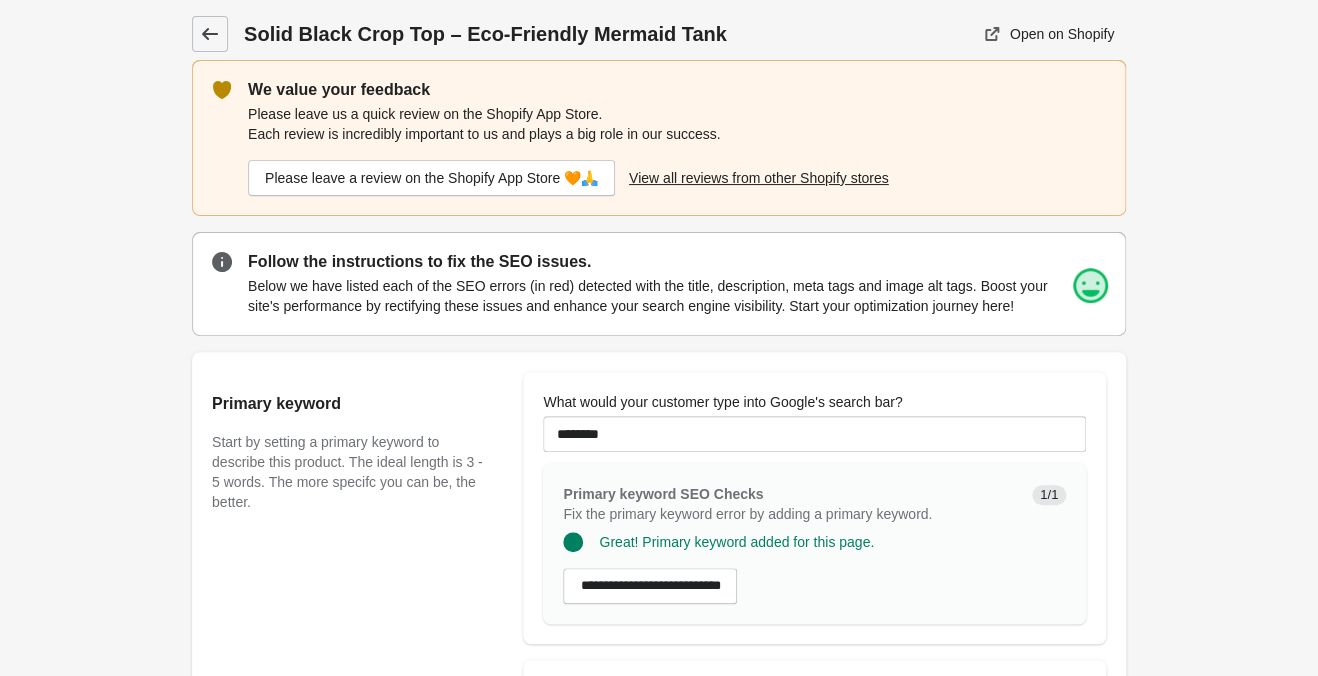 click at bounding box center [210, 34] 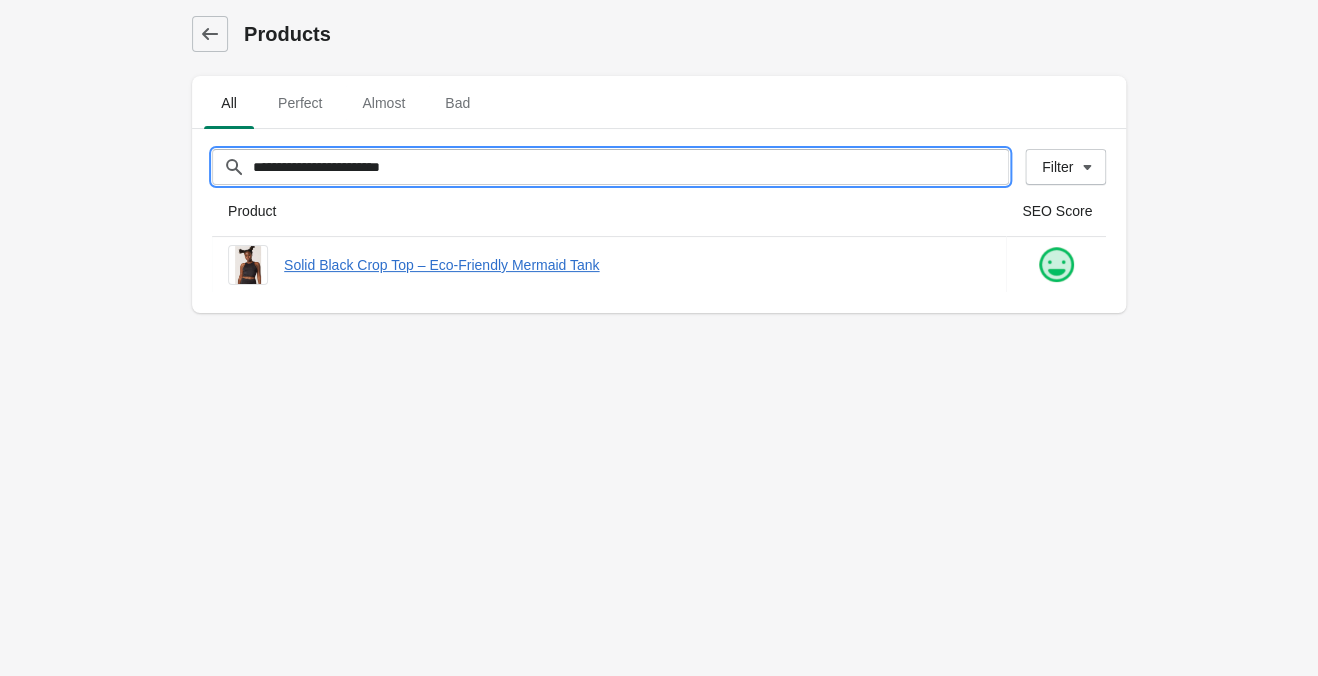 drag, startPoint x: 653, startPoint y: 173, endPoint x: -207, endPoint y: 143, distance: 860.5231 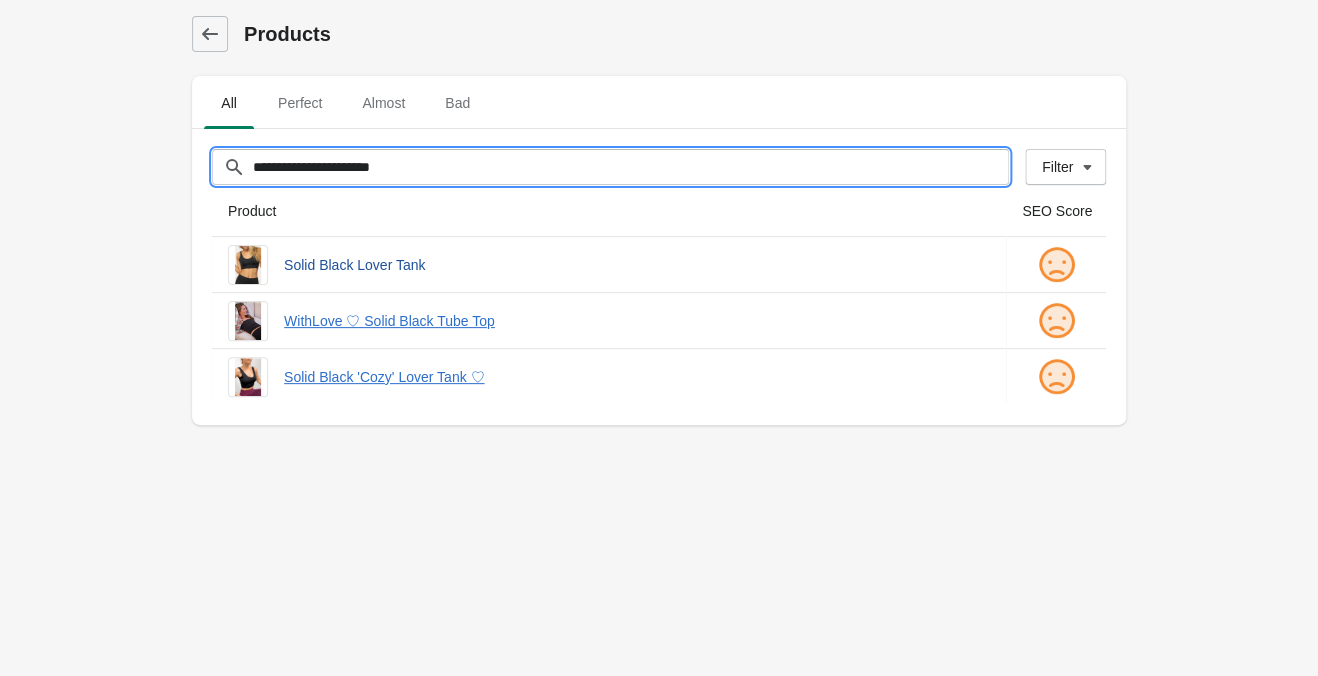 type on "**********" 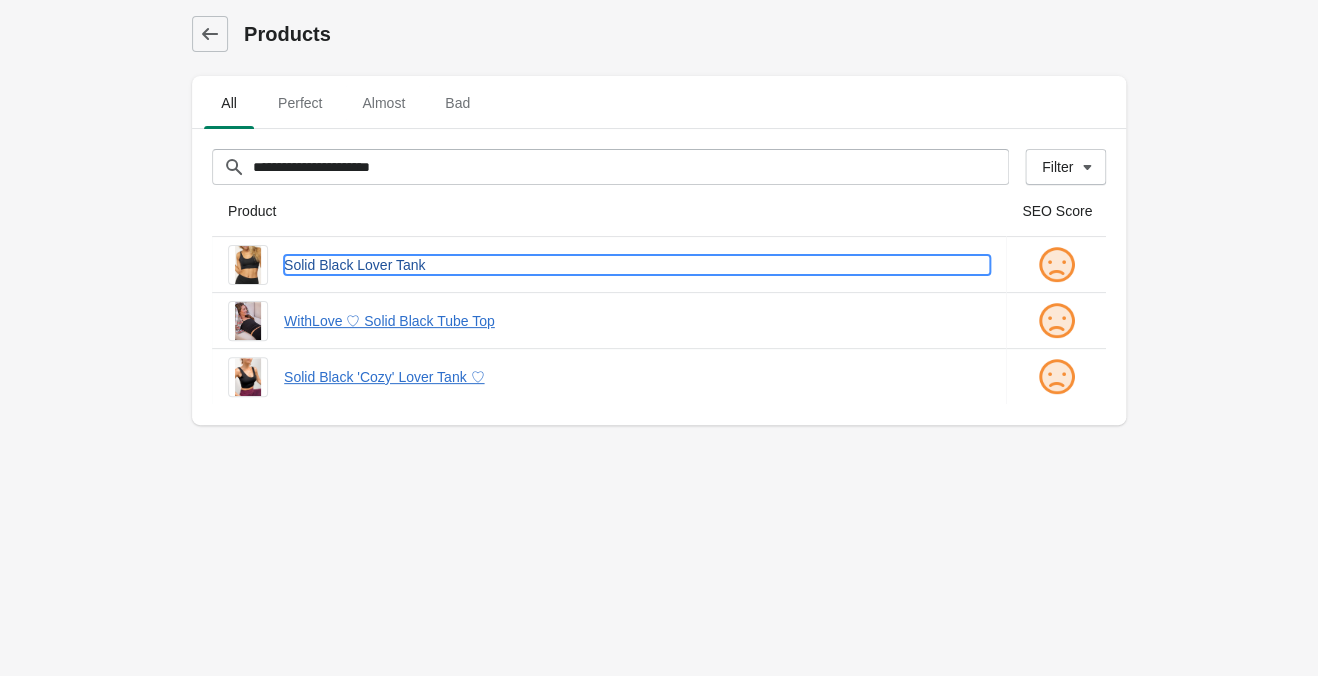 click on "Solid Black Lover Tank" at bounding box center [637, 265] 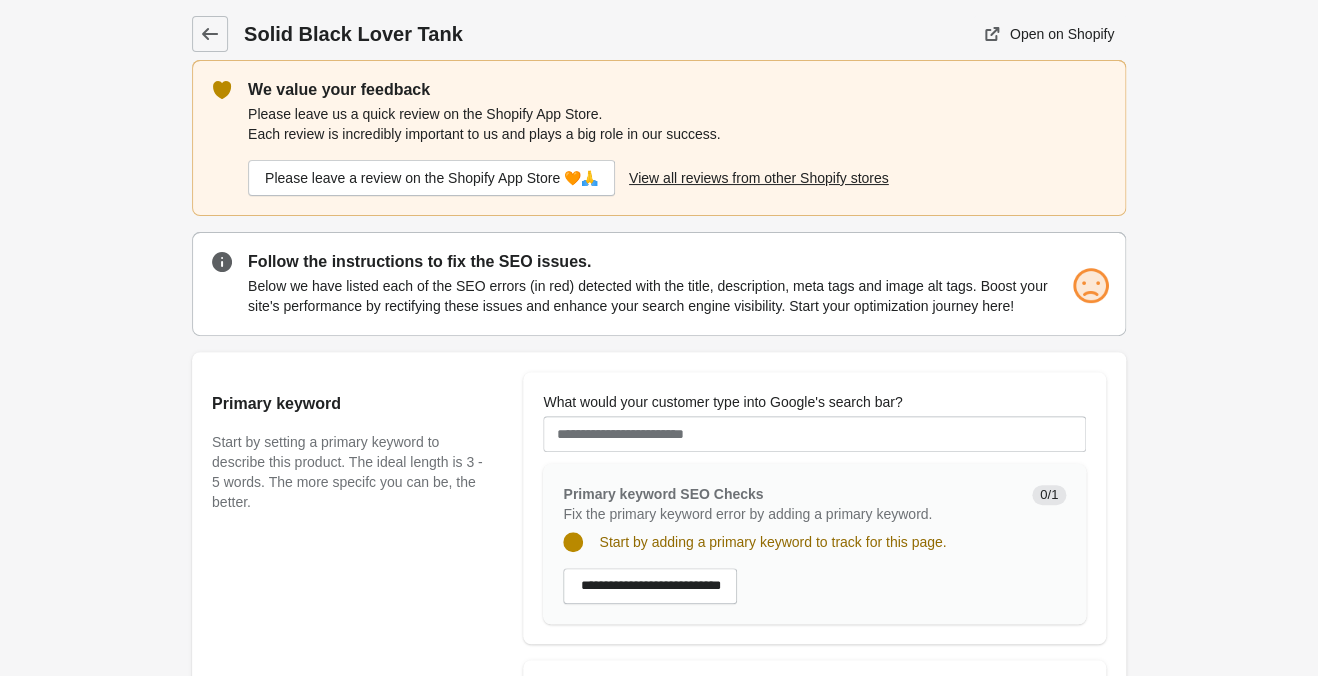 scroll, scrollTop: 0, scrollLeft: 0, axis: both 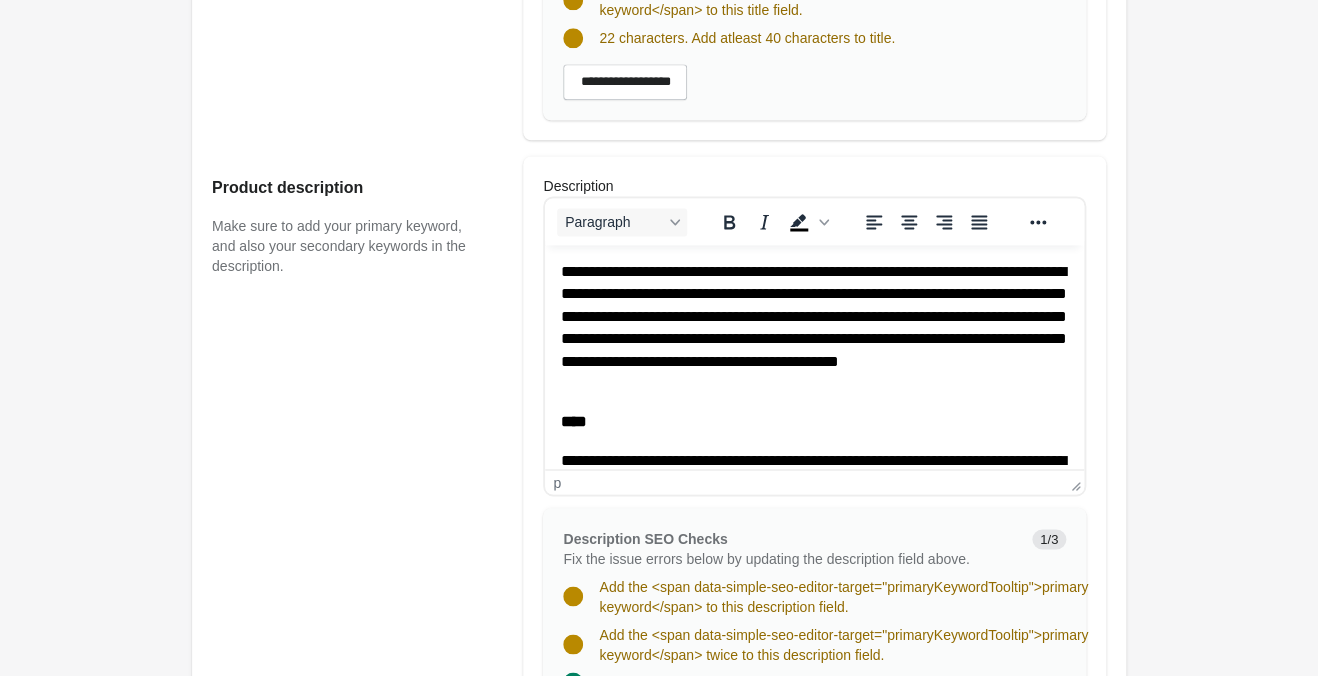click on "**********" at bounding box center [814, 328] 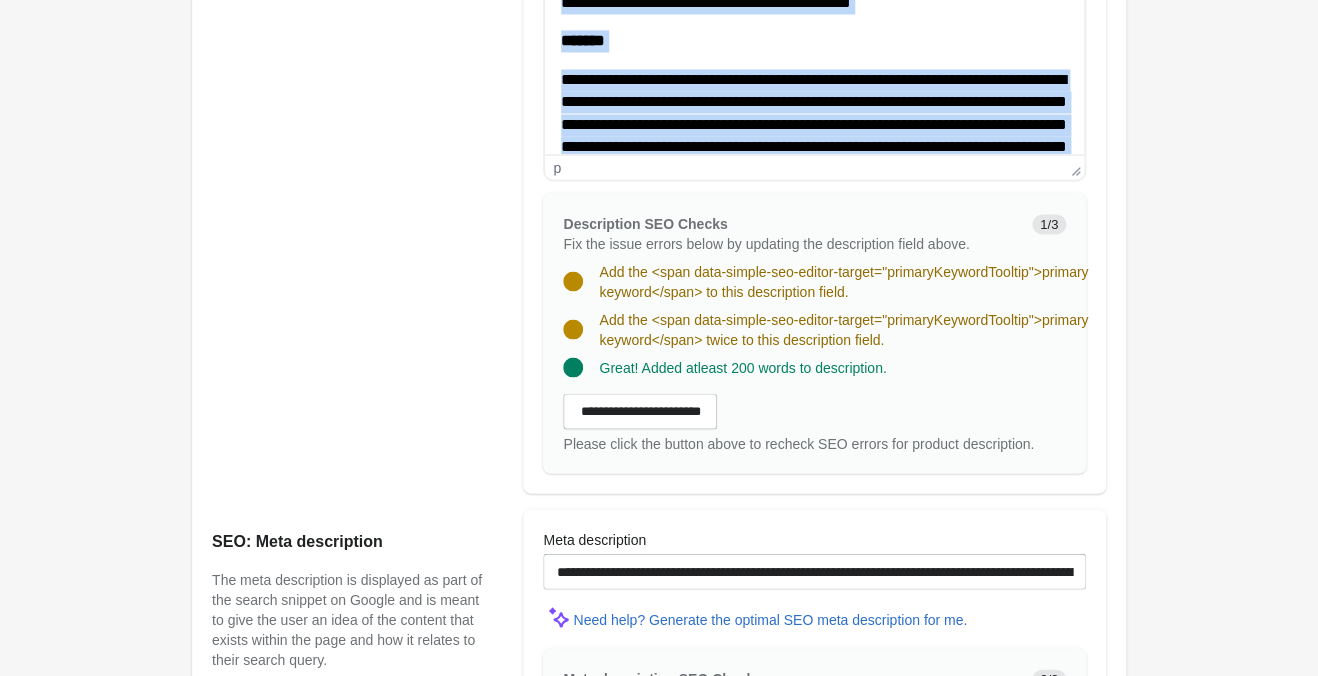 scroll, scrollTop: 1365, scrollLeft: 0, axis: vertical 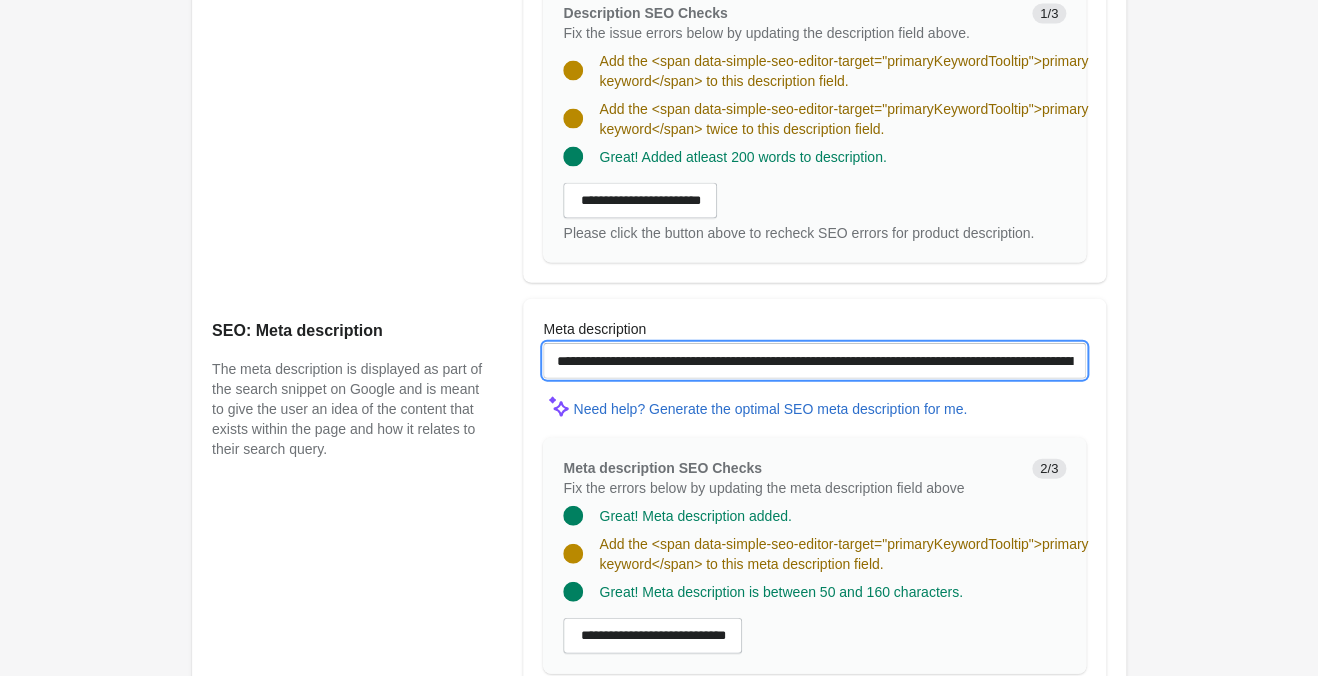 click on "**********" at bounding box center (814, 361) 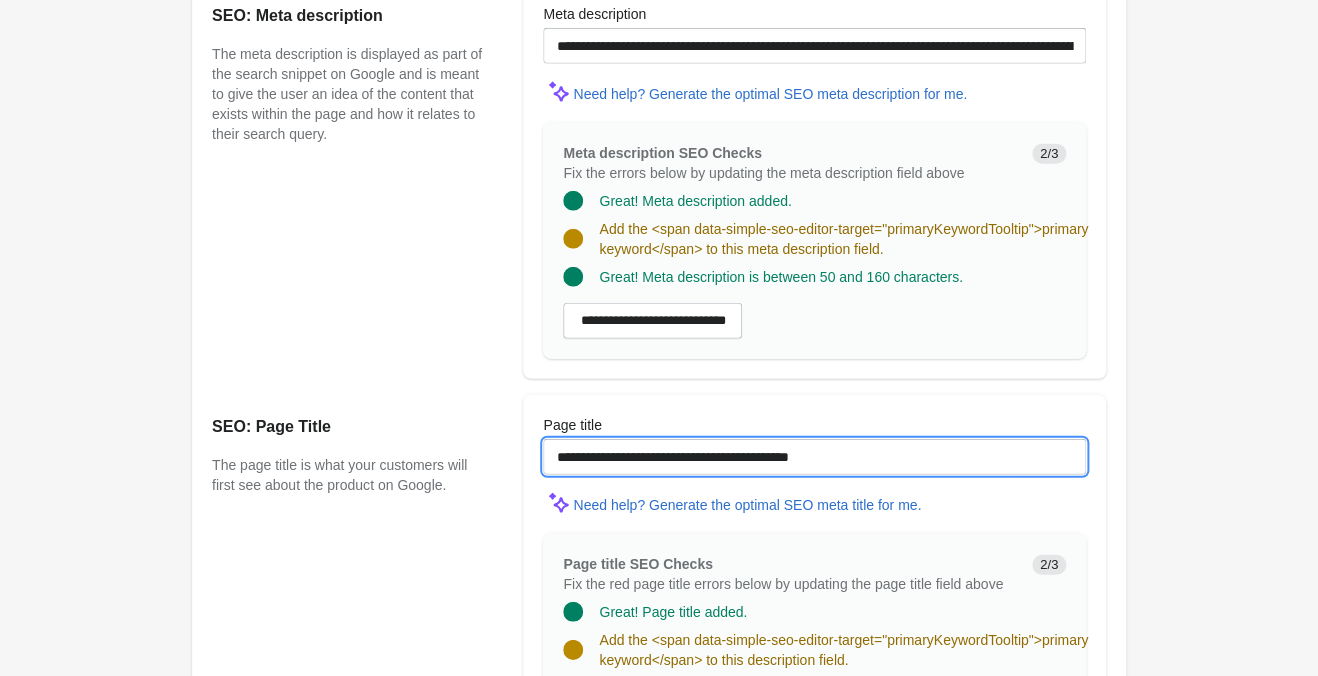 click on "**********" at bounding box center [814, 457] 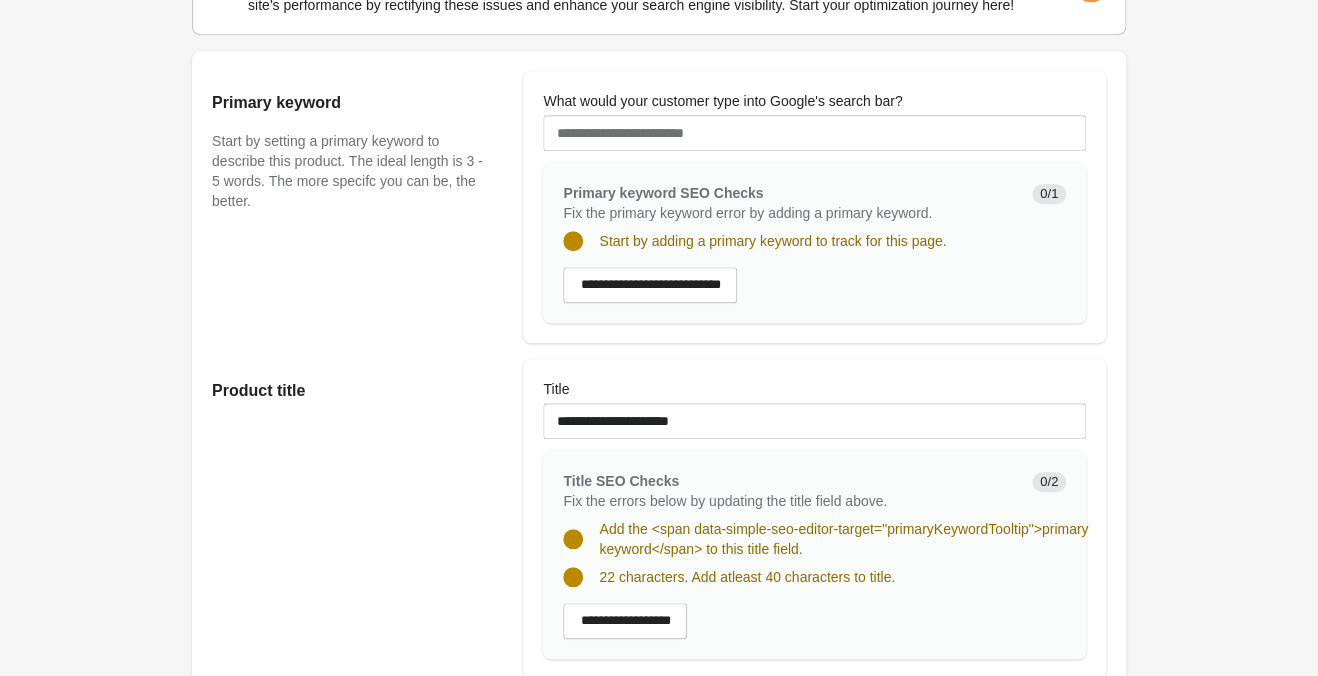 scroll, scrollTop: 0, scrollLeft: 0, axis: both 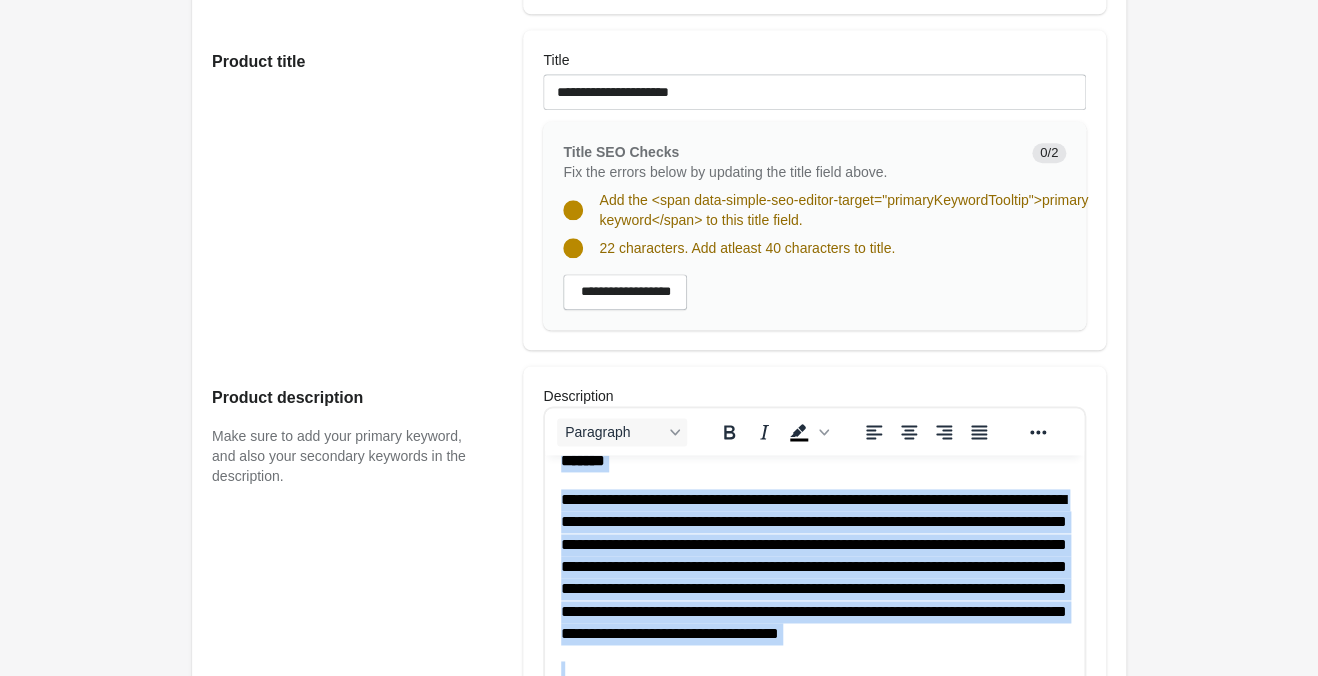 click on "**********" at bounding box center [814, 566] 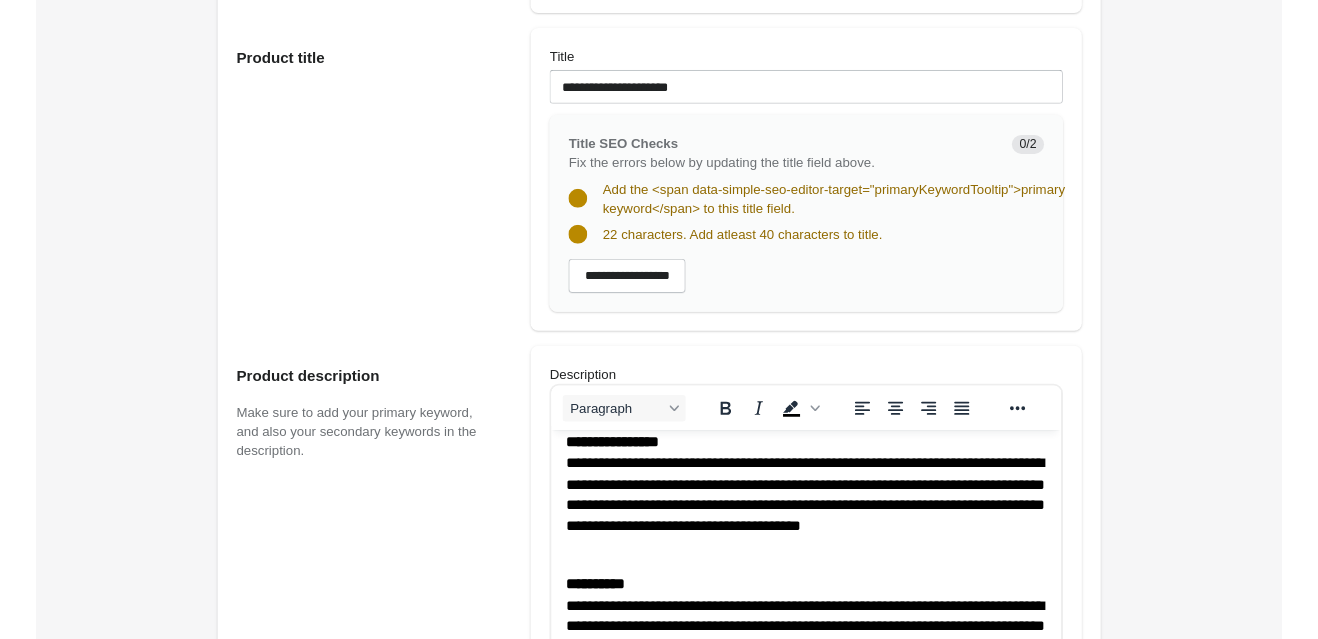 scroll, scrollTop: 453, scrollLeft: 0, axis: vertical 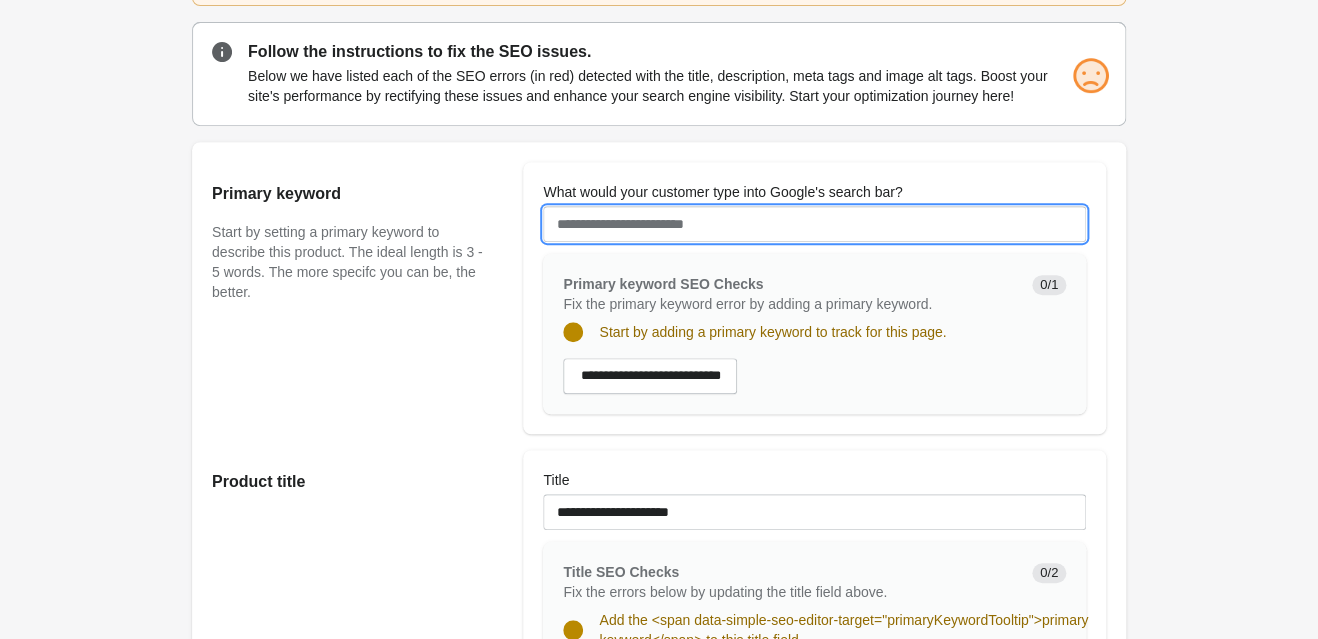 click on "What would your customer type into Google's search bar?" at bounding box center [814, 224] 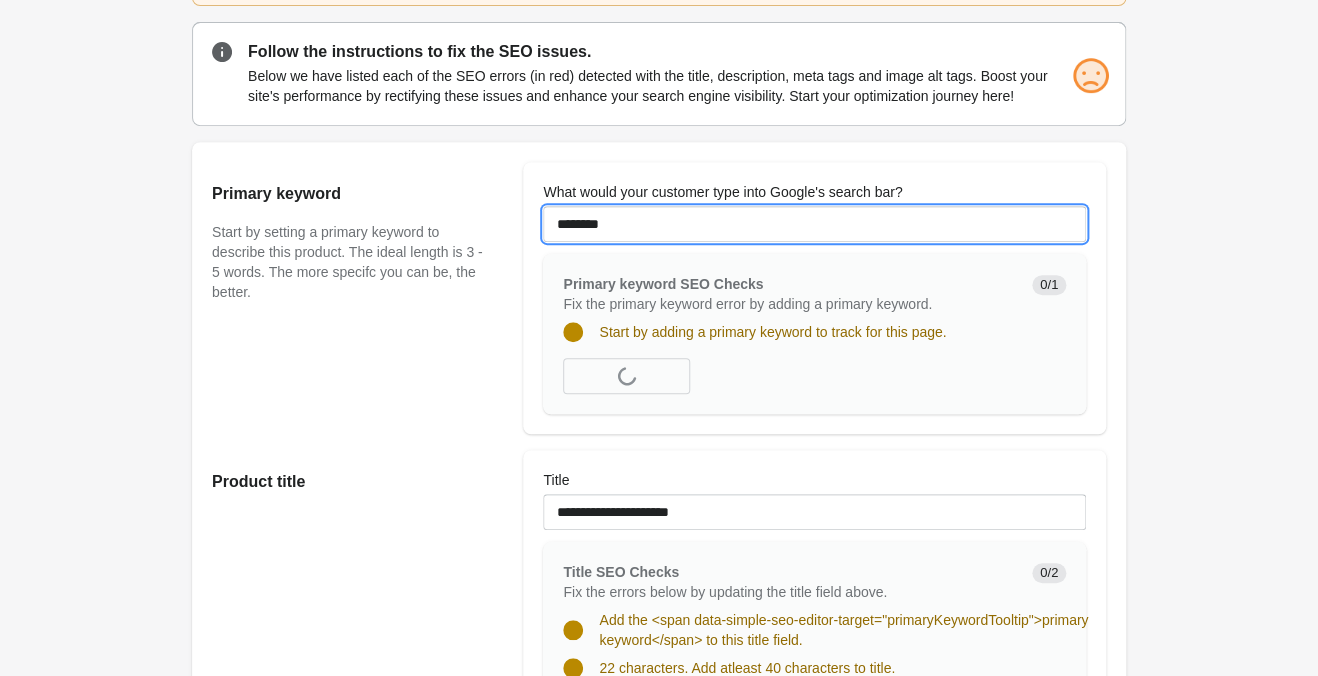 type on "********" 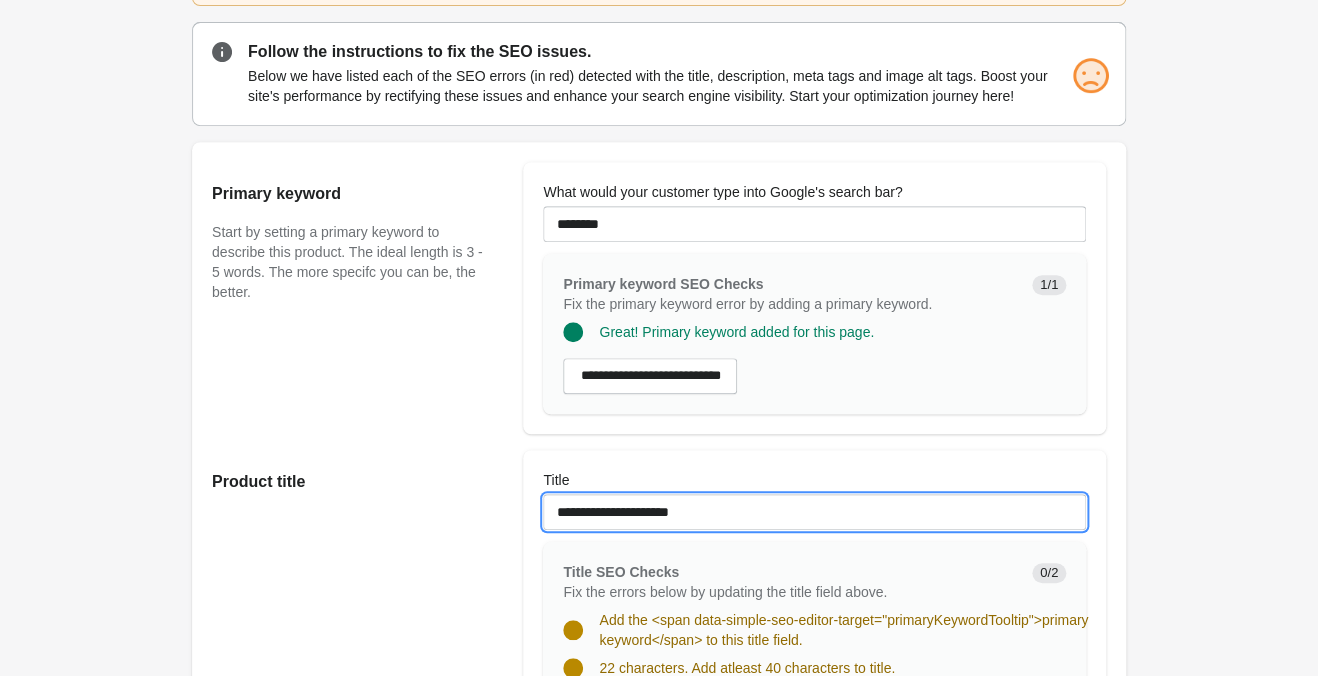 drag, startPoint x: 717, startPoint y: 508, endPoint x: 316, endPoint y: 458, distance: 404.1052 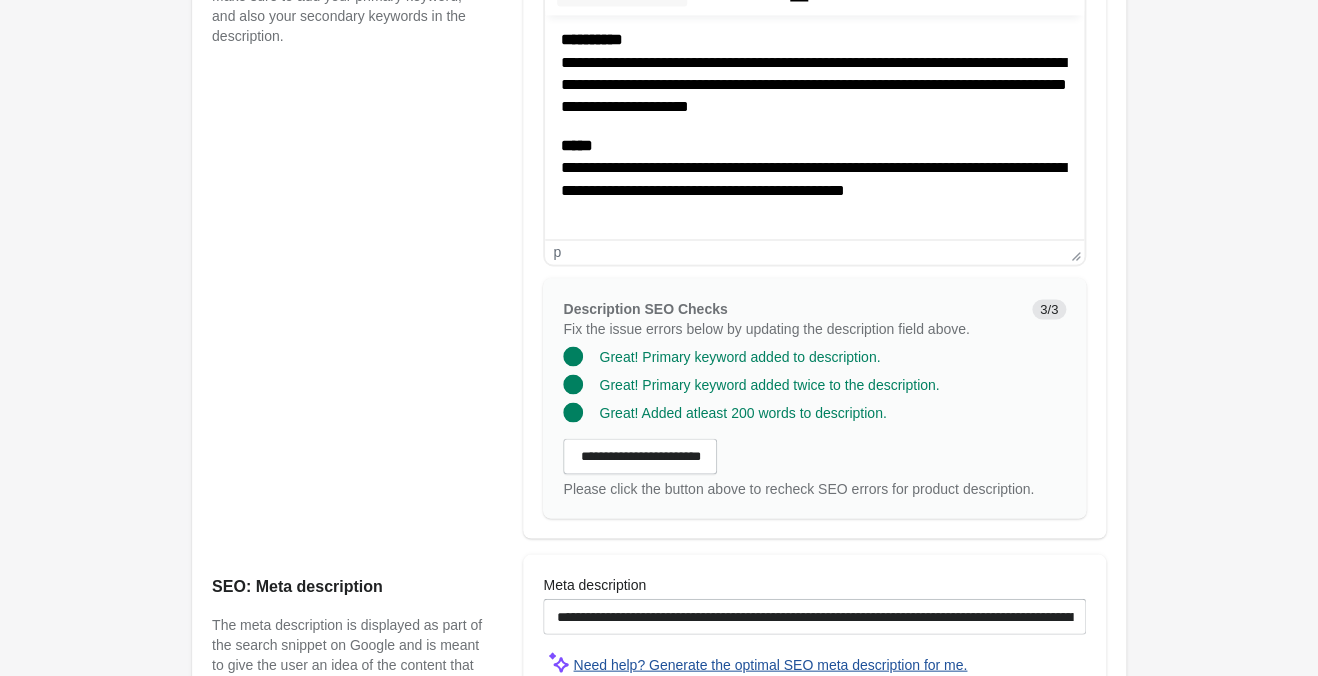 scroll, scrollTop: 1260, scrollLeft: 0, axis: vertical 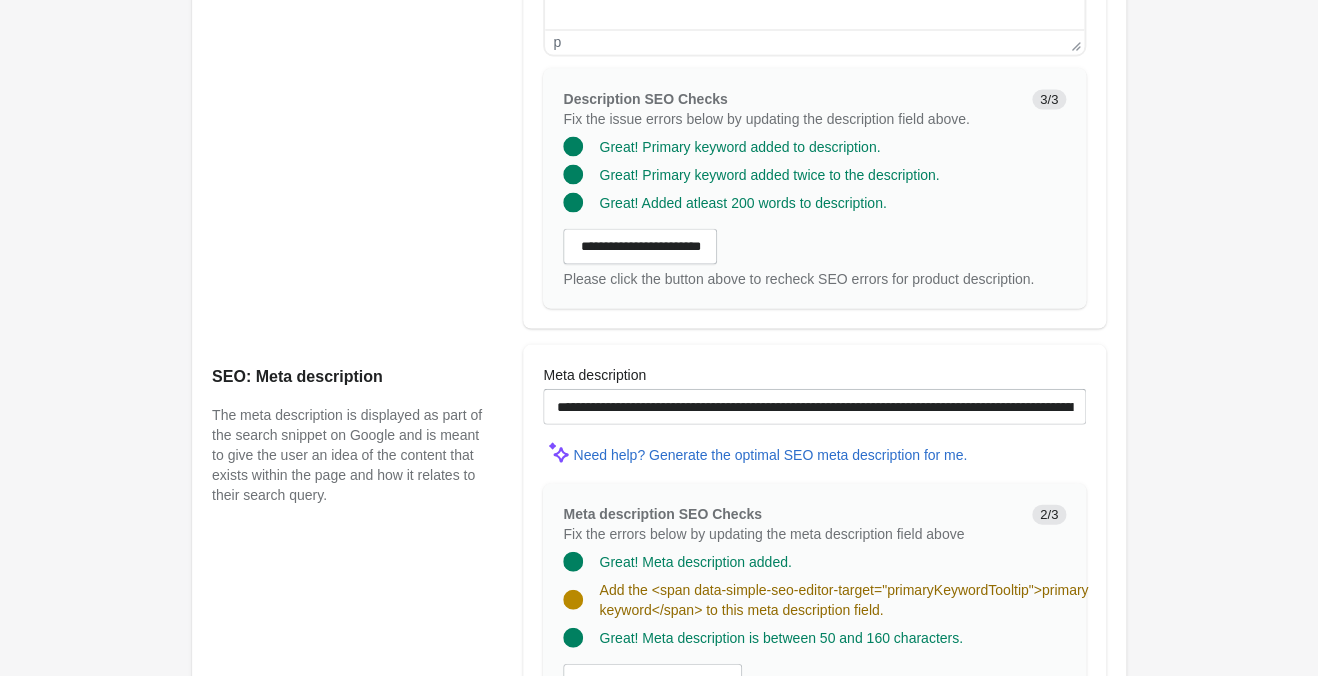 type on "**********" 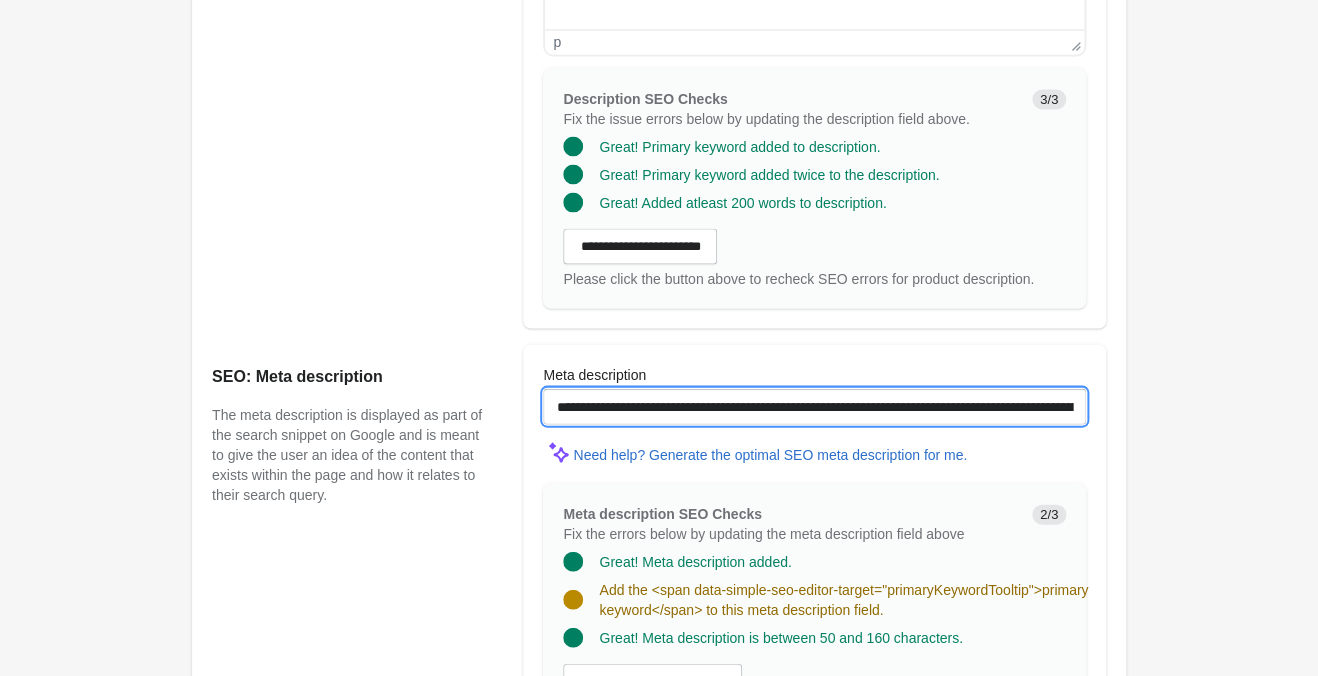 click on "**********" at bounding box center (814, 406) 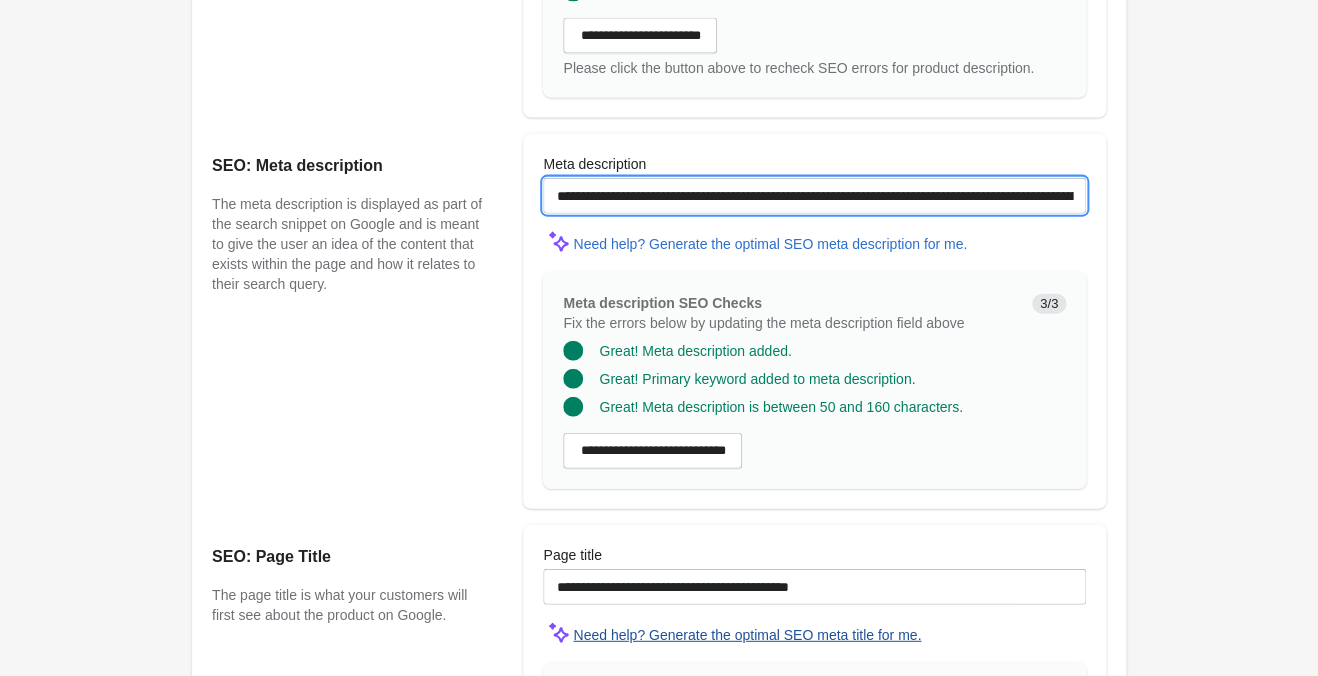 scroll, scrollTop: 1680, scrollLeft: 0, axis: vertical 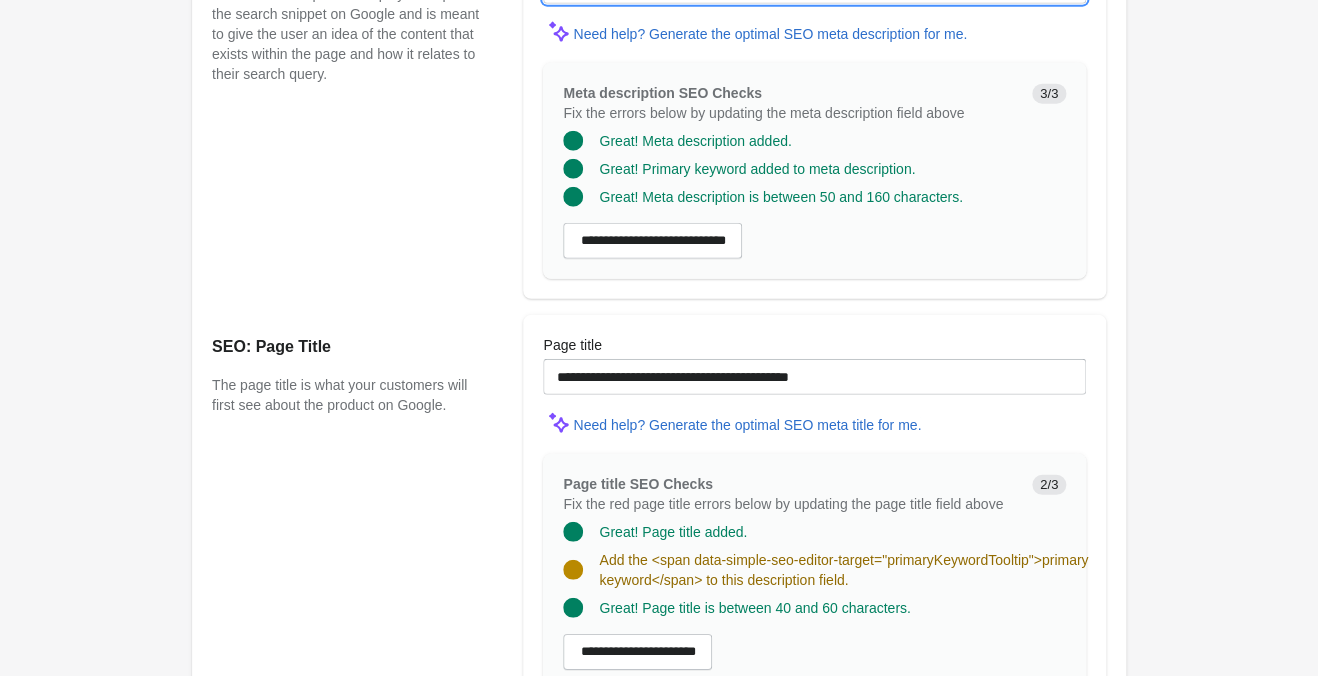 type on "**********" 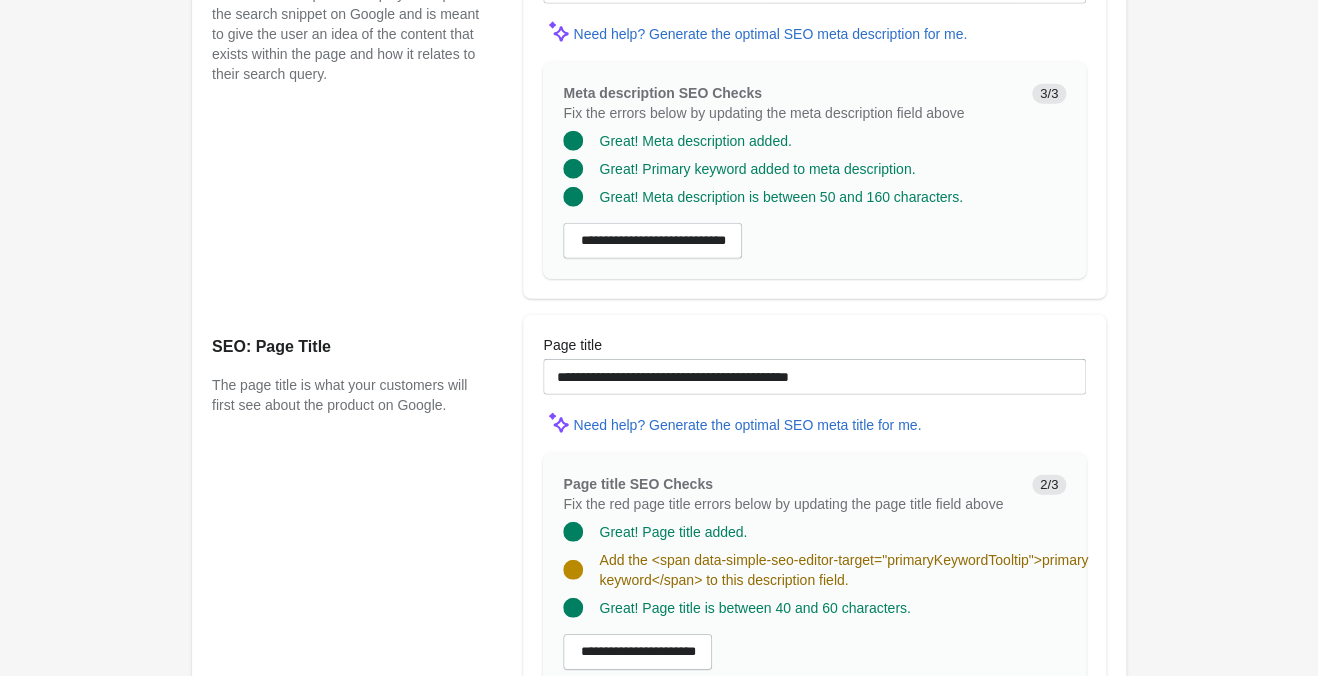 click at bounding box center [814, 401] 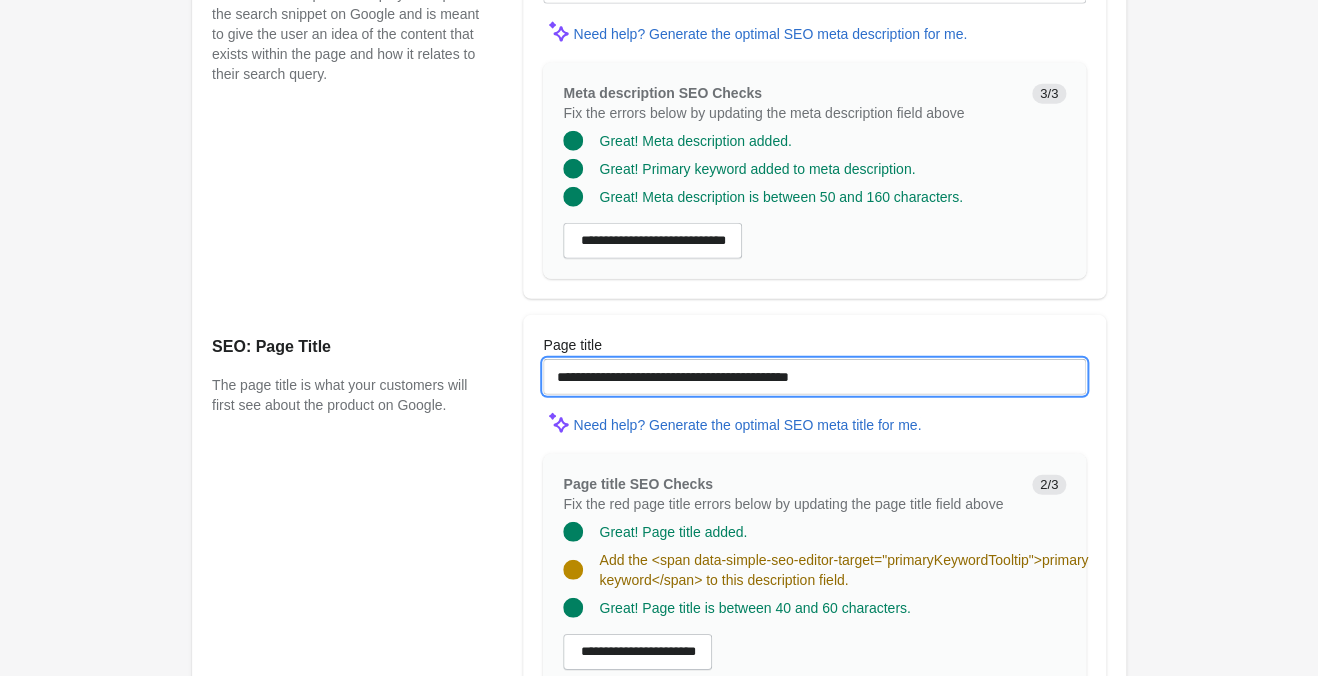 click on "**********" at bounding box center [814, 377] 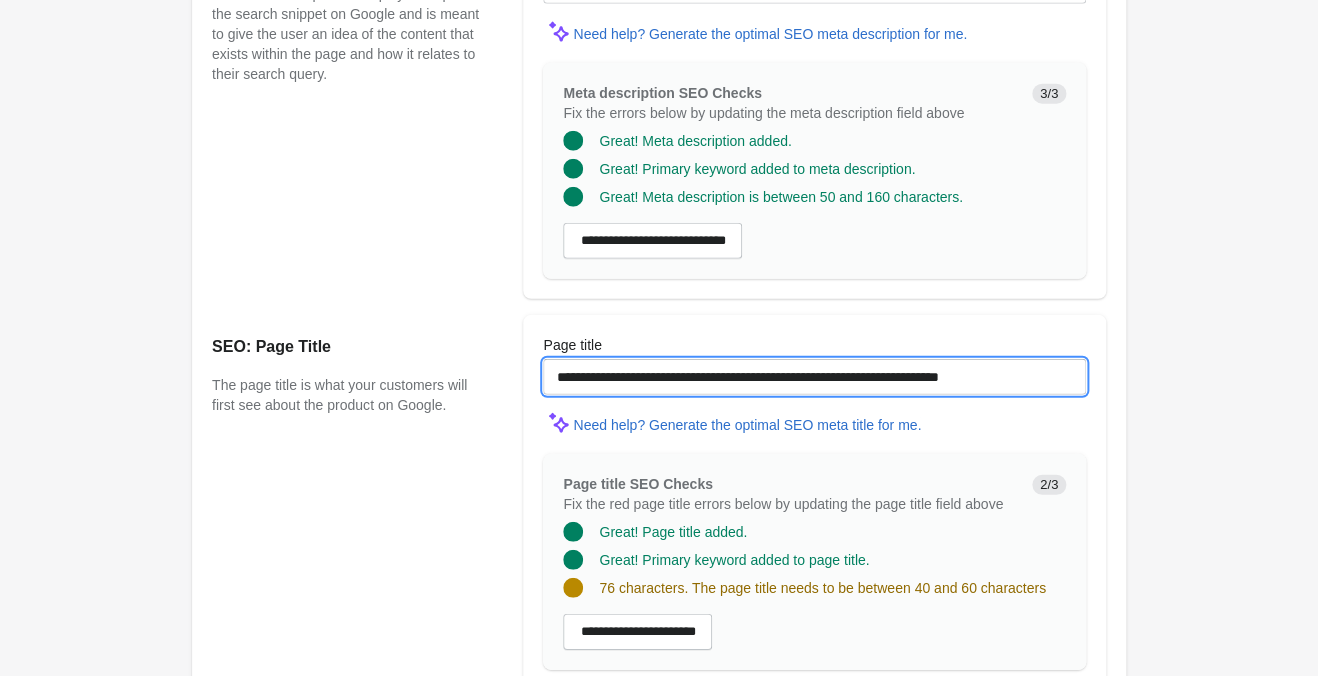 click on "**********" at bounding box center [814, 377] 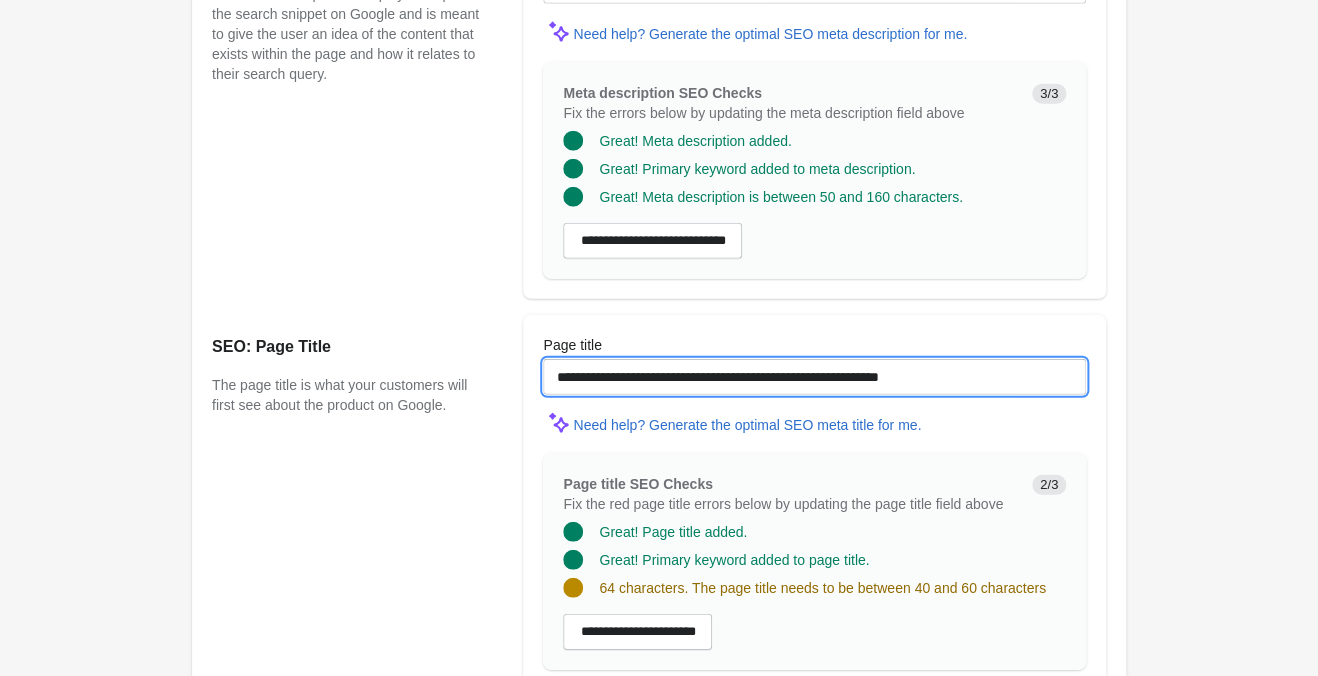 click on "**********" at bounding box center [814, 377] 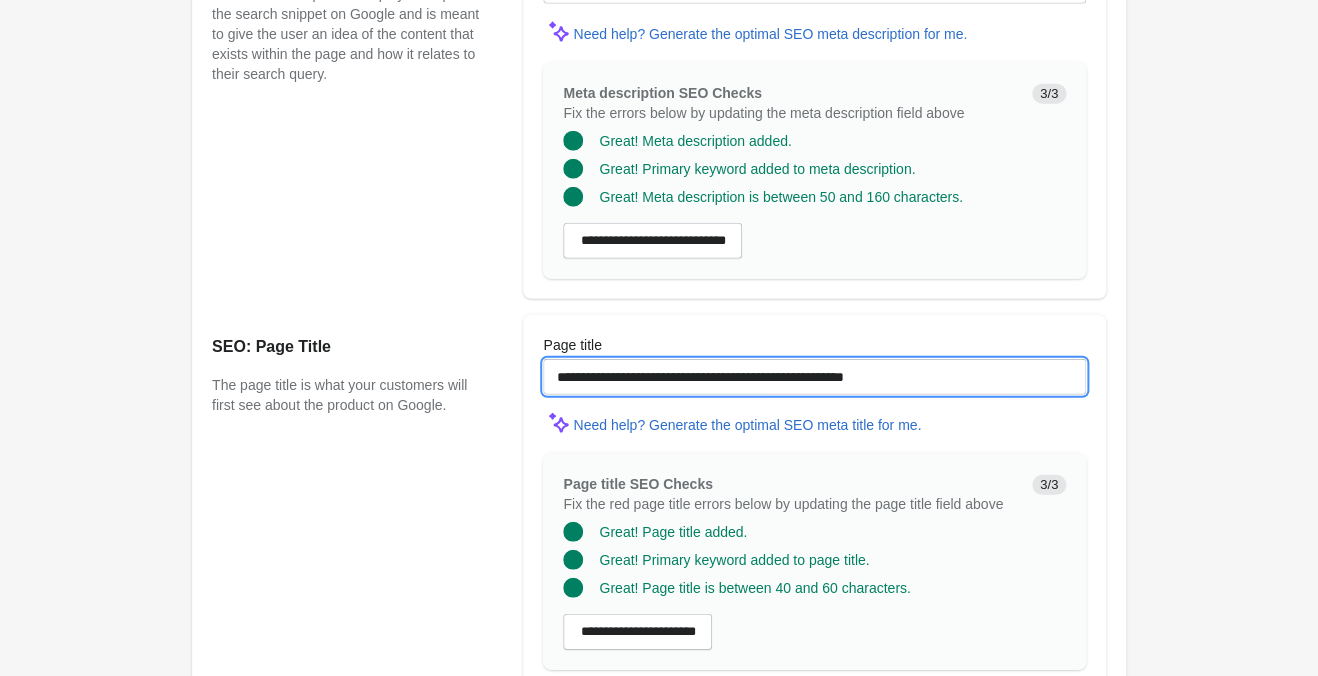 click on "**********" at bounding box center (814, 377) 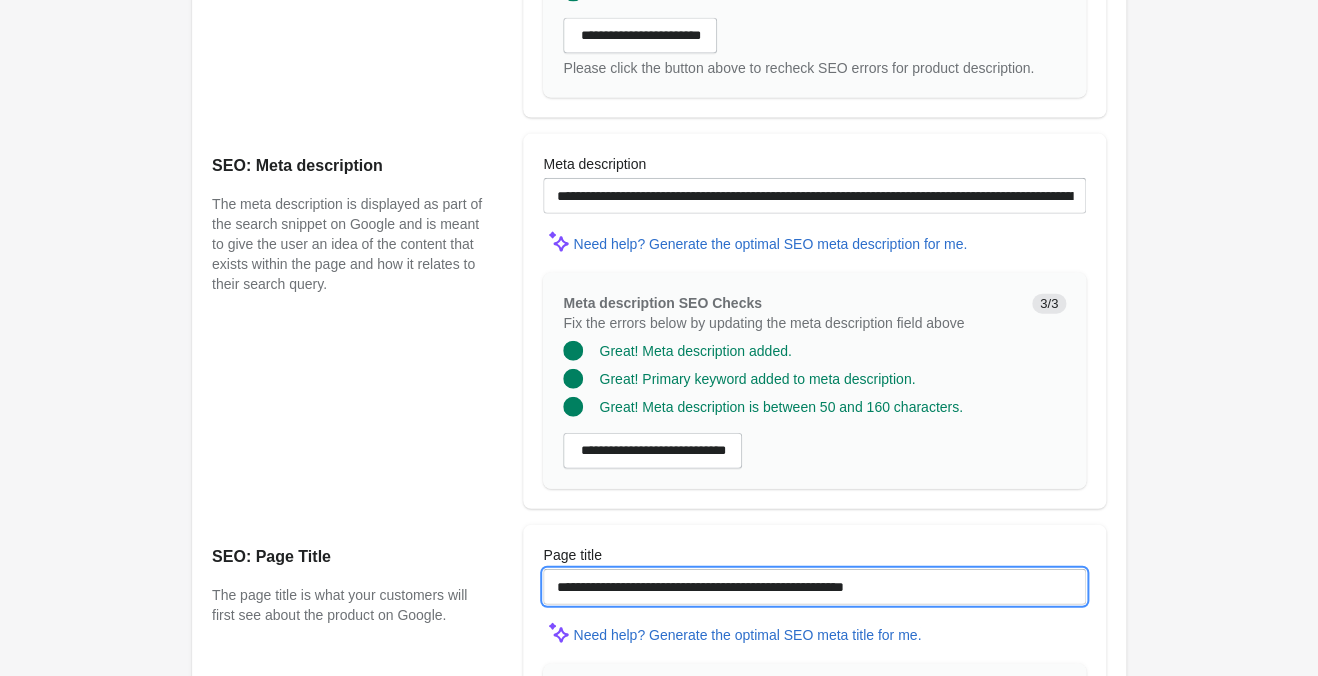 scroll, scrollTop: 1260, scrollLeft: 0, axis: vertical 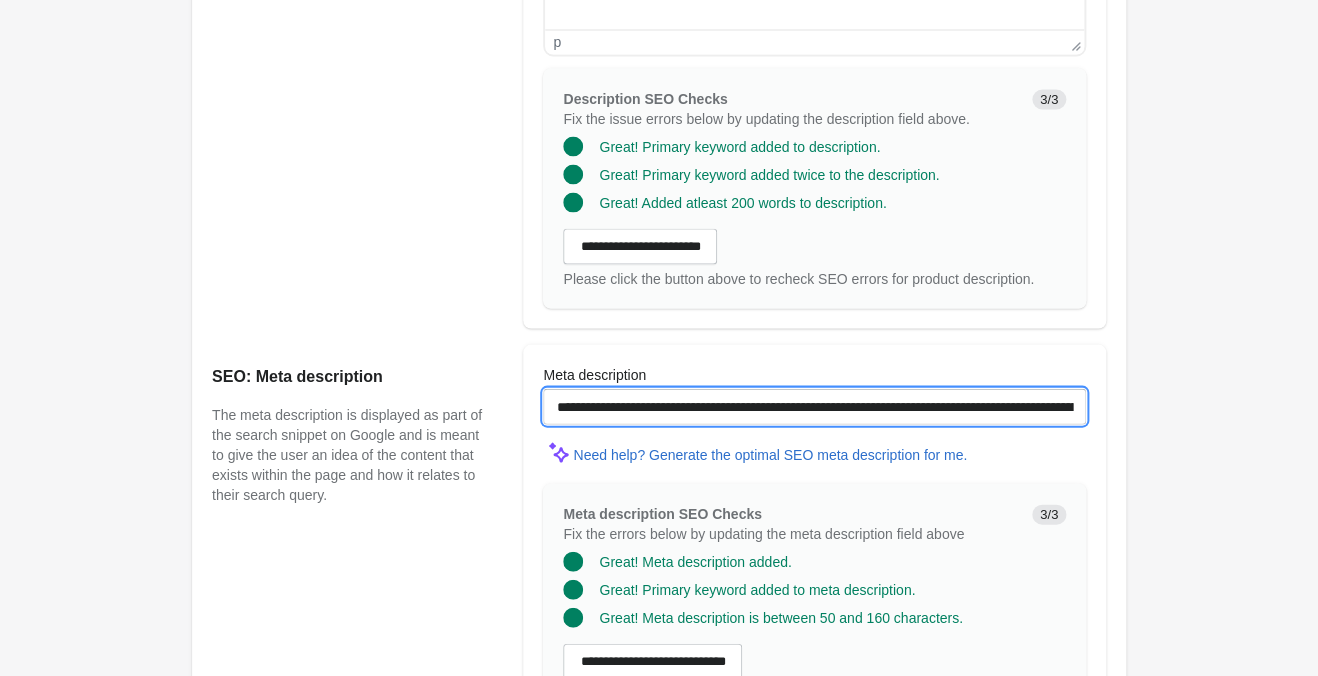 click on "**********" at bounding box center [814, 406] 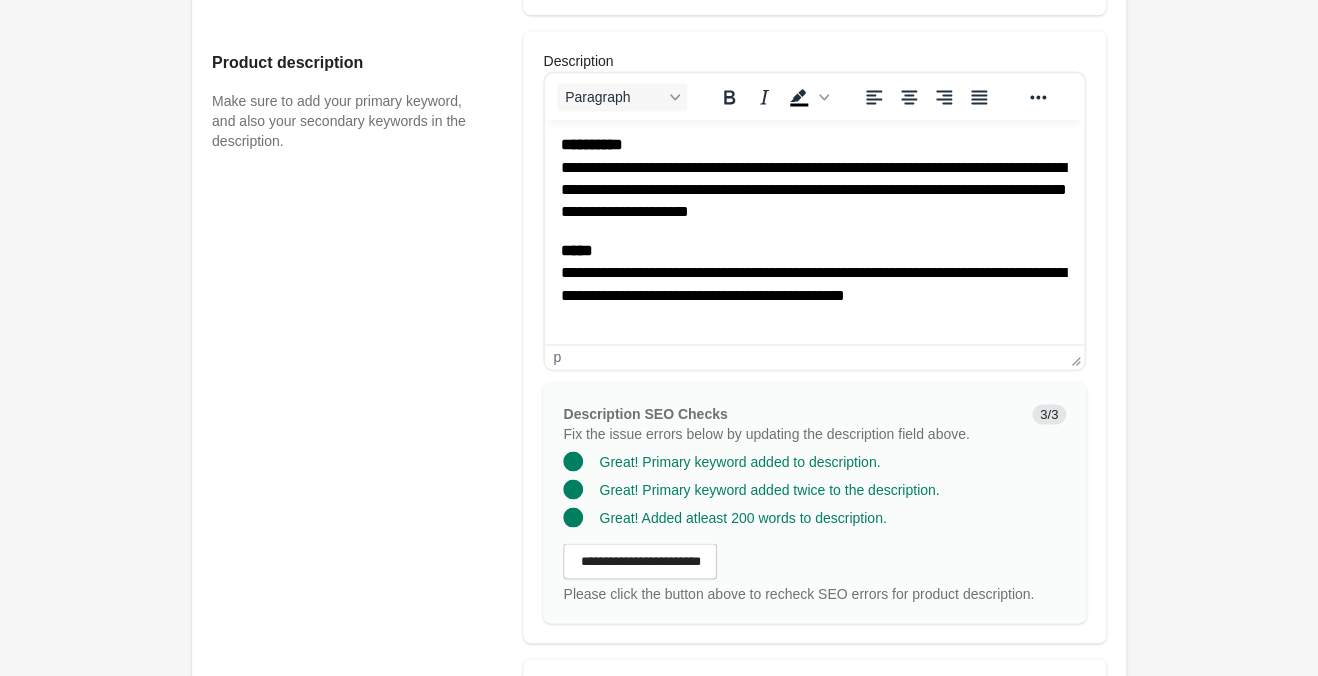 click on "**********" at bounding box center [814, 14] 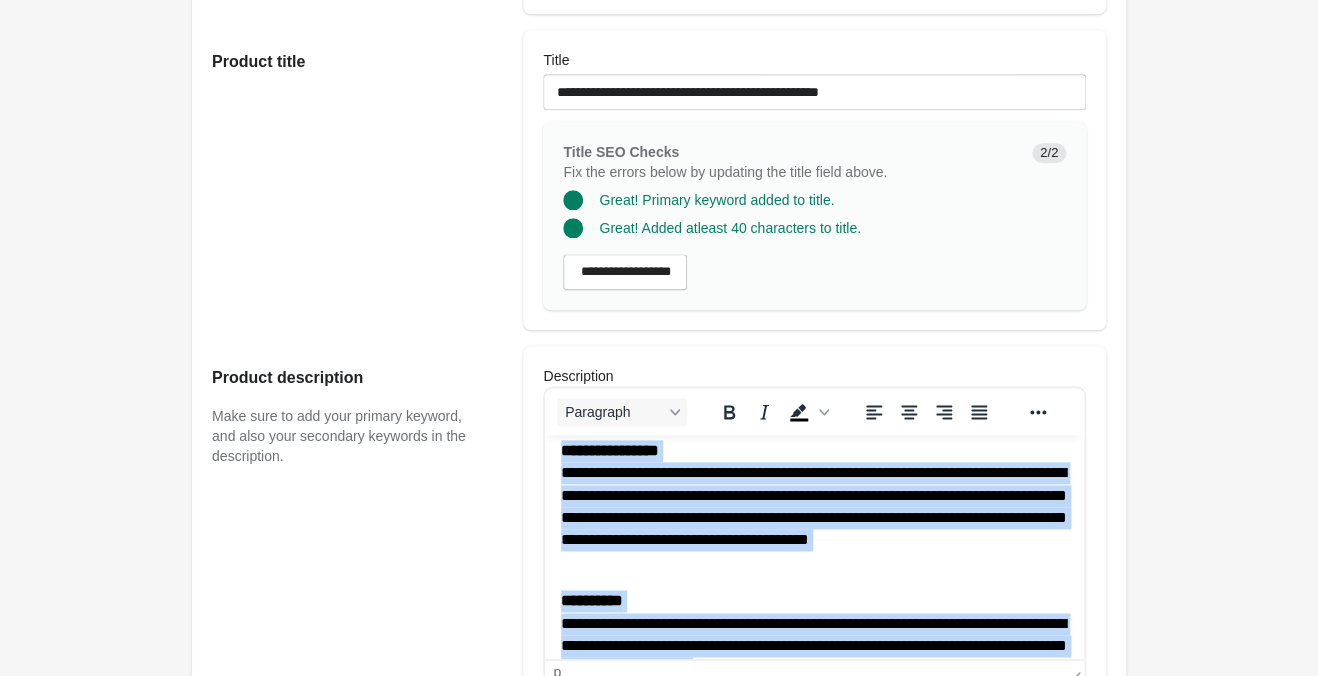 scroll, scrollTop: 138, scrollLeft: 0, axis: vertical 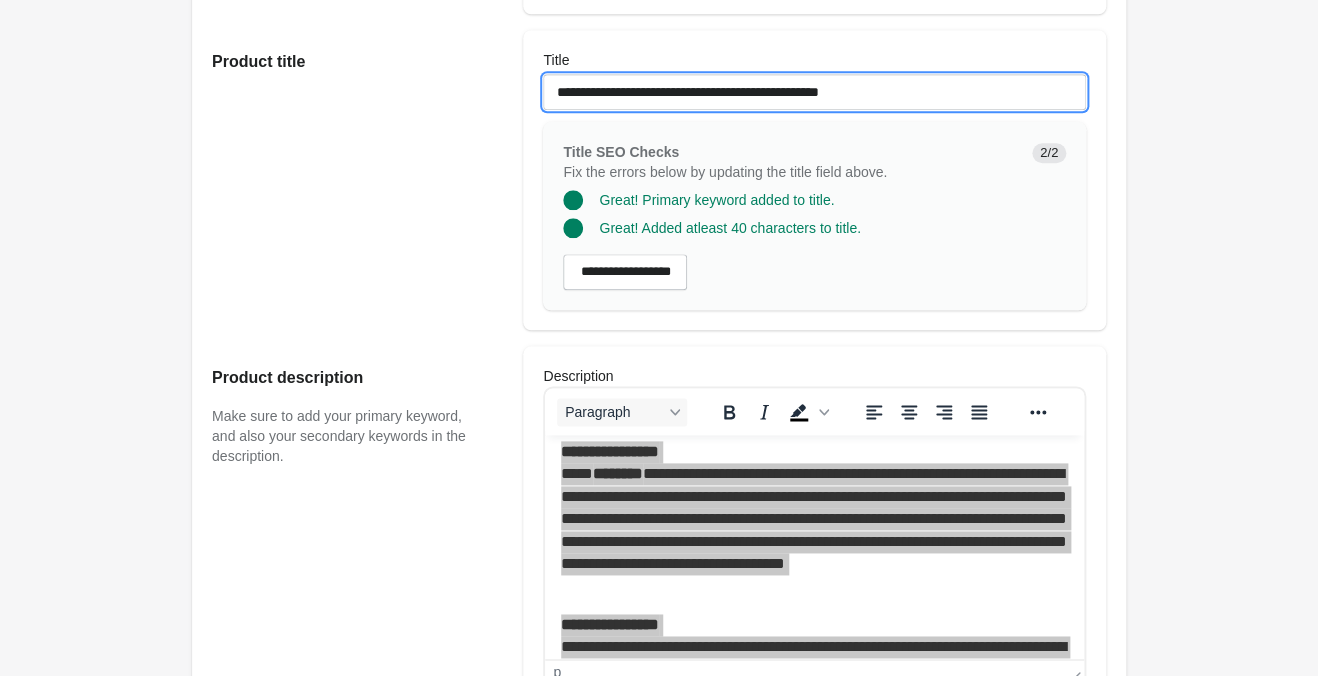 click on "**********" at bounding box center [814, 92] 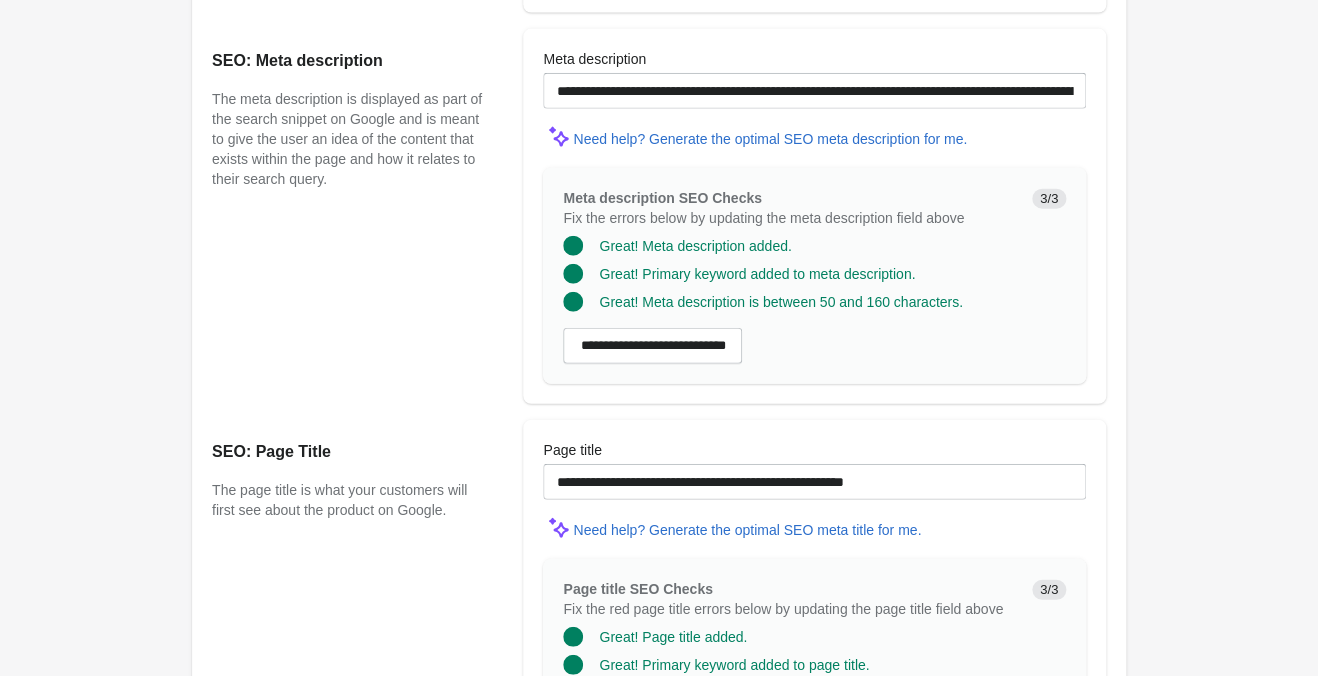 scroll, scrollTop: 1776, scrollLeft: 0, axis: vertical 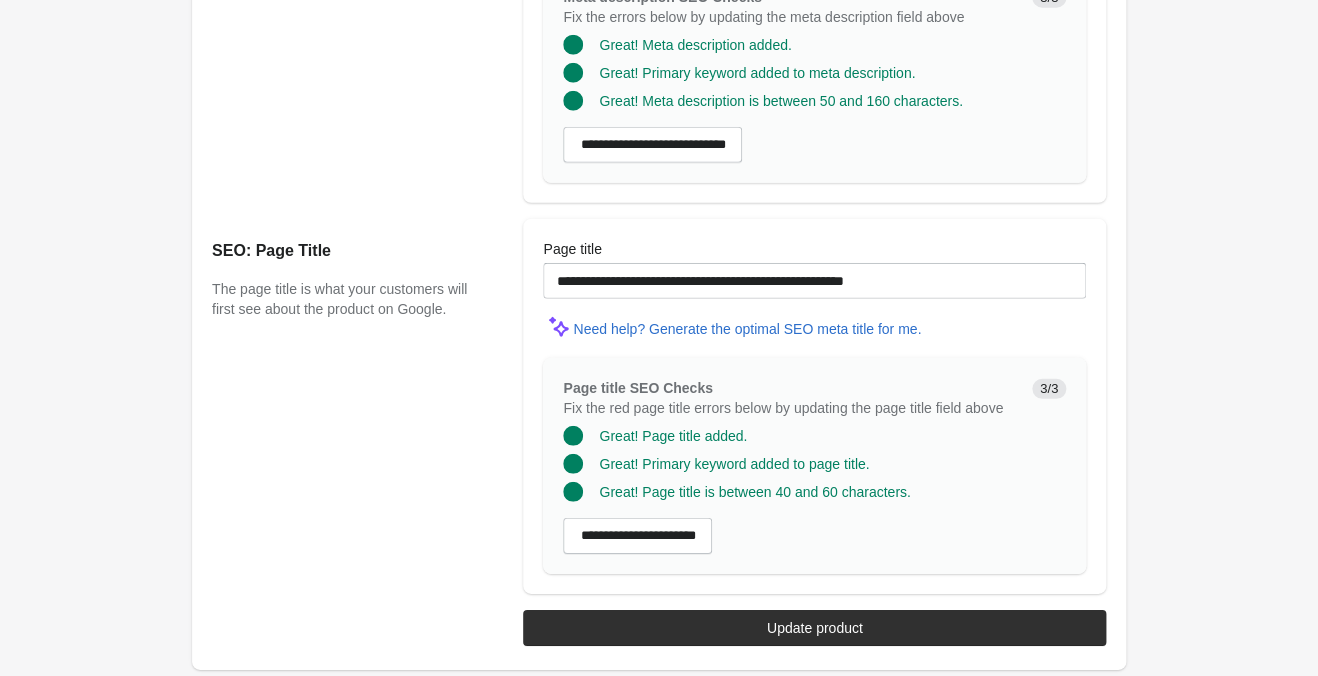 click on "**********" at bounding box center (649, 622) 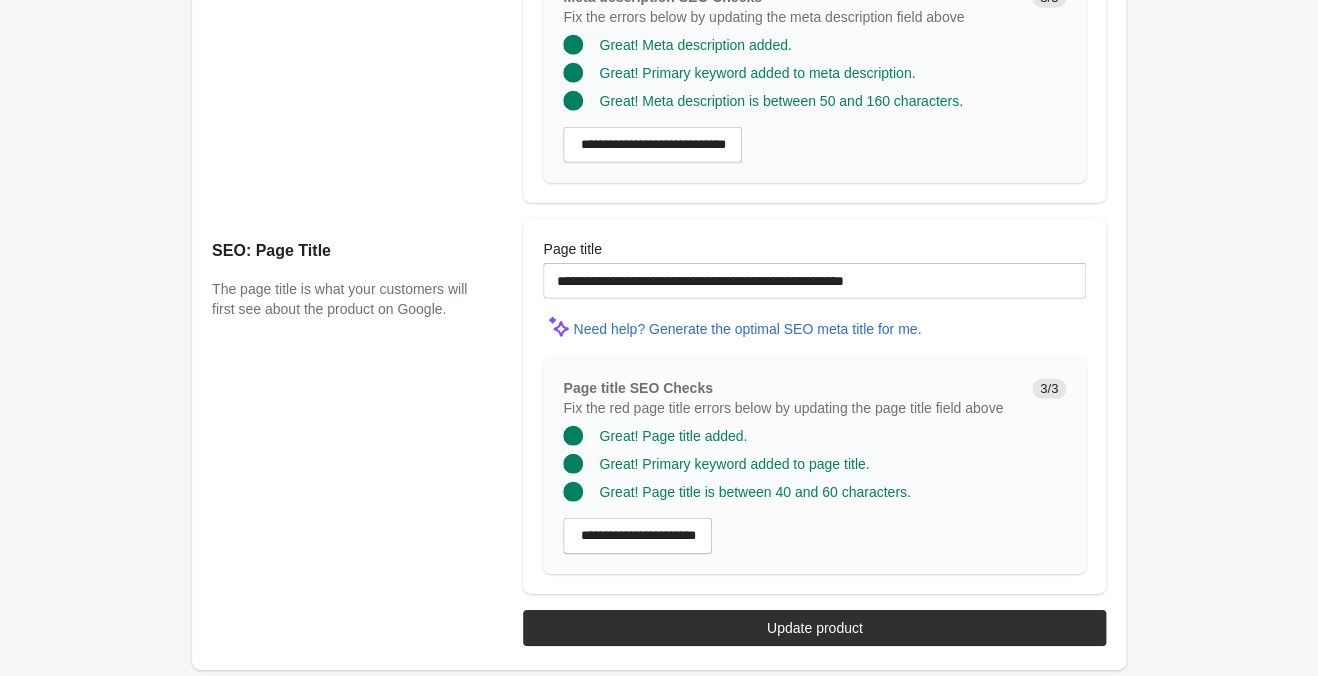 click on "Update product" at bounding box center [815, 628] 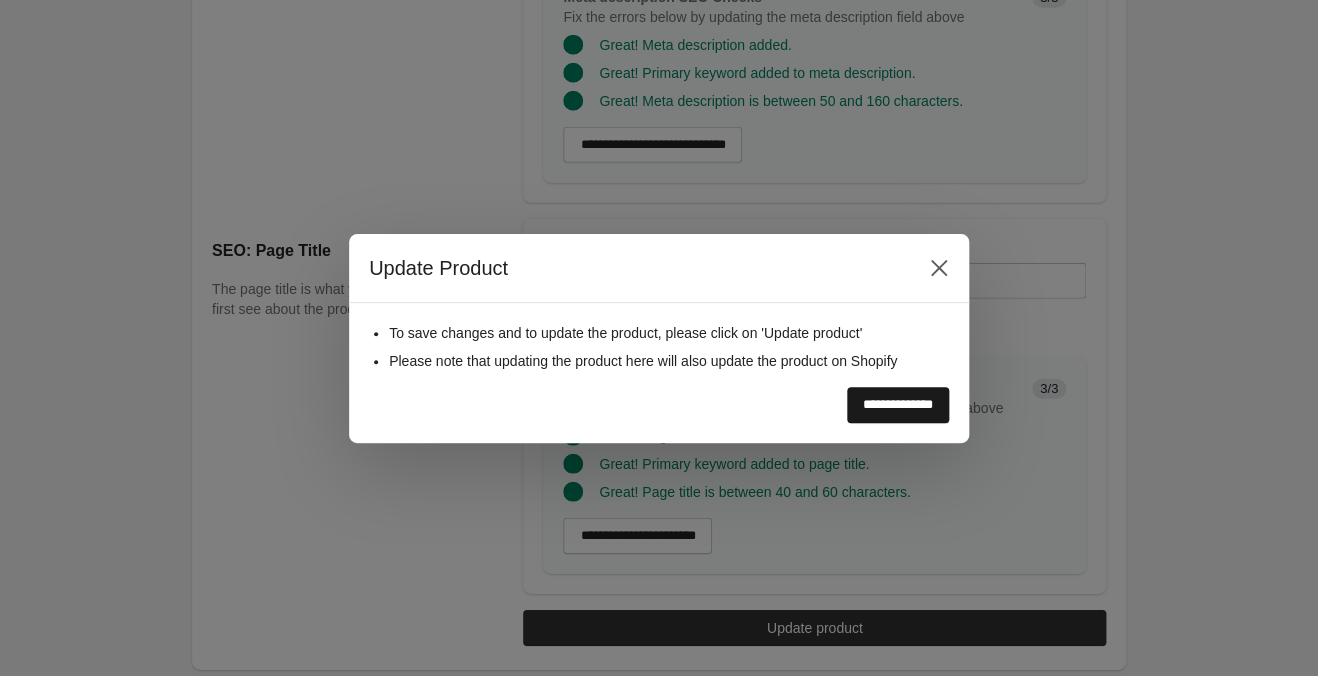 click on "**********" at bounding box center (898, 405) 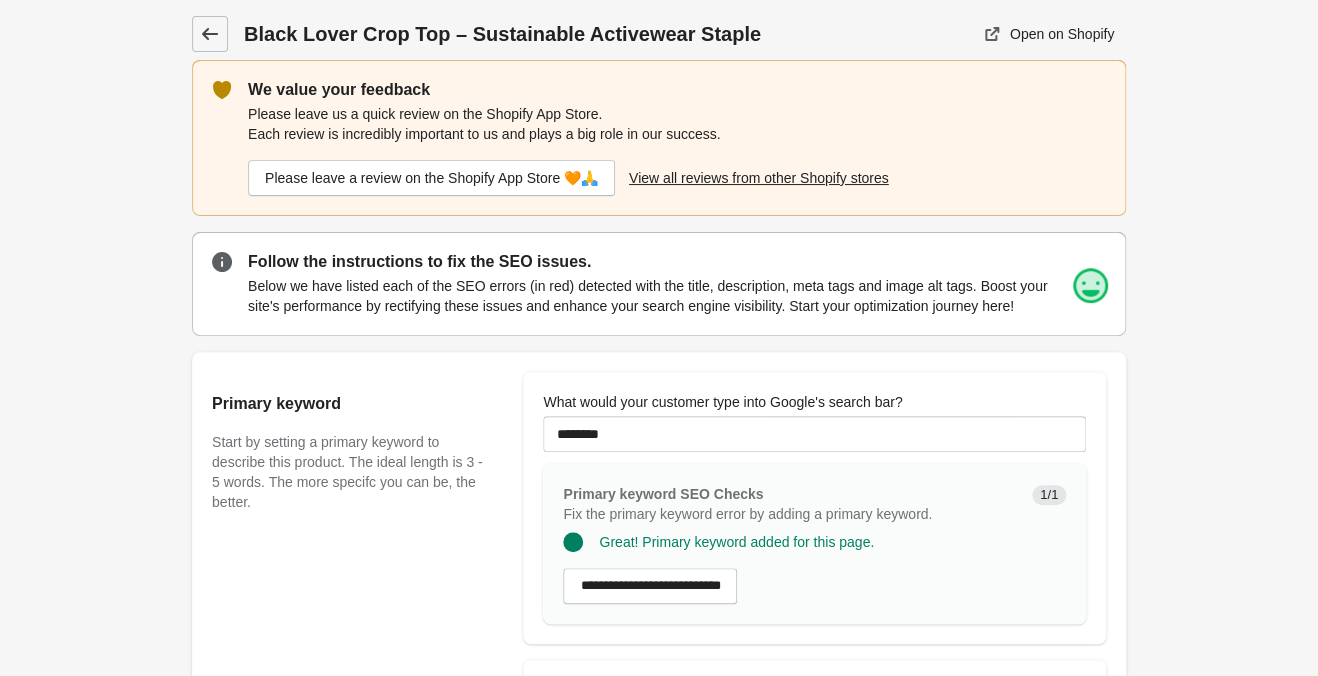 scroll, scrollTop: 0, scrollLeft: 0, axis: both 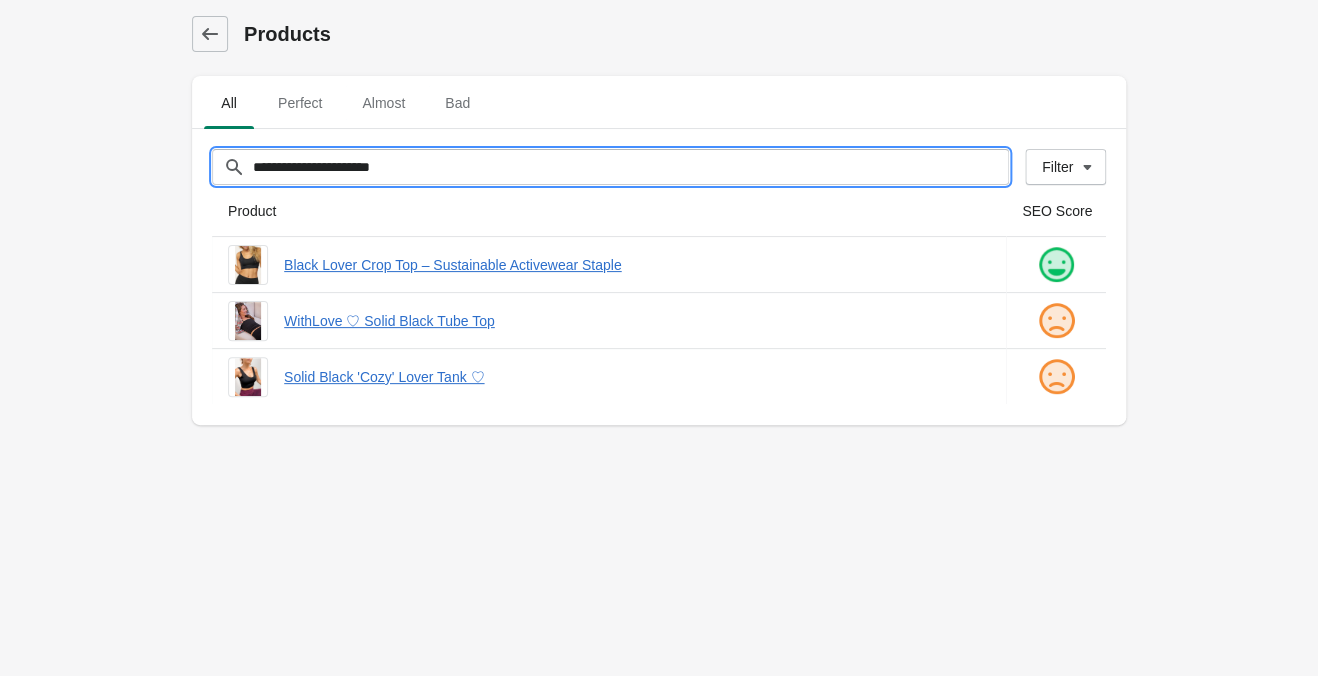 drag, startPoint x: 610, startPoint y: 171, endPoint x: 11, endPoint y: 142, distance: 599.7016 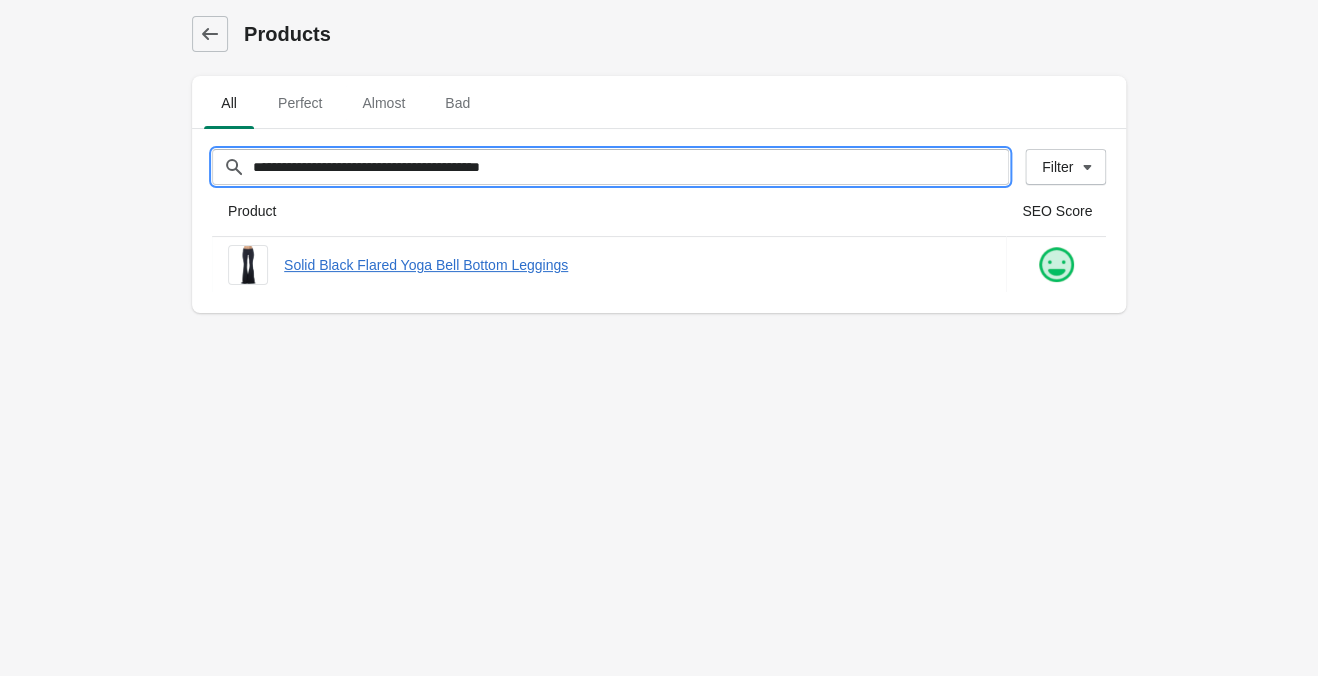 drag, startPoint x: 684, startPoint y: 168, endPoint x: -66, endPoint y: 138, distance: 750.59973 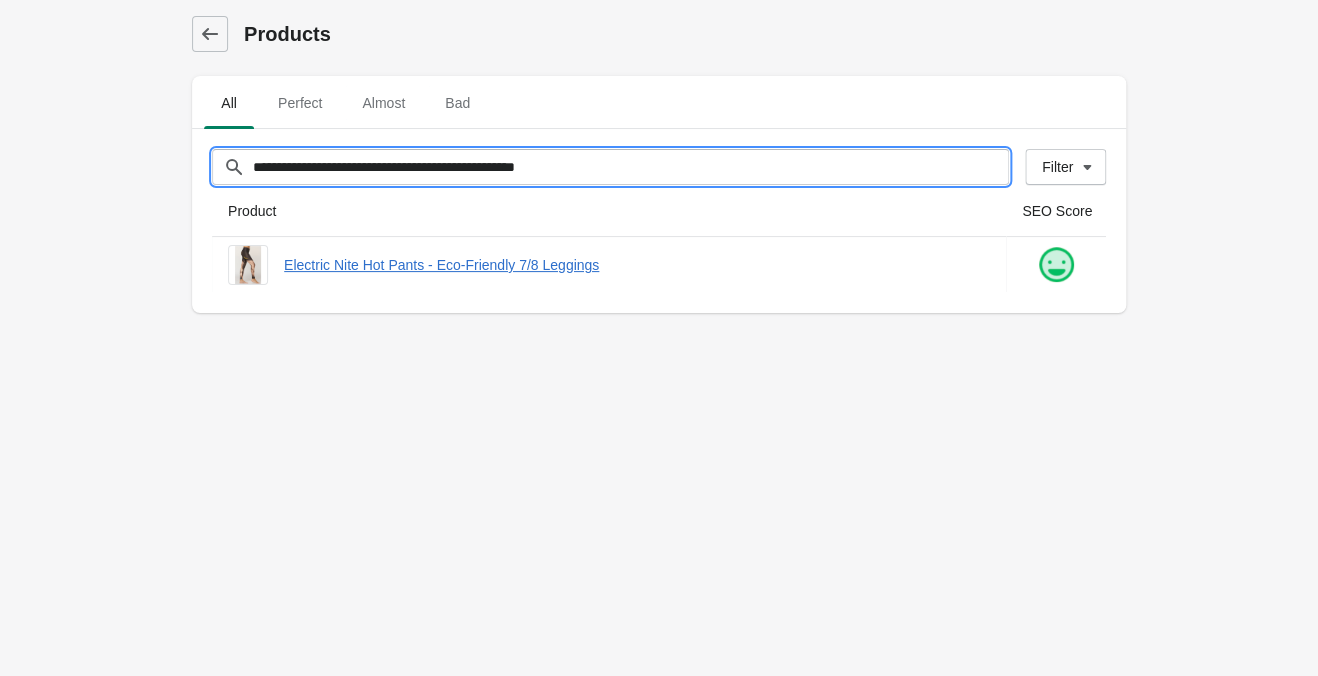 drag, startPoint x: 705, startPoint y: 170, endPoint x: -36, endPoint y: 128, distance: 742.18933 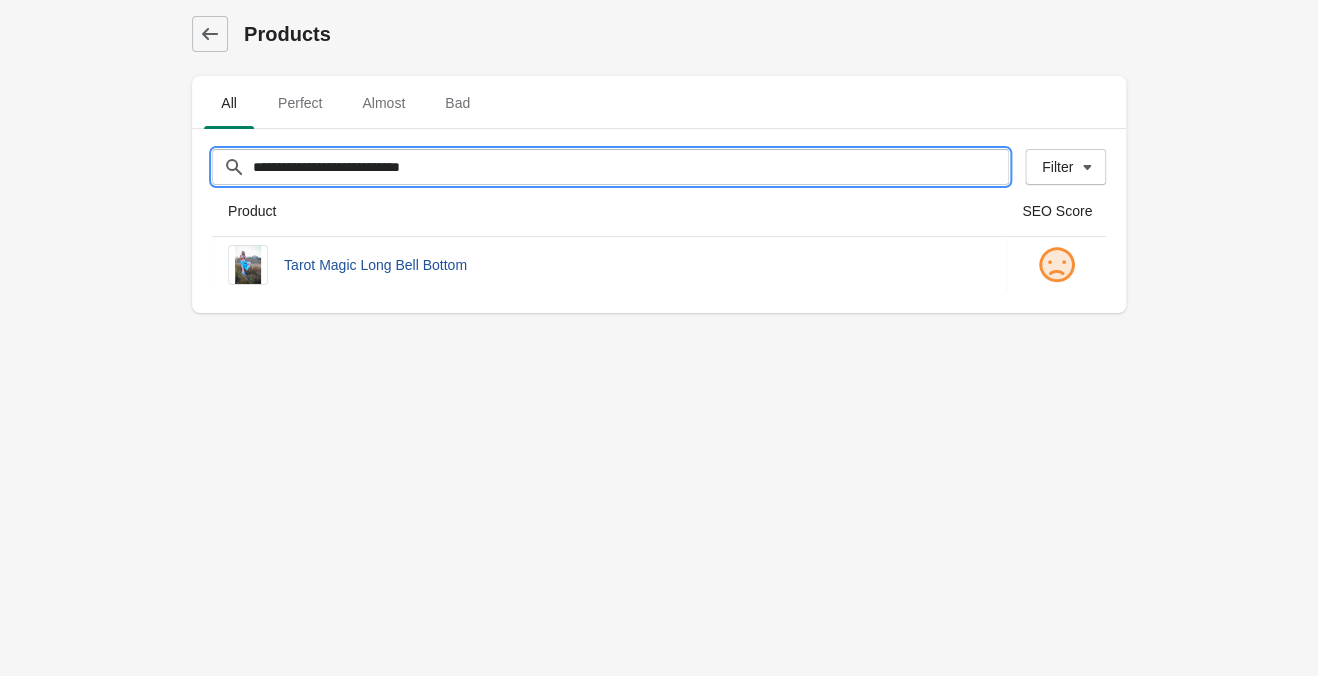 type on "**********" 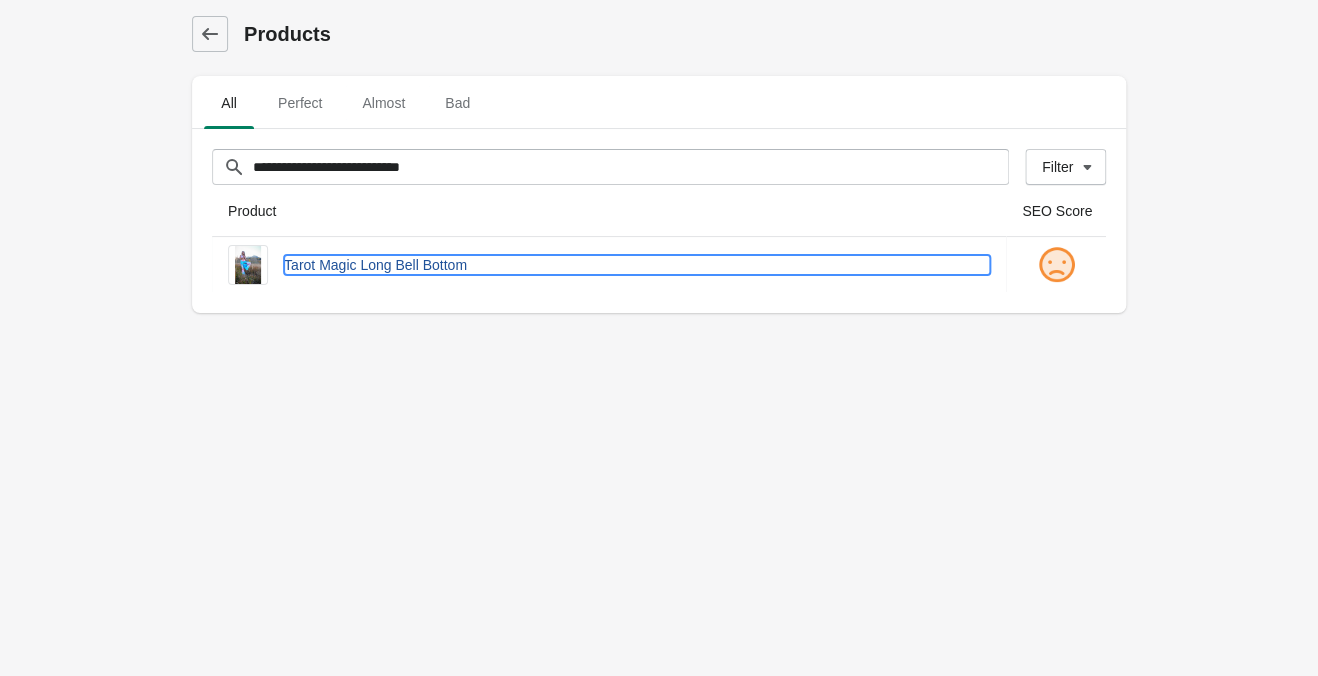 click on "Tarot Magic Long Bell Bottom" at bounding box center [637, 265] 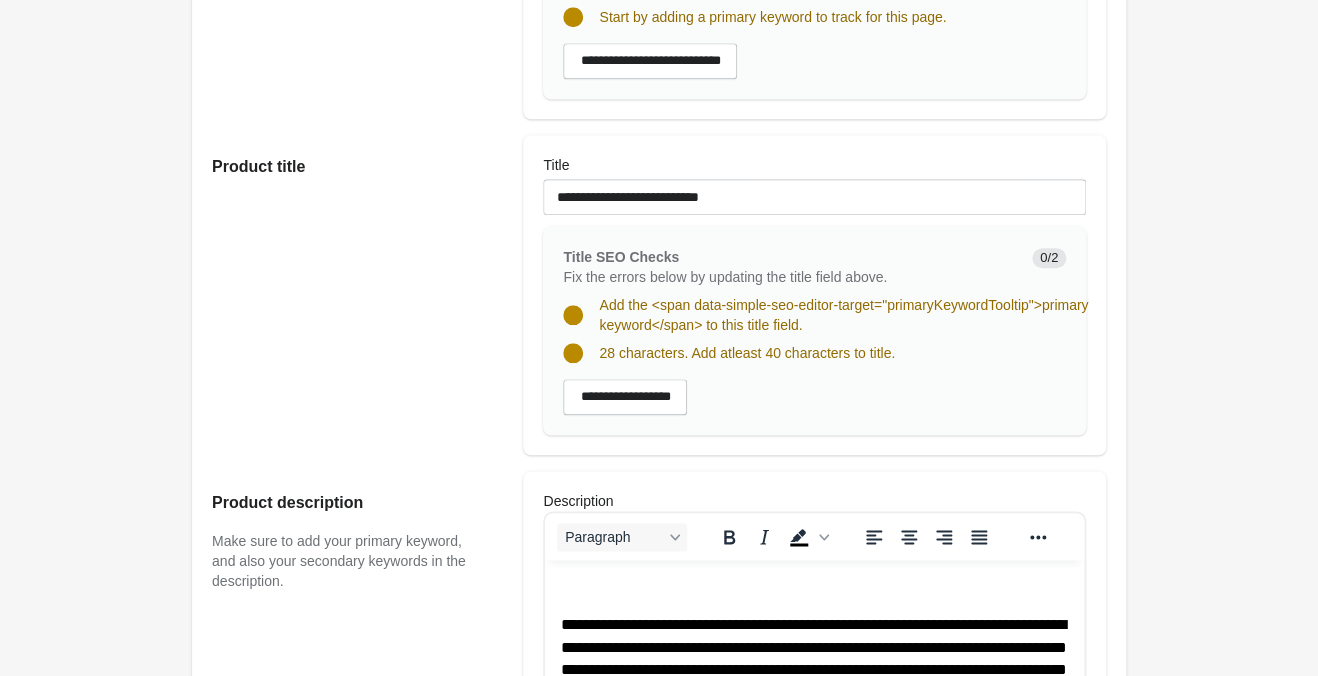 scroll, scrollTop: 840, scrollLeft: 0, axis: vertical 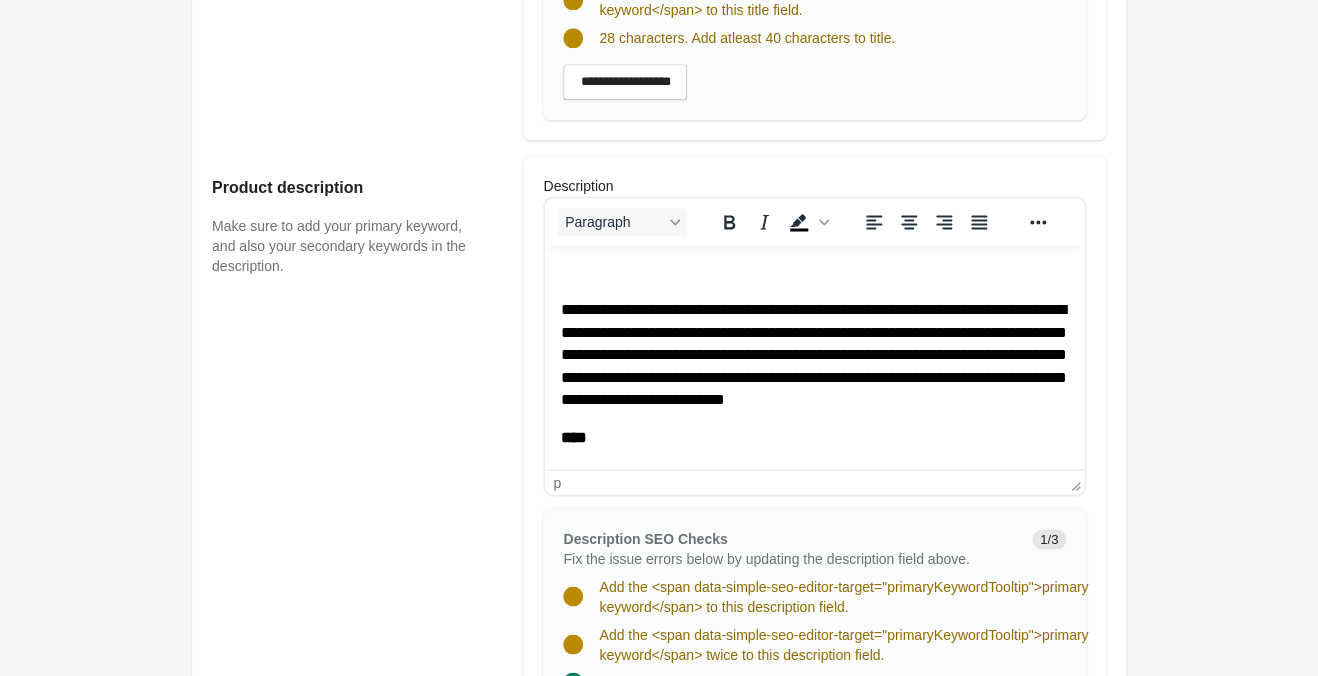 click on "**********" at bounding box center (814, 354) 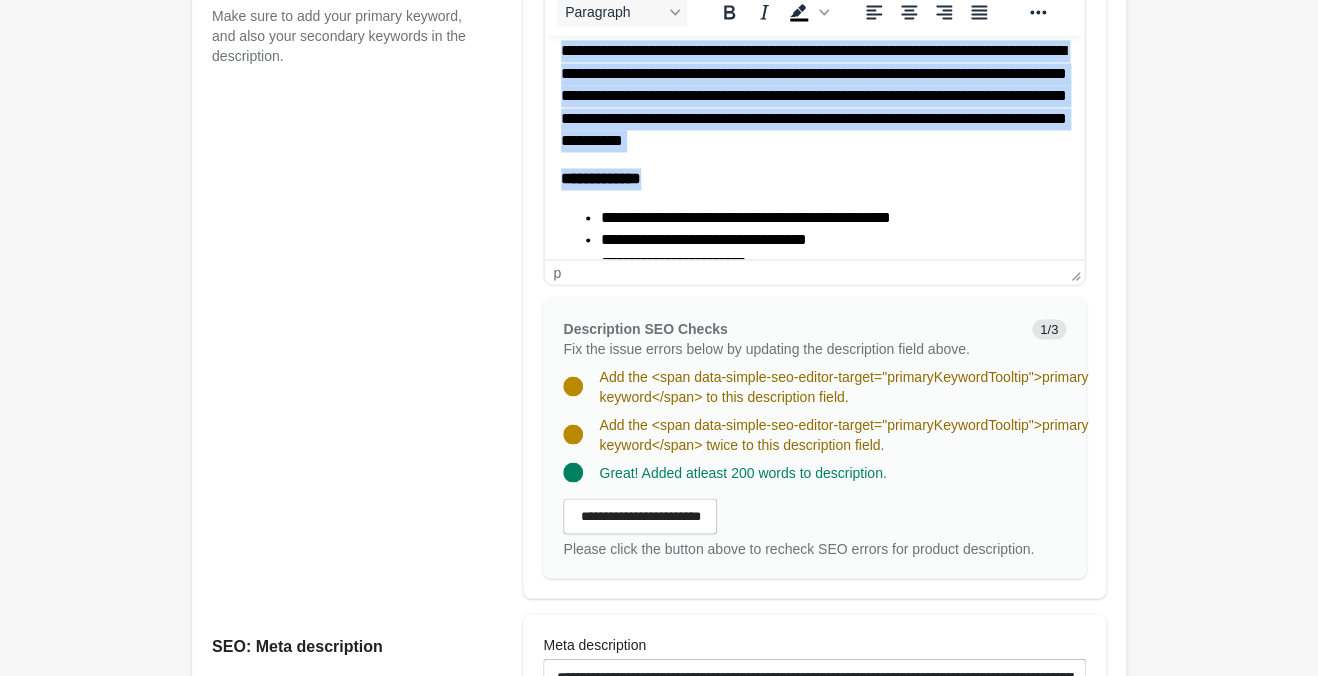 scroll, scrollTop: 1260, scrollLeft: 0, axis: vertical 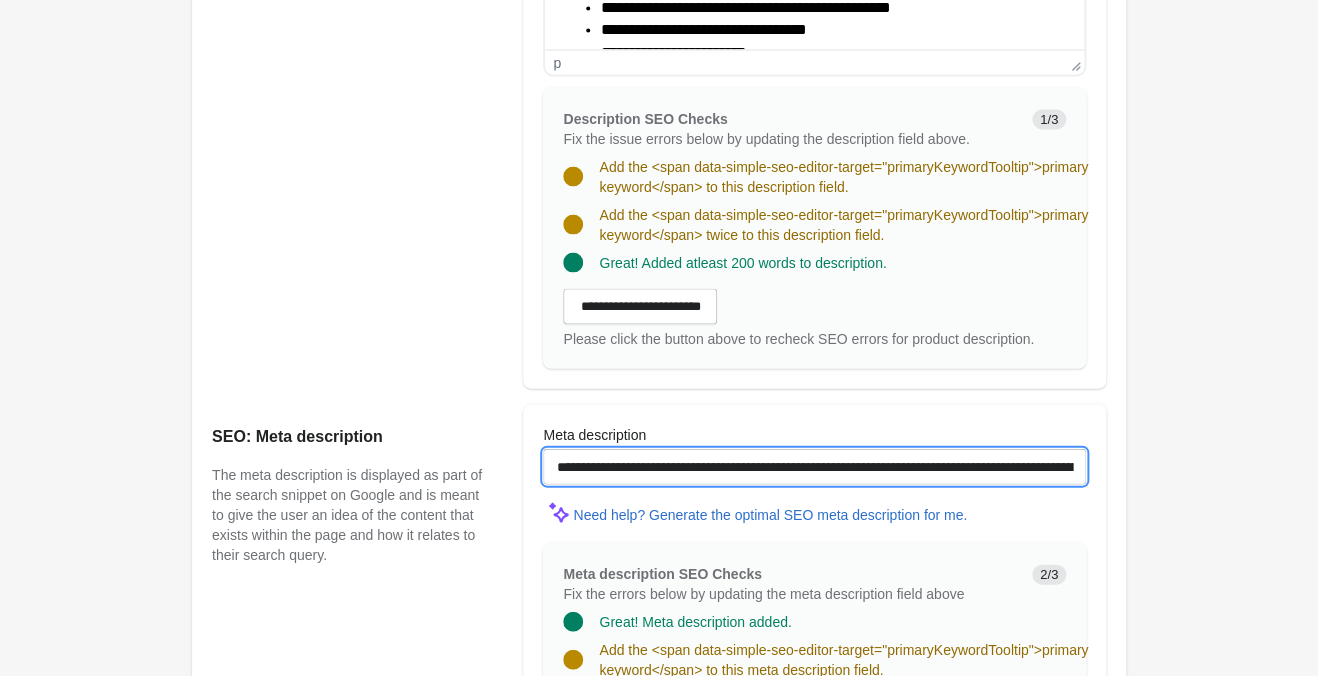 click on "**********" at bounding box center [814, 466] 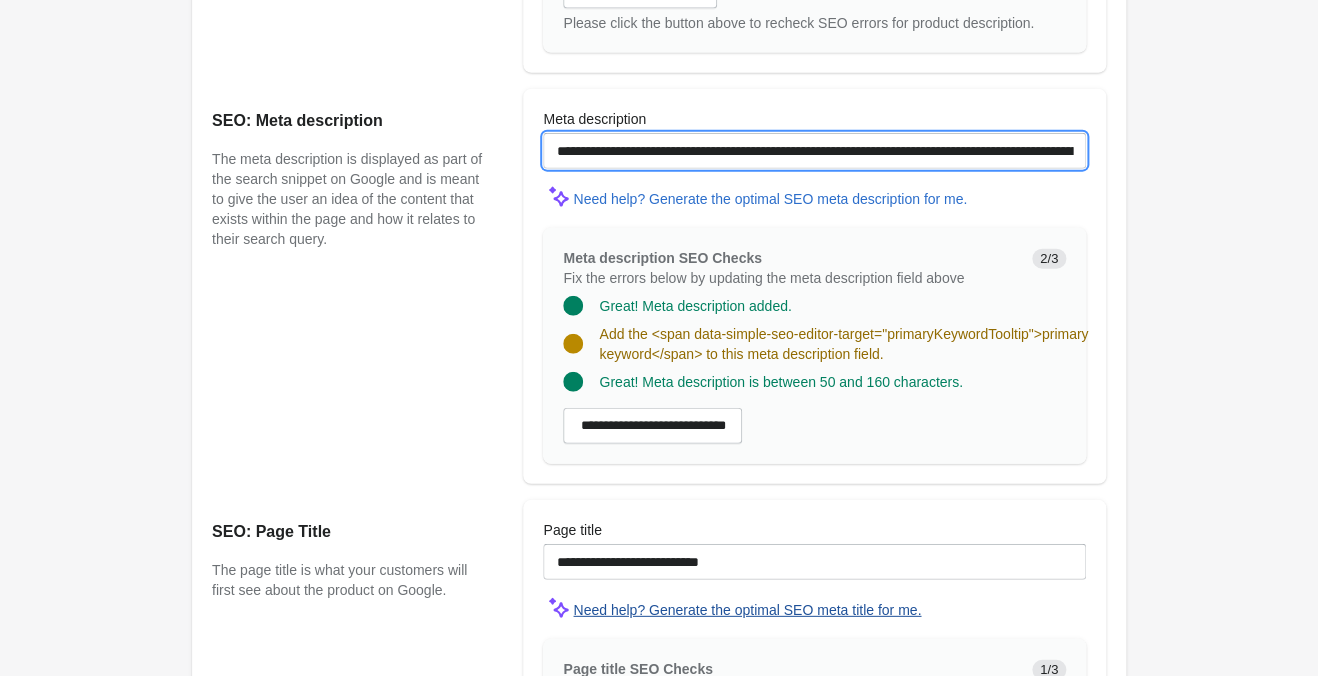 scroll, scrollTop: 1785, scrollLeft: 0, axis: vertical 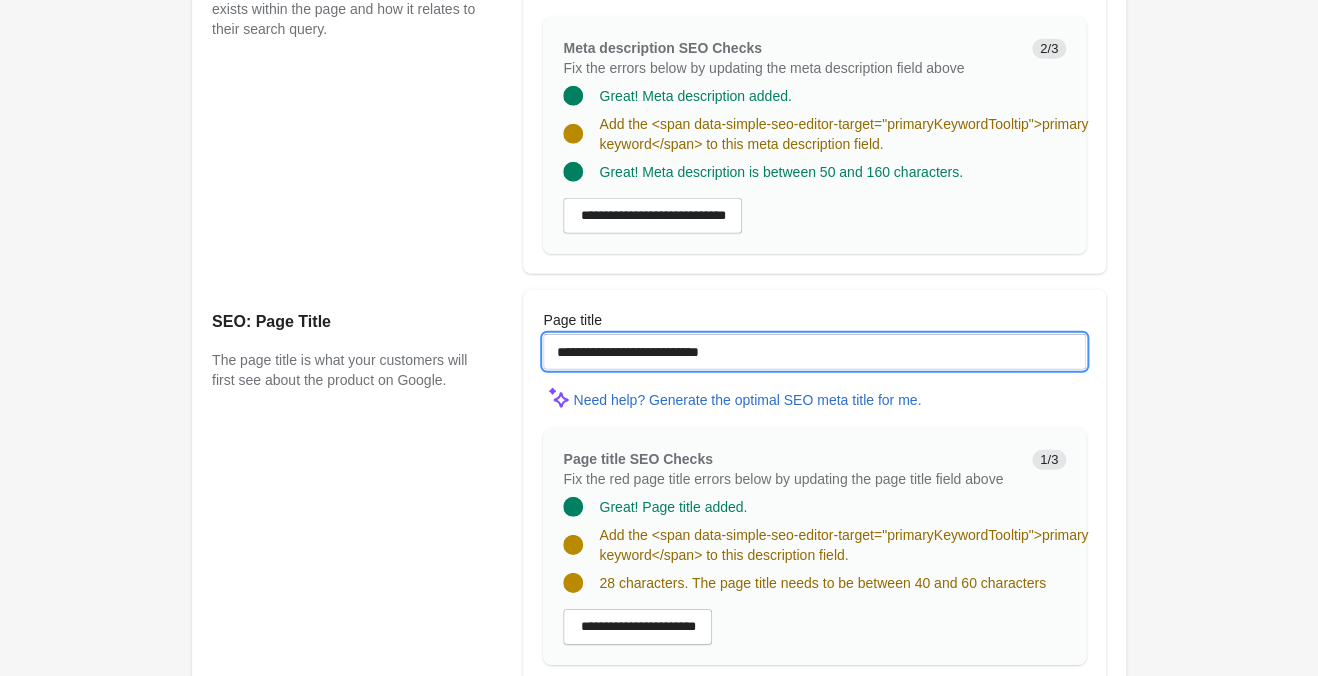 click on "**********" at bounding box center (814, 352) 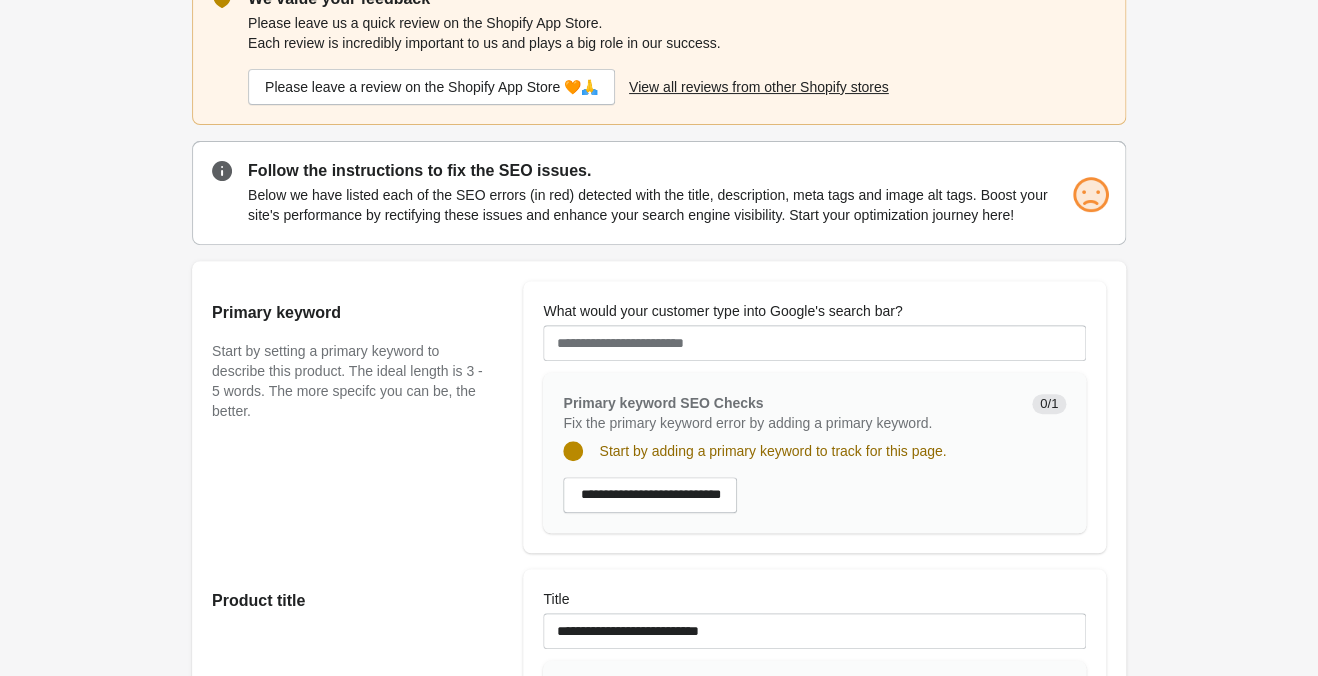 scroll, scrollTop: 0, scrollLeft: 0, axis: both 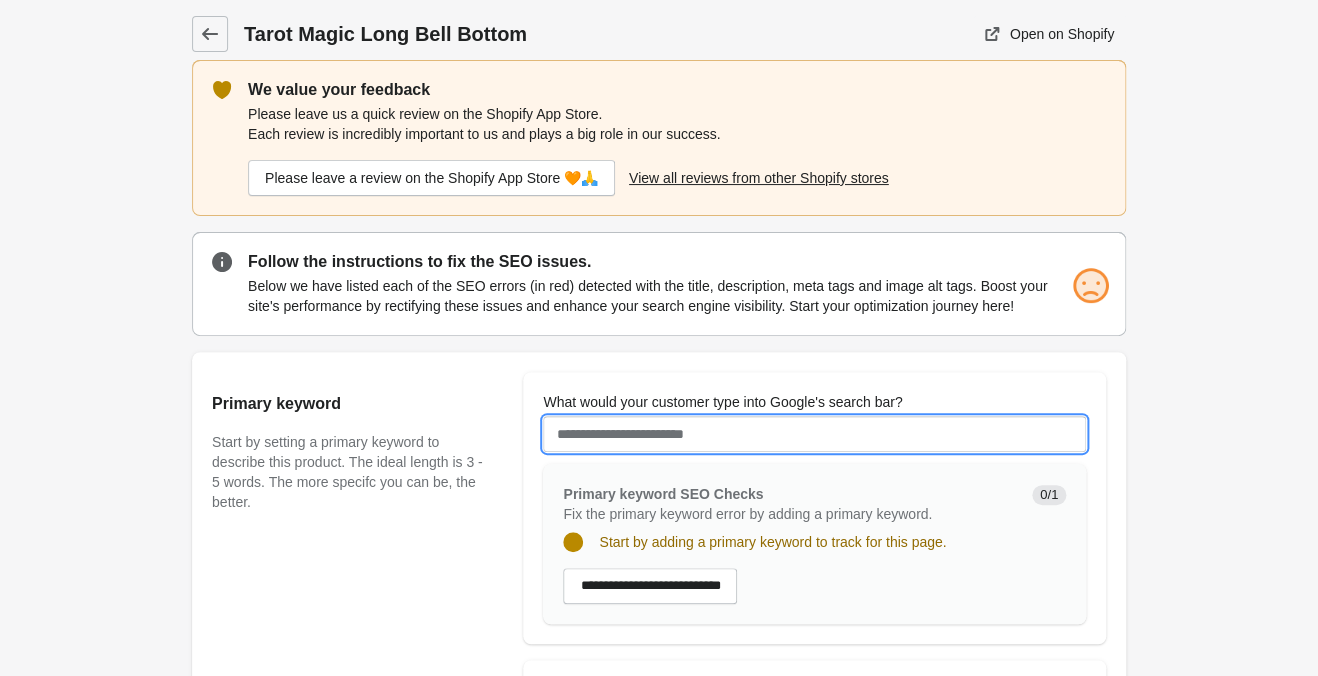 click on "What would your customer type into Google's search bar?" at bounding box center [814, 434] 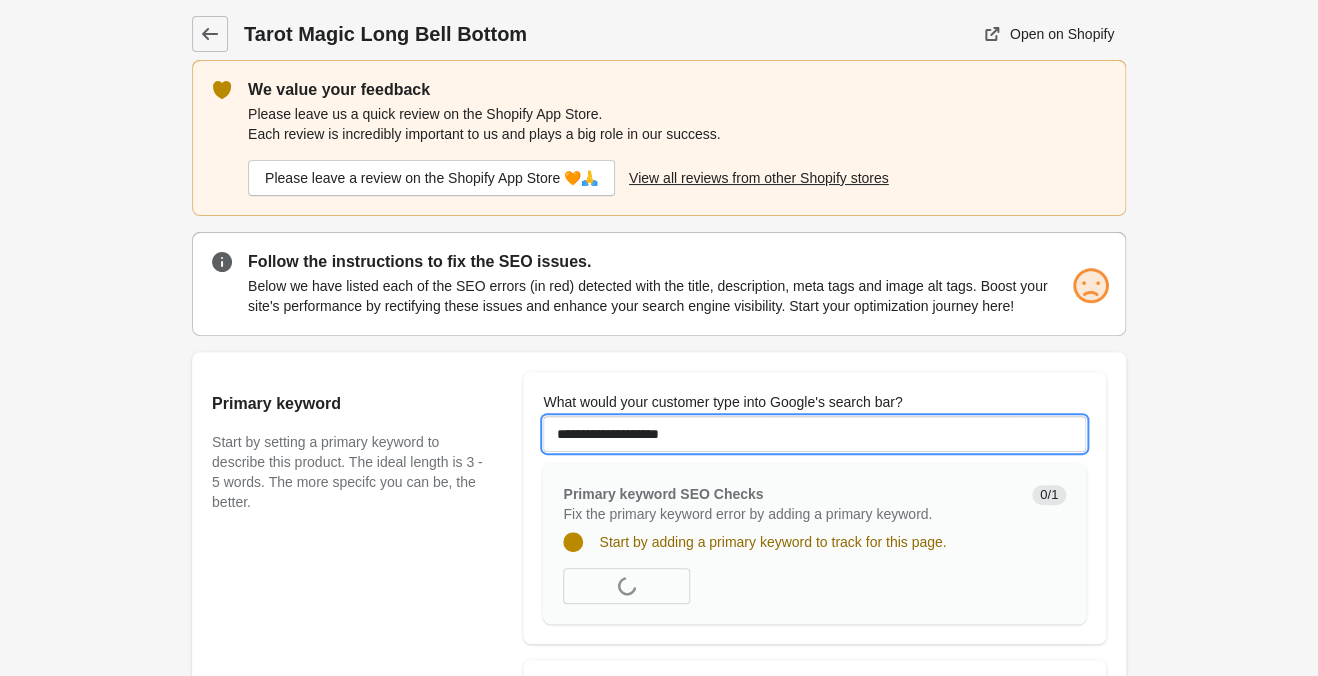 type on "**********" 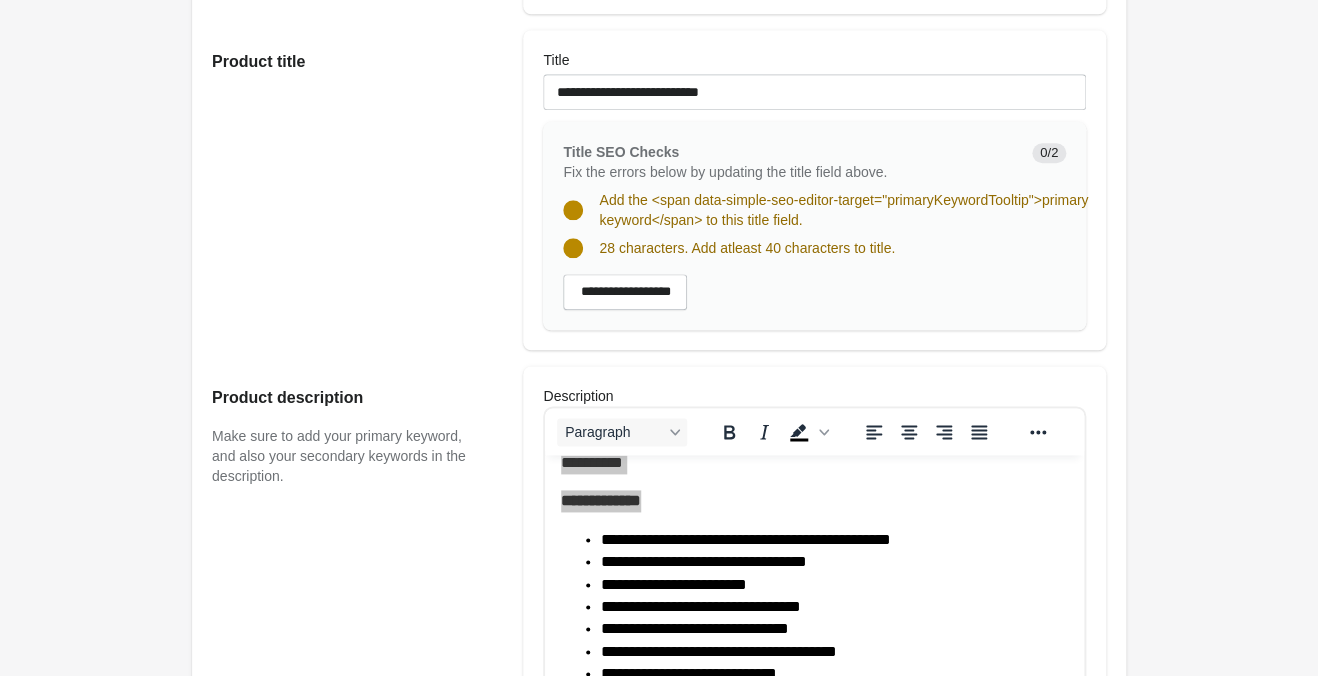 scroll, scrollTop: 632, scrollLeft: 0, axis: vertical 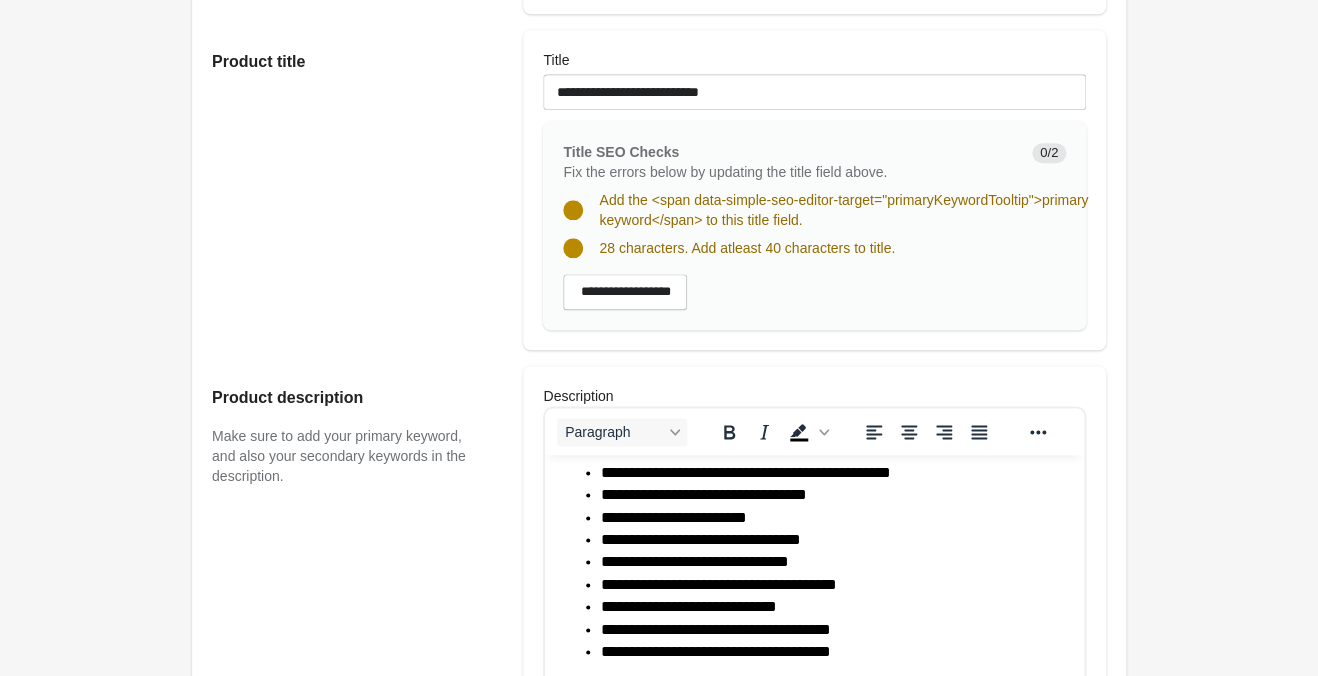 click on "**********" at bounding box center (814, 274) 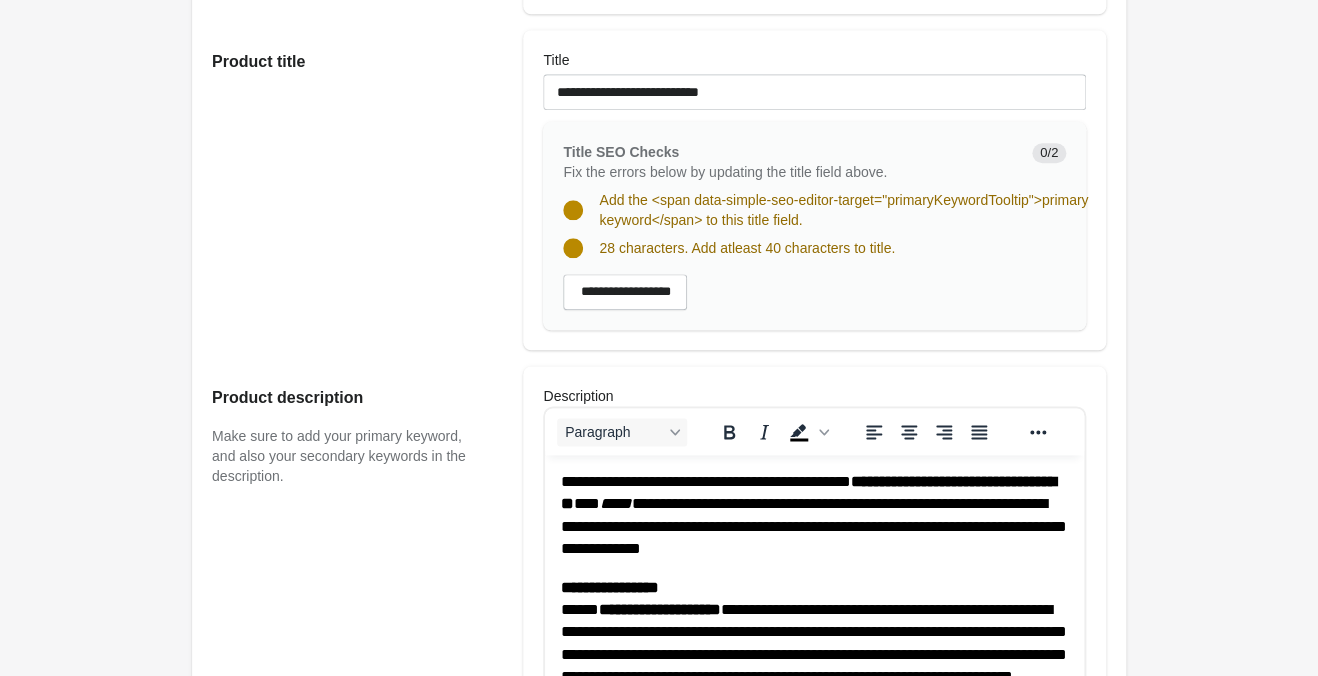 scroll, scrollTop: 420, scrollLeft: 0, axis: vertical 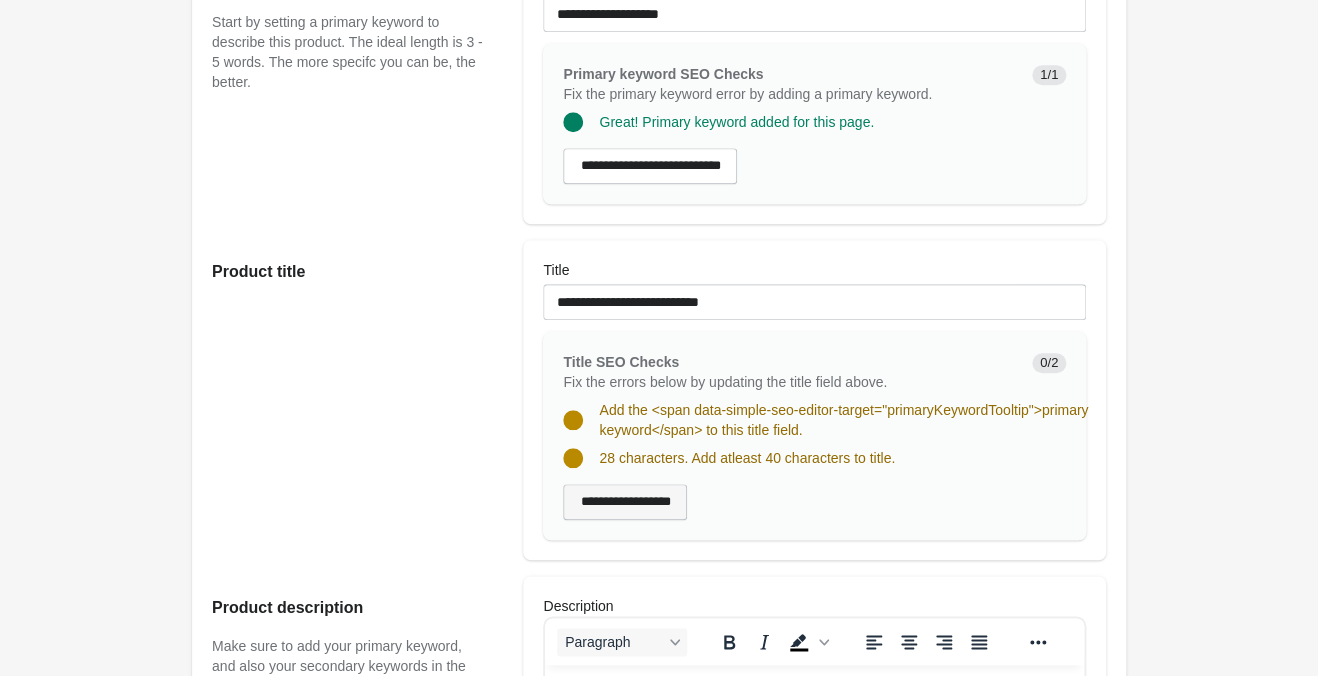 click on "**********" at bounding box center (625, 502) 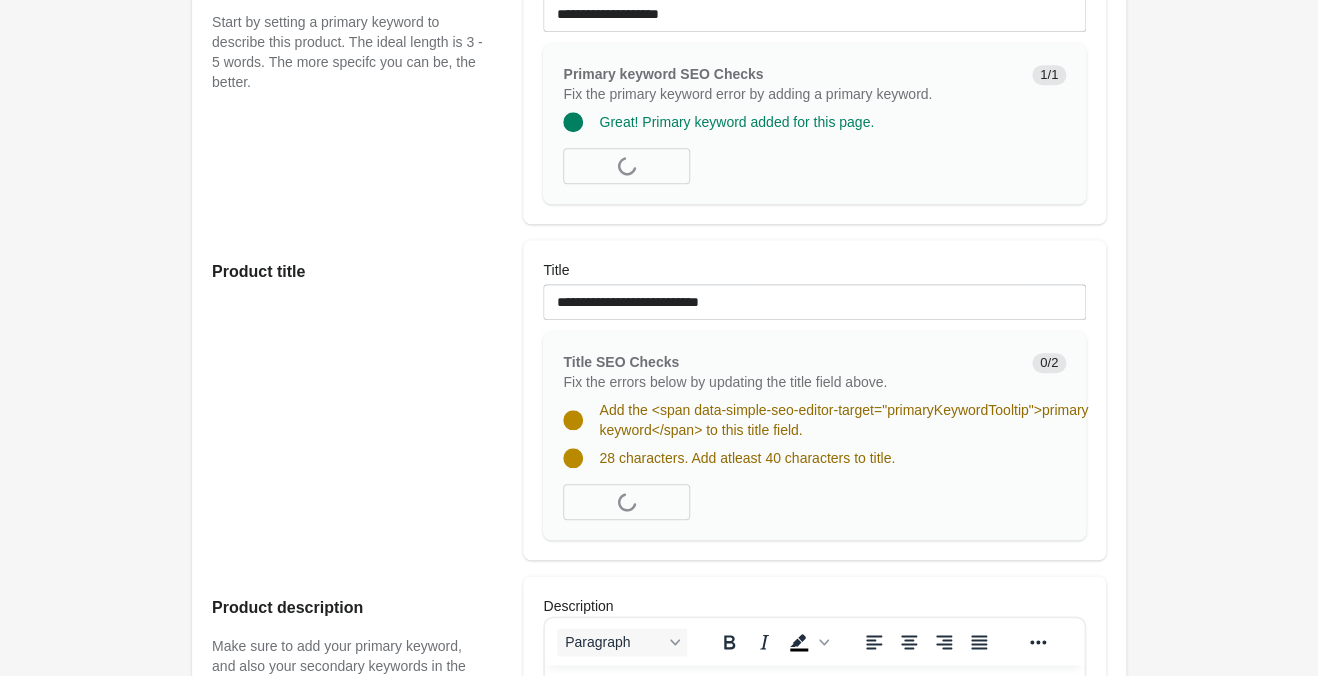 scroll, scrollTop: 0, scrollLeft: 0, axis: both 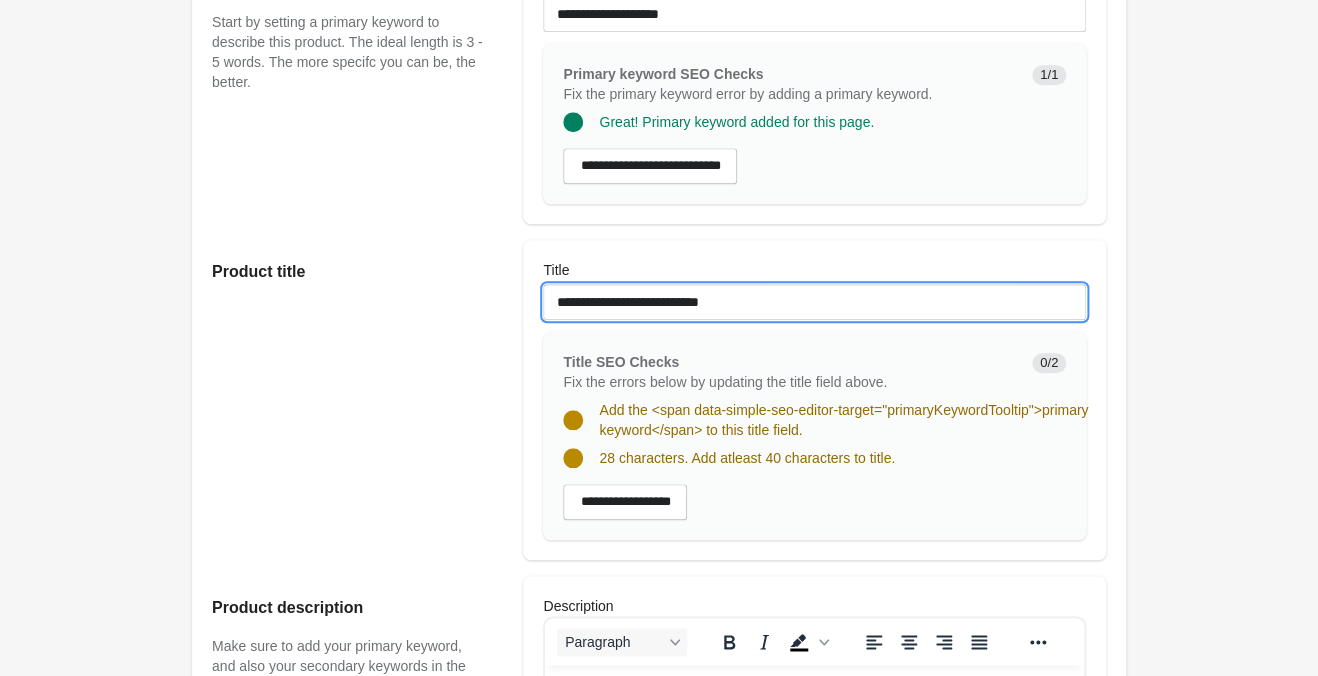 drag, startPoint x: 535, startPoint y: 253, endPoint x: 372, endPoint y: 243, distance: 163.30646 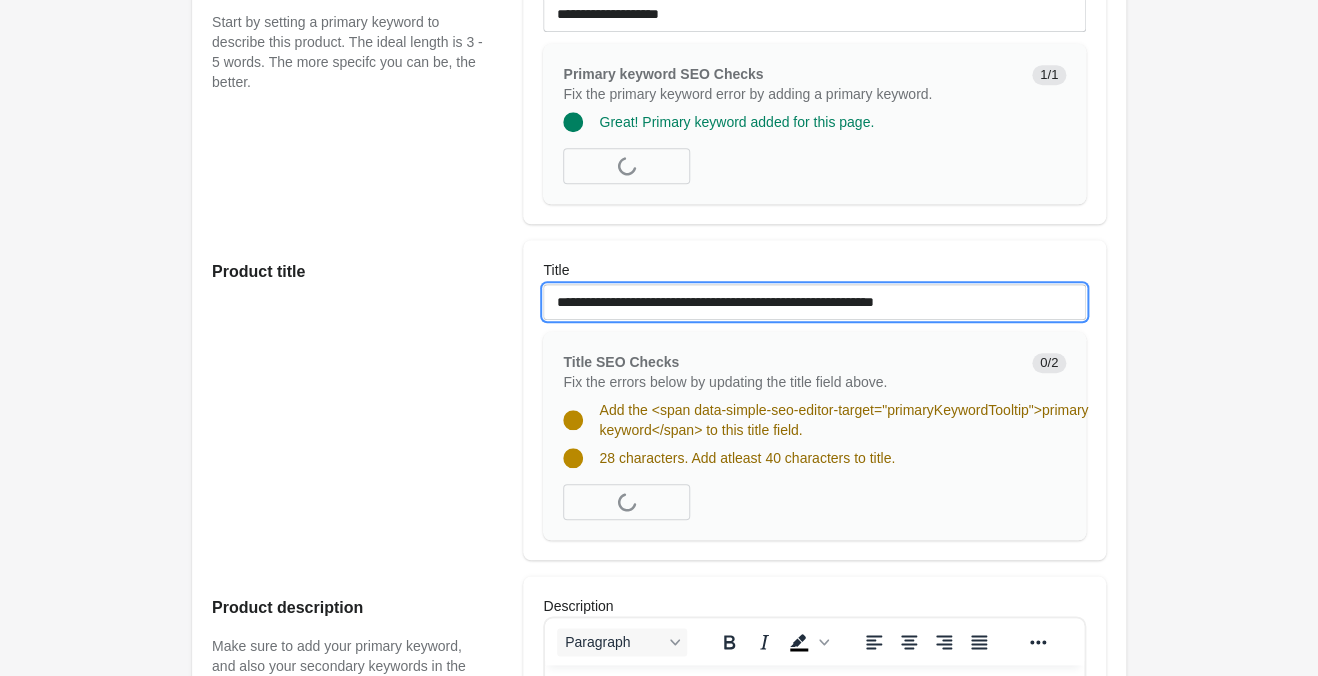 type on "**********" 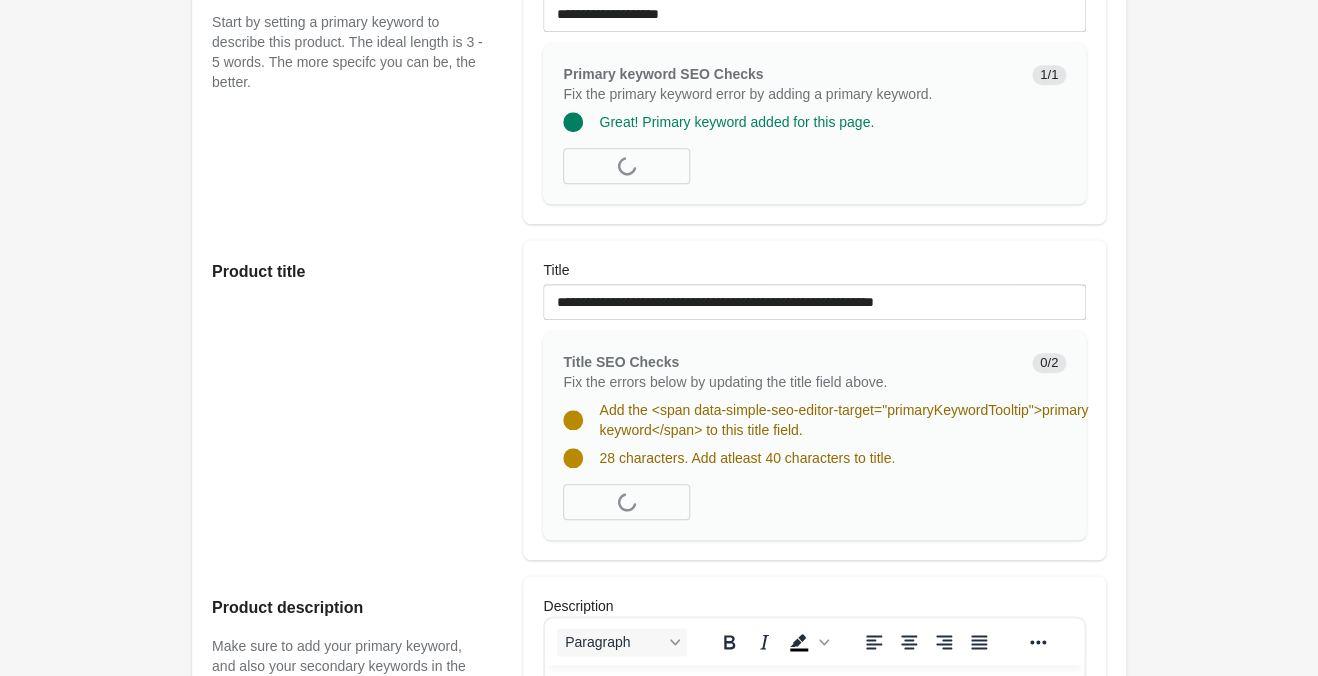 click on "Tarot Magic Long Bell Bottom
Open on Shopify
Open on Shopify" at bounding box center [659, 837] 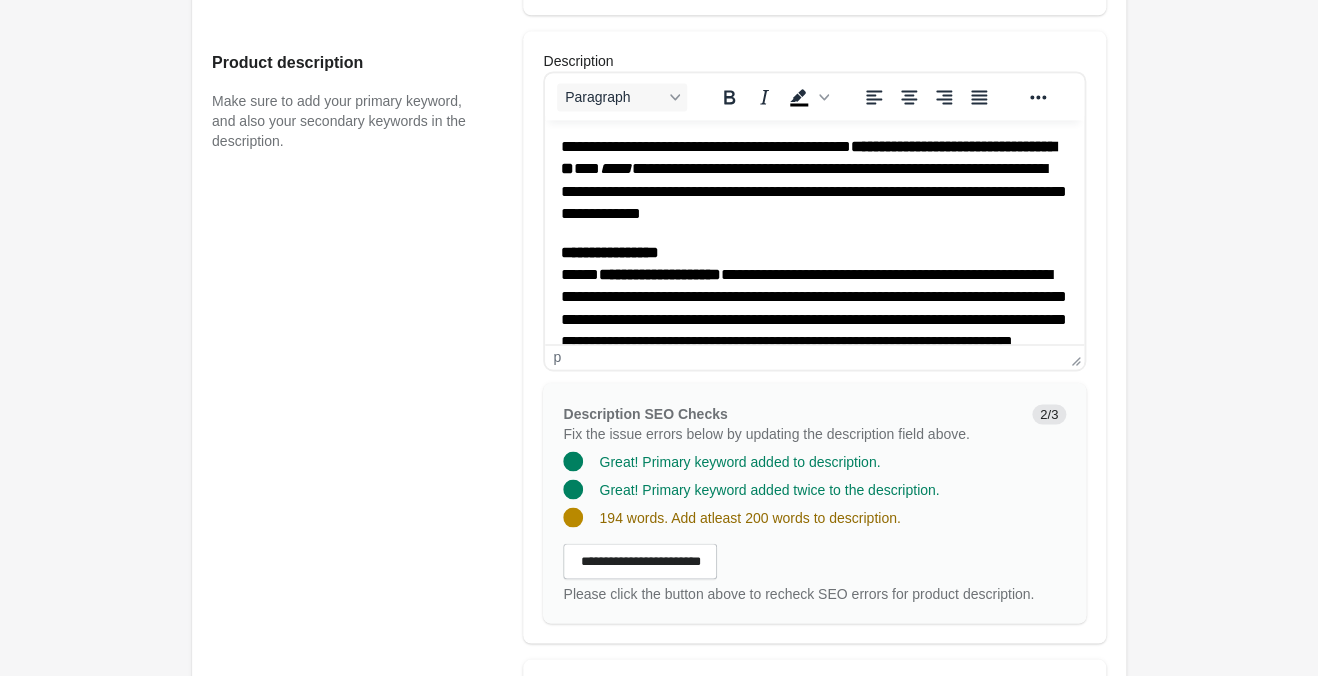 scroll, scrollTop: 1260, scrollLeft: 0, axis: vertical 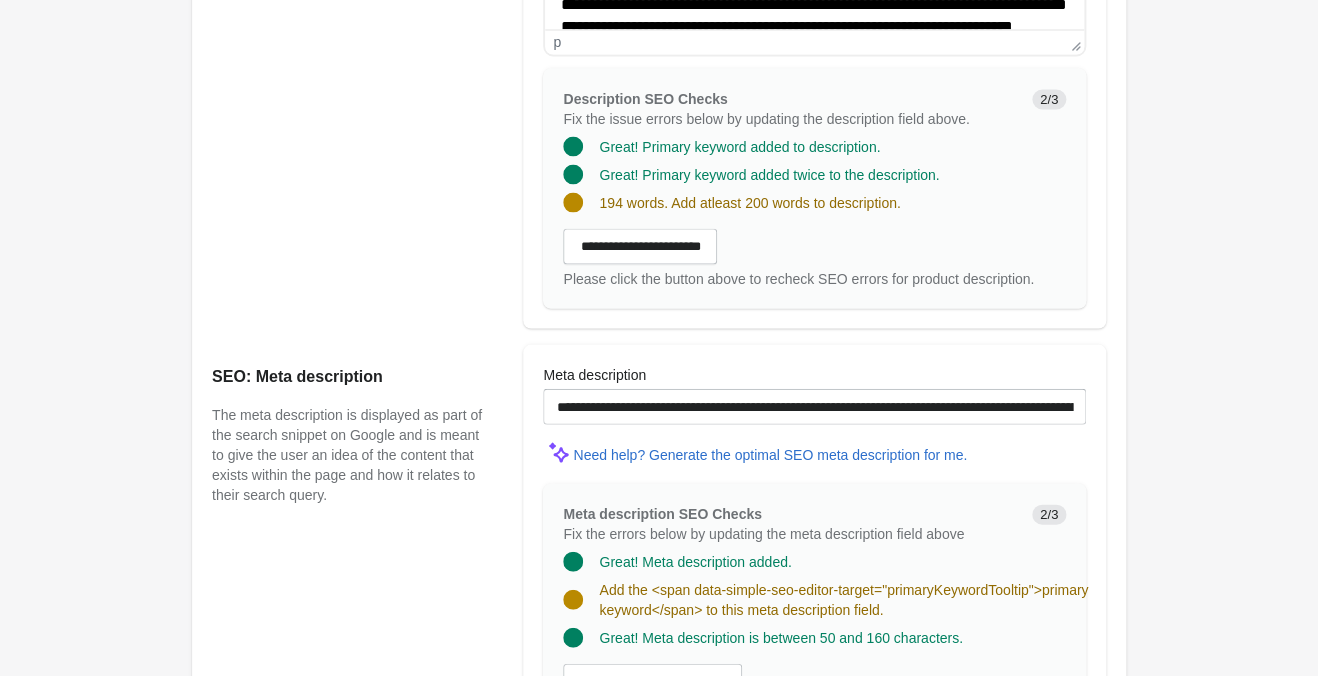 click on "**********" at bounding box center [640, 246] 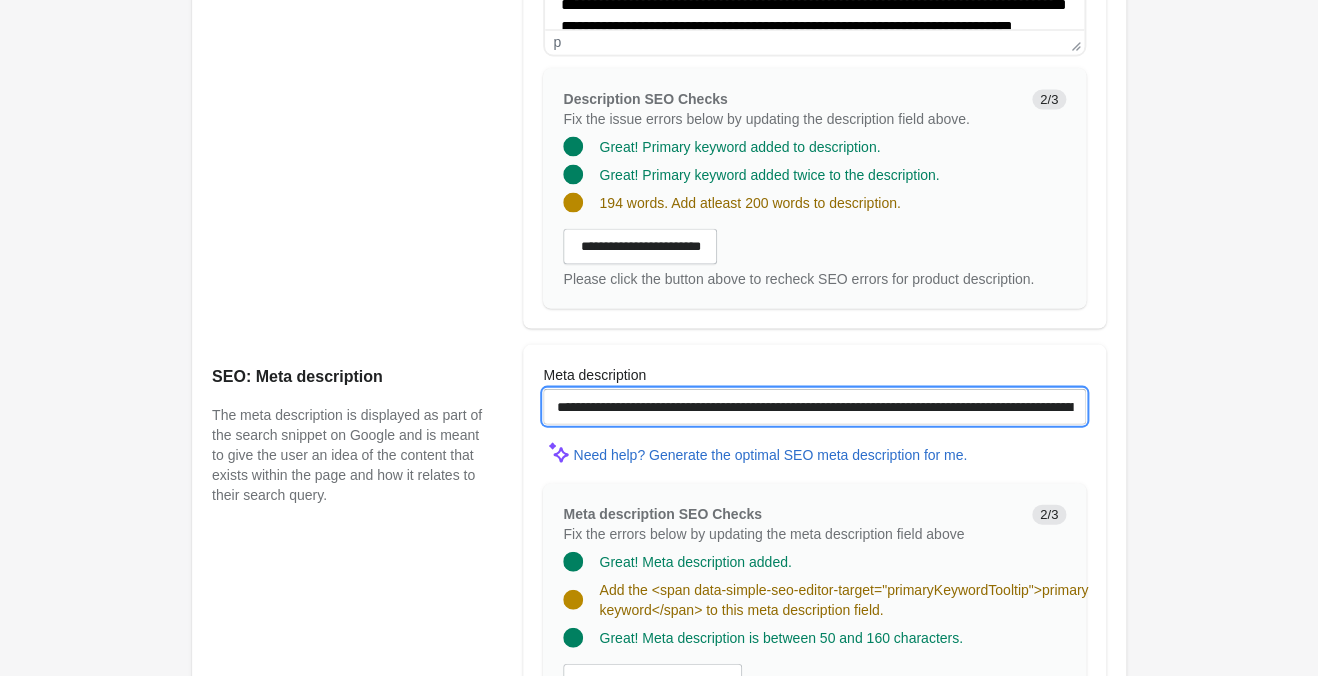 click on "**********" at bounding box center [814, 406] 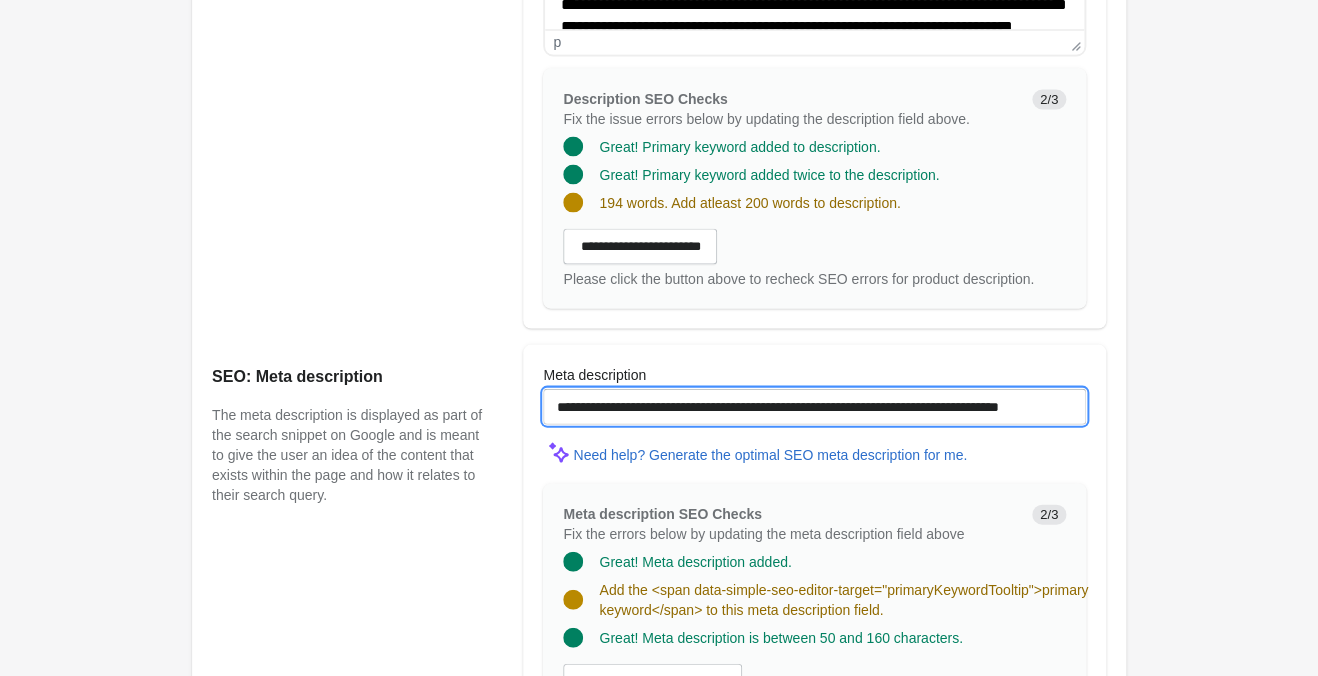click on "**********" at bounding box center (814, 406) 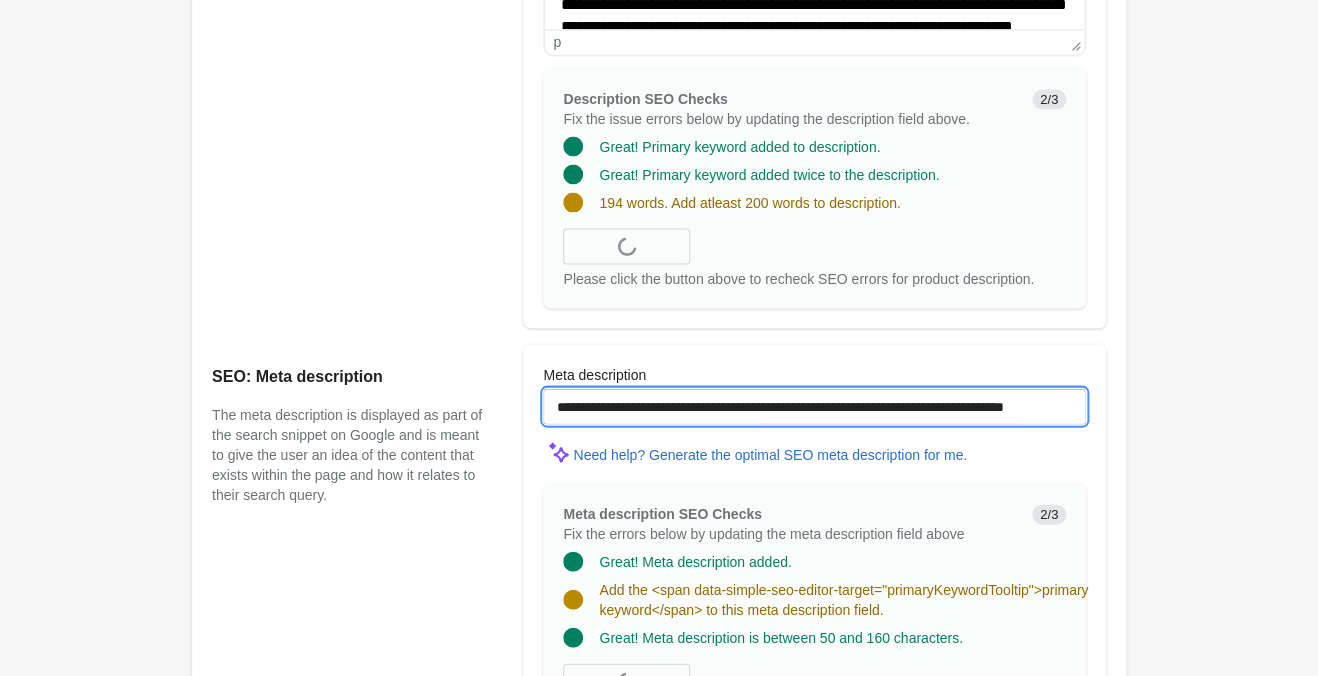 paste on "**********" 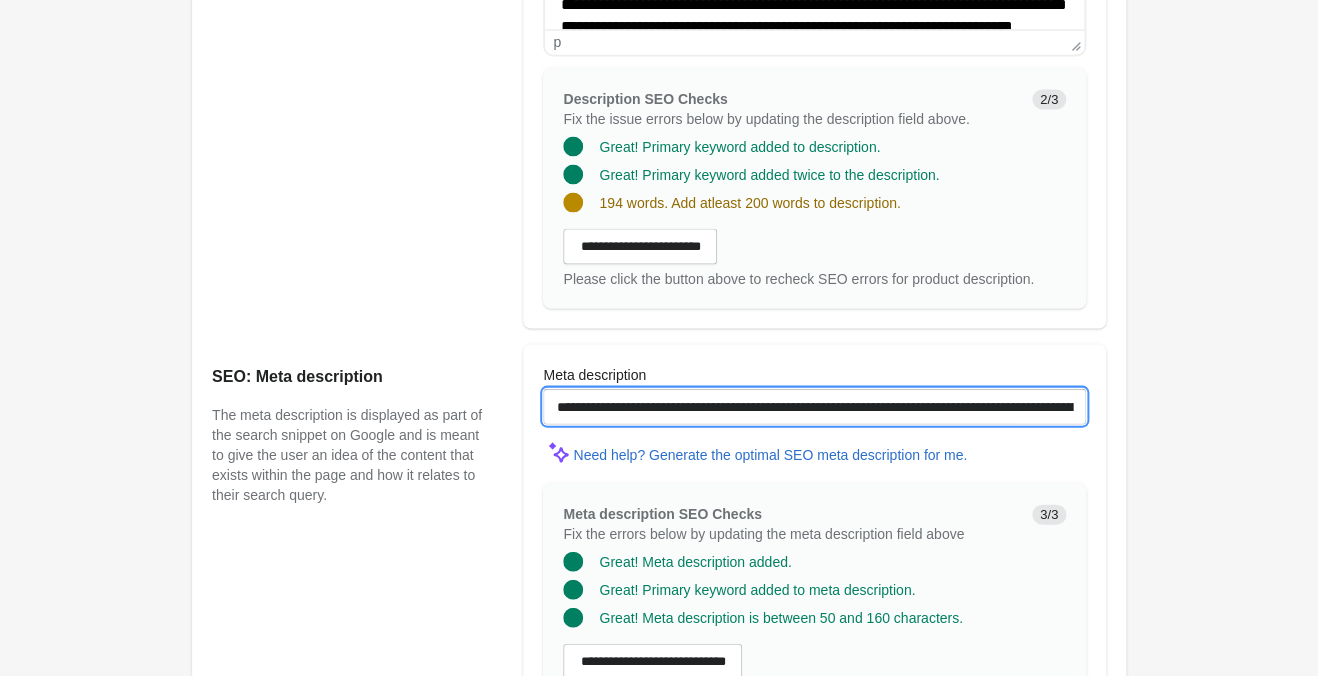 click on "**********" at bounding box center [814, 406] 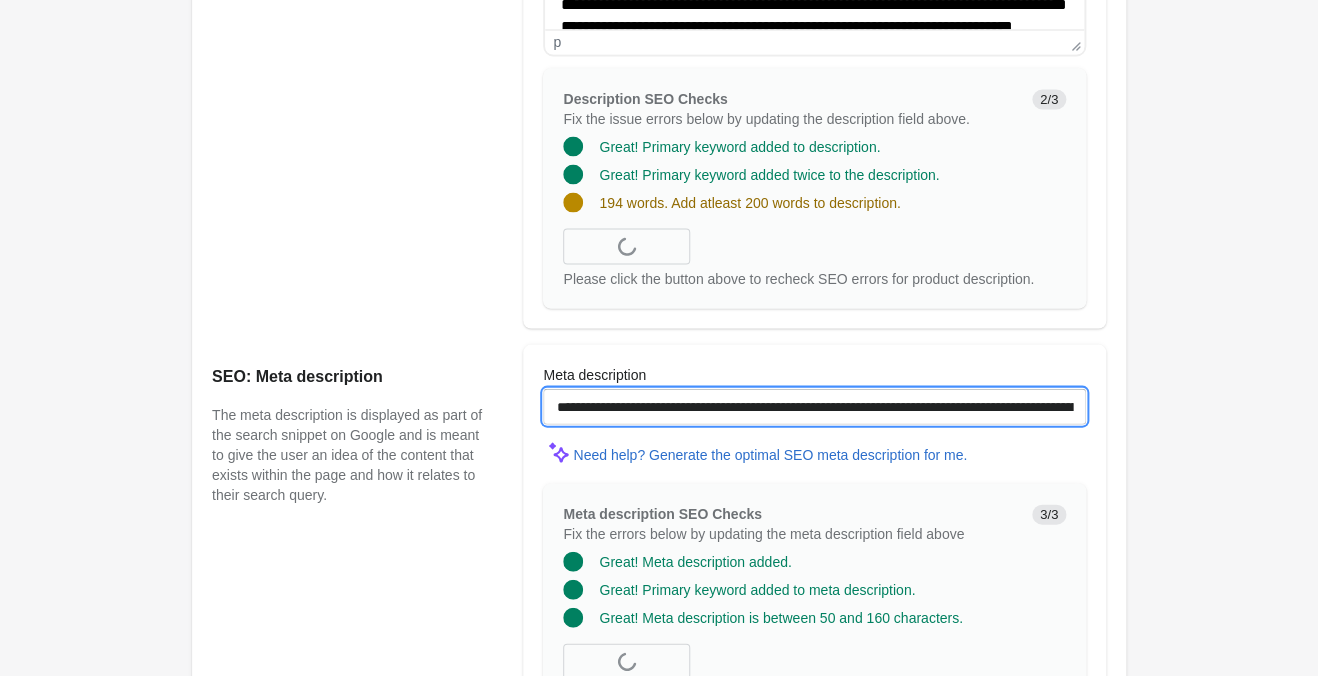 type on "**********" 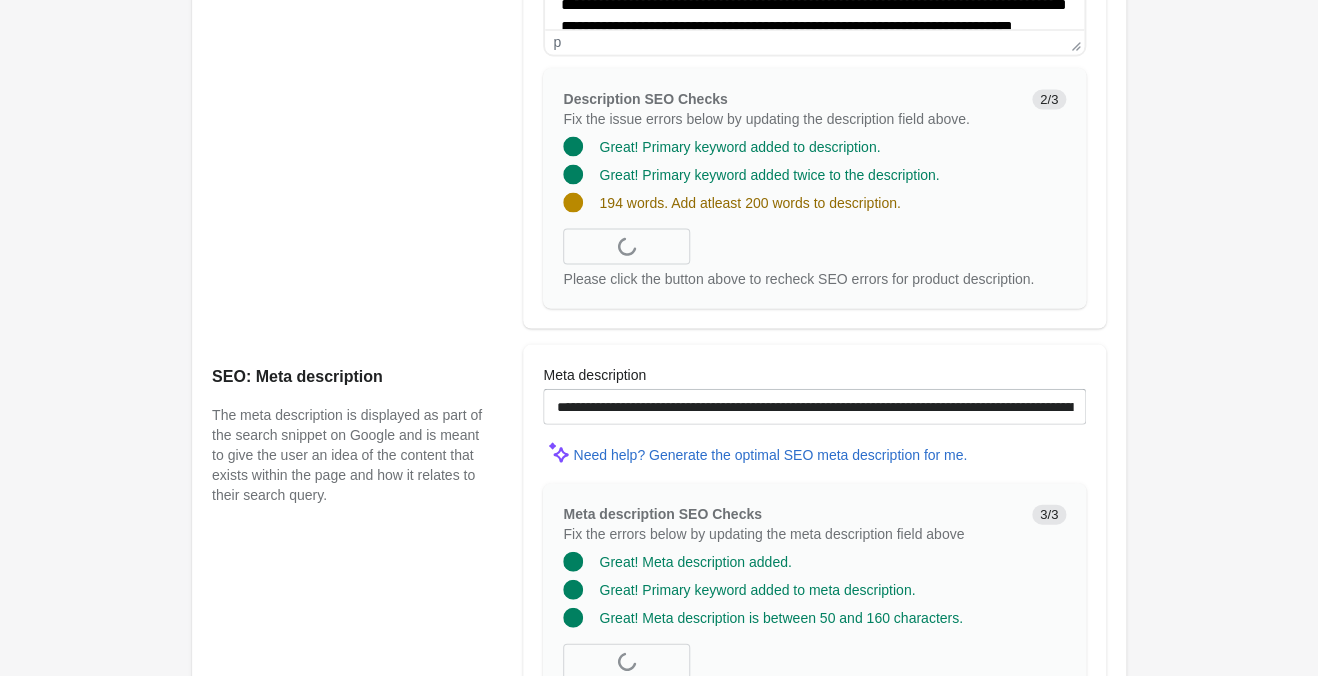 click on "Tarot Magic Long Bell Bottom
Open on Shopify
Open on Shopify" at bounding box center (659, -23) 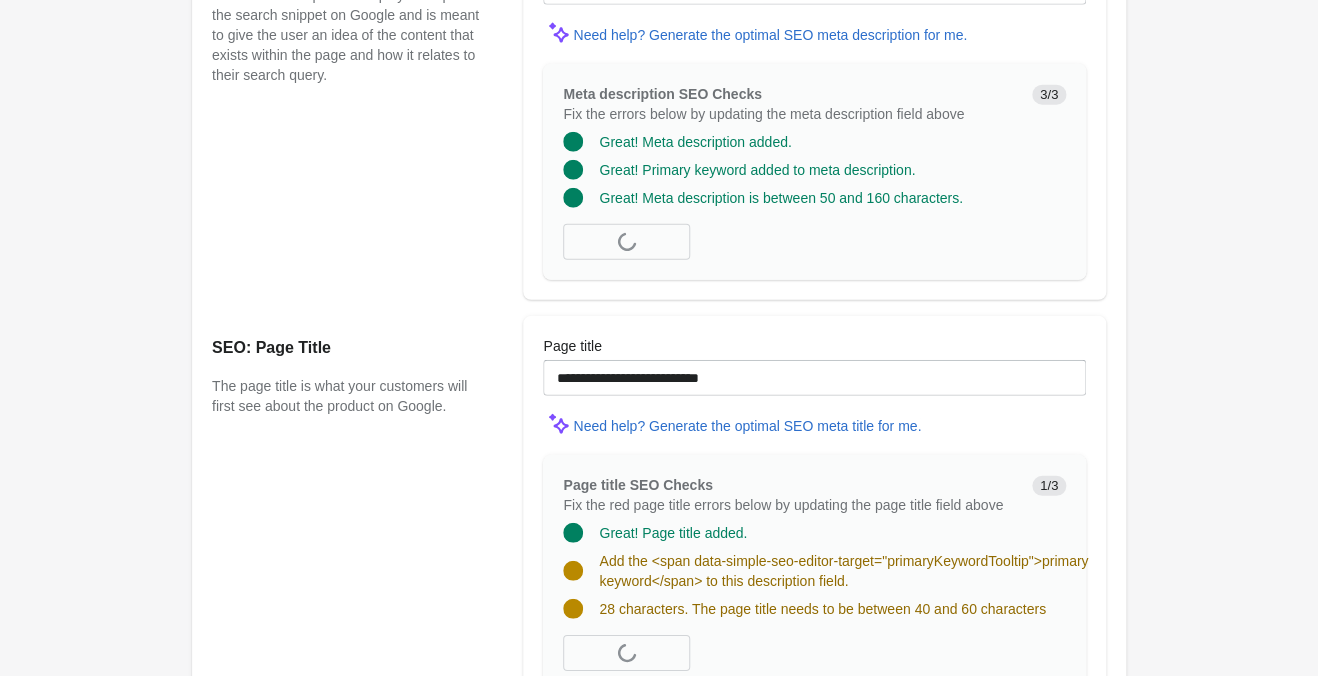 scroll, scrollTop: 1680, scrollLeft: 0, axis: vertical 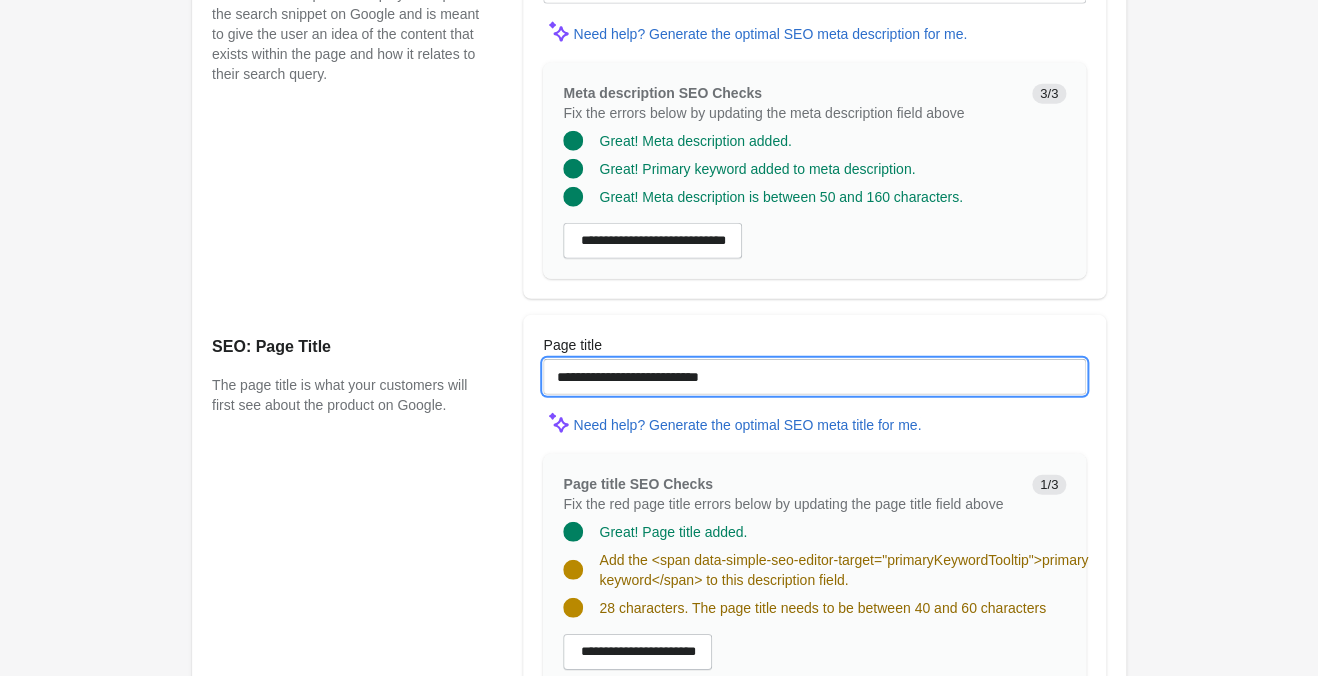 drag, startPoint x: 819, startPoint y: 385, endPoint x: 244, endPoint y: 323, distance: 578.33295 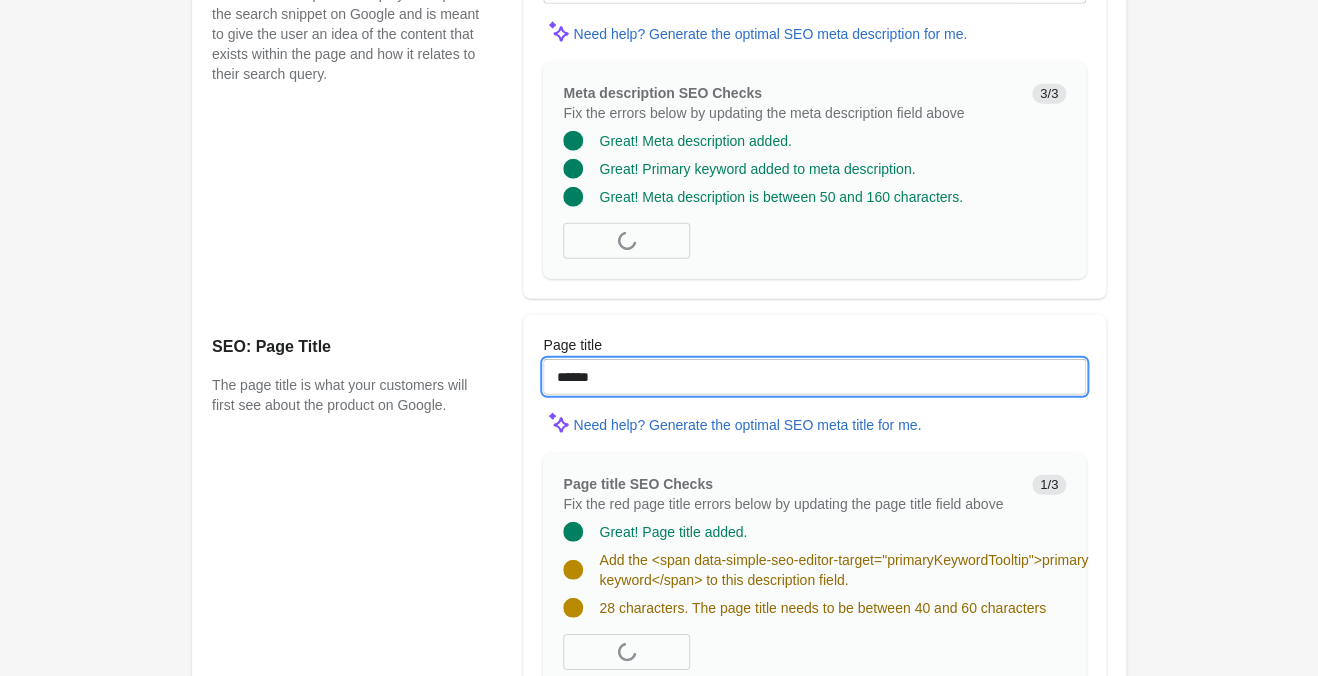 paste on "**********" 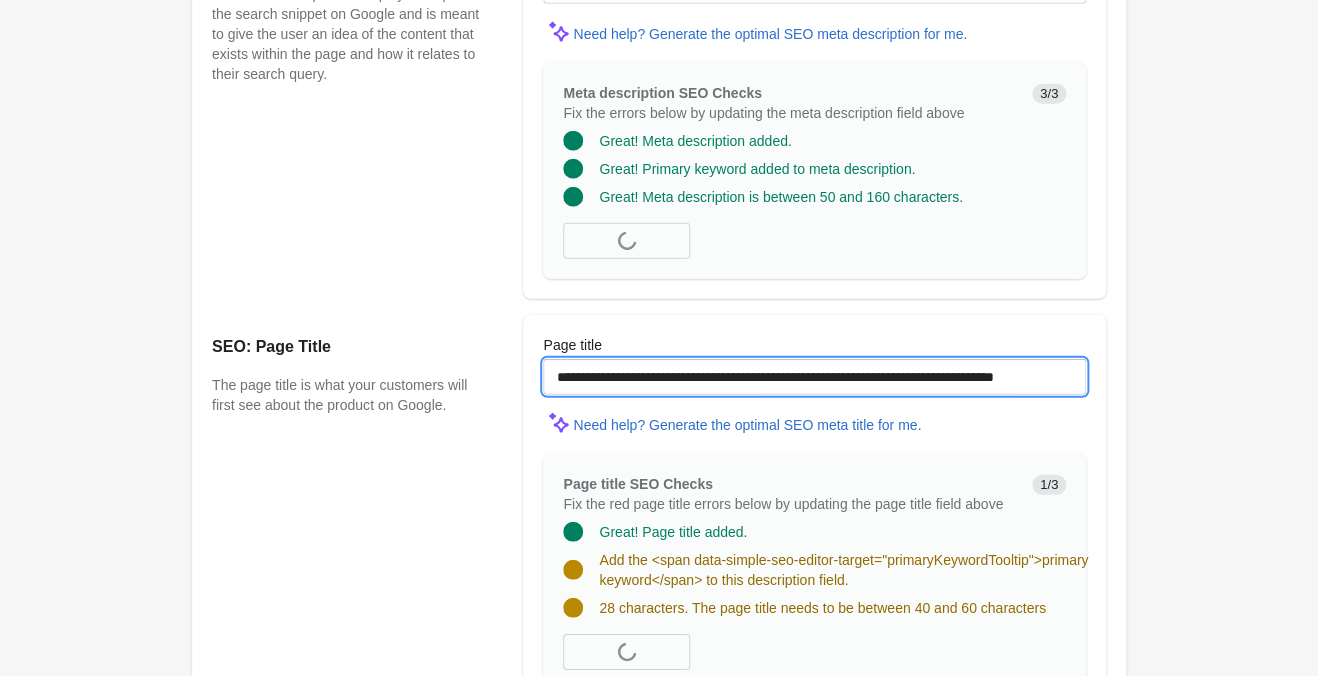 scroll, scrollTop: 0, scrollLeft: 21, axis: horizontal 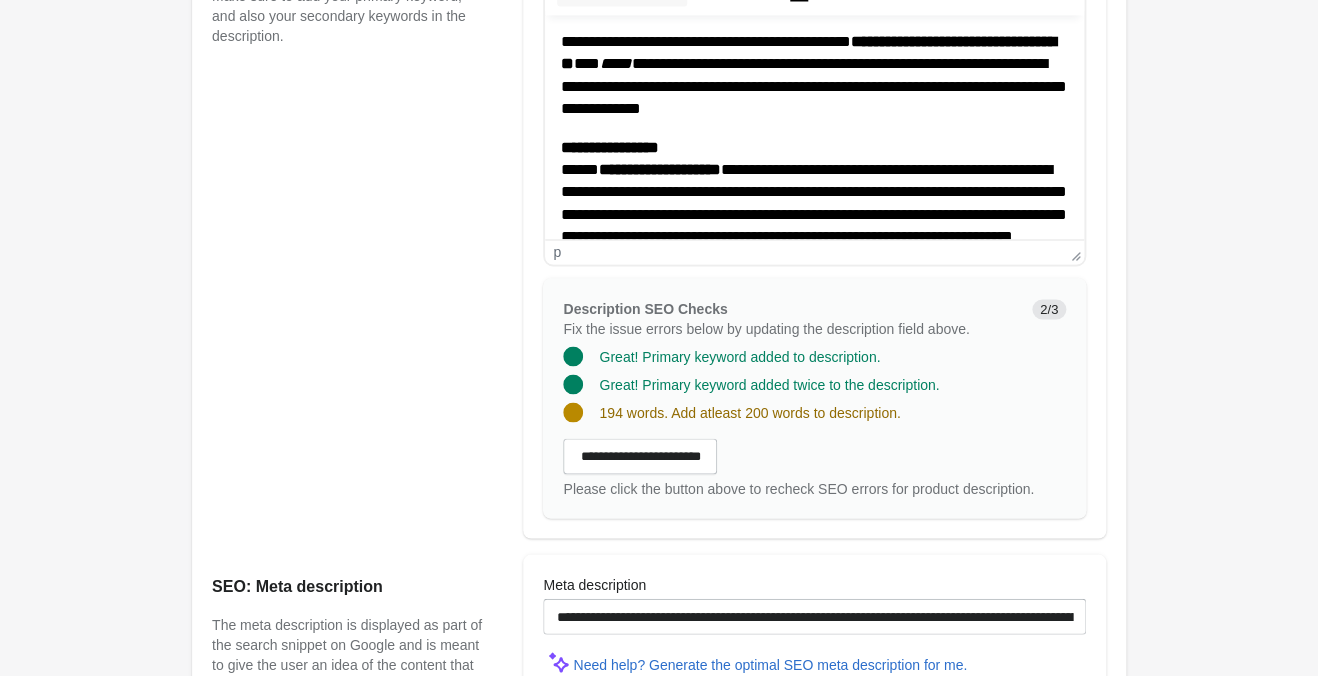 drag, startPoint x: 951, startPoint y: 424, endPoint x: 914, endPoint y: 417, distance: 37.65634 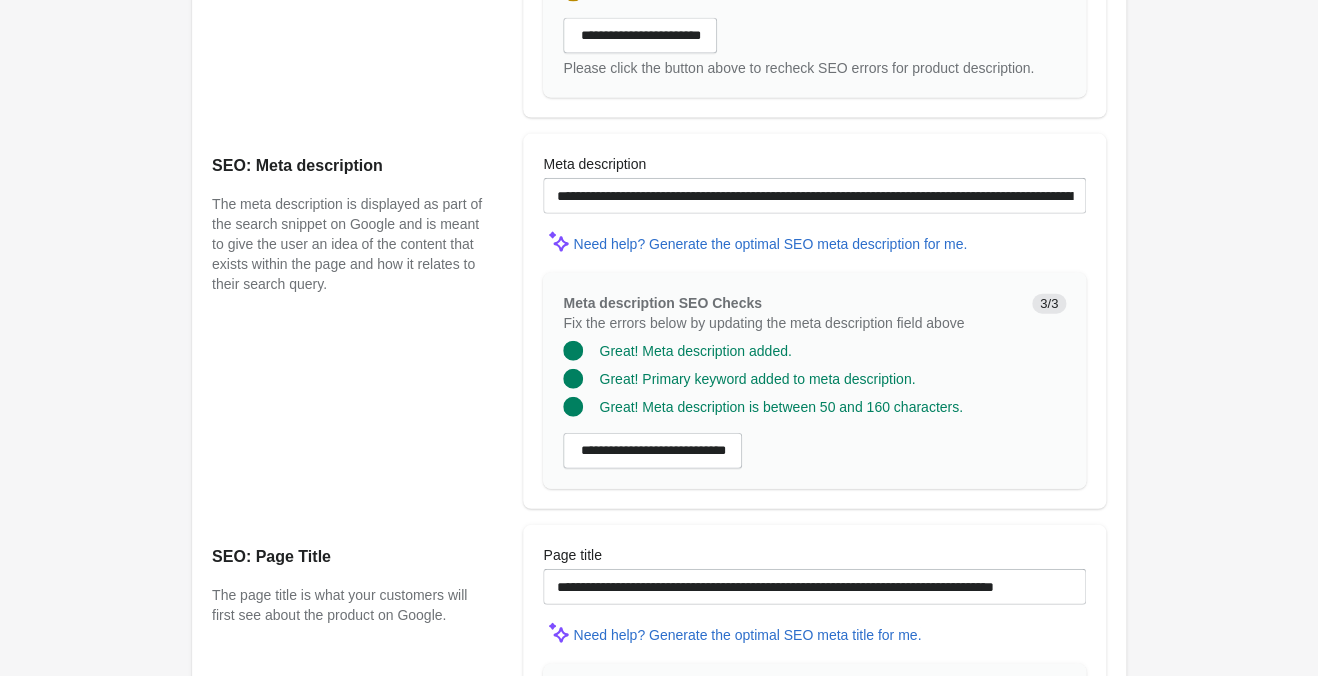 scroll, scrollTop: 1776, scrollLeft: 0, axis: vertical 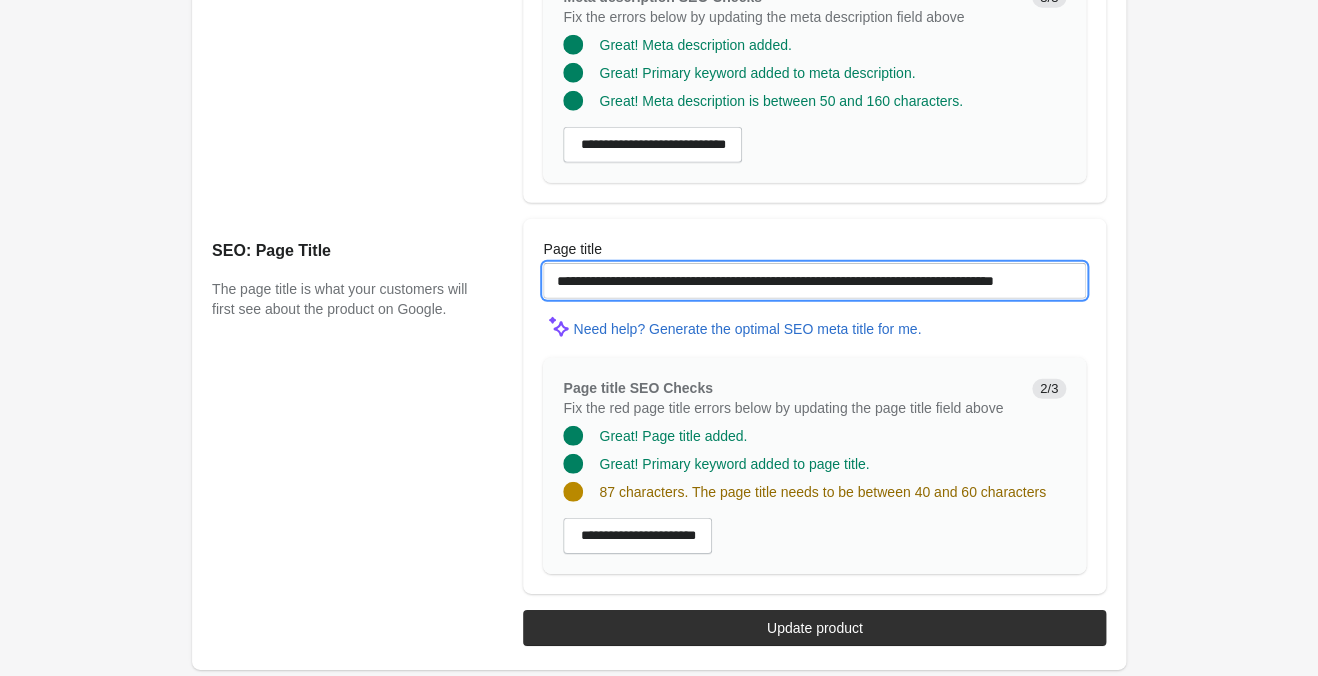 click on "**********" at bounding box center (814, 281) 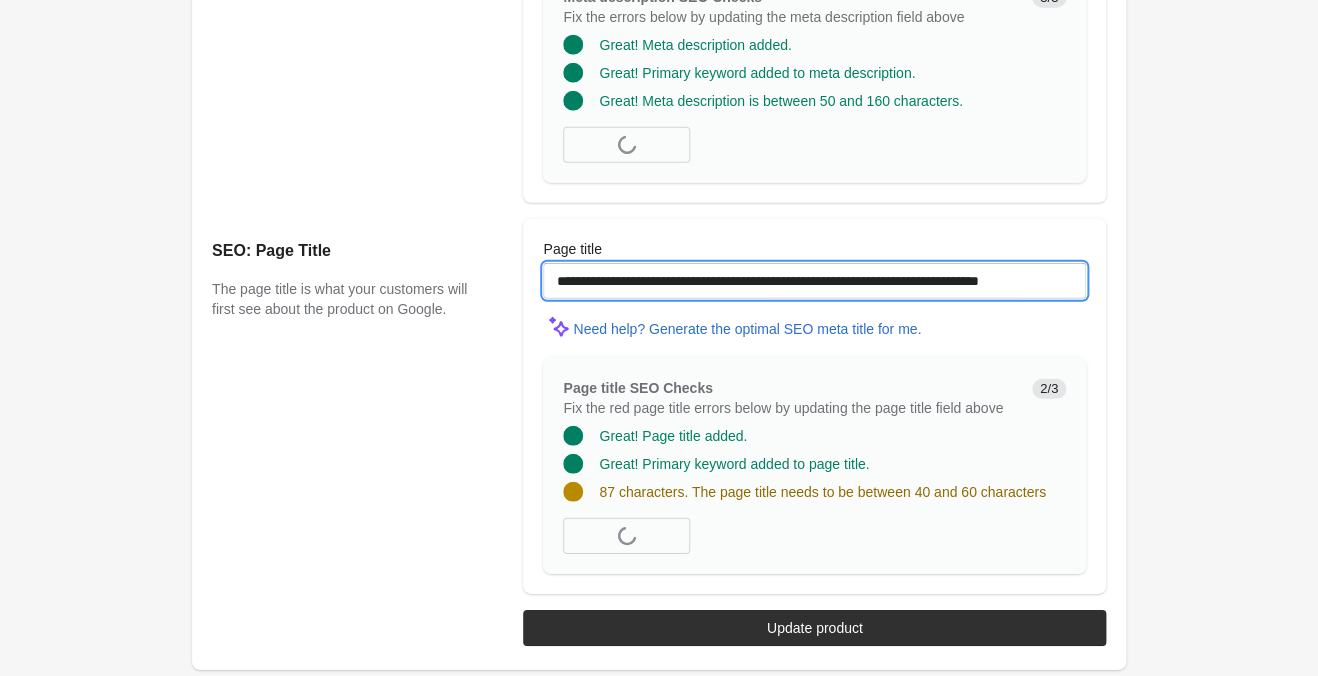 scroll, scrollTop: 0, scrollLeft: 0, axis: both 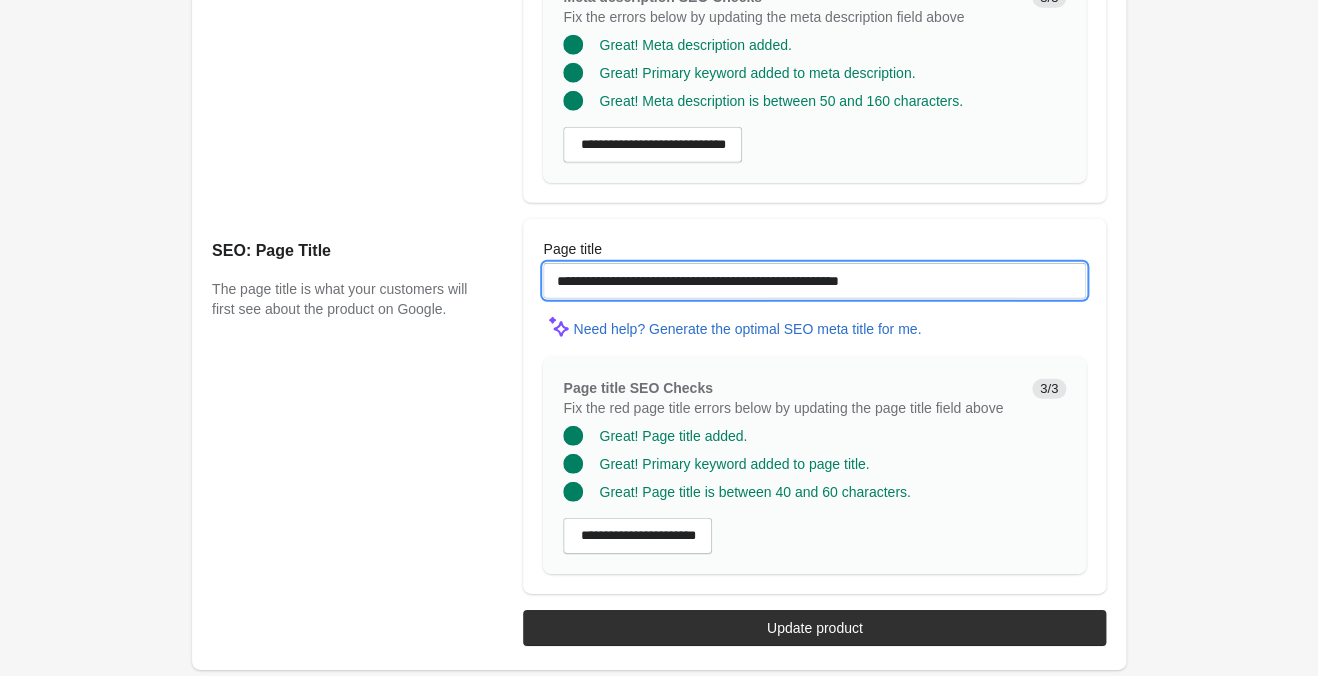 type on "**********" 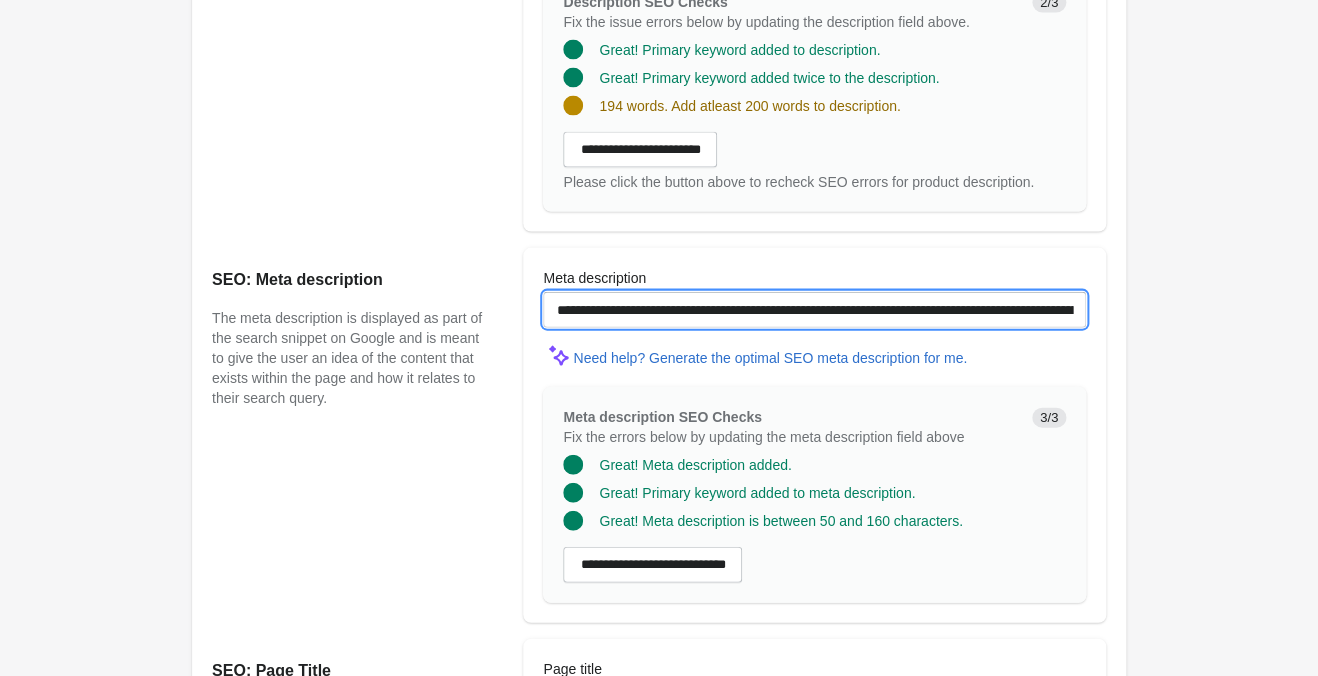 click on "**********" at bounding box center [814, 310] 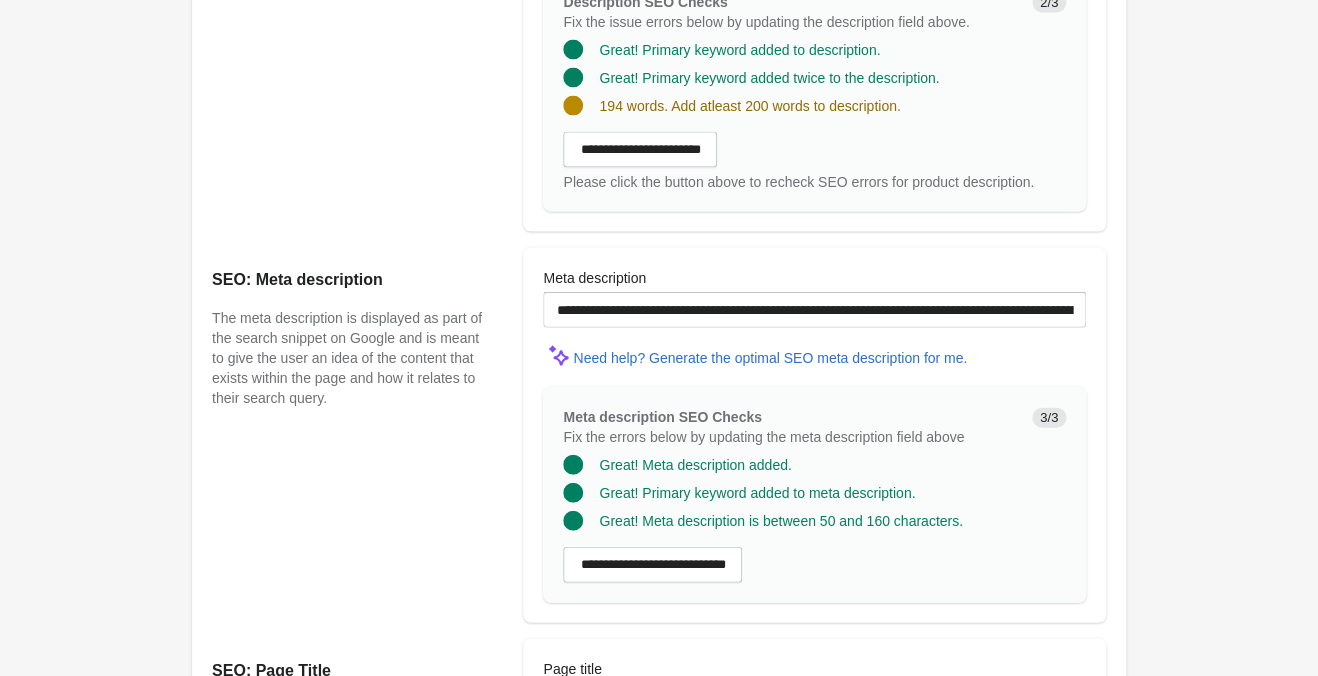 click on "Fix the errors below by updating the meta description field above" at bounding box center (789, 437) 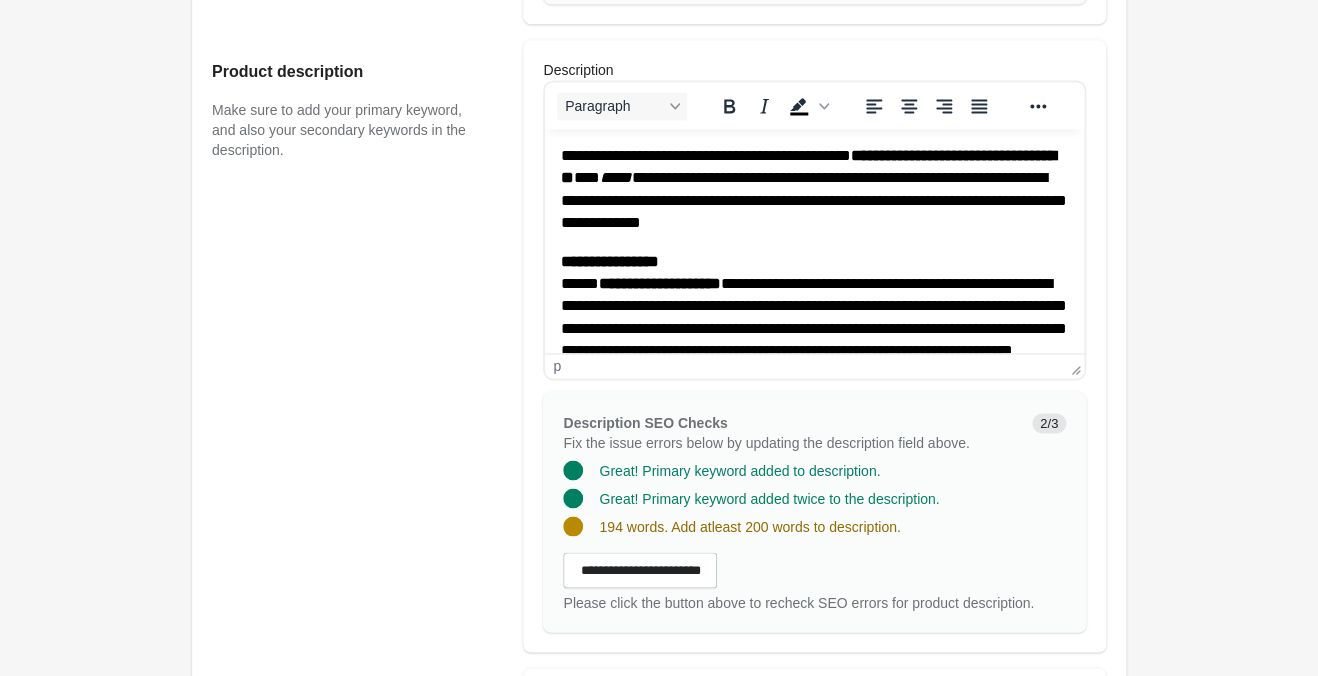 scroll, scrollTop: 1251, scrollLeft: 0, axis: vertical 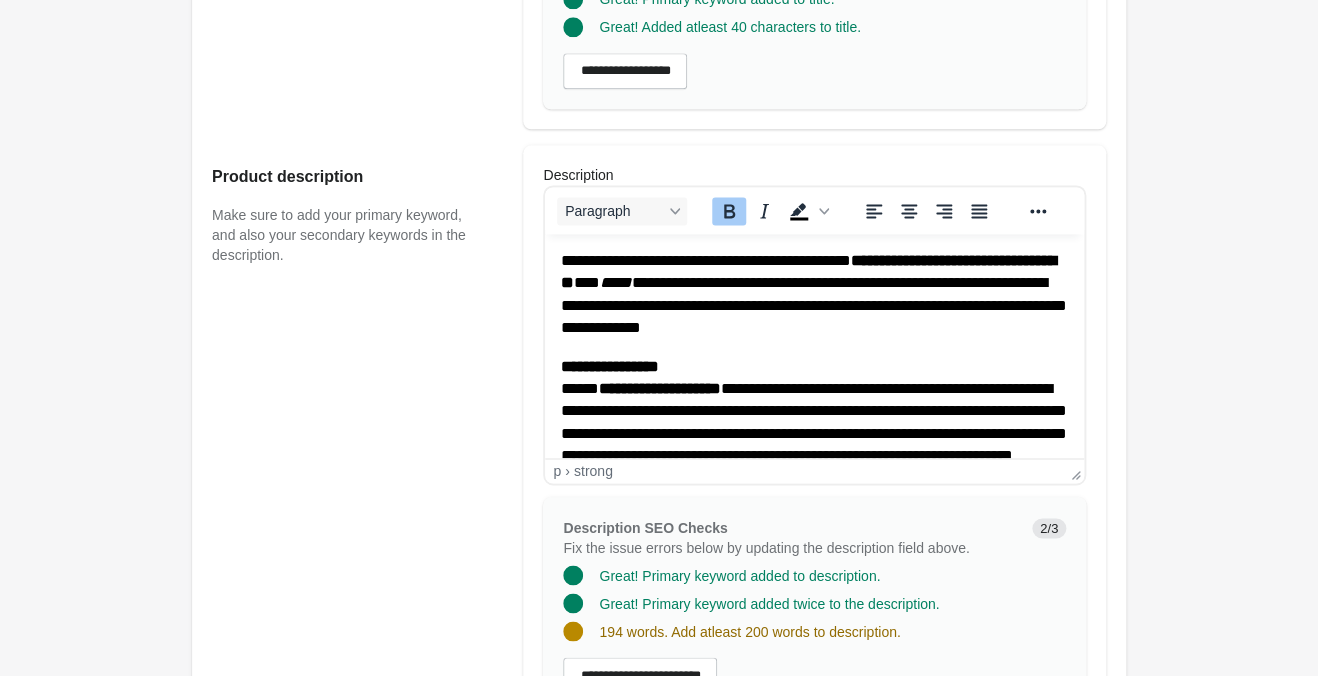 click on "**********" at bounding box center (814, 423) 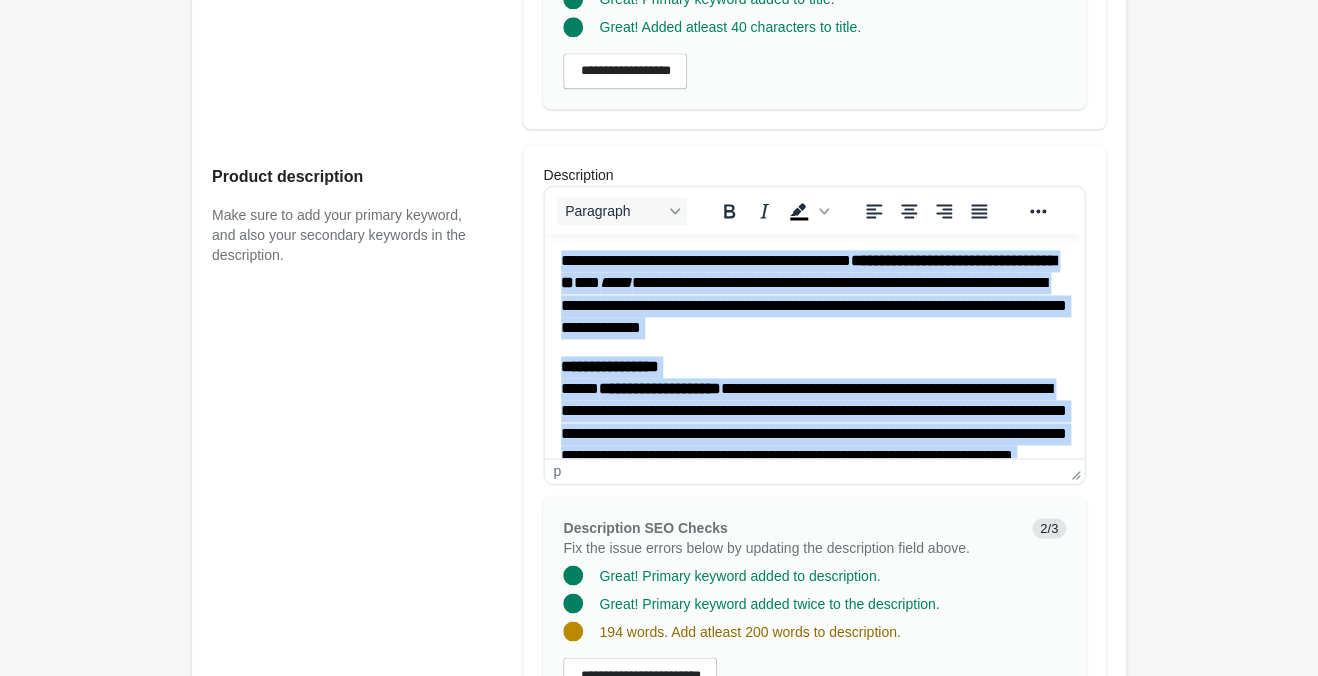 paste 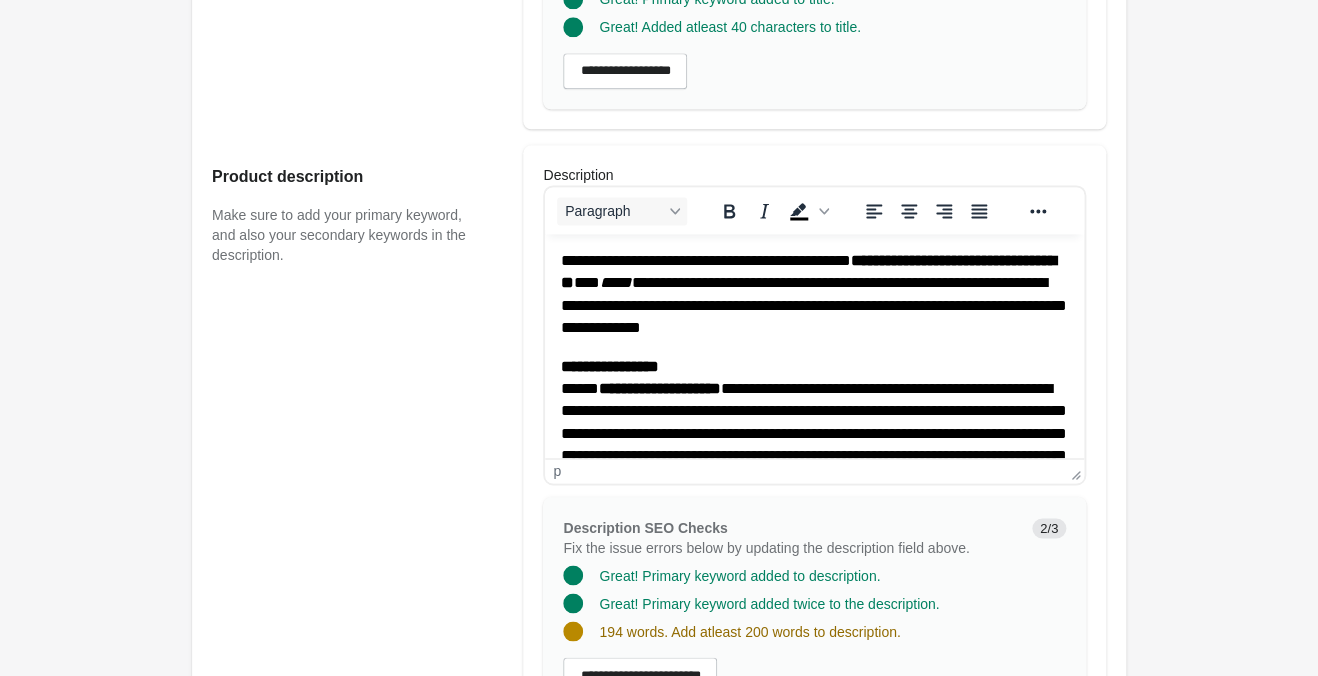 type 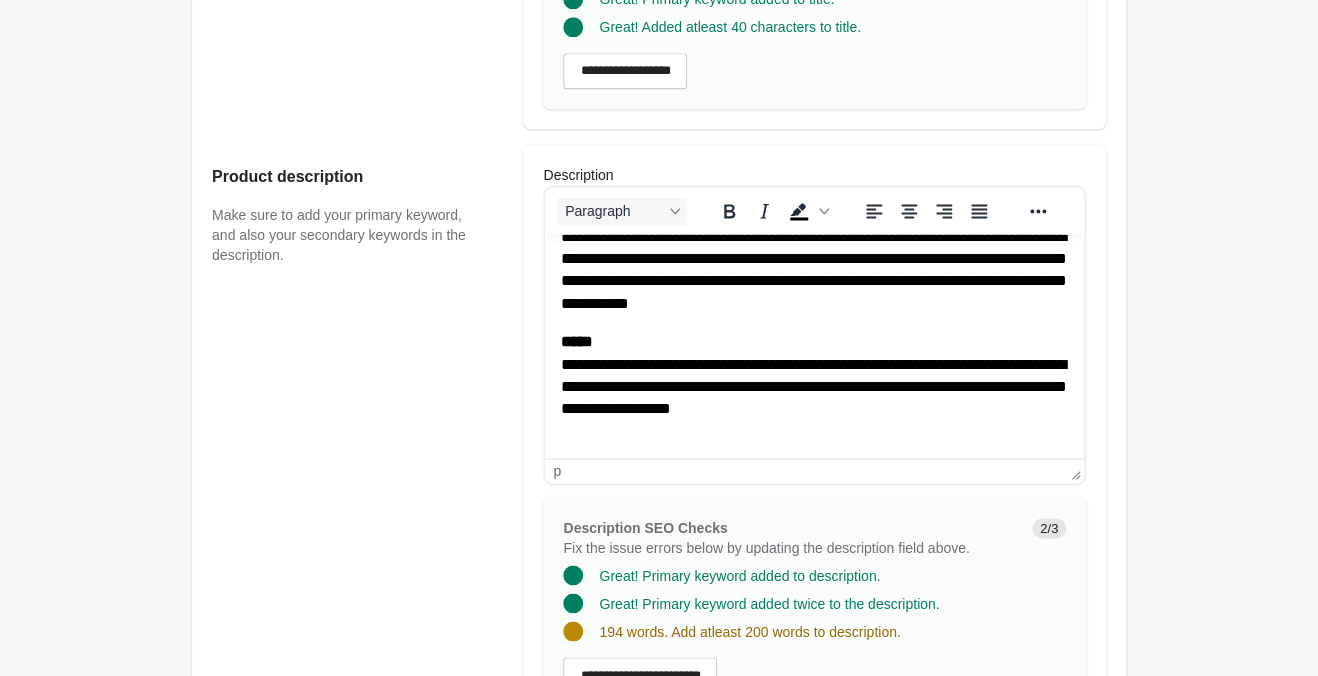 scroll, scrollTop: 1146, scrollLeft: 0, axis: vertical 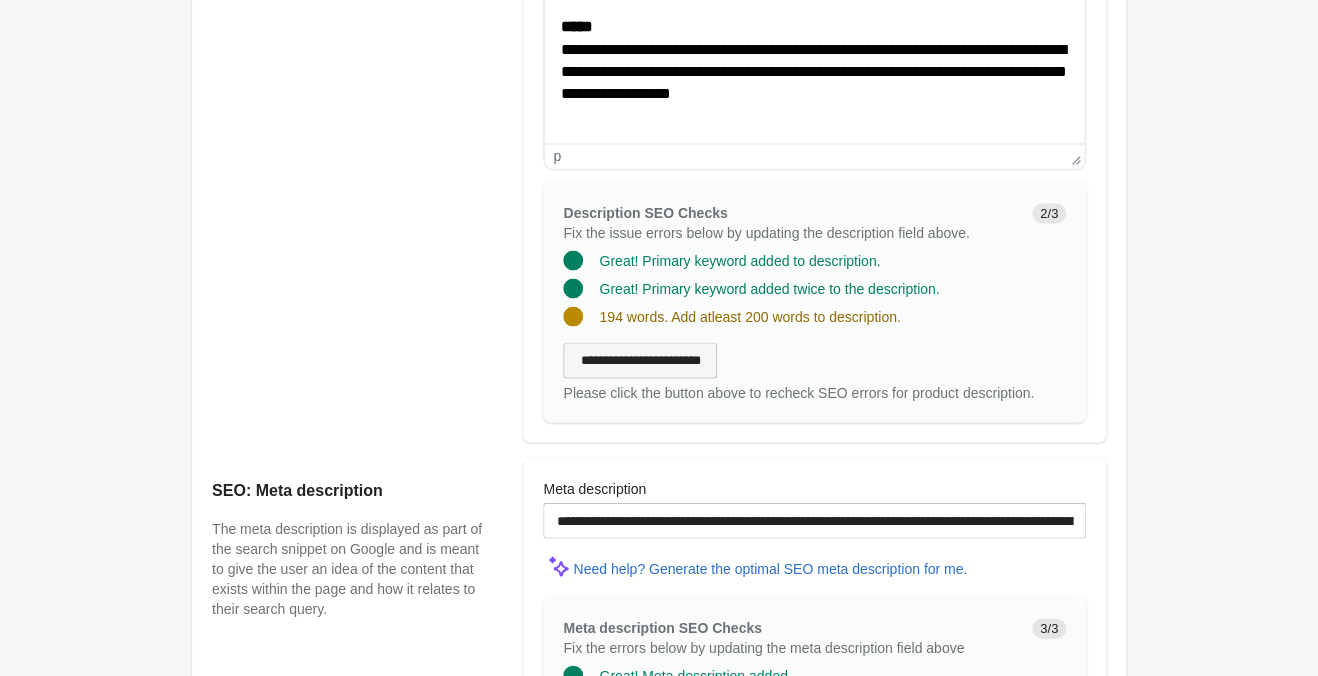 click on "**********" at bounding box center [640, 360] 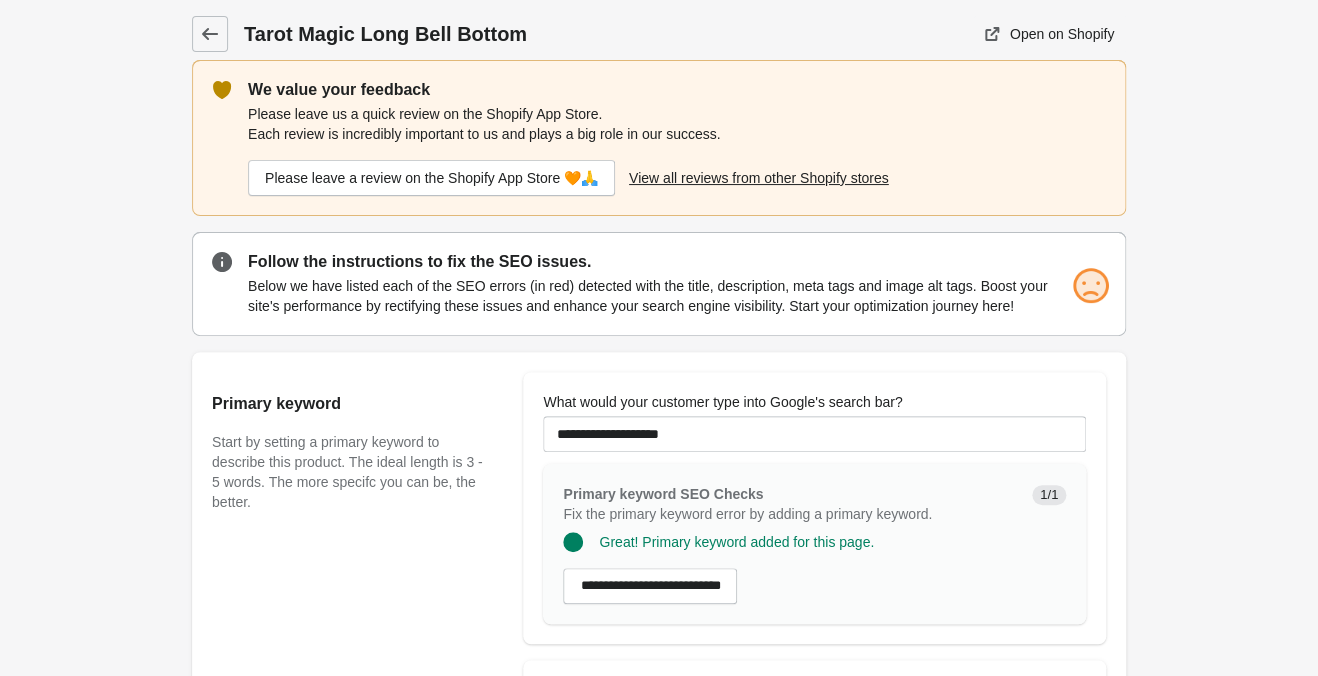 scroll, scrollTop: 420, scrollLeft: 0, axis: vertical 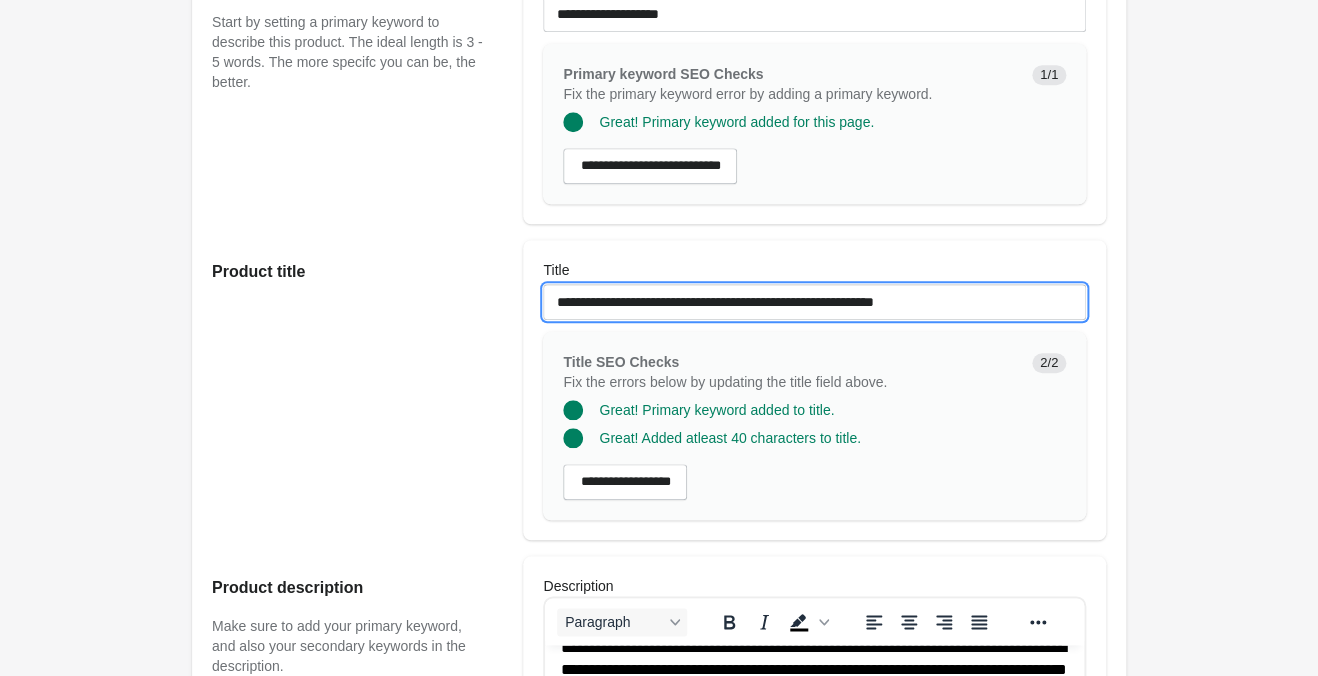 click on "**********" at bounding box center [814, 302] 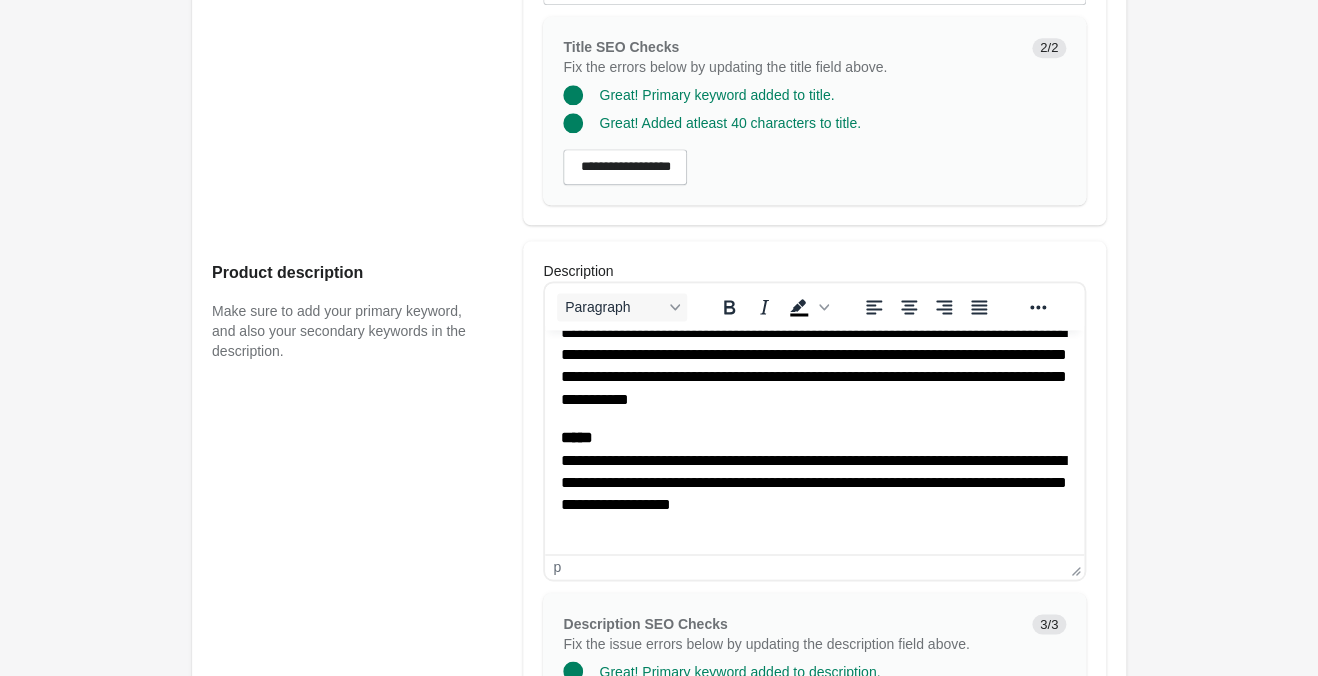click on "**********" at bounding box center [814, 355] 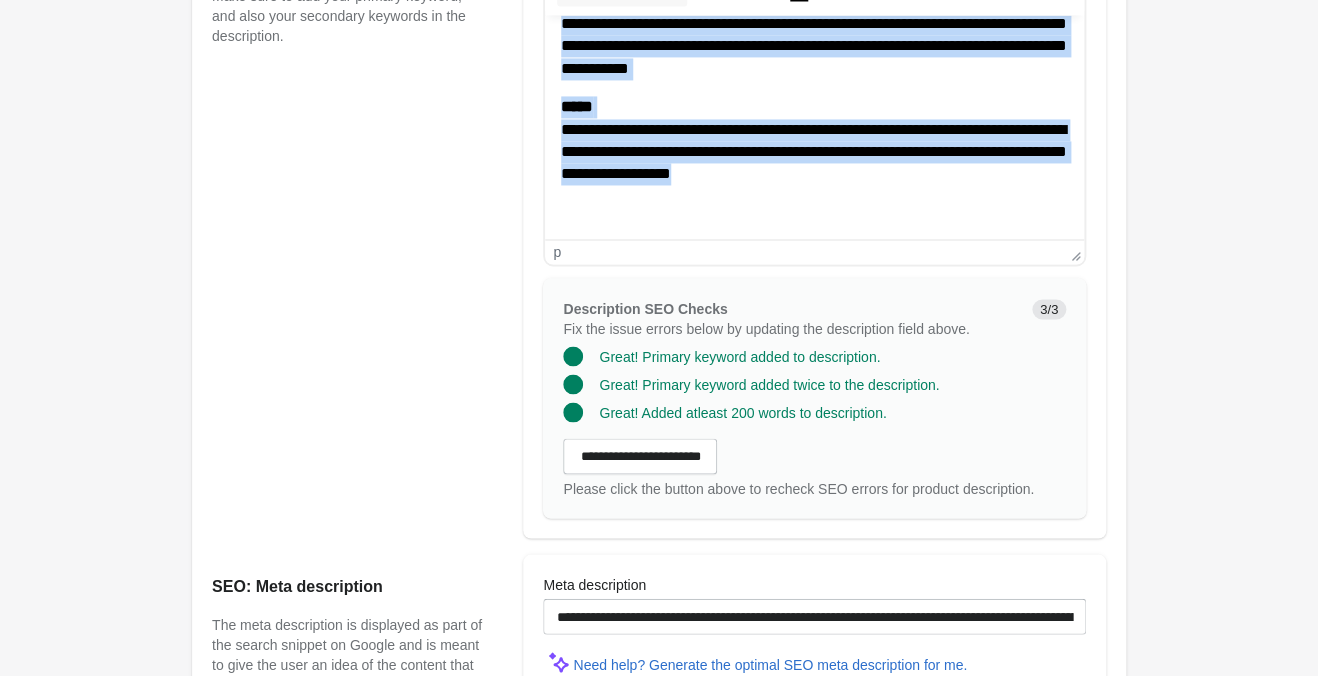 scroll, scrollTop: 1365, scrollLeft: 0, axis: vertical 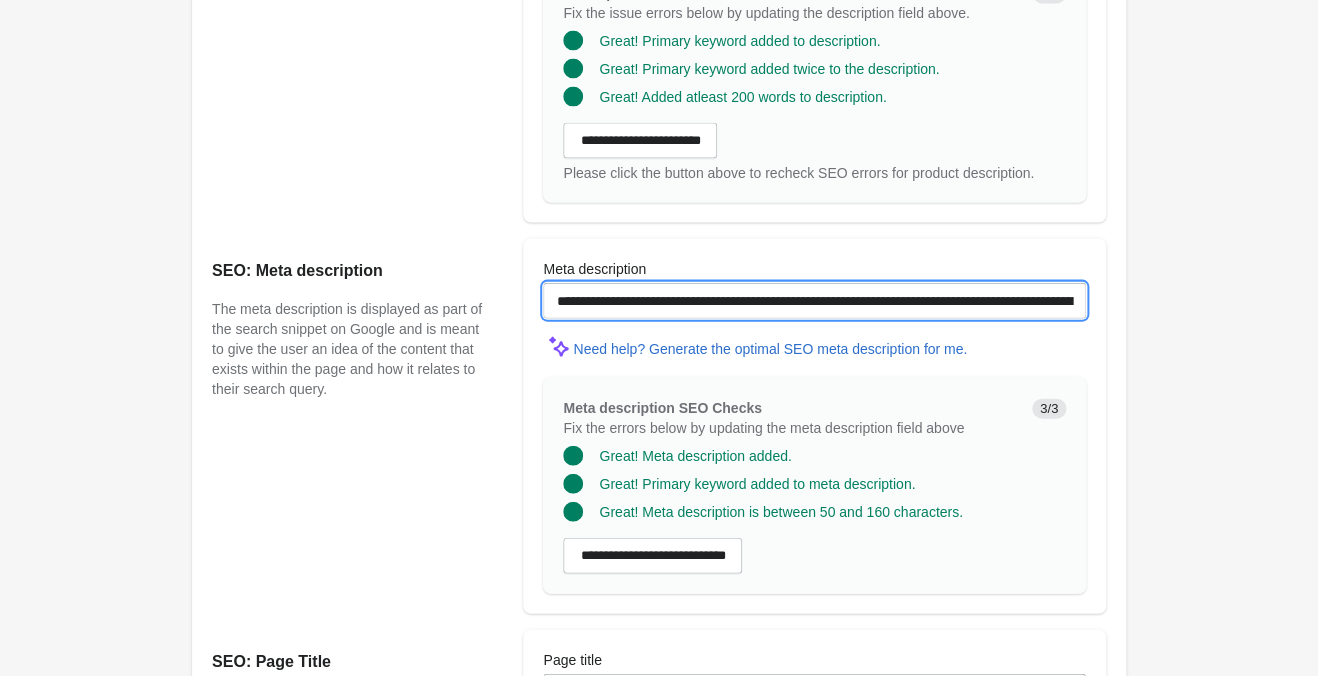 click on "**********" at bounding box center [814, 301] 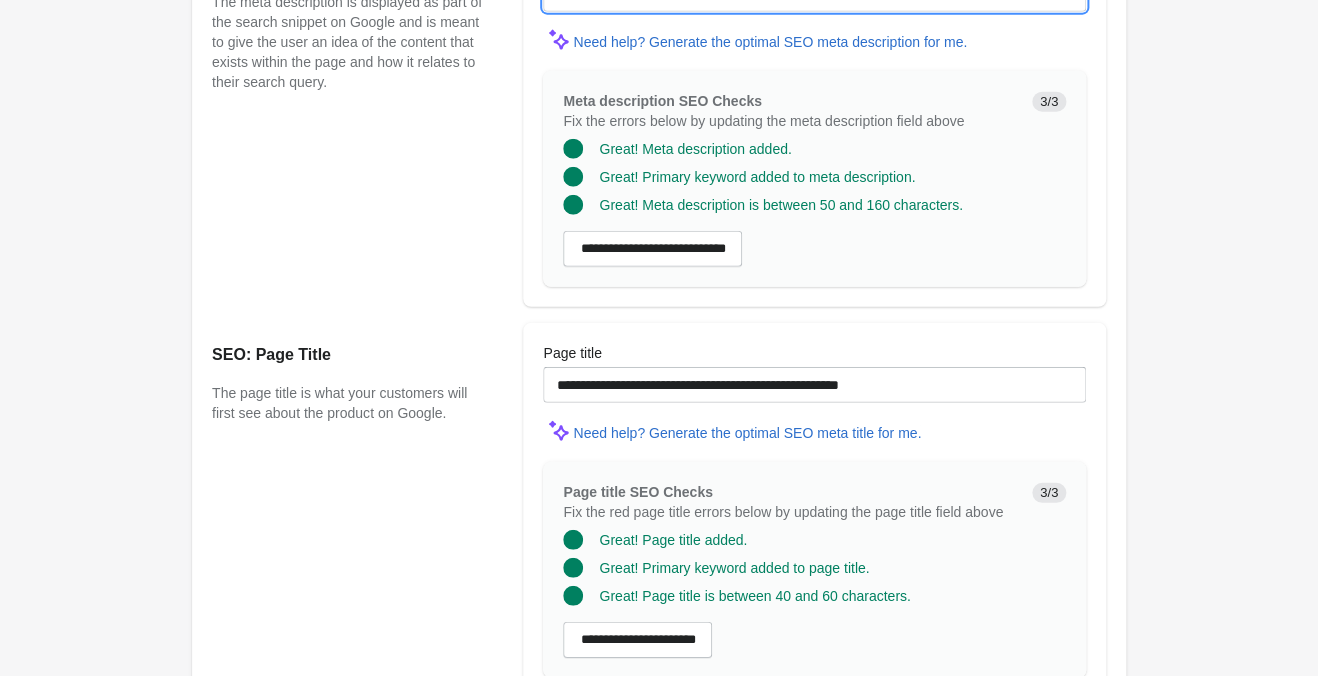 scroll, scrollTop: 1680, scrollLeft: 0, axis: vertical 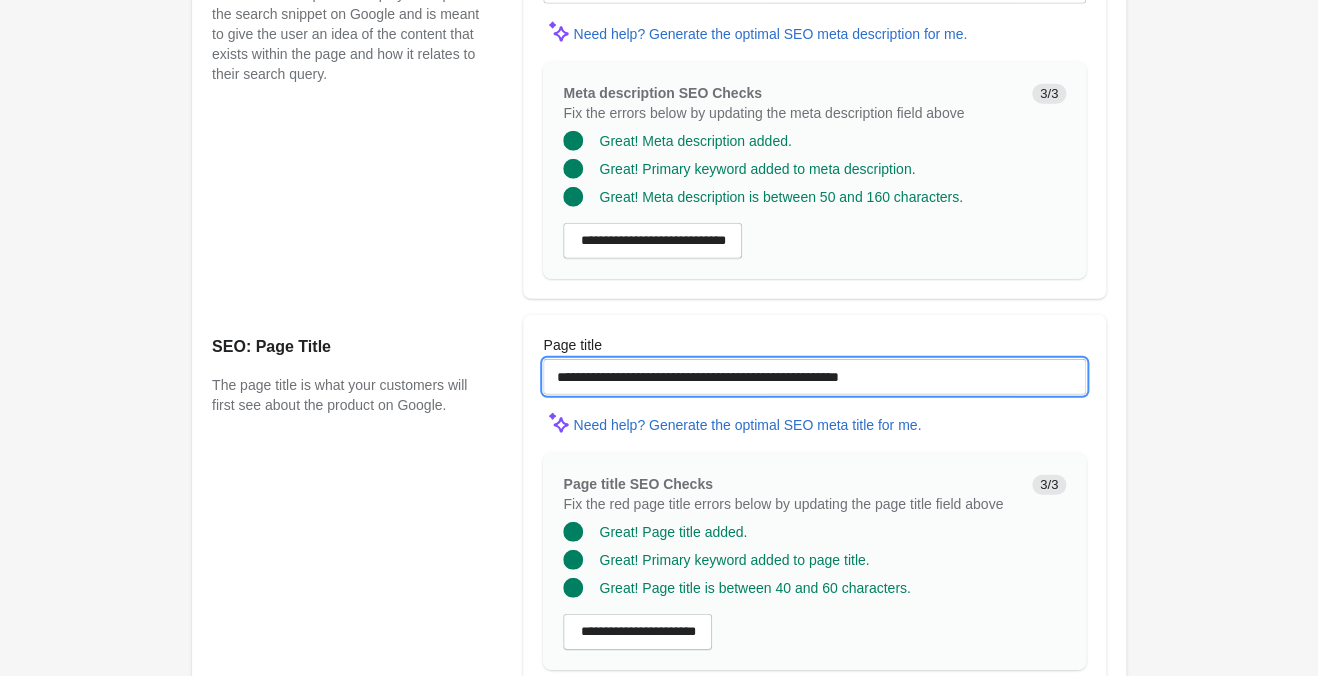click on "**********" at bounding box center [814, 377] 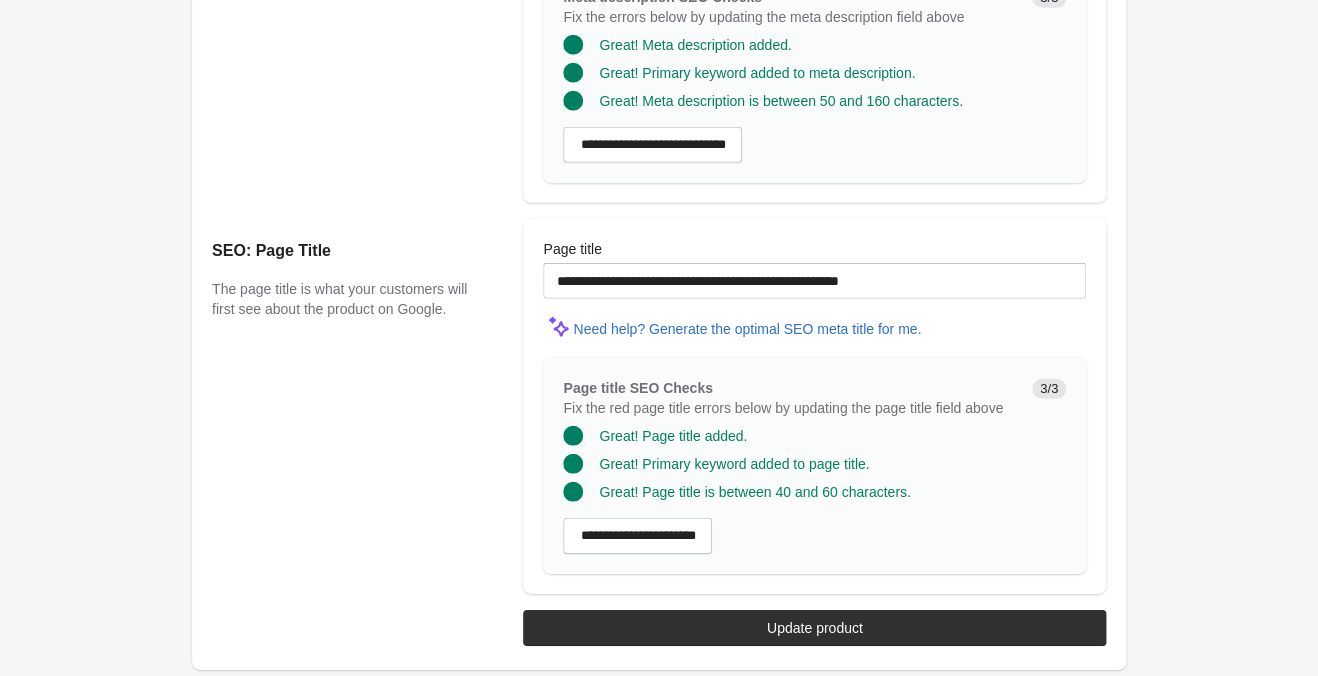 drag, startPoint x: 741, startPoint y: 602, endPoint x: 744, endPoint y: 613, distance: 11.401754 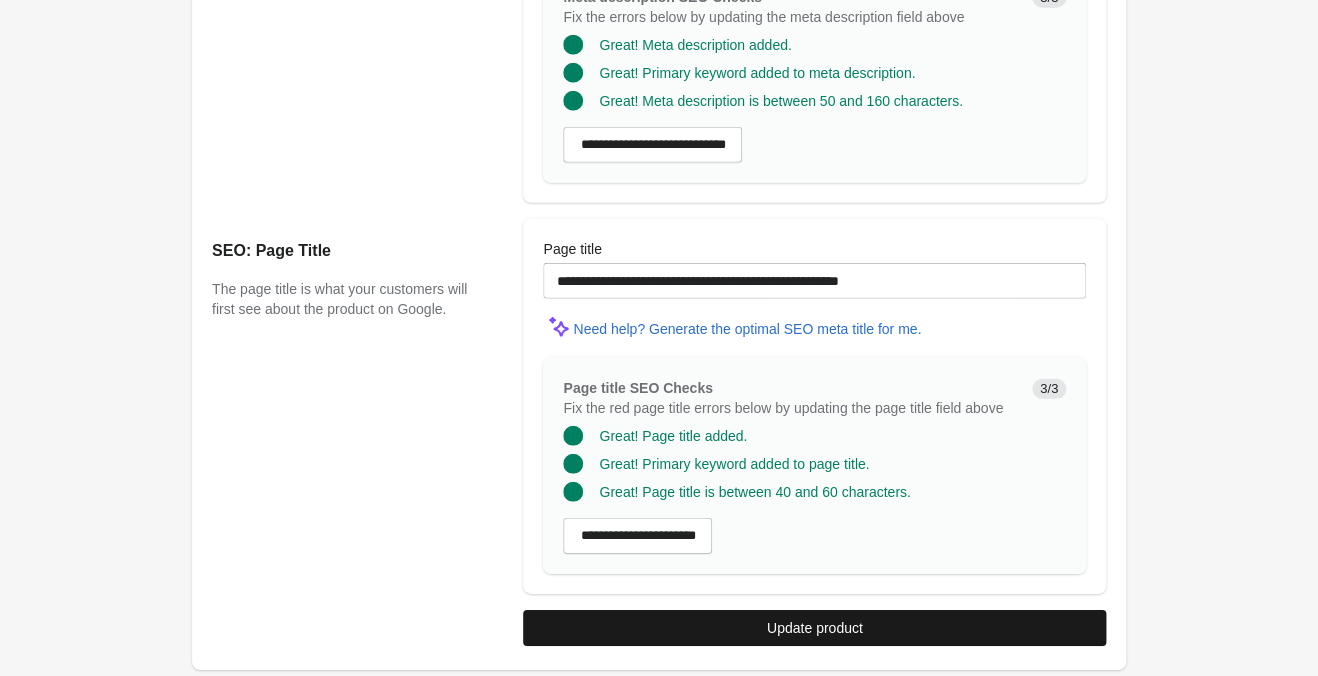 click on "**********" at bounding box center [649, 622] 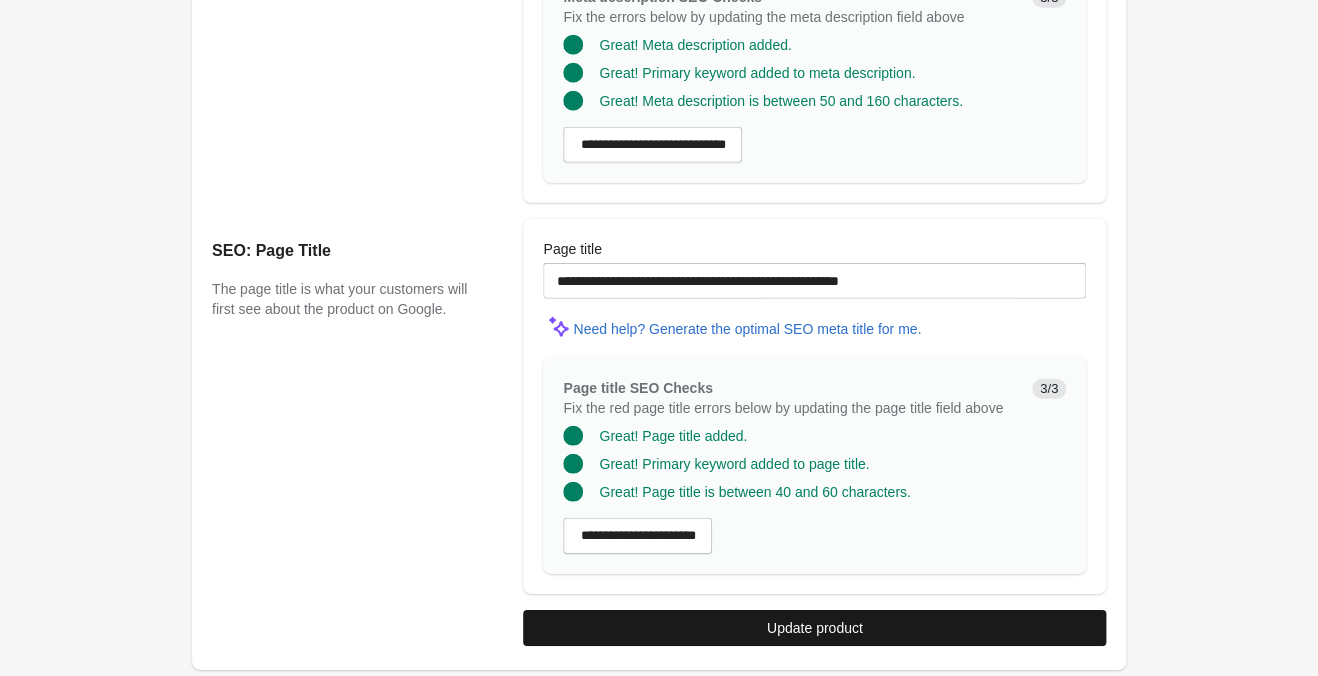 click on "Update product" at bounding box center (814, 628) 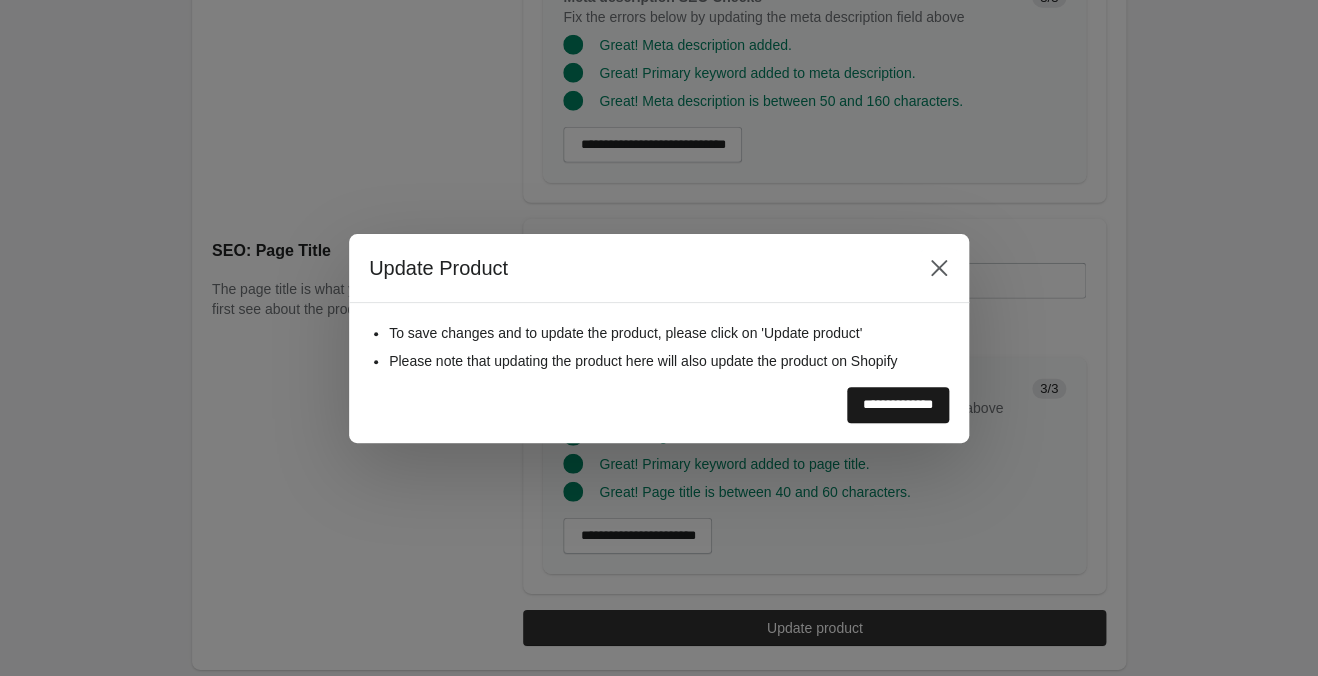 click on "**********" at bounding box center [898, 405] 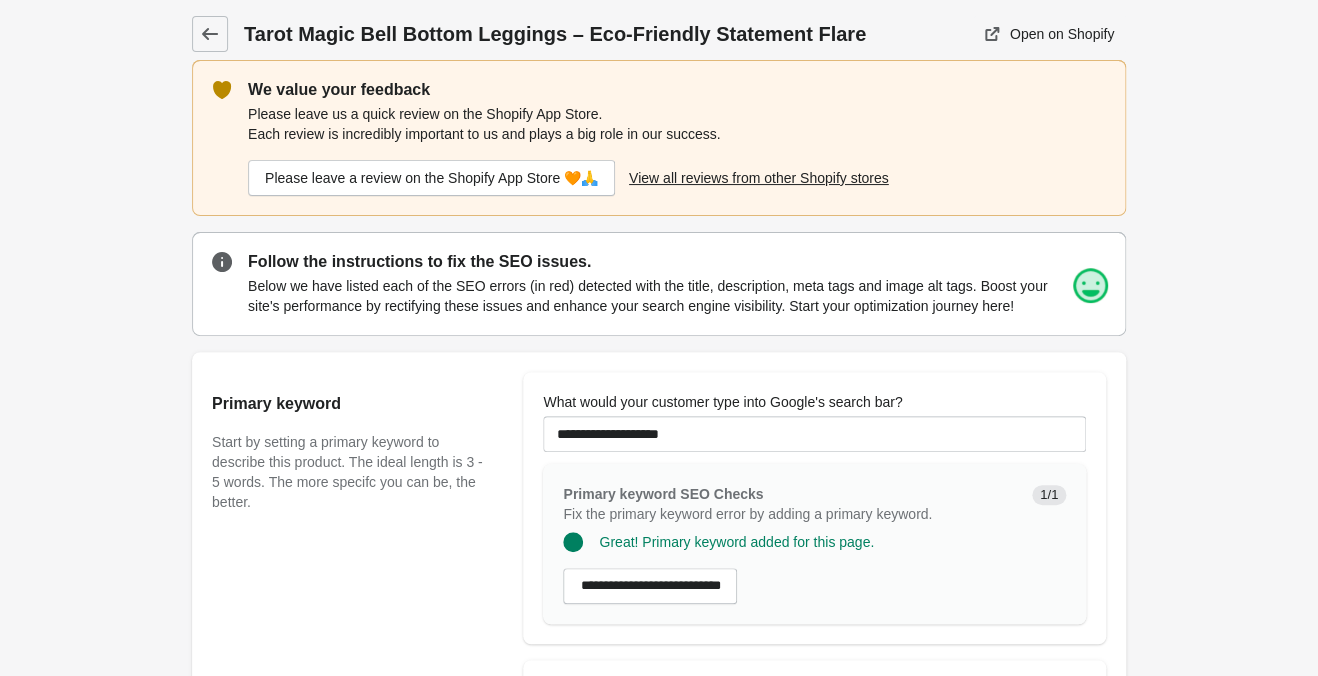 scroll, scrollTop: 0, scrollLeft: 0, axis: both 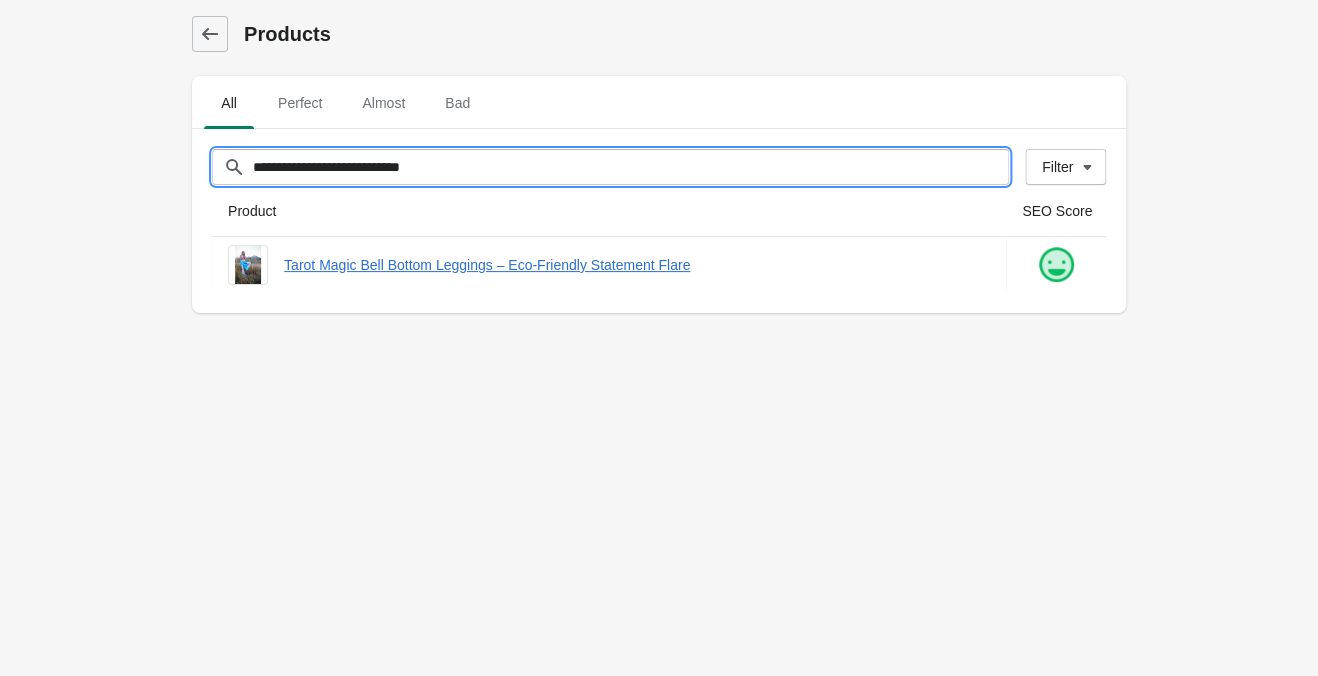 drag, startPoint x: 706, startPoint y: 178, endPoint x: -142, endPoint y: 138, distance: 848.9429 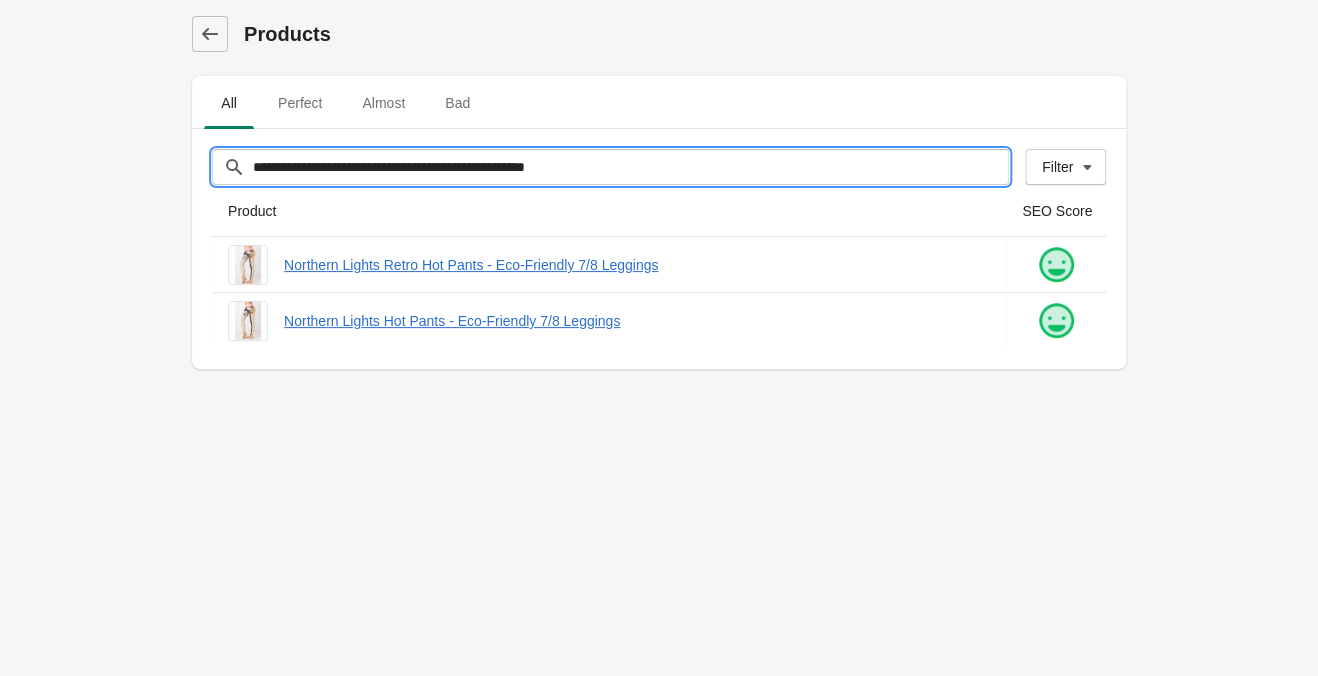 drag, startPoint x: 642, startPoint y: 159, endPoint x: -137, endPoint y: 71, distance: 783.9547 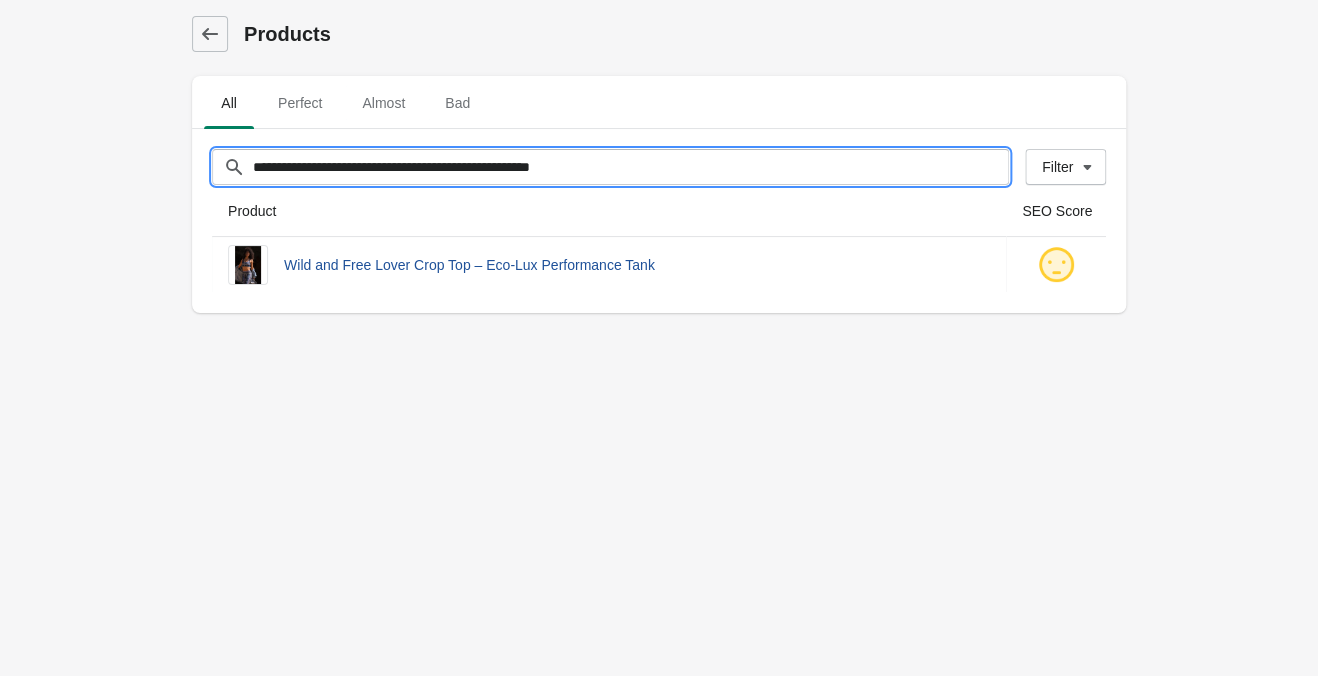 type on "**********" 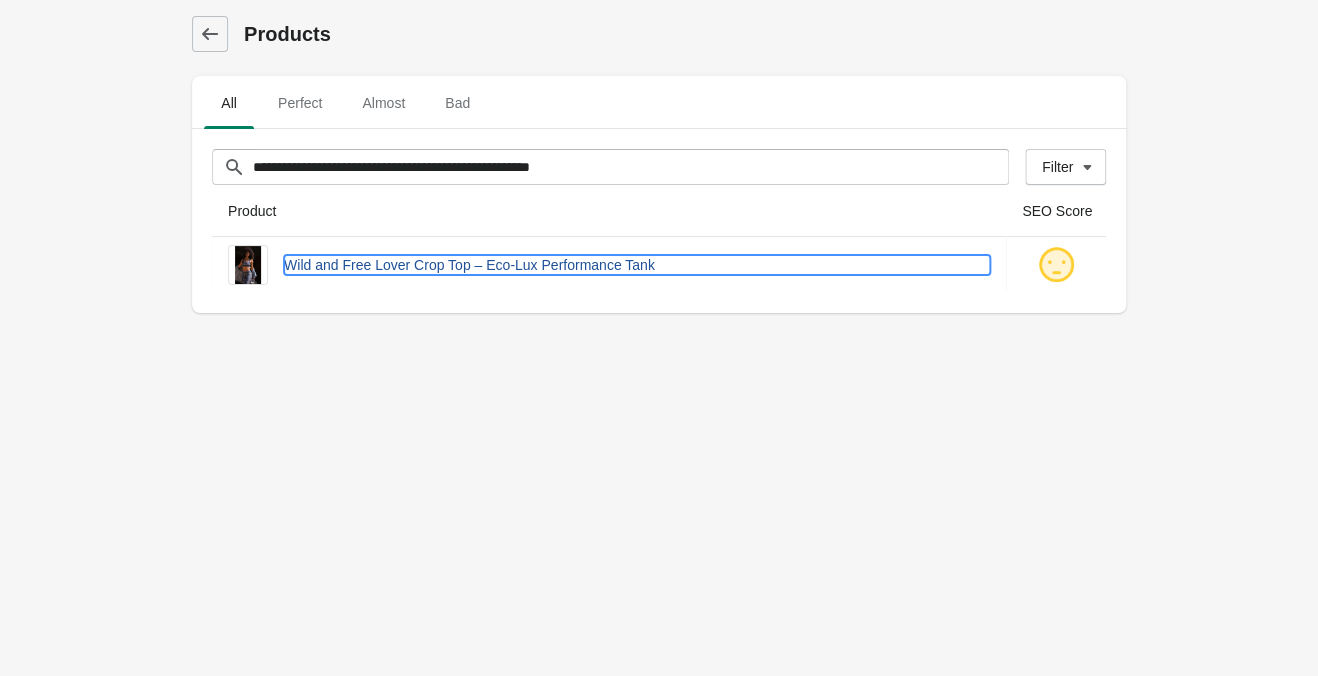 click on "Wild and Free Lover Crop Top – Eco-Lux Performance Tank" at bounding box center (637, 265) 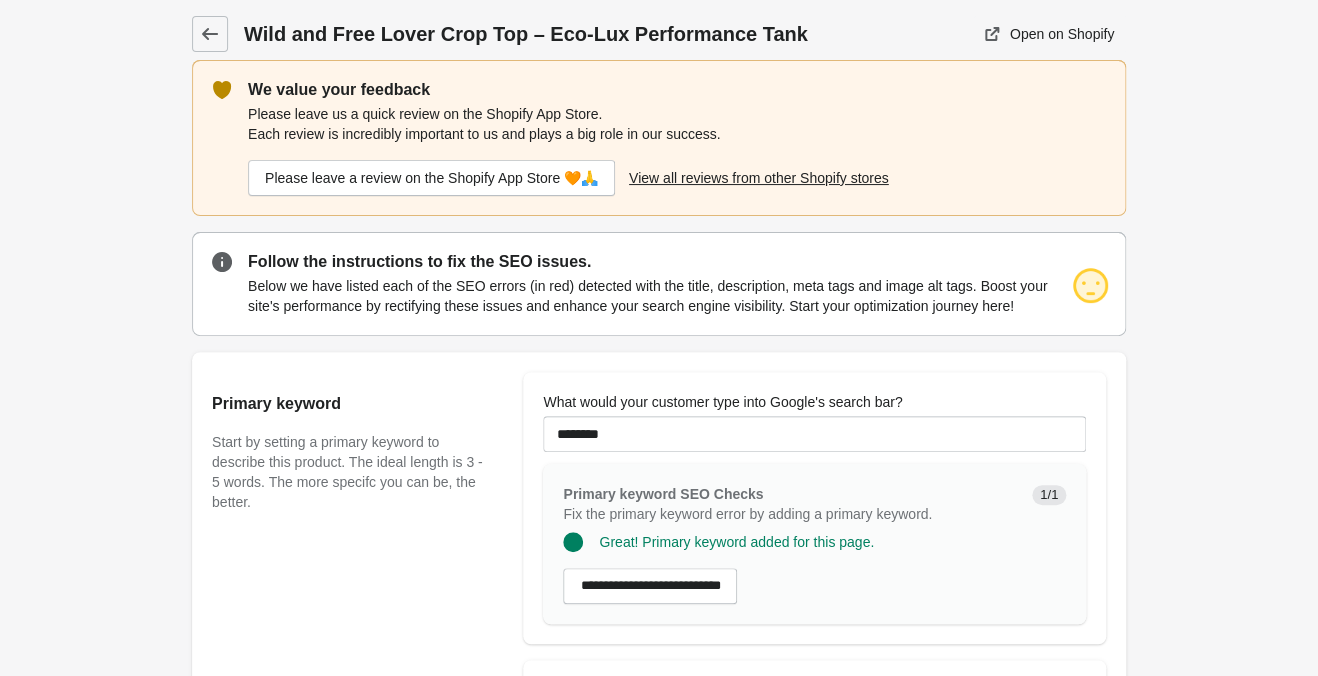 scroll, scrollTop: 0, scrollLeft: 0, axis: both 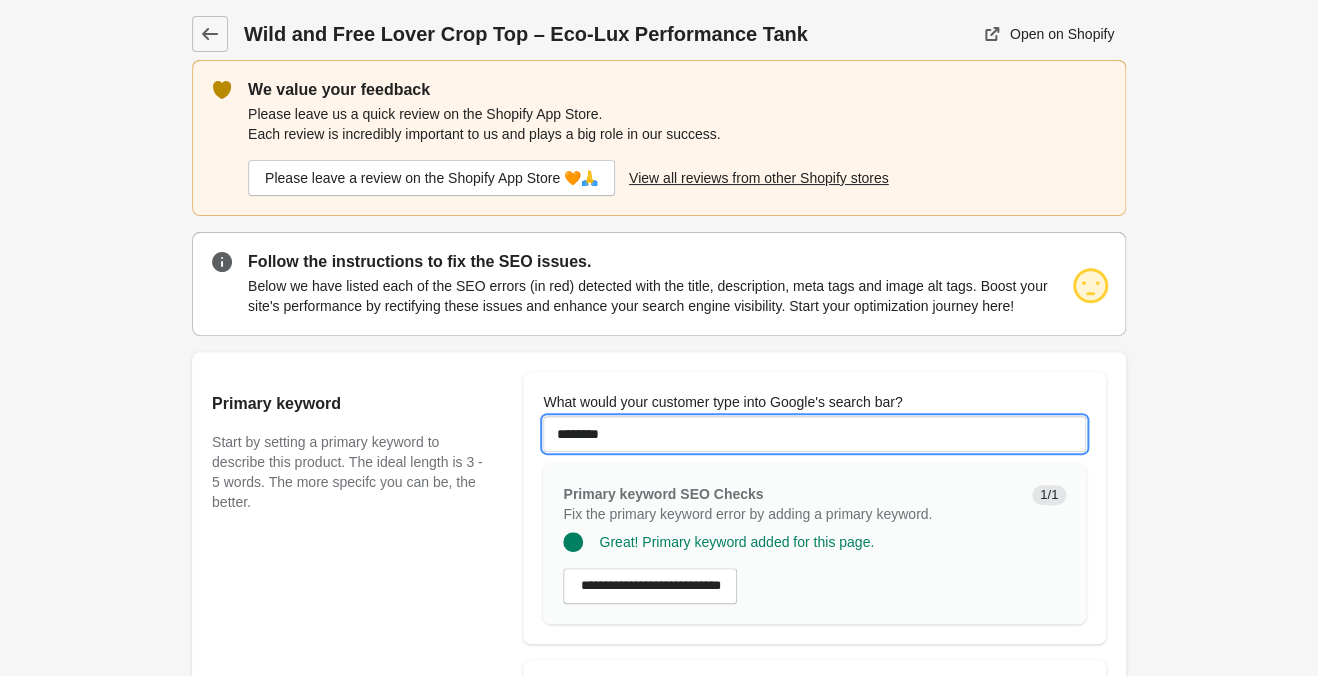 drag, startPoint x: 567, startPoint y: 413, endPoint x: 339, endPoint y: 393, distance: 228.87552 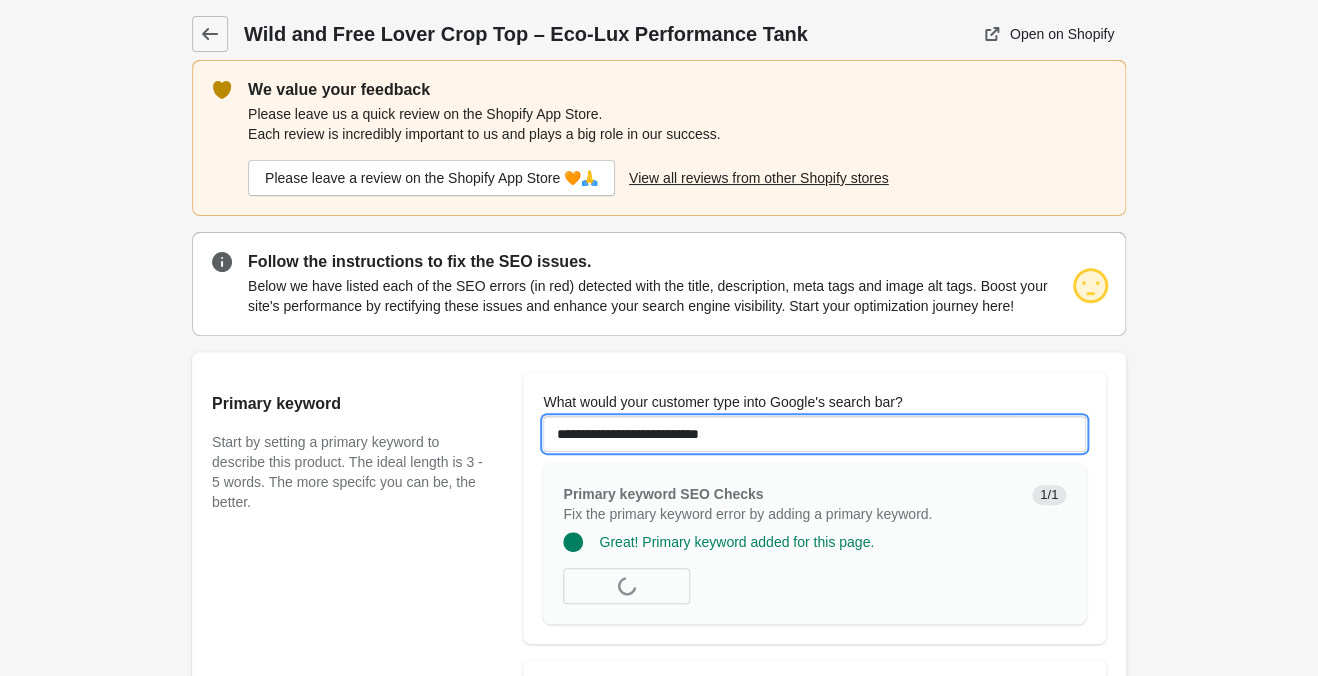 type on "********" 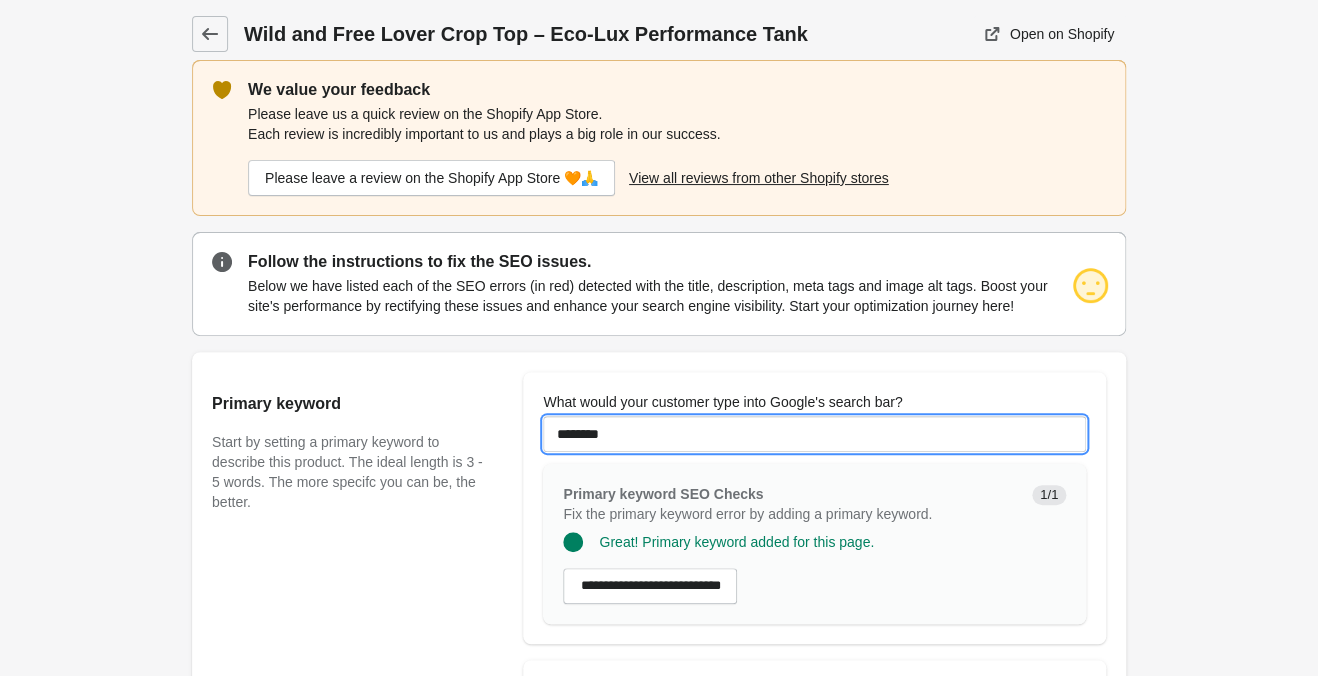 scroll, scrollTop: 420, scrollLeft: 0, axis: vertical 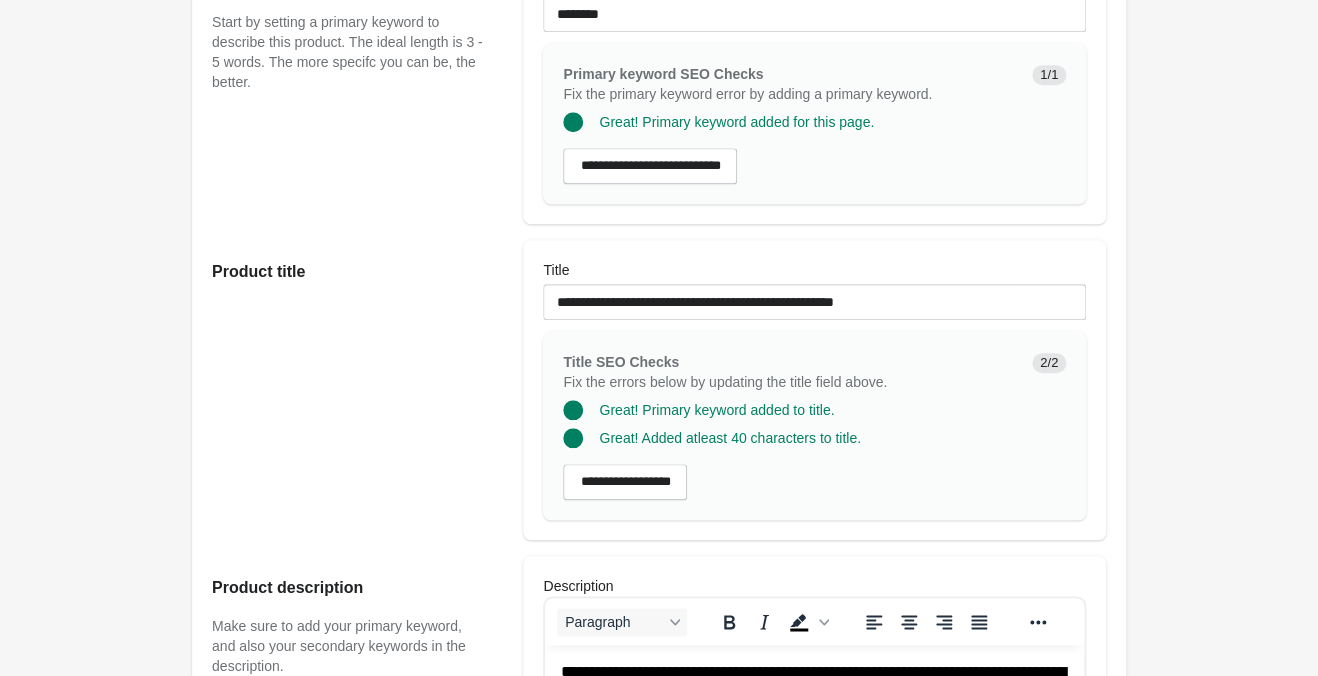 click at bounding box center [814, 326] 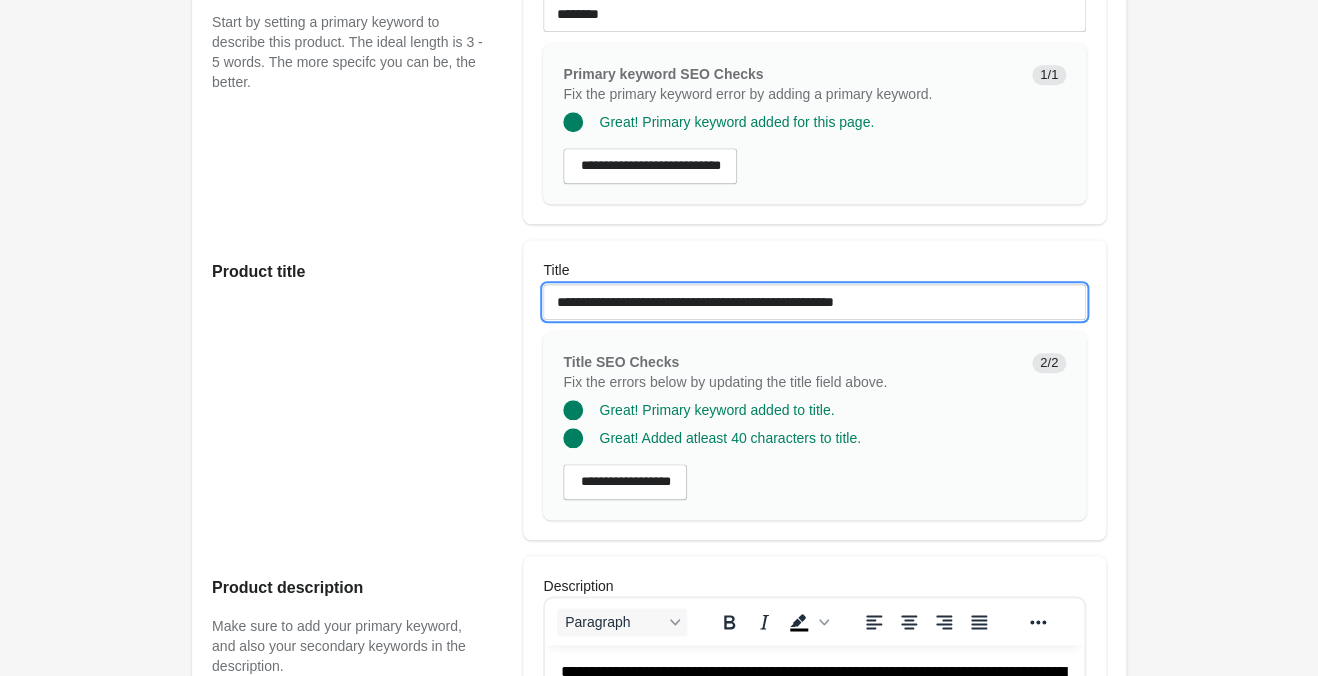 click on "**********" at bounding box center [814, 302] 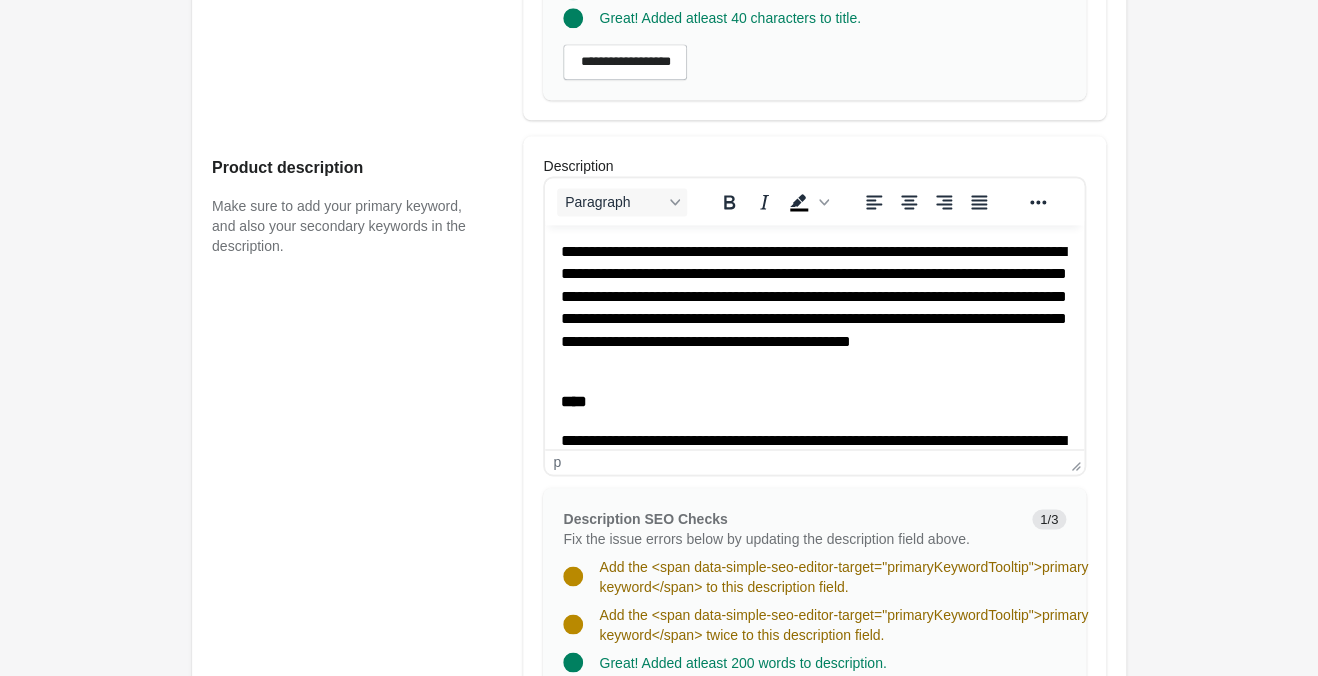 click on "**********" at bounding box center [814, 308] 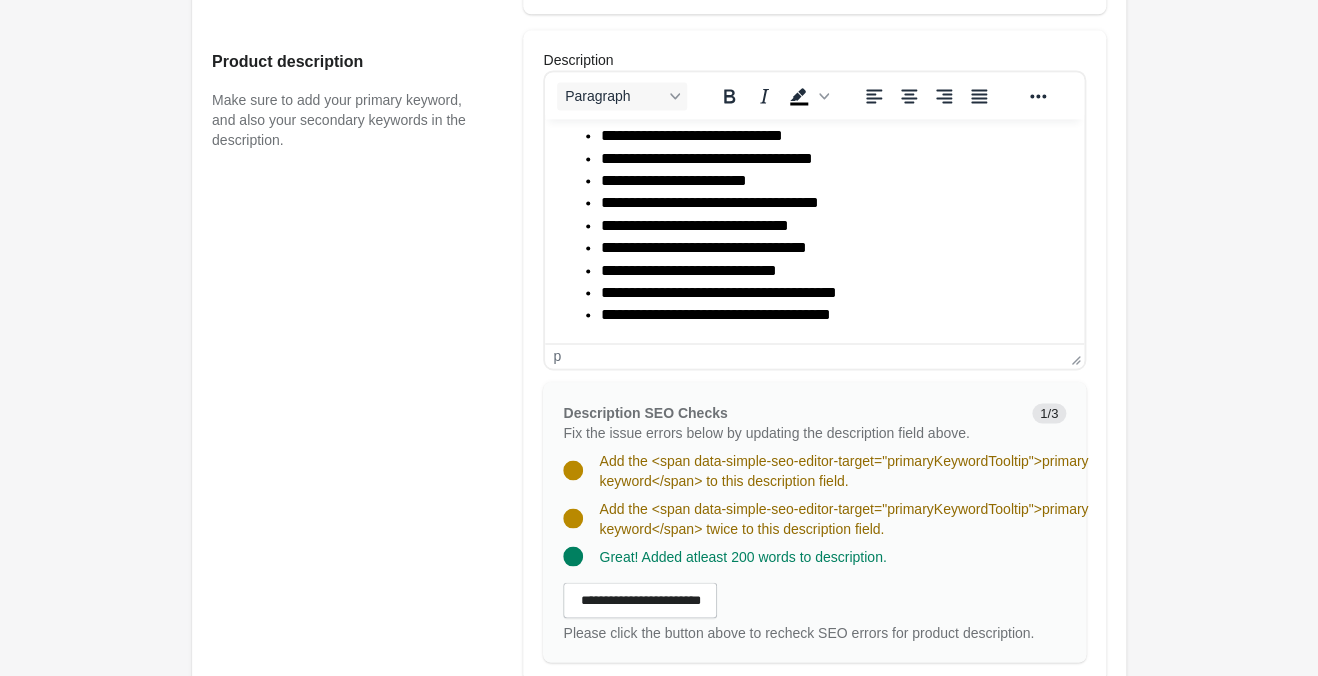 scroll, scrollTop: 1260, scrollLeft: 0, axis: vertical 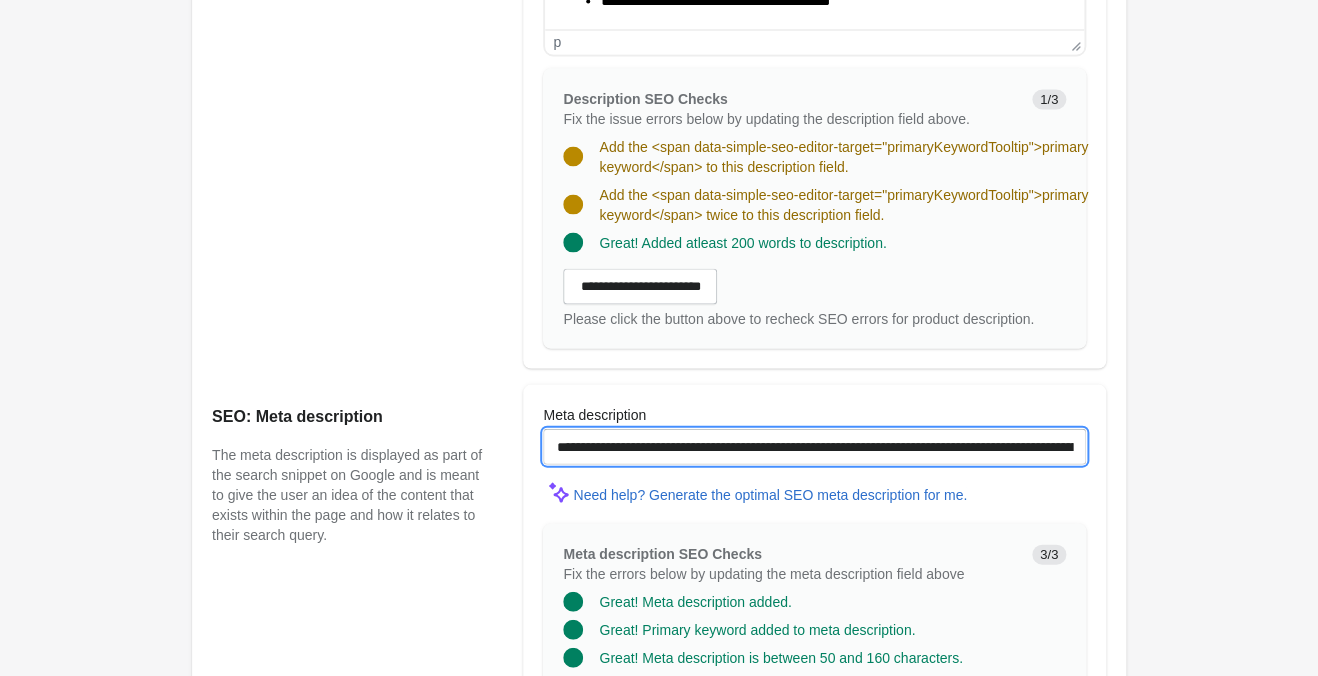 click on "**********" at bounding box center [814, 446] 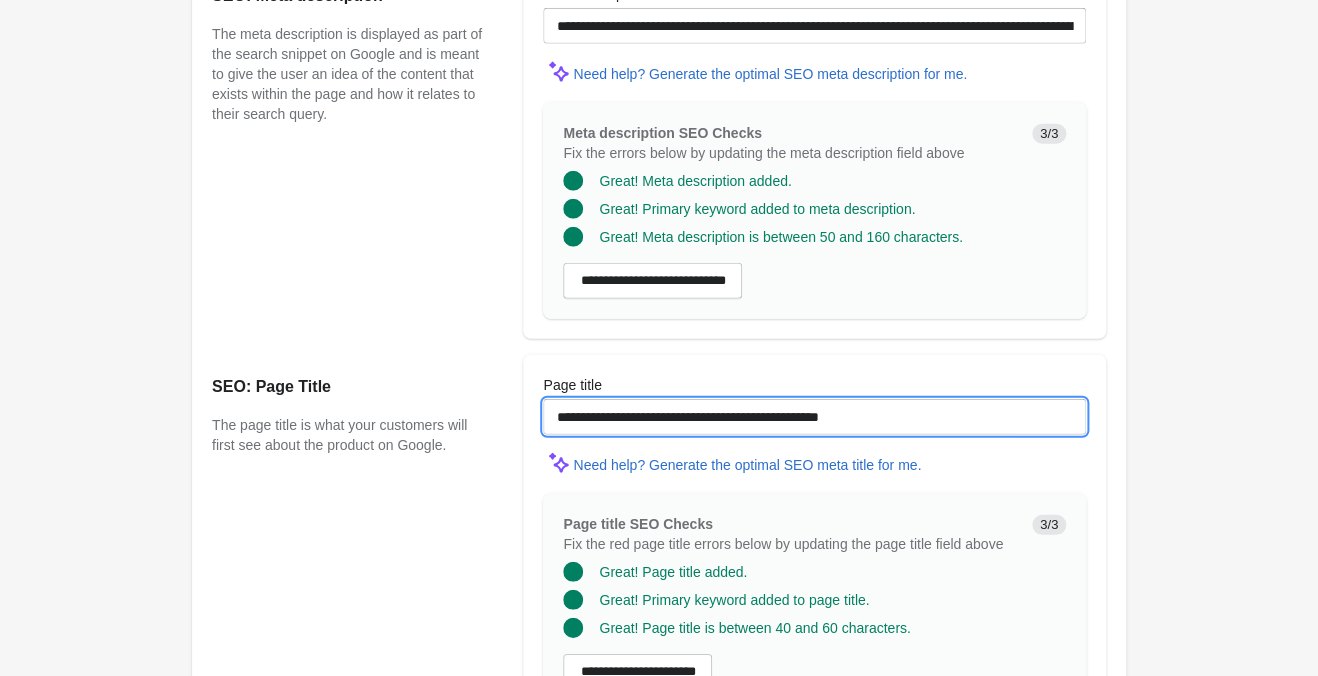 click on "**********" at bounding box center (814, 417) 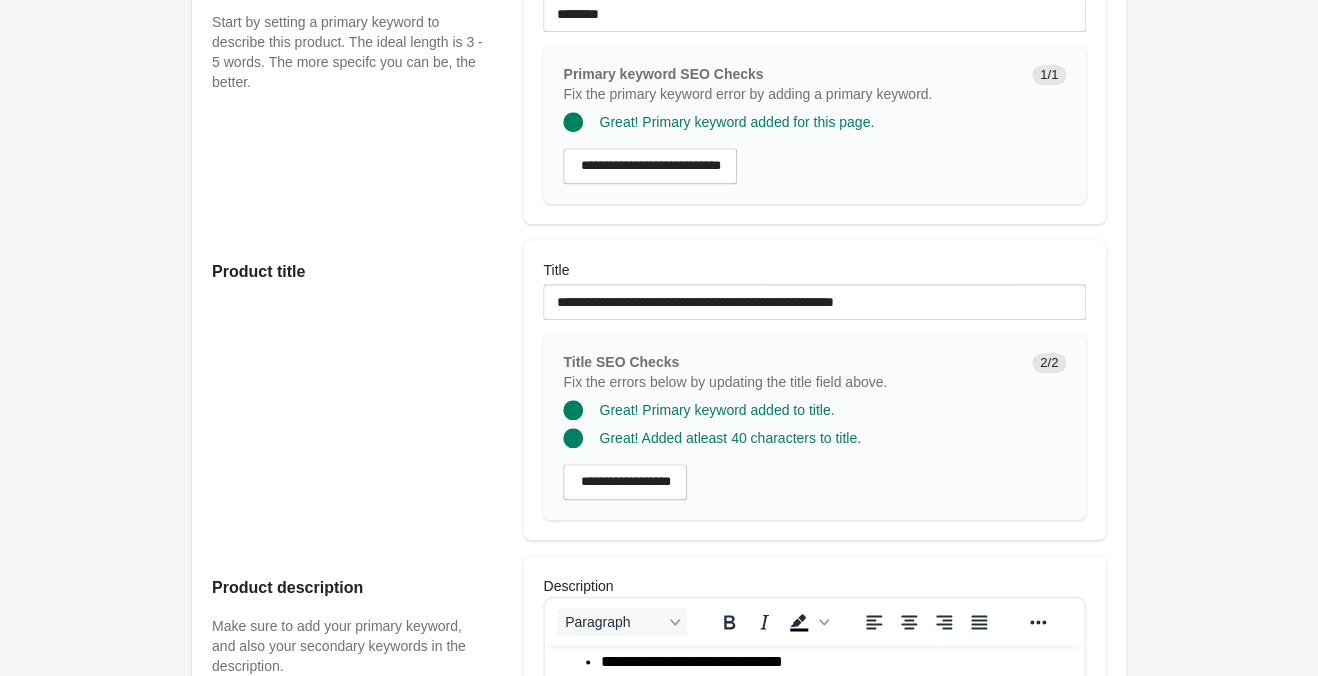 scroll, scrollTop: 735, scrollLeft: 0, axis: vertical 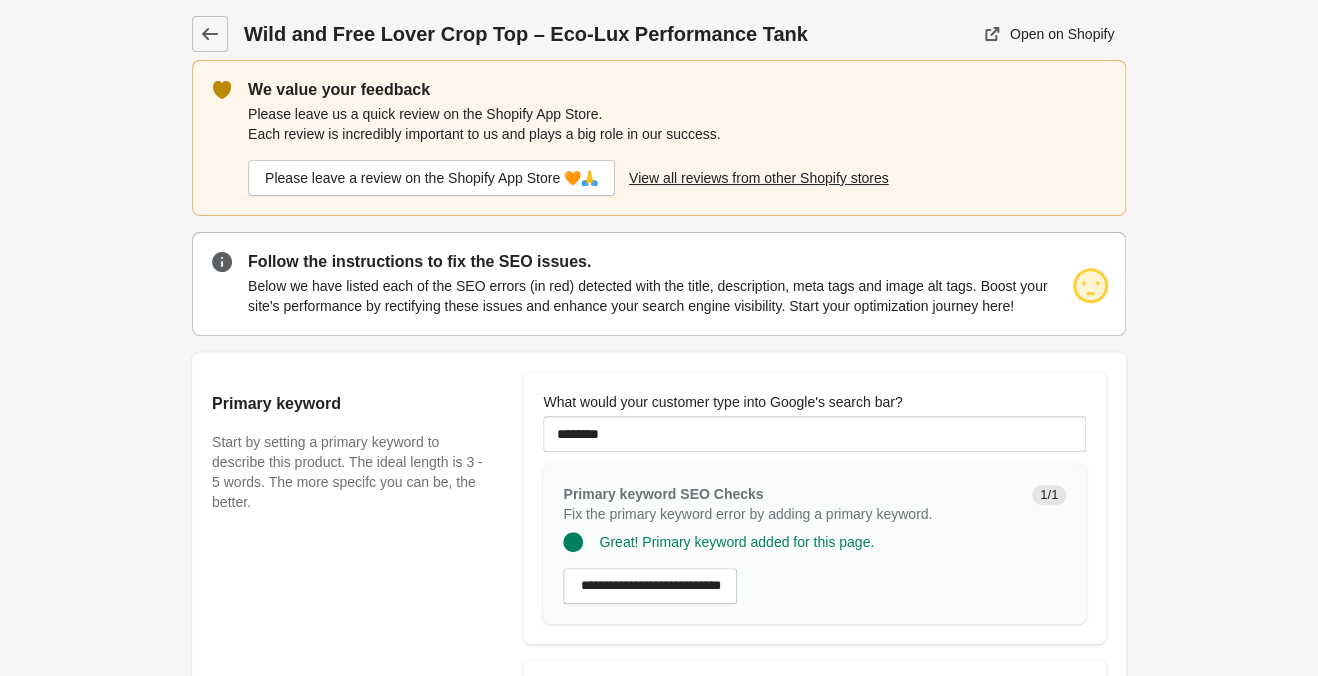 click on "Wild and Free Lover Crop Top – Eco-Lux Performance Tank
Open on Shopify" at bounding box center [659, 1247] 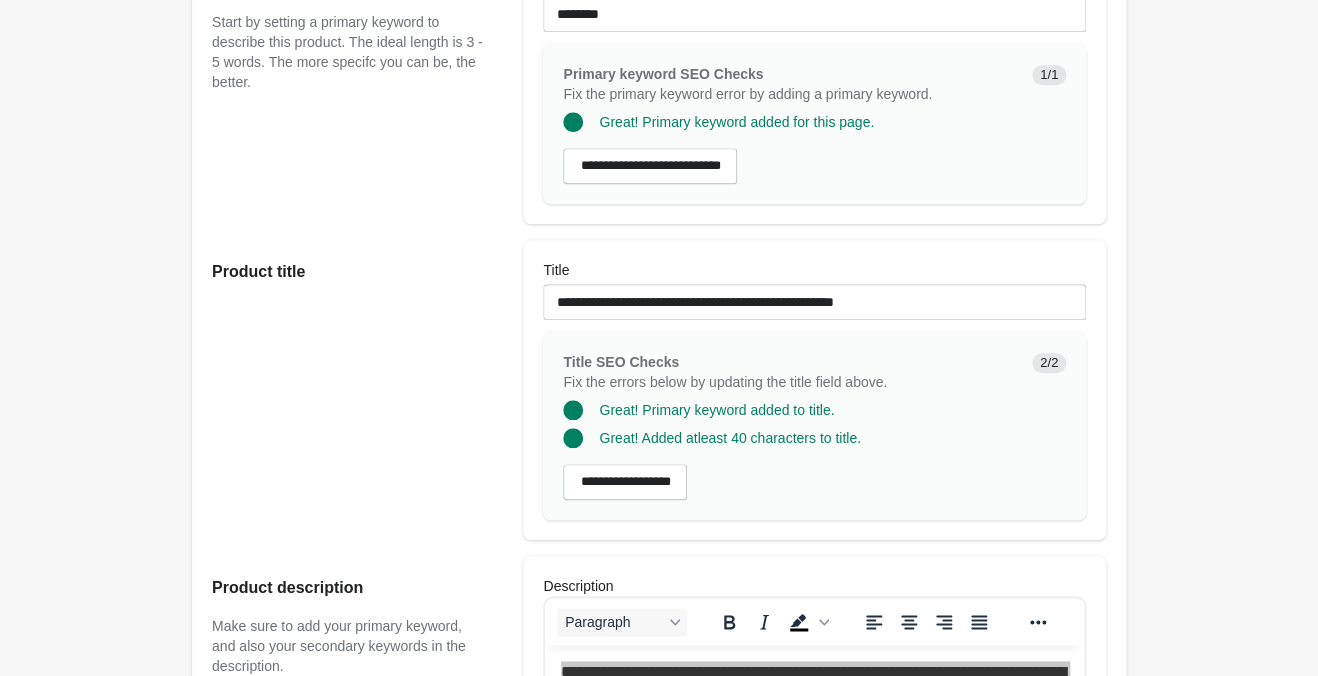 scroll, scrollTop: 735, scrollLeft: 0, axis: vertical 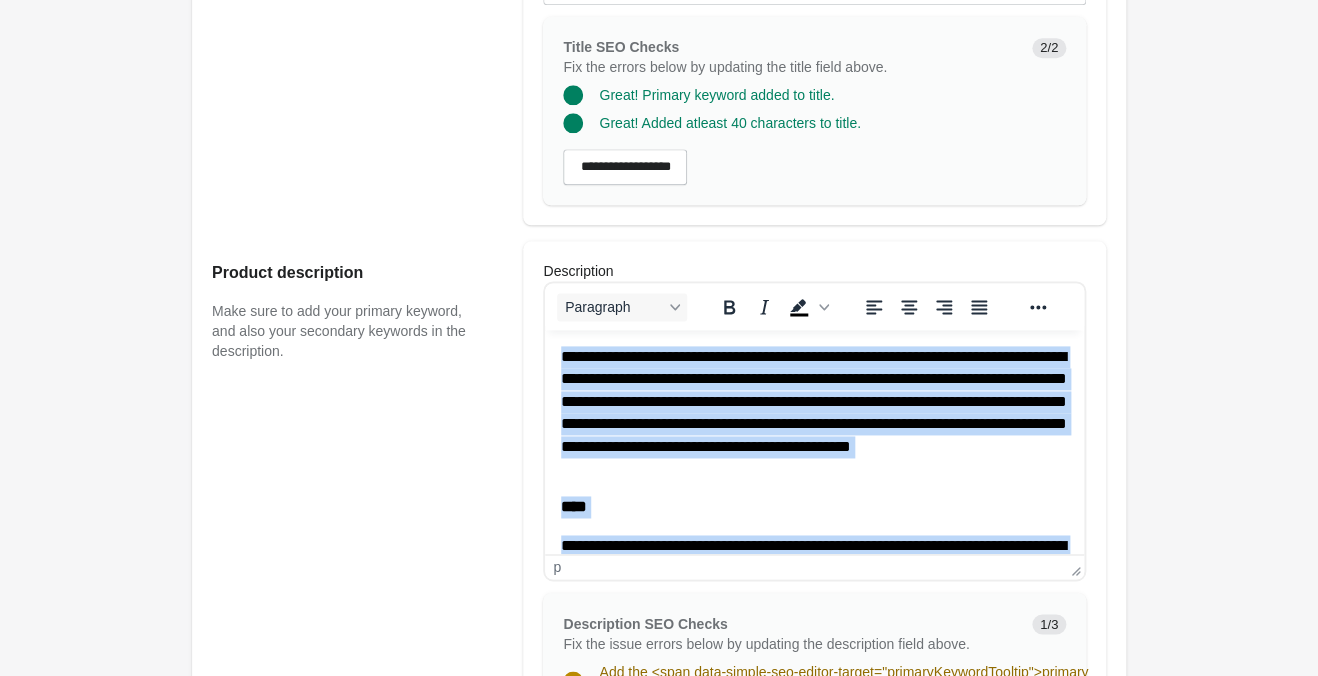 click on "**********" at bounding box center (814, 413) 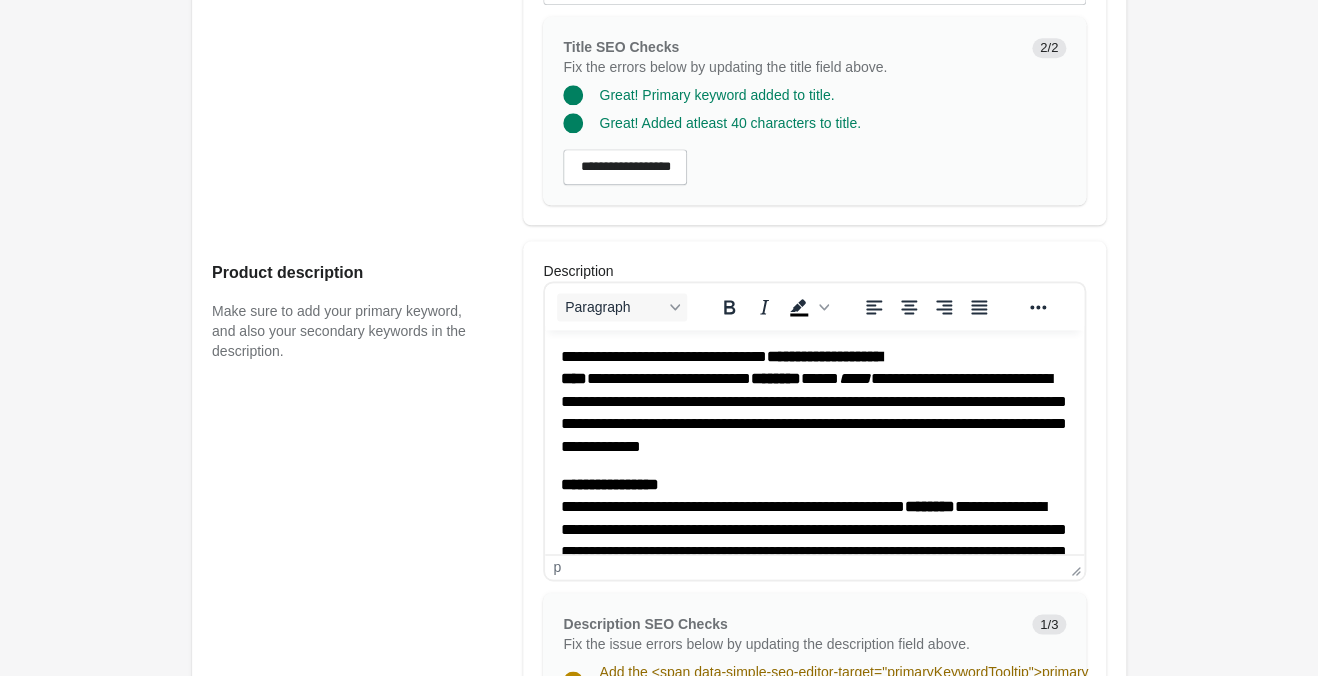 scroll, scrollTop: 420, scrollLeft: 0, axis: vertical 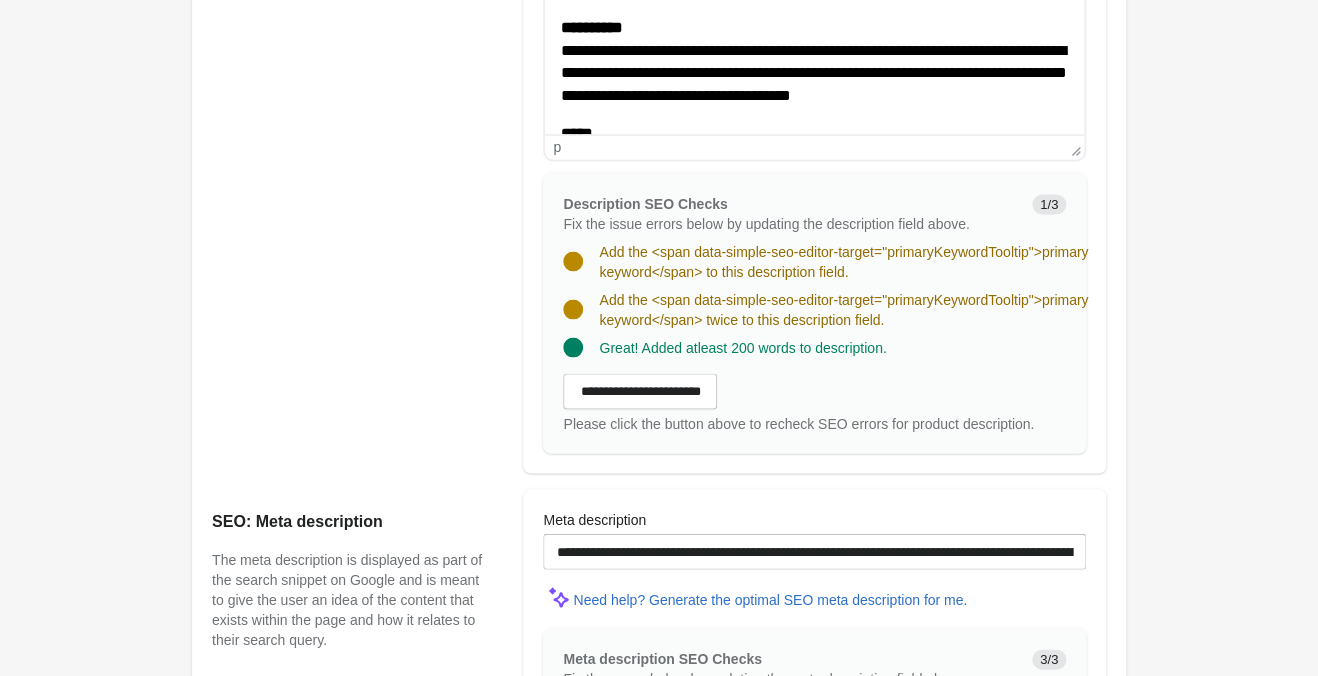 click on "**********" at bounding box center (640, 391) 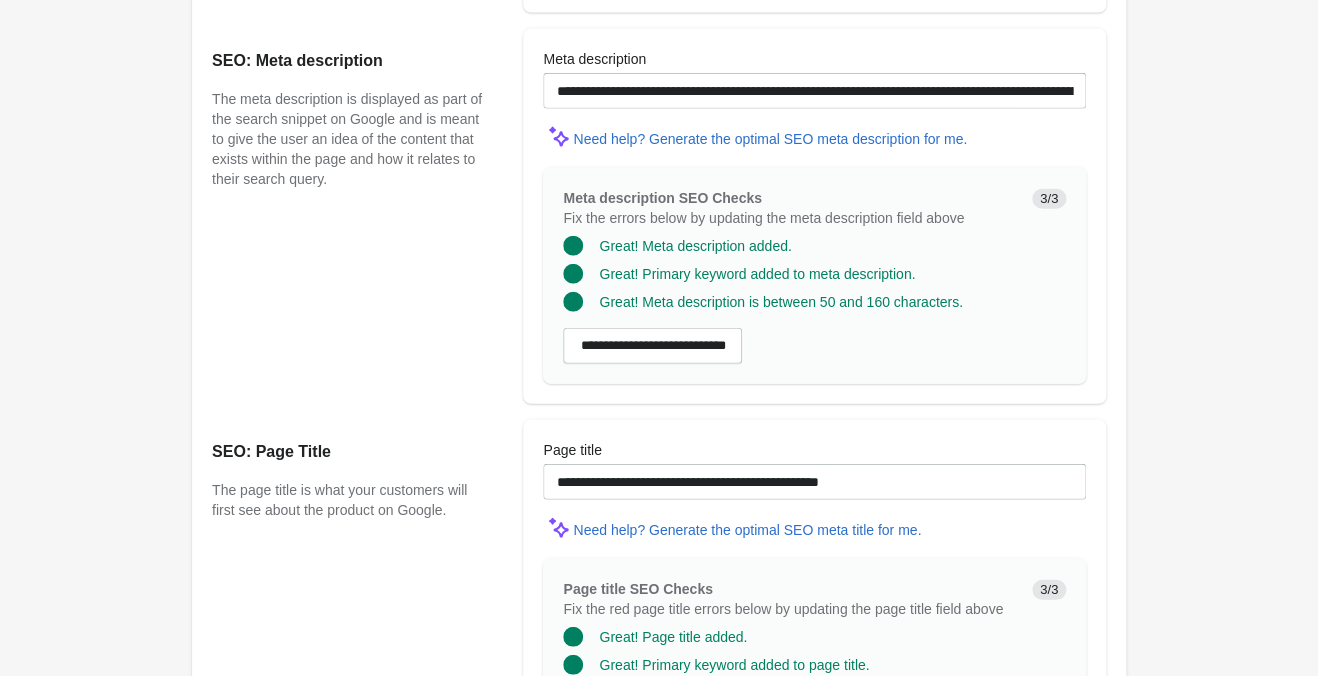 scroll, scrollTop: 1776, scrollLeft: 0, axis: vertical 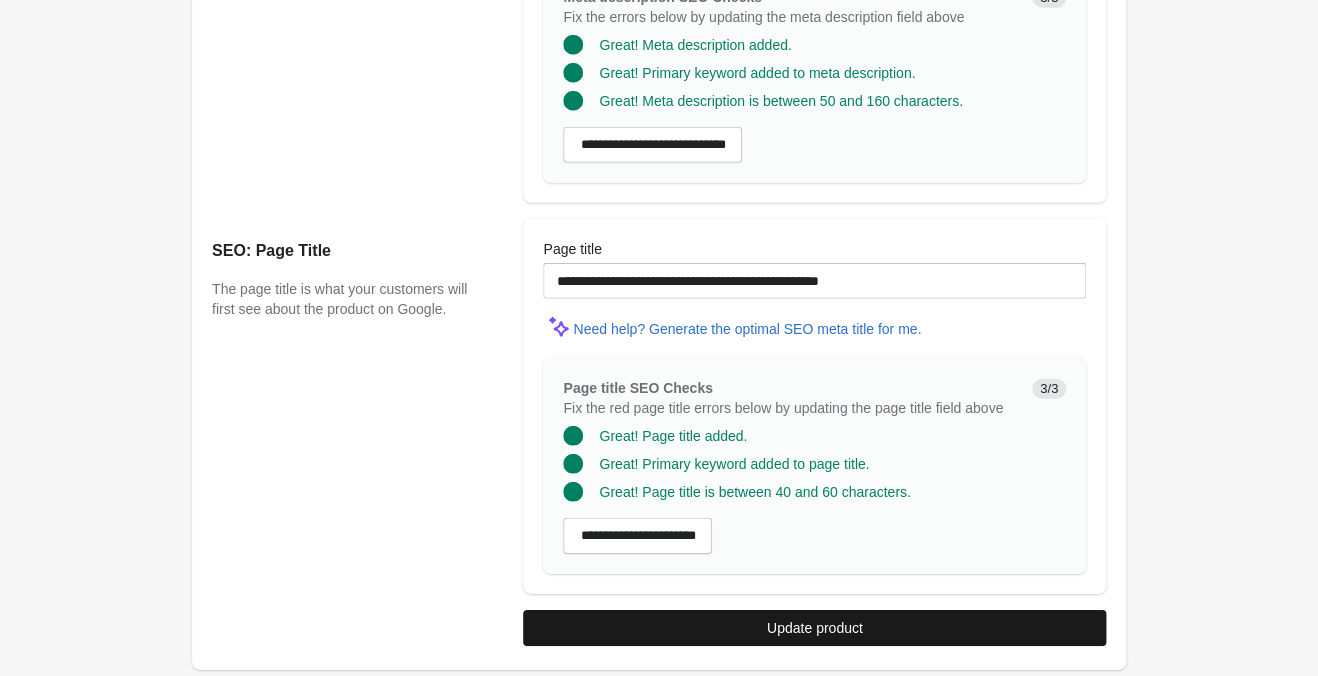 click on "Update product" at bounding box center [814, 628] 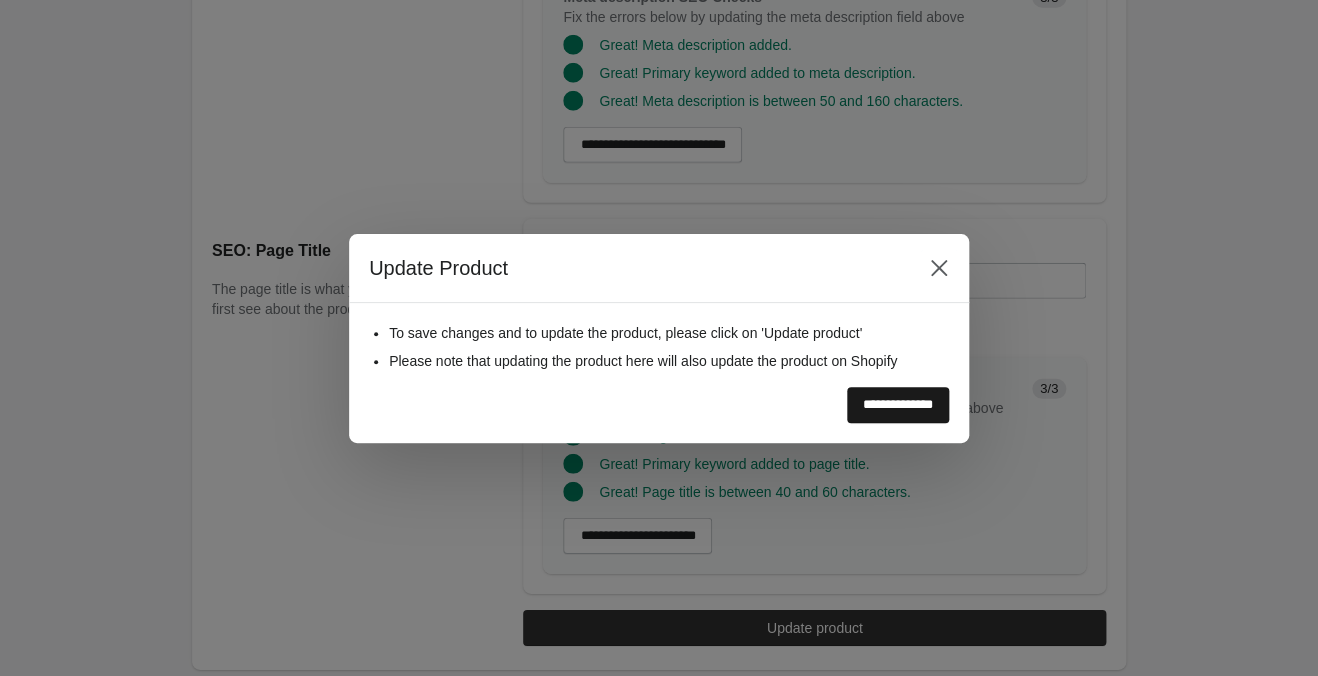 click on "**********" at bounding box center [898, 405] 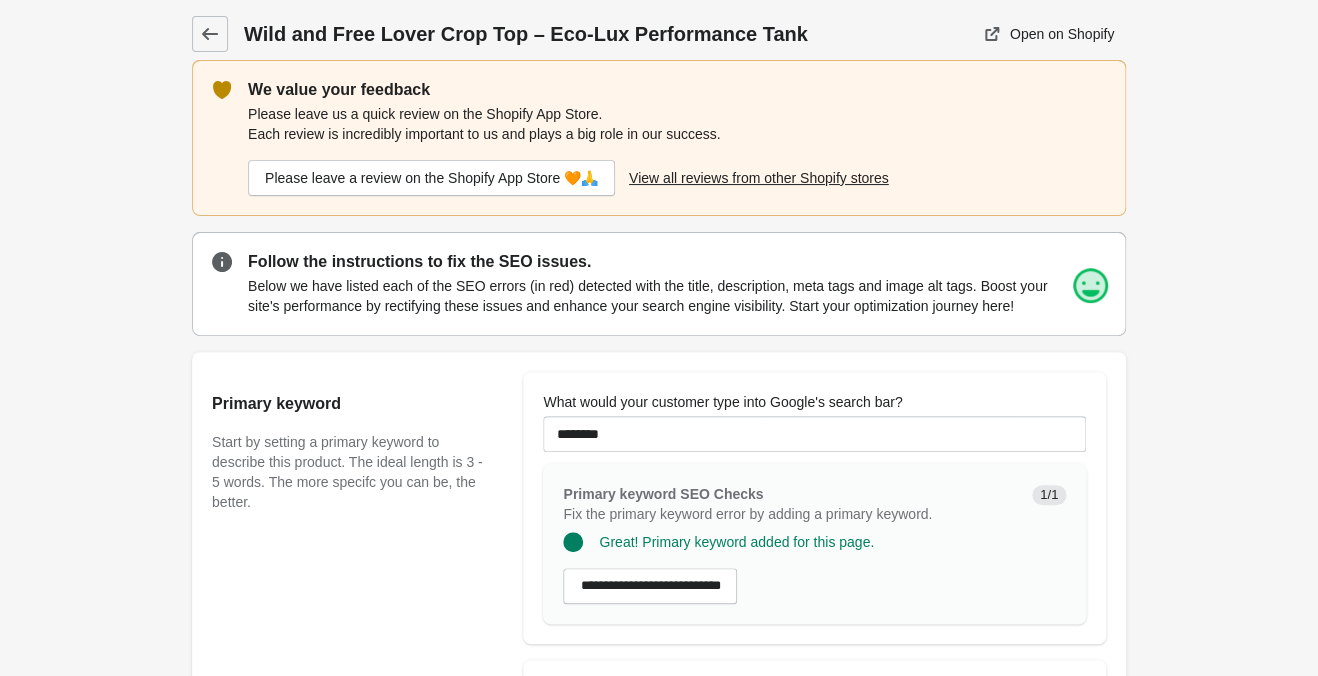 scroll, scrollTop: 0, scrollLeft: 0, axis: both 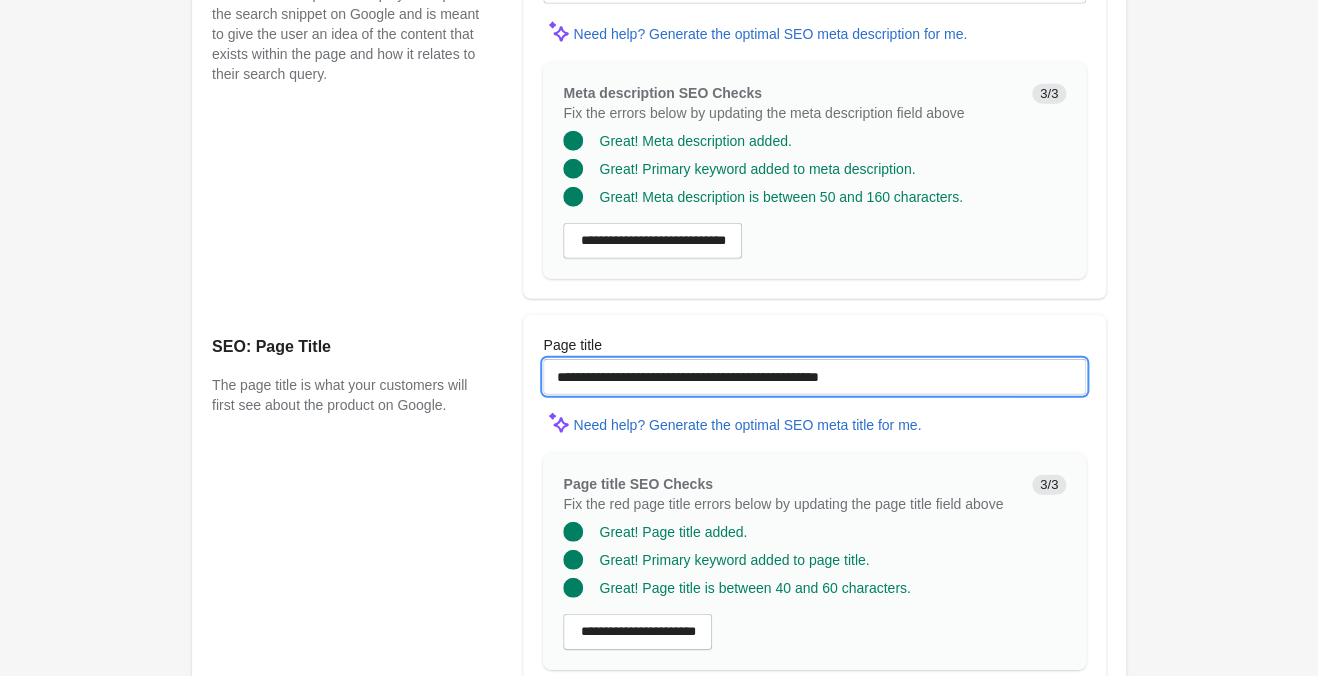 click on "**********" at bounding box center (814, 377) 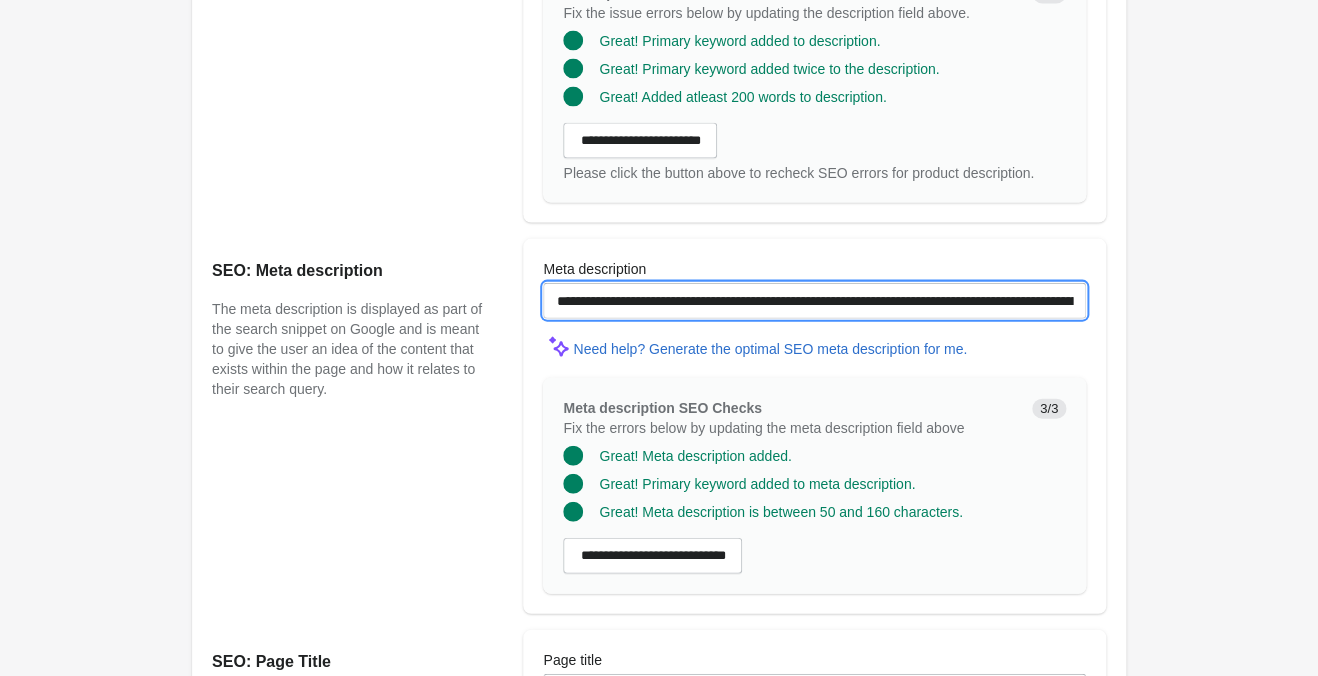 click on "**********" at bounding box center [814, 301] 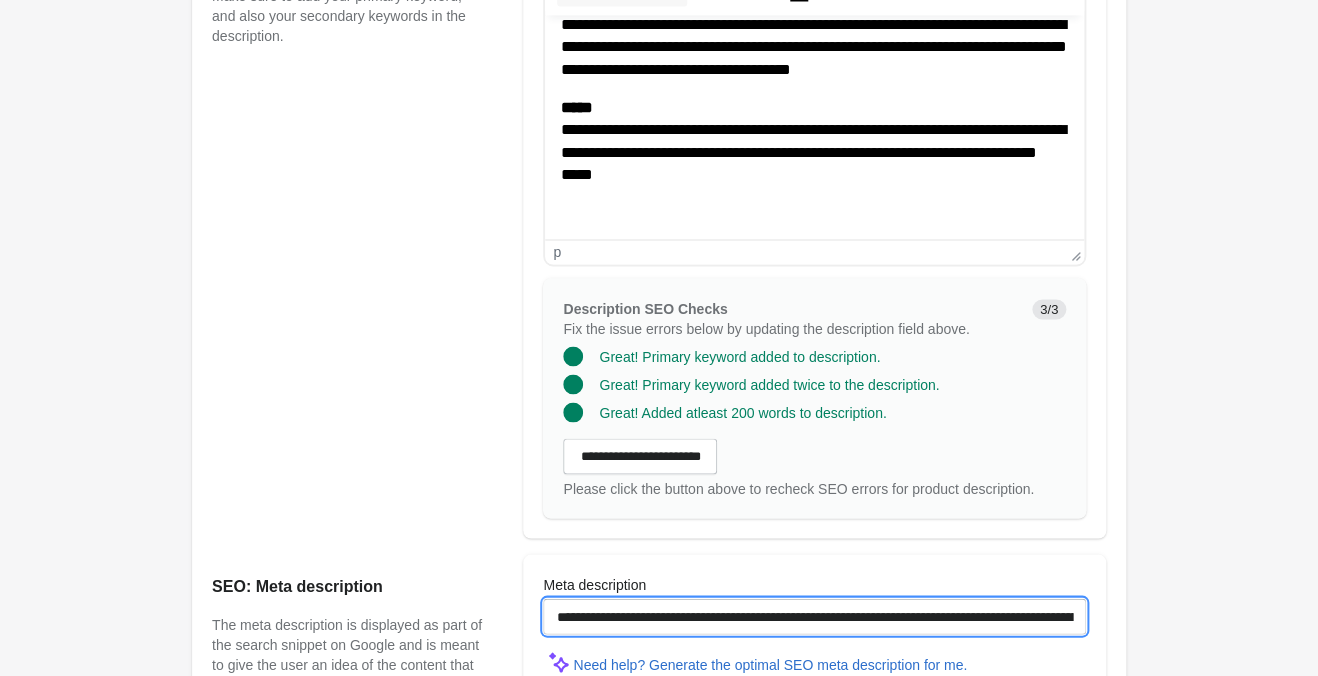 scroll, scrollTop: 840, scrollLeft: 0, axis: vertical 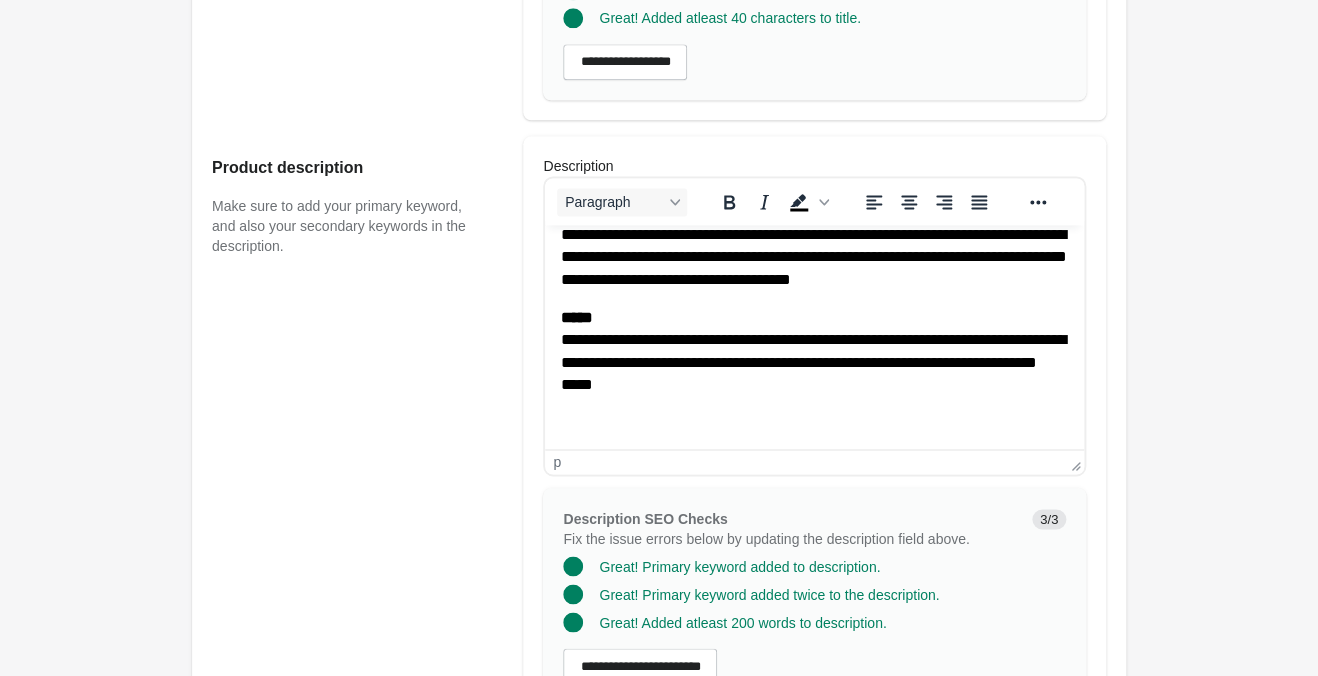 click on "**********" at bounding box center [814, 352] 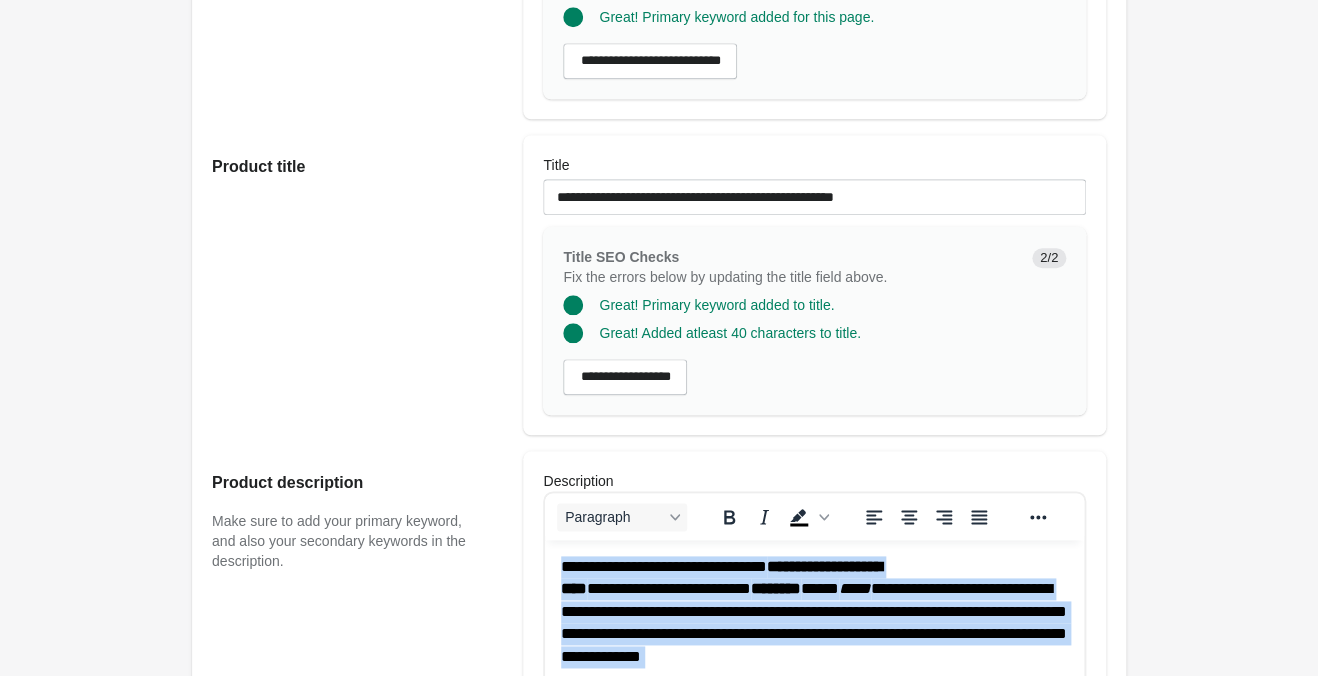 scroll, scrollTop: 315, scrollLeft: 0, axis: vertical 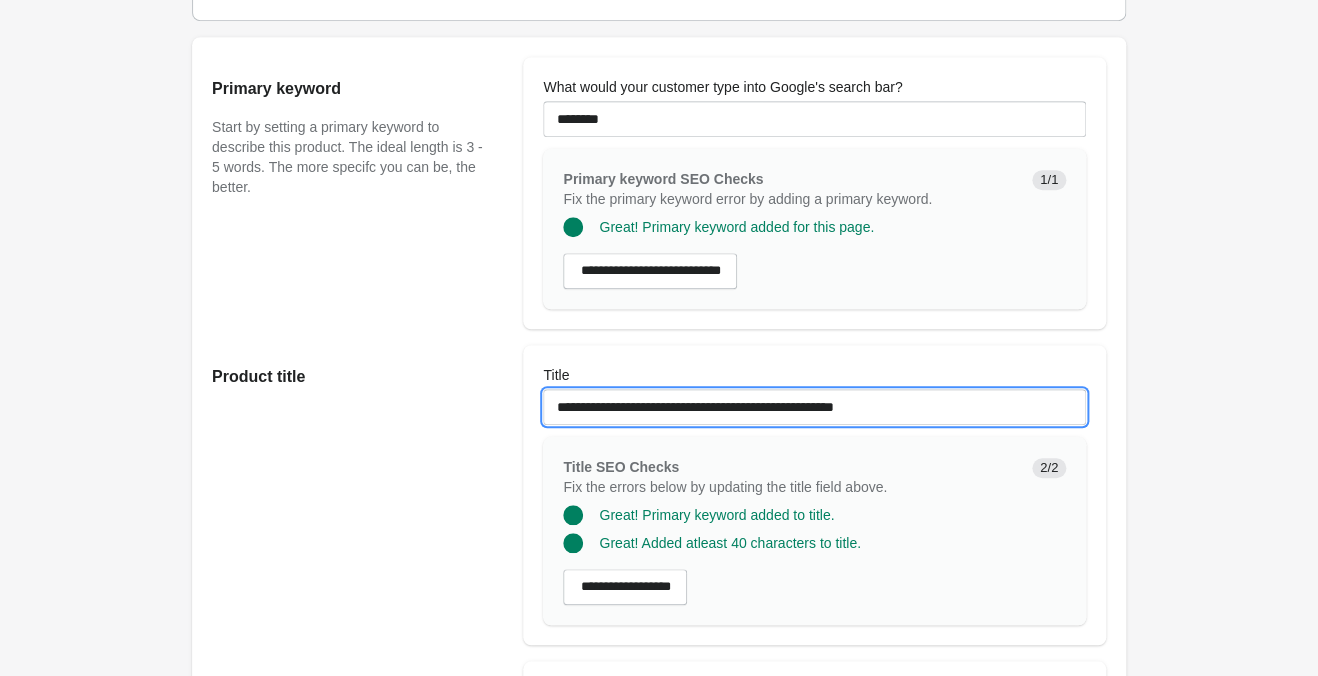 click on "**********" at bounding box center (814, 407) 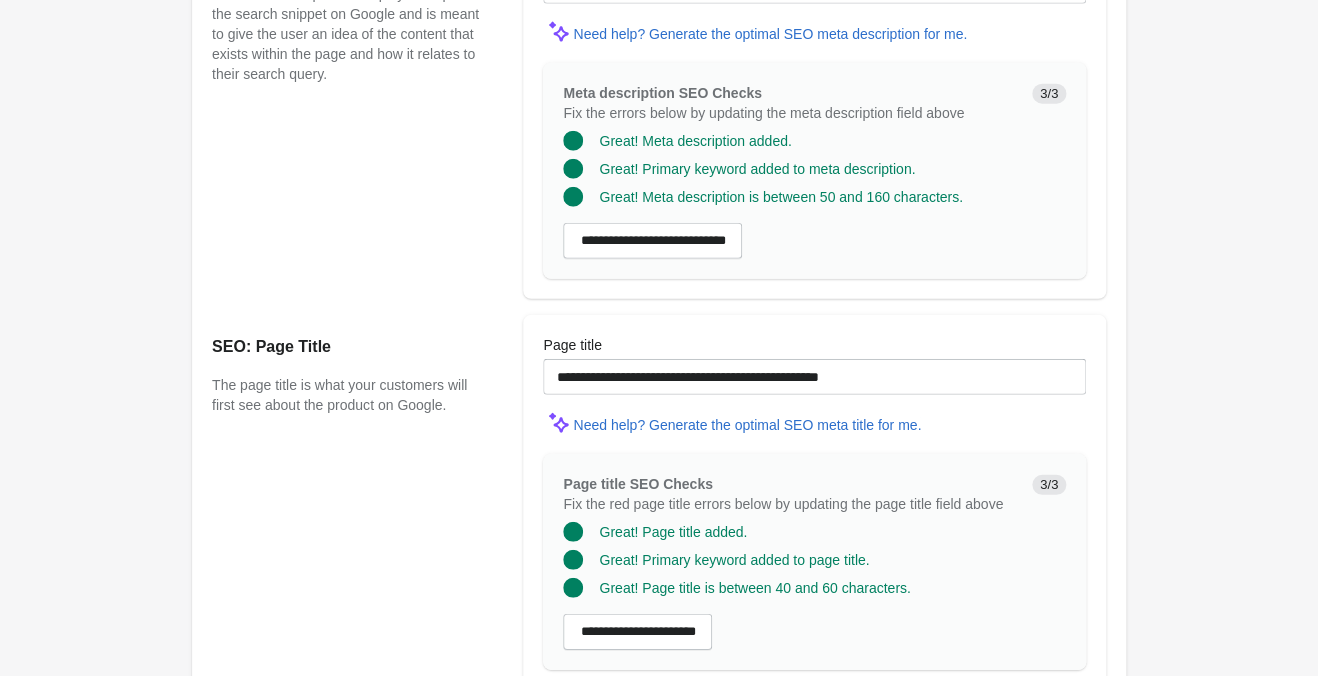 scroll, scrollTop: 1776, scrollLeft: 0, axis: vertical 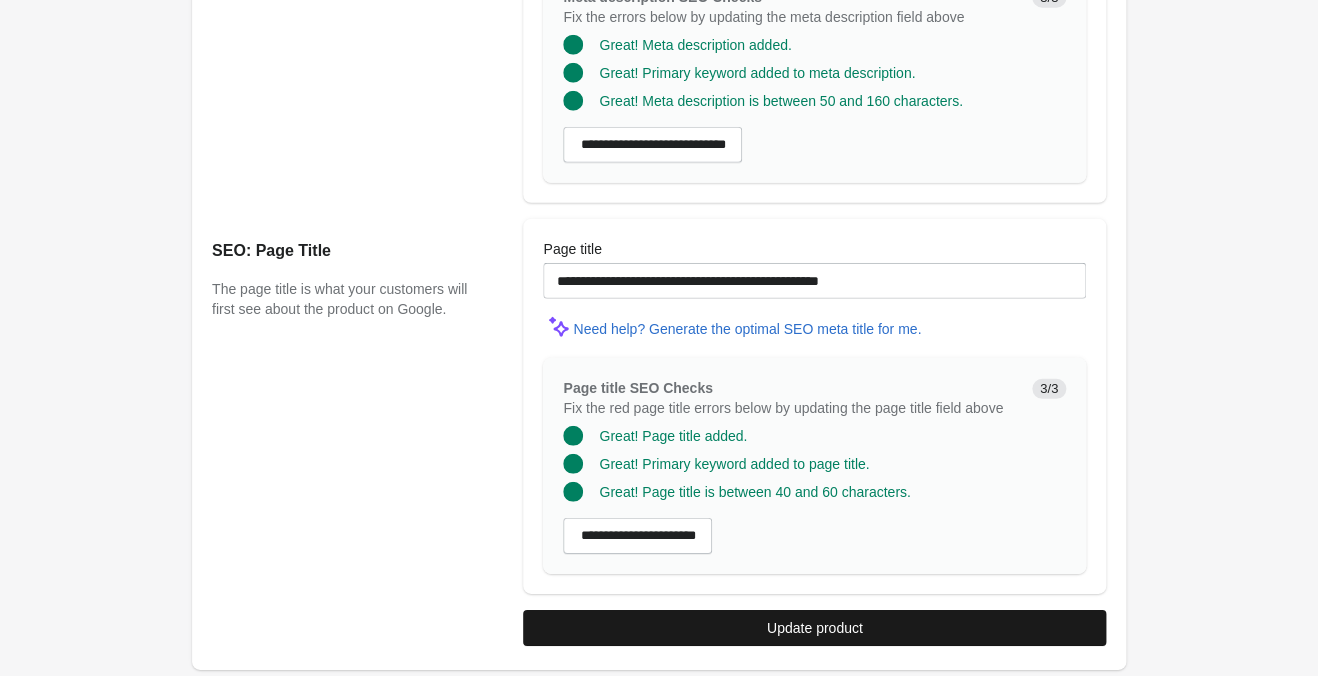 click on "Update product" at bounding box center [814, 628] 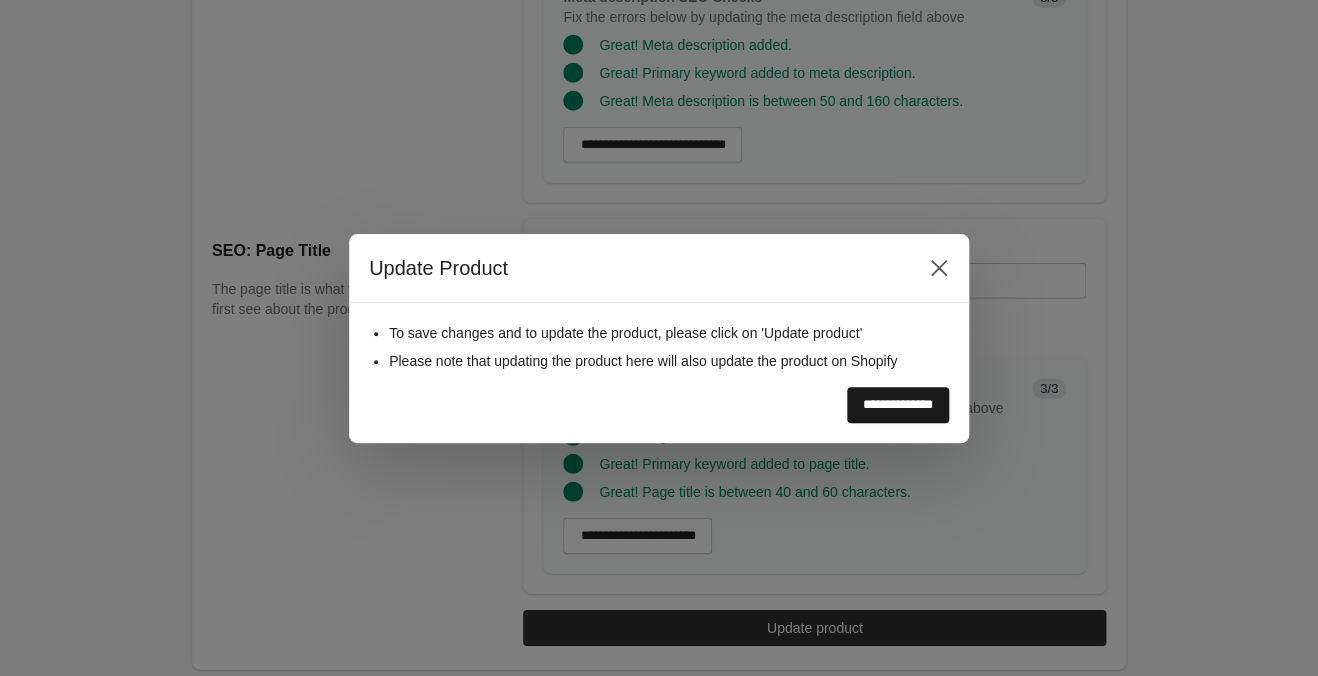 click on "**********" at bounding box center (898, 405) 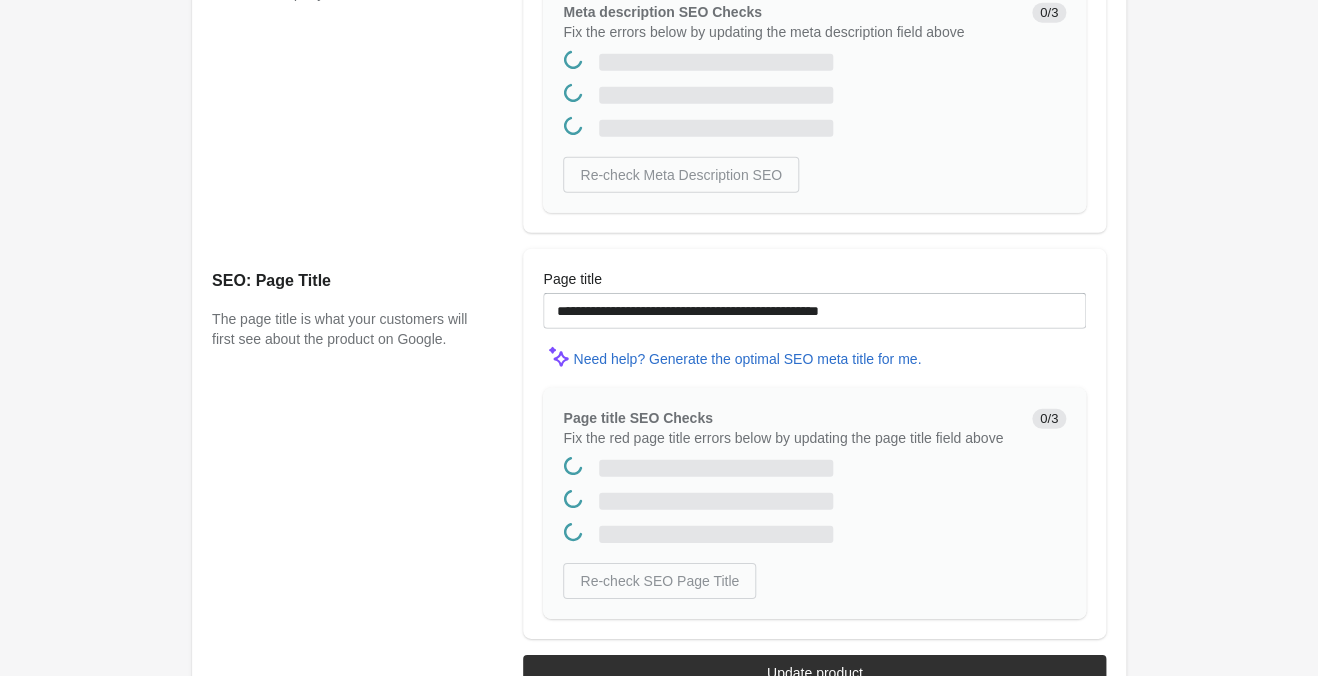 scroll, scrollTop: 0, scrollLeft: 0, axis: both 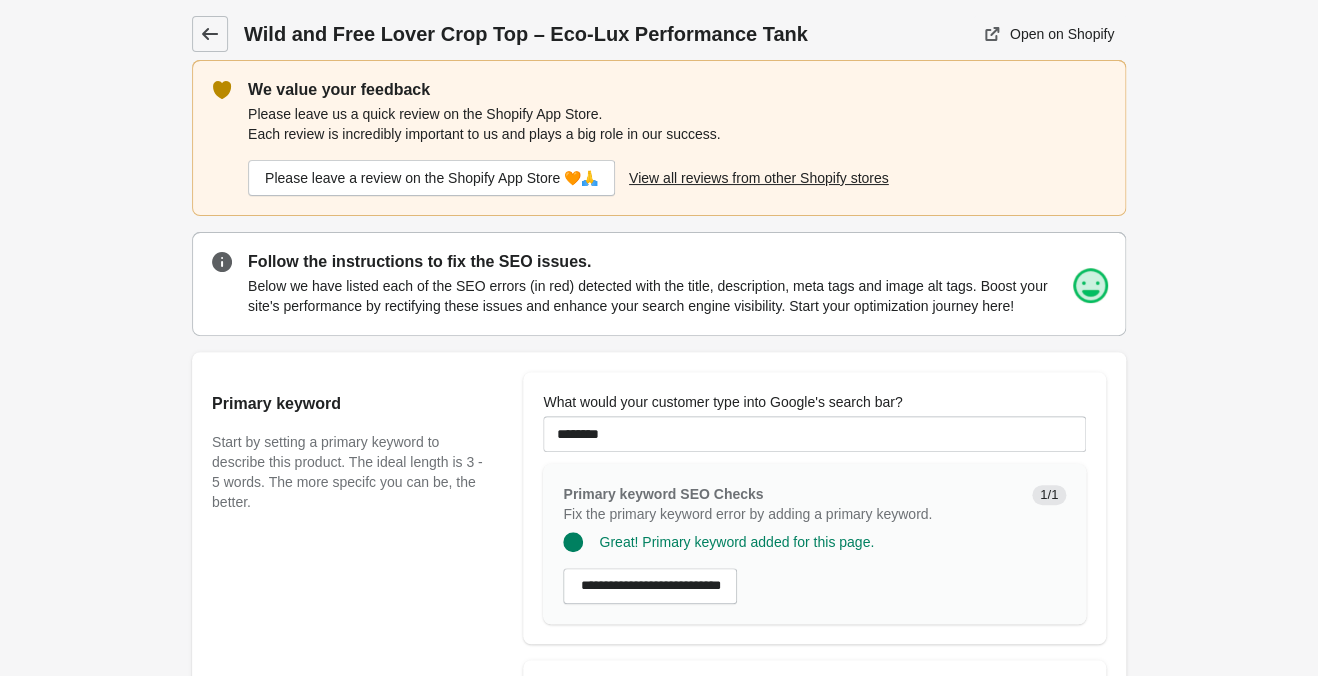 click 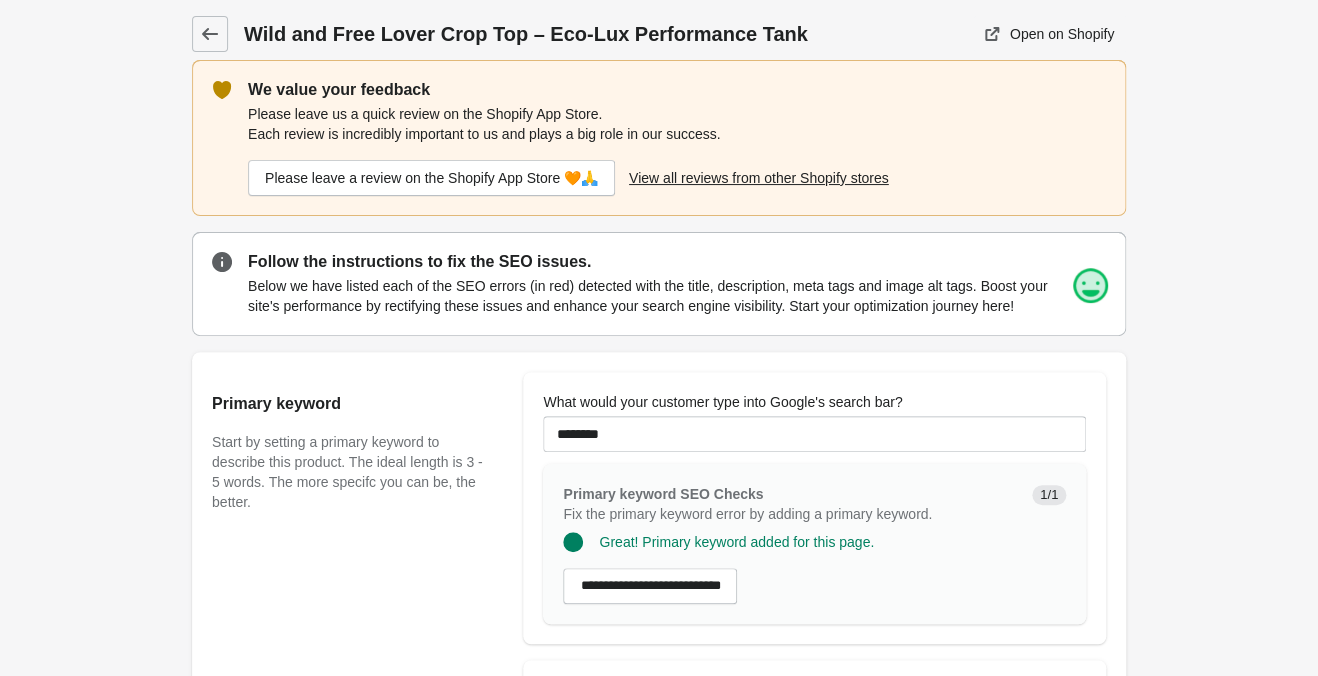 scroll, scrollTop: 0, scrollLeft: 0, axis: both 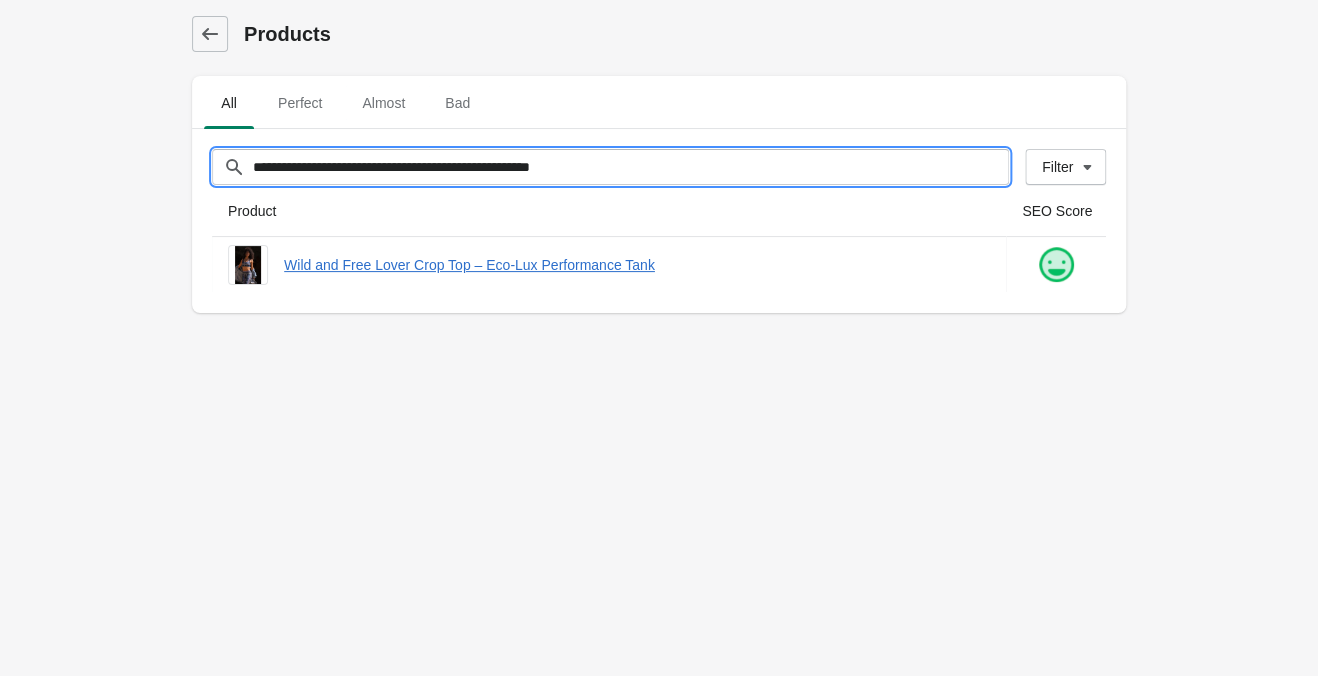 drag, startPoint x: 750, startPoint y: 164, endPoint x: 53, endPoint y: 75, distance: 702.65924 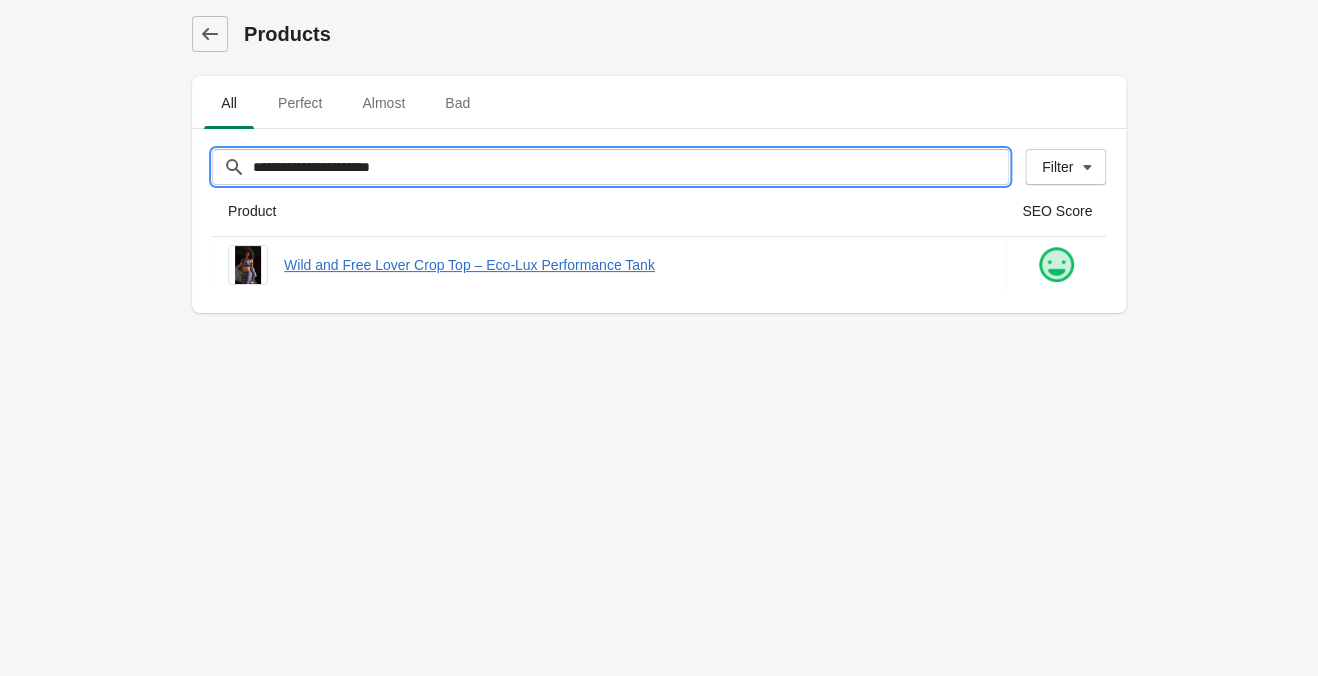 type on "**********" 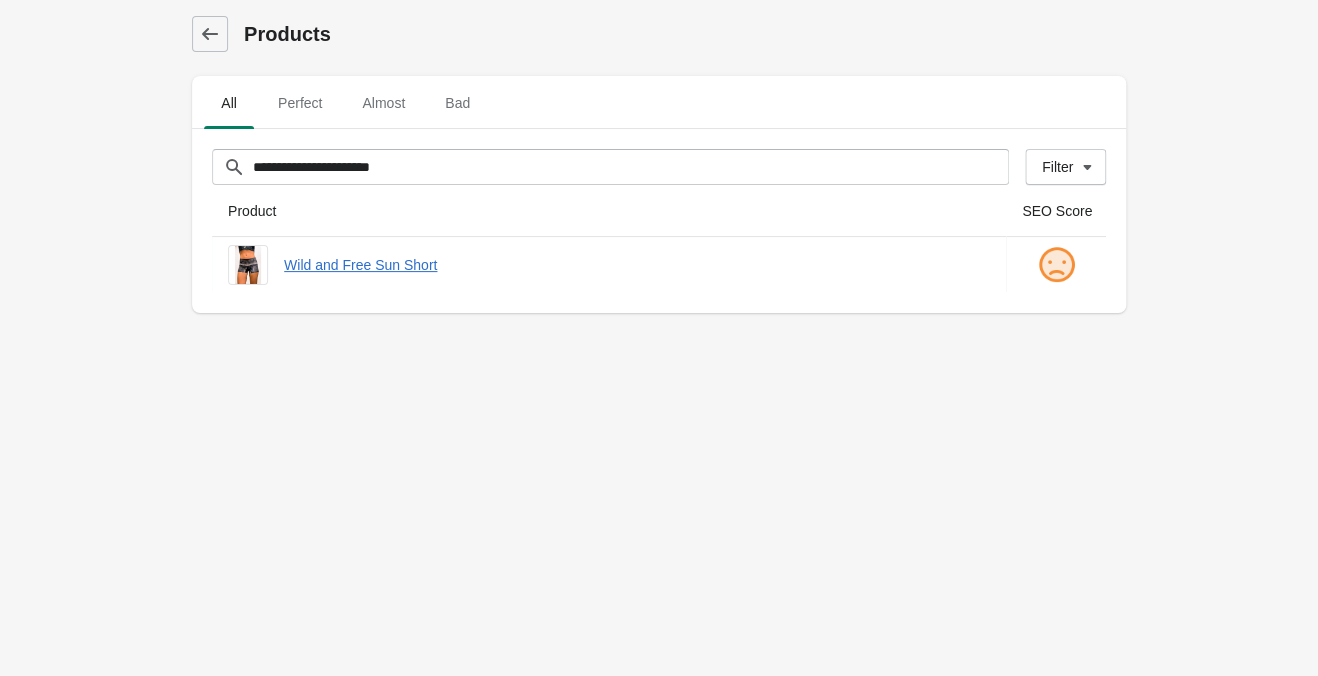 click on "**********" at bounding box center (659, 338) 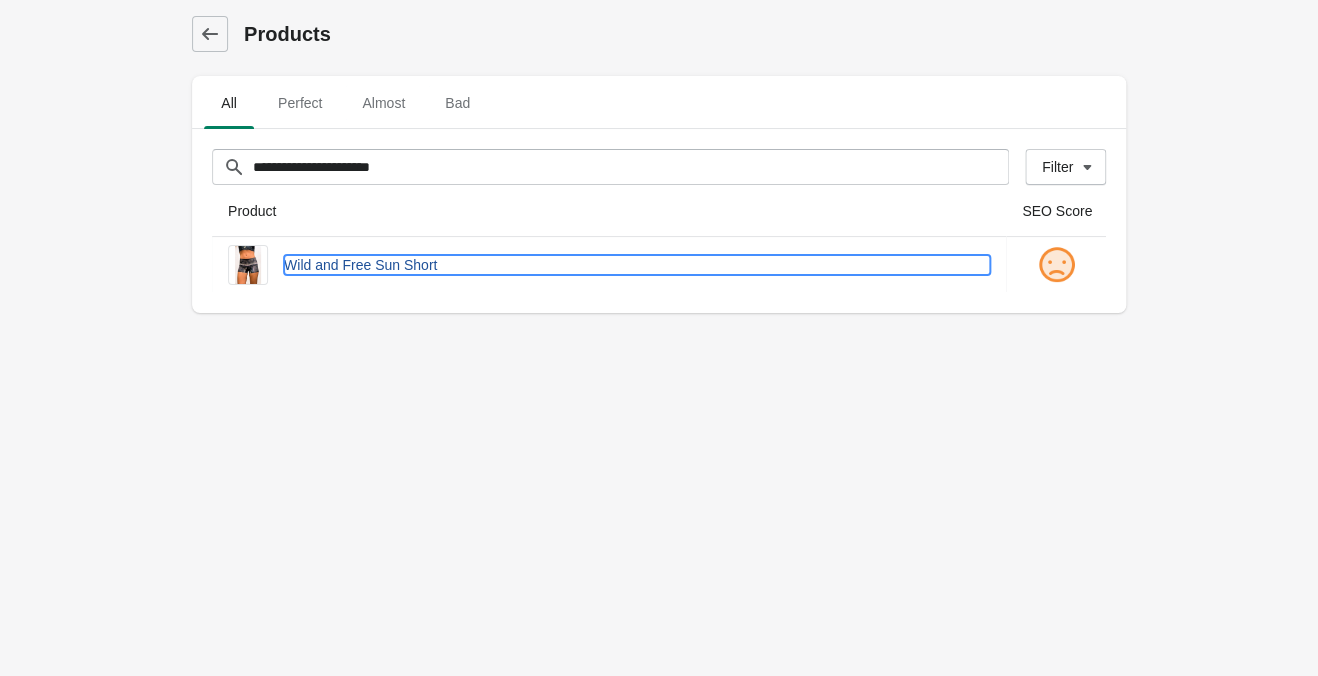 click on "Wild and Free Sun Short" at bounding box center [637, 265] 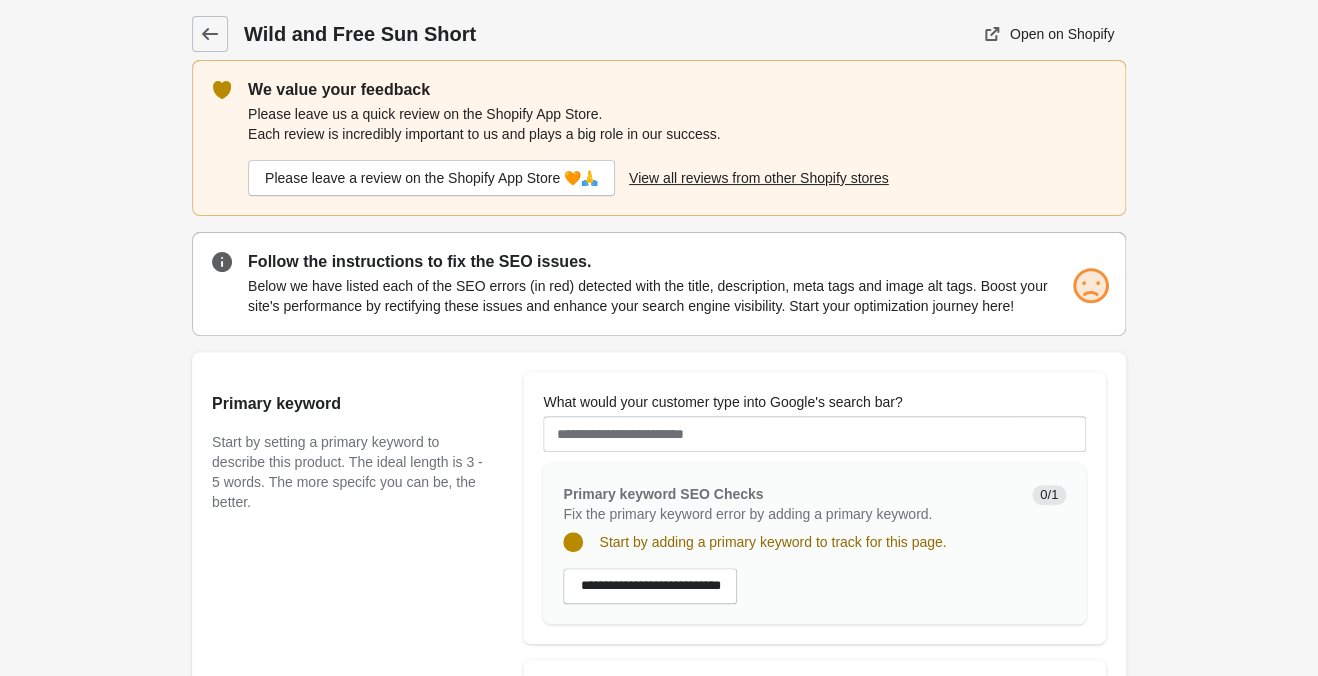 scroll, scrollTop: 0, scrollLeft: 0, axis: both 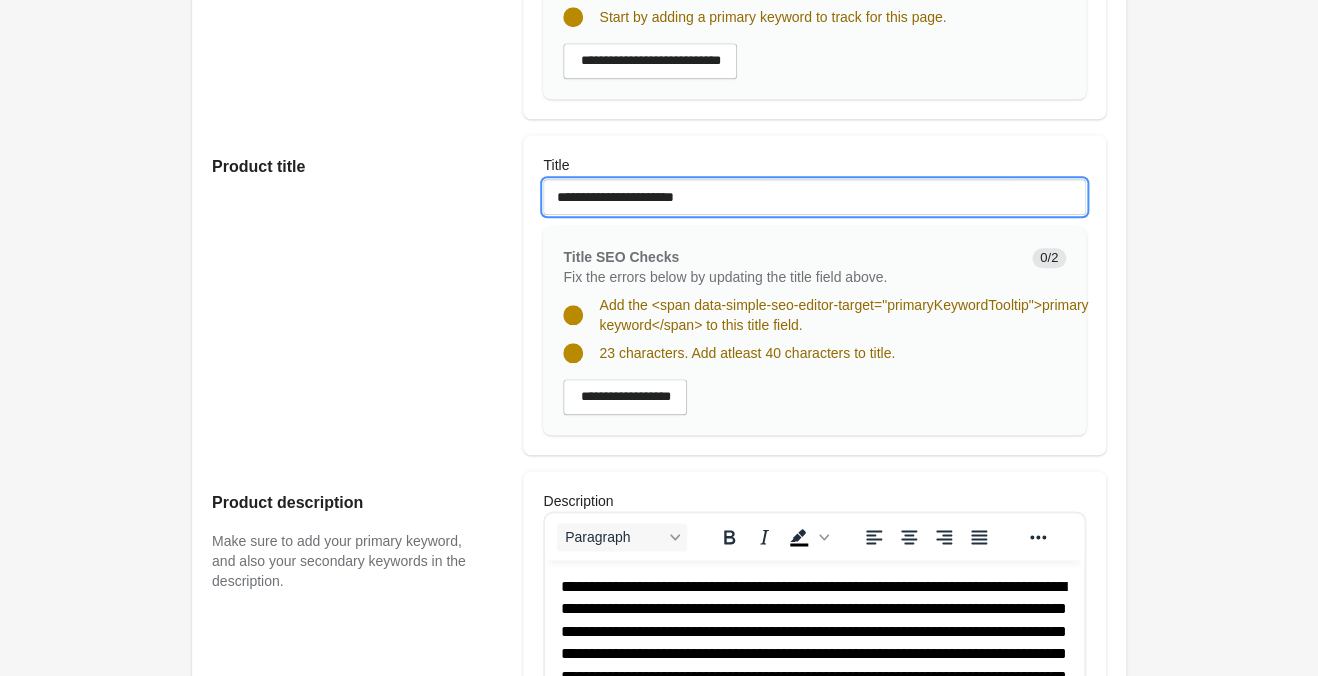 click on "**********" at bounding box center (814, 197) 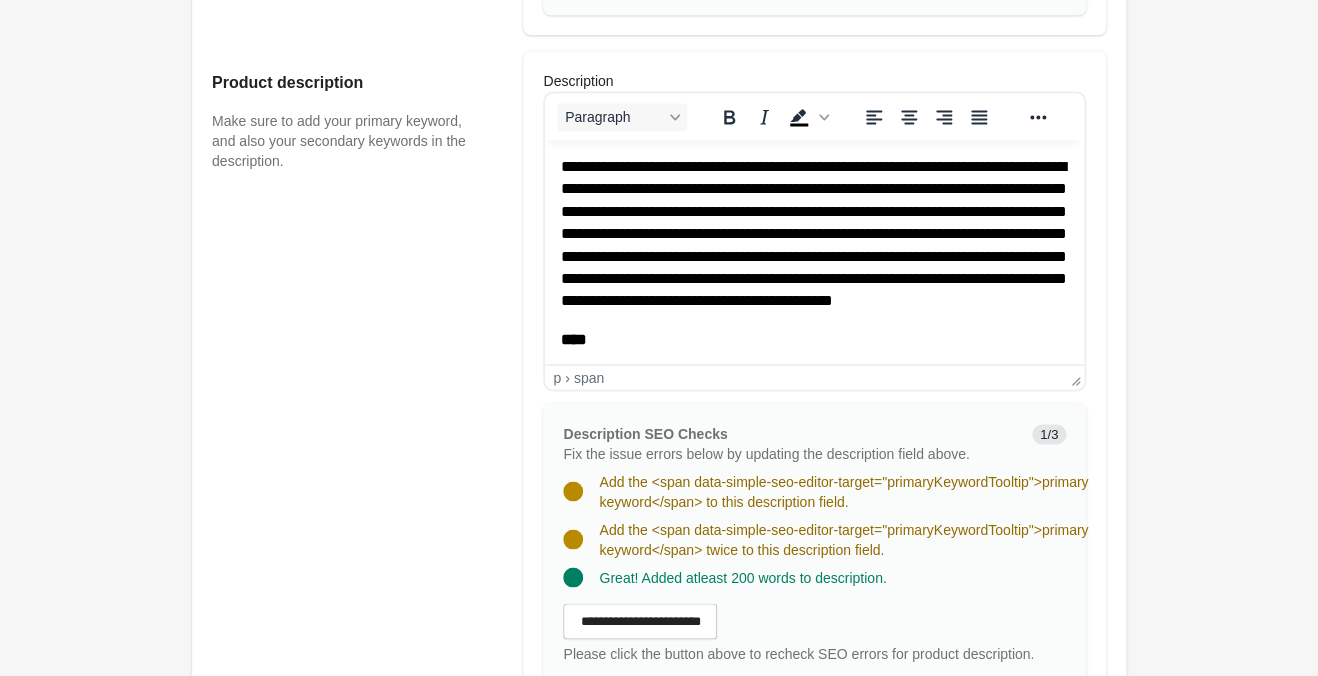 click on "**********" at bounding box center [814, 233] 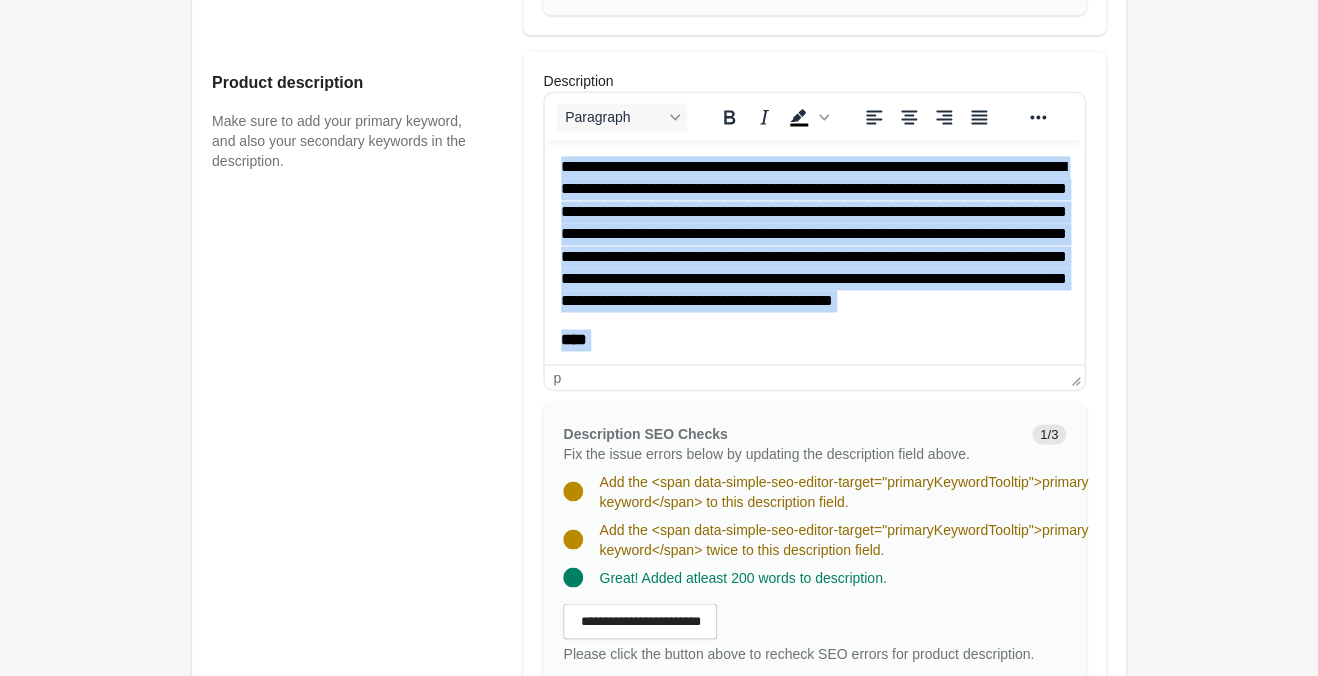 scroll, scrollTop: 1260, scrollLeft: 0, axis: vertical 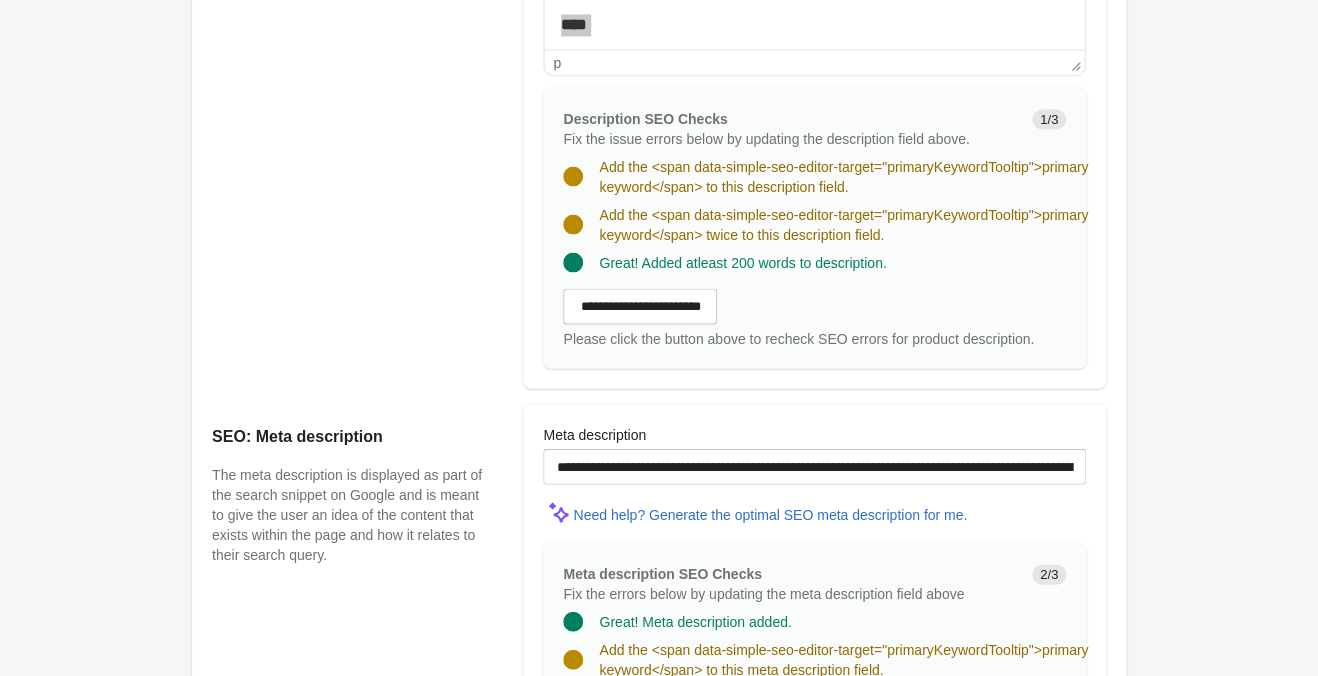 click on "**********" at bounding box center (814, 454) 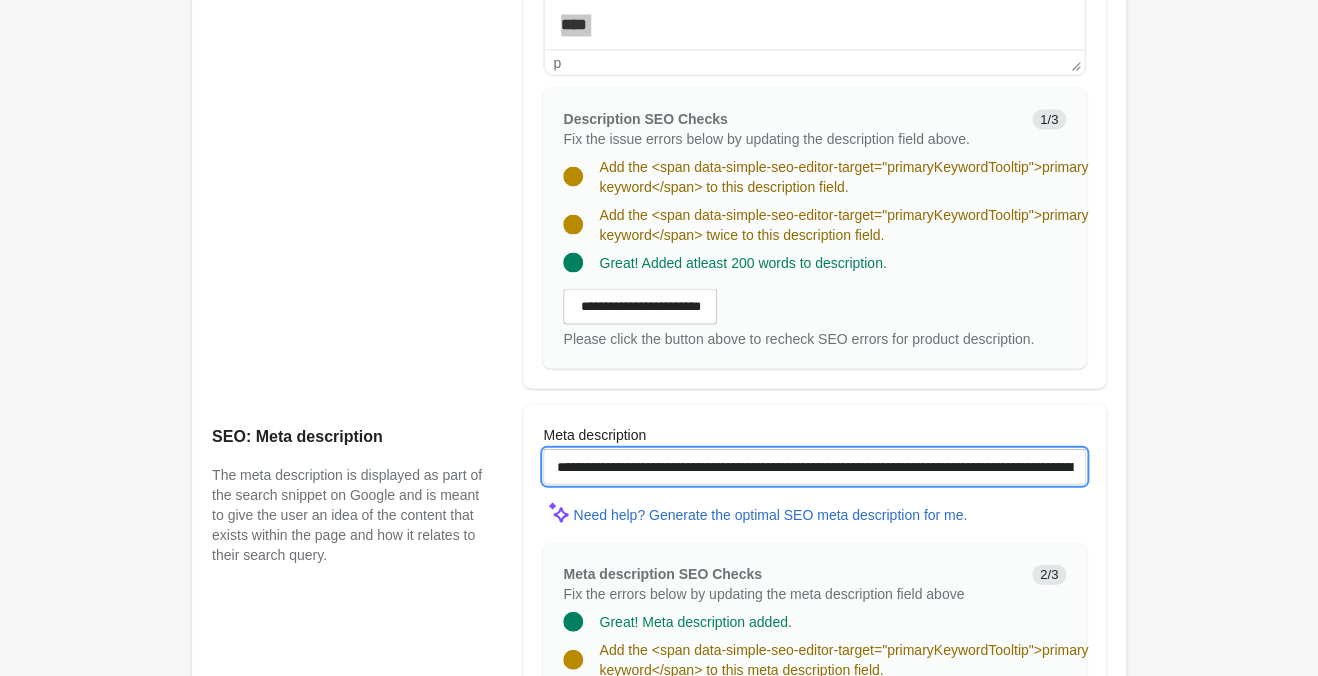 click on "**********" at bounding box center (814, 466) 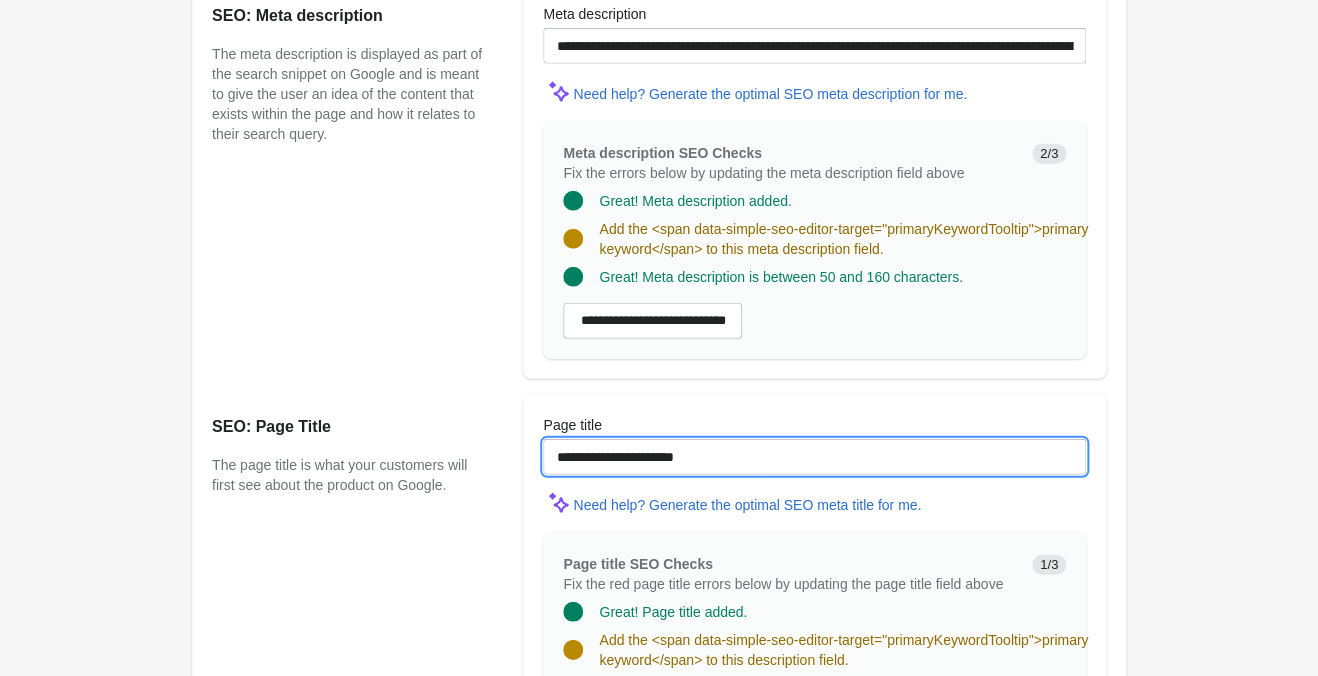 click on "**********" at bounding box center (814, 457) 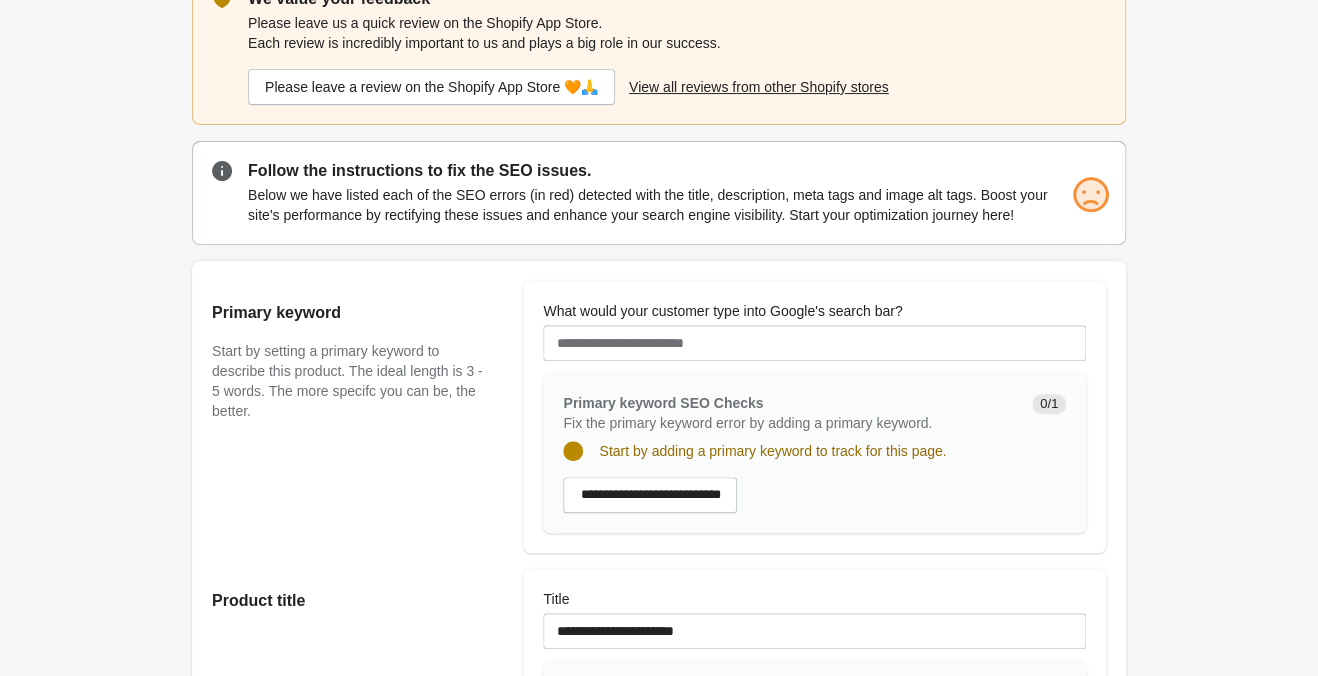 scroll, scrollTop: 0, scrollLeft: 0, axis: both 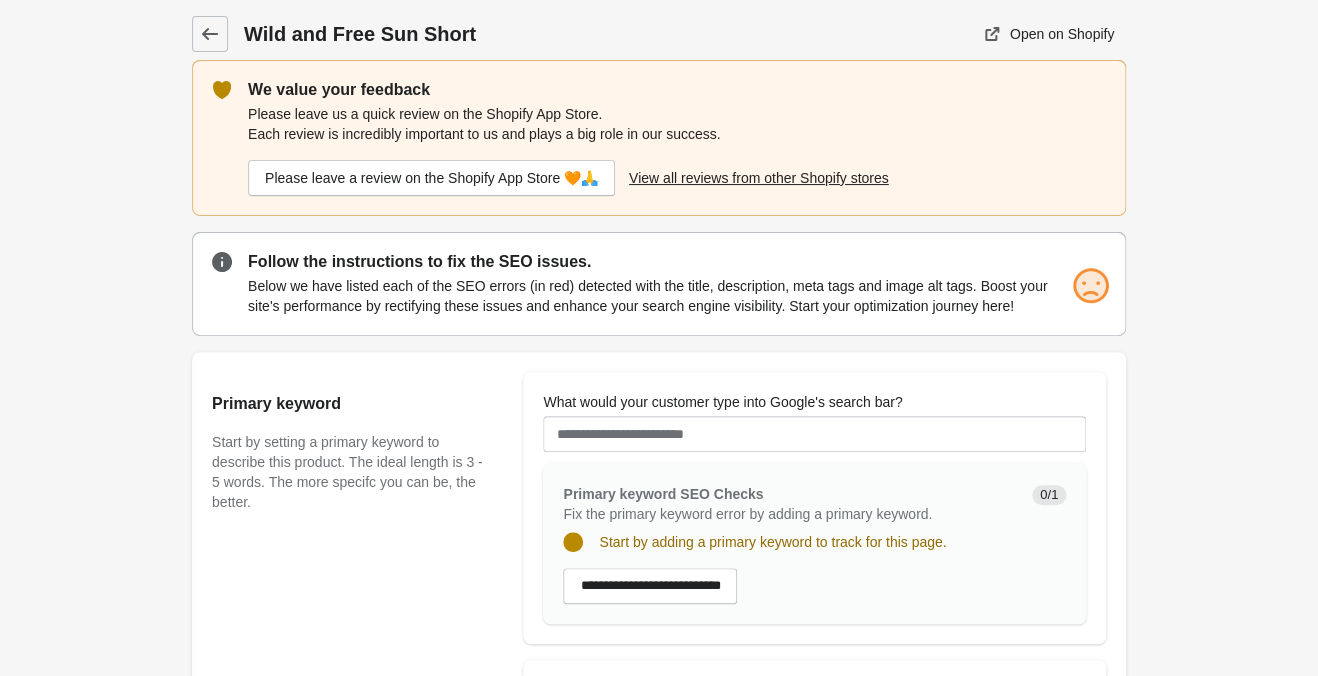 click on "Wild and Free Sun Short
Open on Shopify
Open on Shopify" at bounding box center (659, 1277) 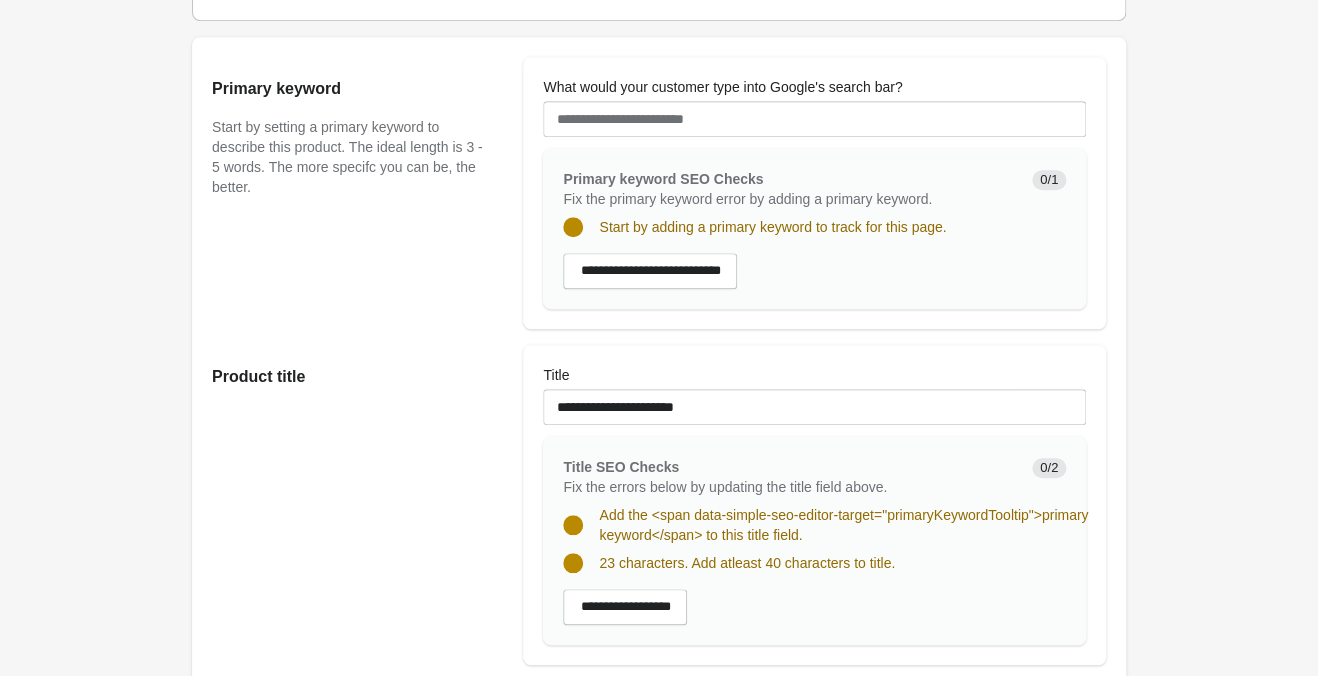 scroll, scrollTop: 630, scrollLeft: 0, axis: vertical 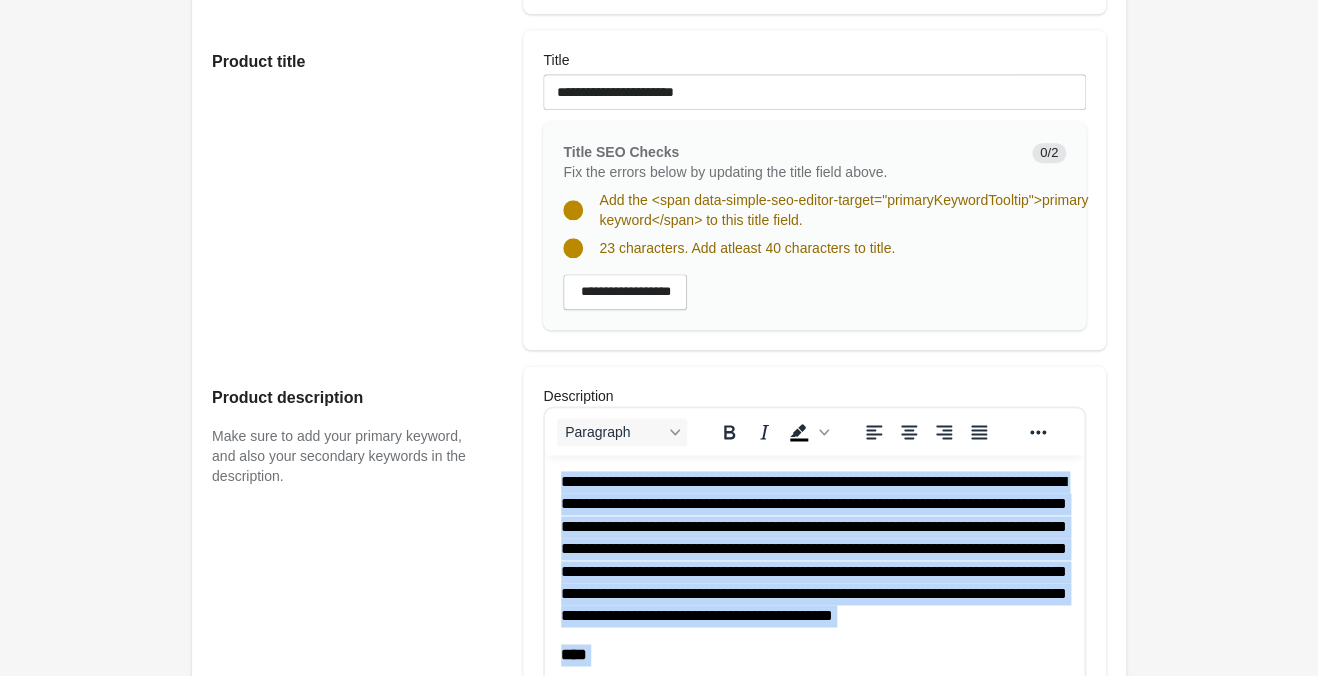 click on "**********" at bounding box center (814, 548) 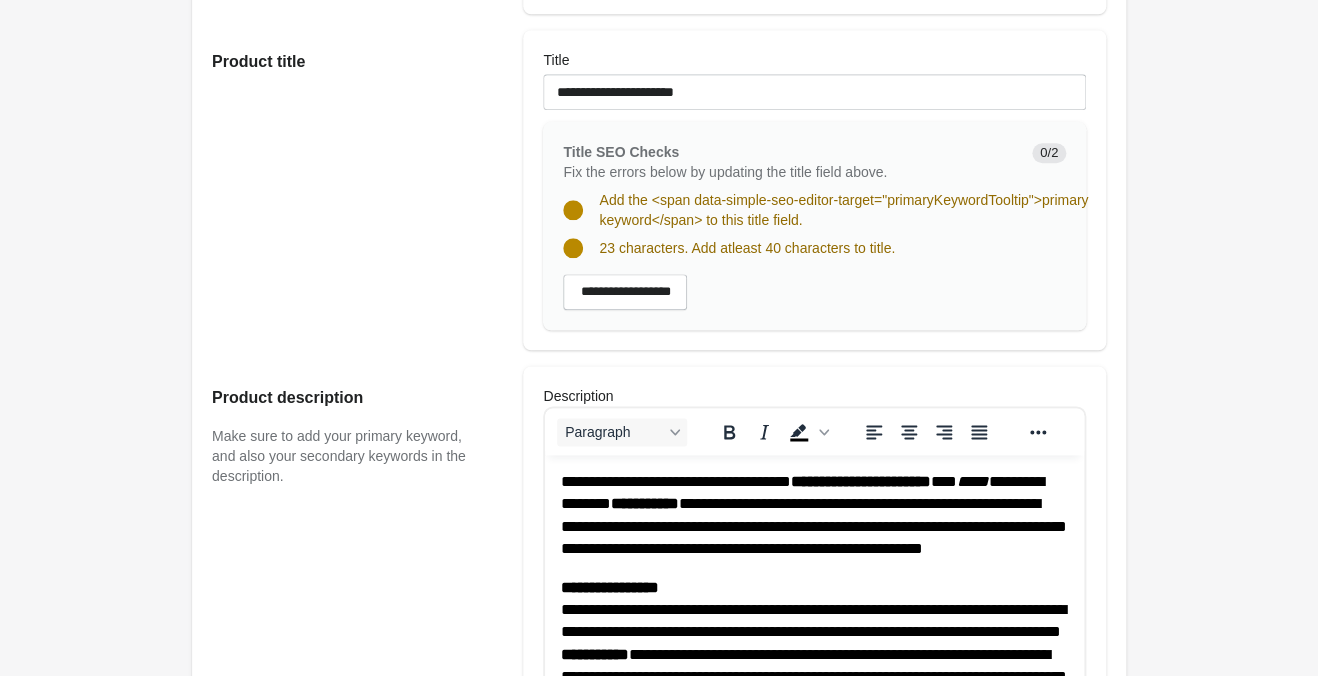 type 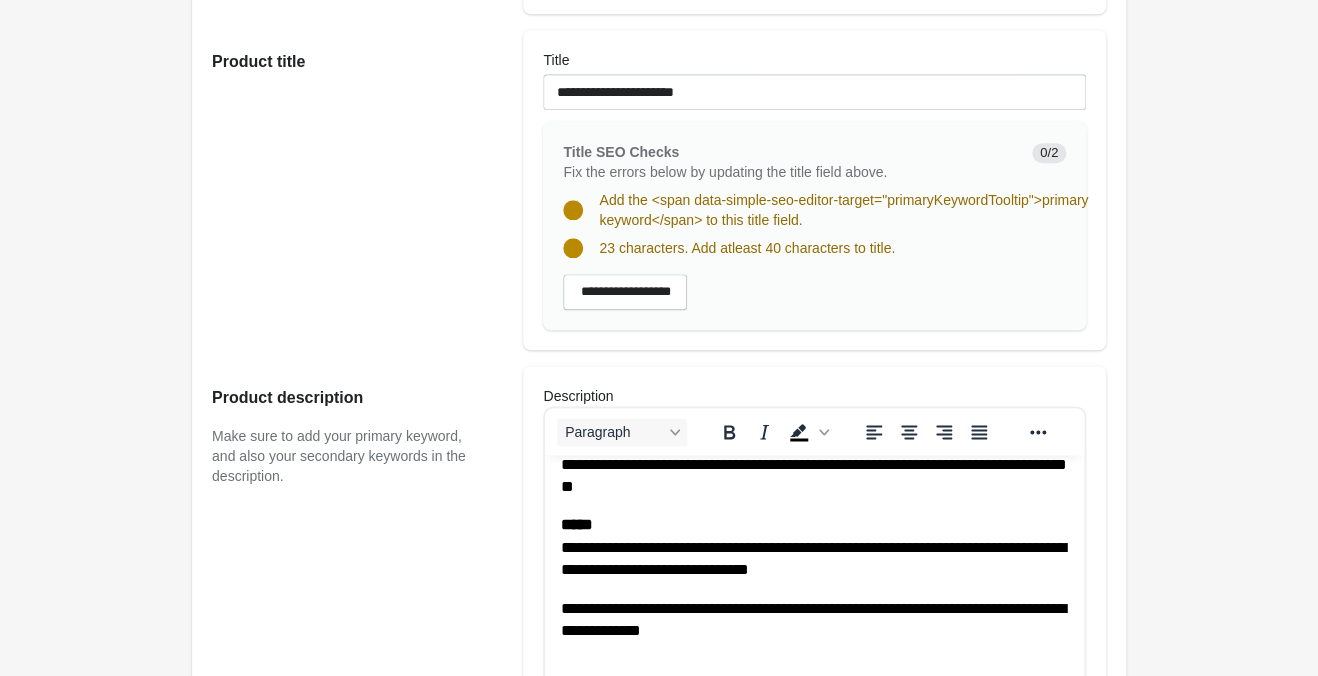 click on "Wild and Free Sun Short
Open on Shopify
Open on Shopify" at bounding box center (659, 647) 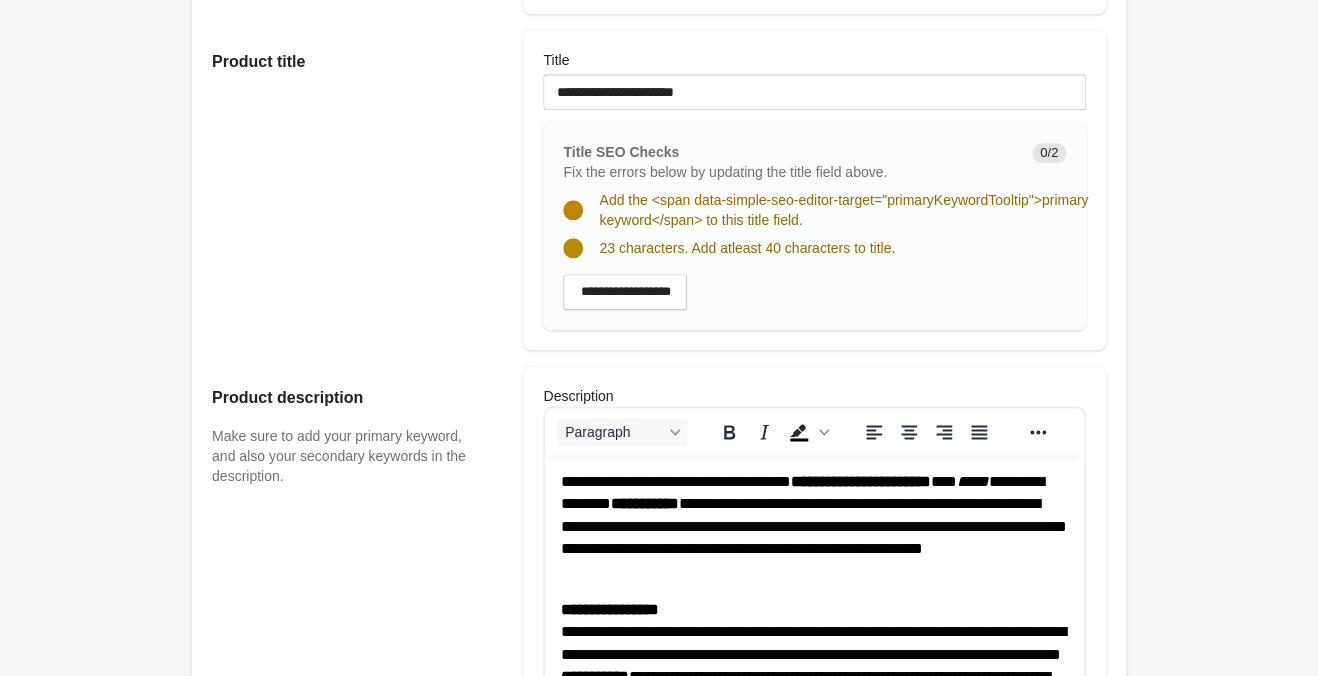 scroll, scrollTop: 315, scrollLeft: 0, axis: vertical 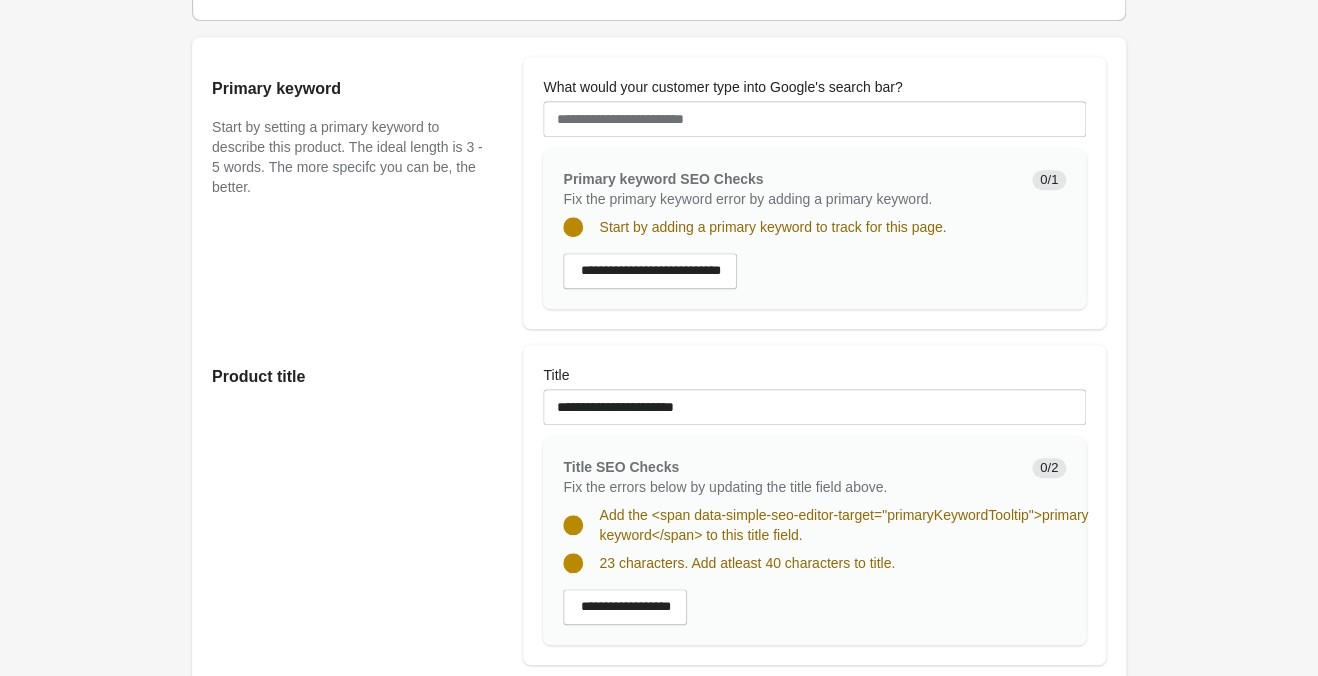 click on "Wild and Free Sun Short
Open on Shopify
Open on Shopify" at bounding box center [659, 962] 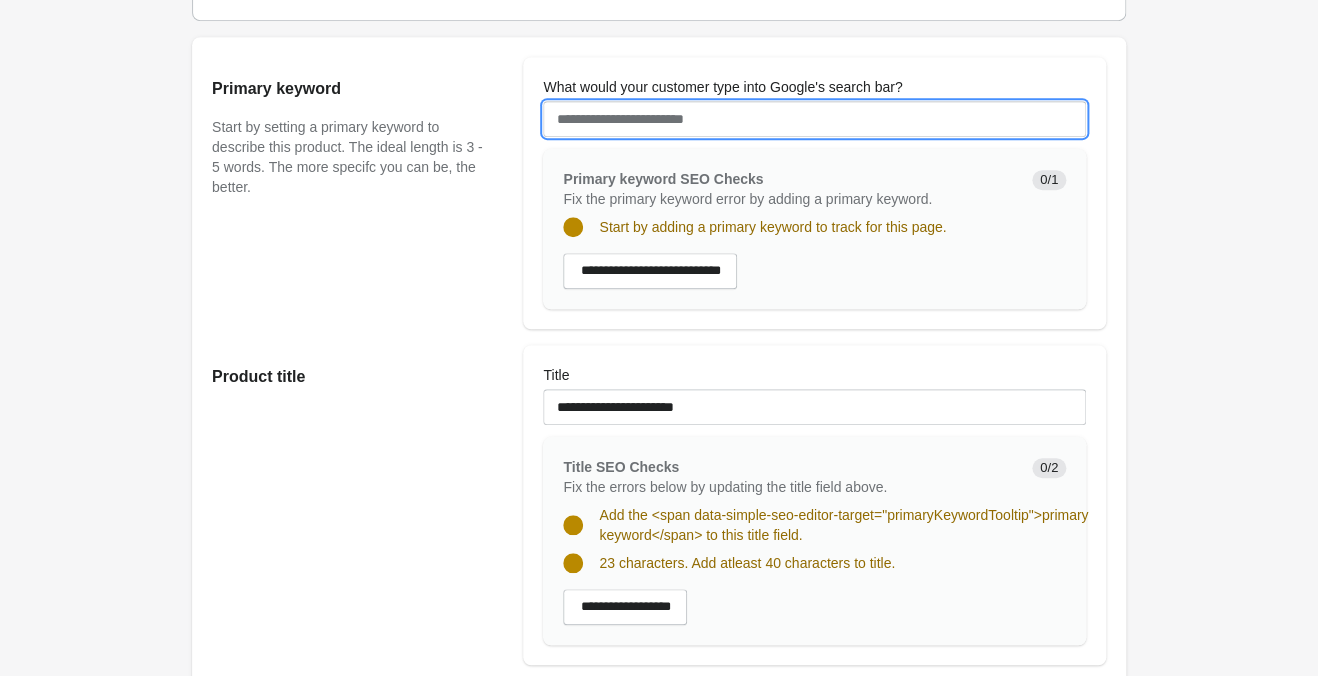 click on "What would your customer type into Google's search bar?" at bounding box center (814, 119) 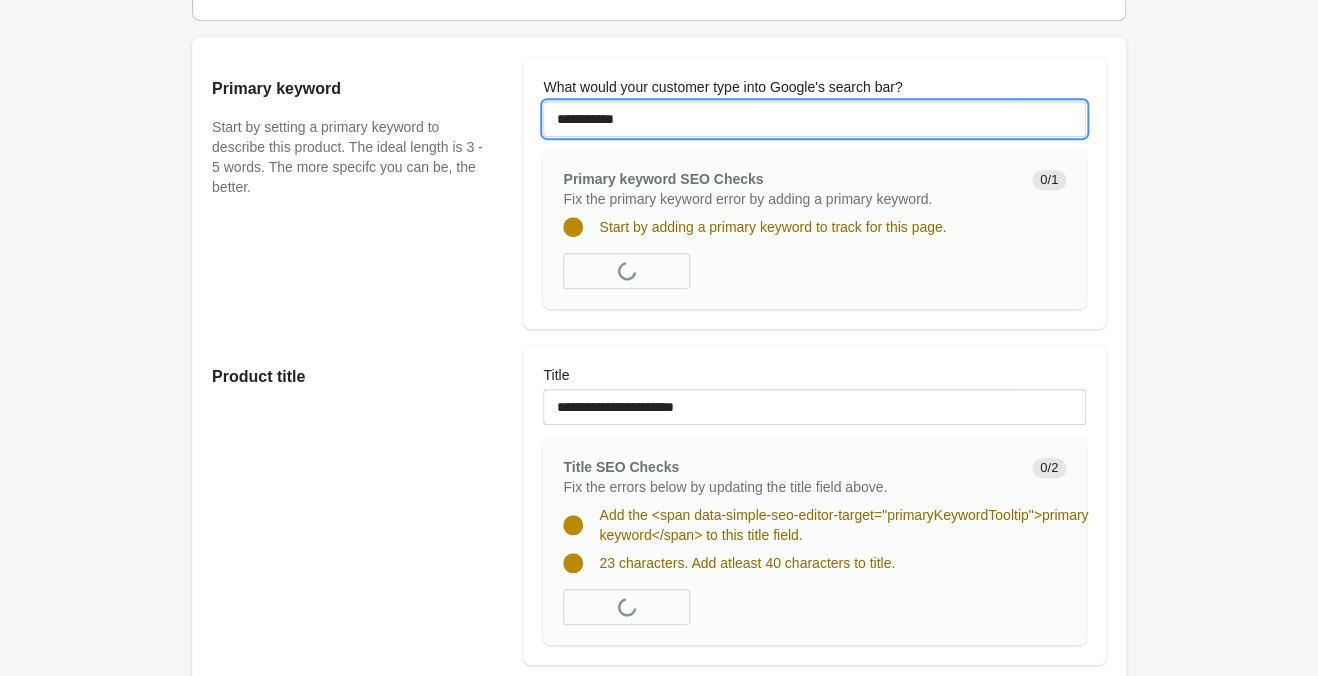 type on "**********" 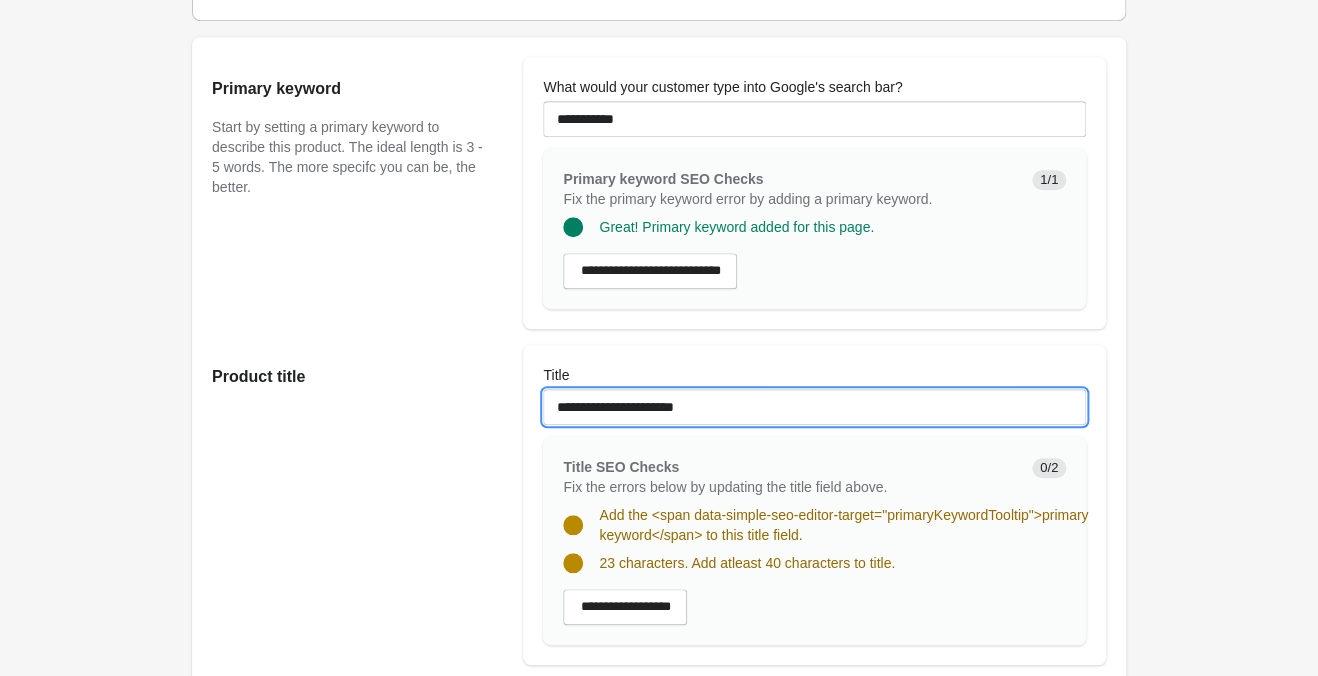 drag, startPoint x: 728, startPoint y: 396, endPoint x: 240, endPoint y: 359, distance: 489.40067 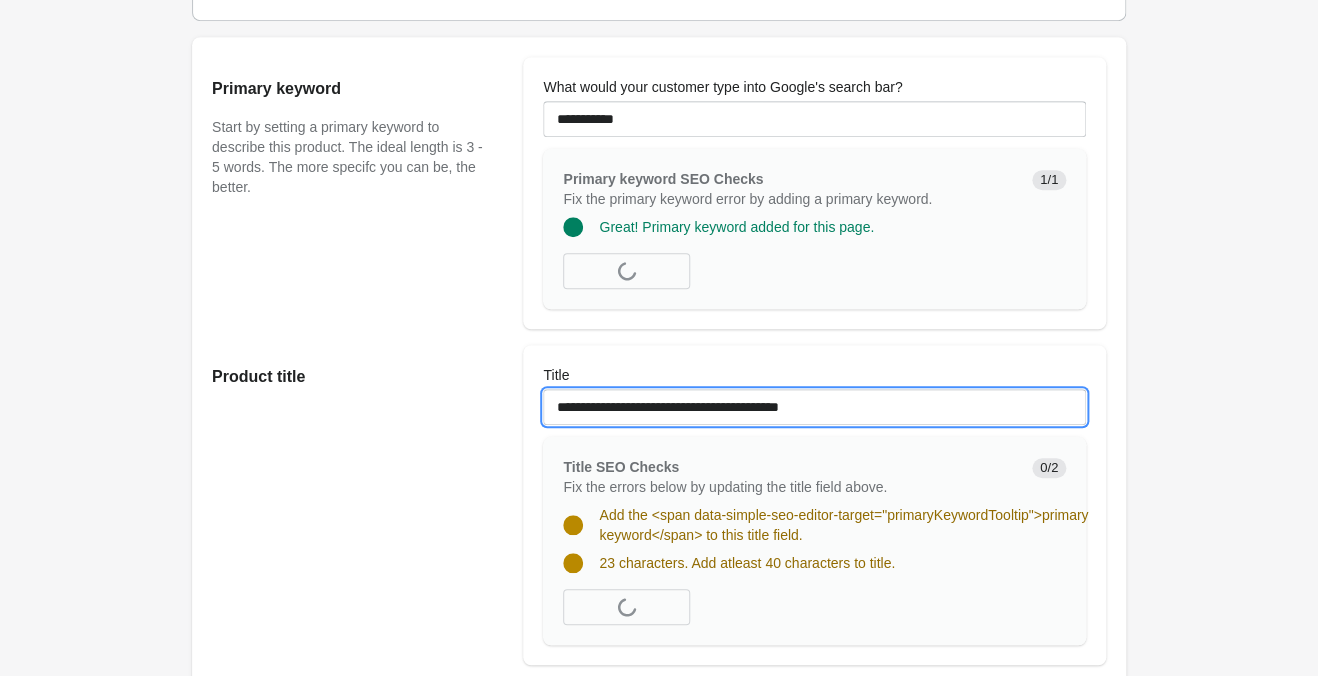 scroll, scrollTop: 630, scrollLeft: 0, axis: vertical 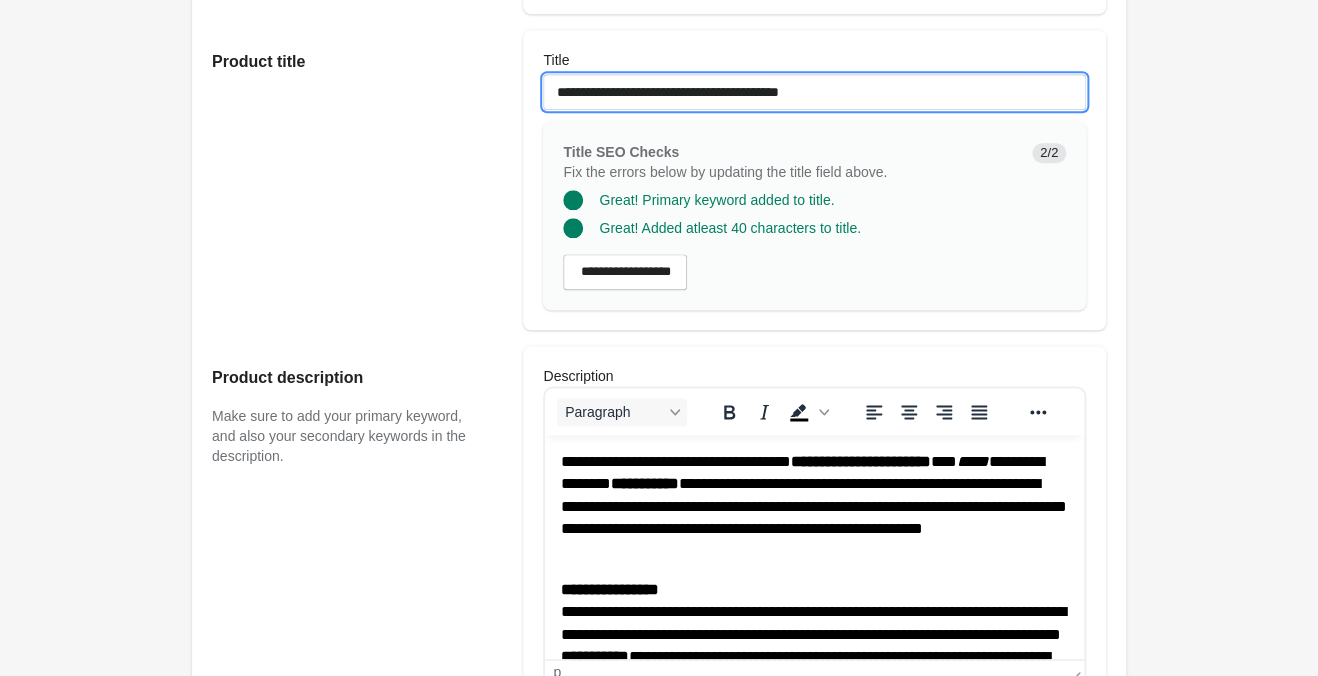 type on "**********" 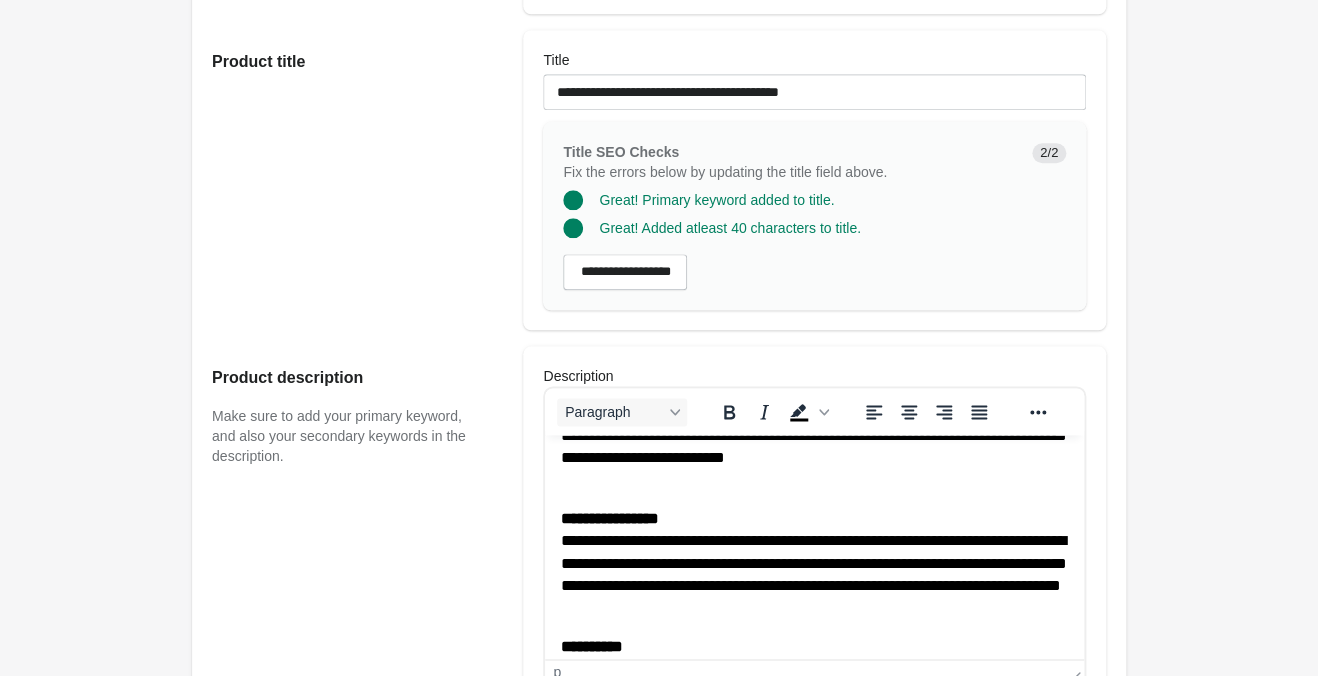 scroll, scrollTop: 315, scrollLeft: 0, axis: vertical 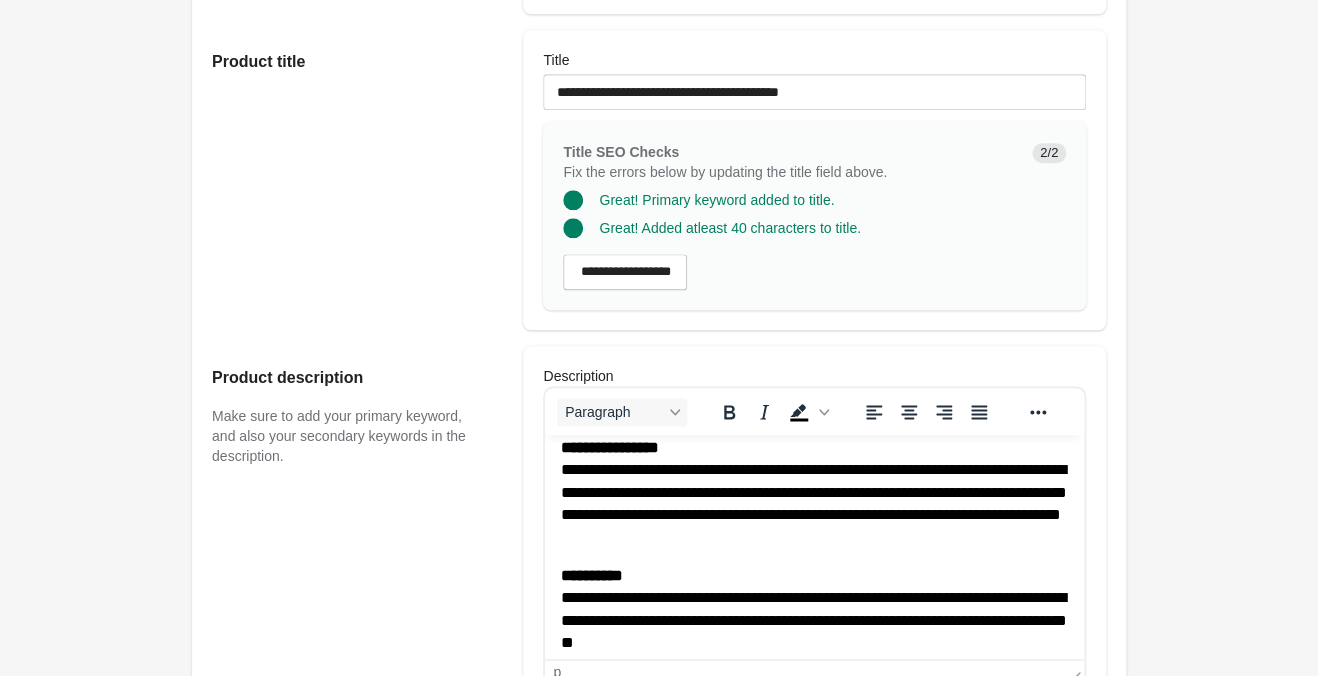 click on "Wild and Free Sun Short
Open on Shopify
Open on Shopify" at bounding box center (659, 617) 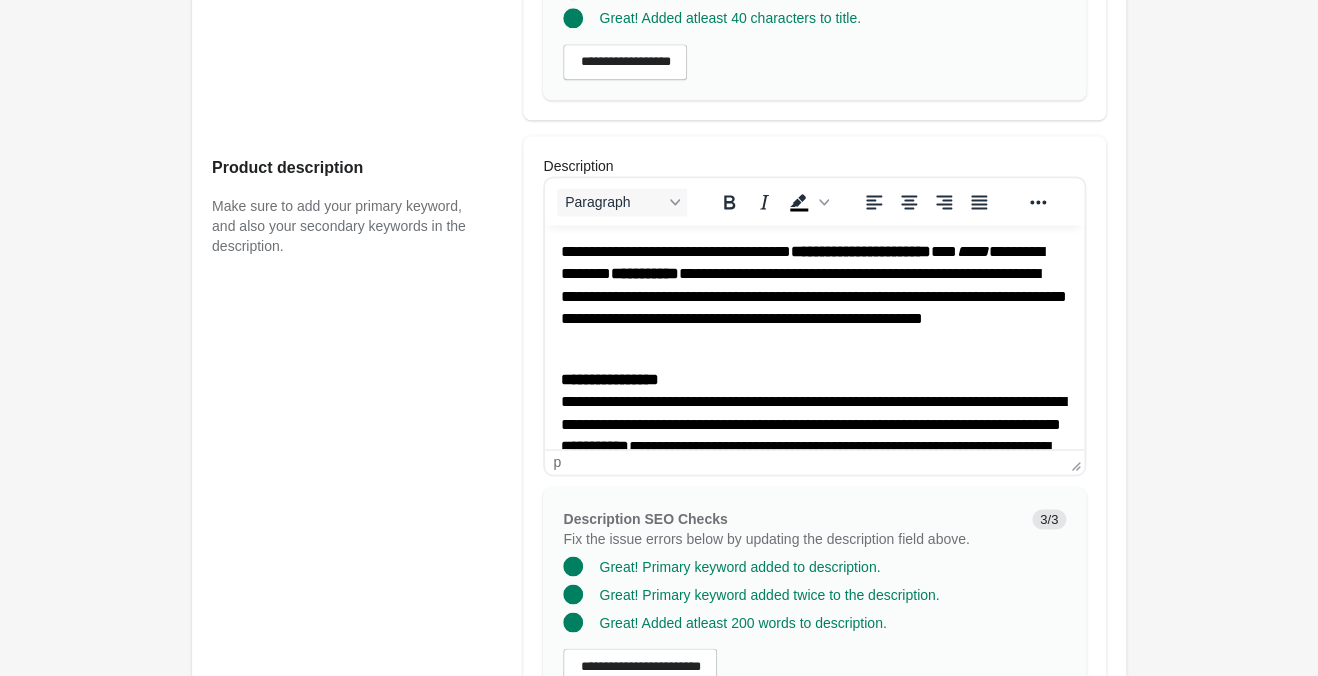 scroll, scrollTop: 420, scrollLeft: 0, axis: vertical 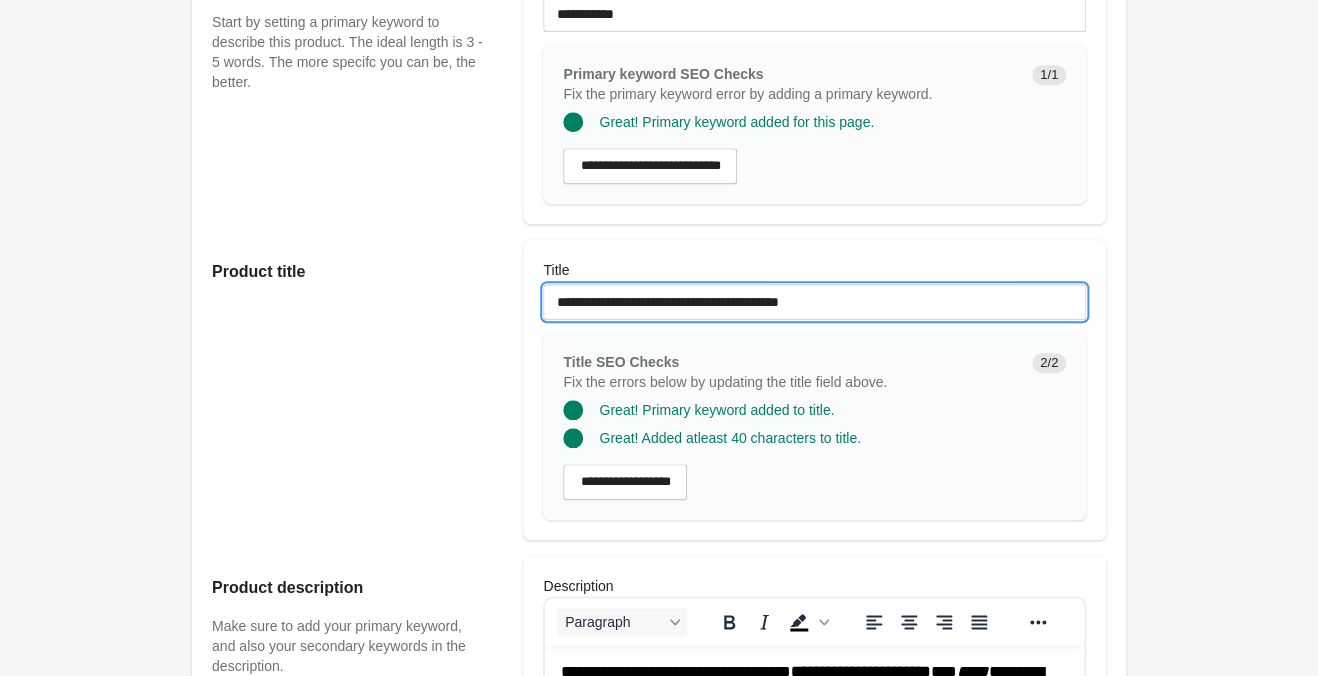 drag, startPoint x: 883, startPoint y: 309, endPoint x: 263, endPoint y: 247, distance: 623.0923 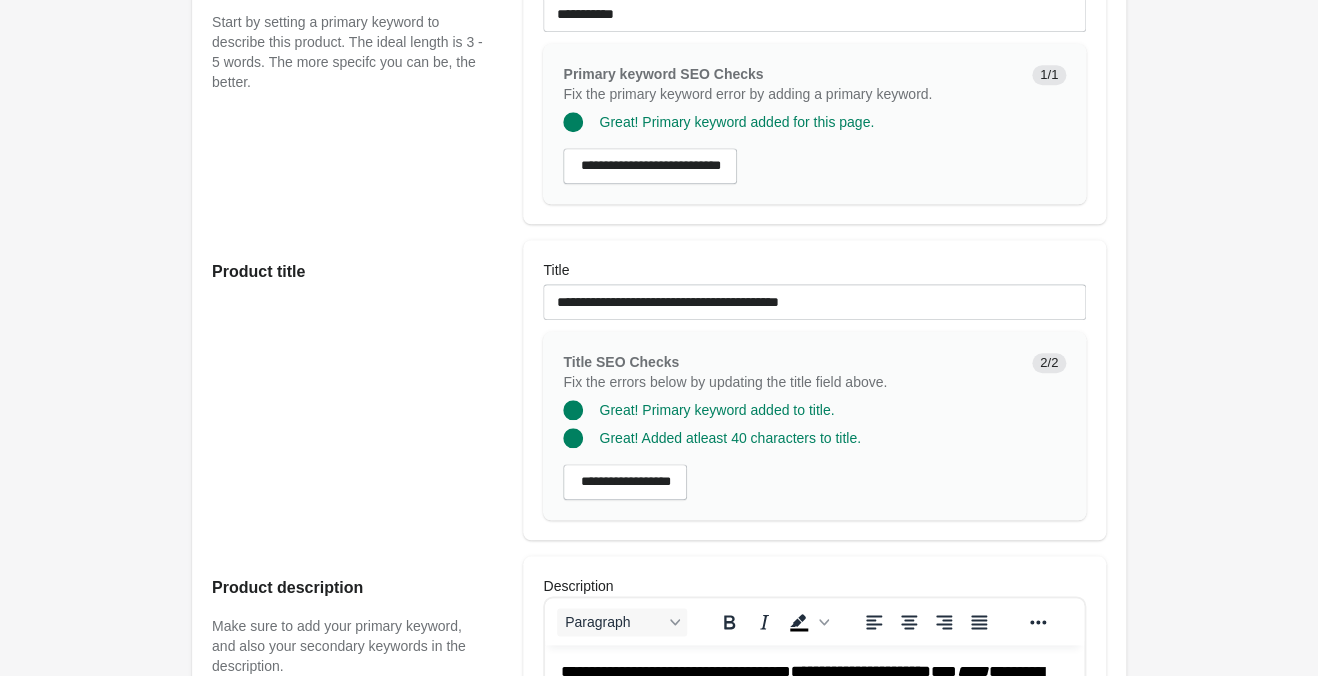 click on "Product title" at bounding box center (357, 390) 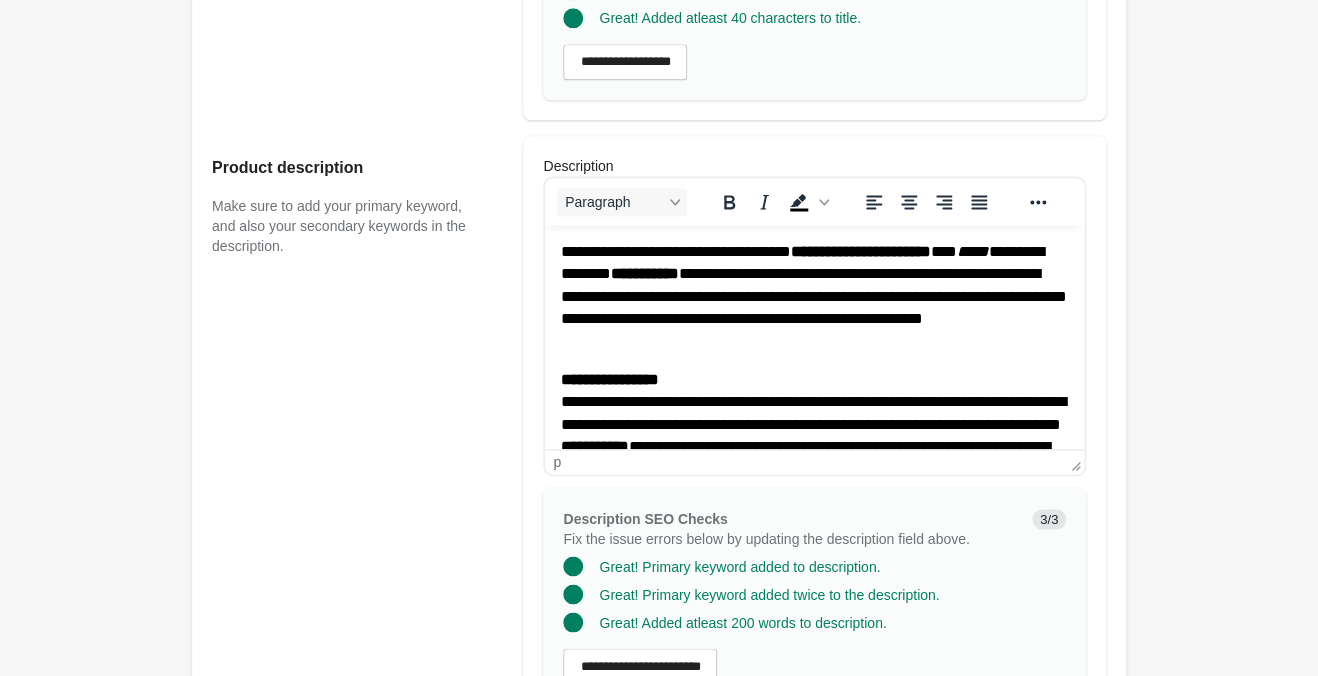 scroll, scrollTop: 1155, scrollLeft: 0, axis: vertical 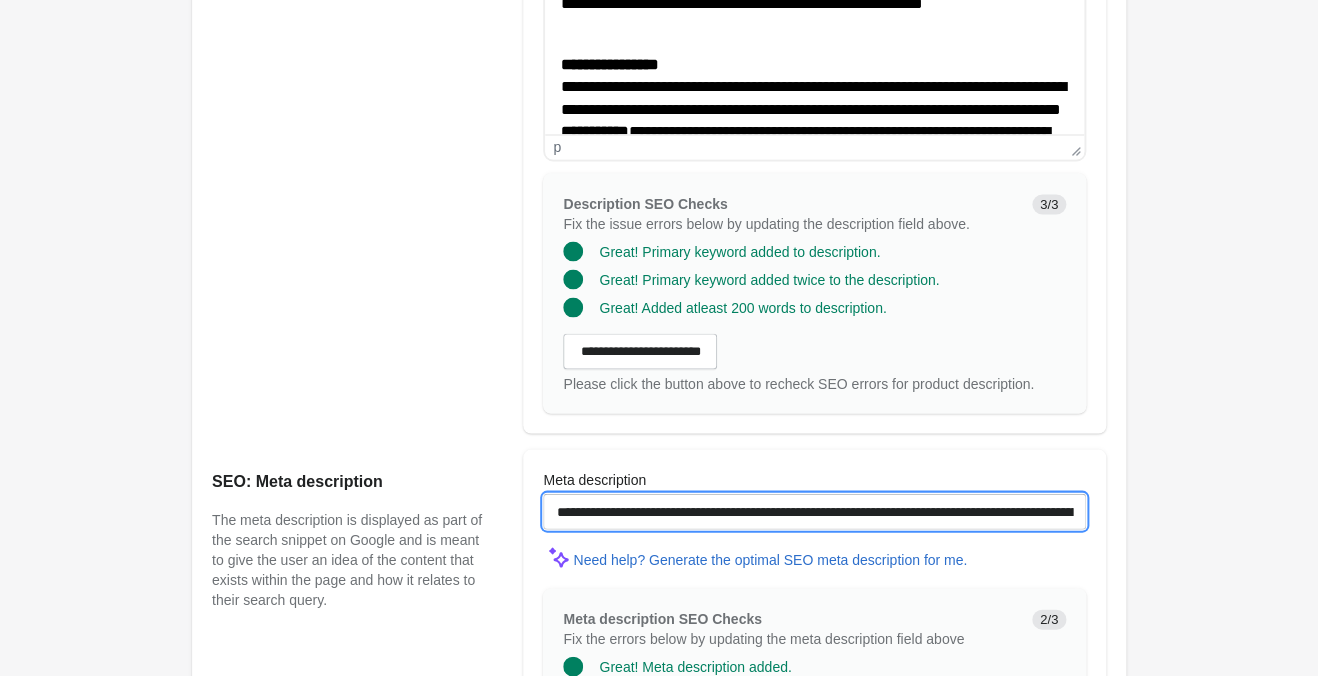 click on "**********" at bounding box center (814, 511) 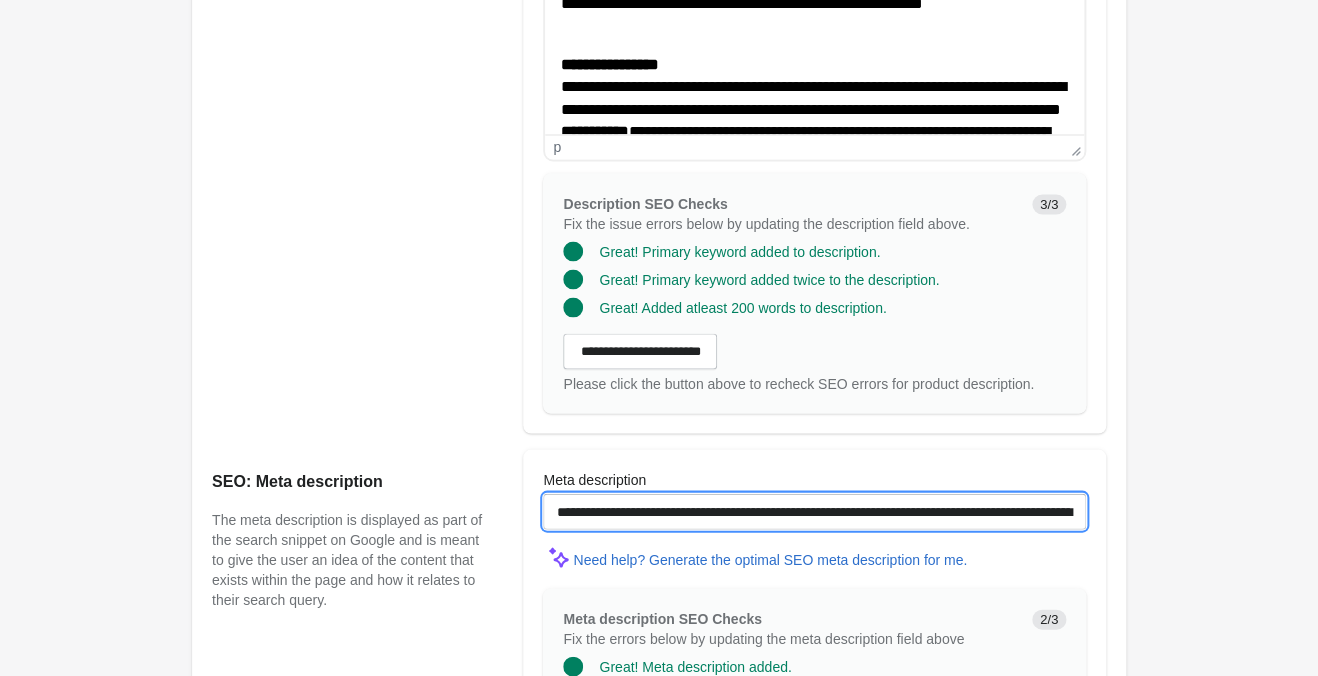 click on "**********" at bounding box center [814, 511] 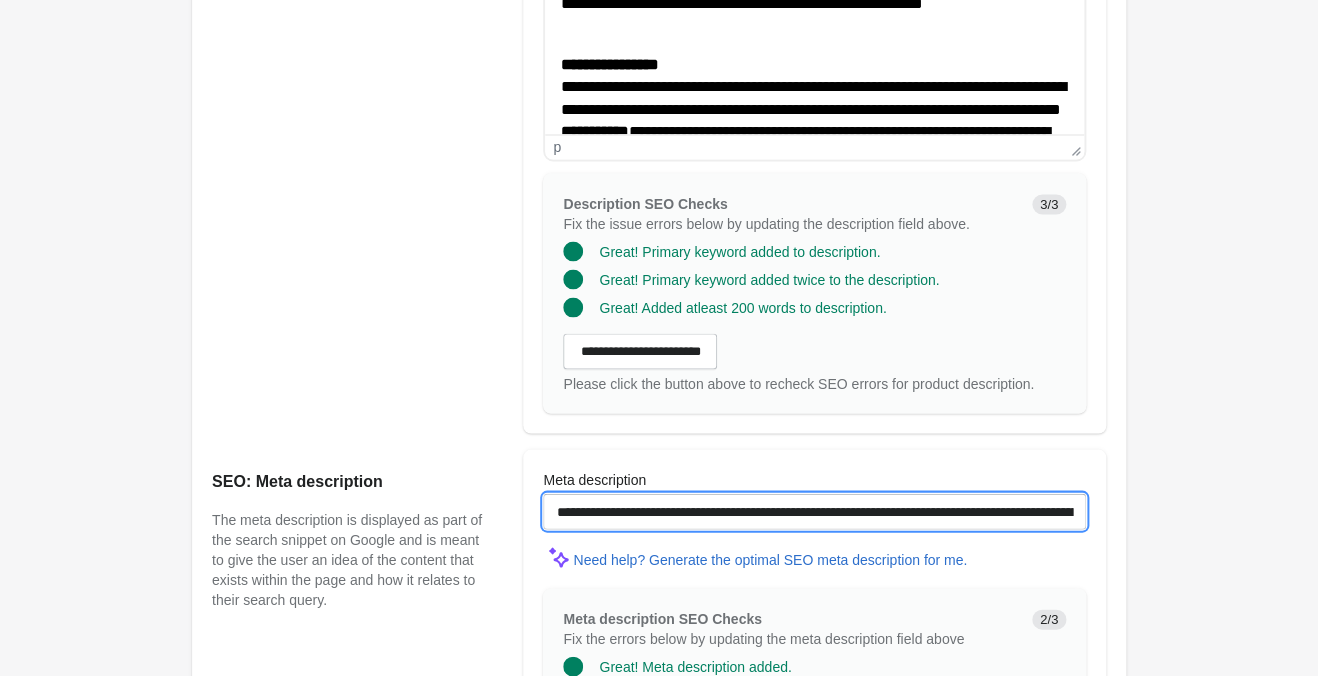 paste on "**********" 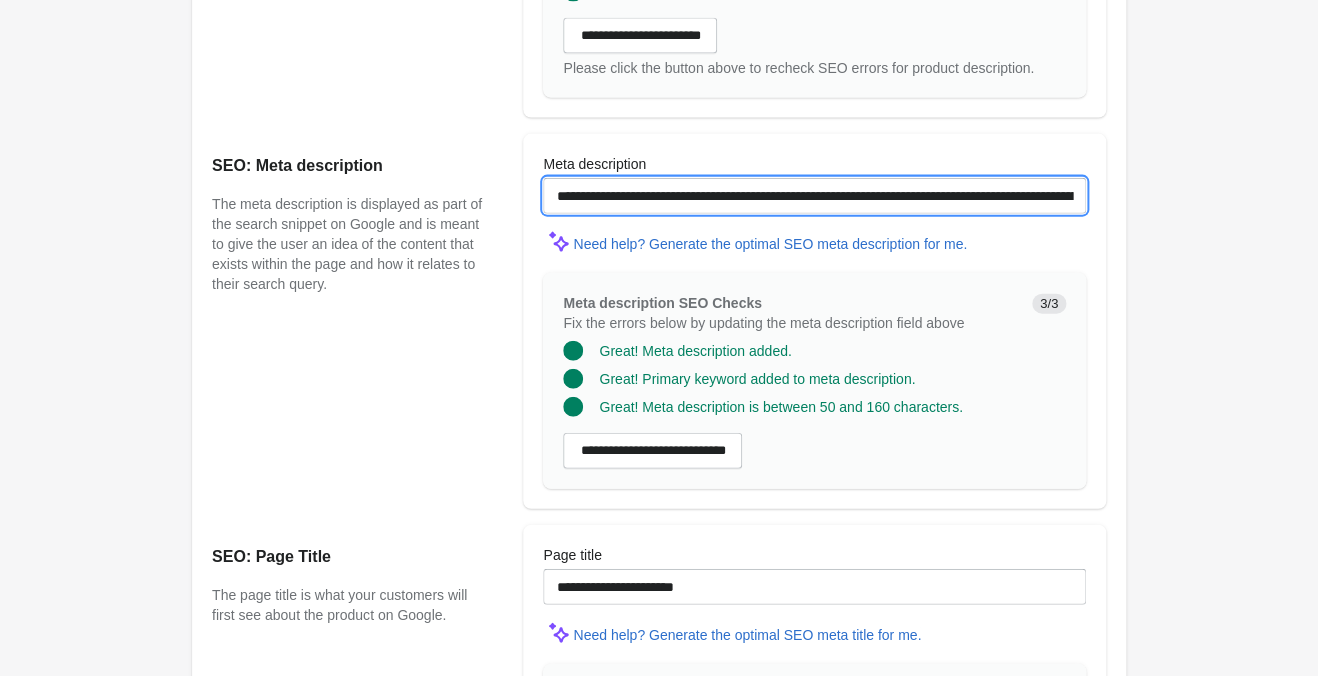 scroll, scrollTop: 1680, scrollLeft: 0, axis: vertical 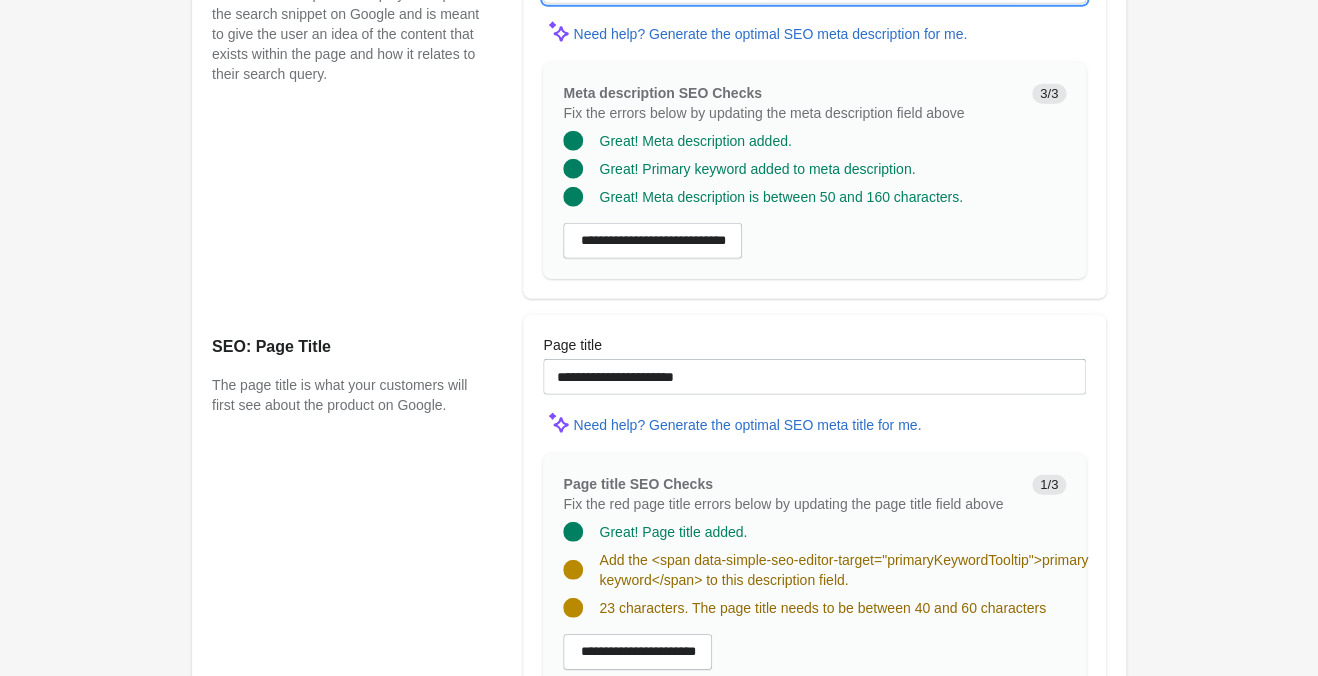 type on "**********" 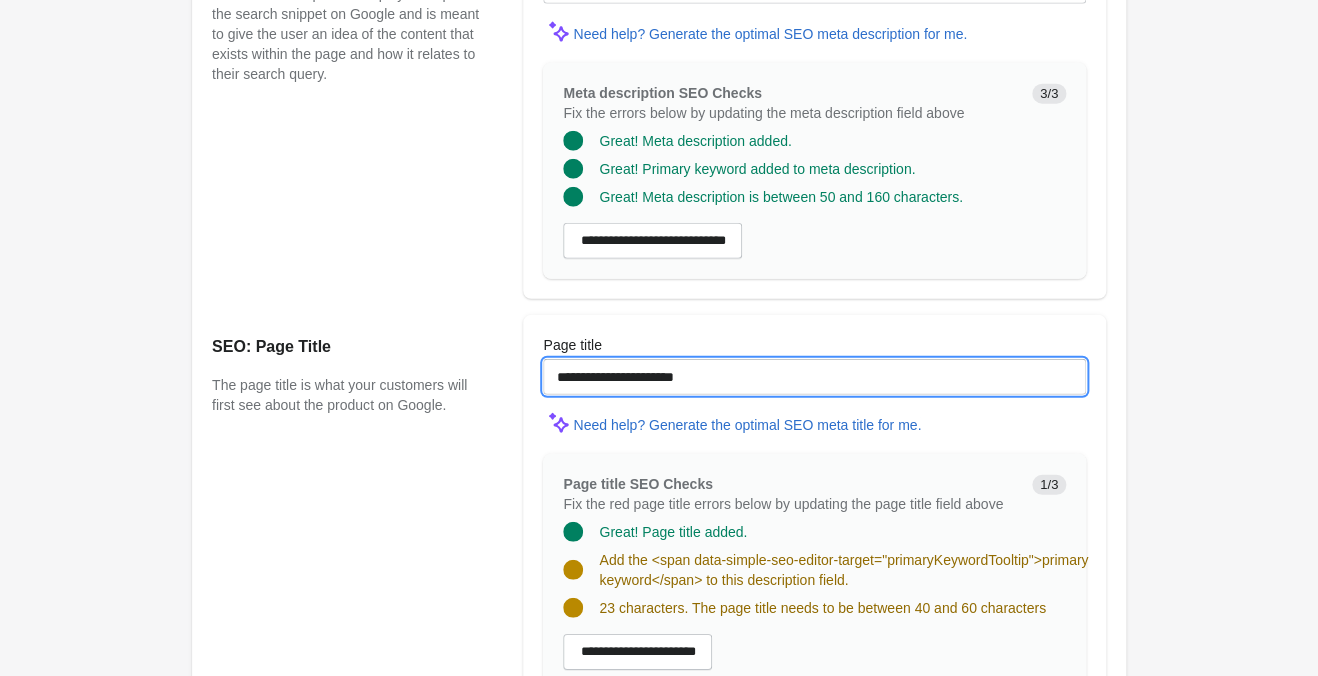 drag, startPoint x: 749, startPoint y: 378, endPoint x: -17, endPoint y: 286, distance: 771.505 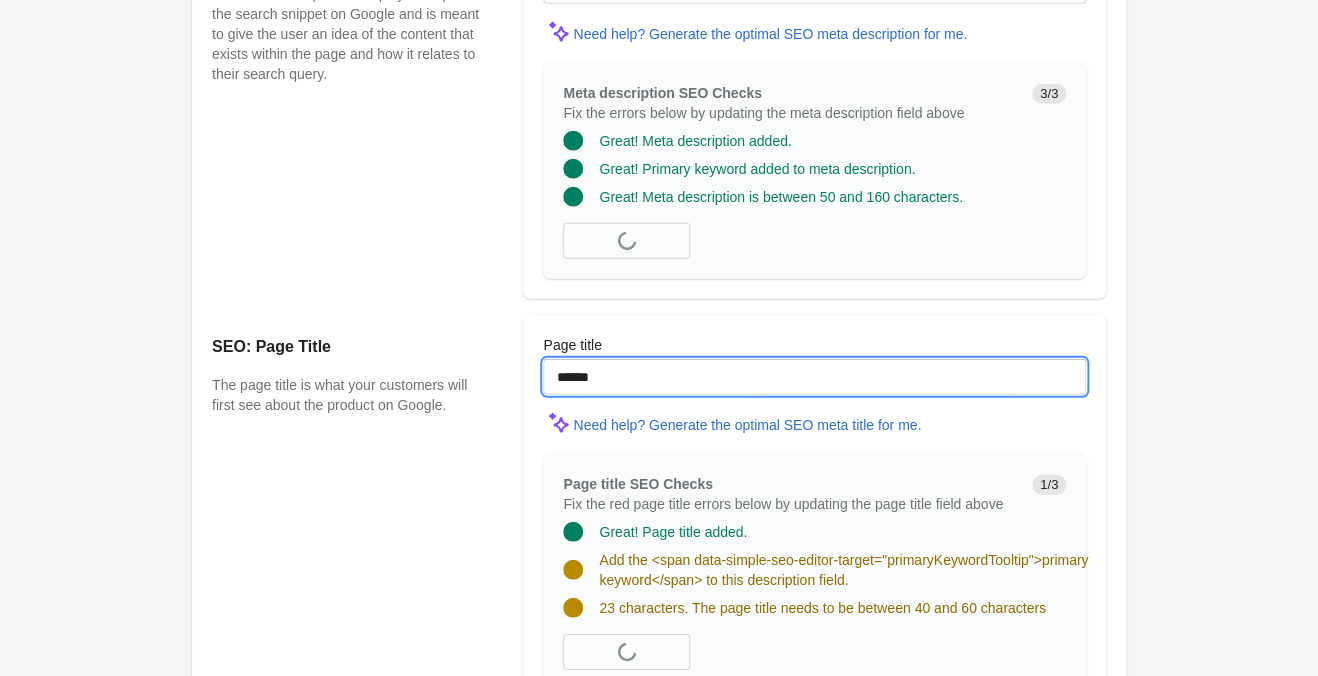 paste on "**********" 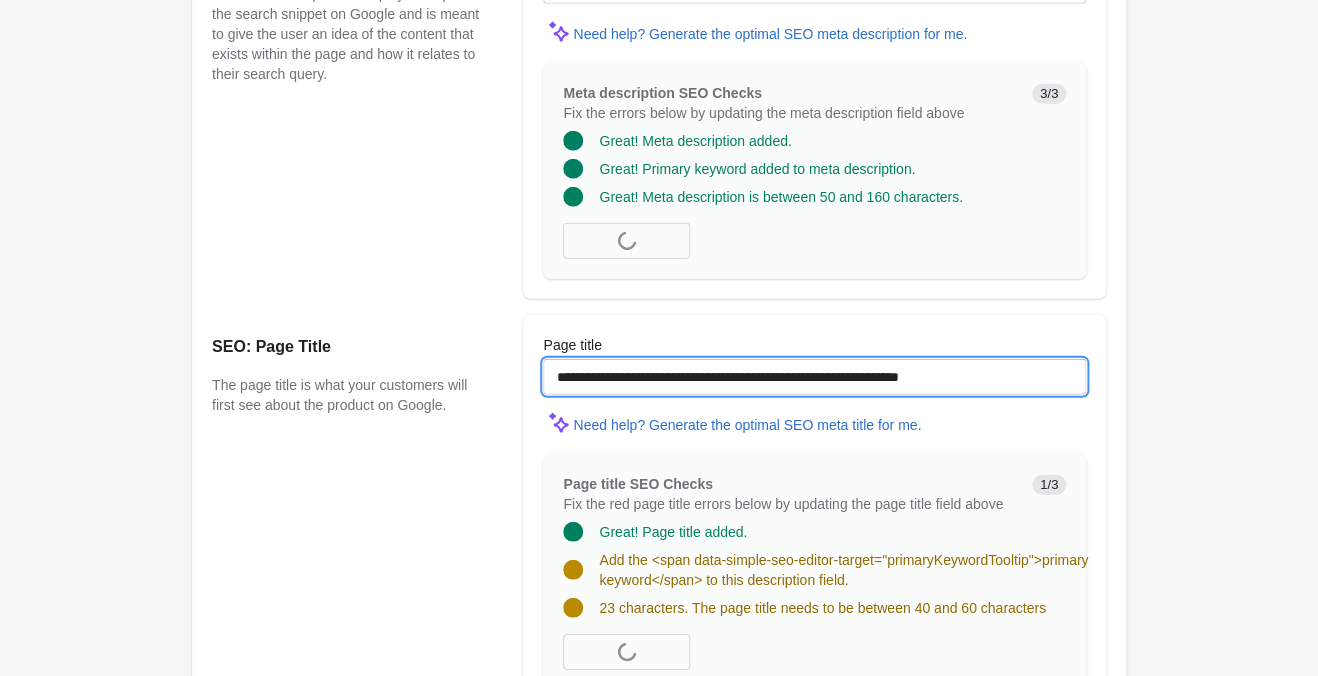 click on "**********" at bounding box center [814, 377] 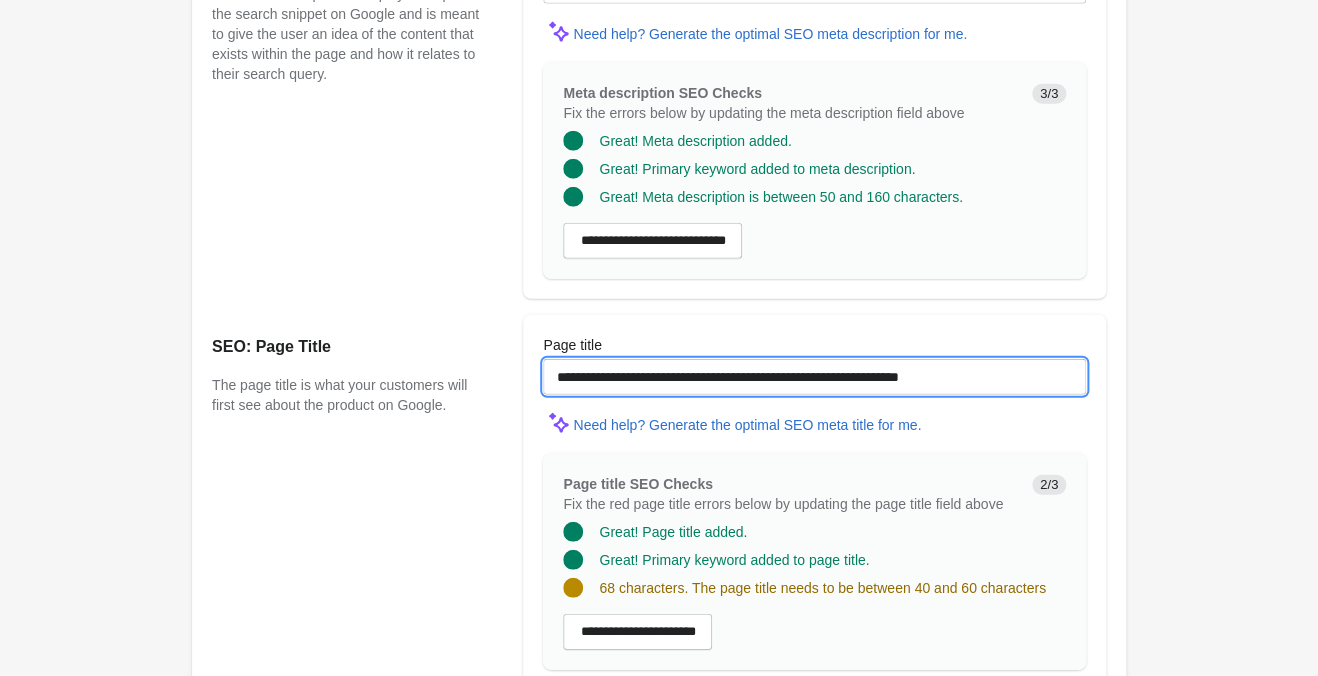 drag, startPoint x: 605, startPoint y: 376, endPoint x: 701, endPoint y: 383, distance: 96.25487 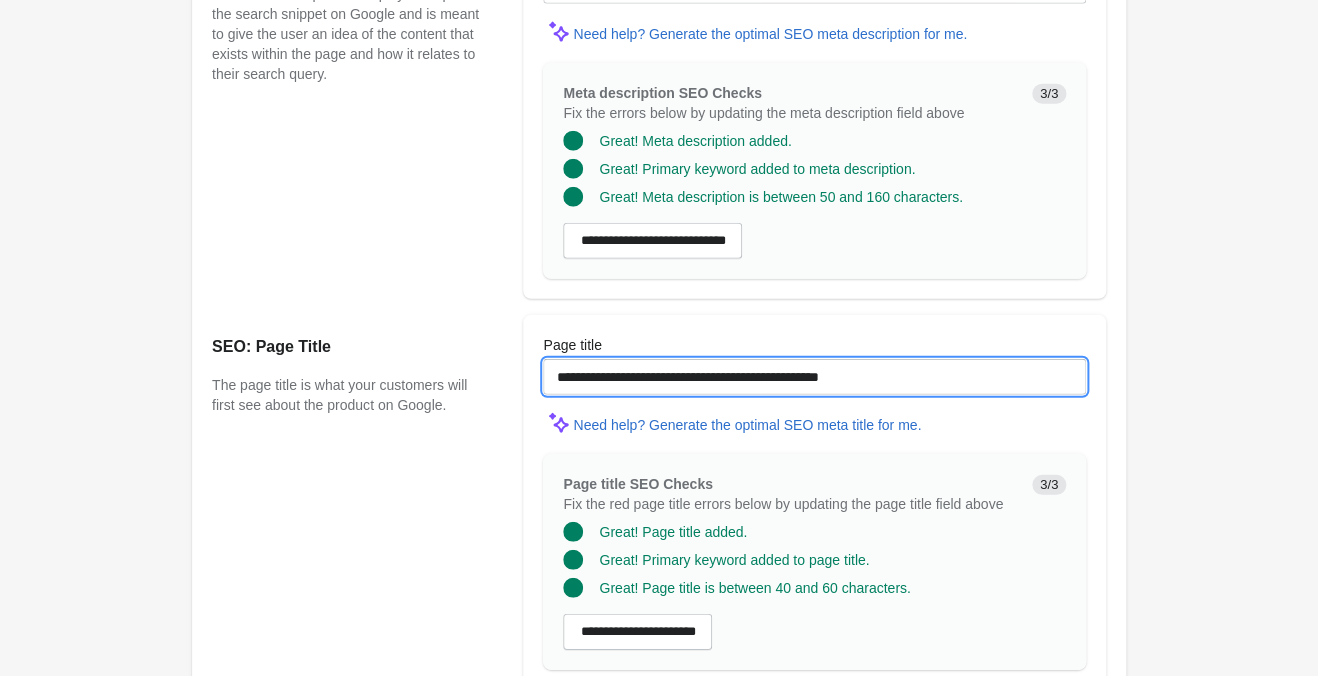 type on "**********" 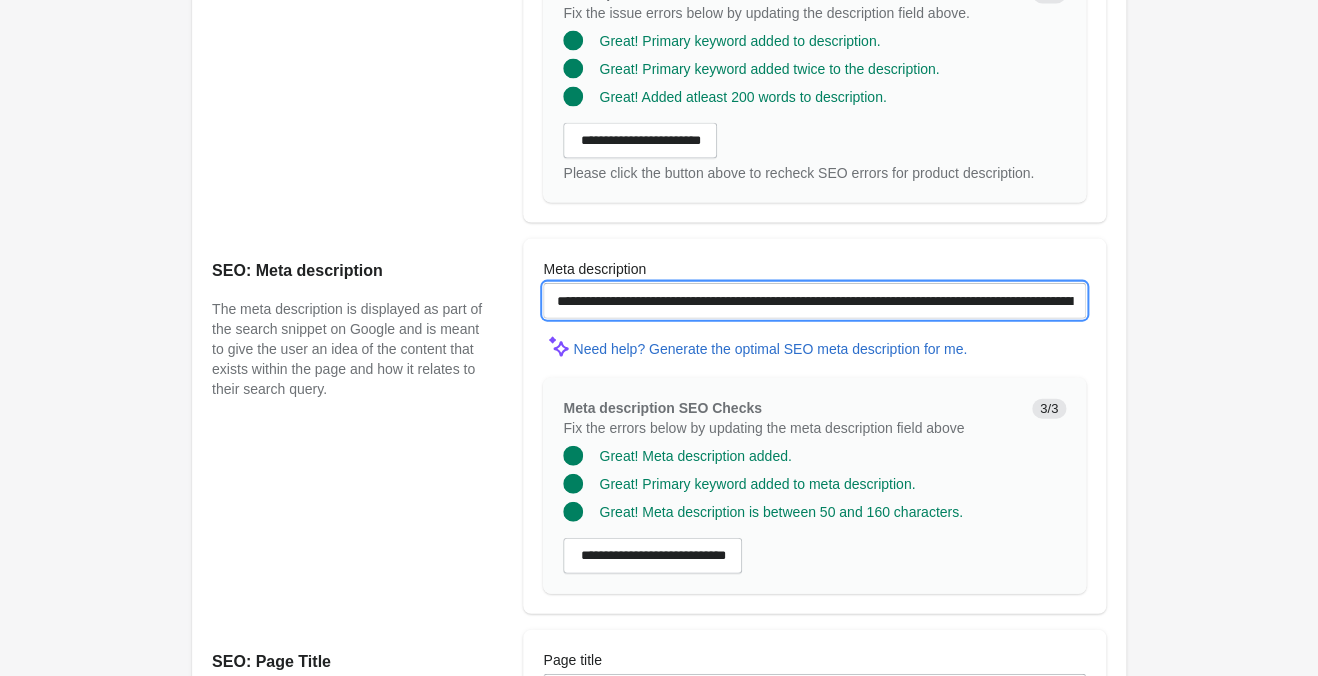 click on "**********" at bounding box center [814, 301] 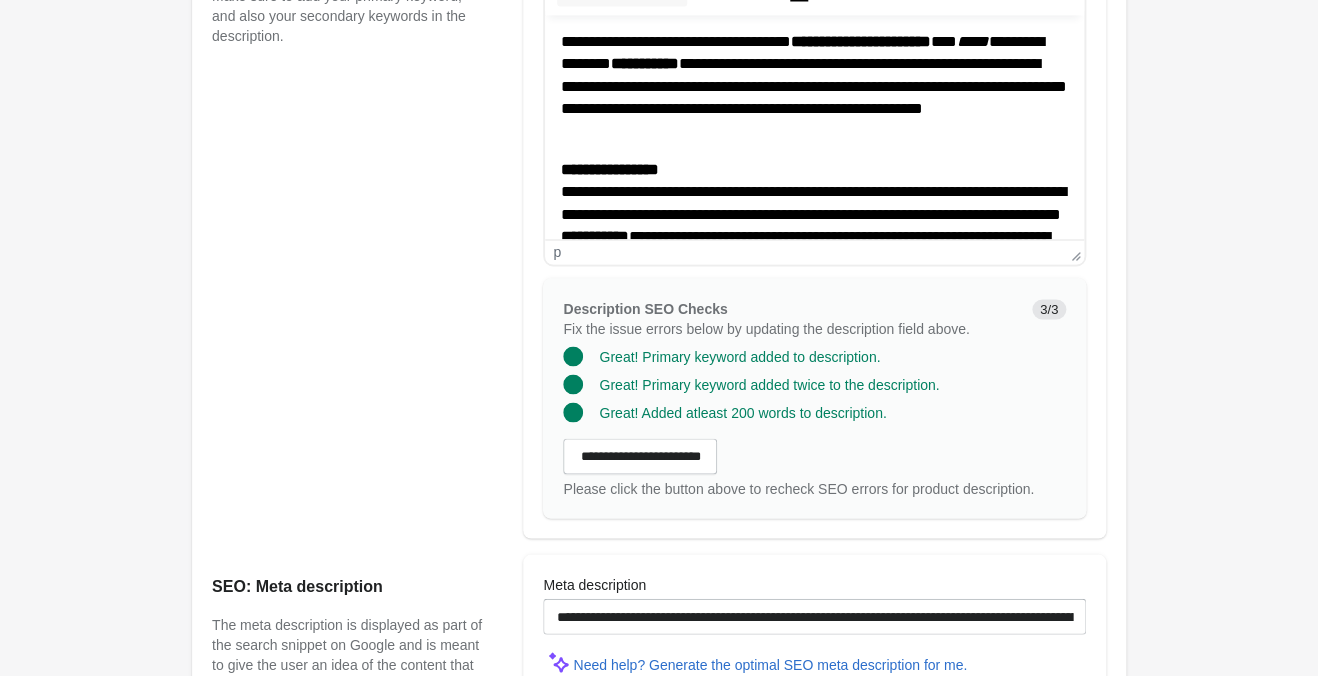 click on "**********" at bounding box center (814, 237) 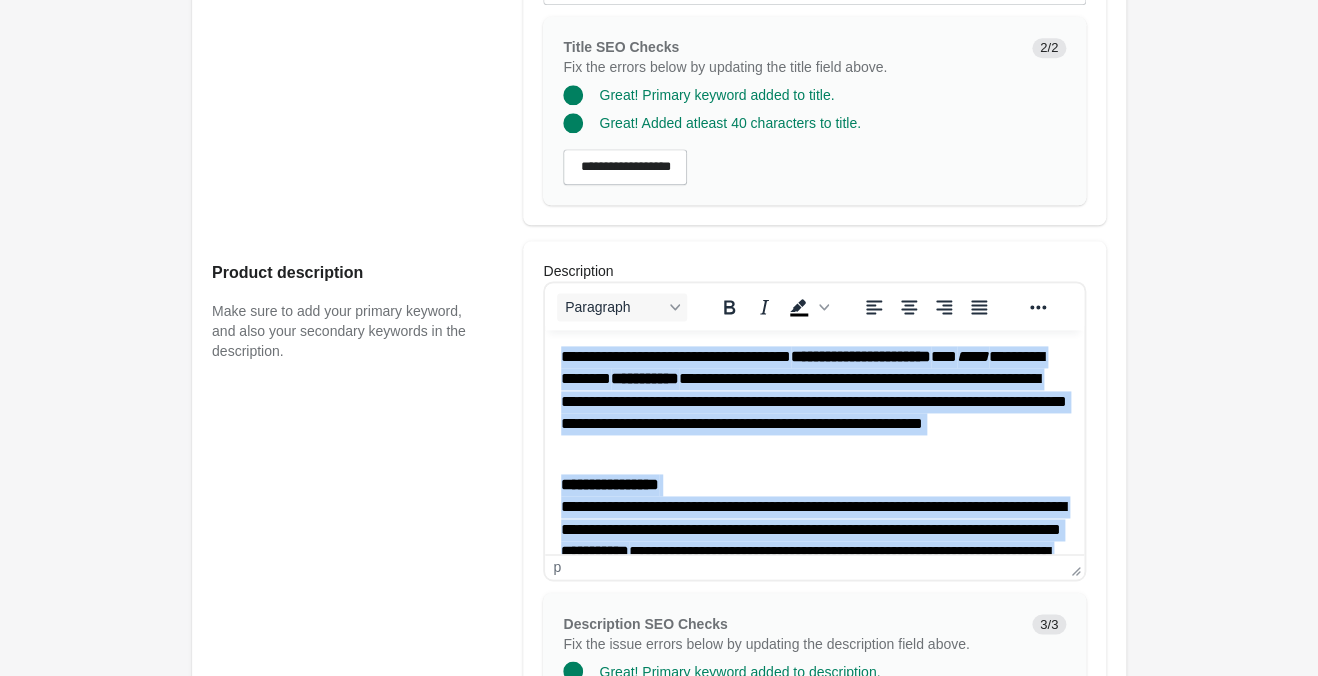 scroll, scrollTop: 420, scrollLeft: 0, axis: vertical 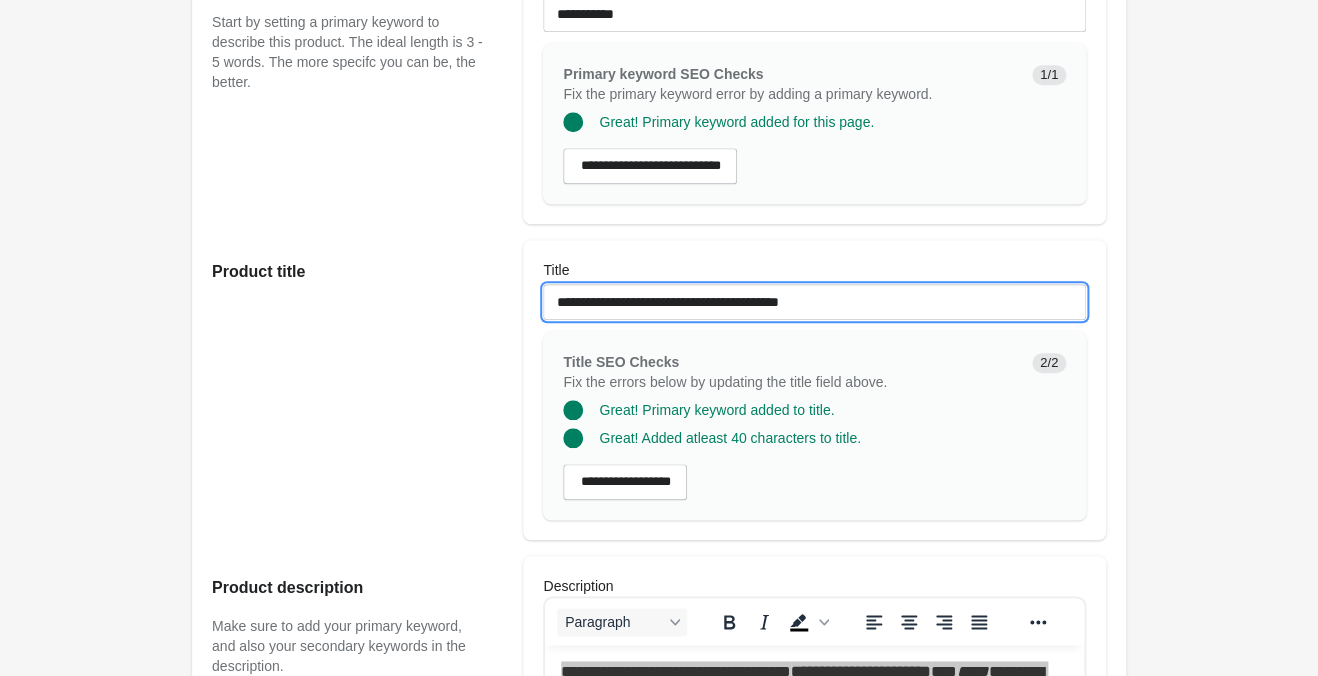 click on "**********" at bounding box center (814, 302) 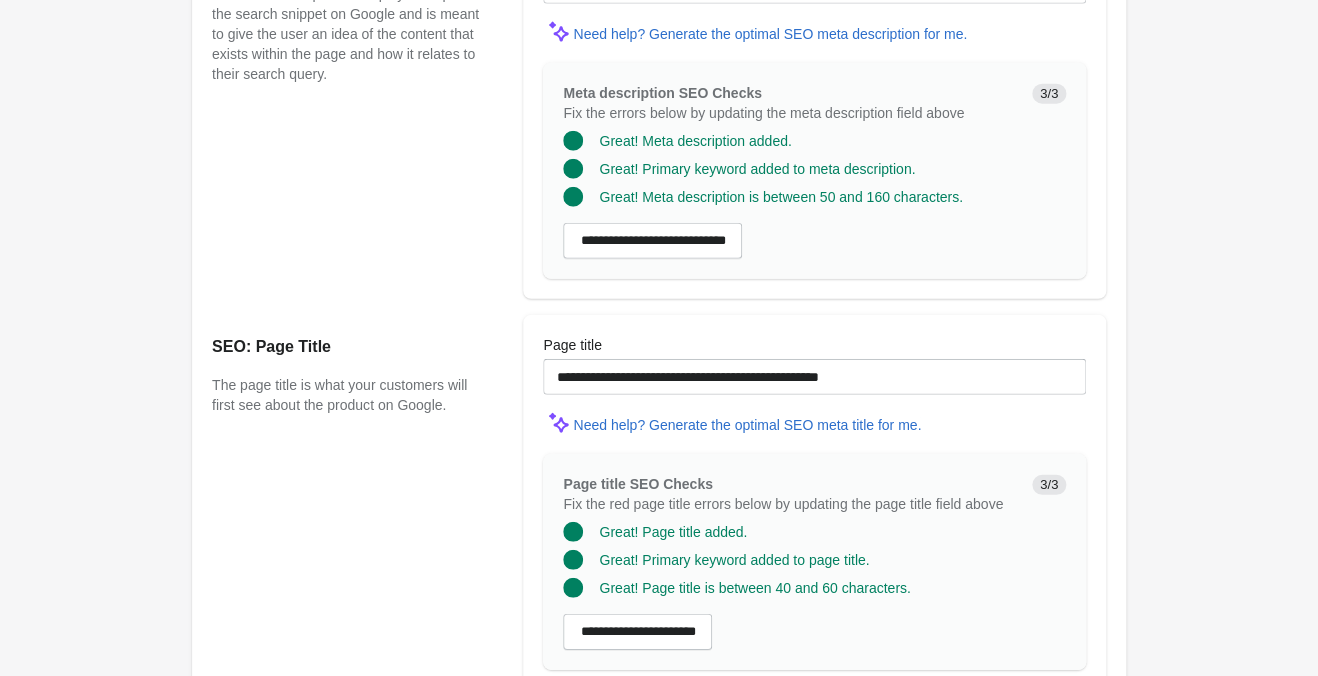 scroll, scrollTop: 1776, scrollLeft: 0, axis: vertical 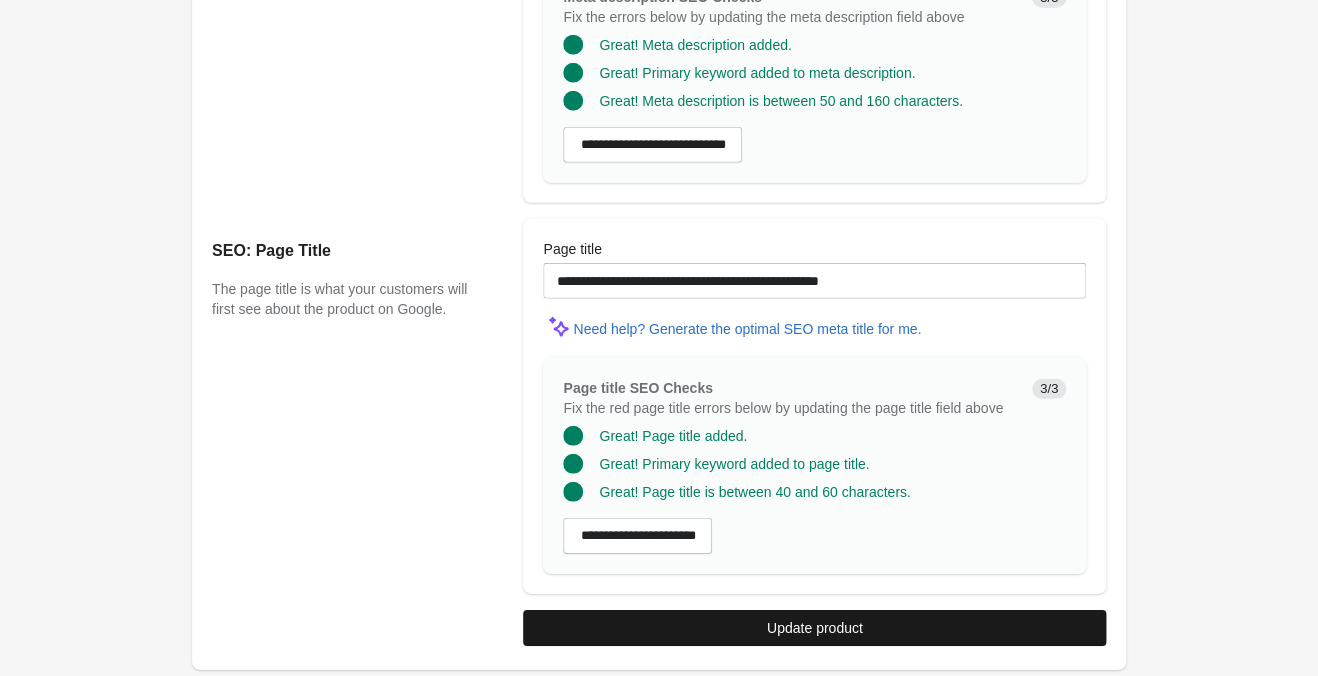 click on "Update product" at bounding box center [814, 628] 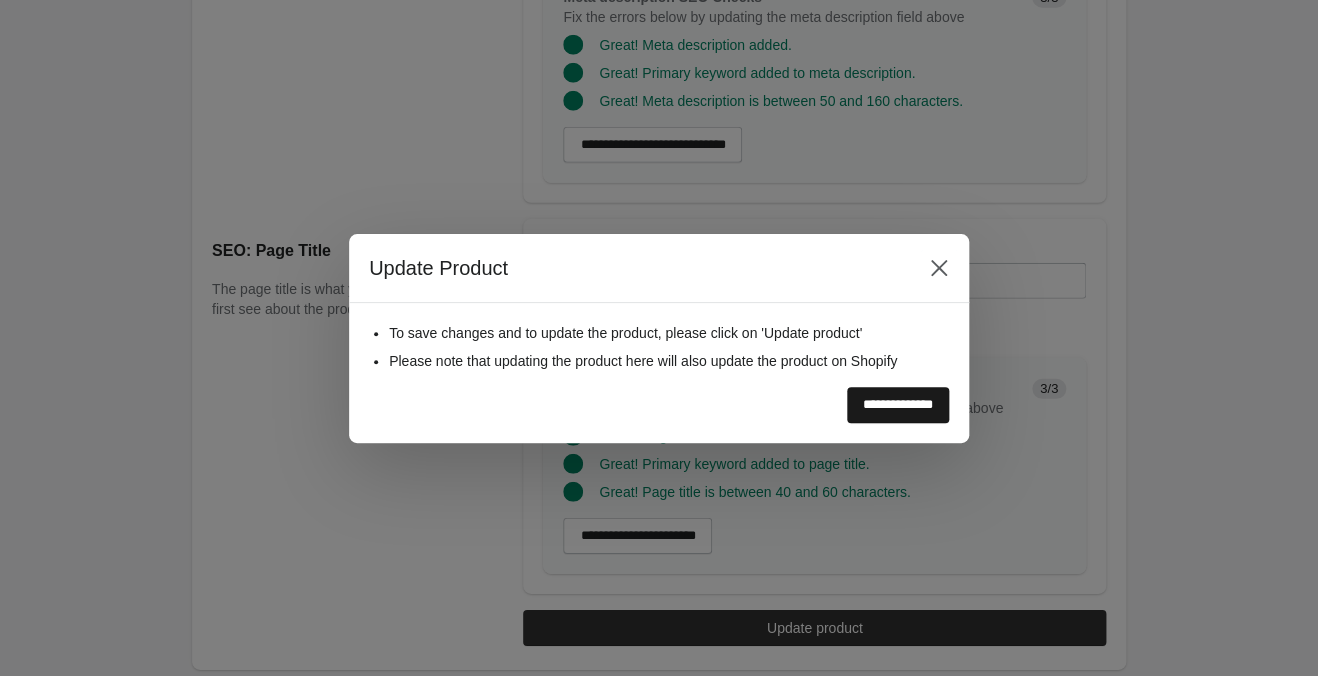 click on "**********" at bounding box center [898, 405] 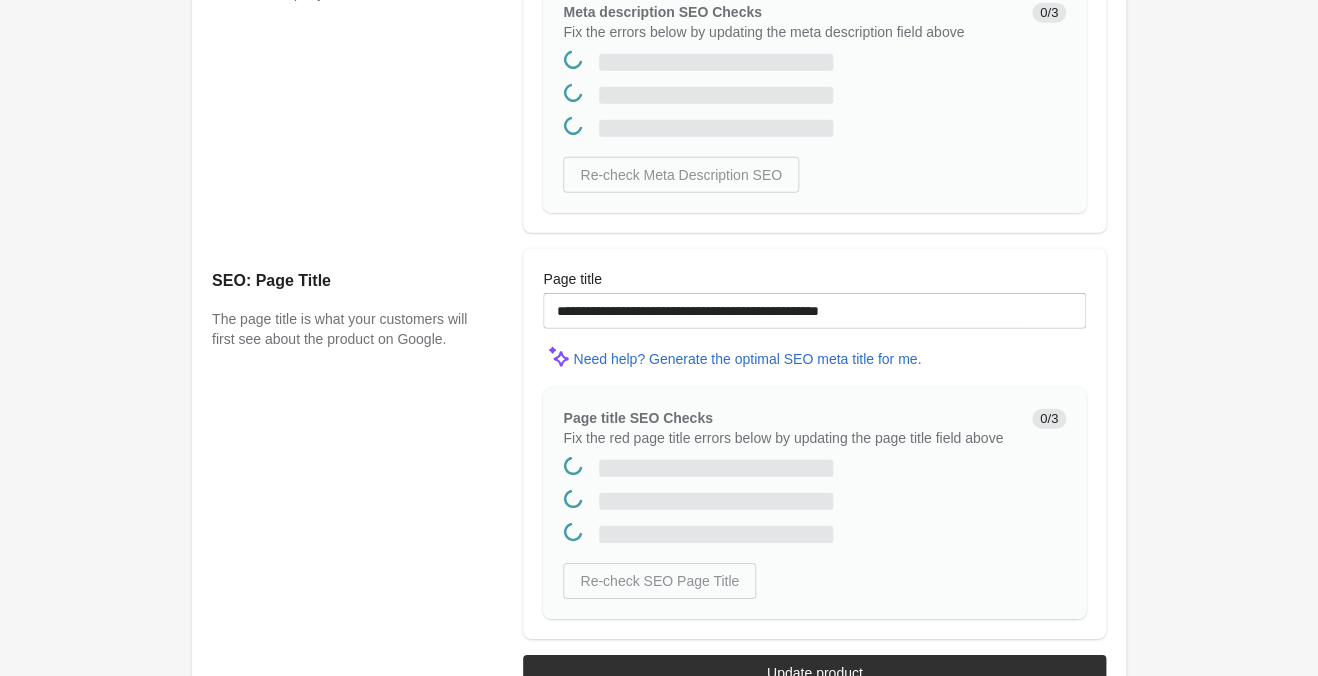 scroll, scrollTop: 0, scrollLeft: 0, axis: both 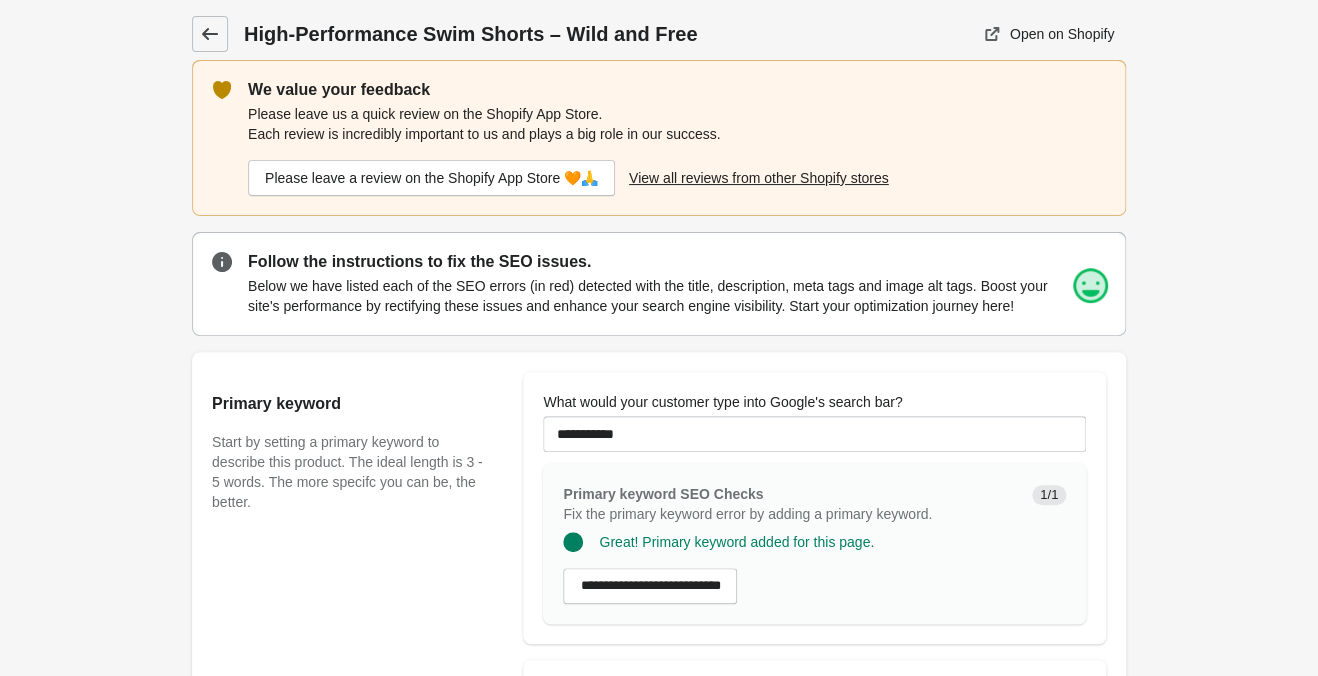 click at bounding box center [210, 34] 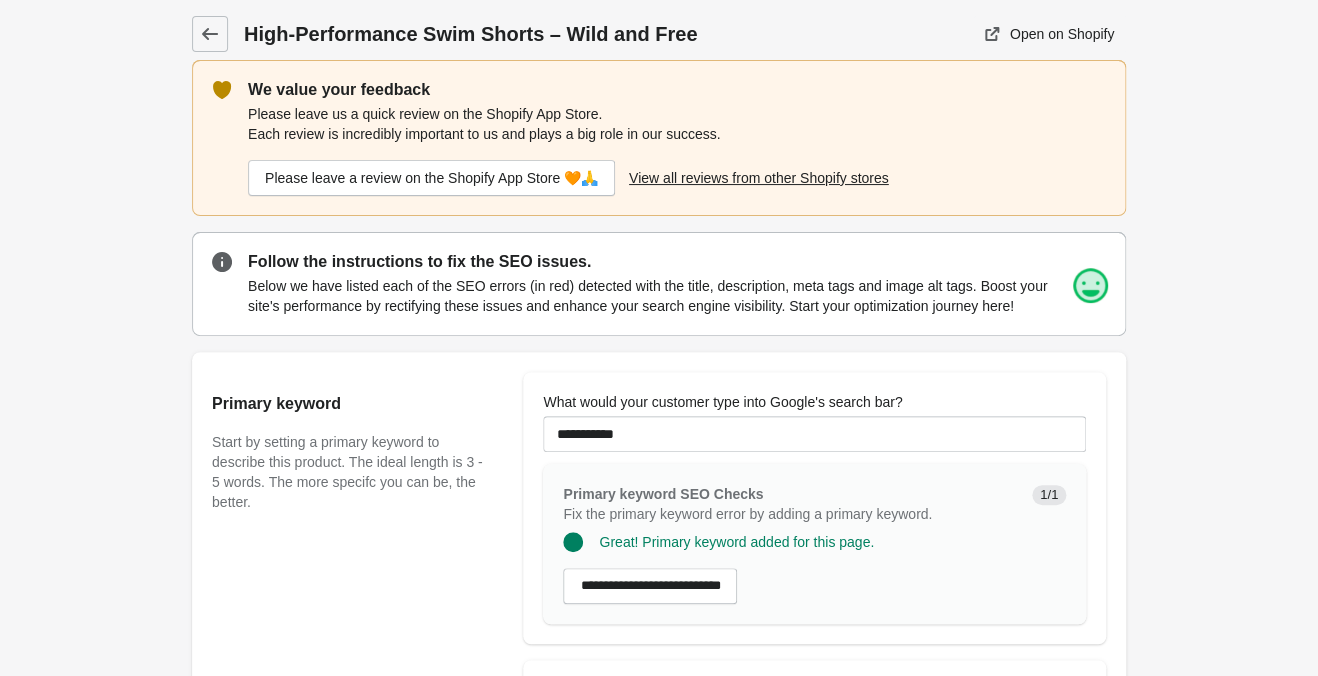 scroll, scrollTop: 0, scrollLeft: 0, axis: both 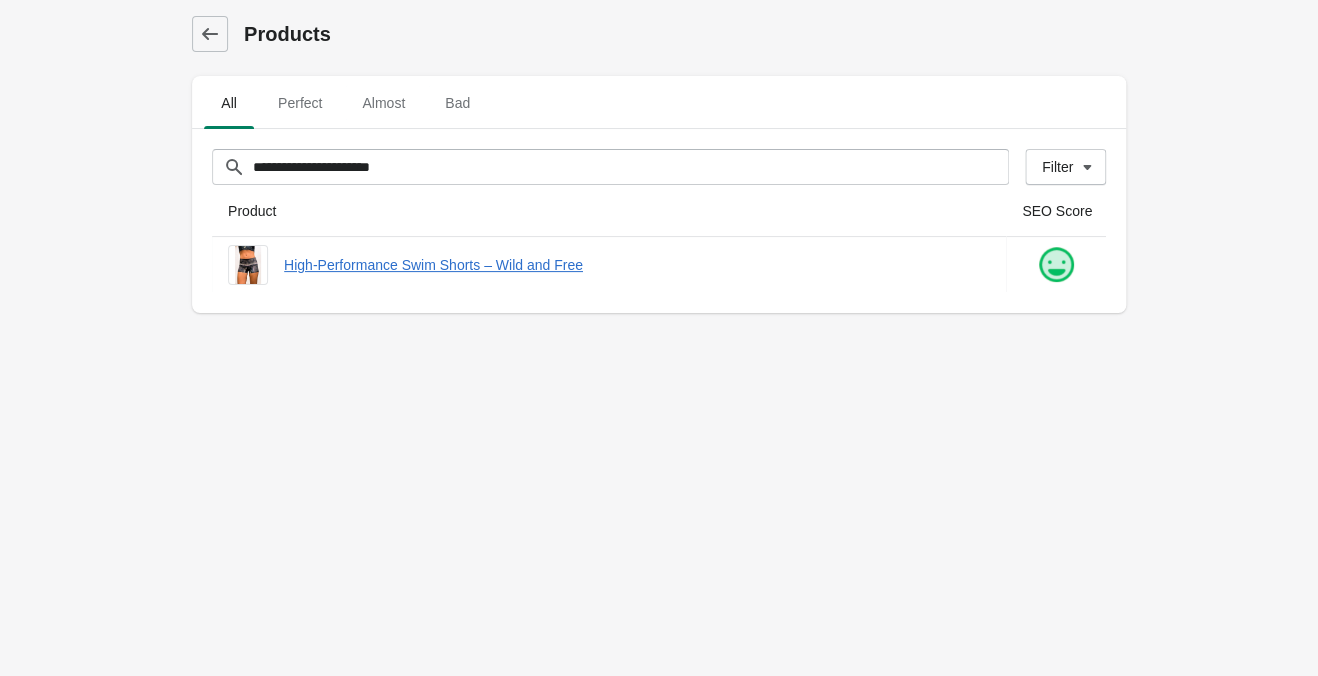 click on "**********" at bounding box center (659, 338) 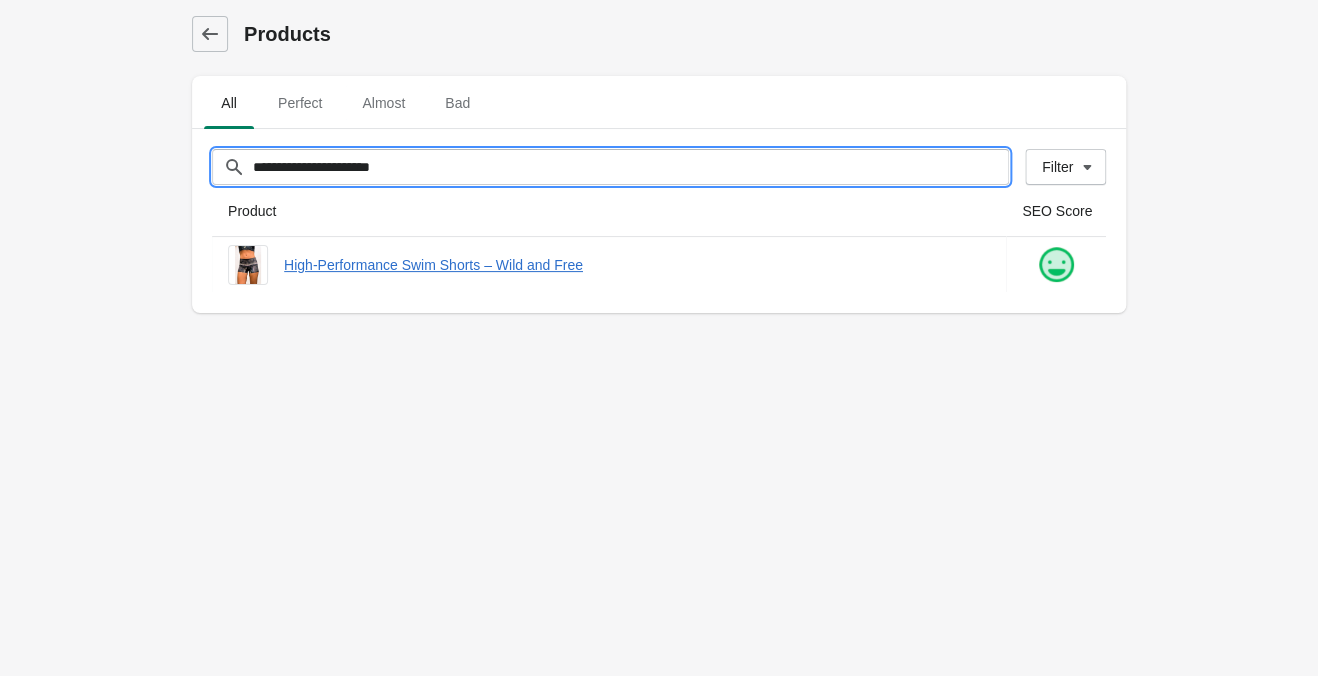 drag, startPoint x: 414, startPoint y: 173, endPoint x: 68, endPoint y: 154, distance: 346.52127 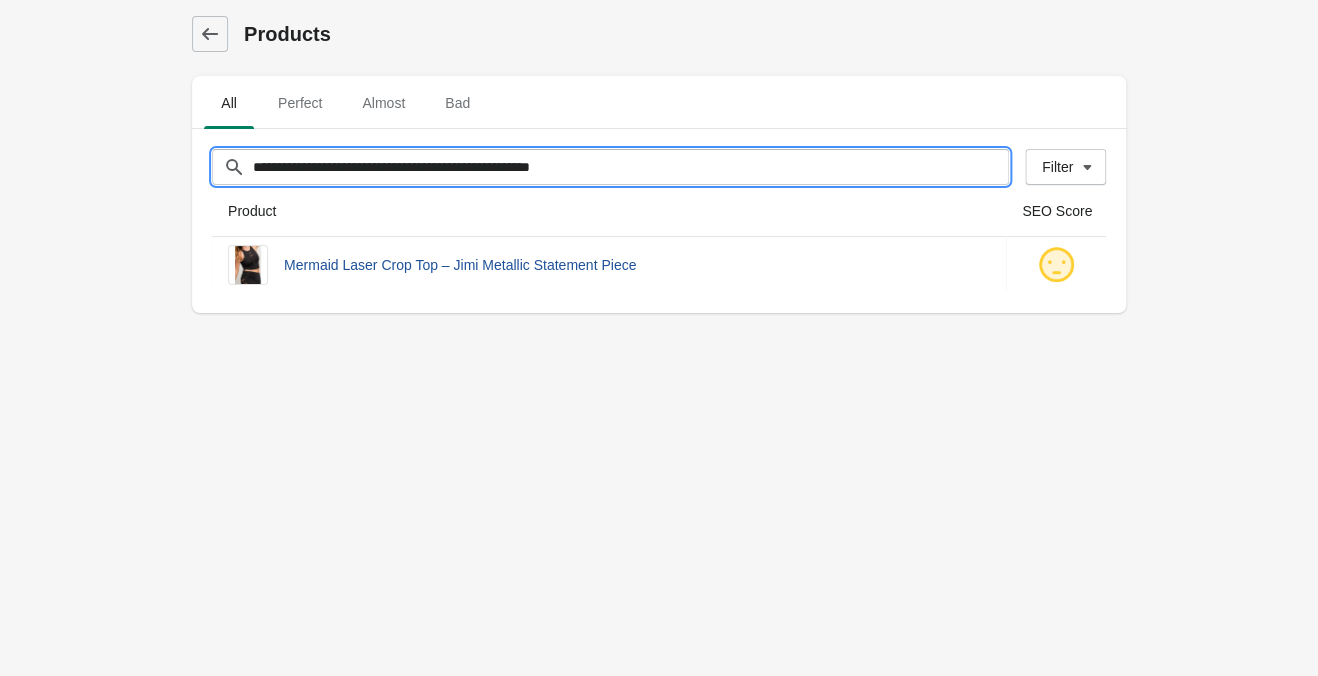 type on "**********" 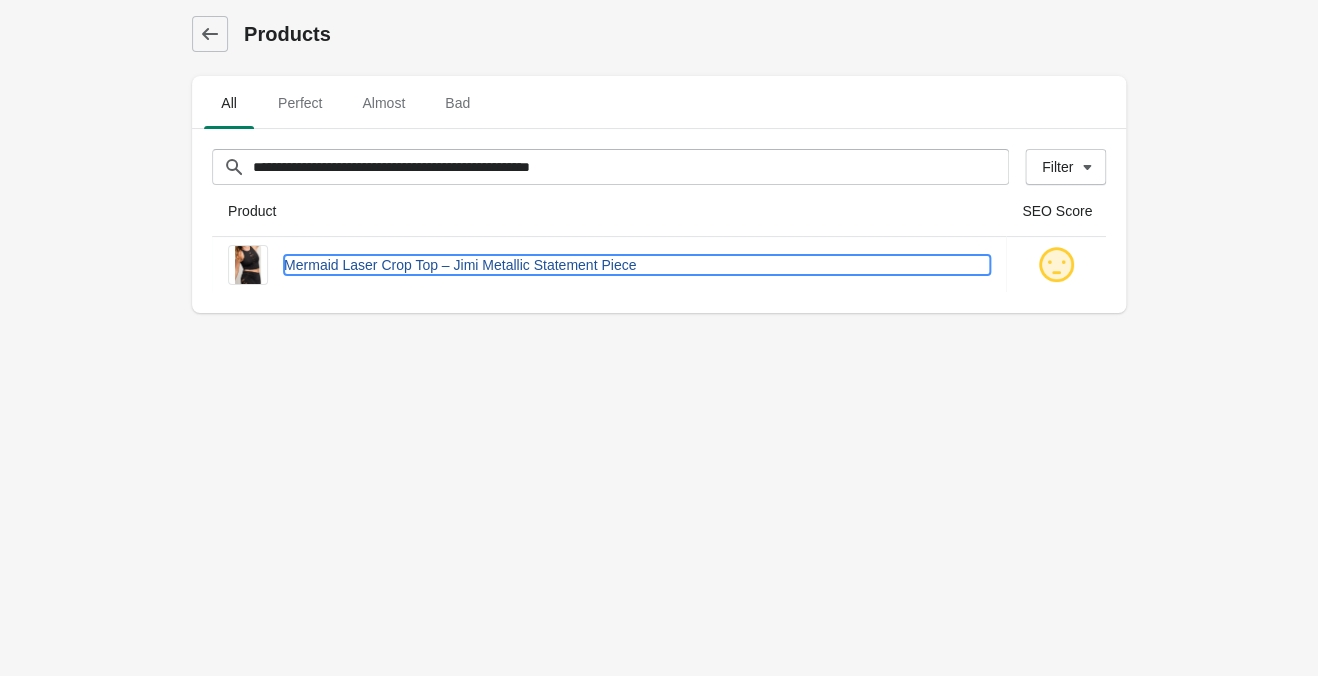 click on "Mermaid Laser Crop Top – Jimi Metallic Statement Piece" at bounding box center (637, 265) 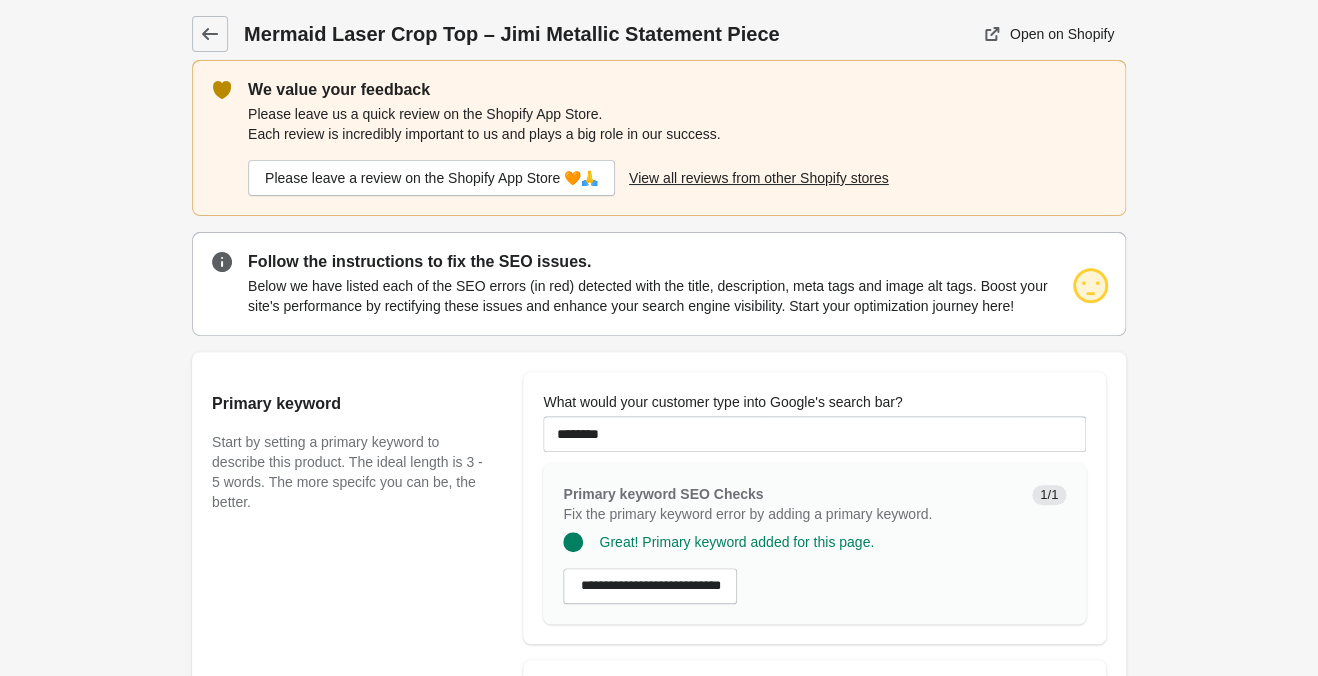 scroll, scrollTop: 0, scrollLeft: 0, axis: both 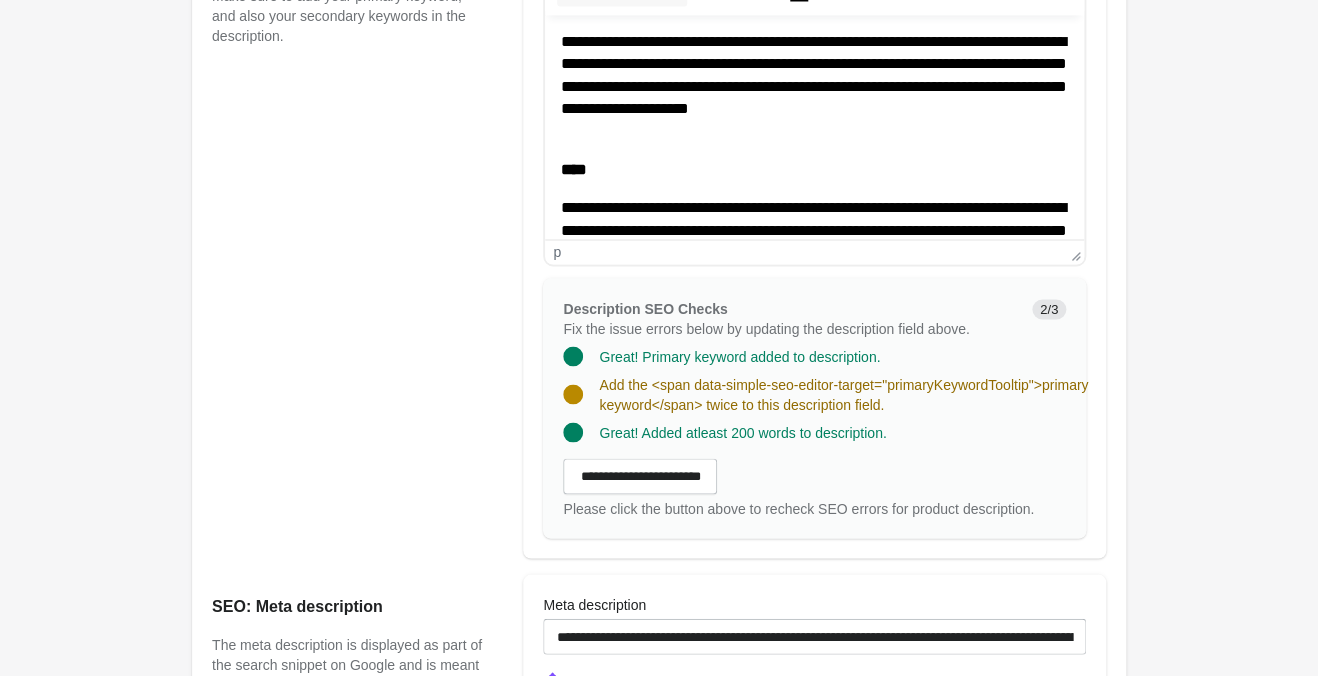 click on "**********" at bounding box center [814, 241] 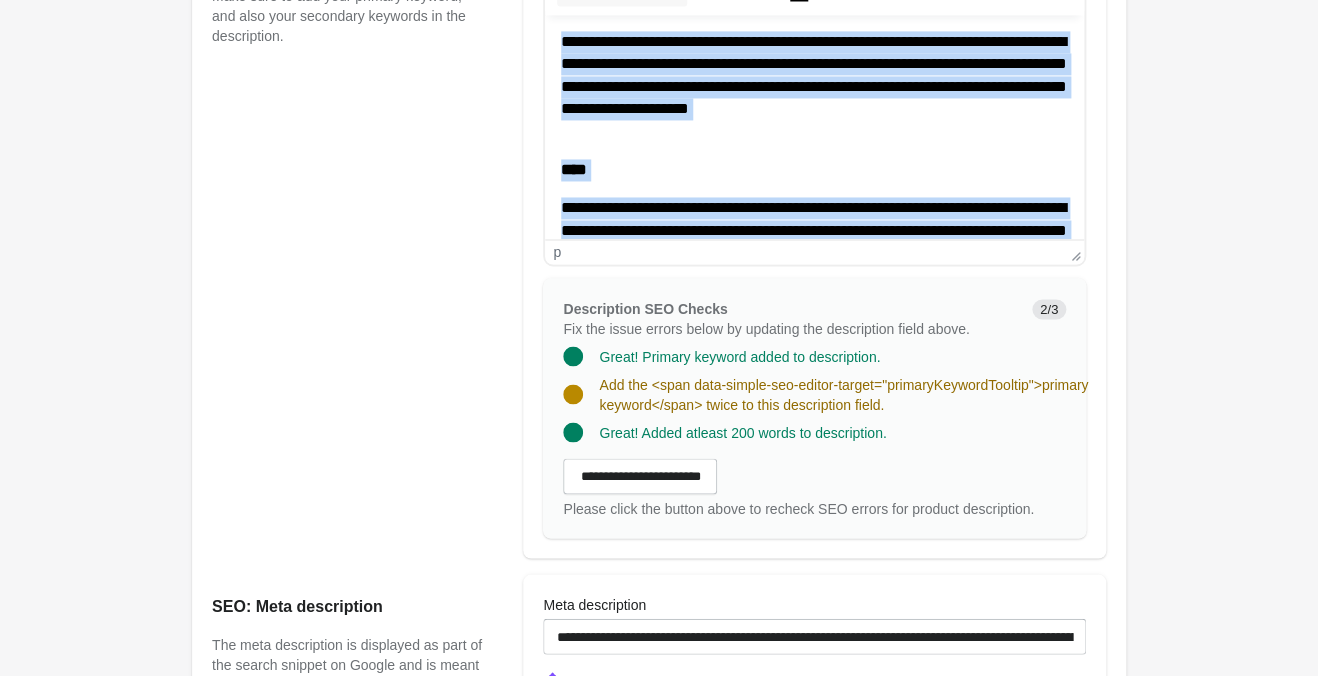 scroll, scrollTop: 1470, scrollLeft: 0, axis: vertical 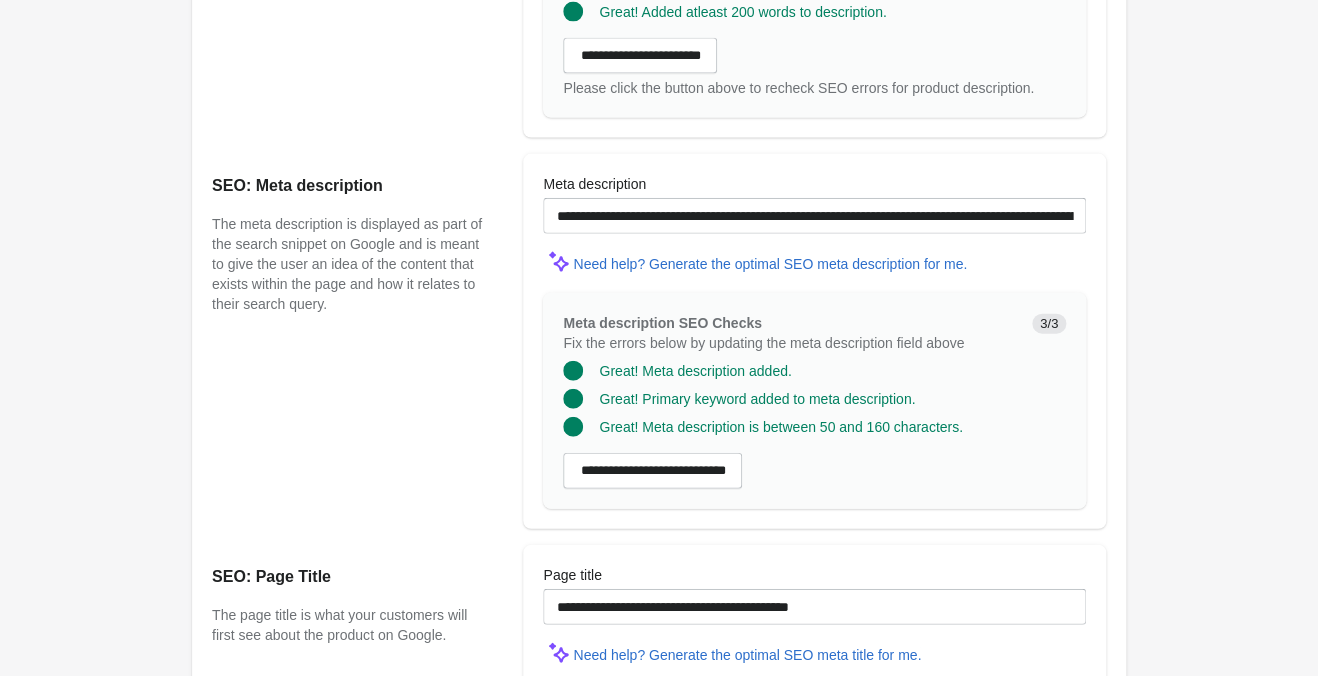 click on "**********" at bounding box center (814, 216) 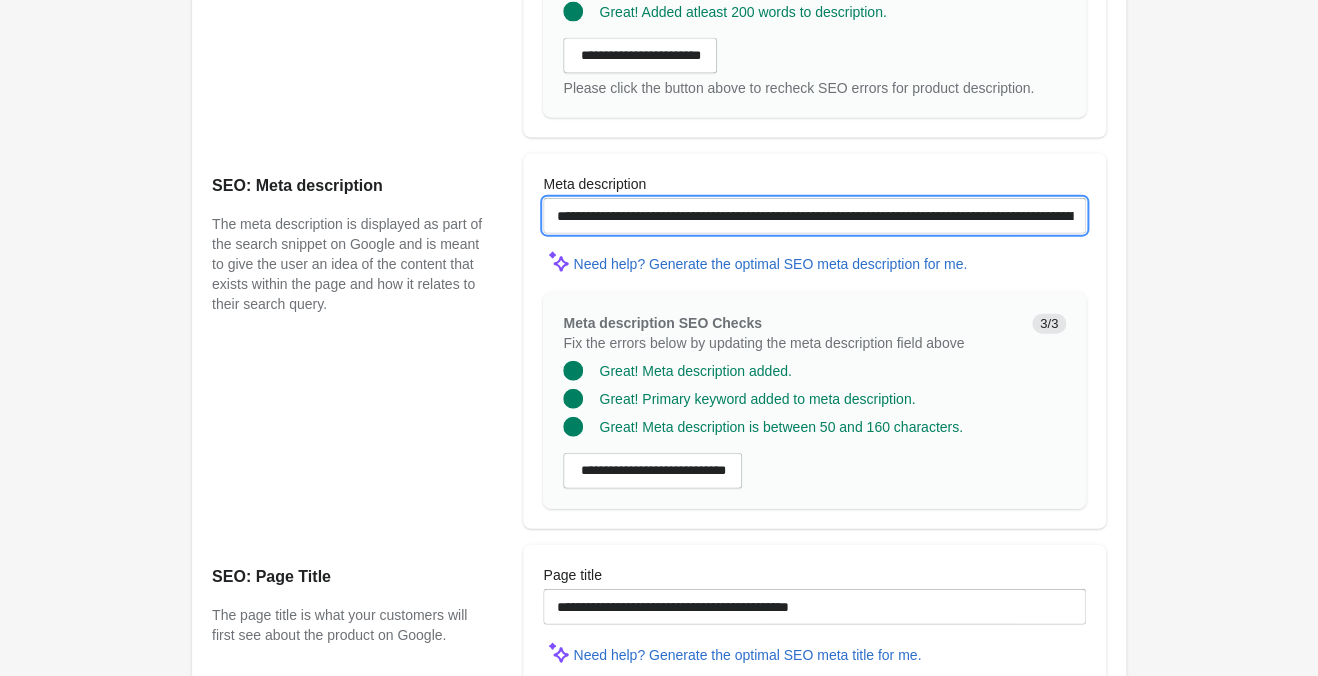 scroll, scrollTop: 1785, scrollLeft: 0, axis: vertical 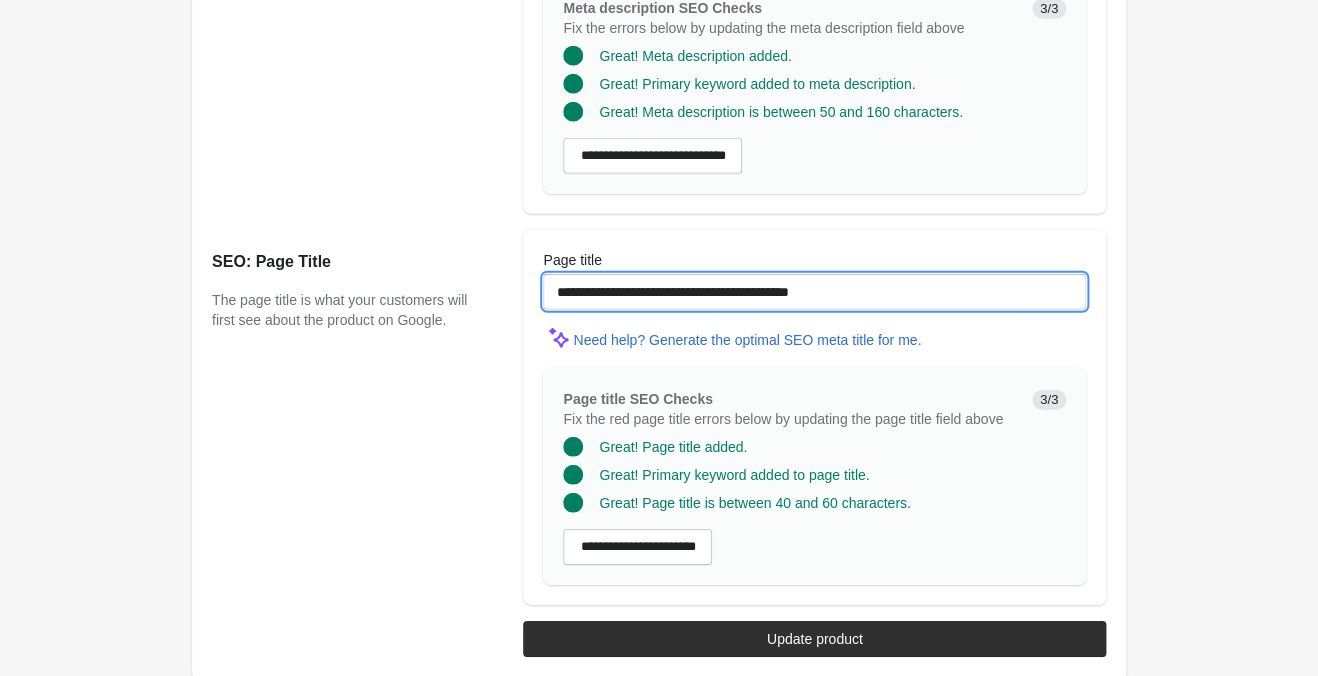 click on "**********" at bounding box center (814, 292) 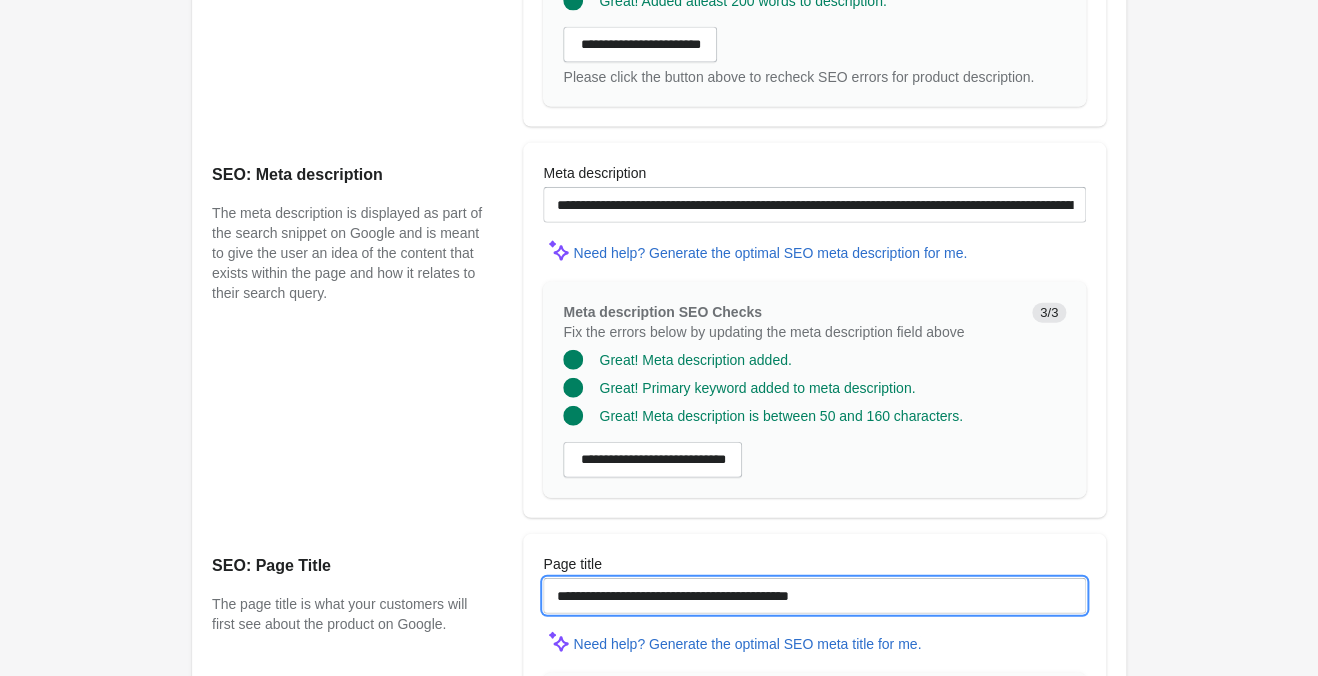 scroll, scrollTop: 1691, scrollLeft: 0, axis: vertical 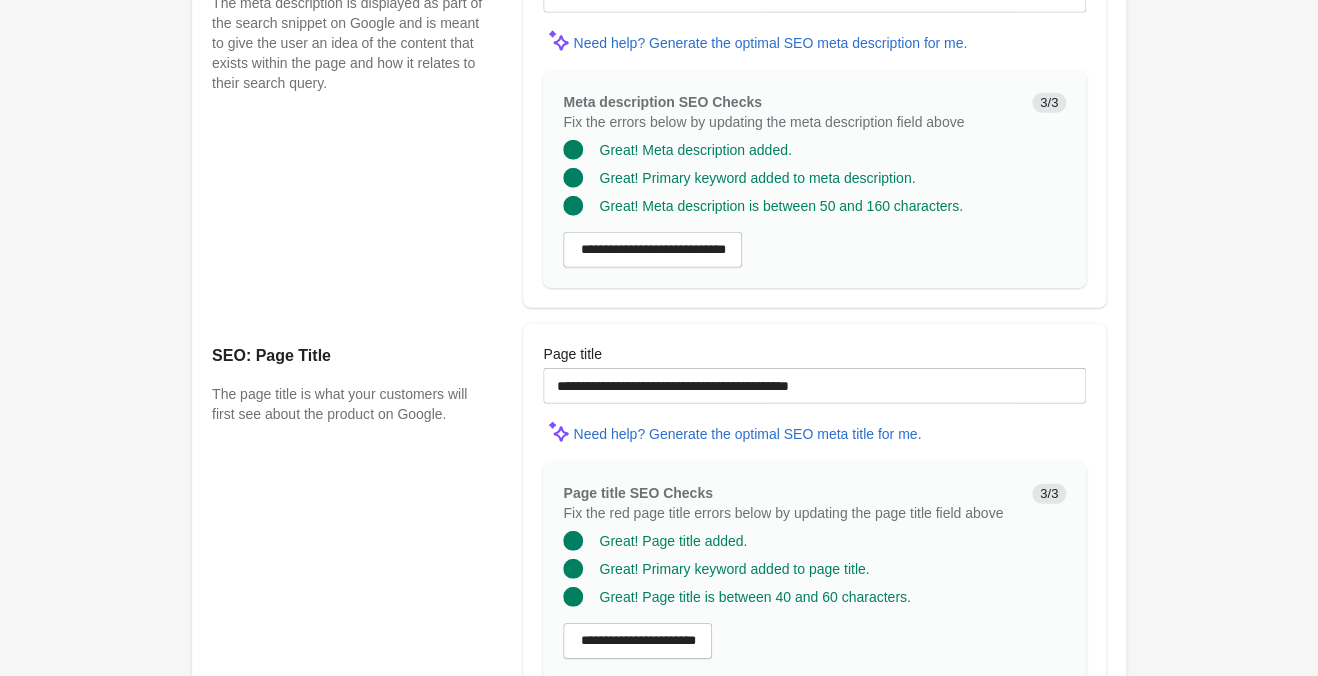 click on "Mermaid Laser Crop Top – Jimi Metallic Statement Piece
Open on Shopify" at bounding box center (659, -454) 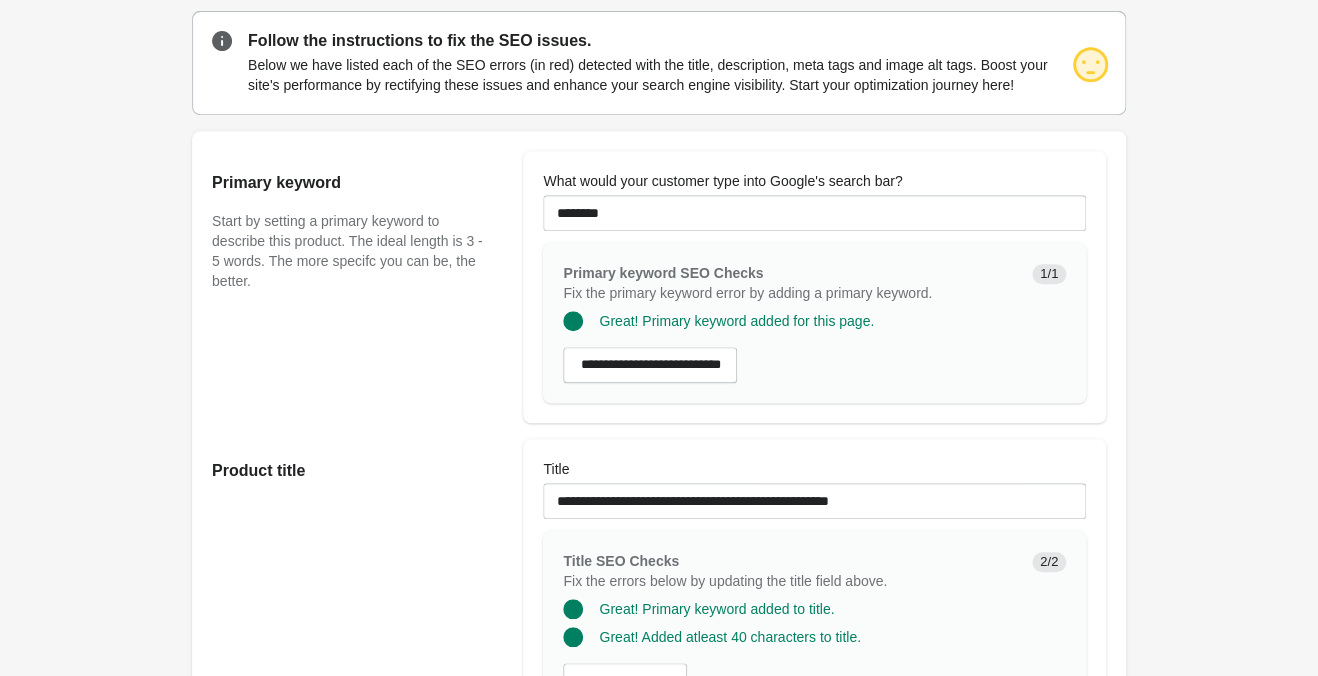 scroll, scrollTop: 0, scrollLeft: 0, axis: both 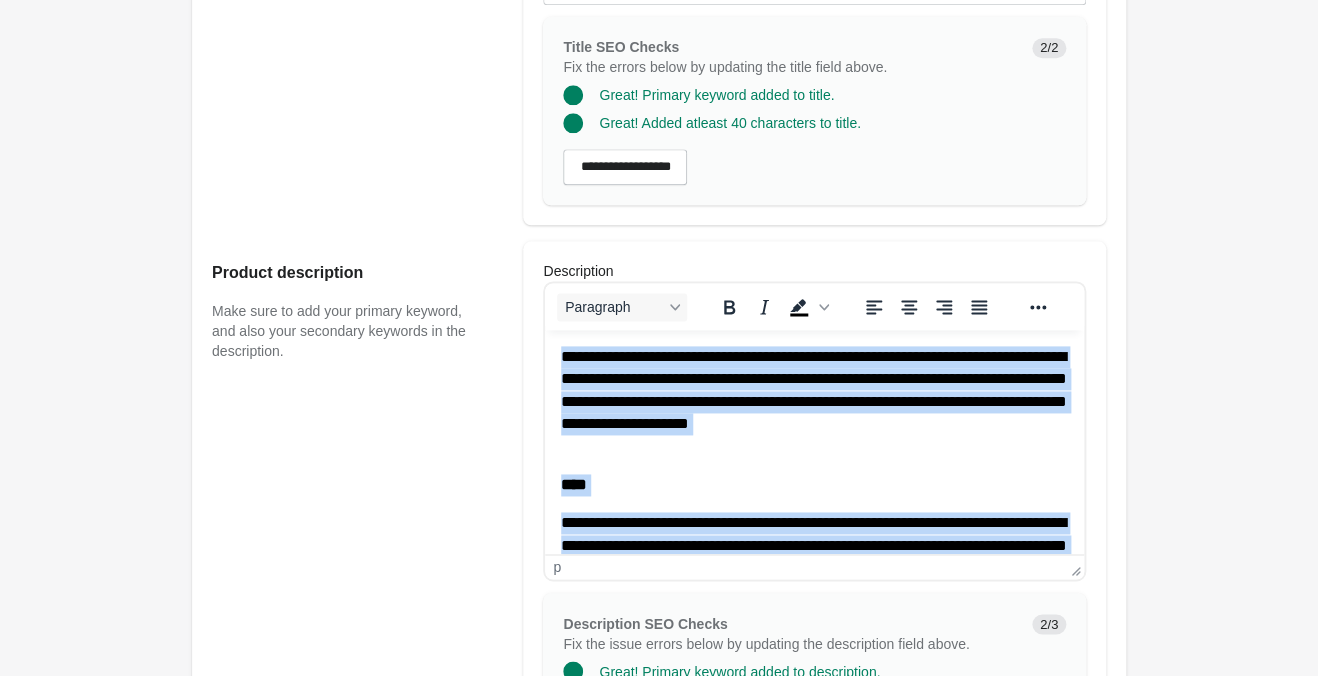 click on "**********" at bounding box center [814, 402] 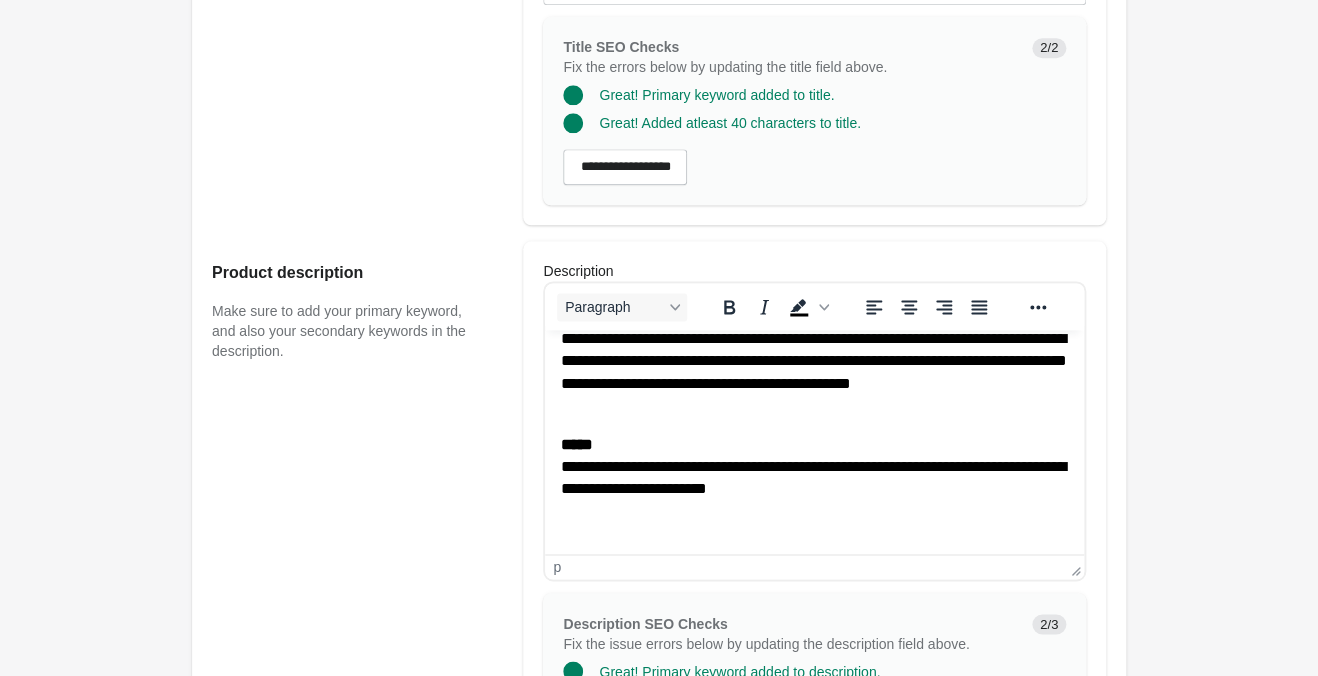 scroll, scrollTop: 1050, scrollLeft: 0, axis: vertical 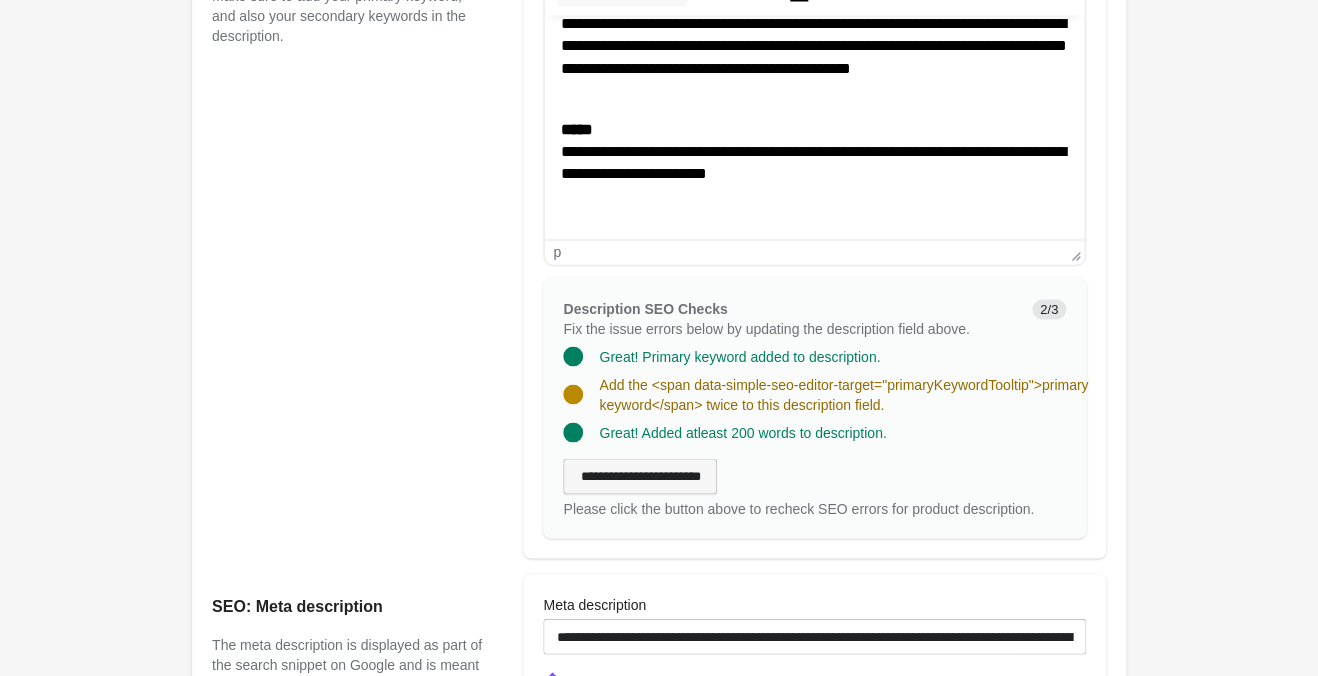 click on "**********" at bounding box center [640, 476] 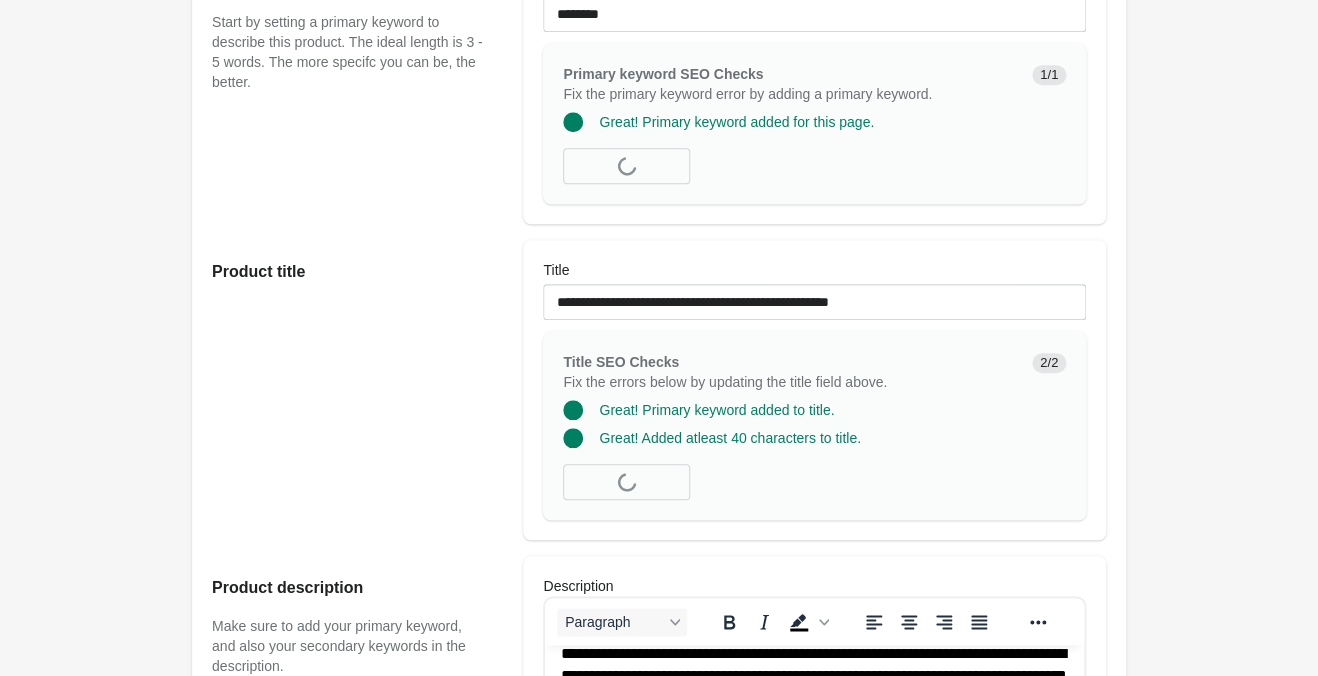 scroll, scrollTop: 735, scrollLeft: 0, axis: vertical 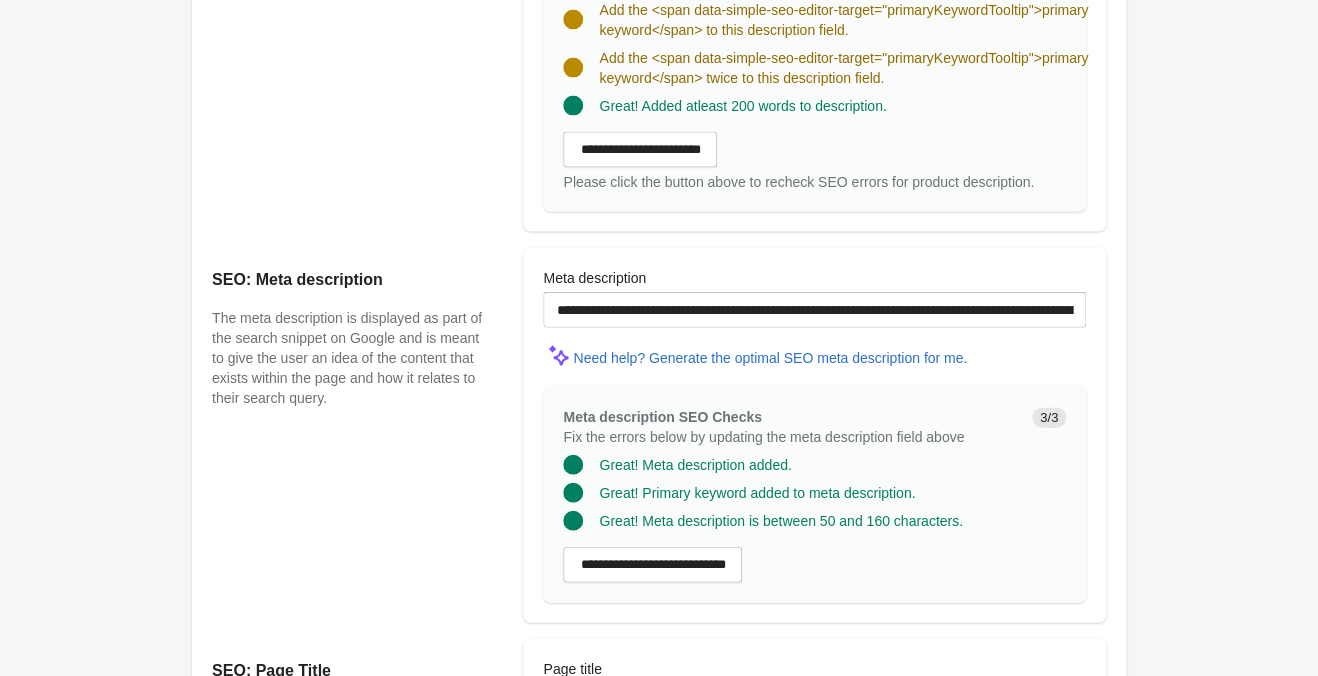 click on "Mermaid Laser Crop Top – Jimi Metallic Statement Piece
Open on Shopify" at bounding box center [659, -149] 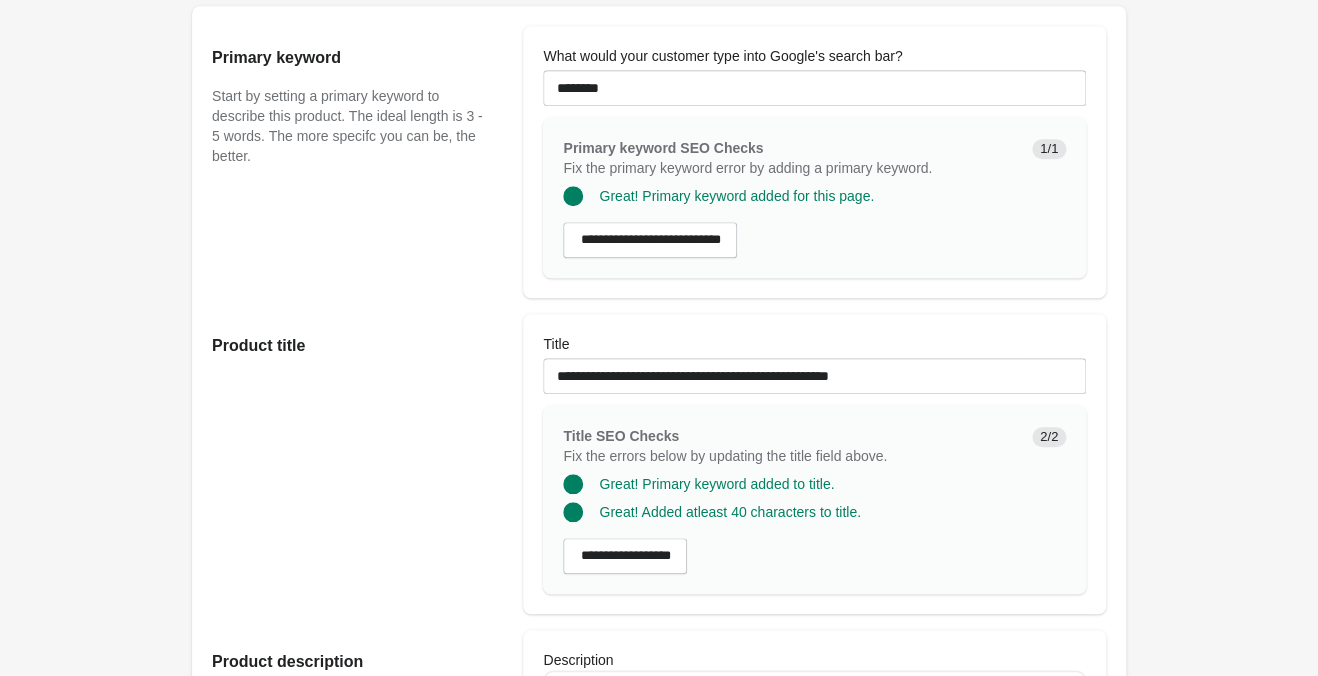 scroll, scrollTop: 31, scrollLeft: 0, axis: vertical 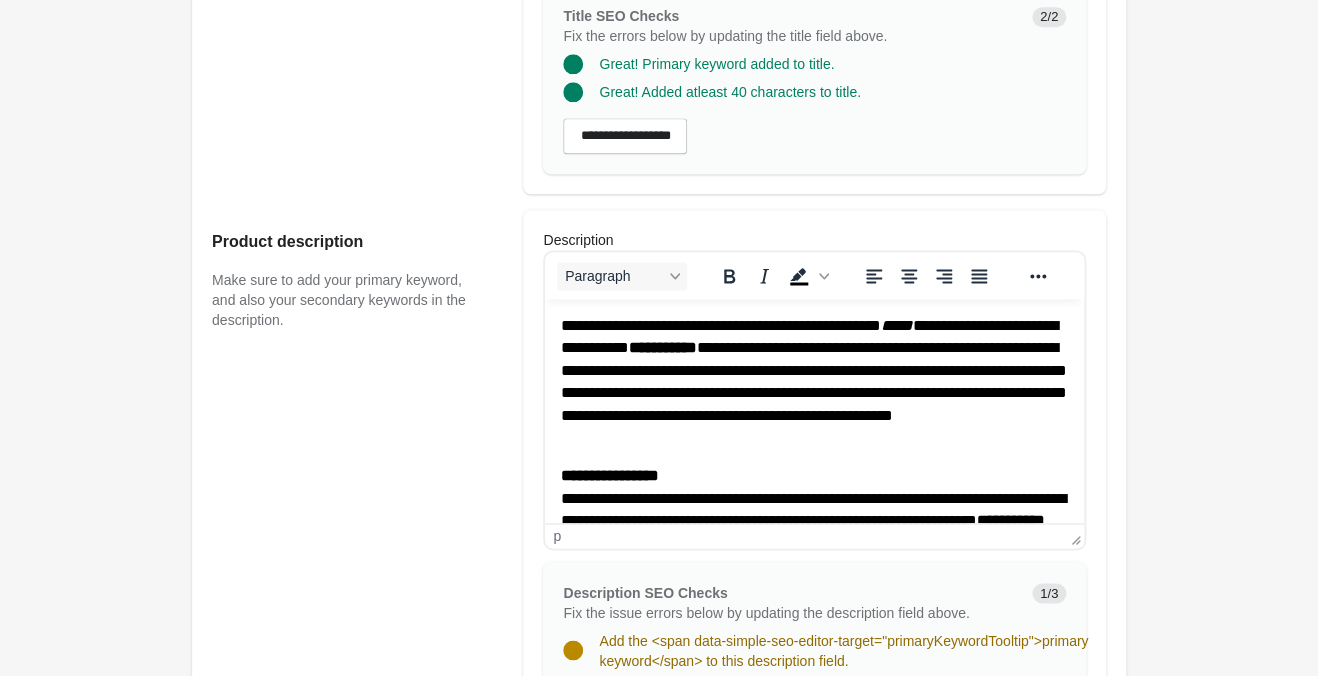 click on "Mermaid Laser Crop Top – Jimi Metallic Statement Piece
Open on Shopify" at bounding box center [659, 481] 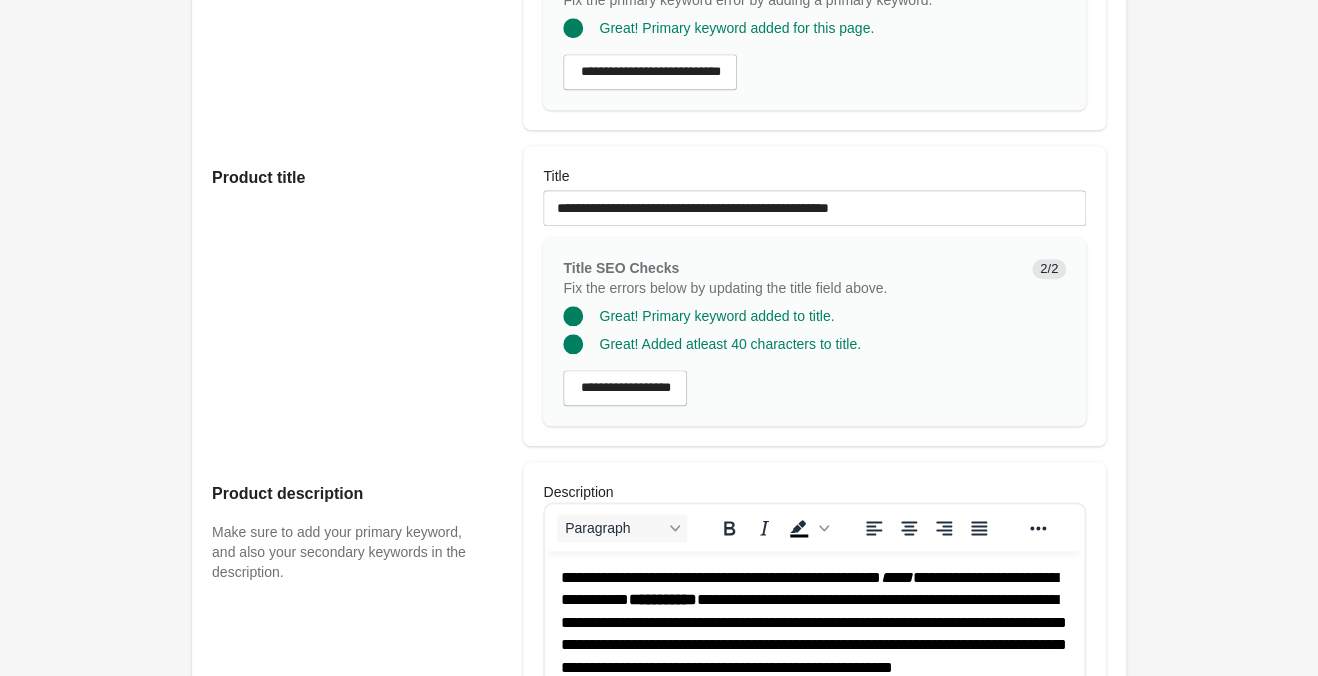 scroll, scrollTop: 346, scrollLeft: 0, axis: vertical 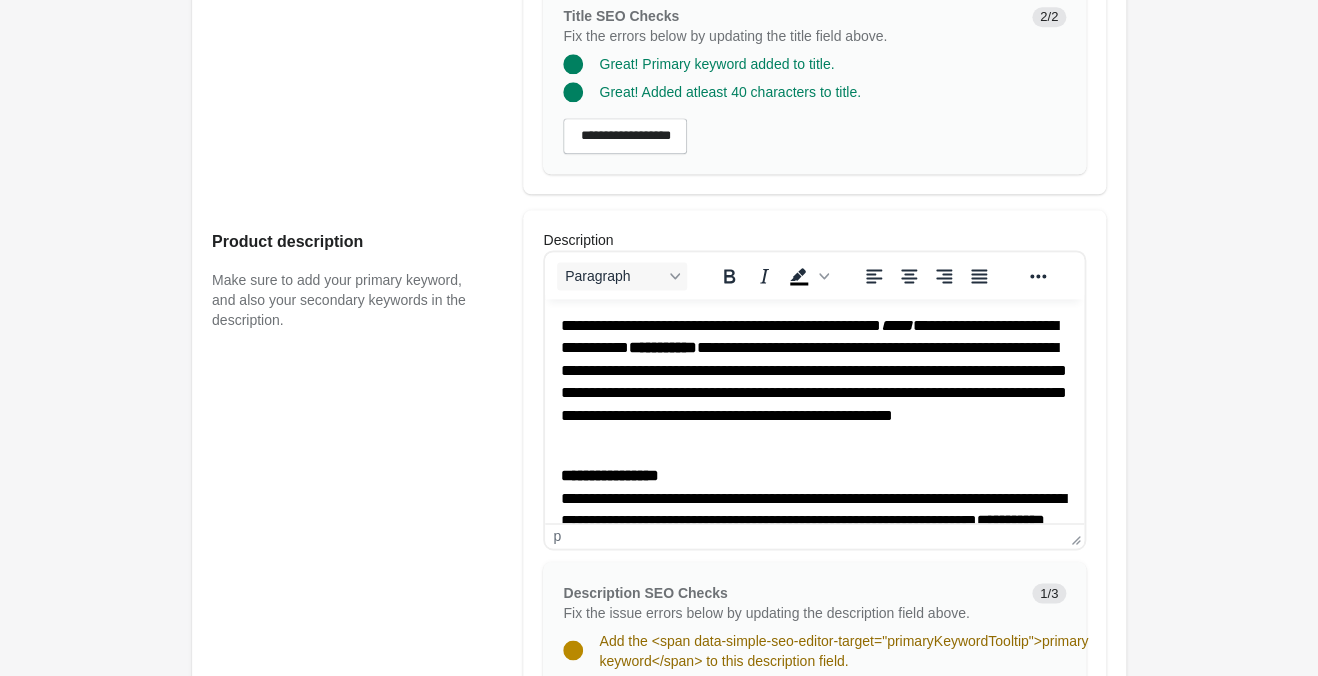click on "**********" at bounding box center [814, 382] 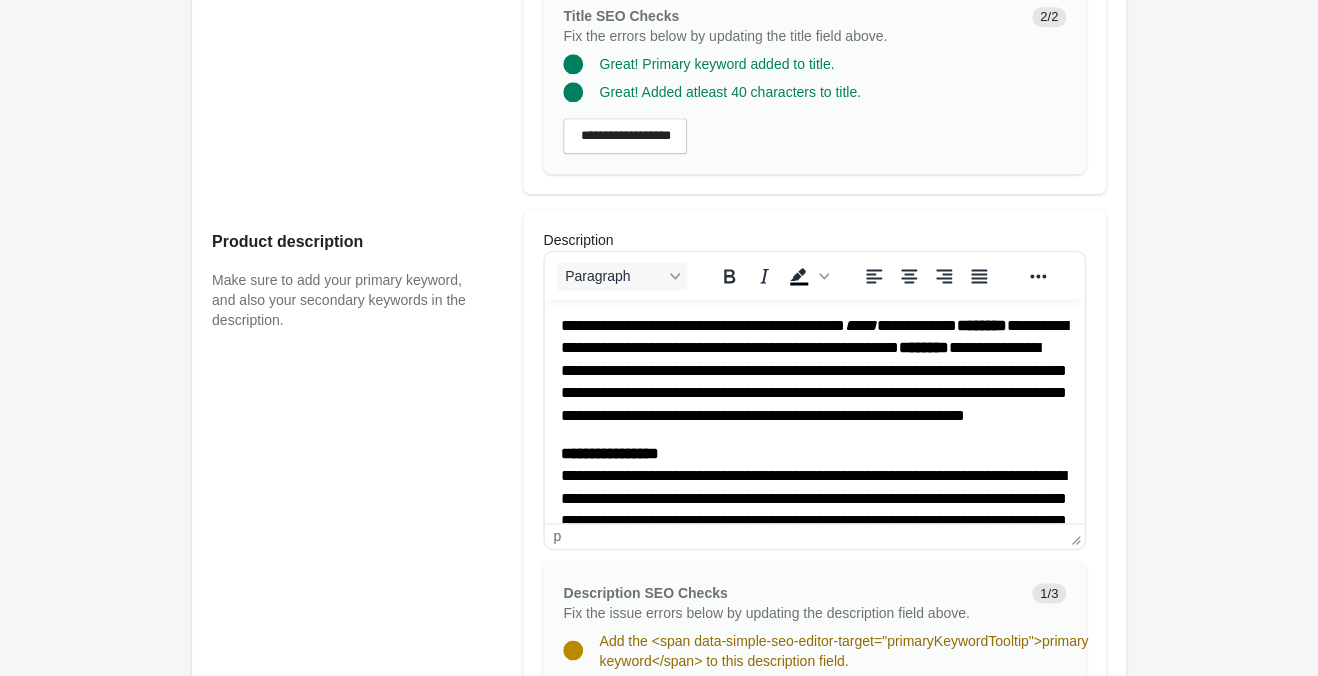 scroll, scrollTop: 430, scrollLeft: 0, axis: vertical 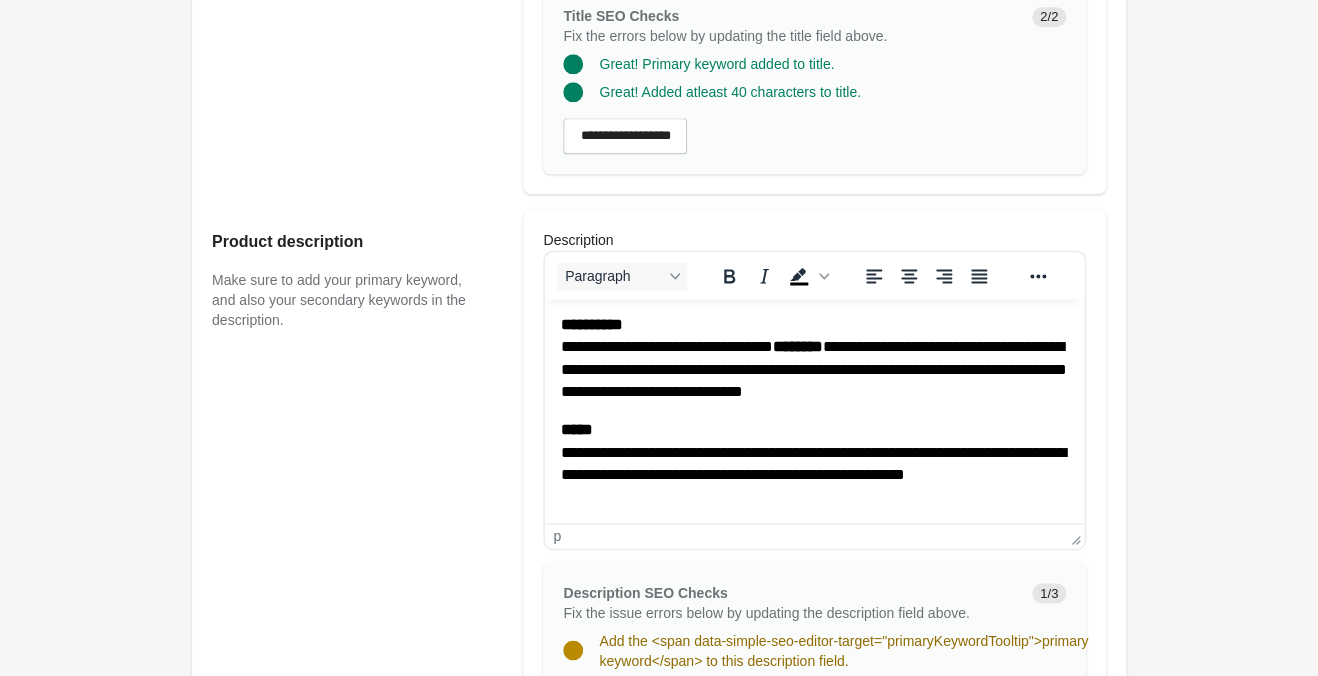 click on "Mermaid Laser Crop Top – Jimi Metallic Statement Piece
Open on Shopify" at bounding box center [659, 481] 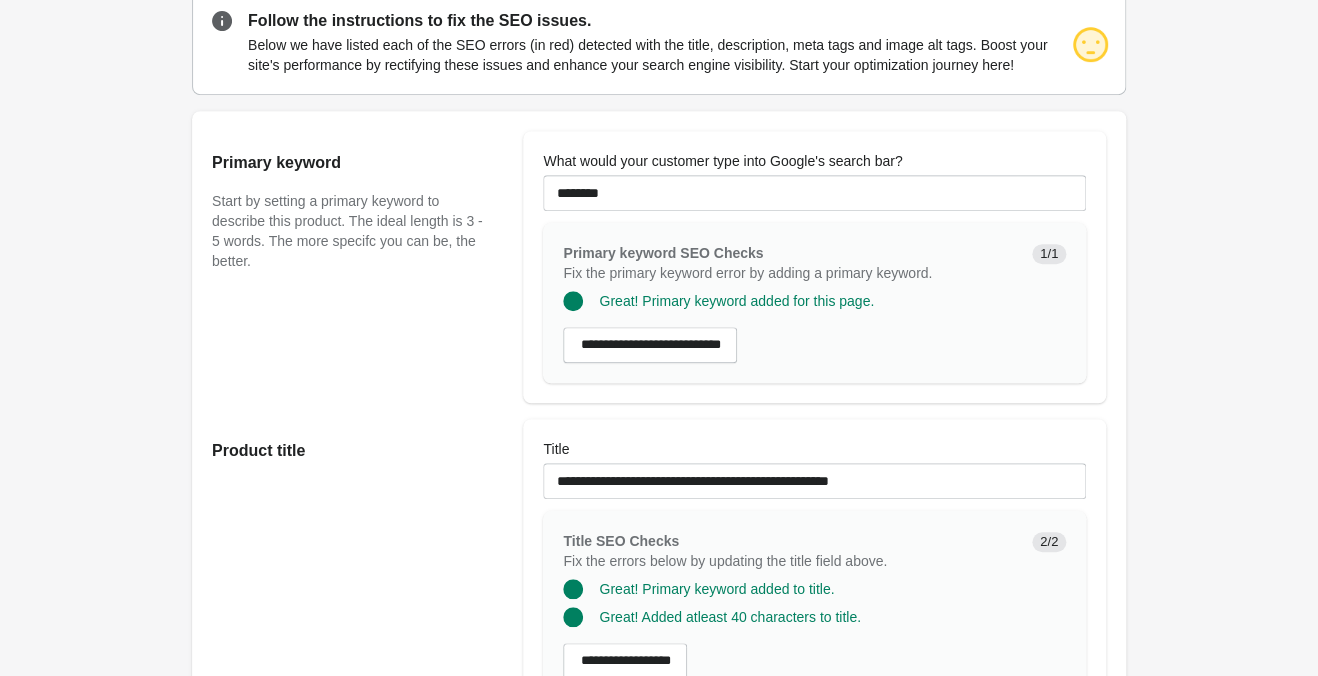 scroll, scrollTop: 556, scrollLeft: 0, axis: vertical 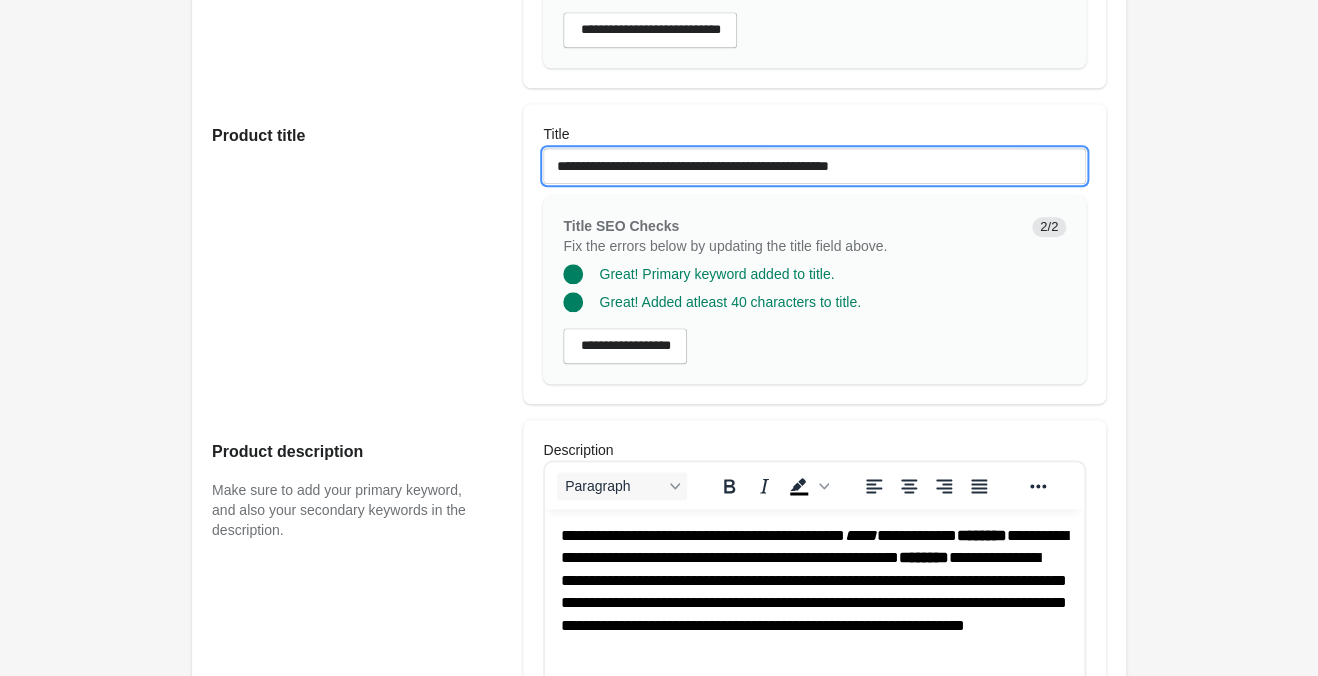 drag, startPoint x: 938, startPoint y: 170, endPoint x: 493, endPoint y: 139, distance: 446.07846 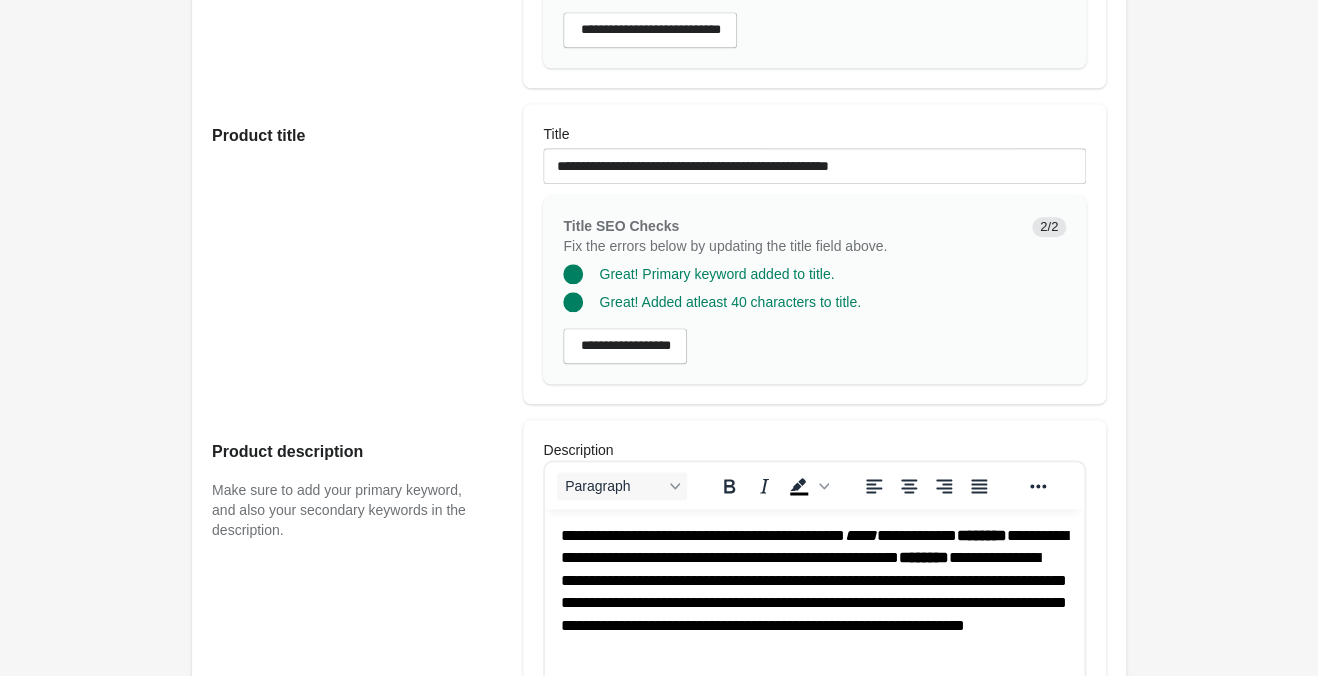 click on "Product title" at bounding box center [357, 254] 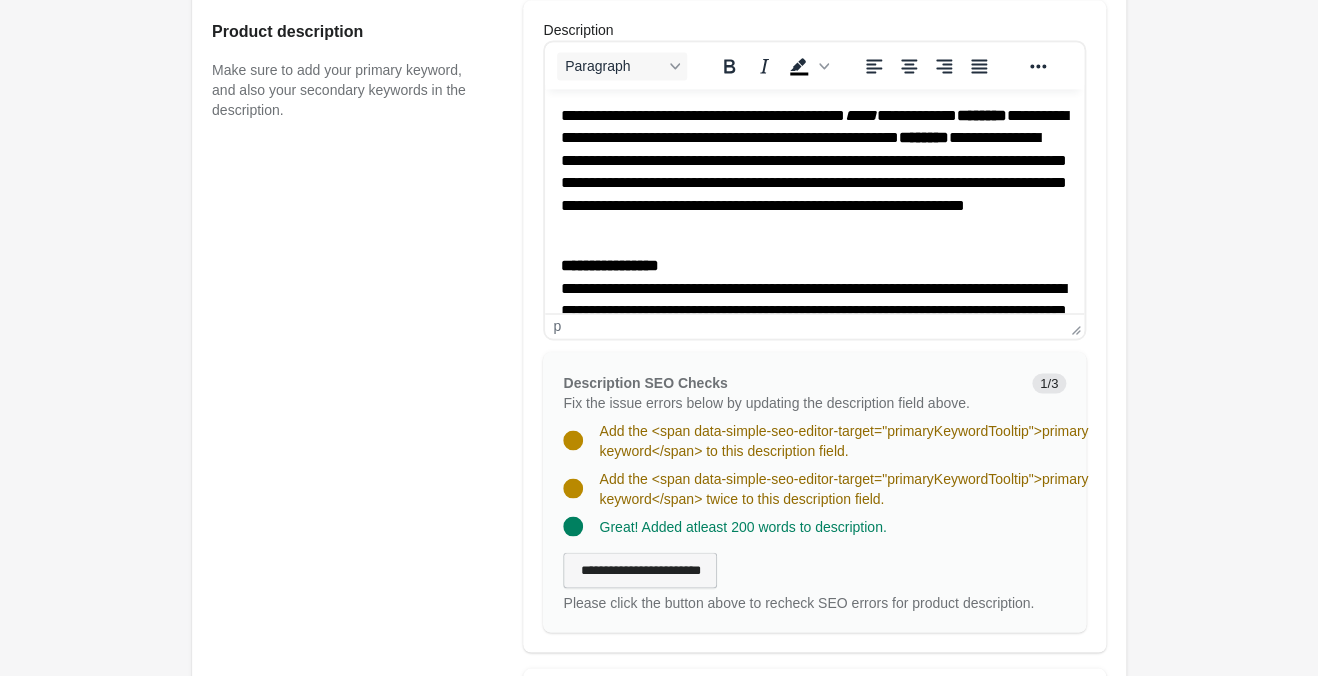 click on "**********" at bounding box center (640, 570) 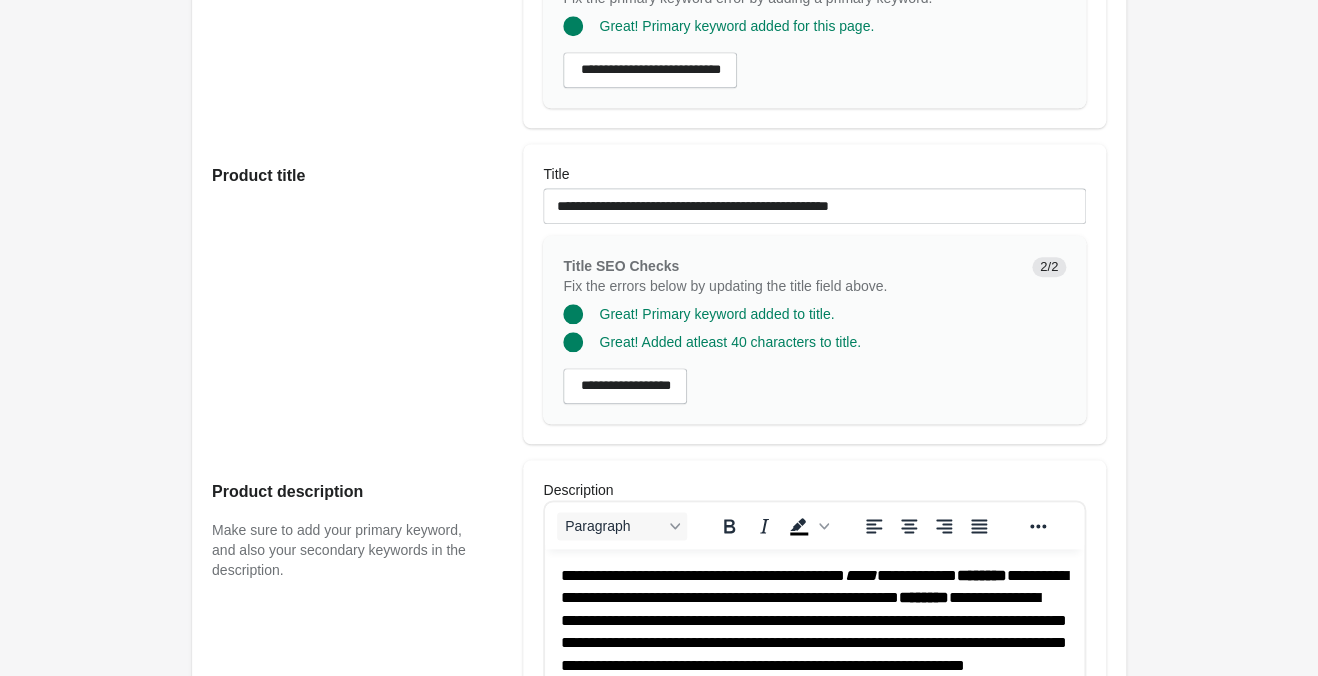 scroll, scrollTop: 831, scrollLeft: 0, axis: vertical 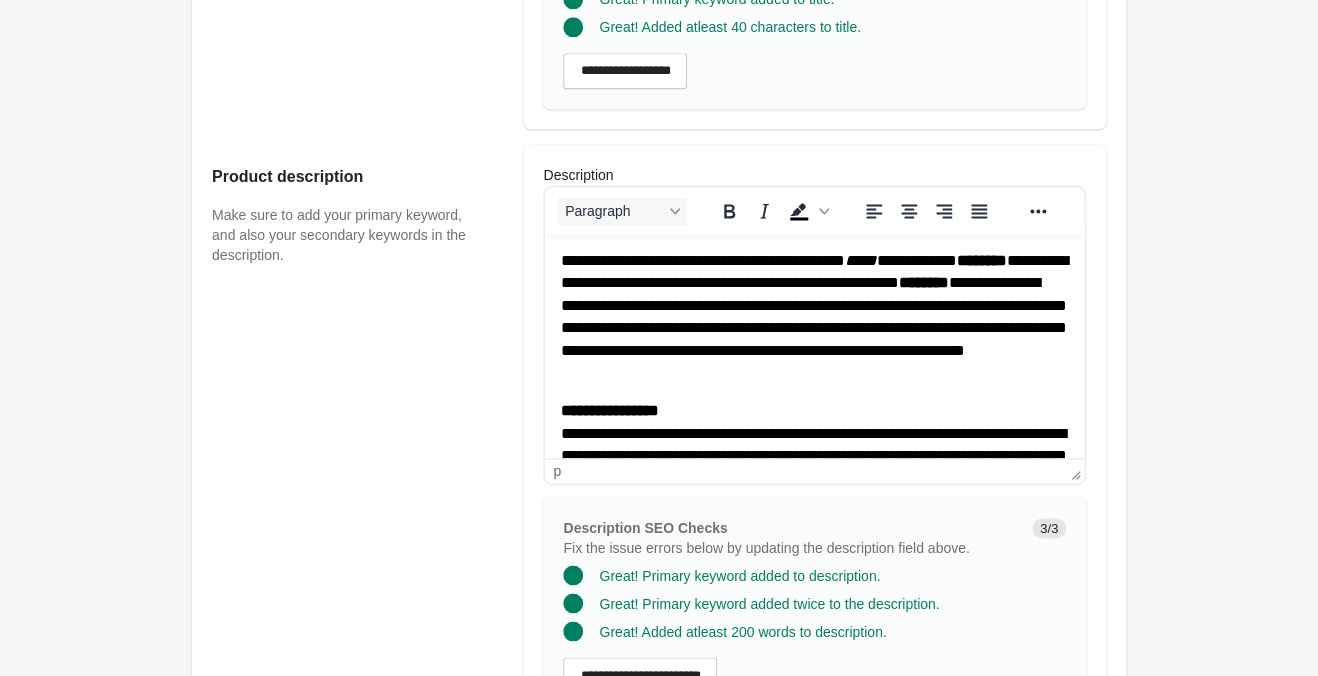 click on "**********" at bounding box center (814, 317) 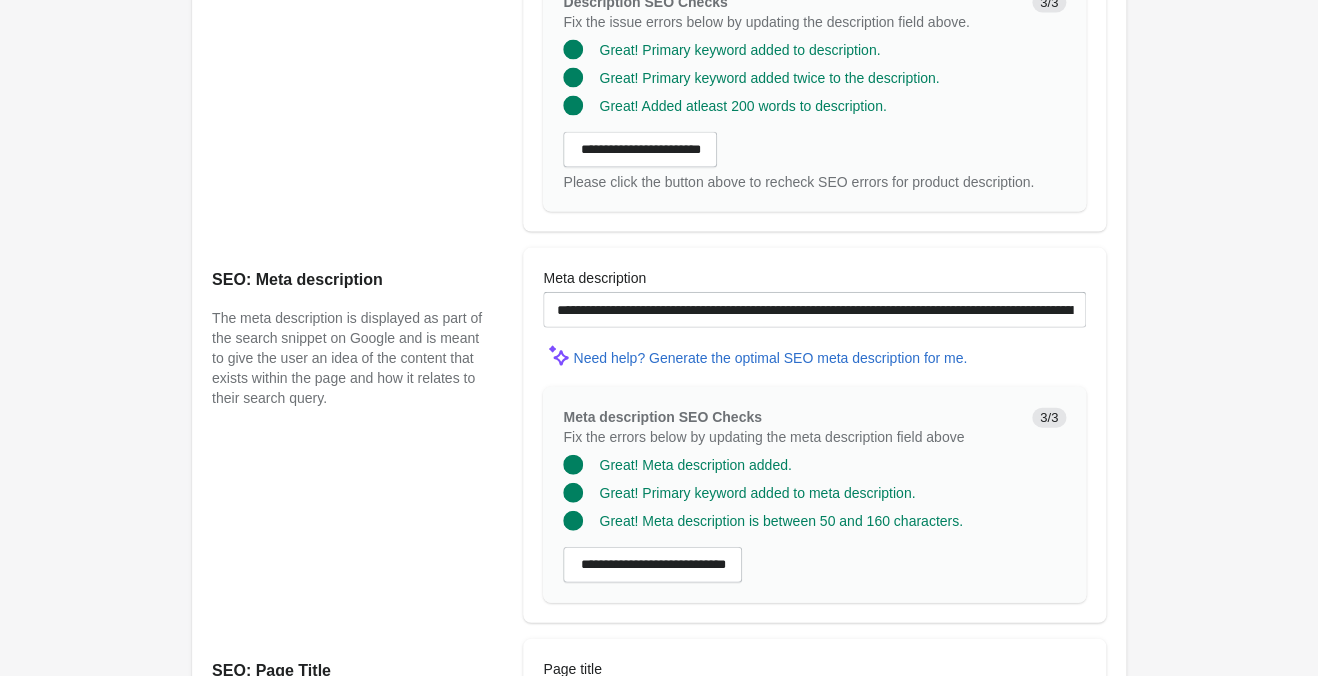 scroll, scrollTop: 1776, scrollLeft: 0, axis: vertical 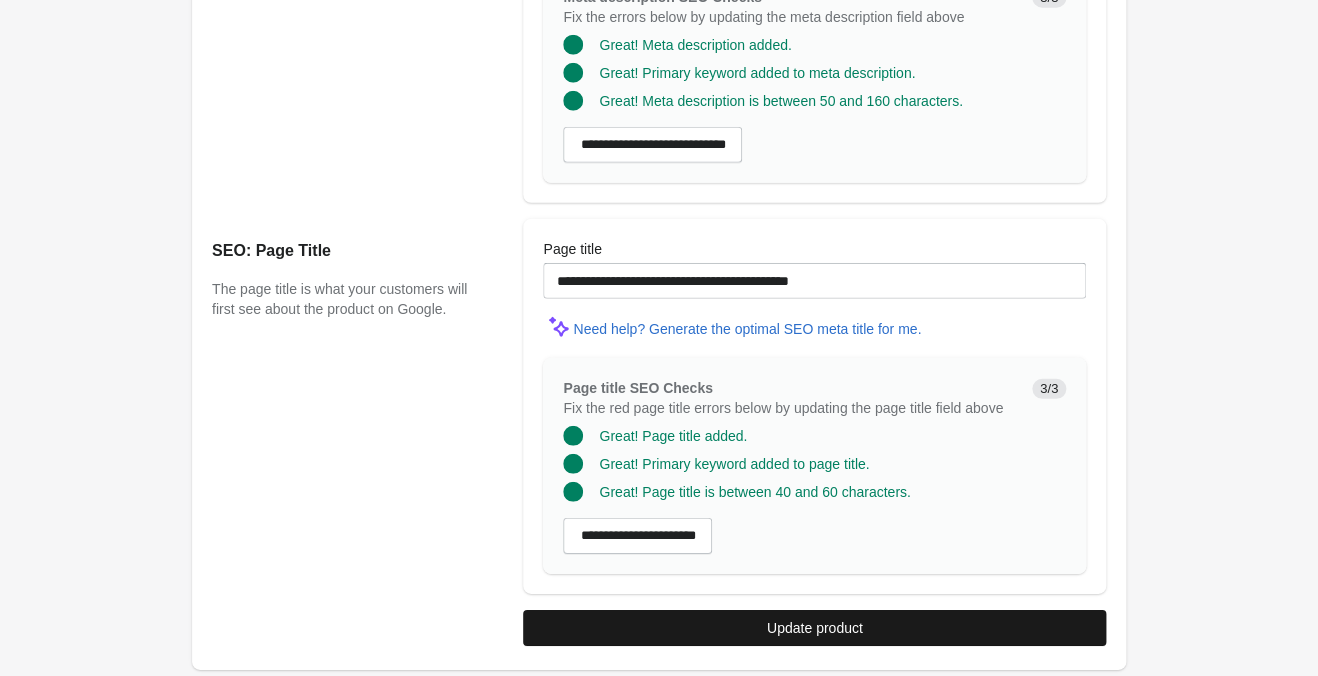 click on "Update product" at bounding box center (814, 628) 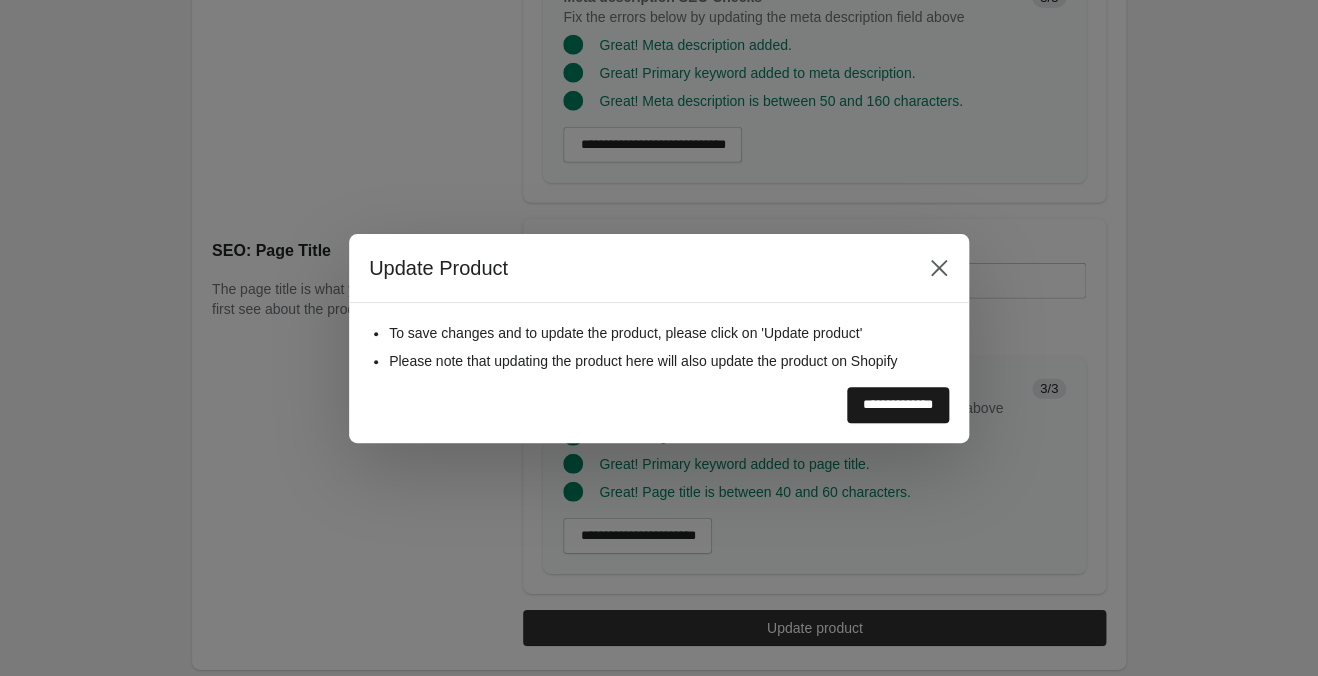 click on "**********" at bounding box center [898, 405] 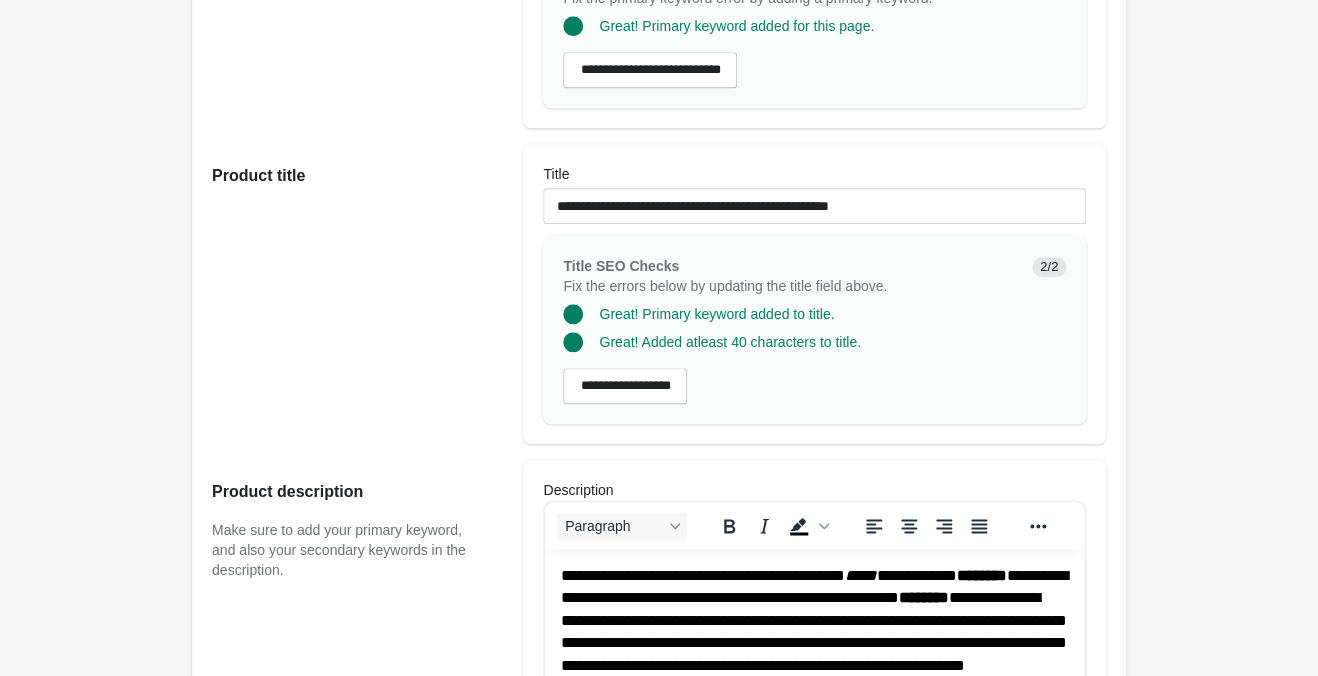 scroll, scrollTop: 0, scrollLeft: 0, axis: both 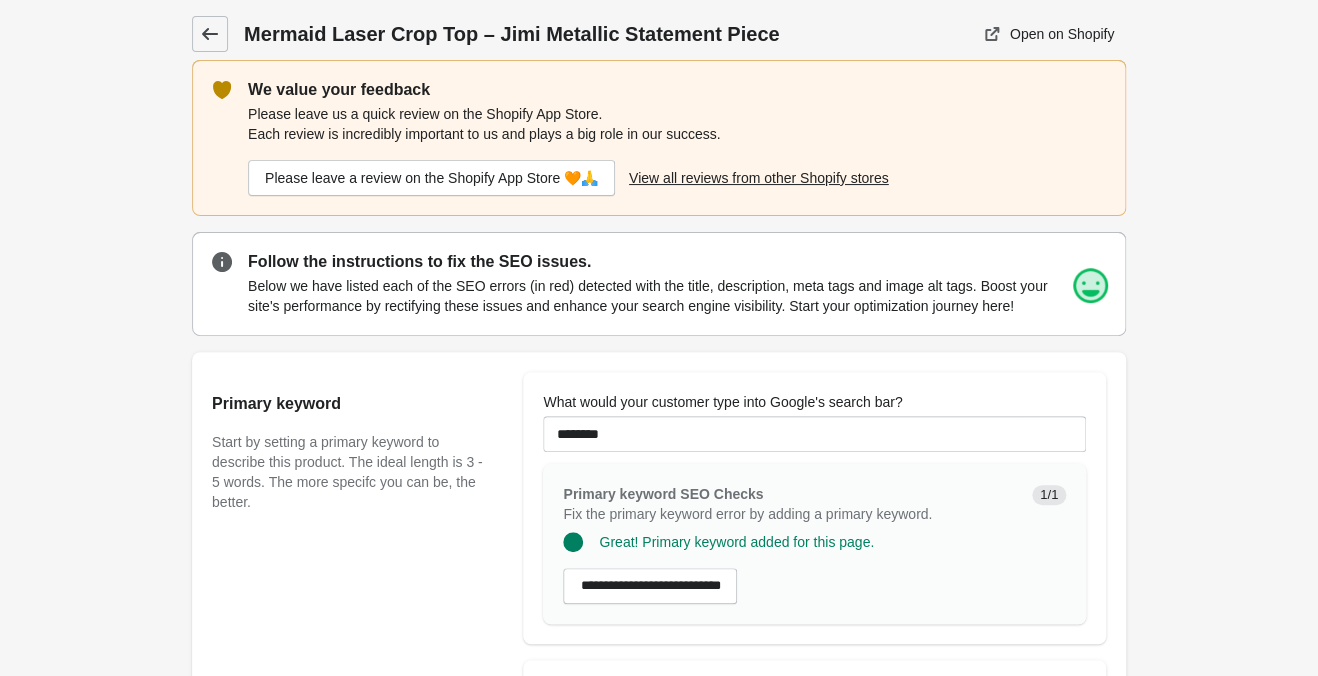 click at bounding box center [210, 34] 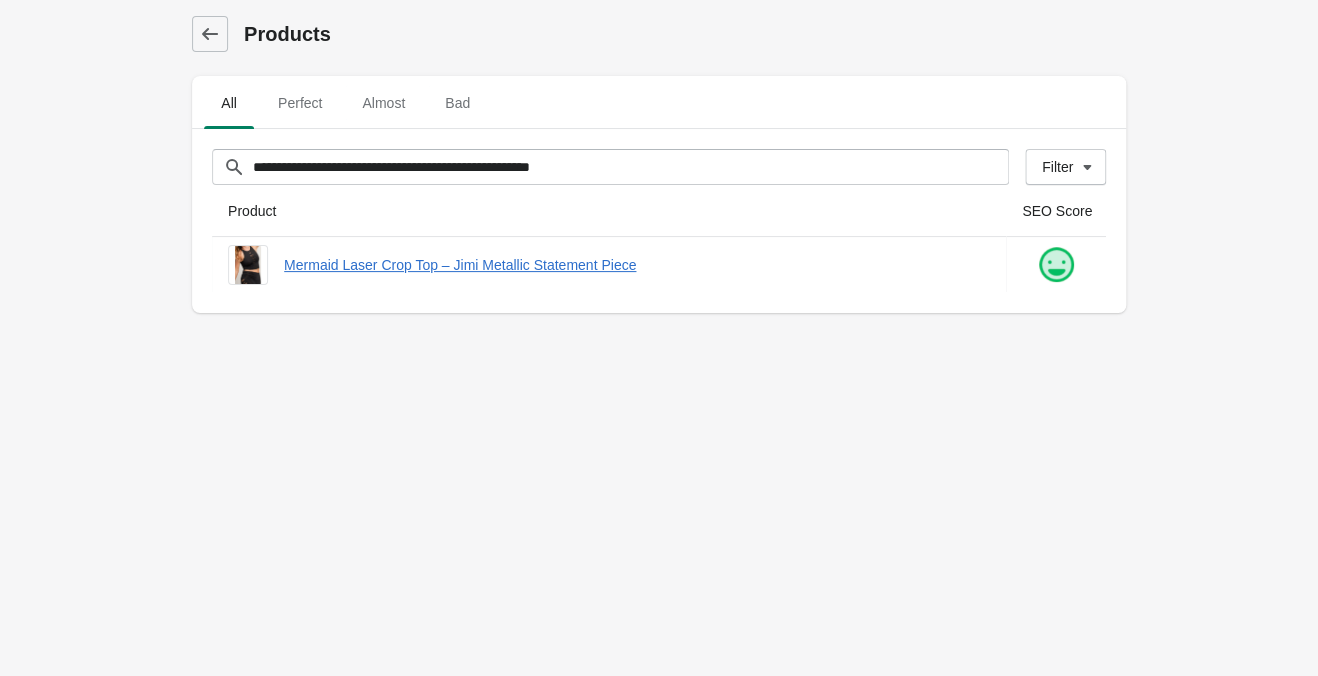click on "**********" at bounding box center [659, 338] 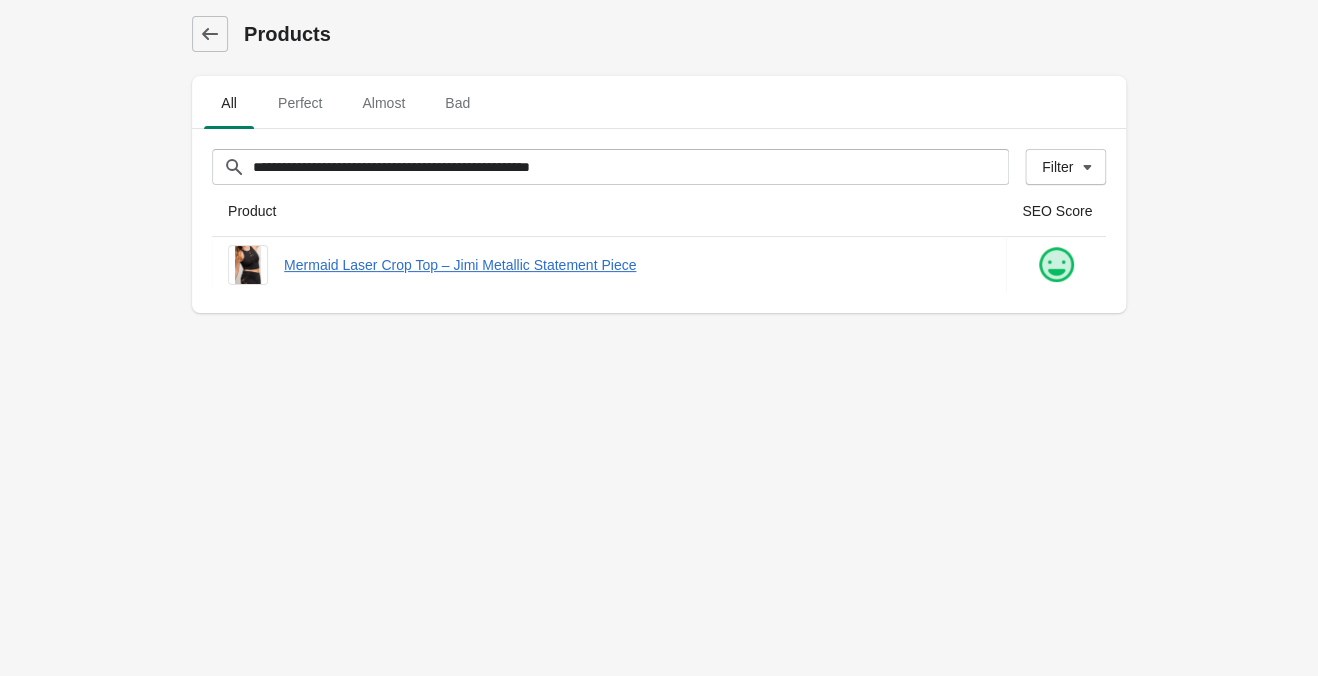 click on "**********" at bounding box center [659, 338] 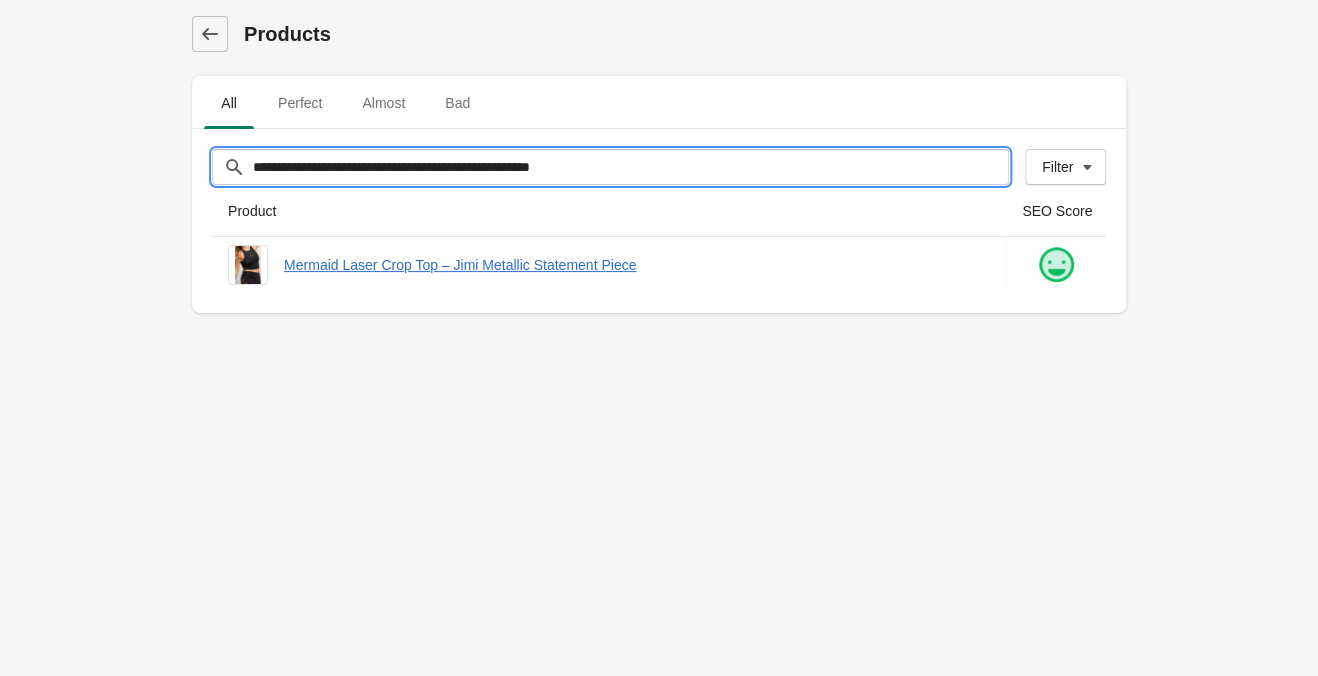 drag, startPoint x: 654, startPoint y: 165, endPoint x: -282, endPoint y: 108, distance: 937.73395 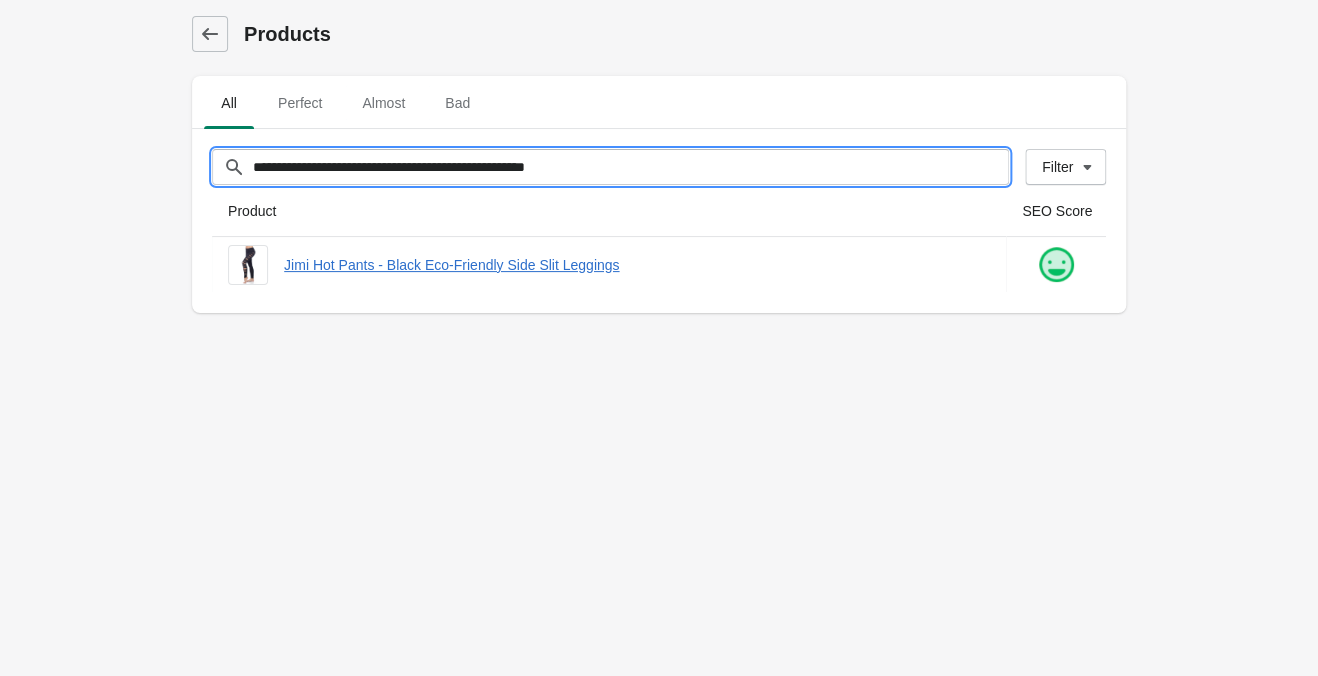 drag, startPoint x: 633, startPoint y: 168, endPoint x: -163, endPoint y: 110, distance: 798.1103 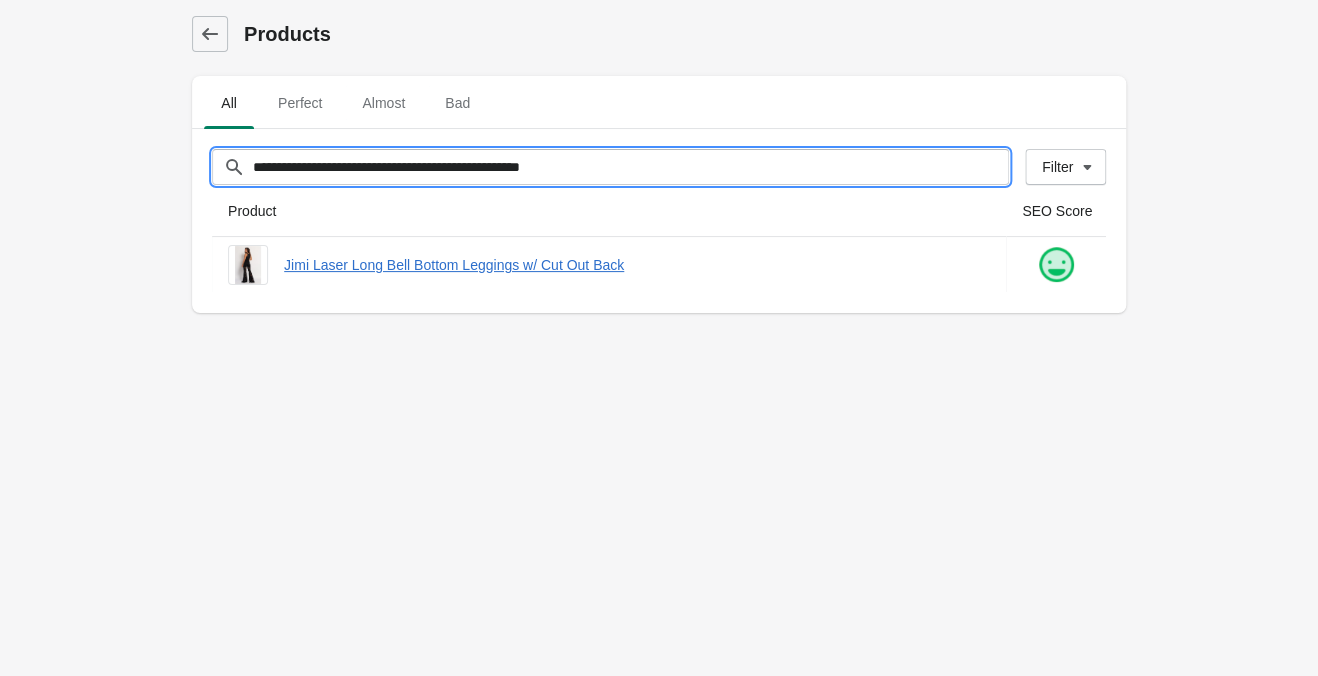 drag, startPoint x: 655, startPoint y: 173, endPoint x: 123, endPoint y: 154, distance: 532.3392 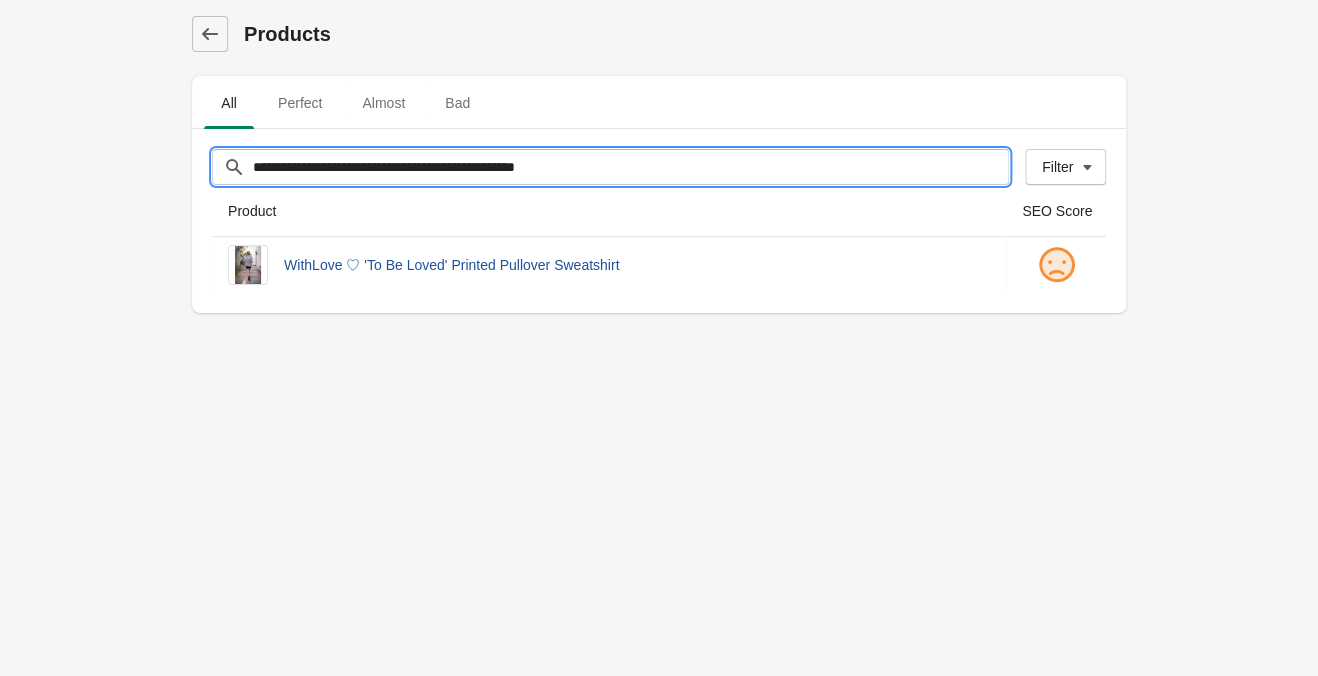 type on "**********" 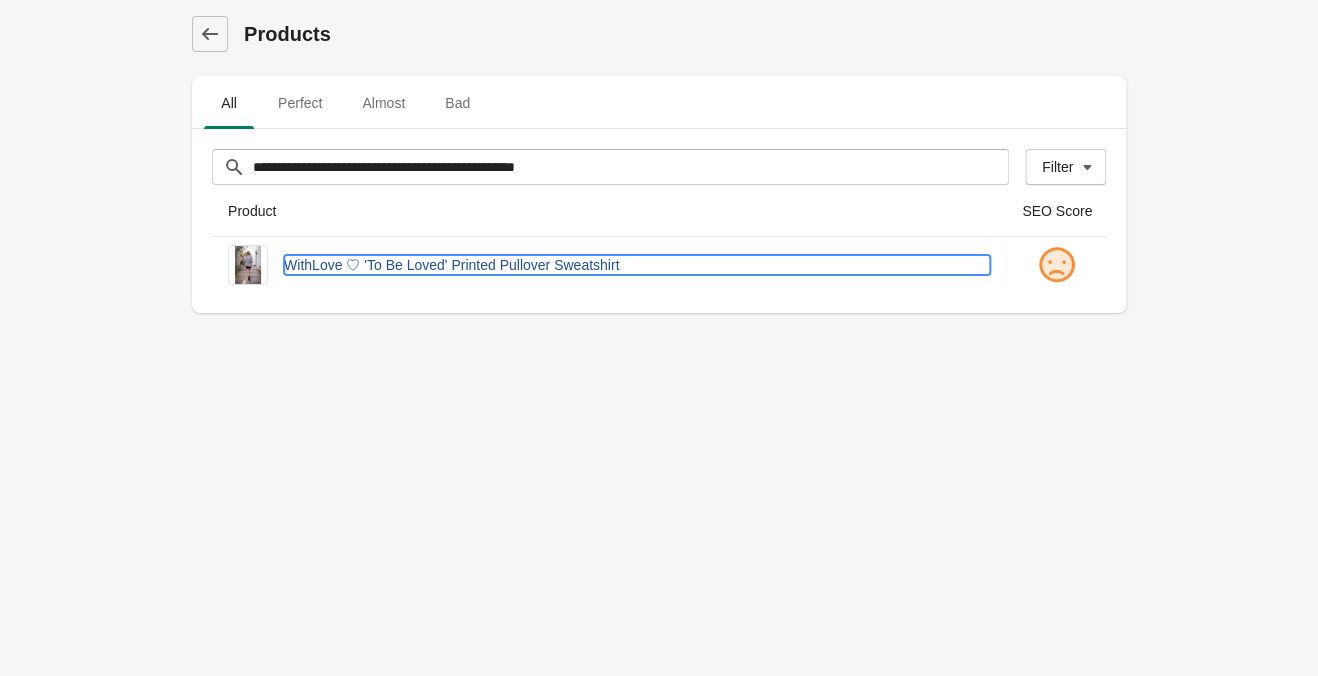 click on "WithLove ♡ 'To Be Loved' Printed Pullover Sweatshirt" at bounding box center [637, 265] 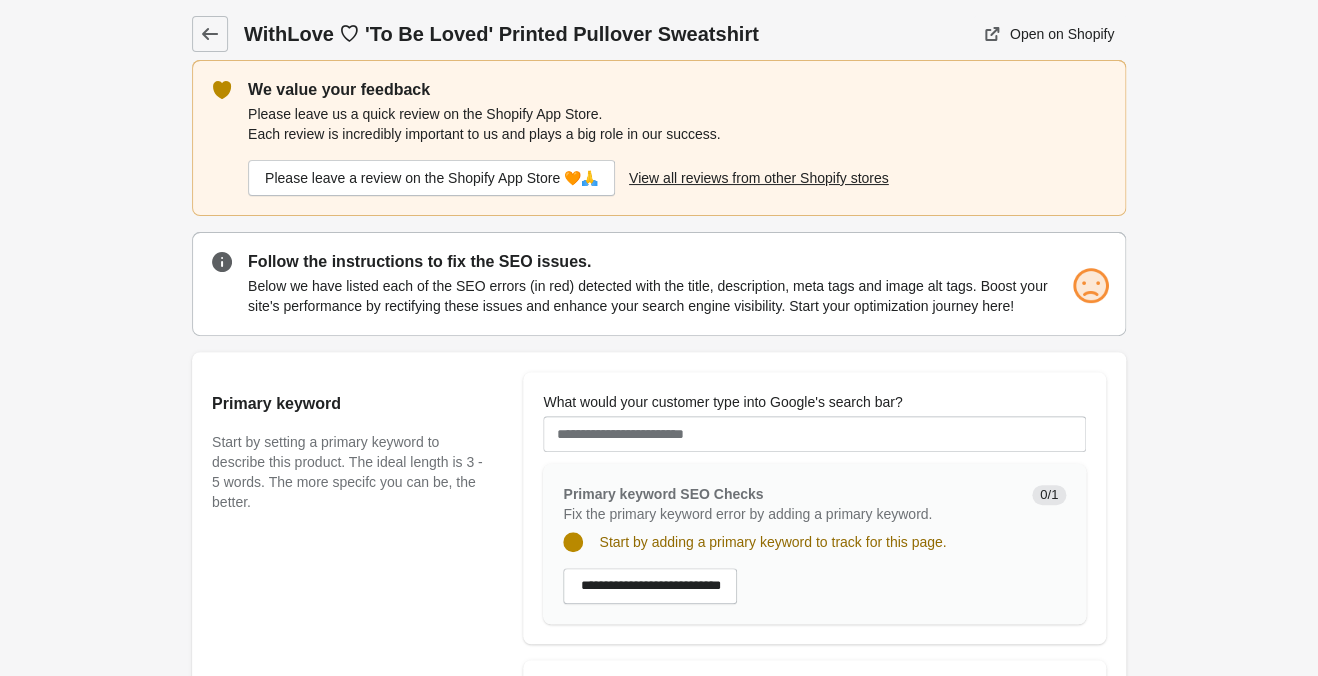 scroll, scrollTop: 0, scrollLeft: 0, axis: both 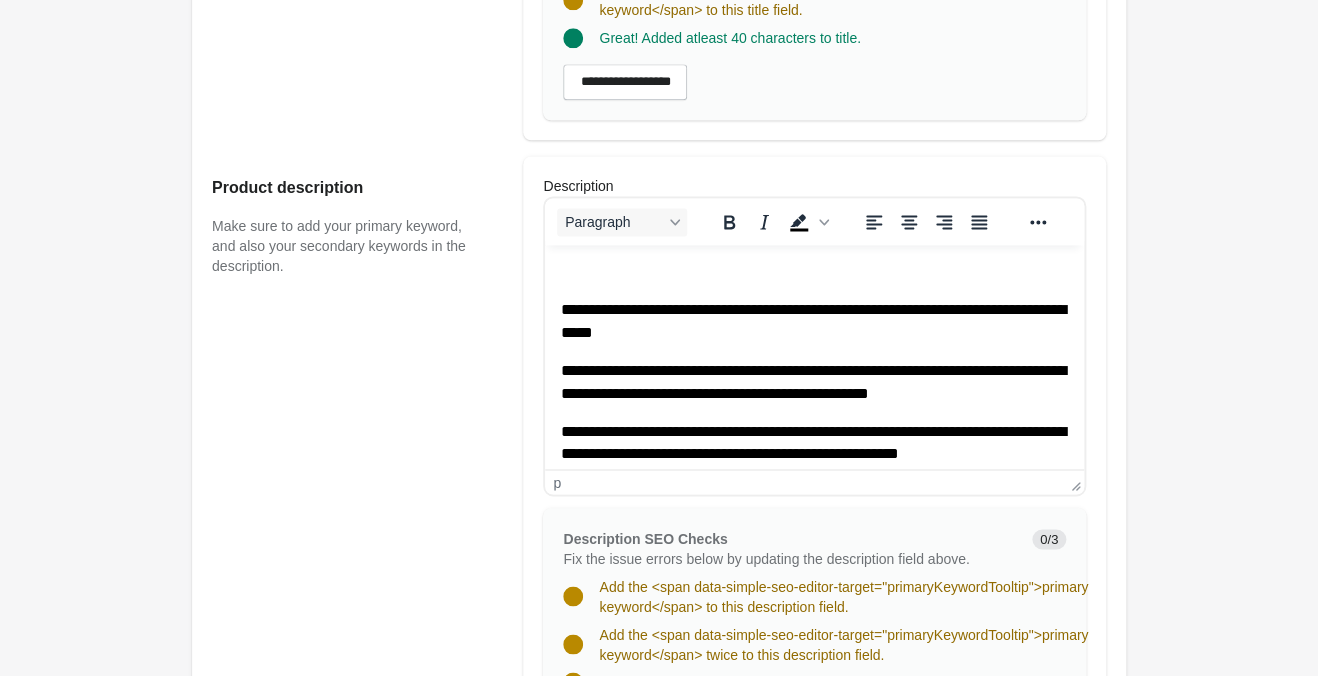 click on "**********" at bounding box center [814, 382] 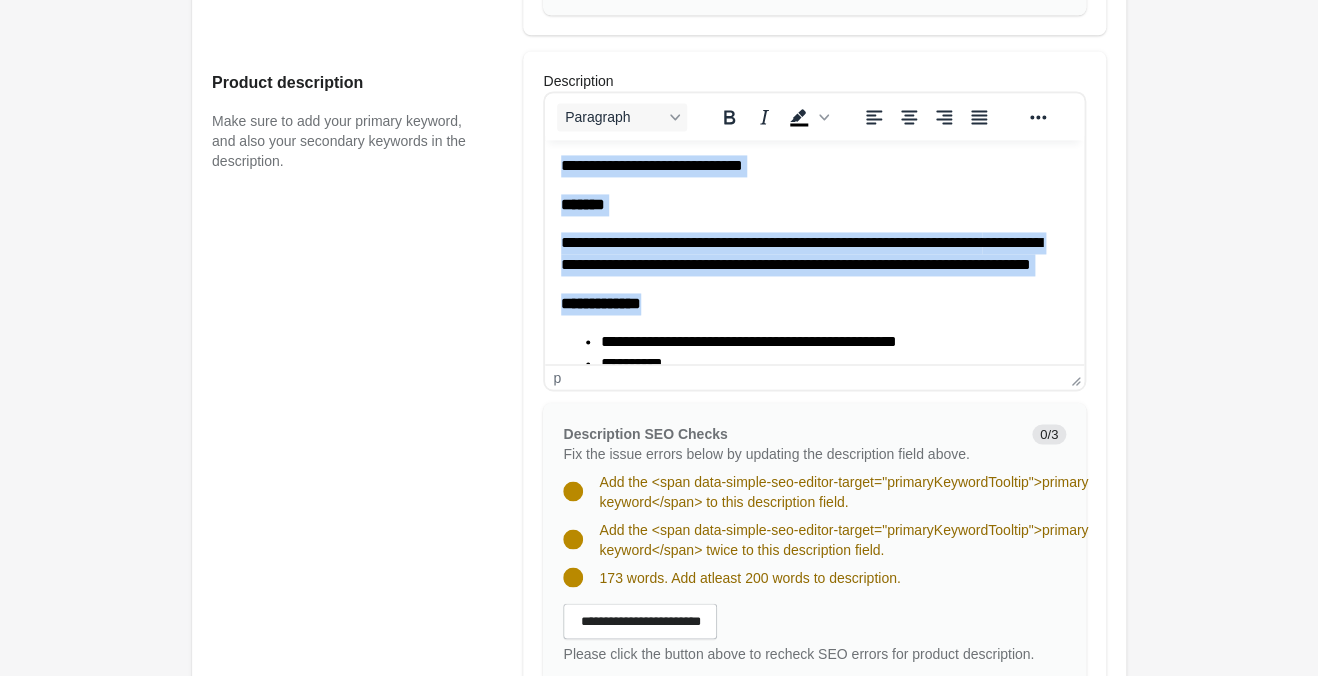 scroll, scrollTop: 1365, scrollLeft: 0, axis: vertical 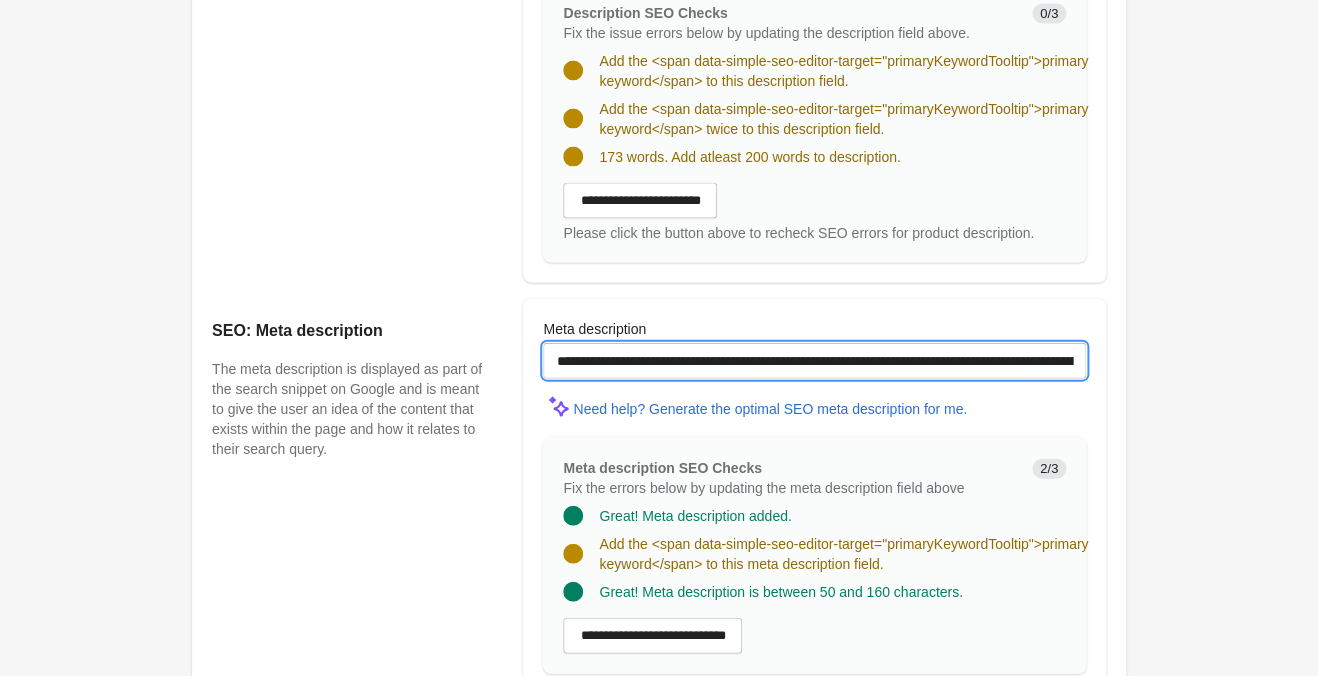 click on "**********" at bounding box center [814, 361] 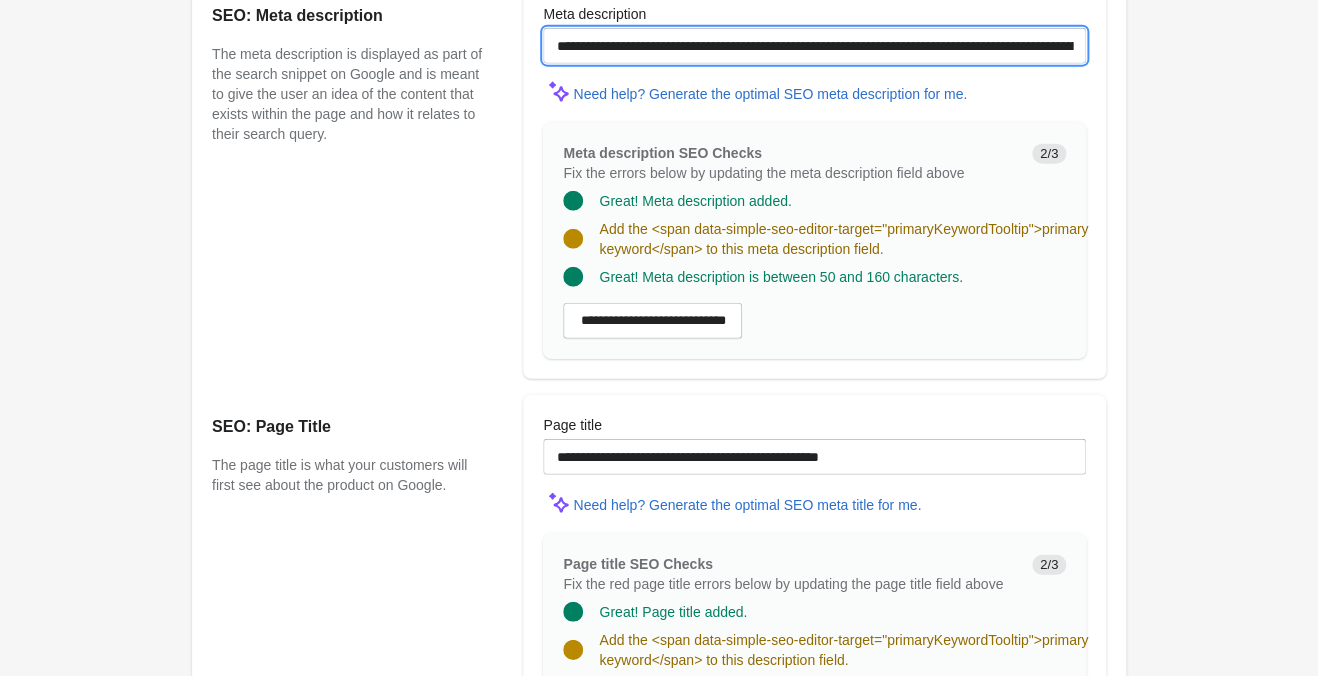 scroll, scrollTop: 1876, scrollLeft: 0, axis: vertical 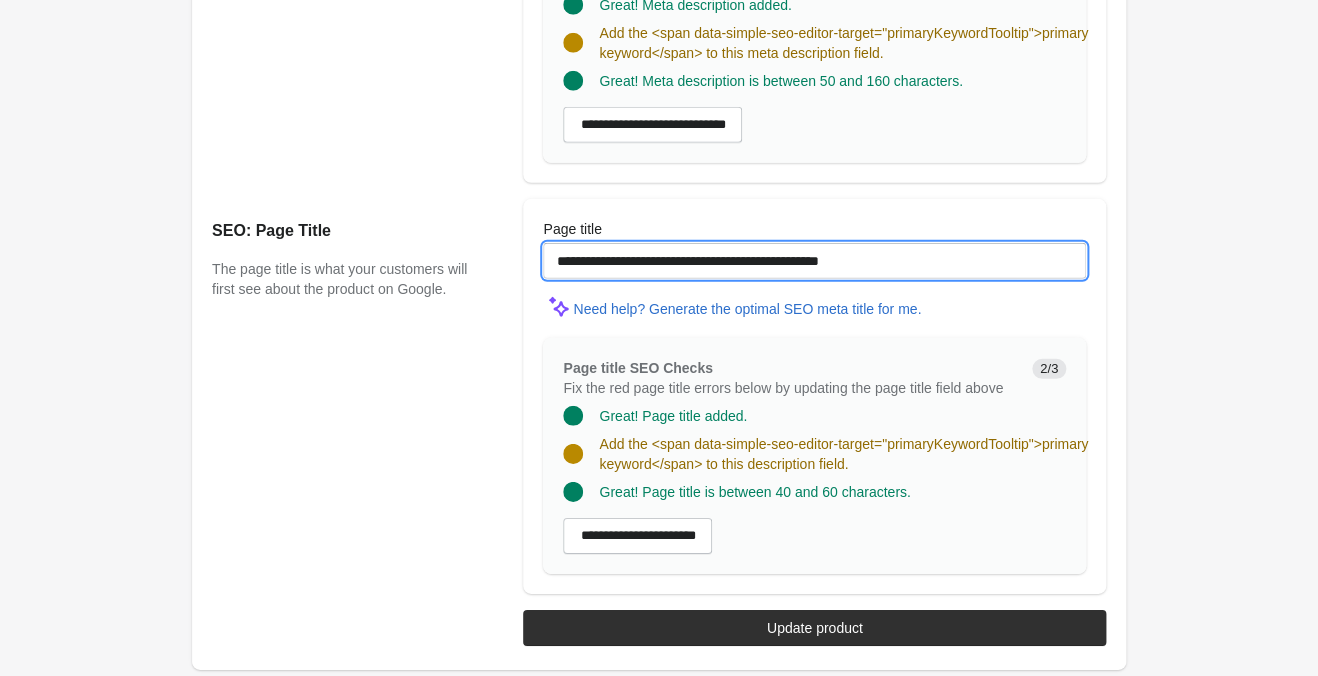 click on "**********" at bounding box center [814, 261] 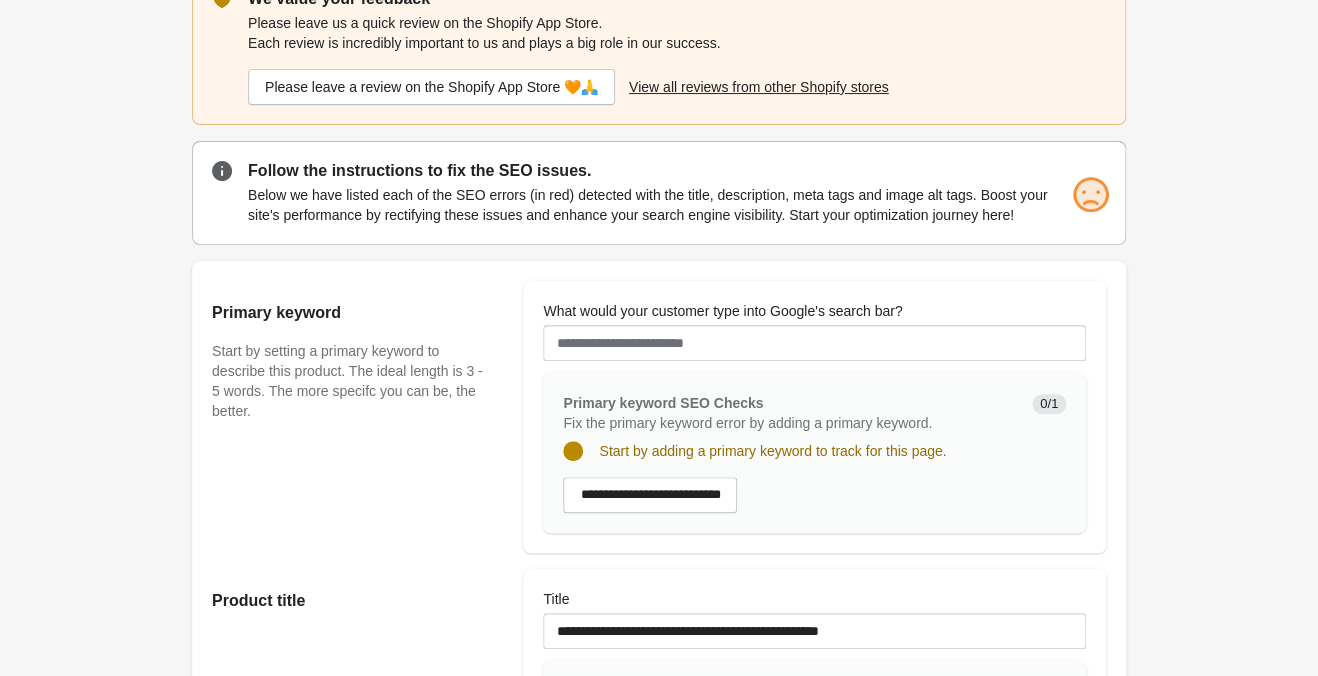 scroll, scrollTop: 406, scrollLeft: 0, axis: vertical 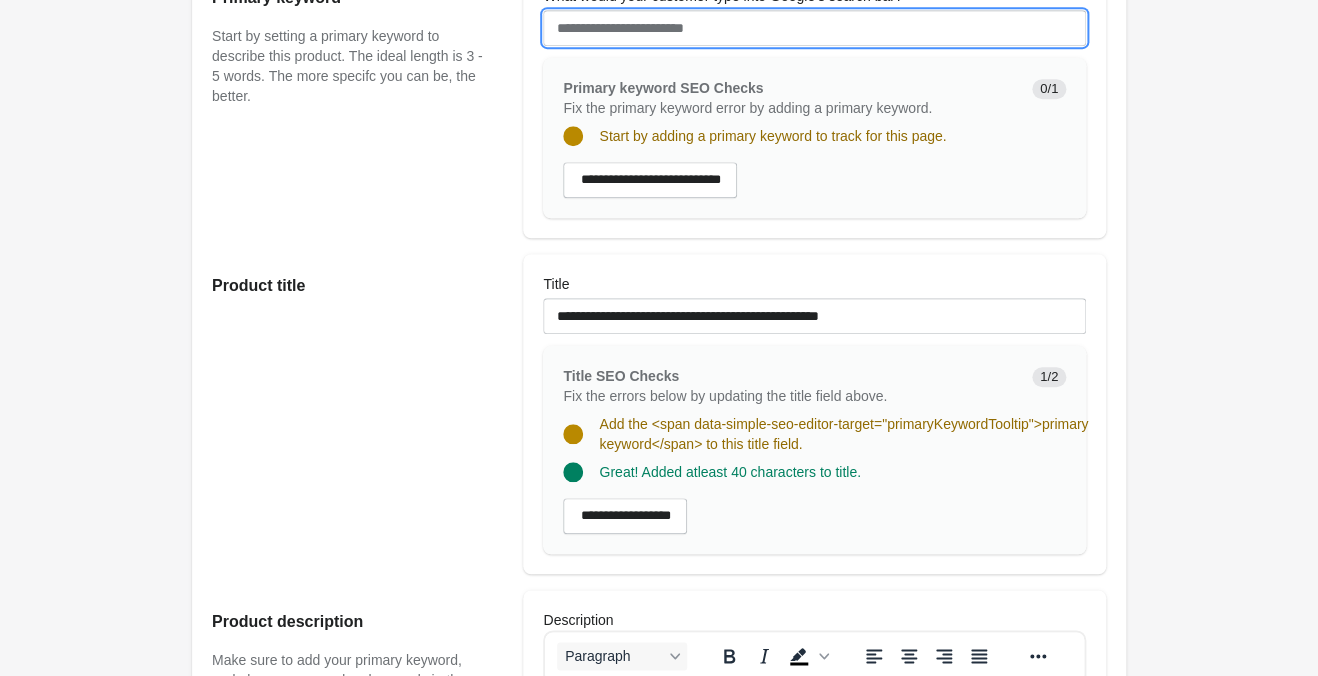 click on "What would your customer type into Google's search bar?" at bounding box center (814, 28) 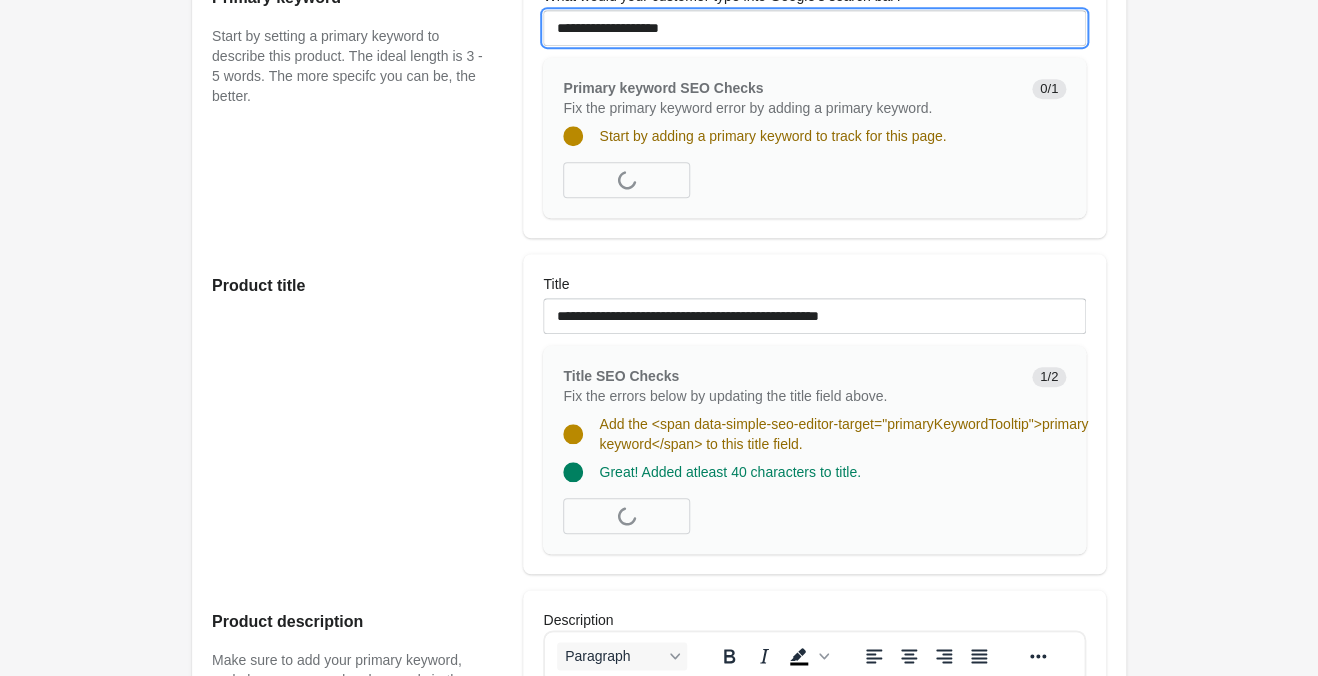 type on "**********" 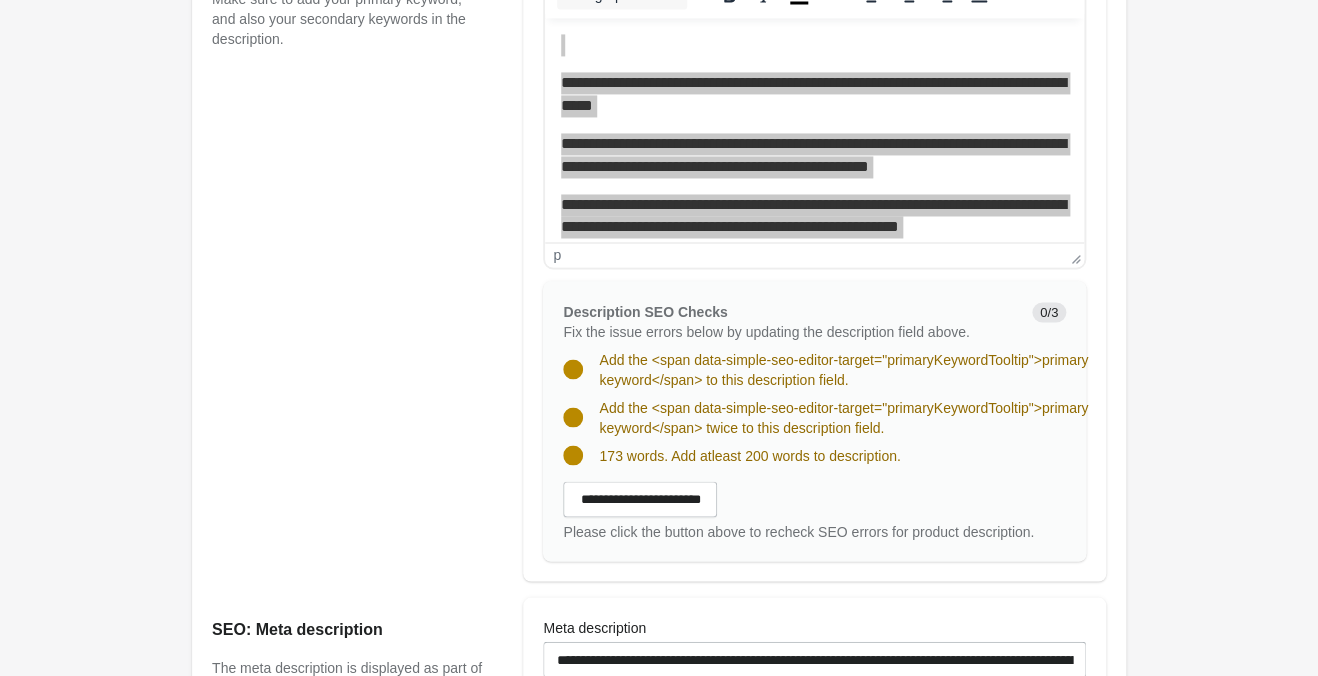 scroll, scrollTop: 732, scrollLeft: 0, axis: vertical 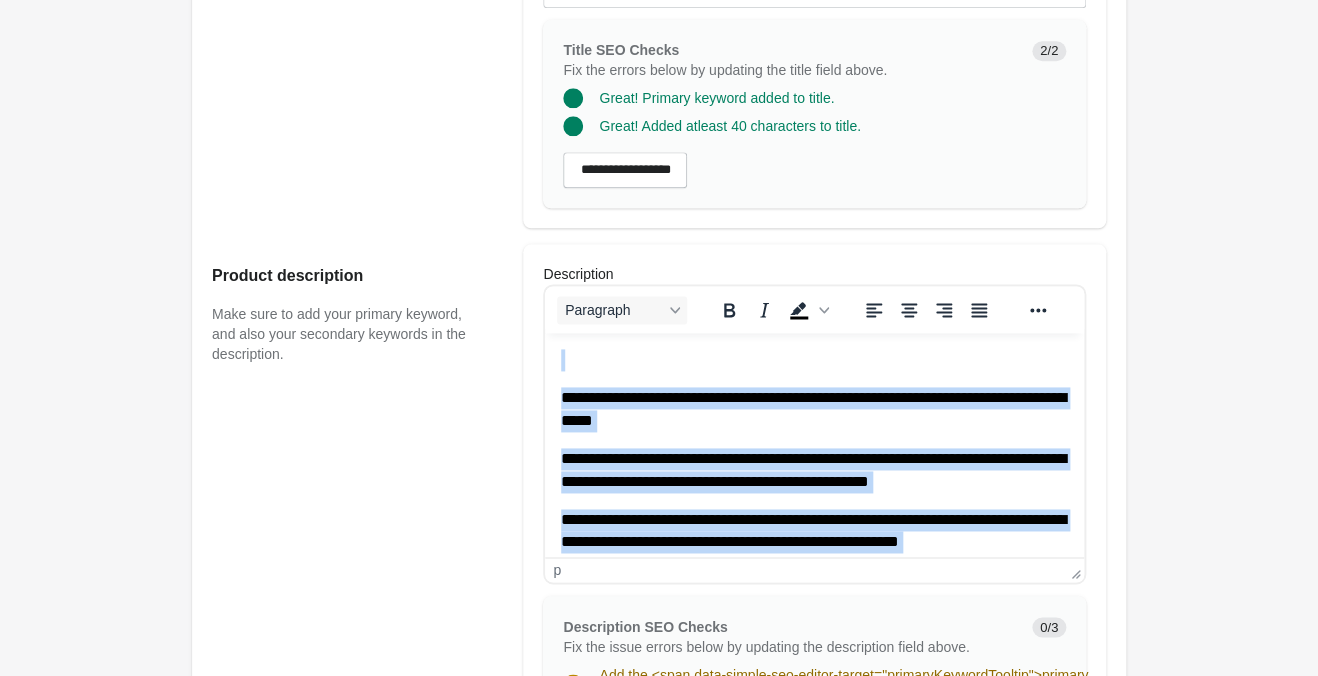 click on "**********" at bounding box center (814, 470) 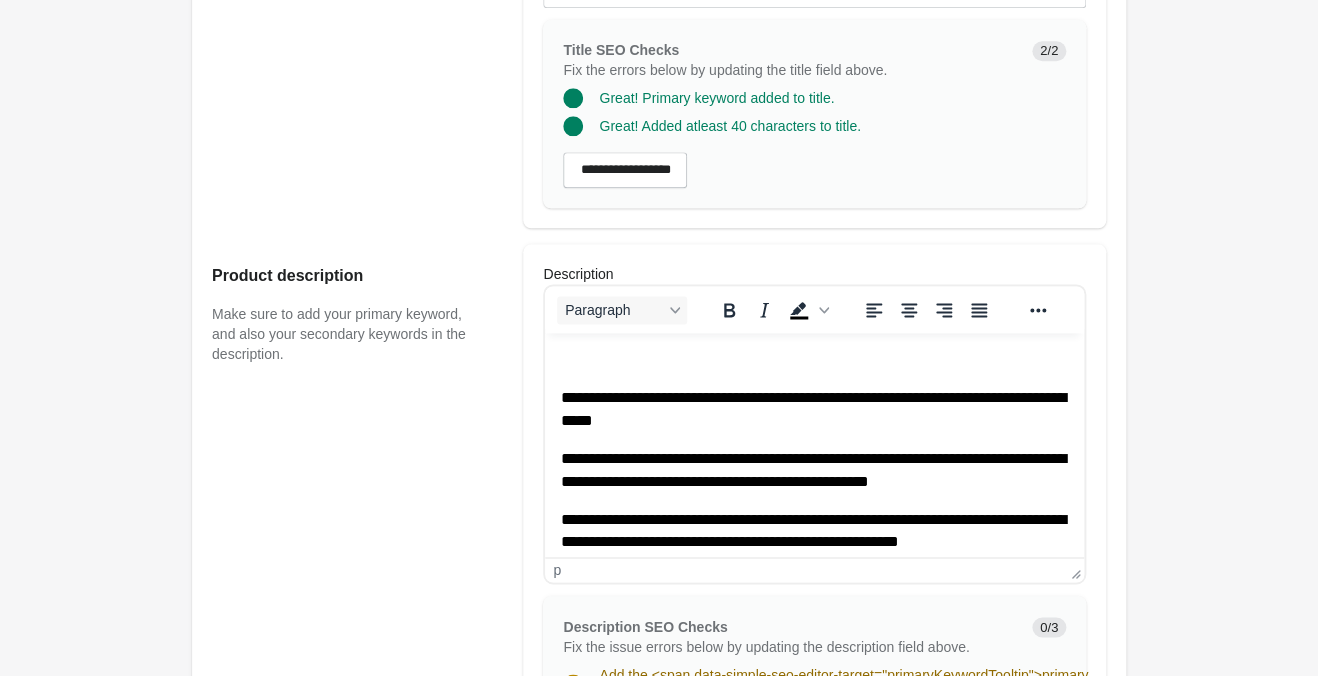 scroll, scrollTop: 475, scrollLeft: 0, axis: vertical 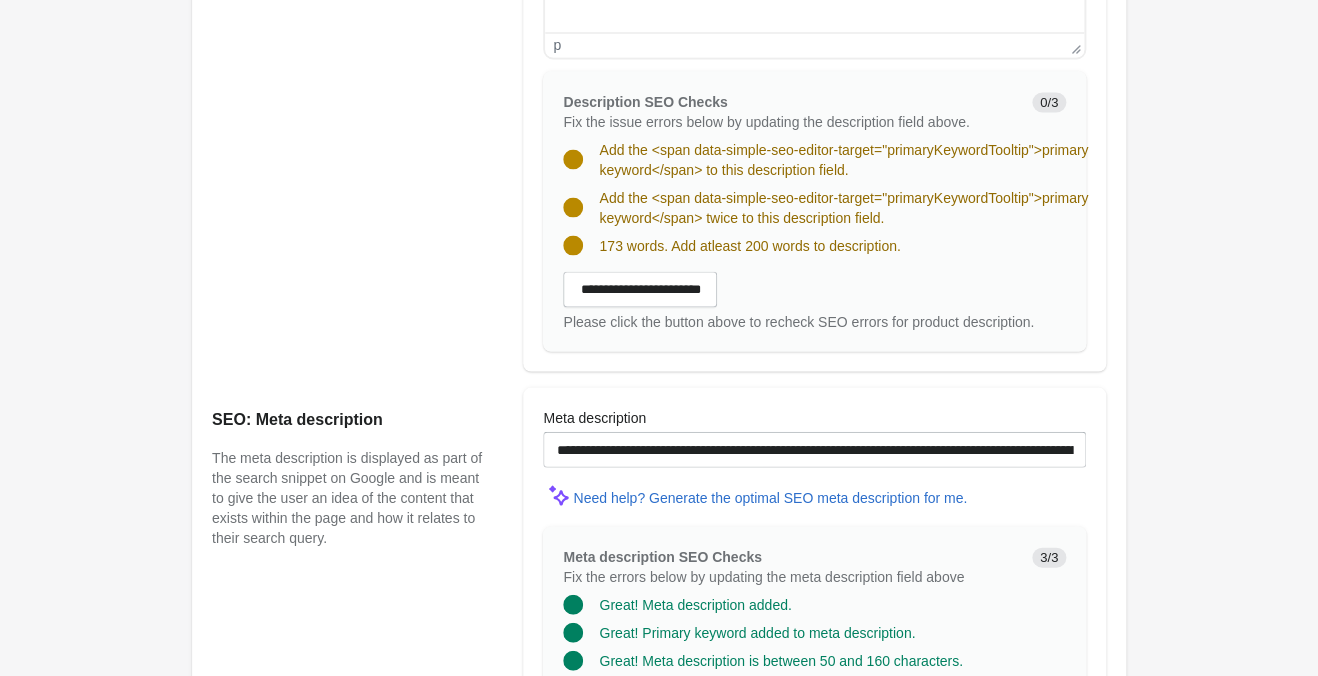 drag, startPoint x: 614, startPoint y: 289, endPoint x: 633, endPoint y: 299, distance: 21.470911 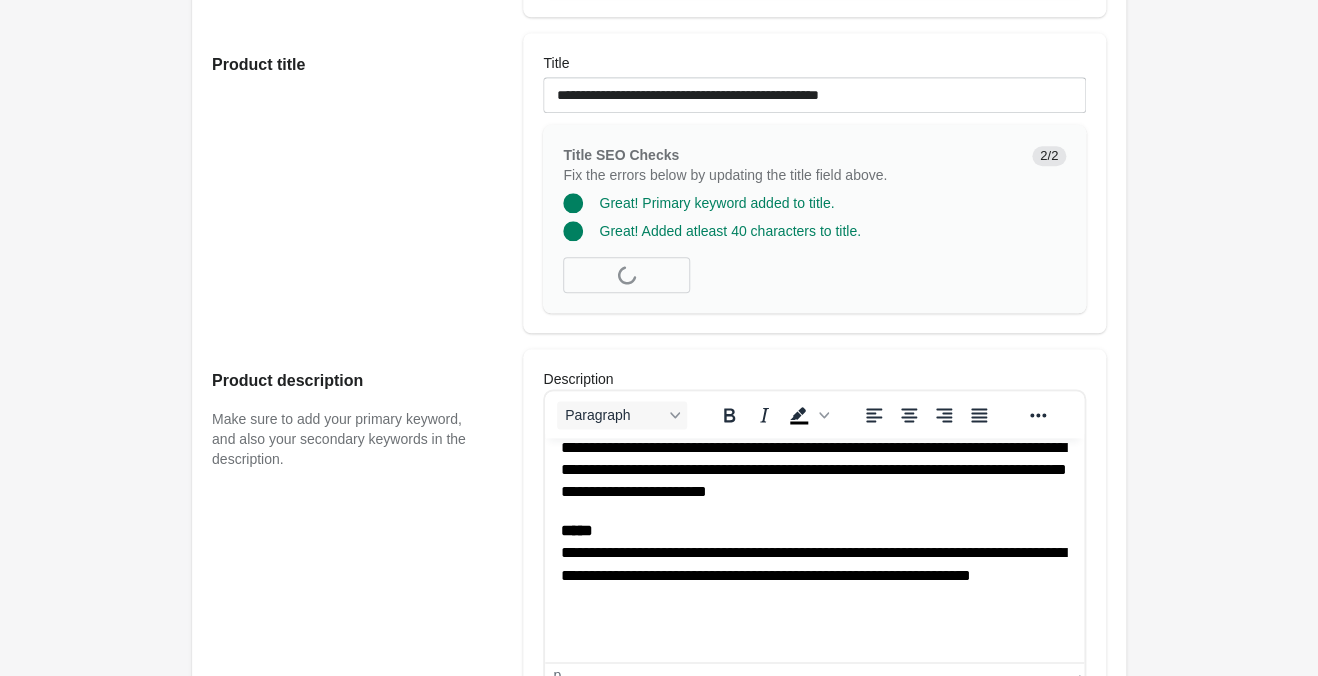 scroll, scrollTop: 417, scrollLeft: 0, axis: vertical 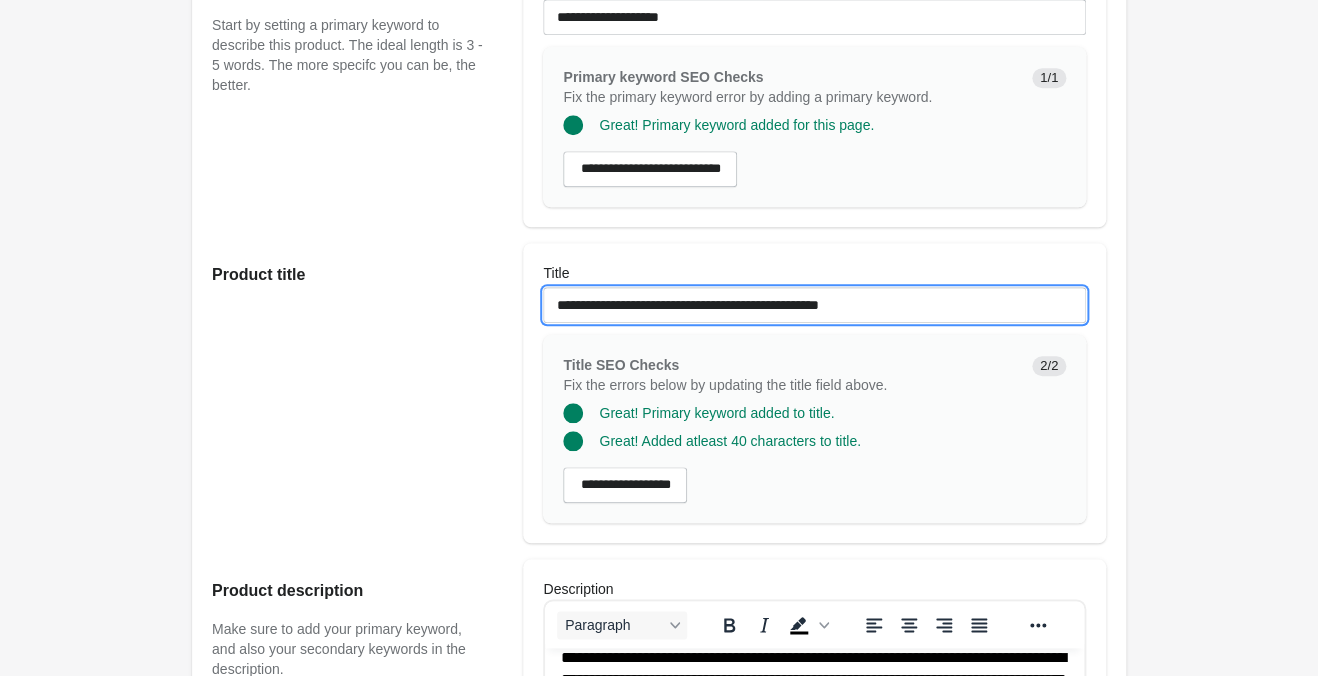 click on "**********" at bounding box center (814, 305) 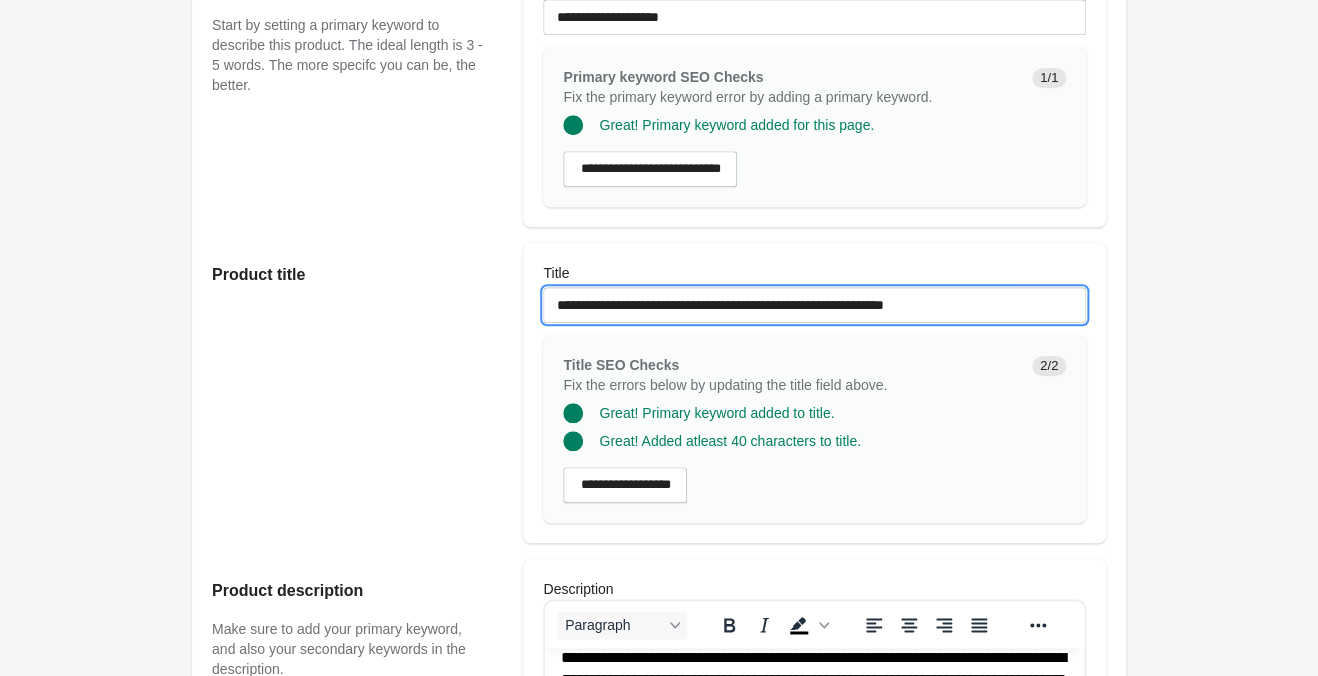 type on "**********" 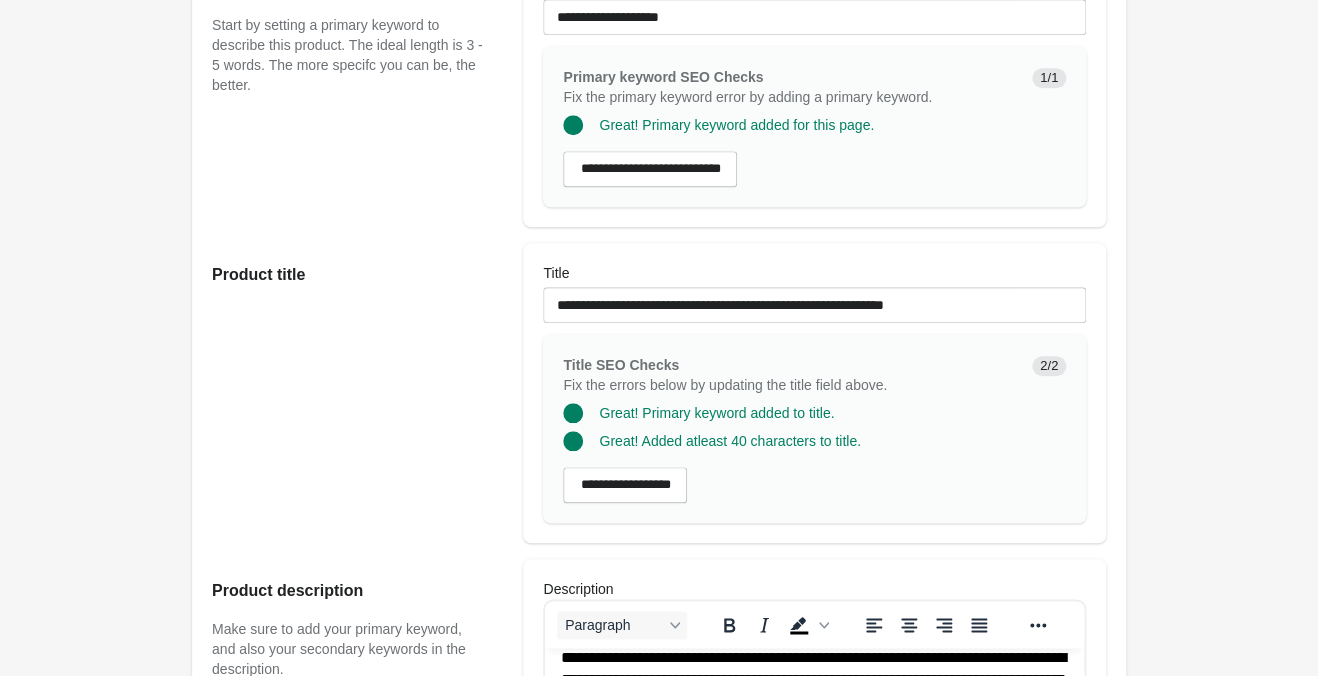 click on "WithLove ♡ 'To Be Loved' Printed Pullover Sweatshirt
Open on Shopify" at bounding box center (659, 810) 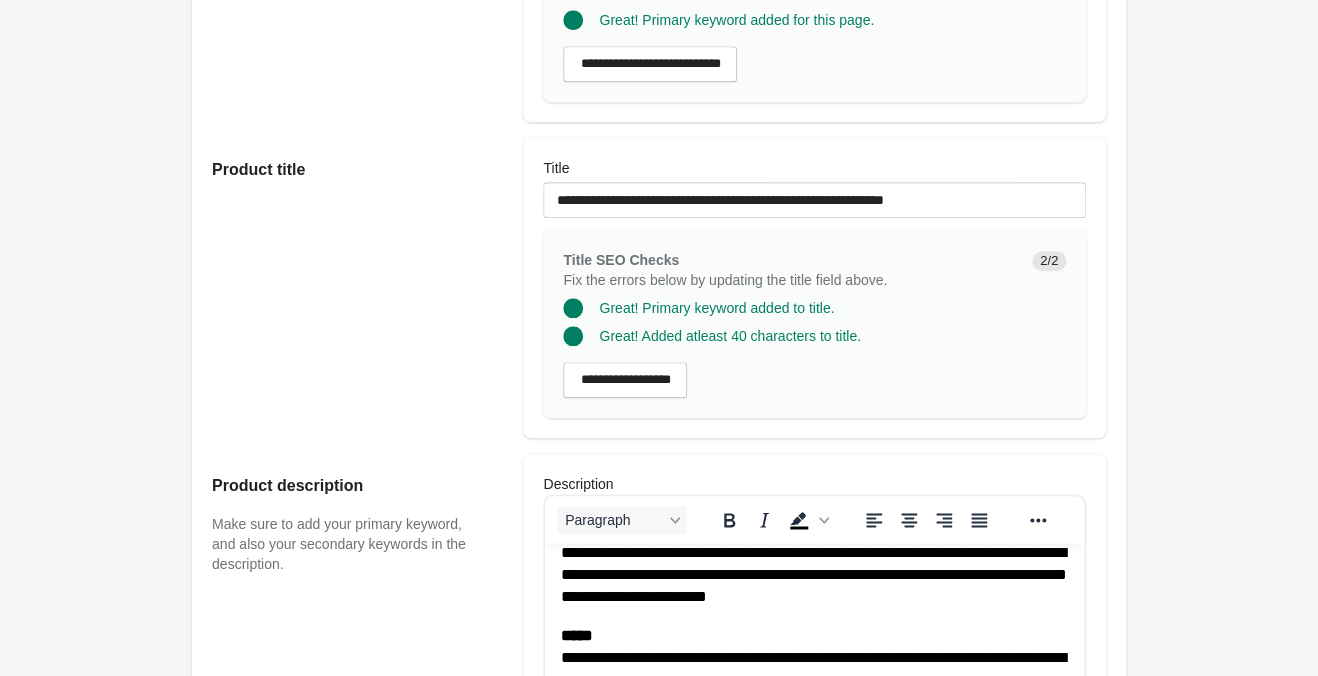 scroll, scrollTop: 417, scrollLeft: 0, axis: vertical 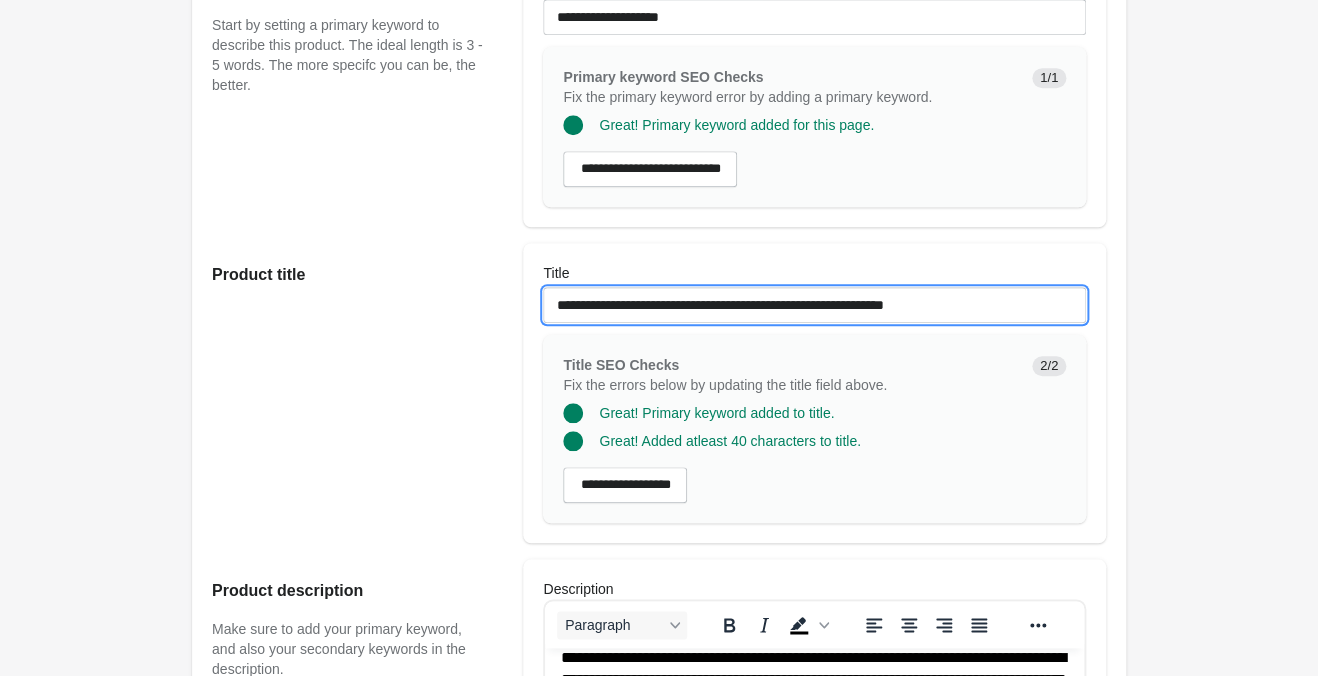 drag, startPoint x: 982, startPoint y: 309, endPoint x: 333, endPoint y: 265, distance: 650.4898 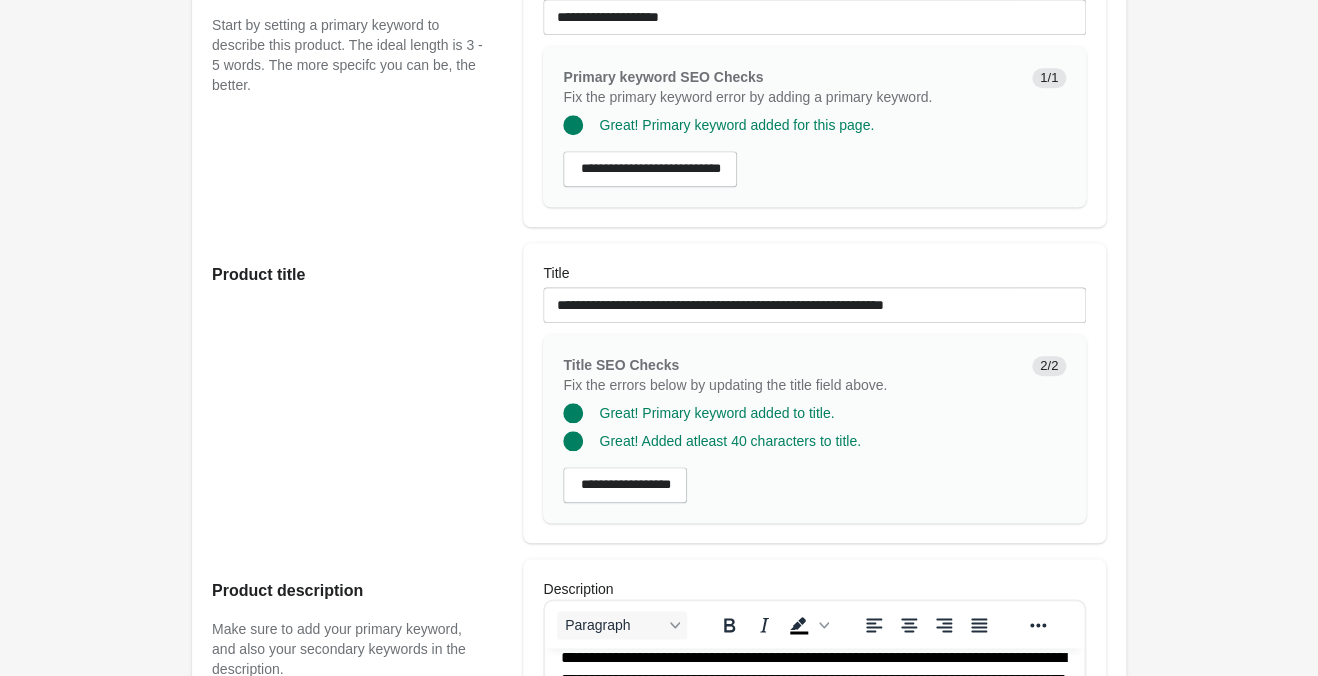 click on "Product title" at bounding box center [357, 393] 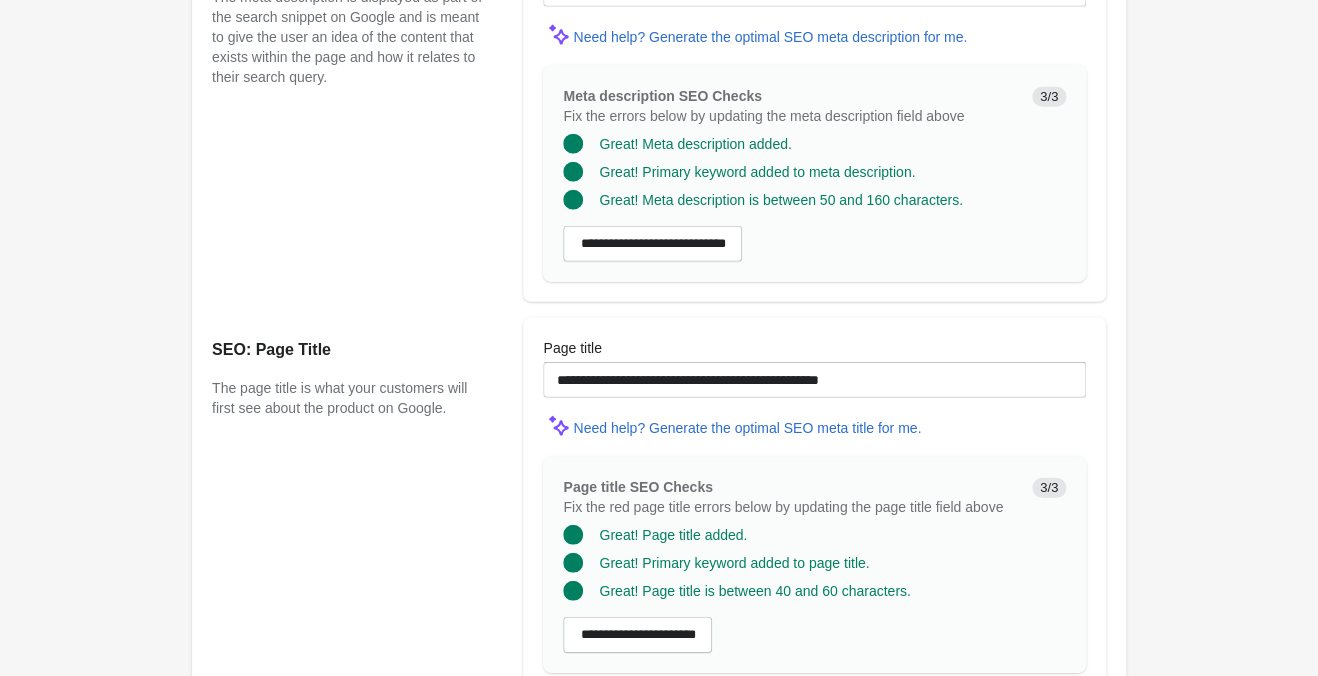 scroll, scrollTop: 1776, scrollLeft: 0, axis: vertical 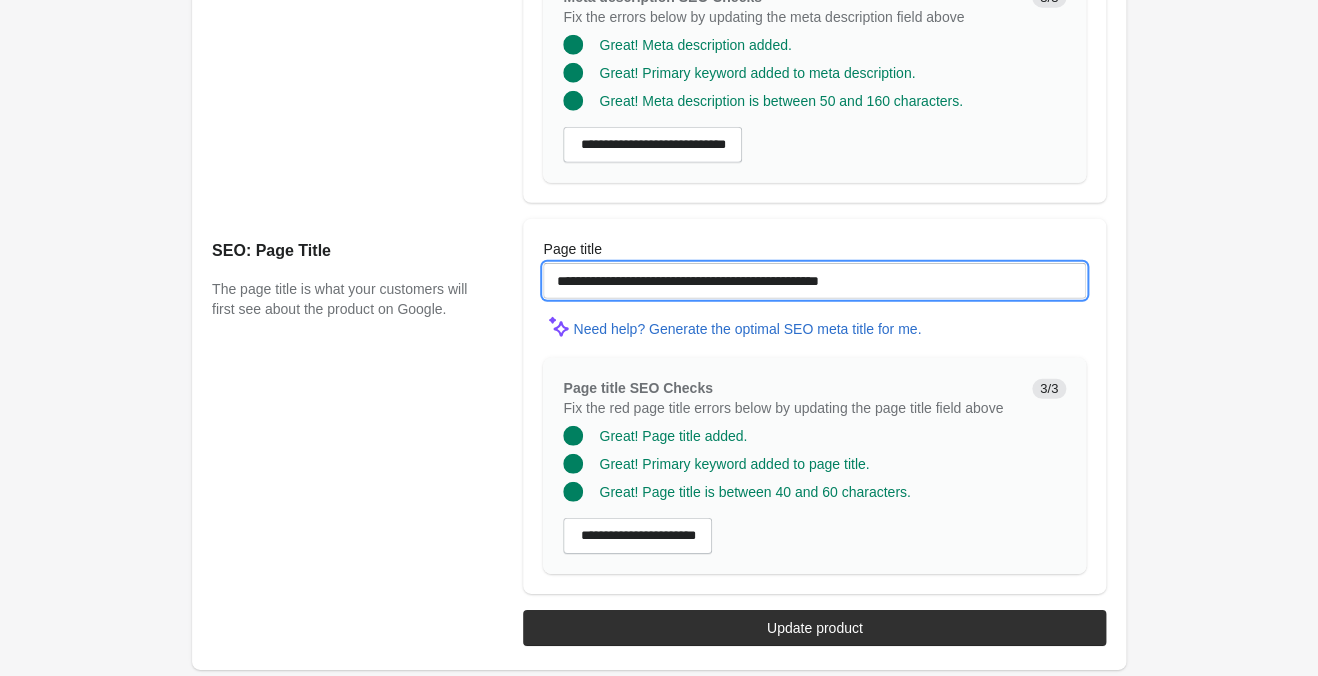 drag, startPoint x: 551, startPoint y: 278, endPoint x: 561, endPoint y: 285, distance: 12.206555 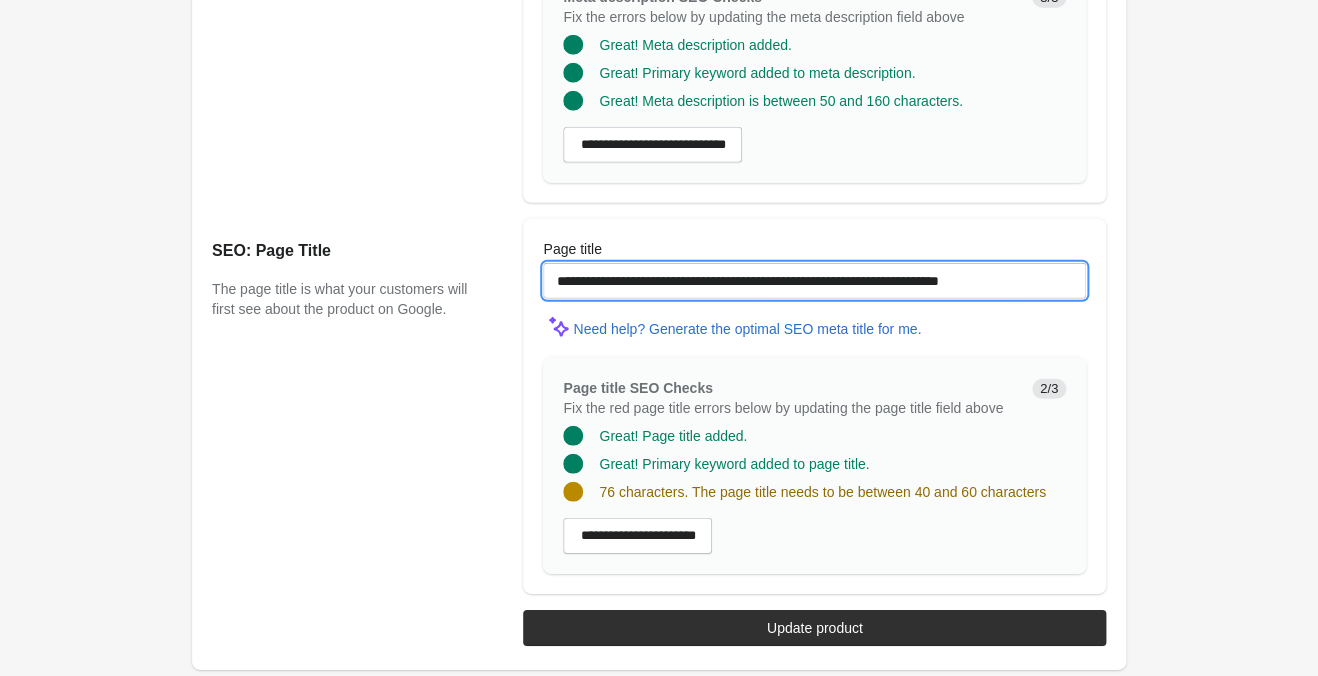 drag, startPoint x: 798, startPoint y: 283, endPoint x: 911, endPoint y: 275, distance: 113.28283 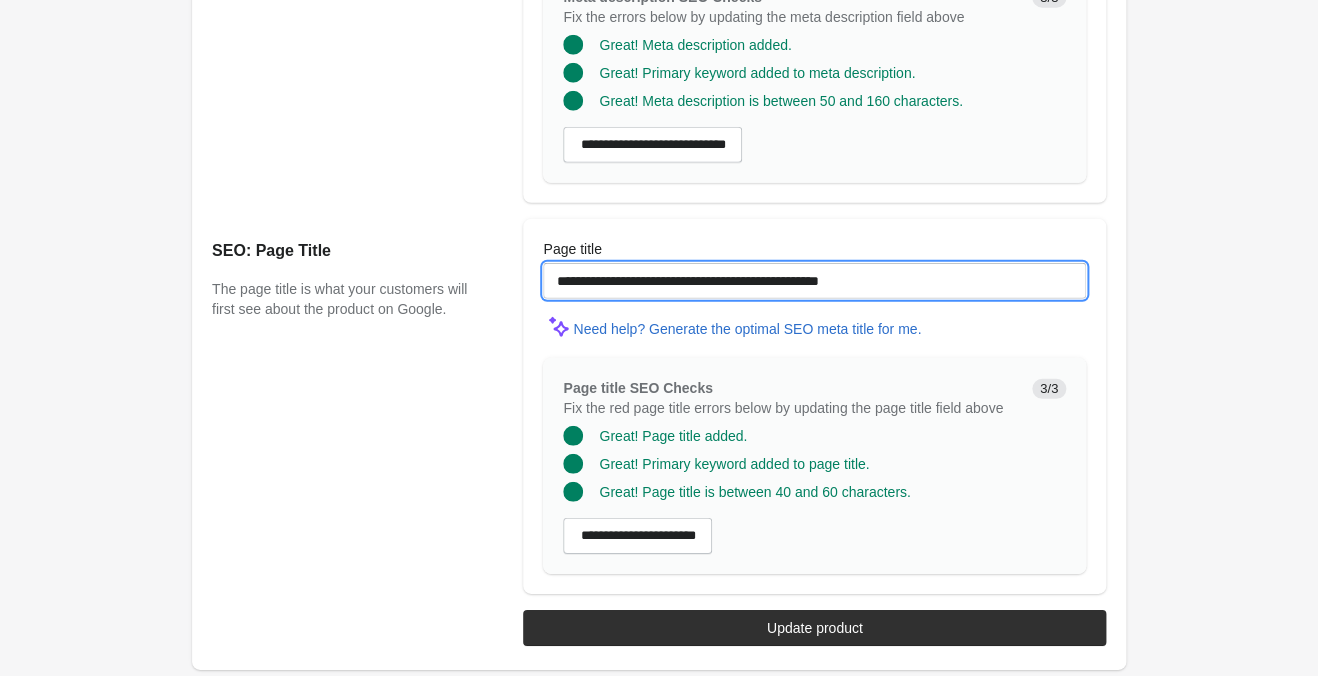 click on "**********" at bounding box center [814, 281] 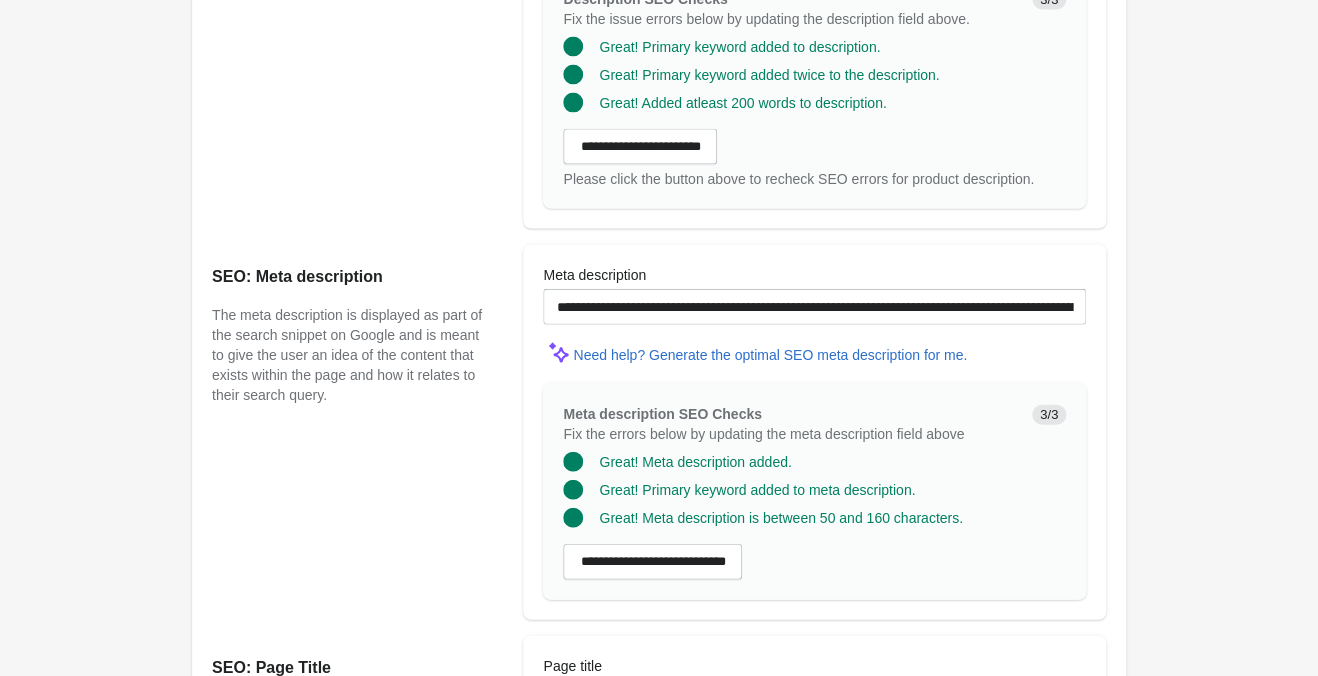 scroll, scrollTop: 1356, scrollLeft: 0, axis: vertical 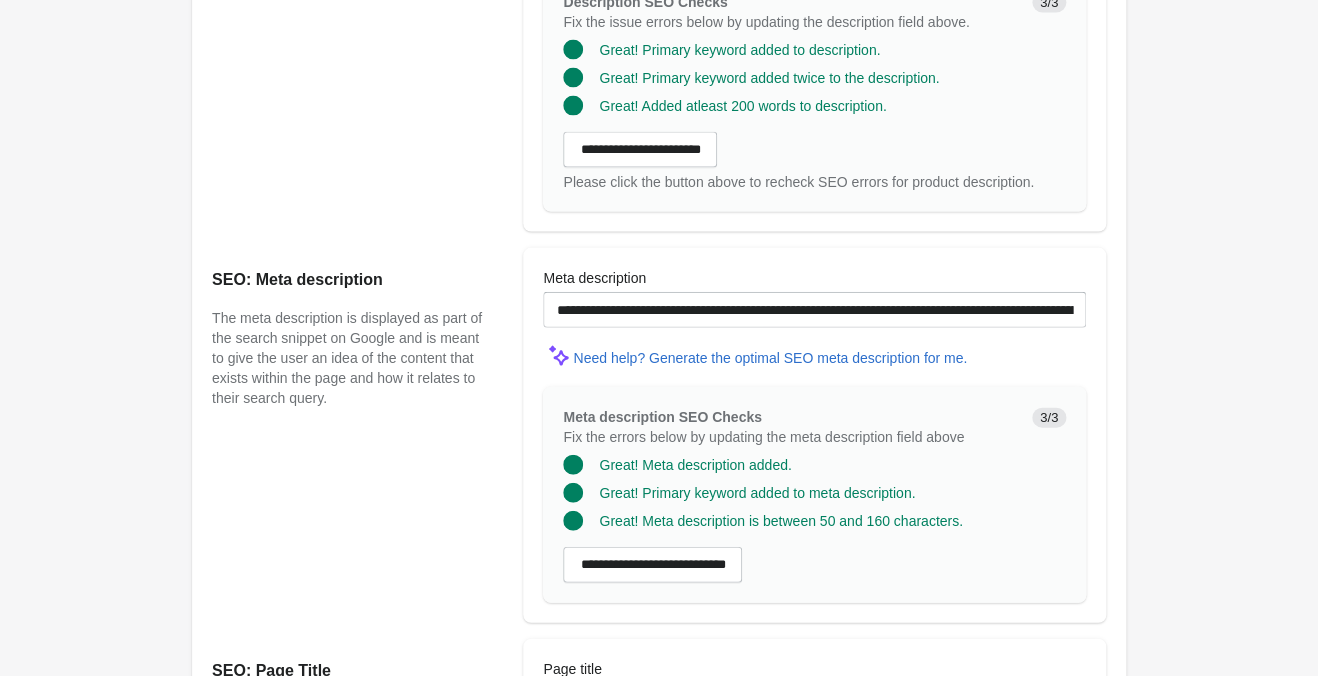 click on "Meta description" at bounding box center (814, 278) 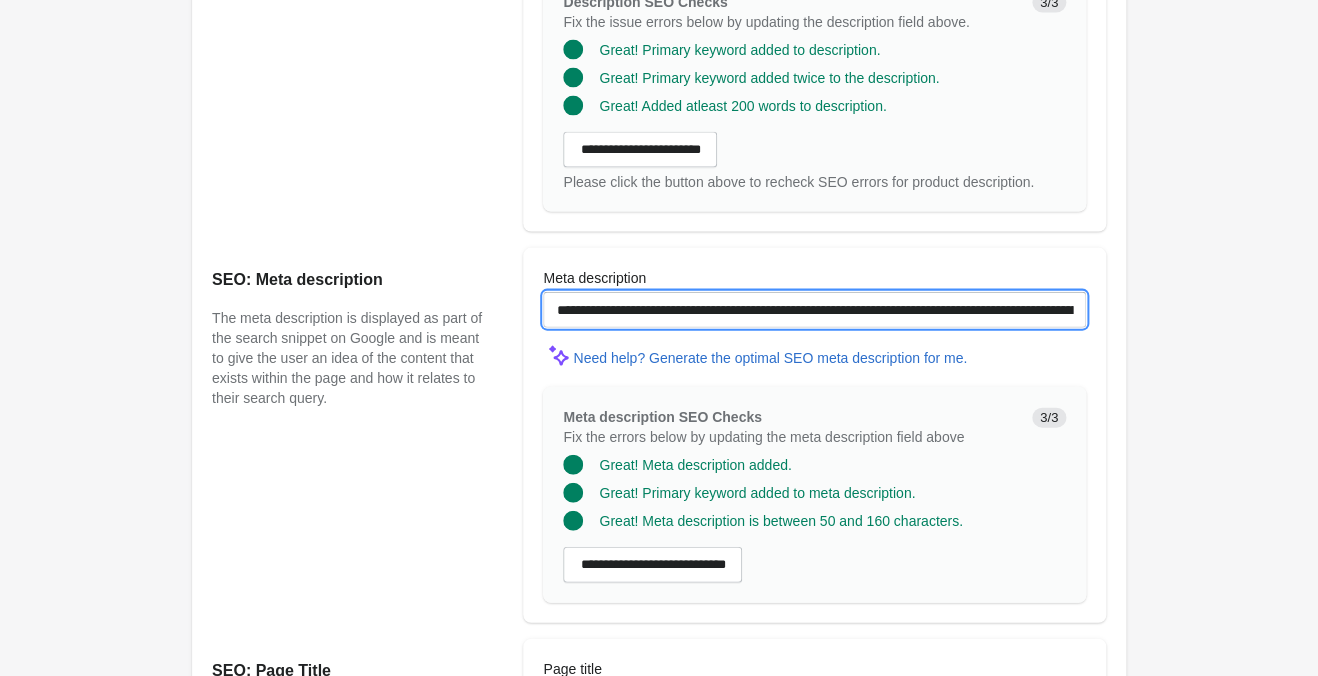 click on "**********" at bounding box center [814, 310] 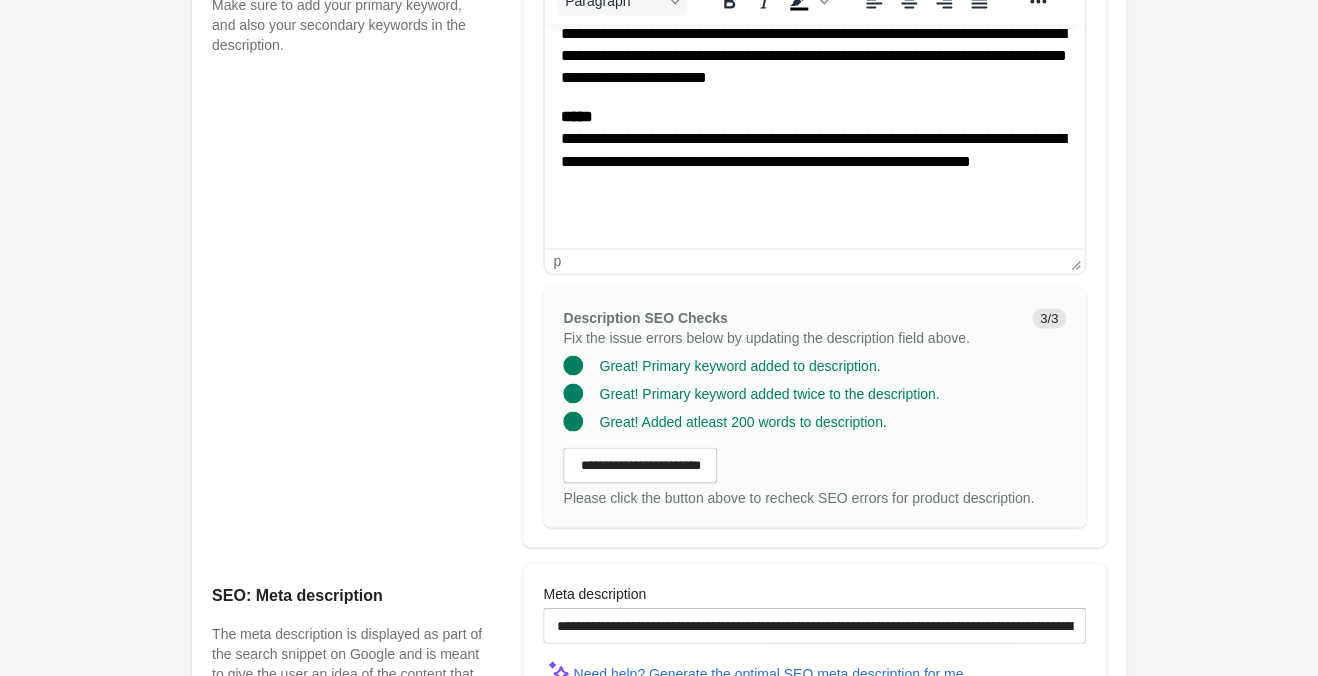 click on "**********" at bounding box center (814, 151) 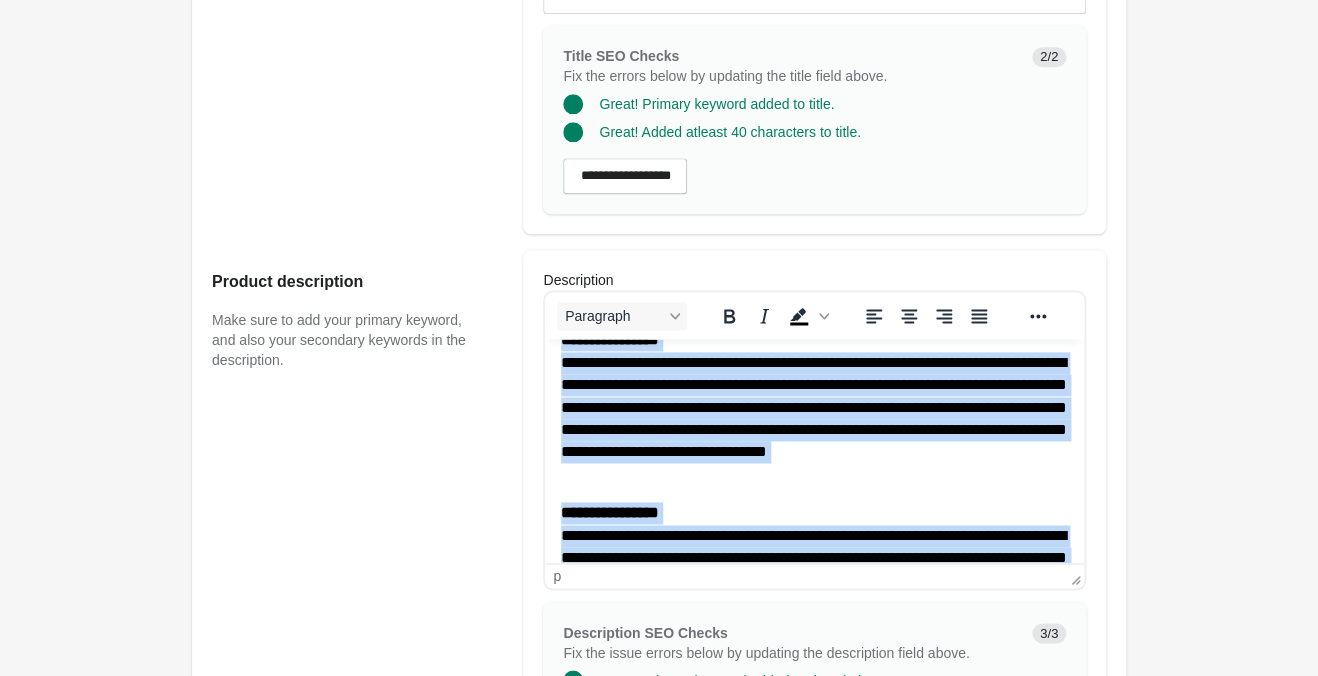 scroll, scrollTop: 411, scrollLeft: 0, axis: vertical 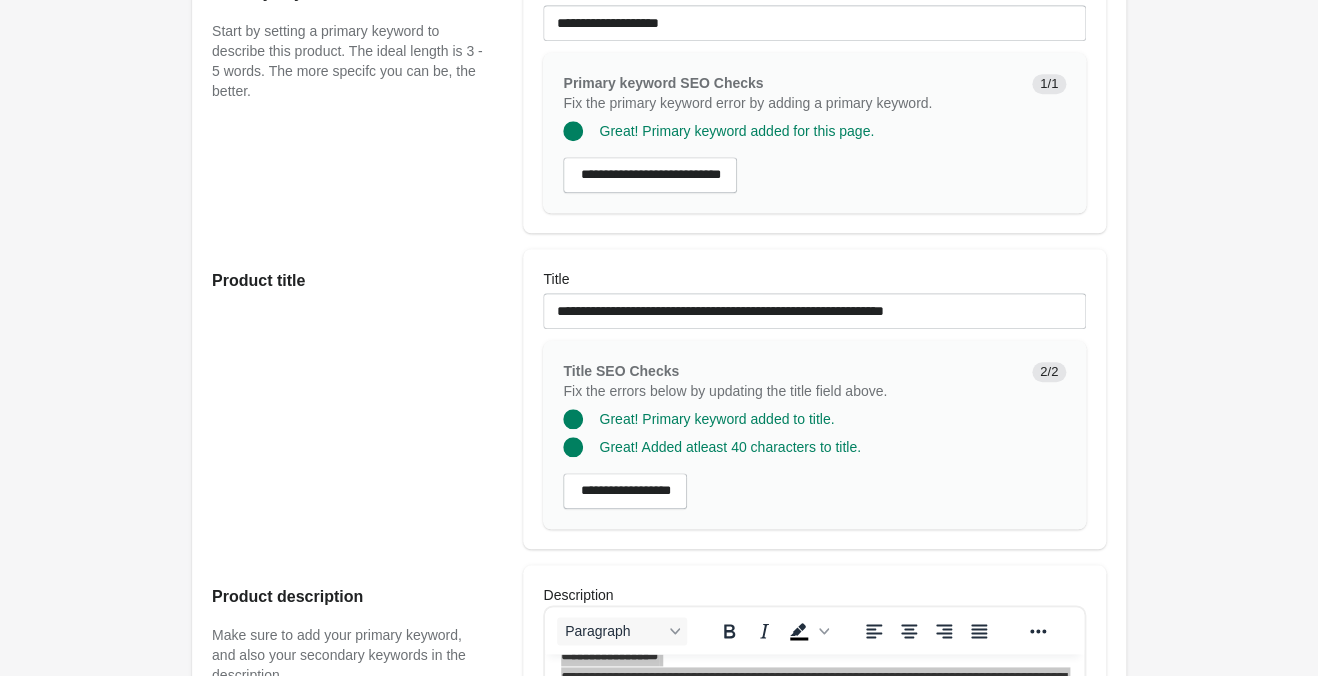click on "**********" at bounding box center [814, 299] 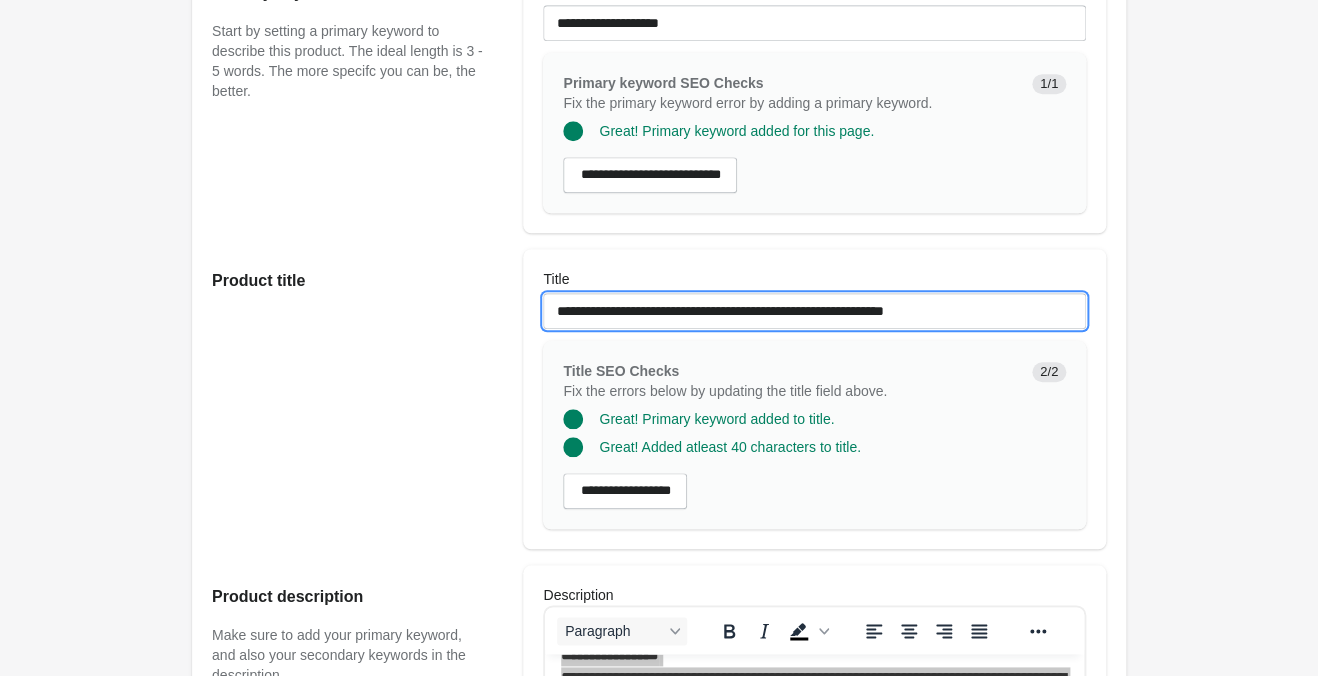 click on "**********" at bounding box center [814, 311] 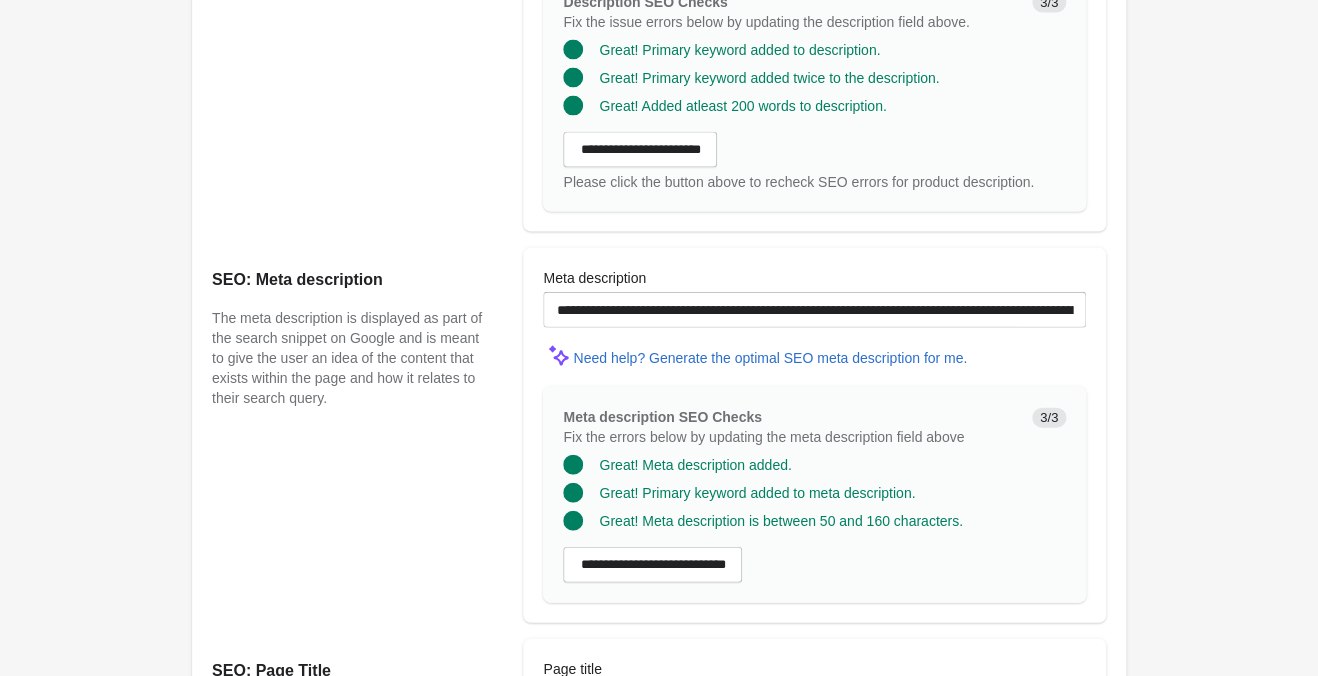scroll, scrollTop: 1776, scrollLeft: 0, axis: vertical 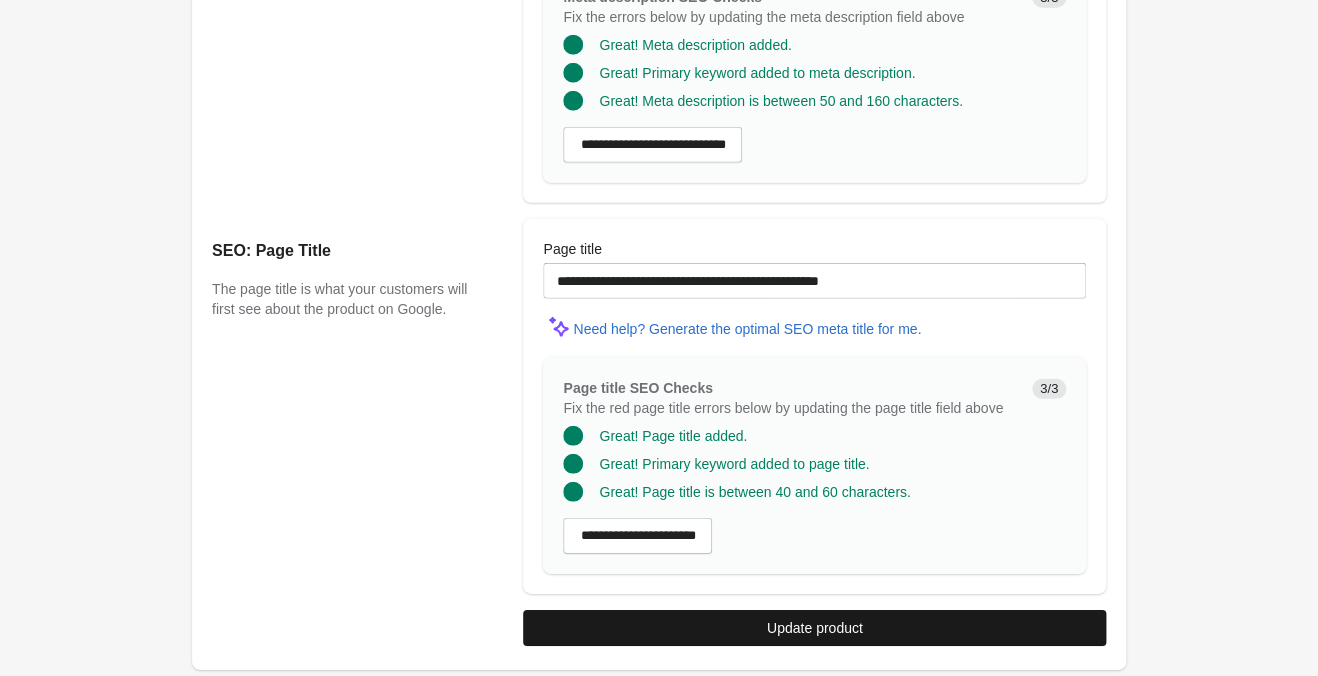 click on "Update product" at bounding box center (814, 628) 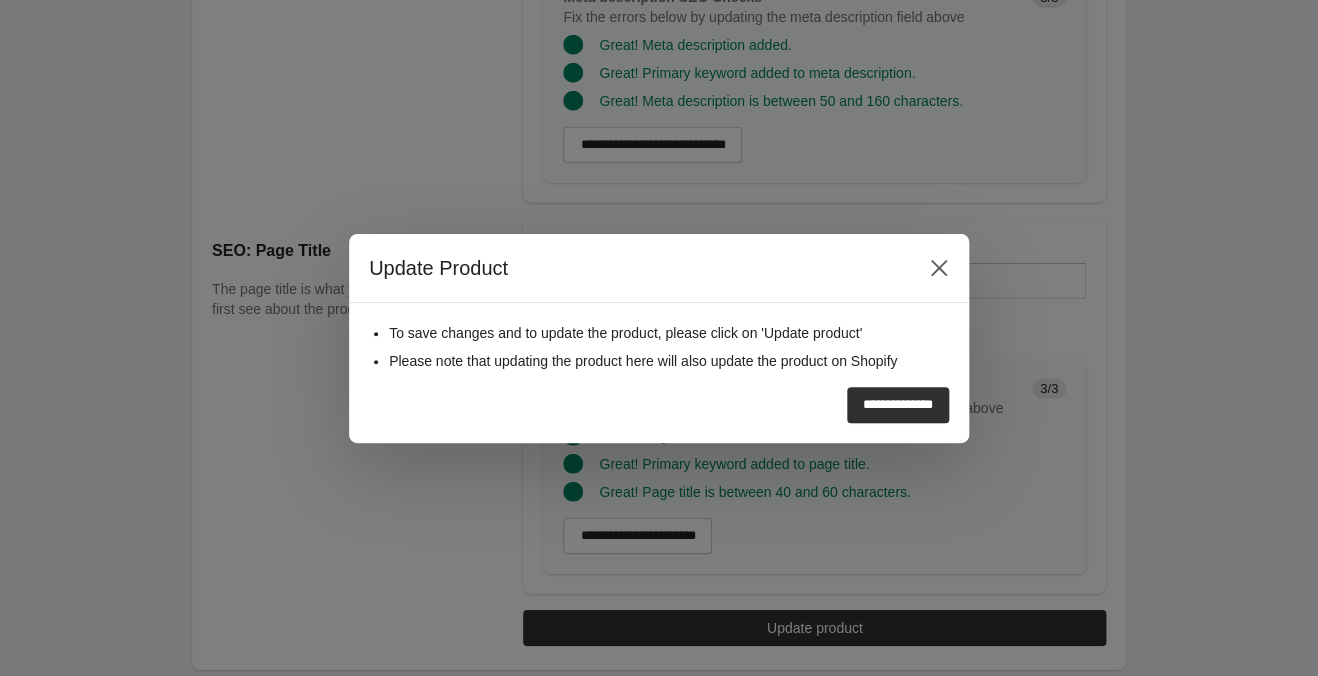 drag, startPoint x: 857, startPoint y: 403, endPoint x: 869, endPoint y: 409, distance: 13.416408 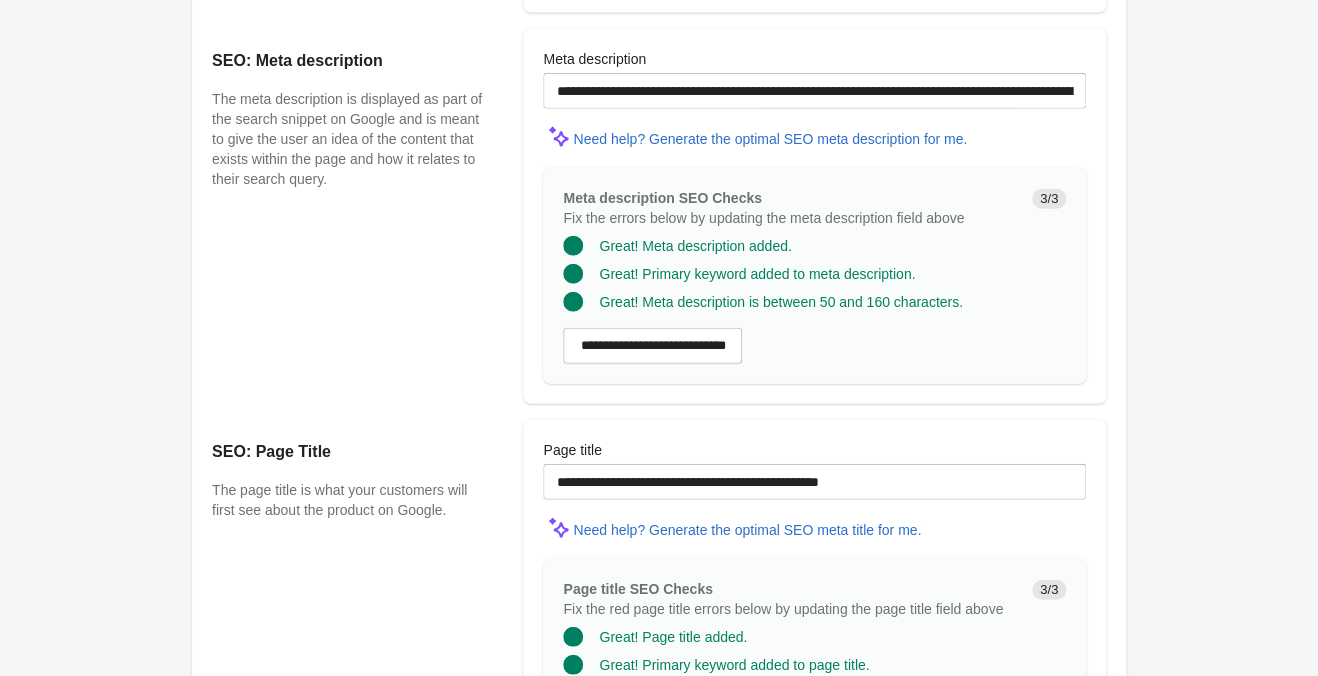 scroll, scrollTop: 1776, scrollLeft: 0, axis: vertical 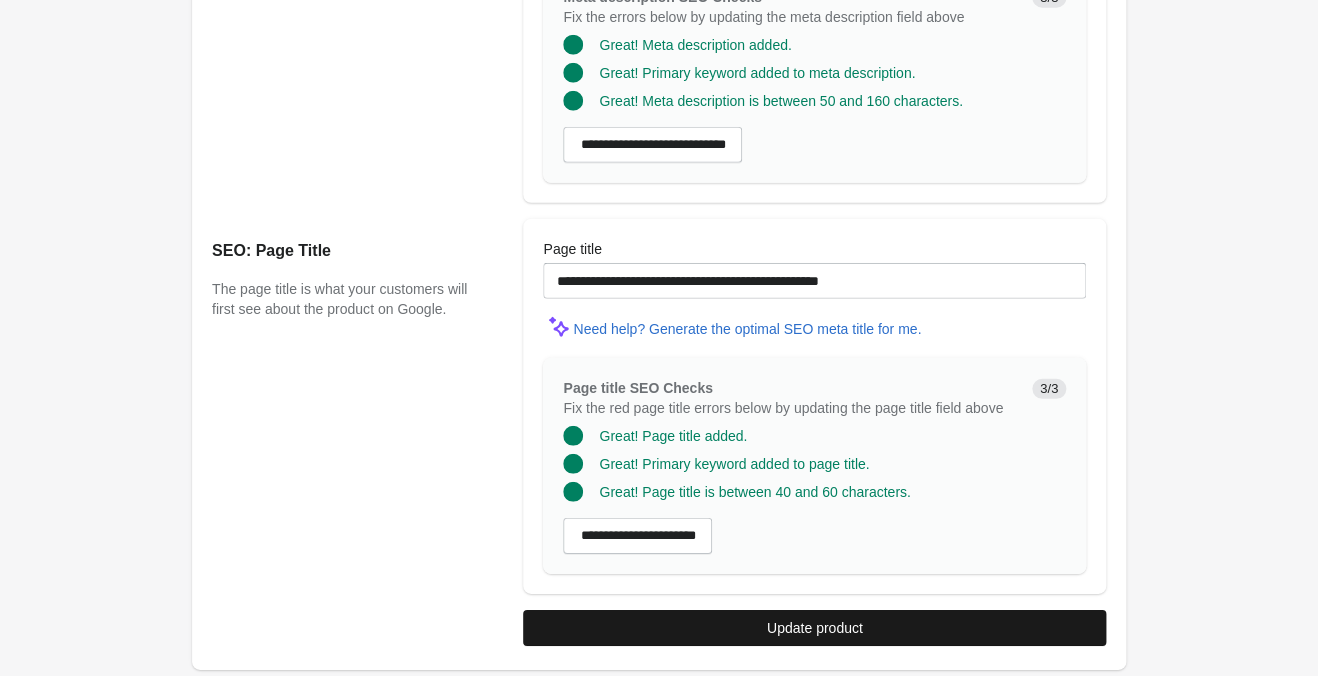 click on "Update product" at bounding box center (815, 628) 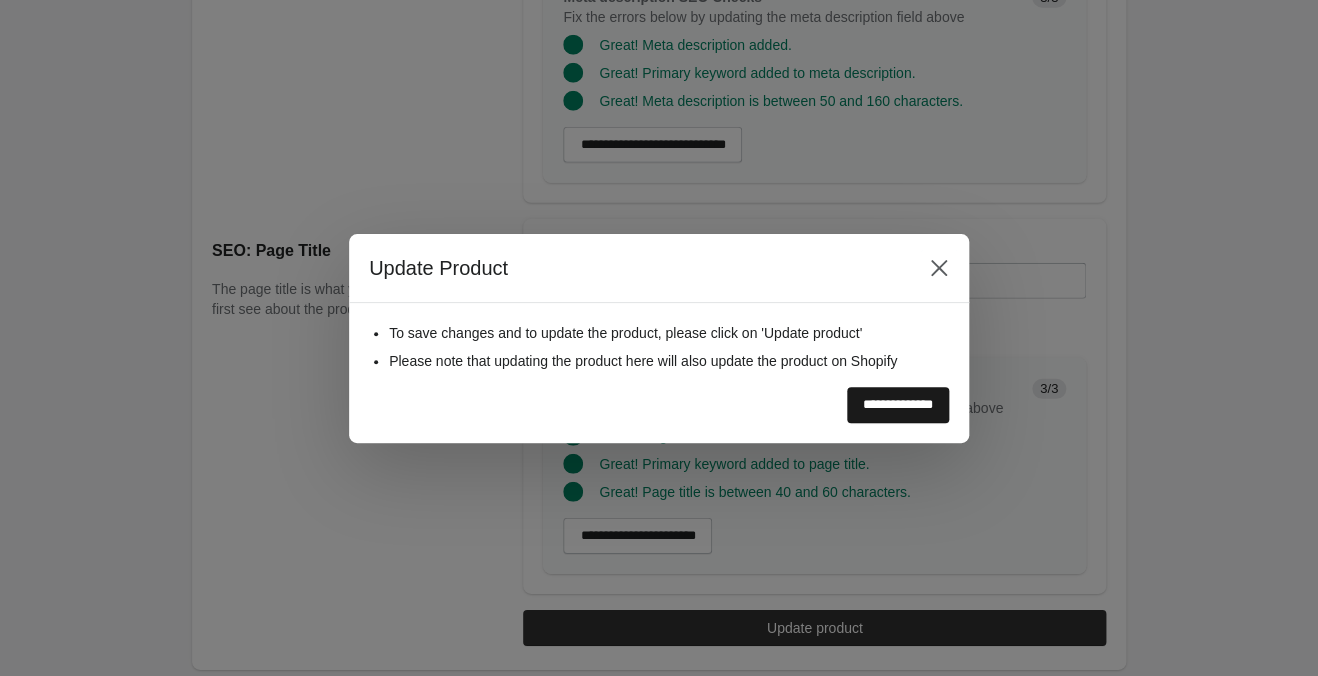 click on "**********" at bounding box center (898, 405) 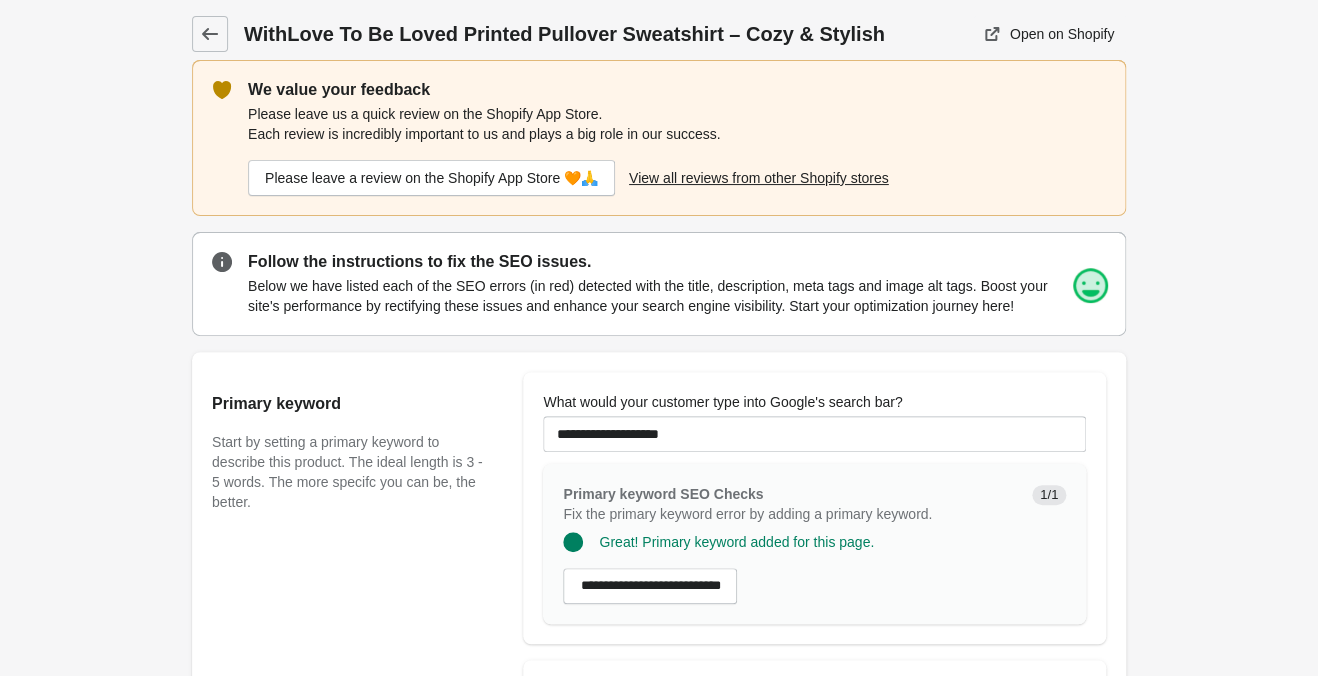 scroll, scrollTop: 0, scrollLeft: 0, axis: both 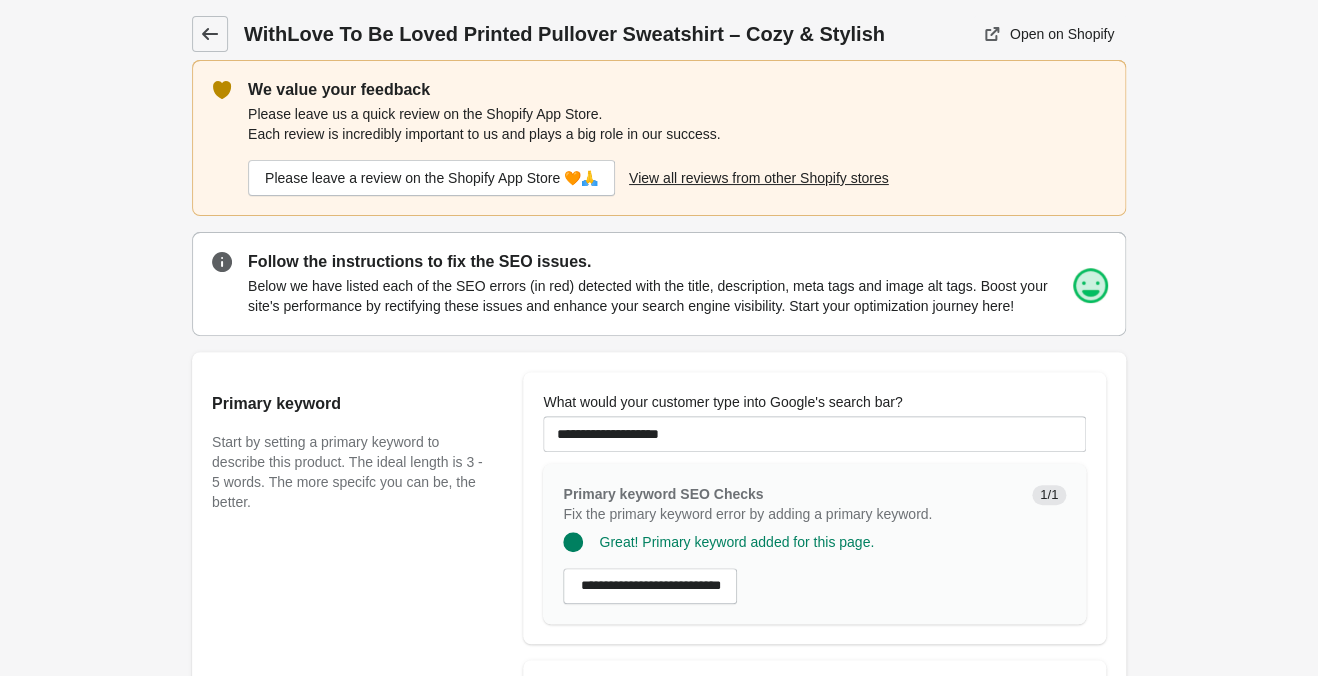 click at bounding box center [210, 34] 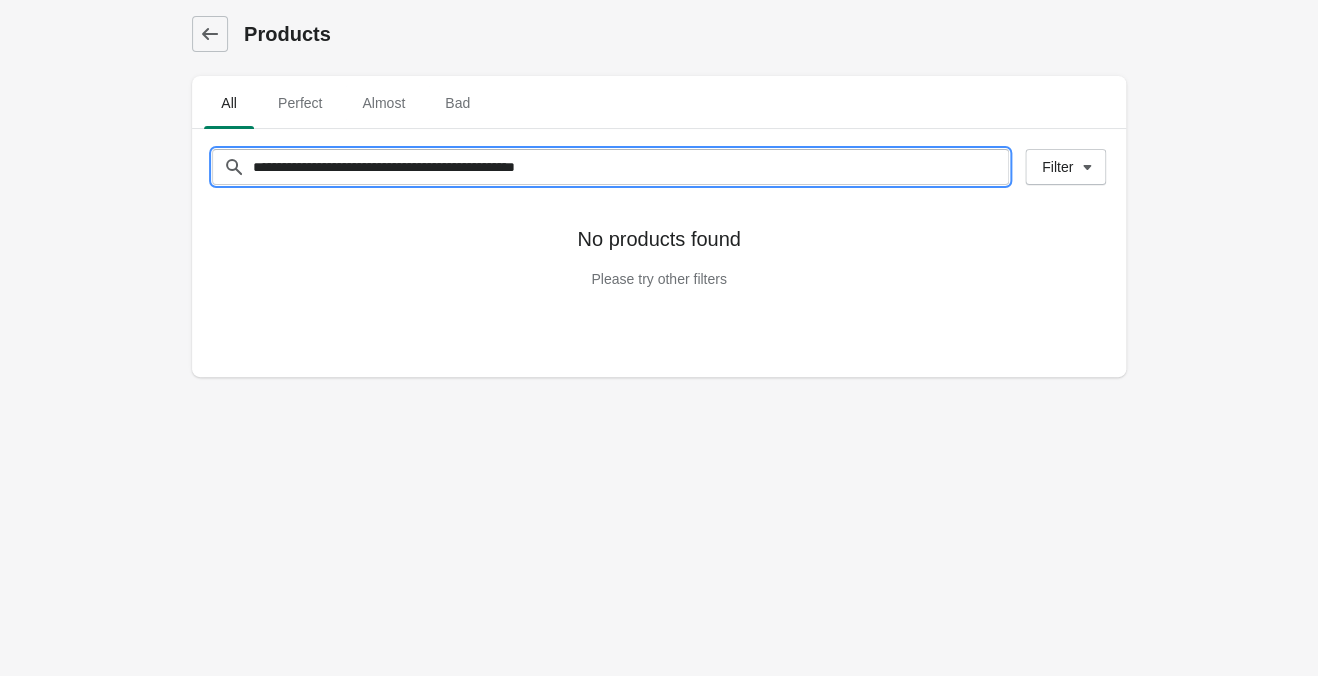 drag, startPoint x: 612, startPoint y: 160, endPoint x: -30, endPoint y: 56, distance: 650.36914 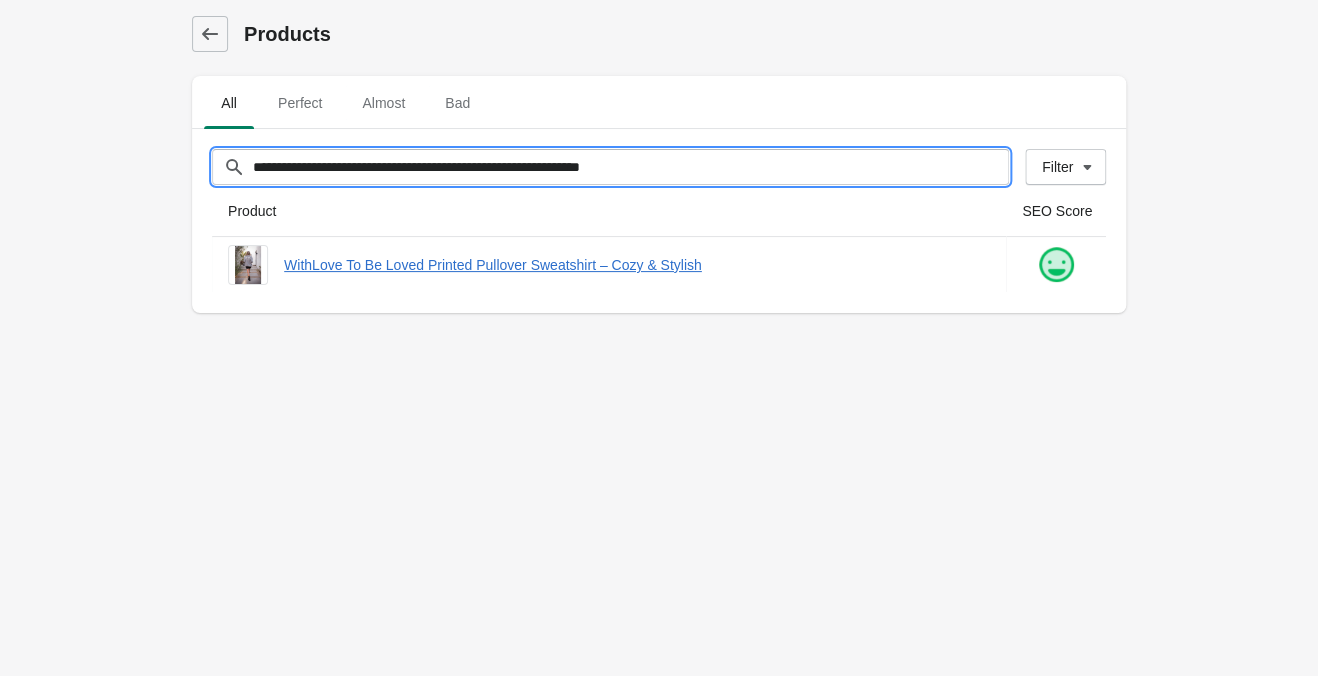drag, startPoint x: 738, startPoint y: 160, endPoint x: -25, endPoint y: 98, distance: 765.51483 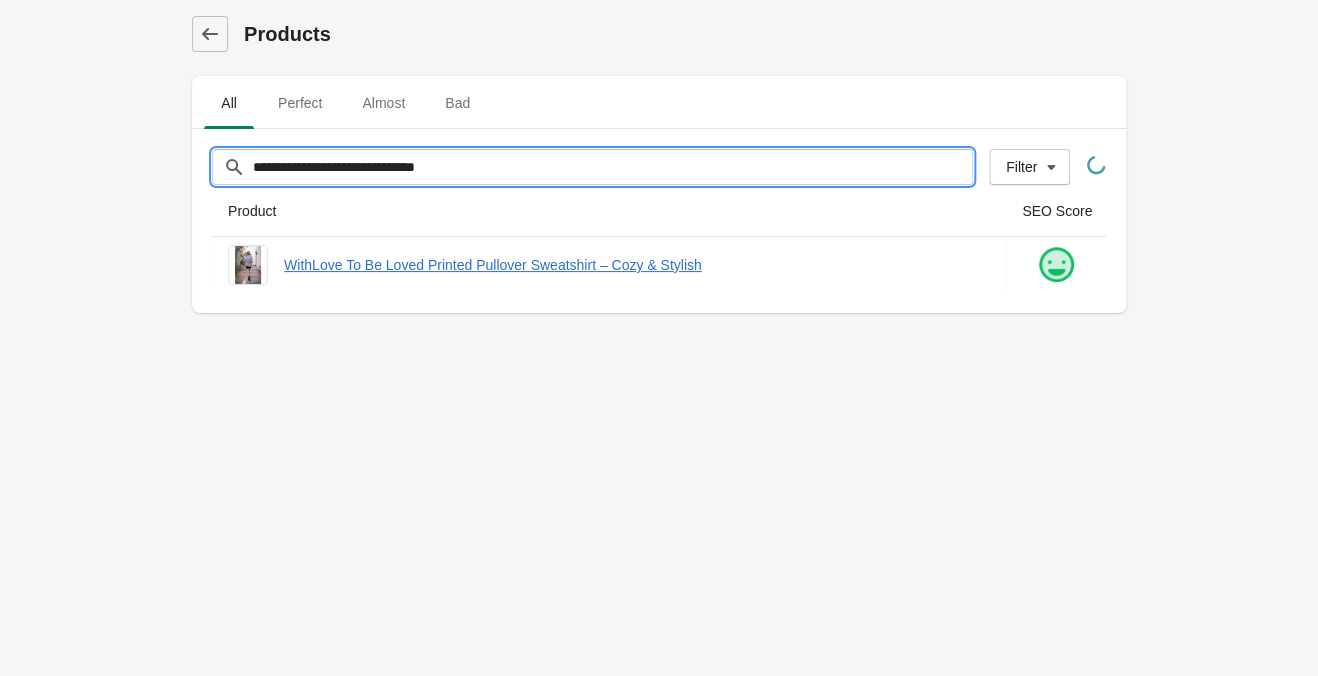 type on "**********" 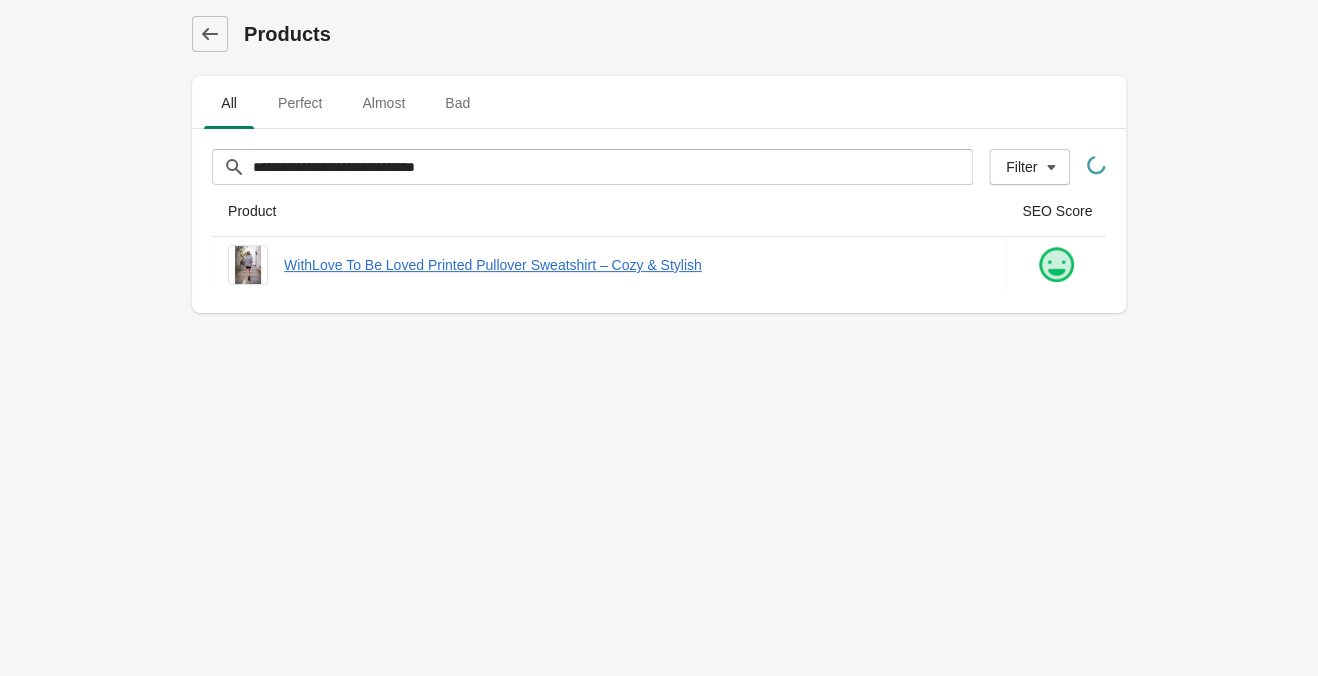 click on "**********" at bounding box center (659, 338) 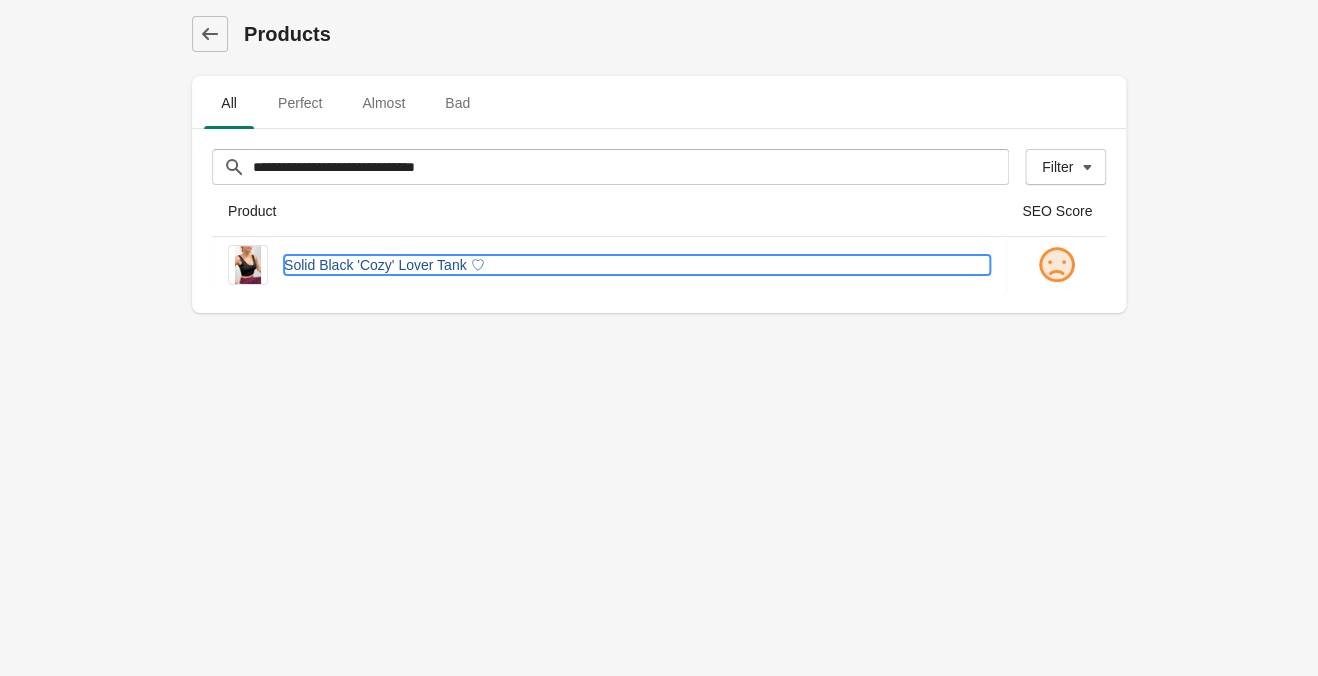 click on "Solid Black 'Cozy' Lover Tank ♡" at bounding box center (637, 265) 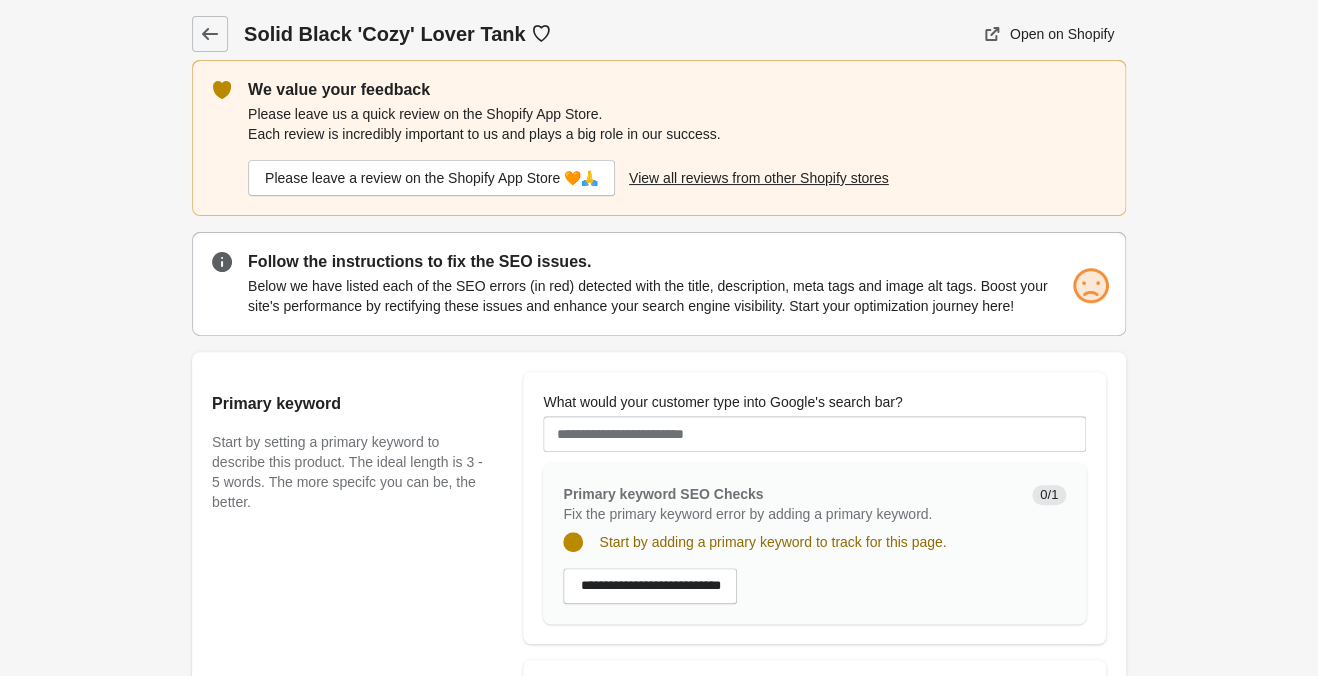 scroll, scrollTop: 0, scrollLeft: 0, axis: both 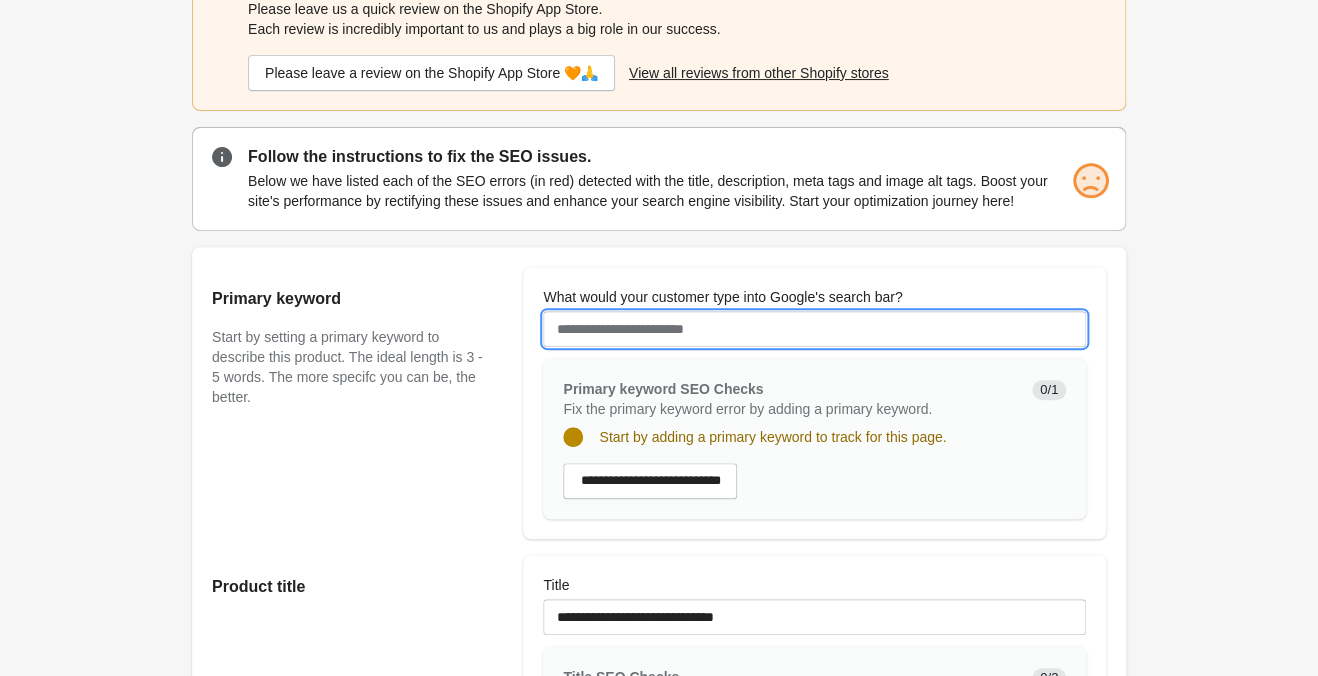 click on "What would your customer type into Google's search bar?" at bounding box center (814, 329) 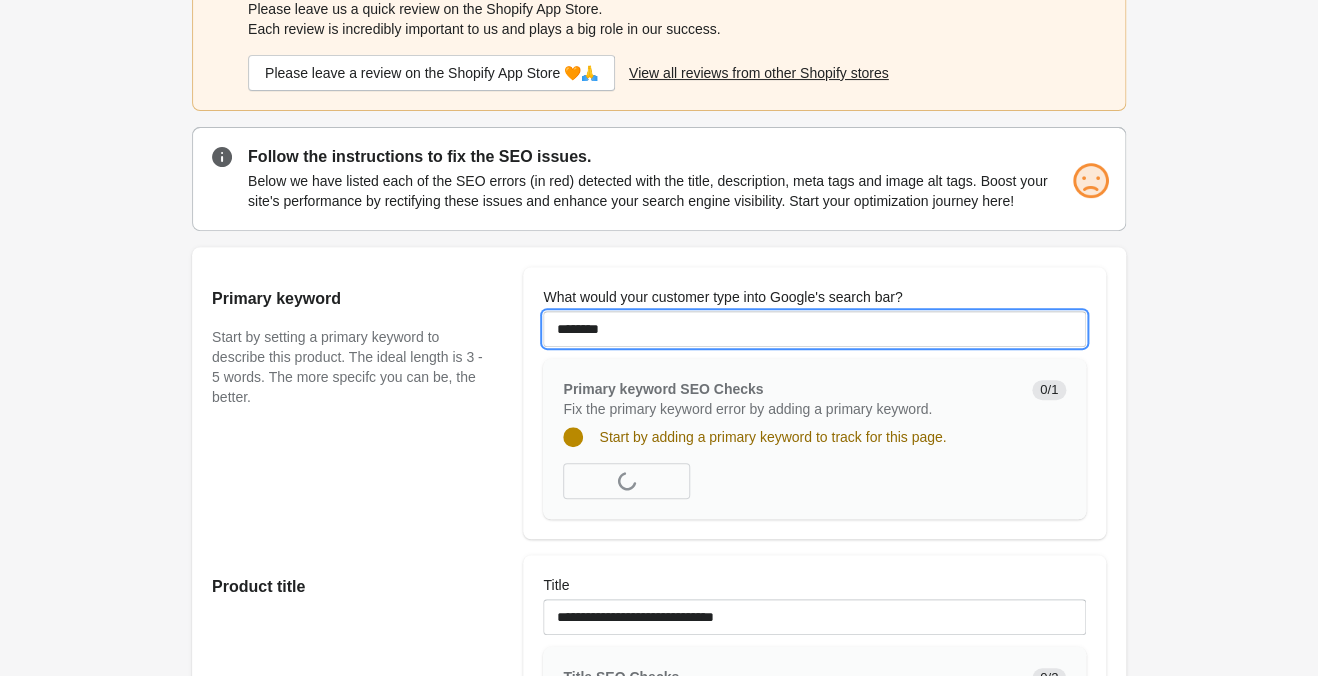 type on "********" 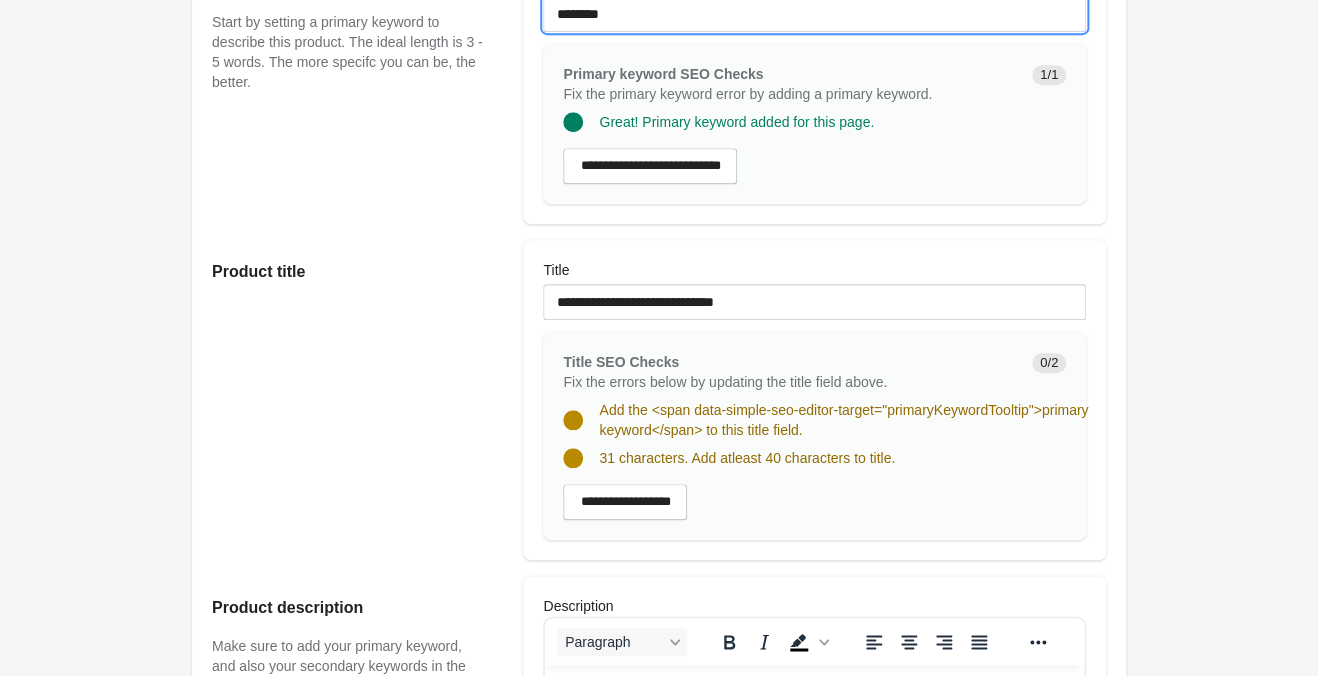 scroll, scrollTop: 735, scrollLeft: 0, axis: vertical 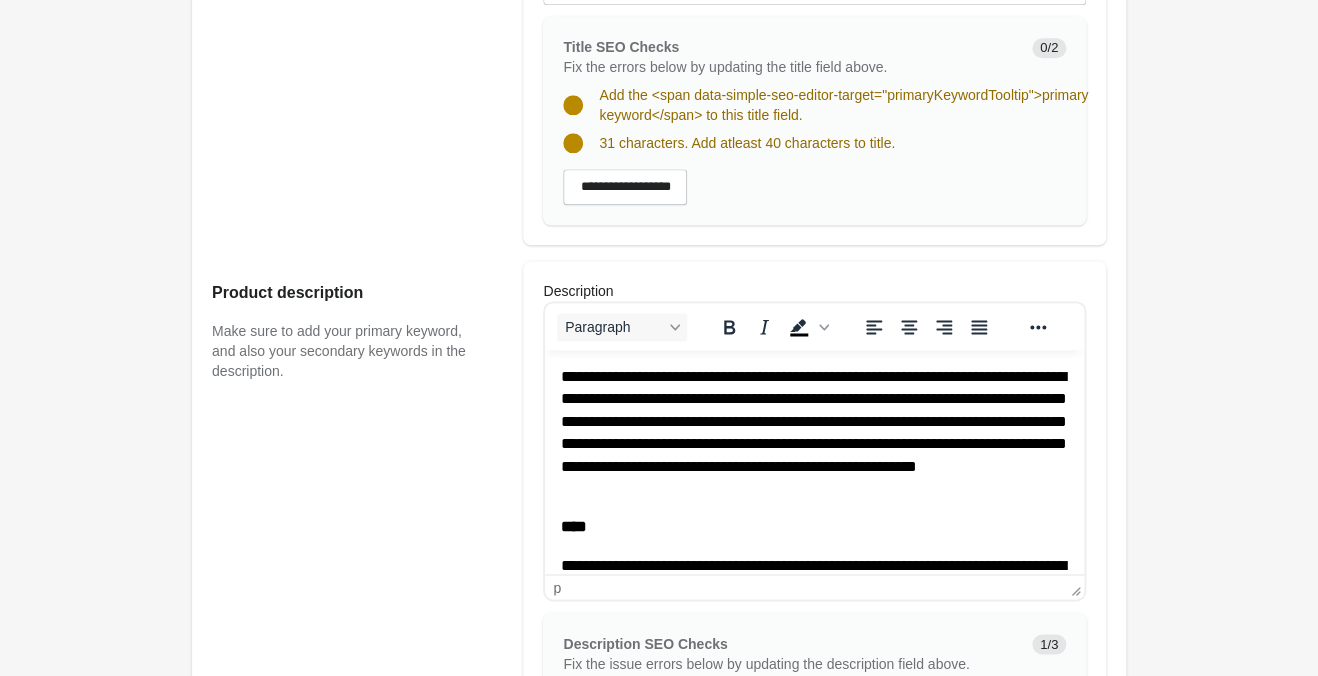 click on "**********" at bounding box center [814, 433] 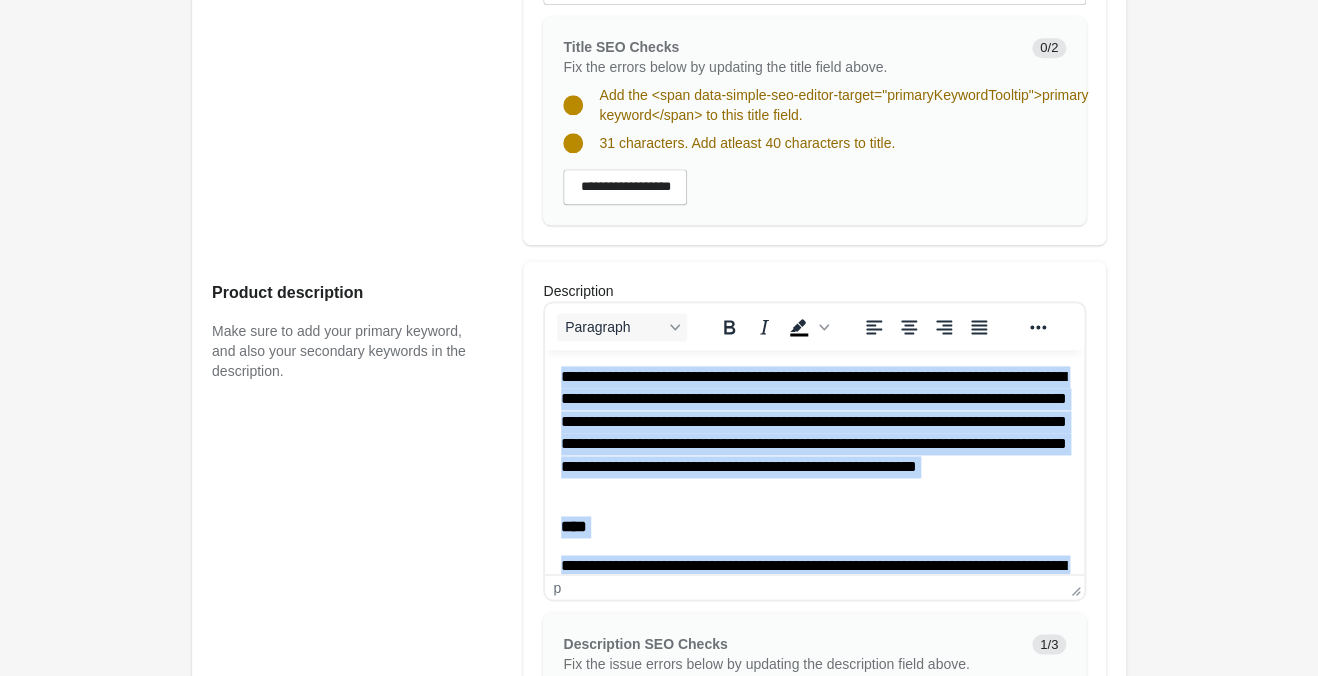 type 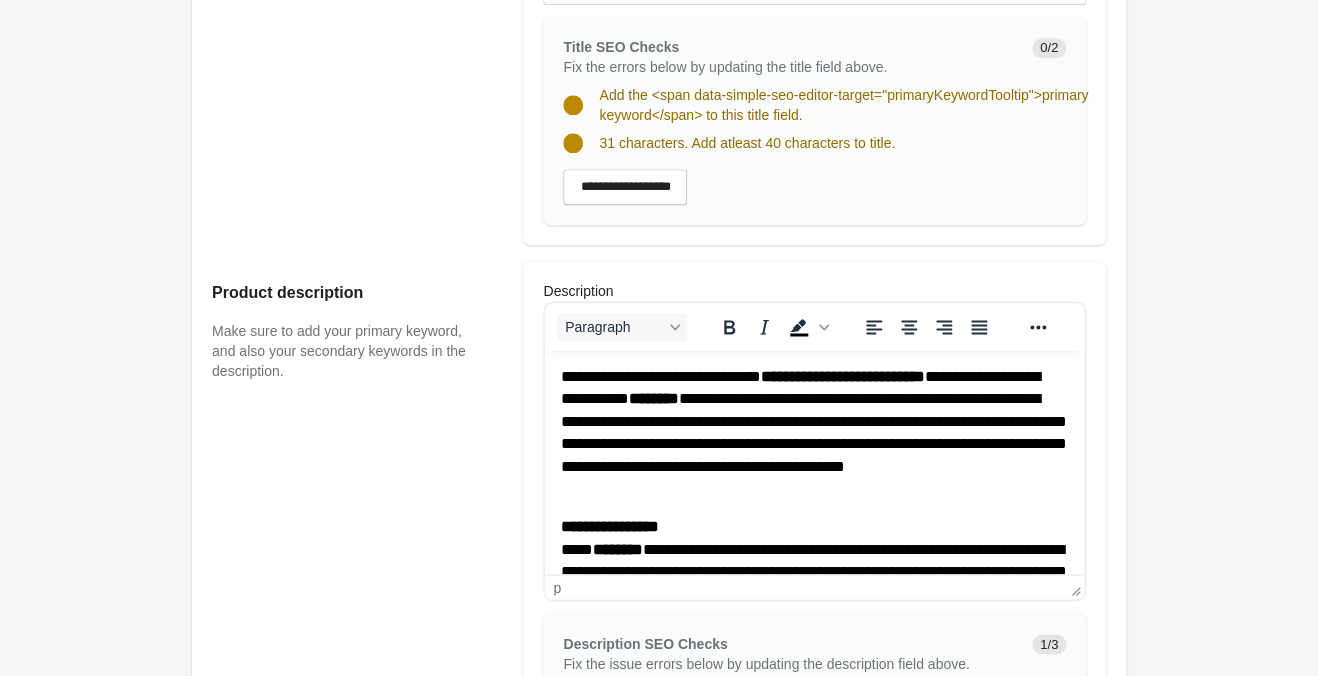 scroll, scrollTop: 453, scrollLeft: 0, axis: vertical 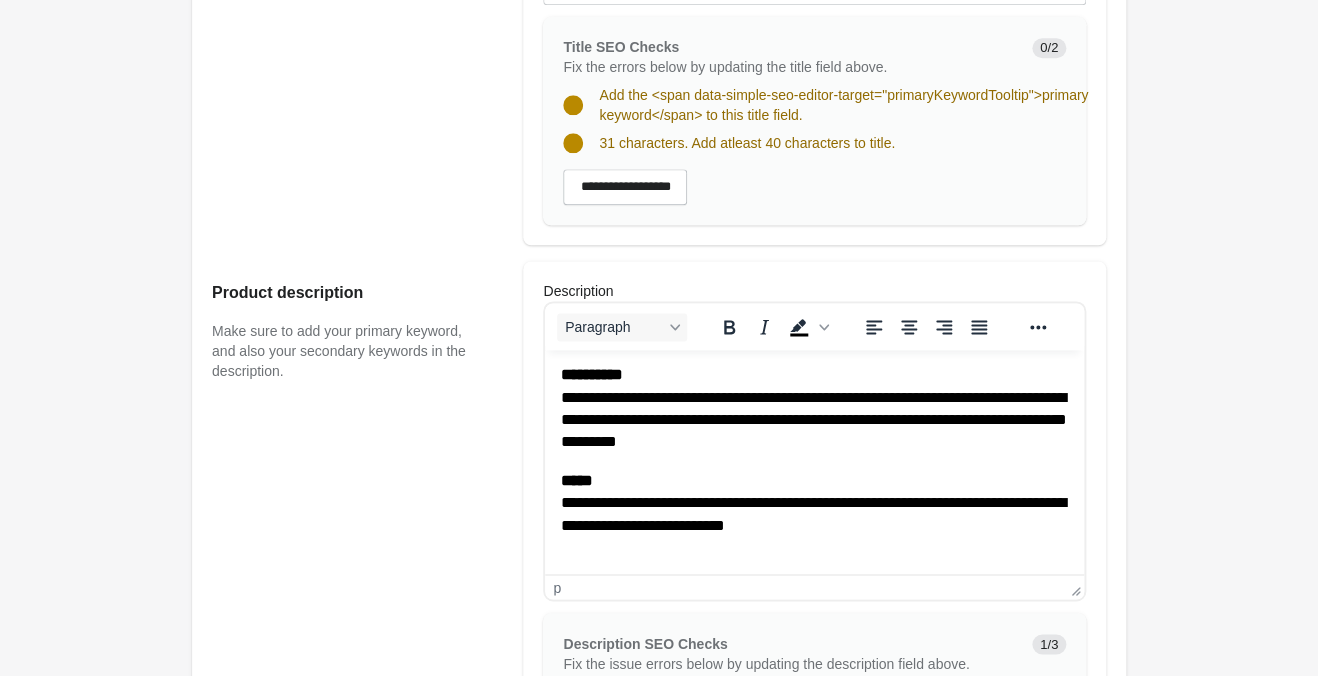click on "**********" at bounding box center [814, 503] 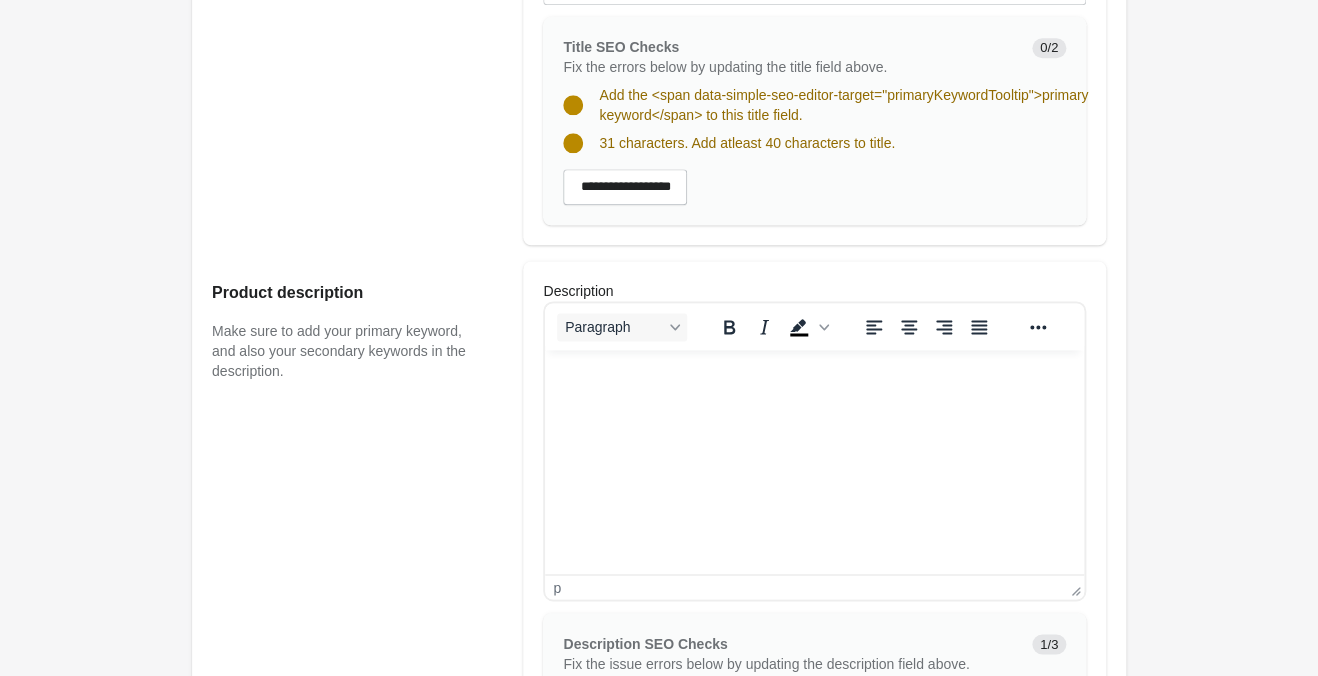 scroll, scrollTop: 0, scrollLeft: 0, axis: both 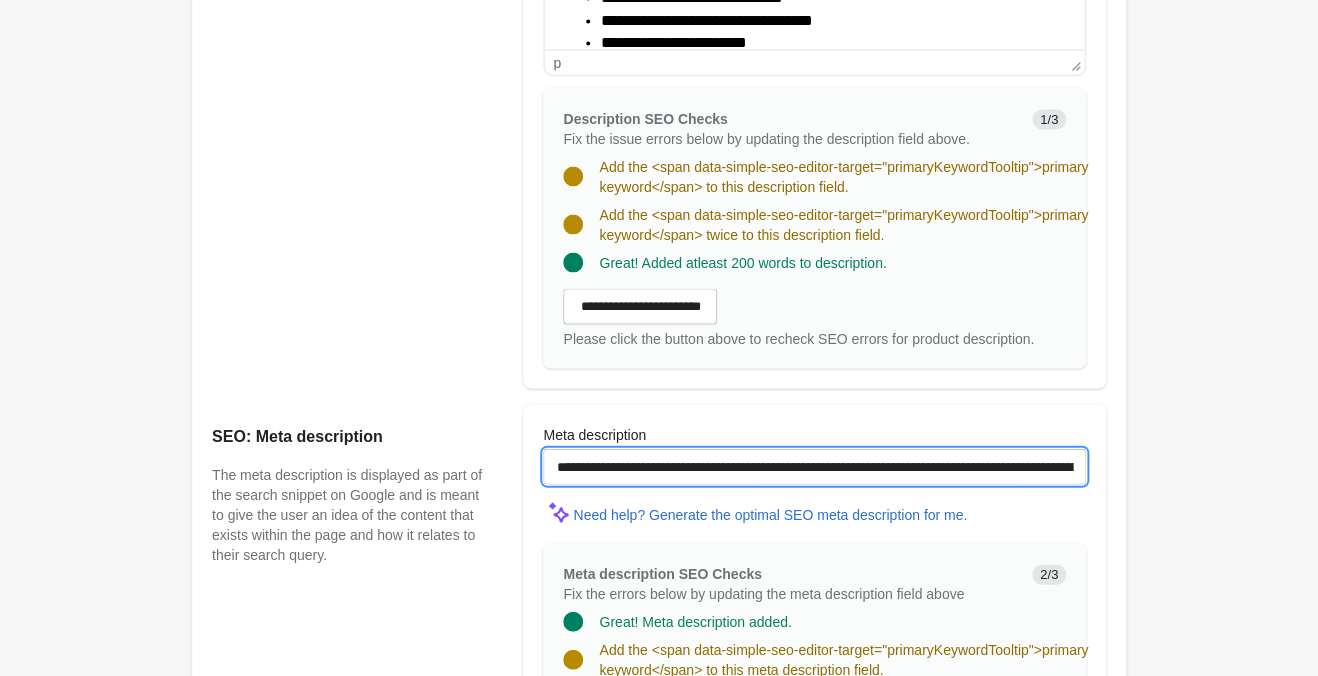 click on "**********" at bounding box center (814, 466) 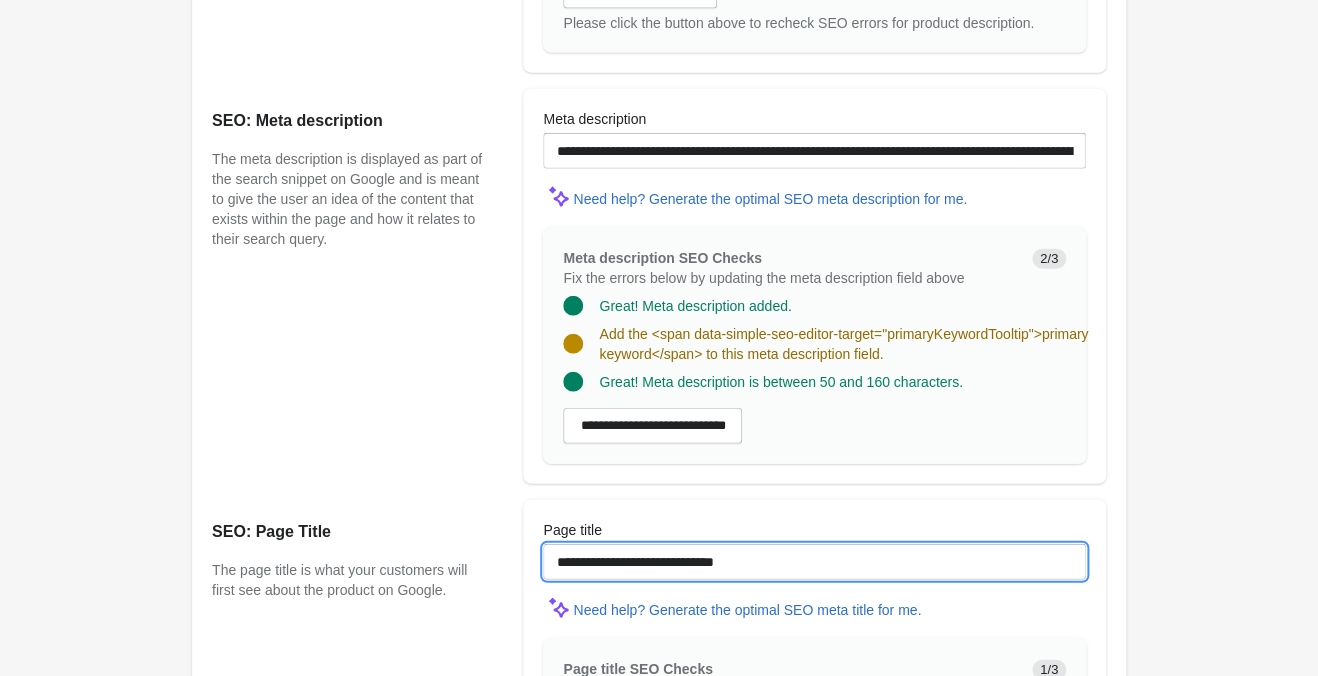 click on "**********" at bounding box center [814, 562] 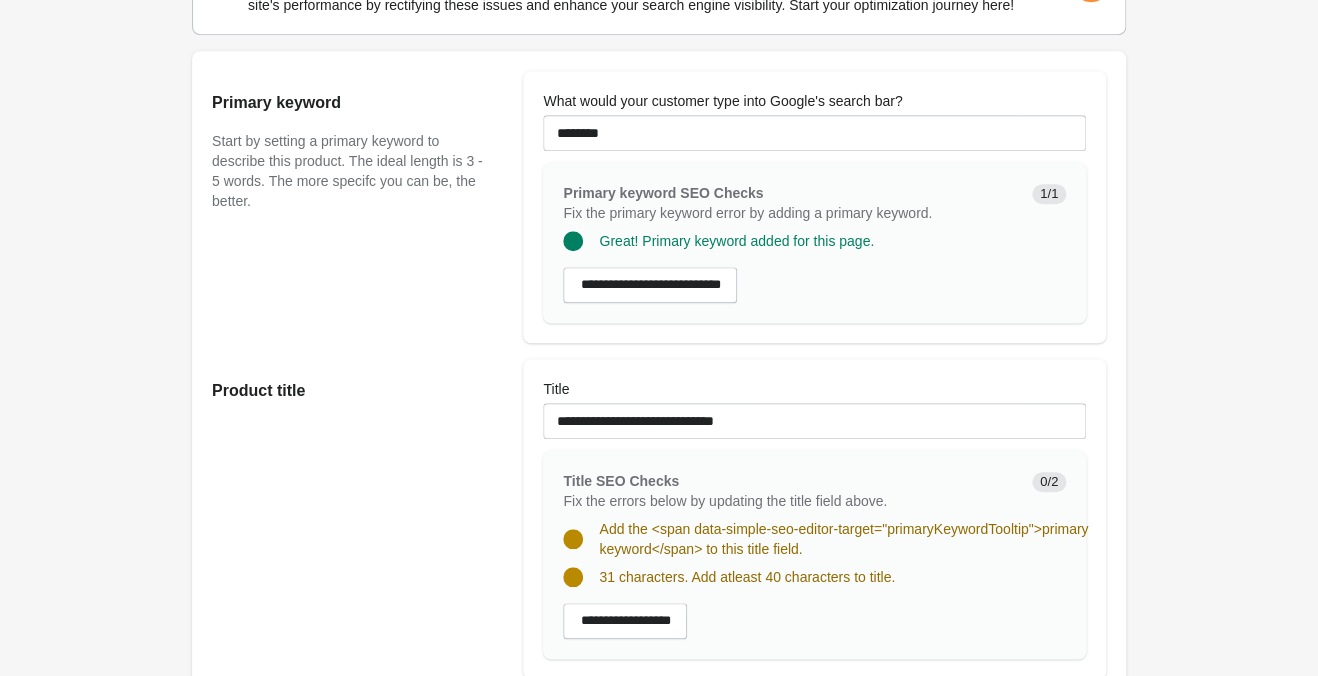 scroll, scrollTop: 0, scrollLeft: 0, axis: both 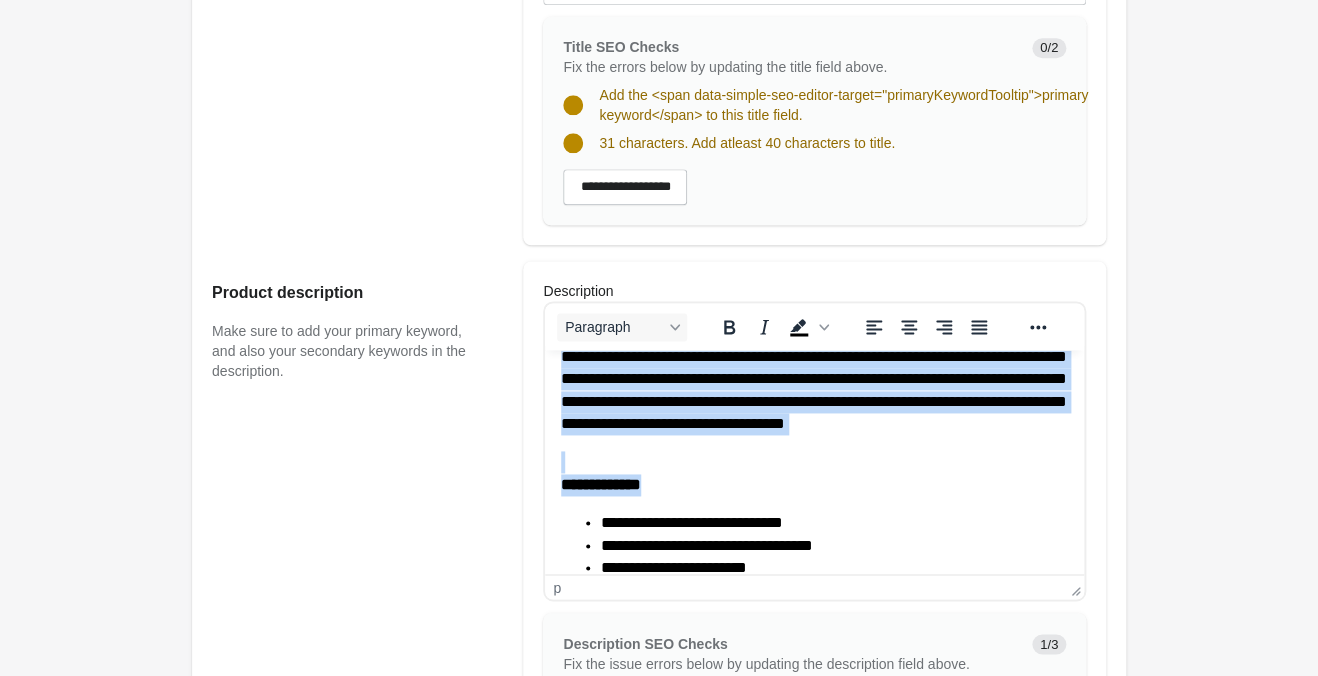 click on "**********" at bounding box center (814, 357) 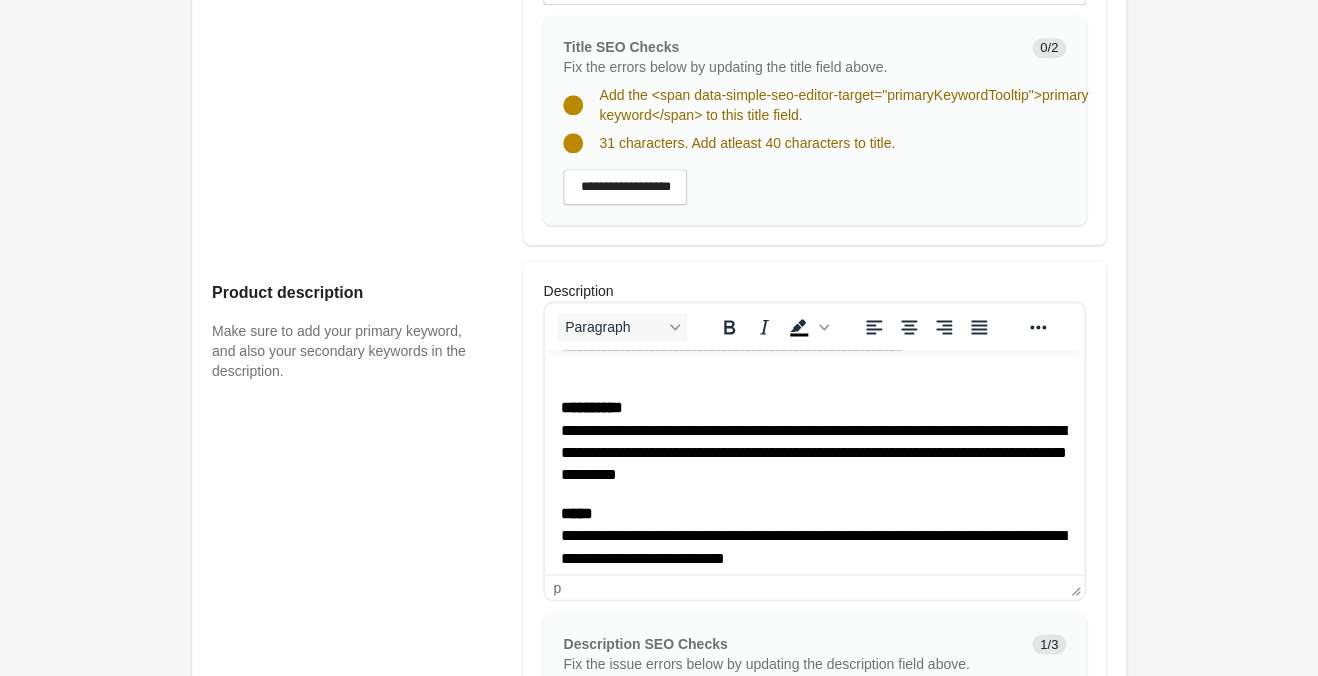 scroll, scrollTop: 453, scrollLeft: 0, axis: vertical 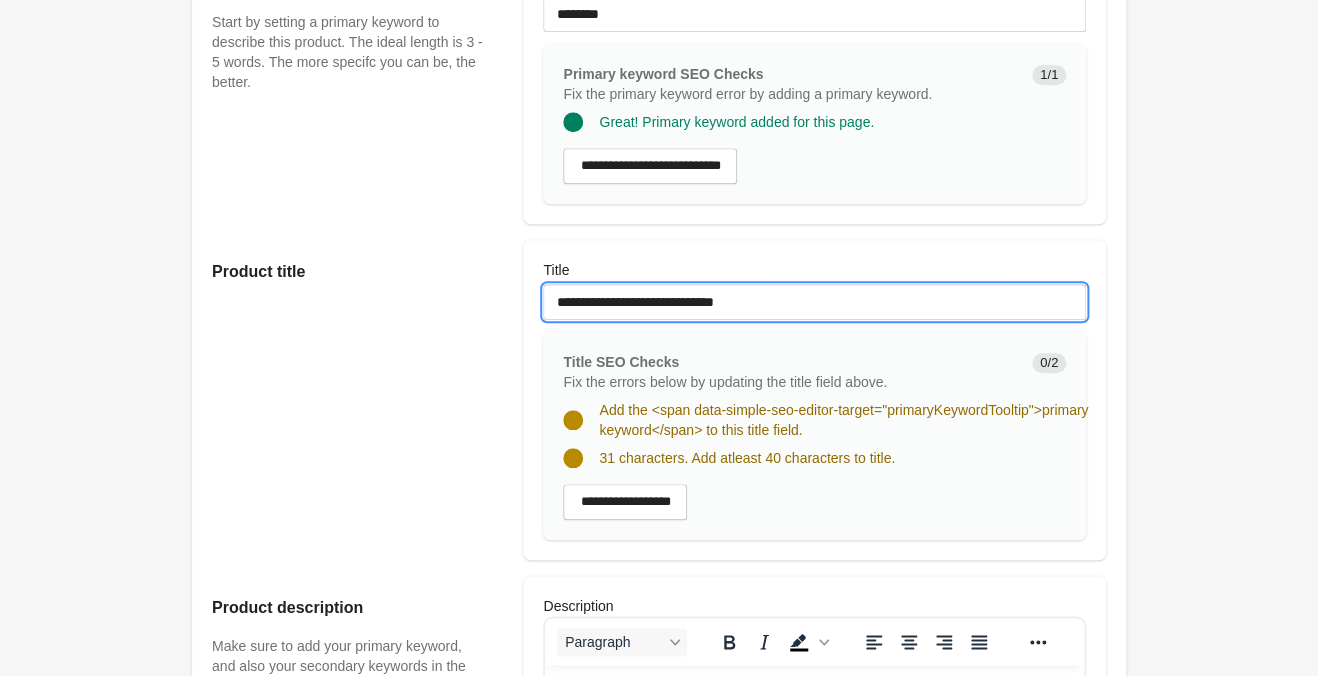 drag, startPoint x: 768, startPoint y: 300, endPoint x: 201, endPoint y: 261, distance: 568.33966 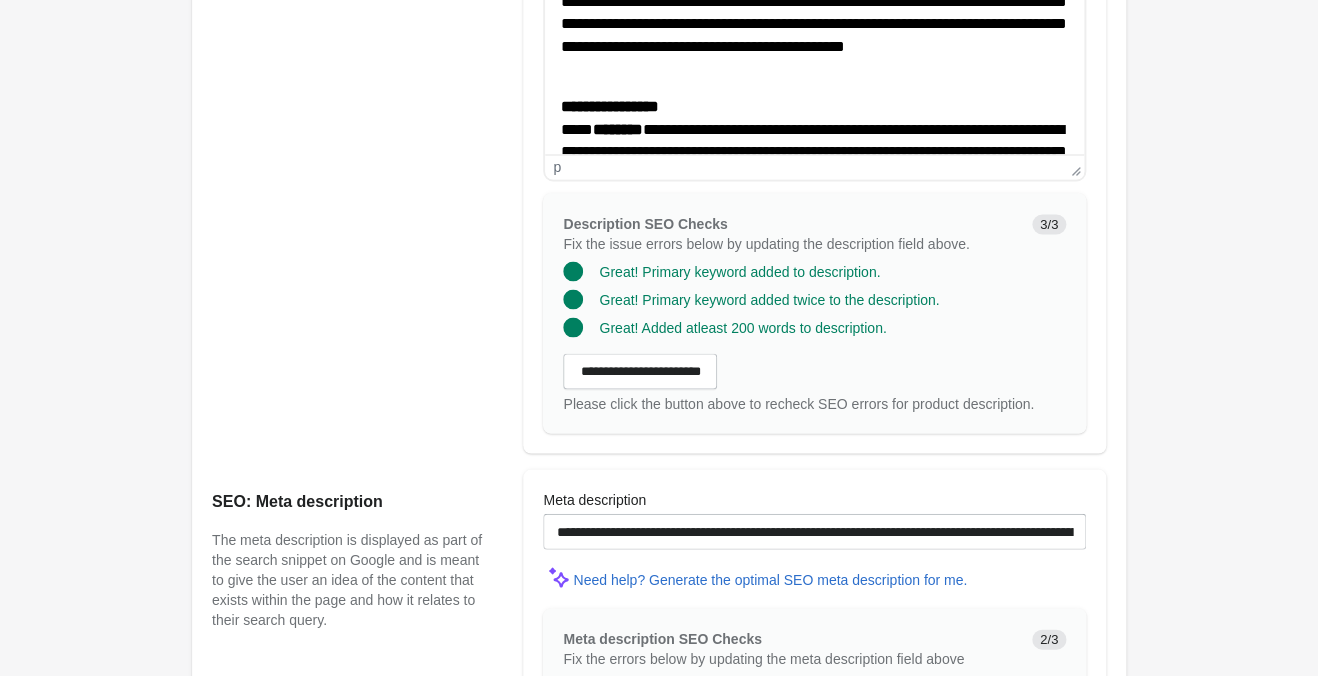 scroll, scrollTop: 1450, scrollLeft: 0, axis: vertical 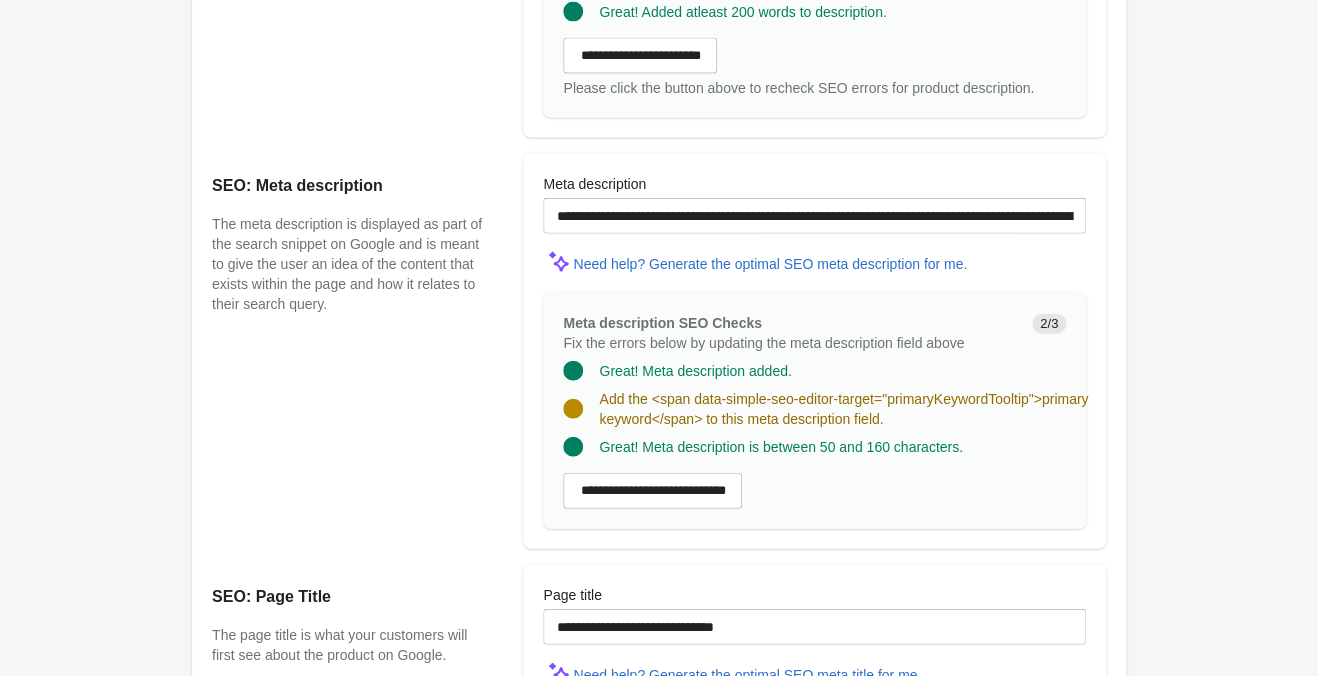 type on "**********" 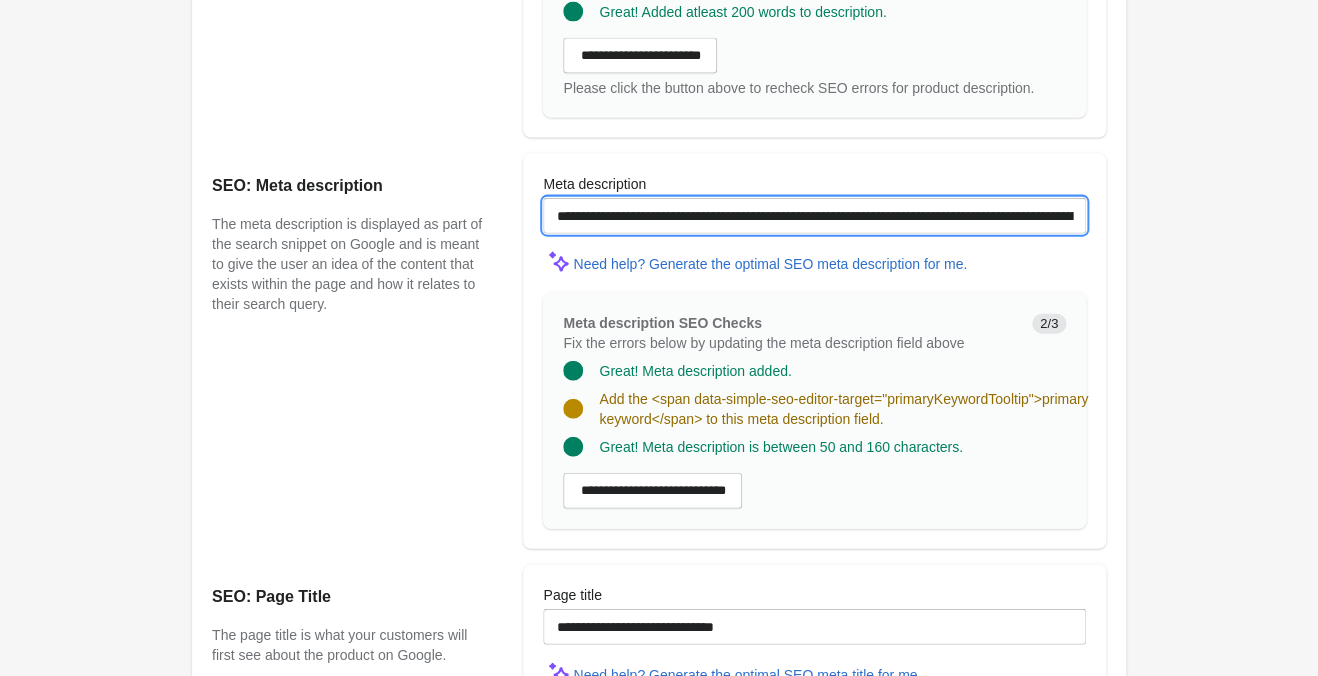 click on "**********" at bounding box center (814, 216) 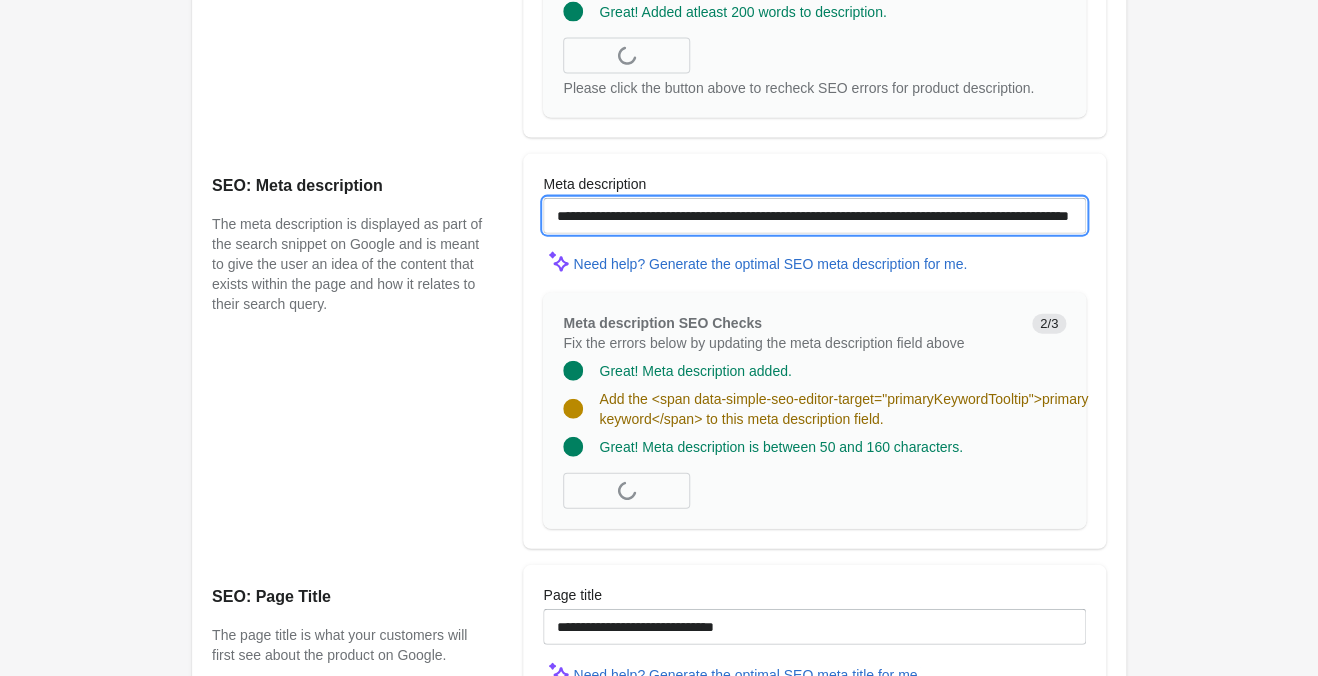 paste on "**********" 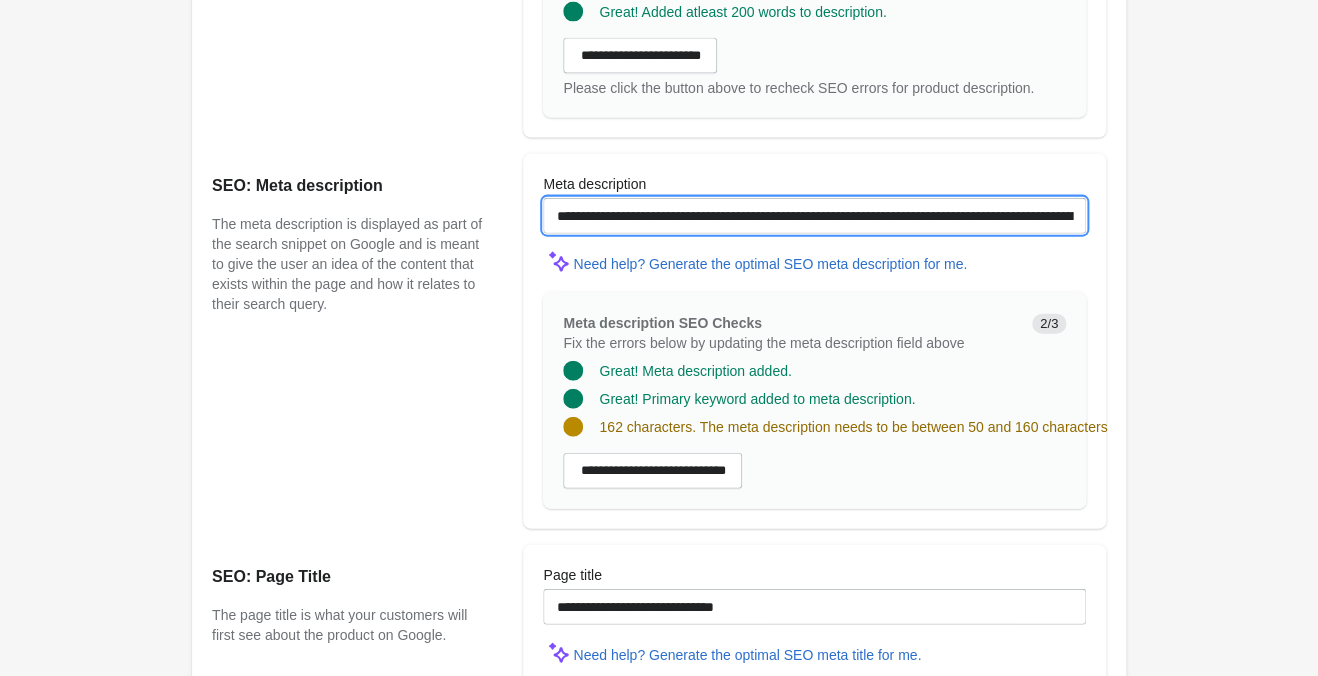 scroll, scrollTop: 0, scrollLeft: 493, axis: horizontal 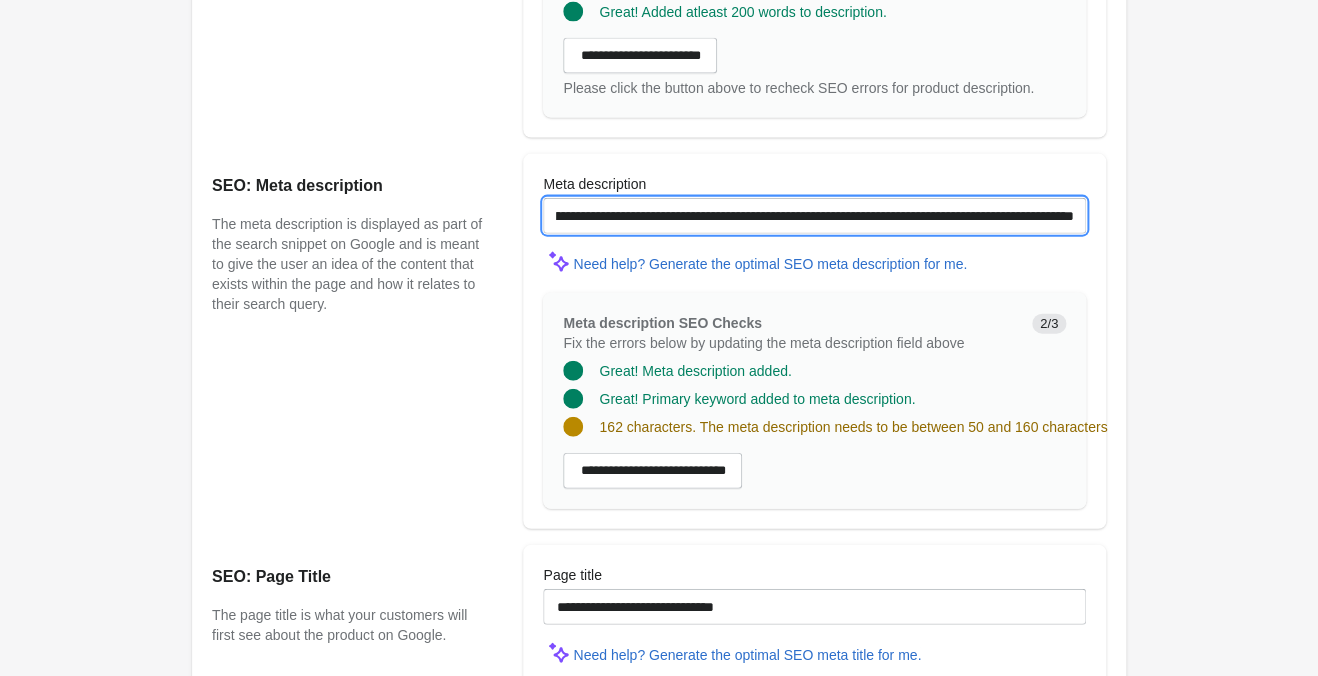 drag, startPoint x: 922, startPoint y: 214, endPoint x: 1250, endPoint y: 188, distance: 329.02887 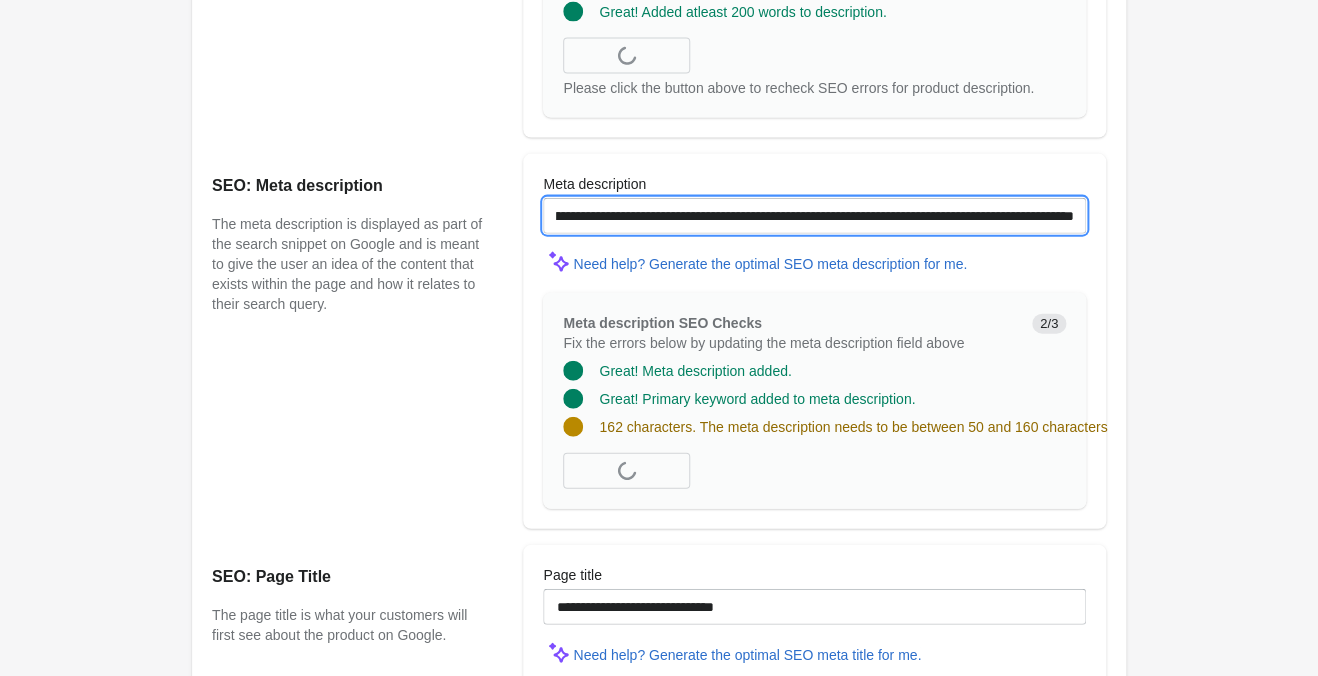 scroll, scrollTop: 0, scrollLeft: 485, axis: horizontal 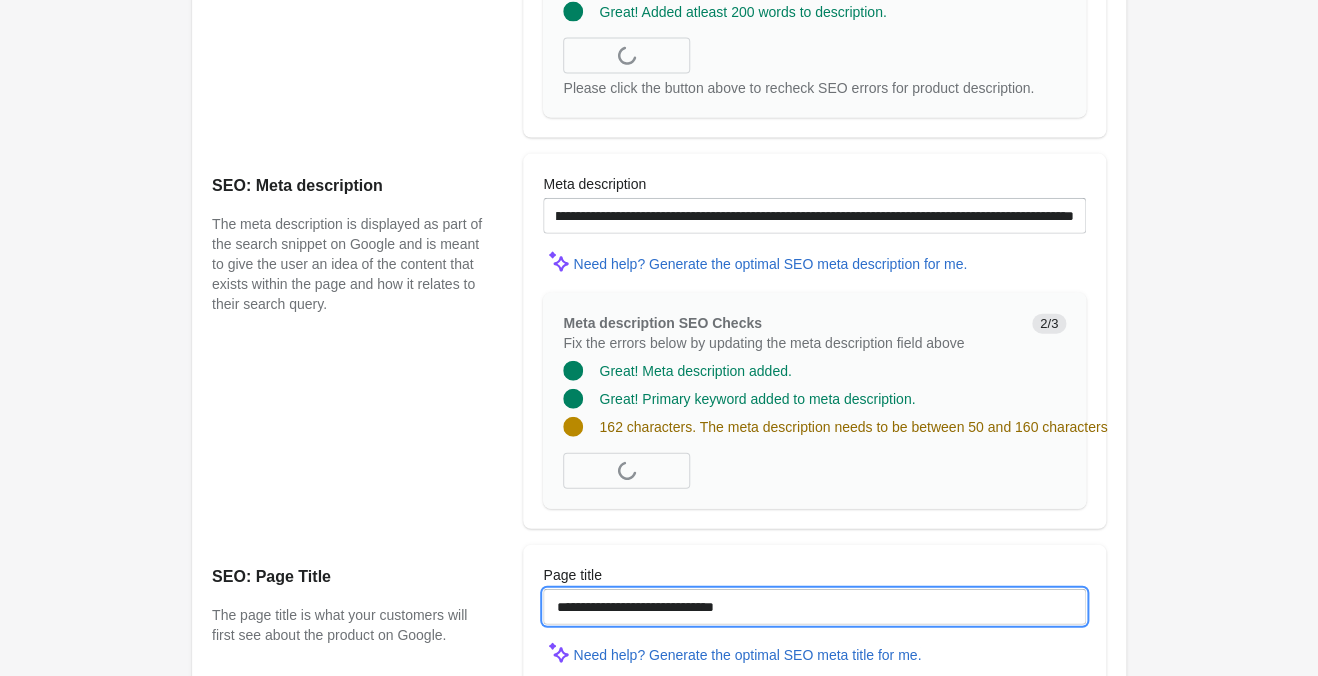 drag, startPoint x: 788, startPoint y: 601, endPoint x: 76, endPoint y: 565, distance: 712.90955 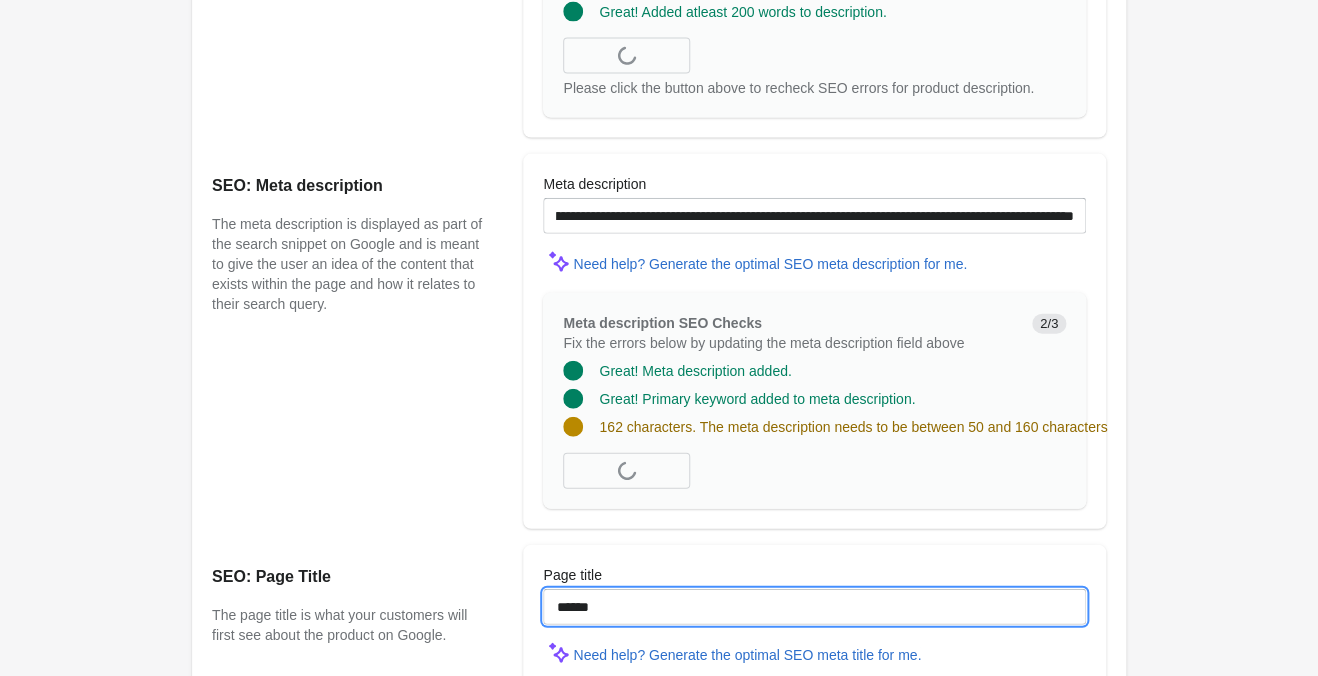 paste on "**********" 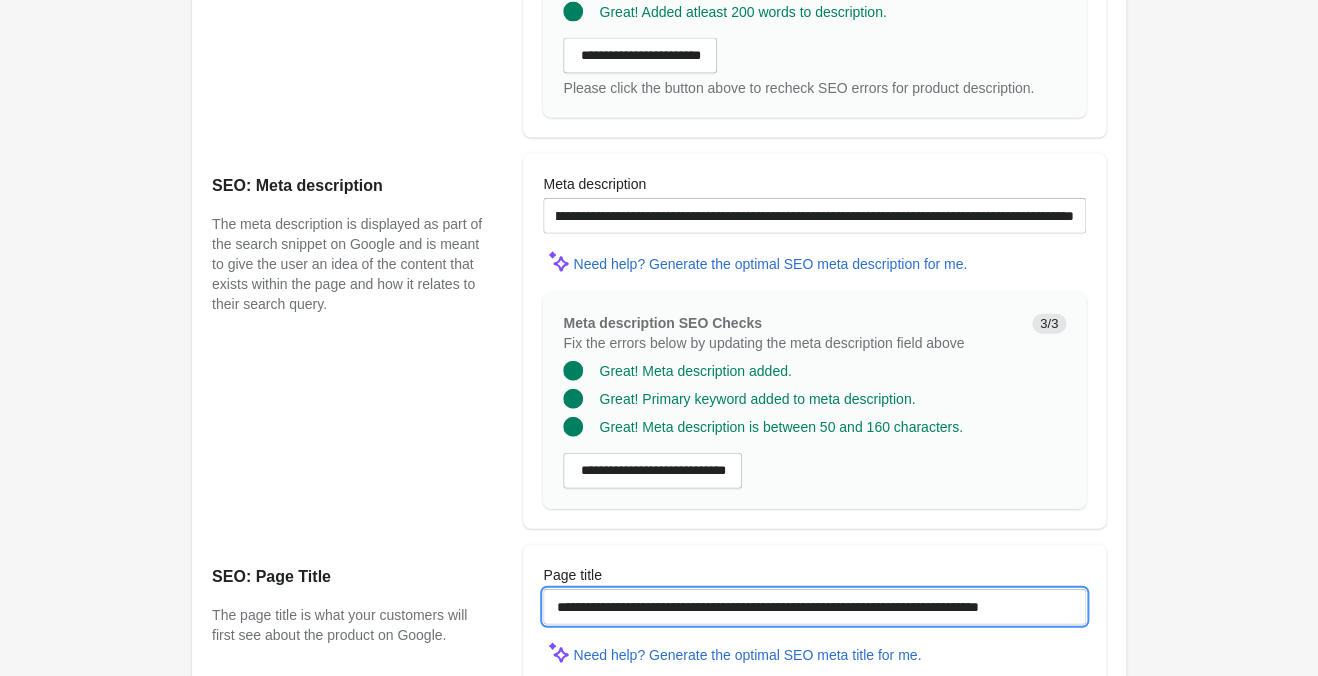 scroll, scrollTop: 1765, scrollLeft: 0, axis: vertical 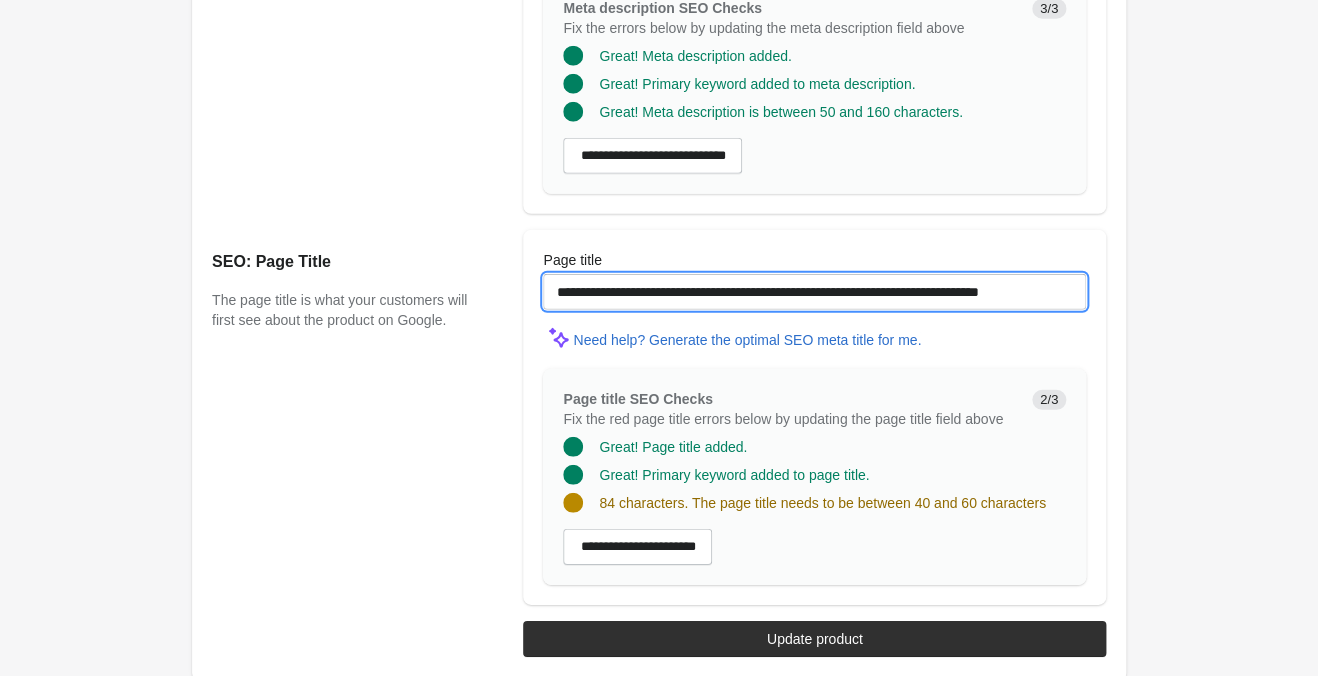 click on "**********" at bounding box center (814, 292) 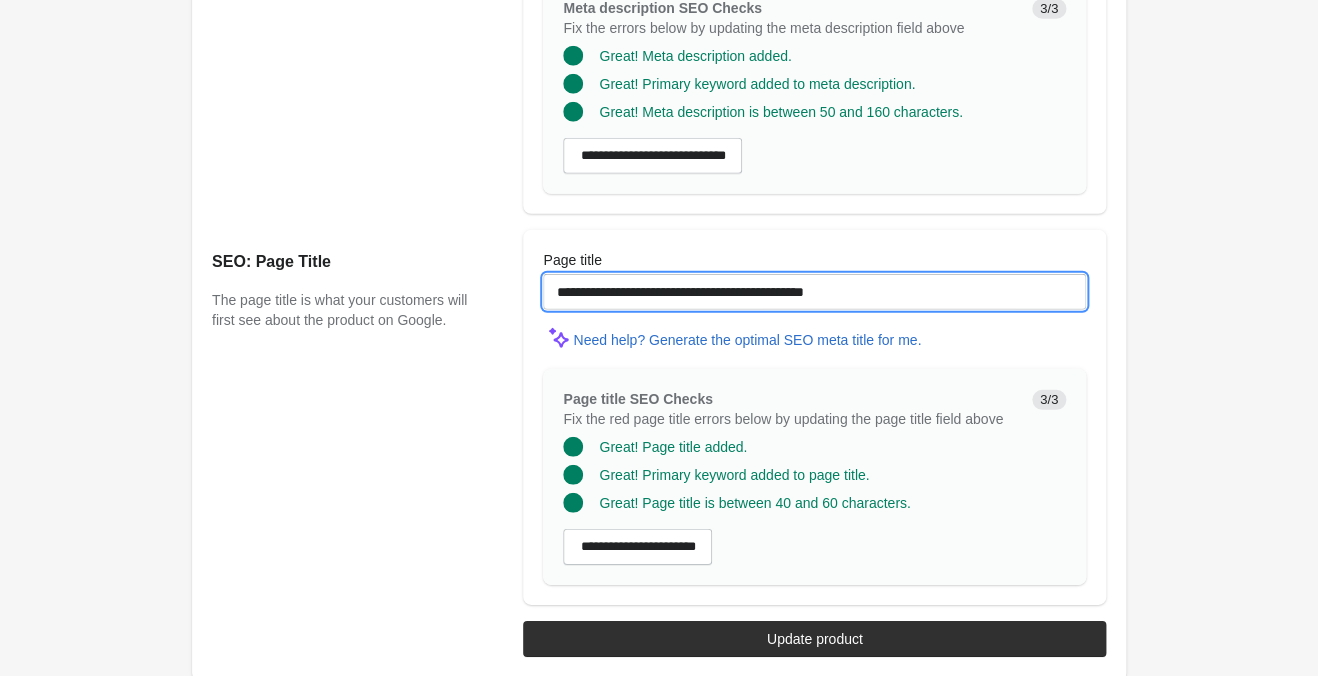 type on "**********" 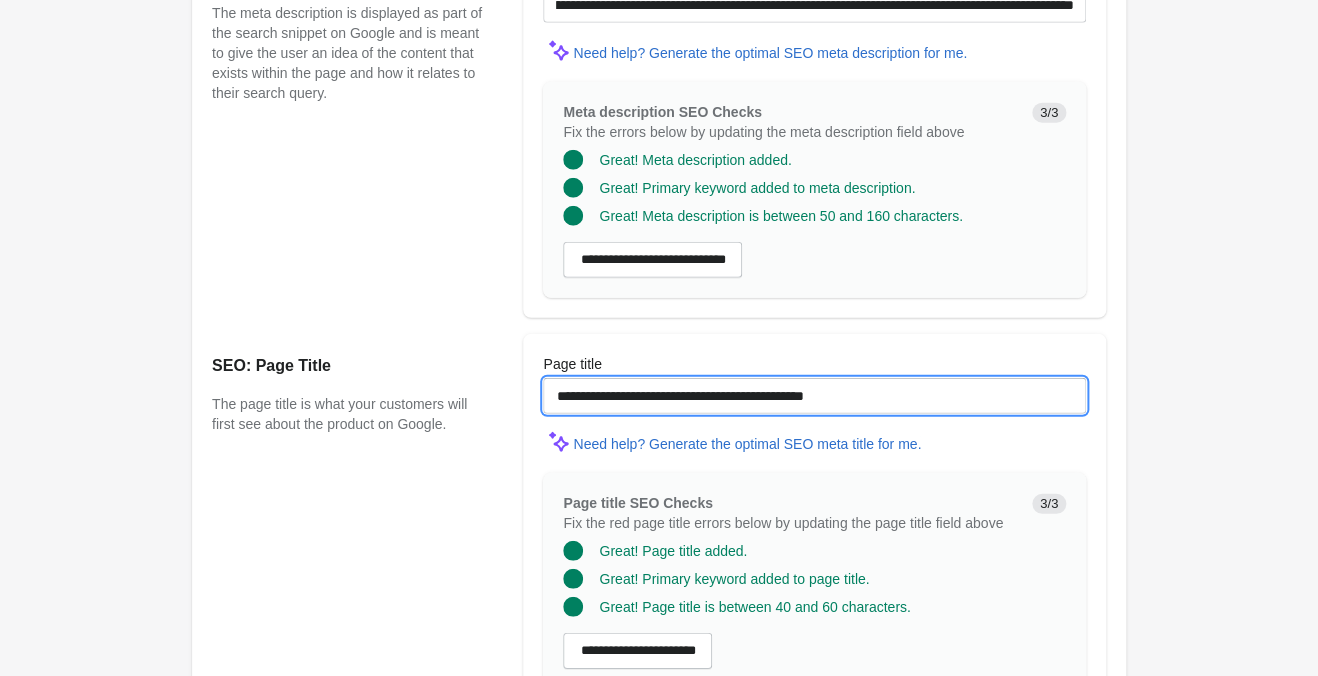 scroll, scrollTop: 1450, scrollLeft: 0, axis: vertical 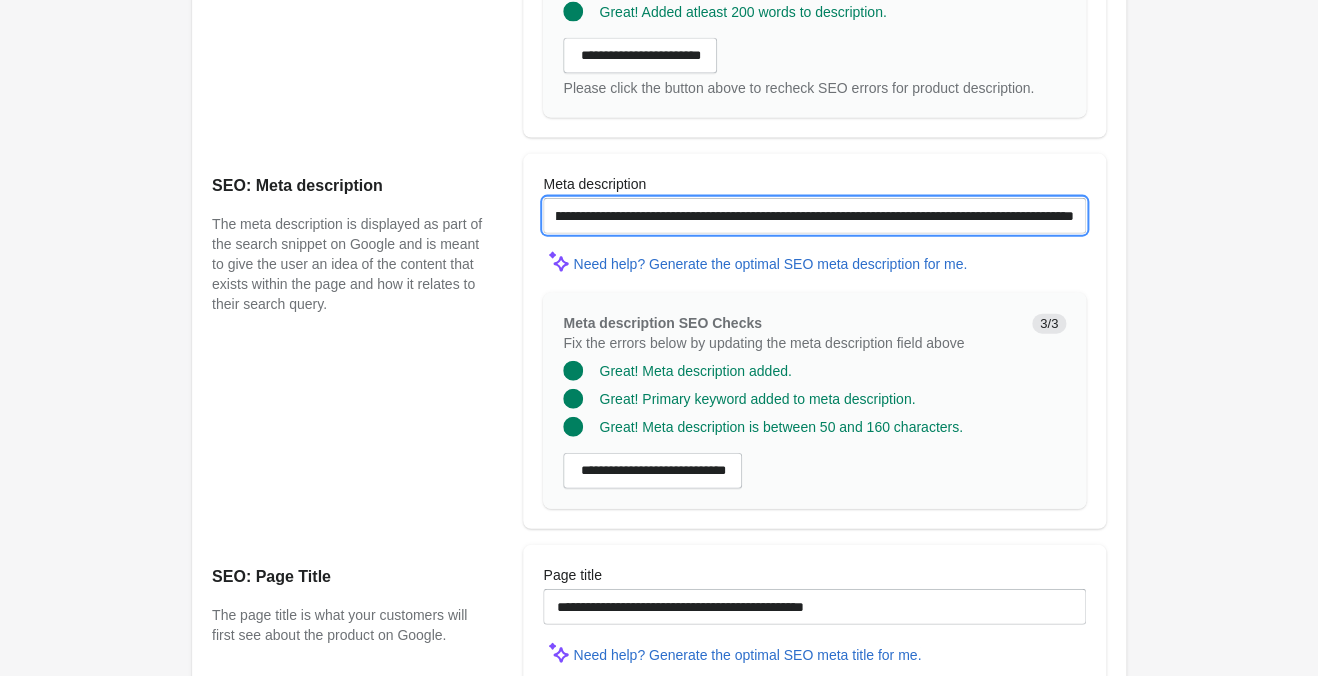 click on "**********" at bounding box center (814, 216) 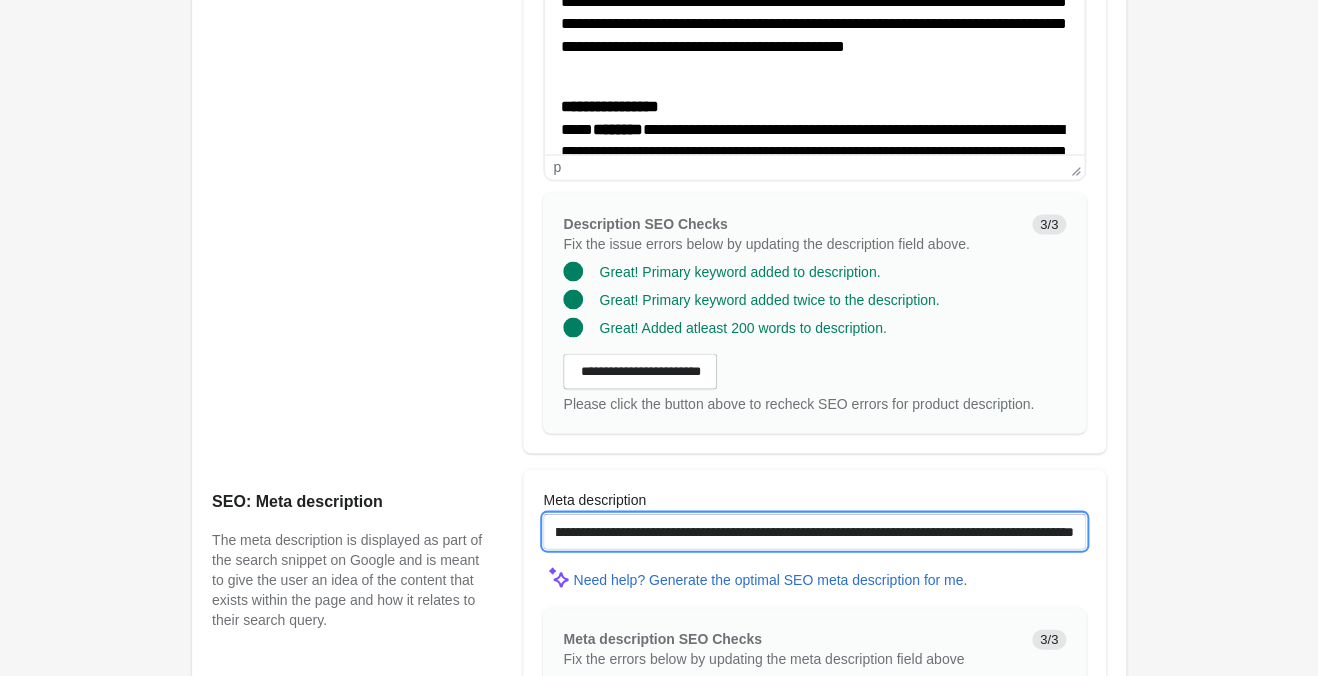 scroll, scrollTop: 820, scrollLeft: 0, axis: vertical 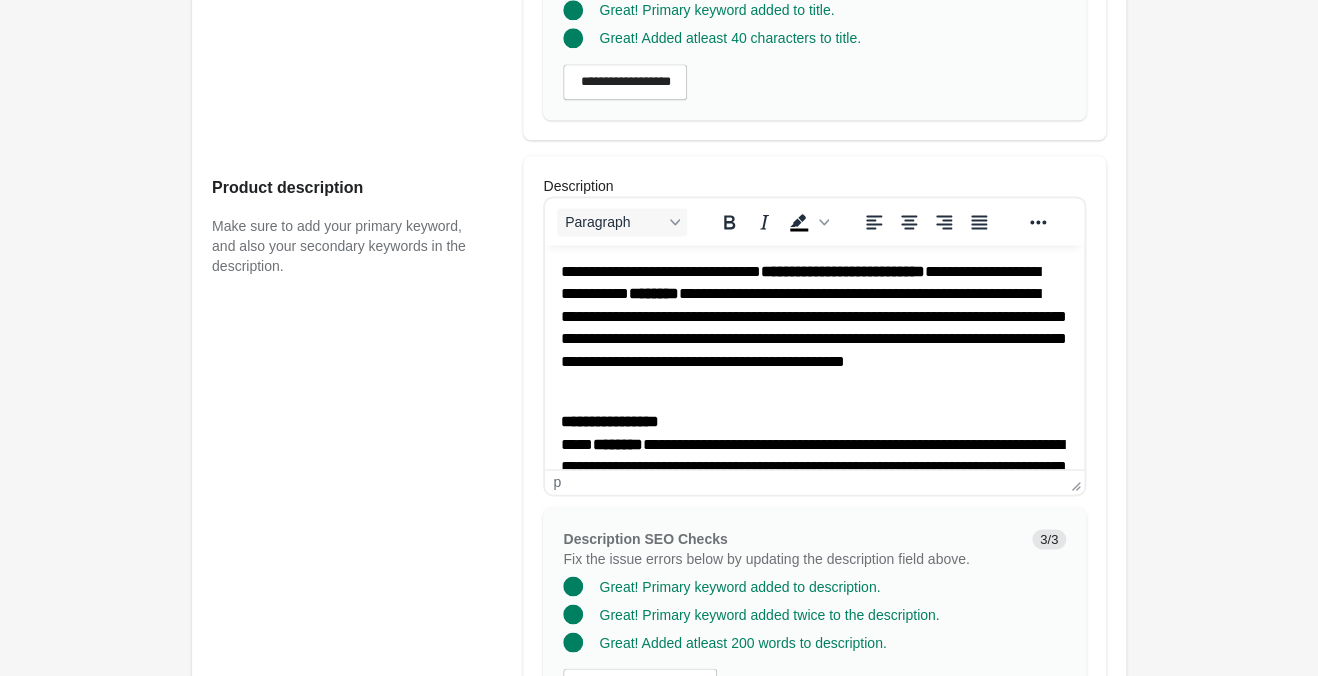 click on "**********" at bounding box center (814, 328) 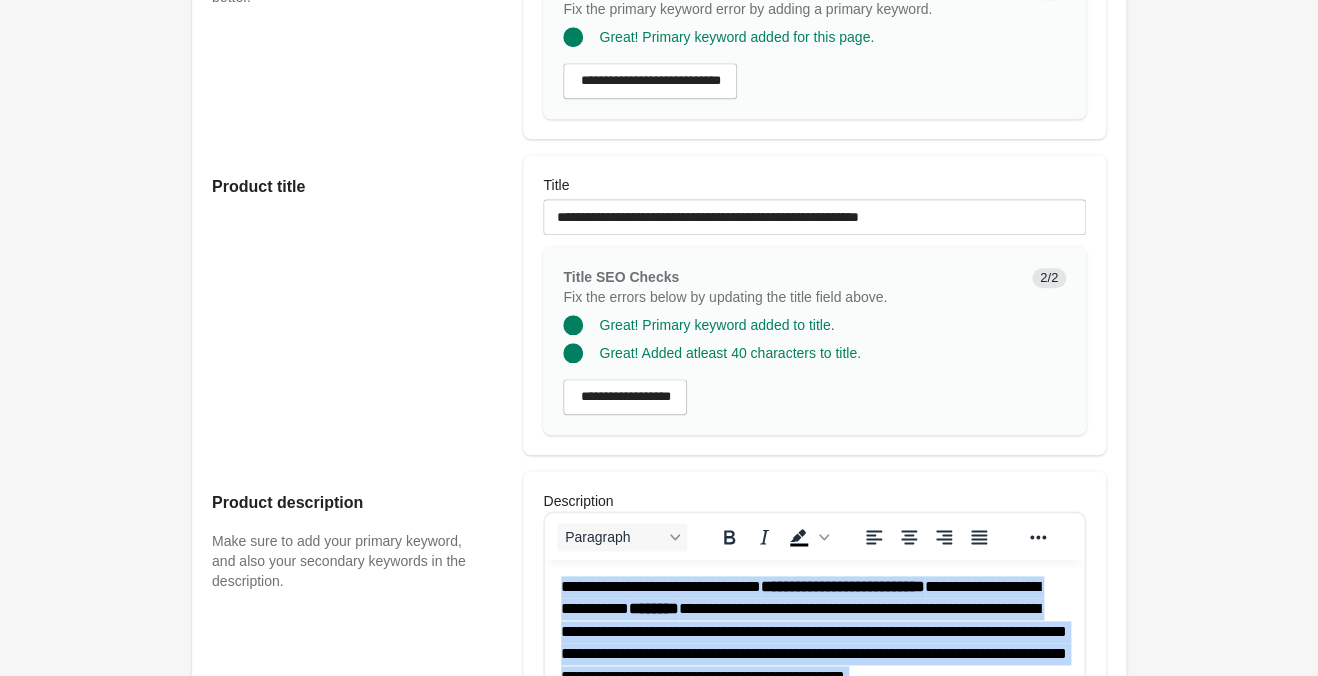 scroll, scrollTop: 295, scrollLeft: 0, axis: vertical 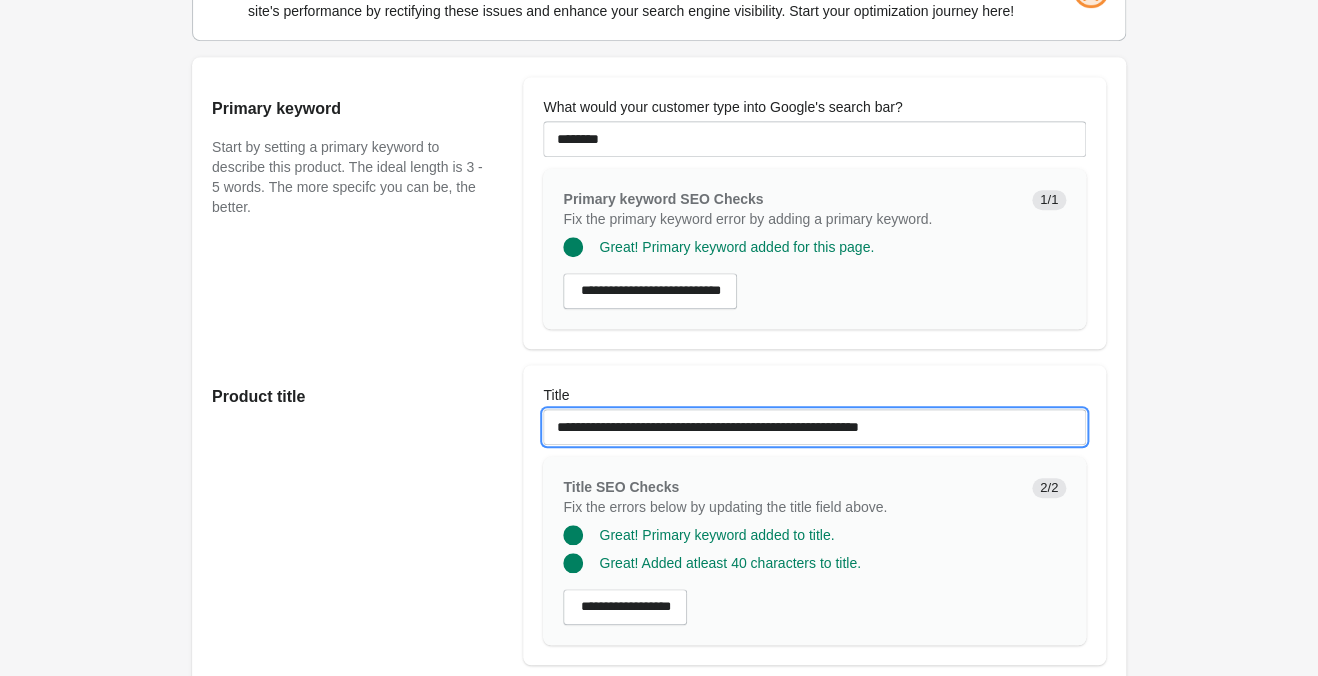 click on "**********" at bounding box center [814, 427] 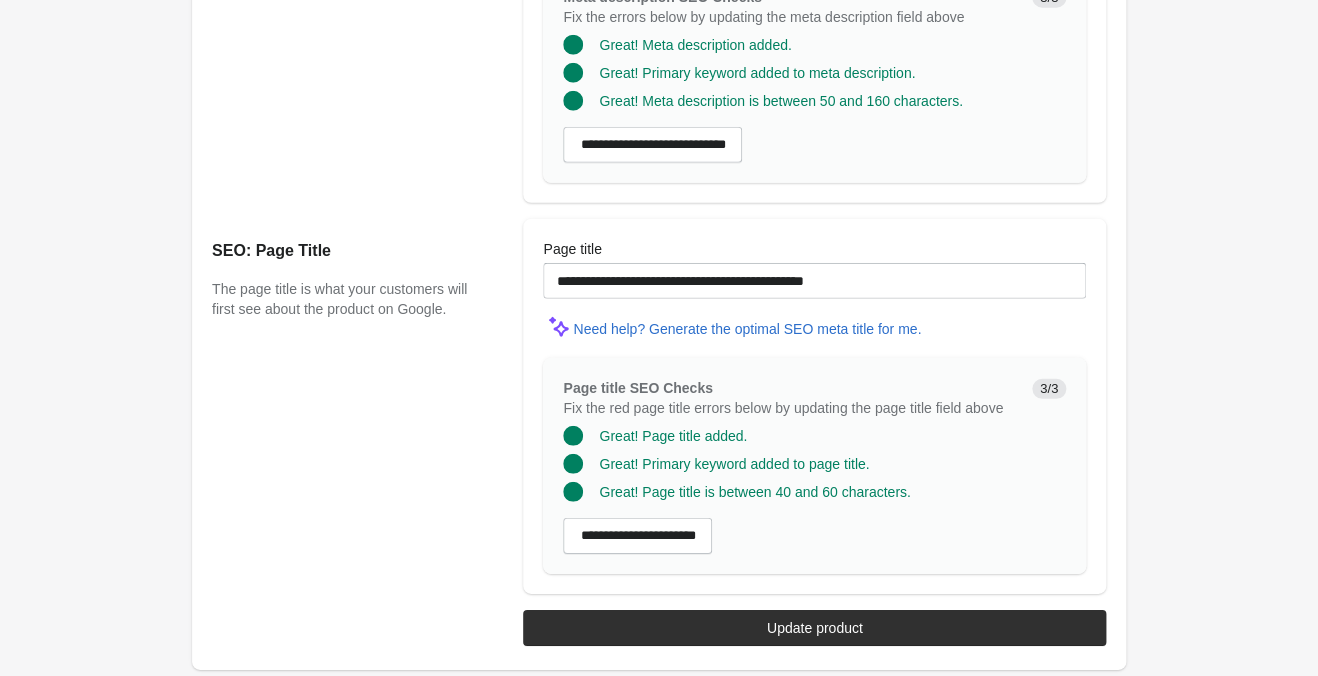 drag, startPoint x: 845, startPoint y: 615, endPoint x: 868, endPoint y: 637, distance: 31.827662 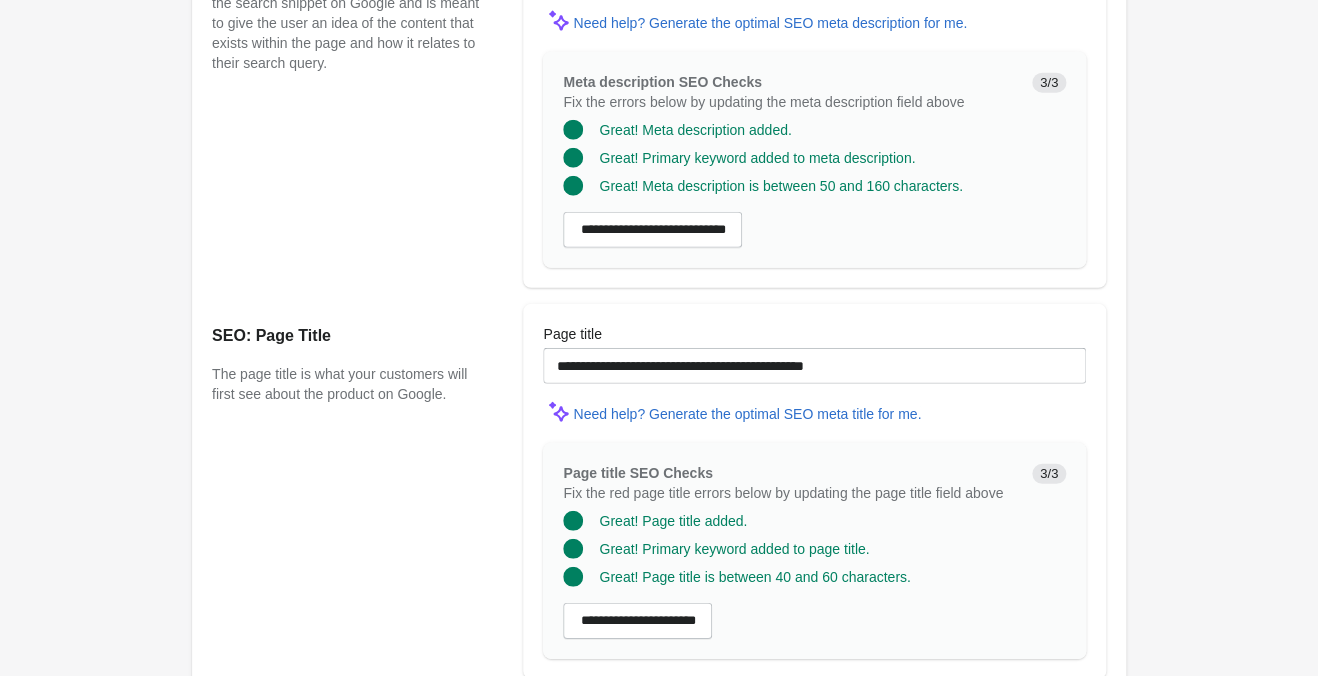 scroll, scrollTop: 1776, scrollLeft: 0, axis: vertical 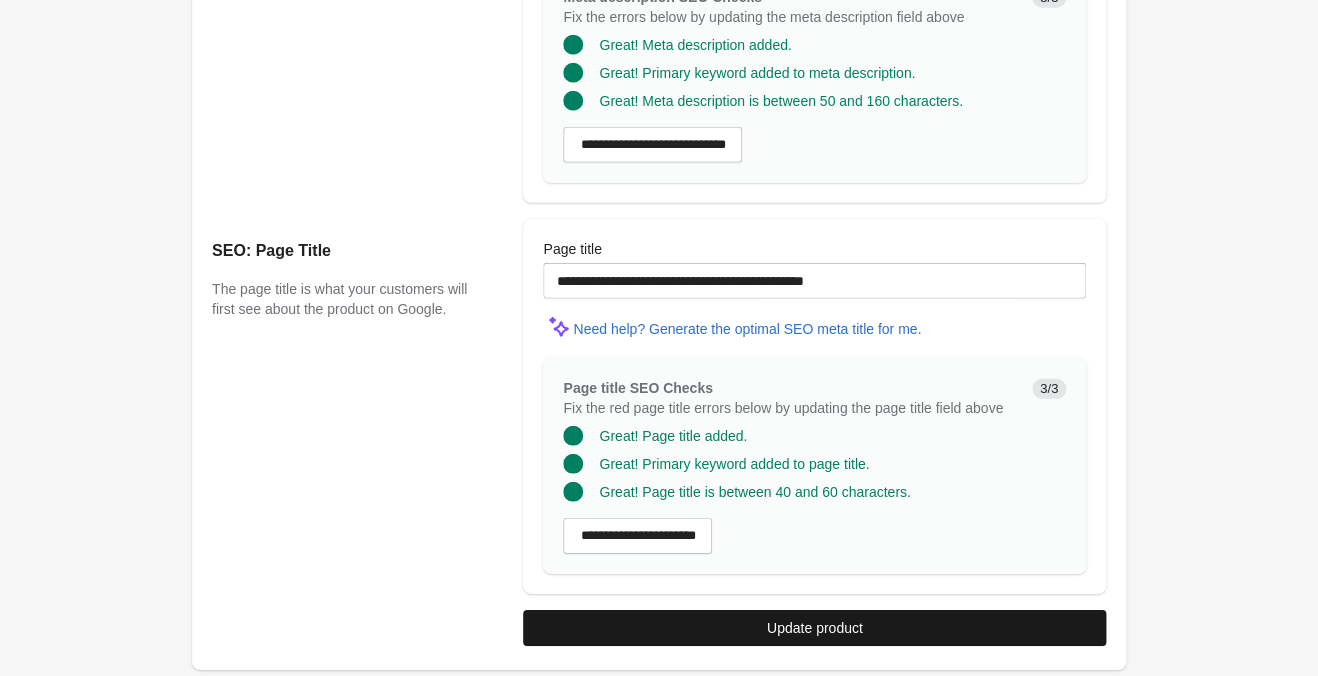 click on "Update product" at bounding box center [815, 628] 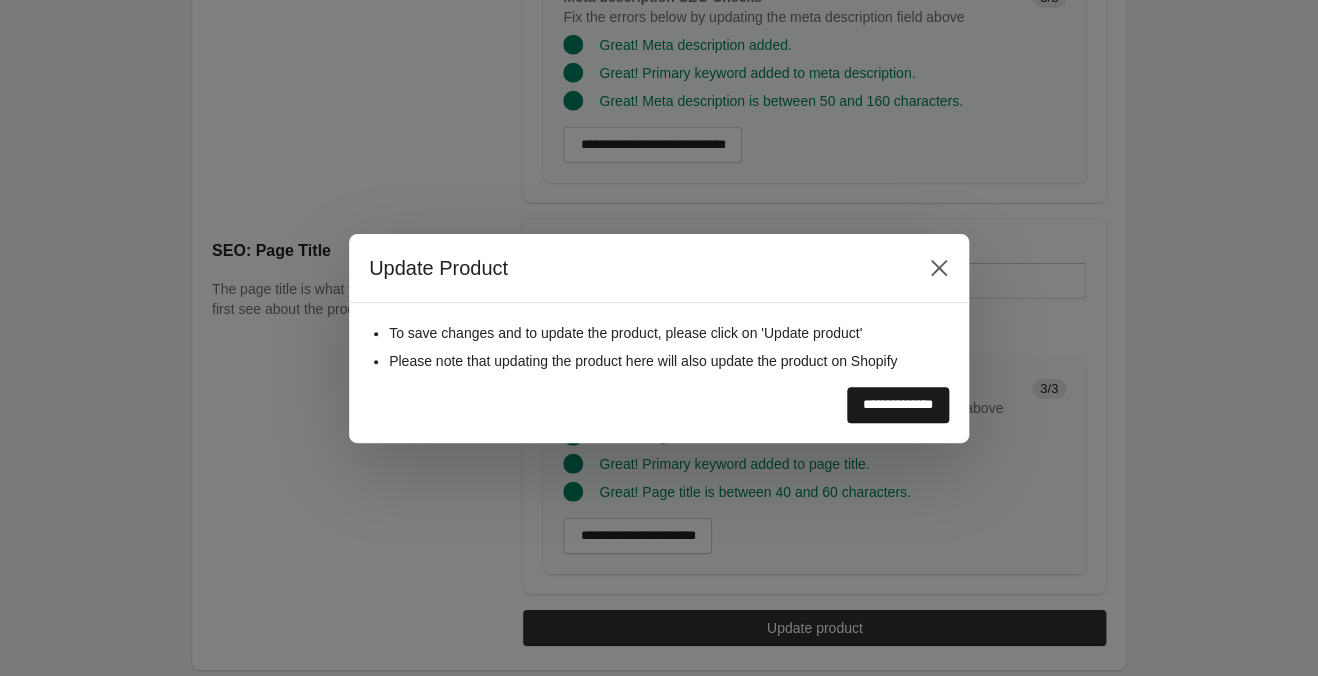 click on "**********" at bounding box center [898, 405] 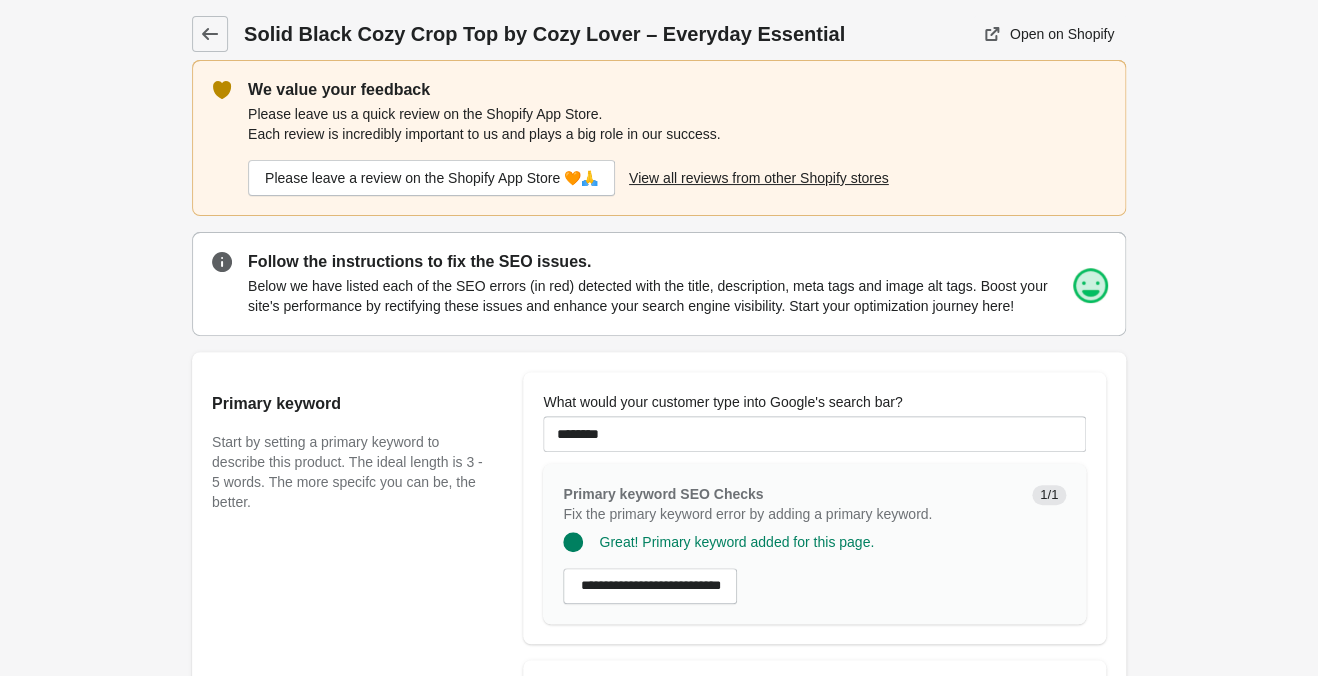 scroll, scrollTop: 0, scrollLeft: 0, axis: both 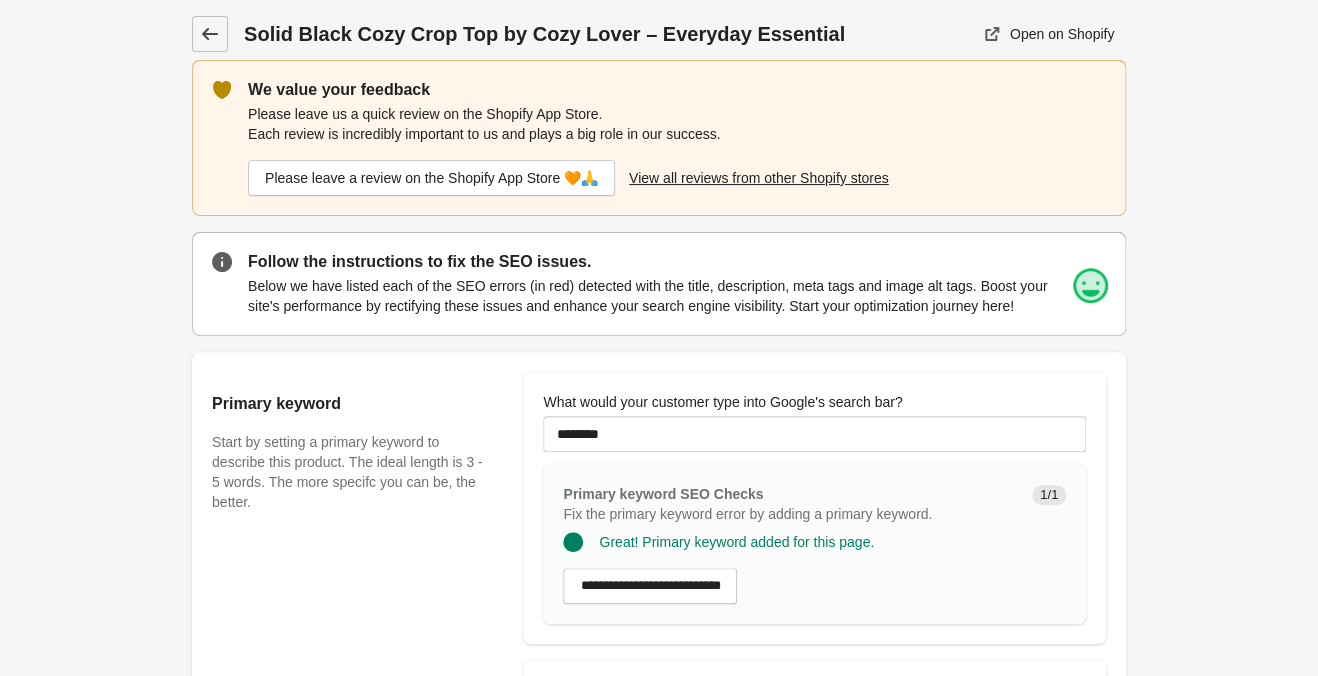 click 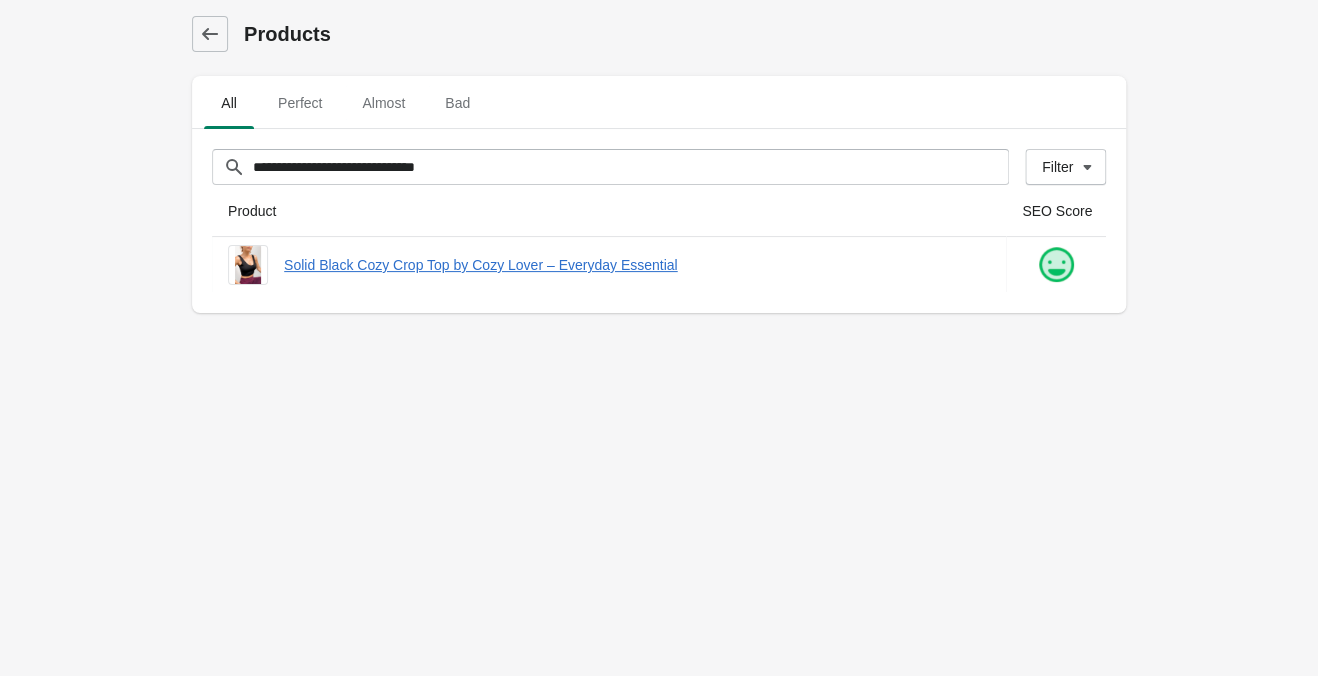 click on "**********" at bounding box center (659, 338) 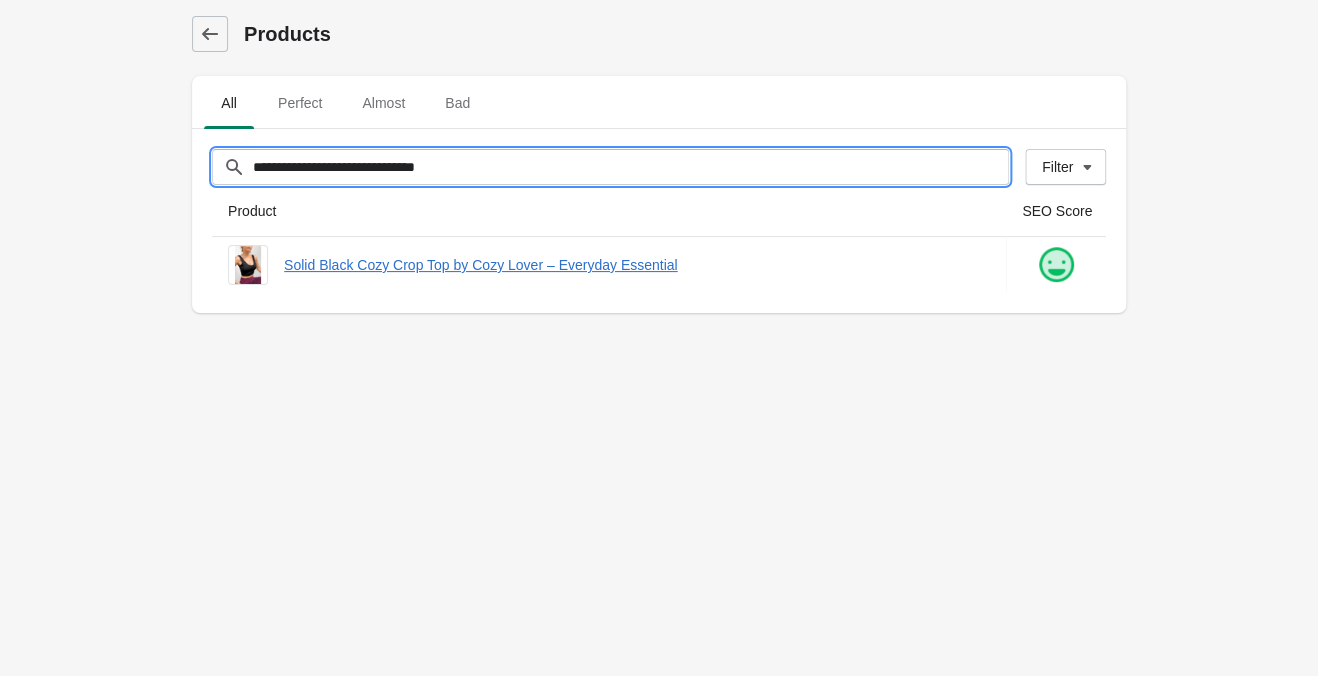 drag, startPoint x: 413, startPoint y: 176, endPoint x: 105, endPoint y: 152, distance: 308.93365 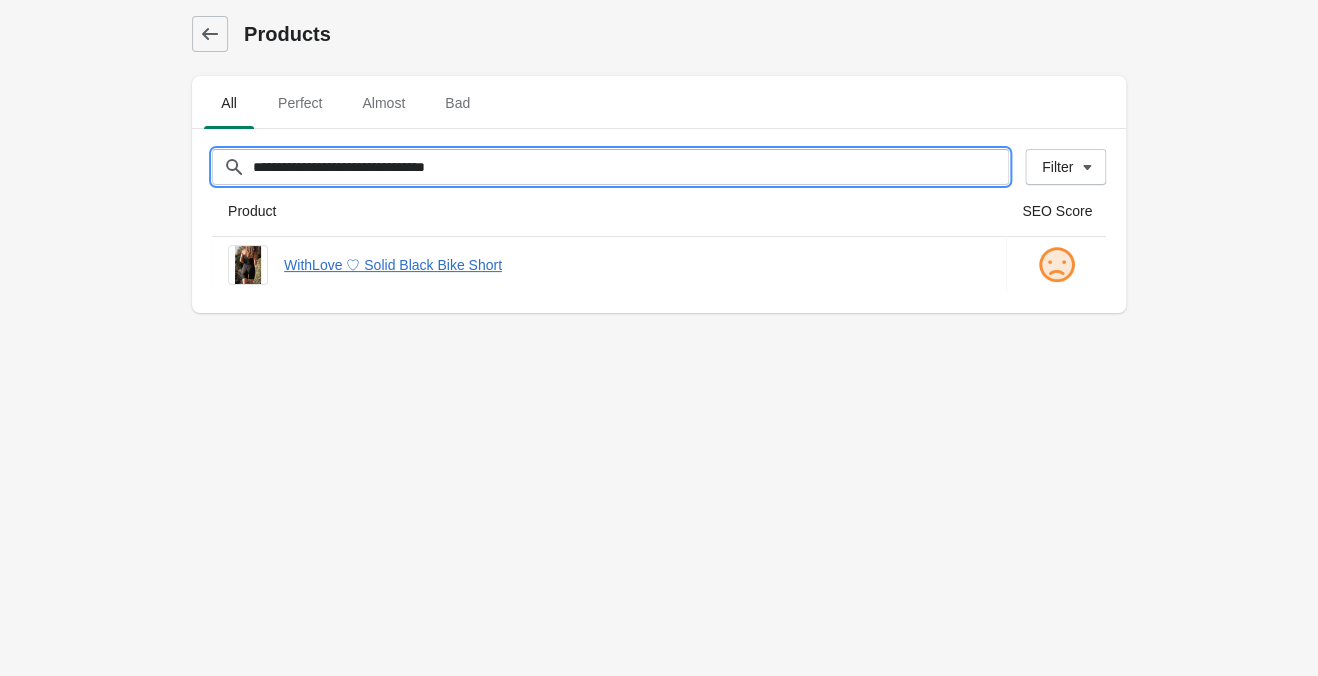 type on "**********" 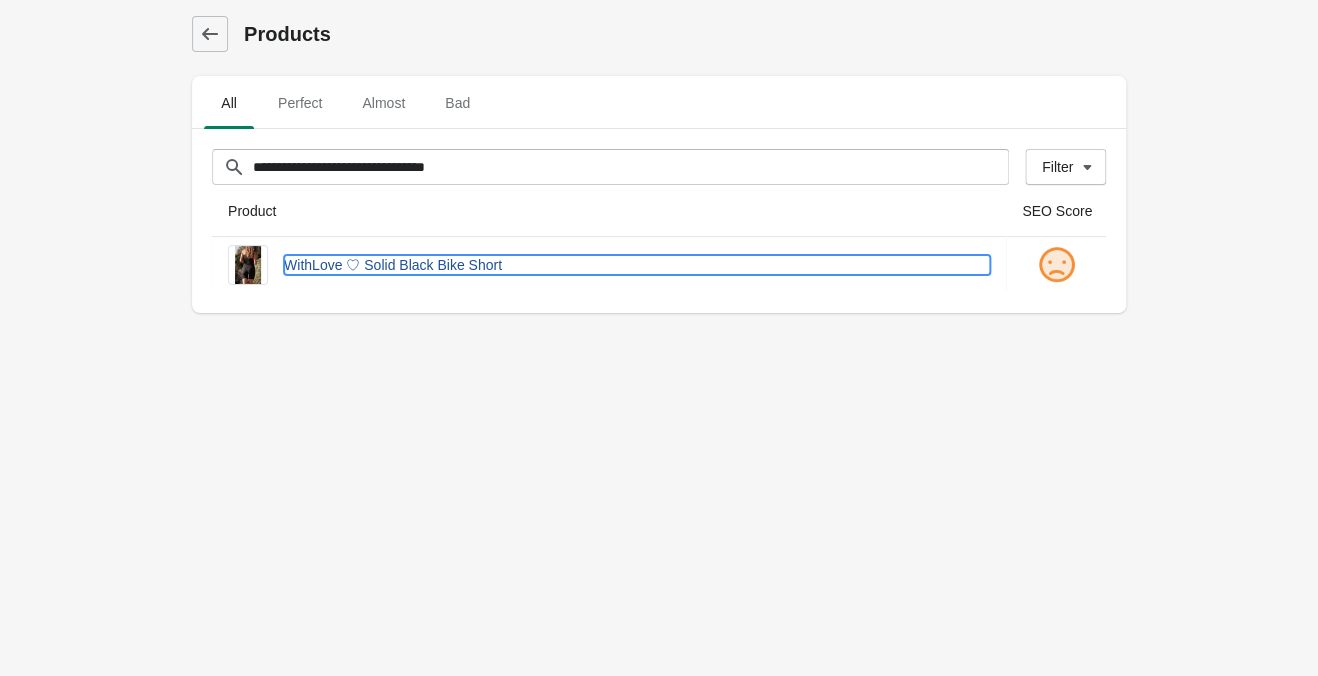 click on "WithLove ♡ Solid Black Bike Short" at bounding box center (637, 265) 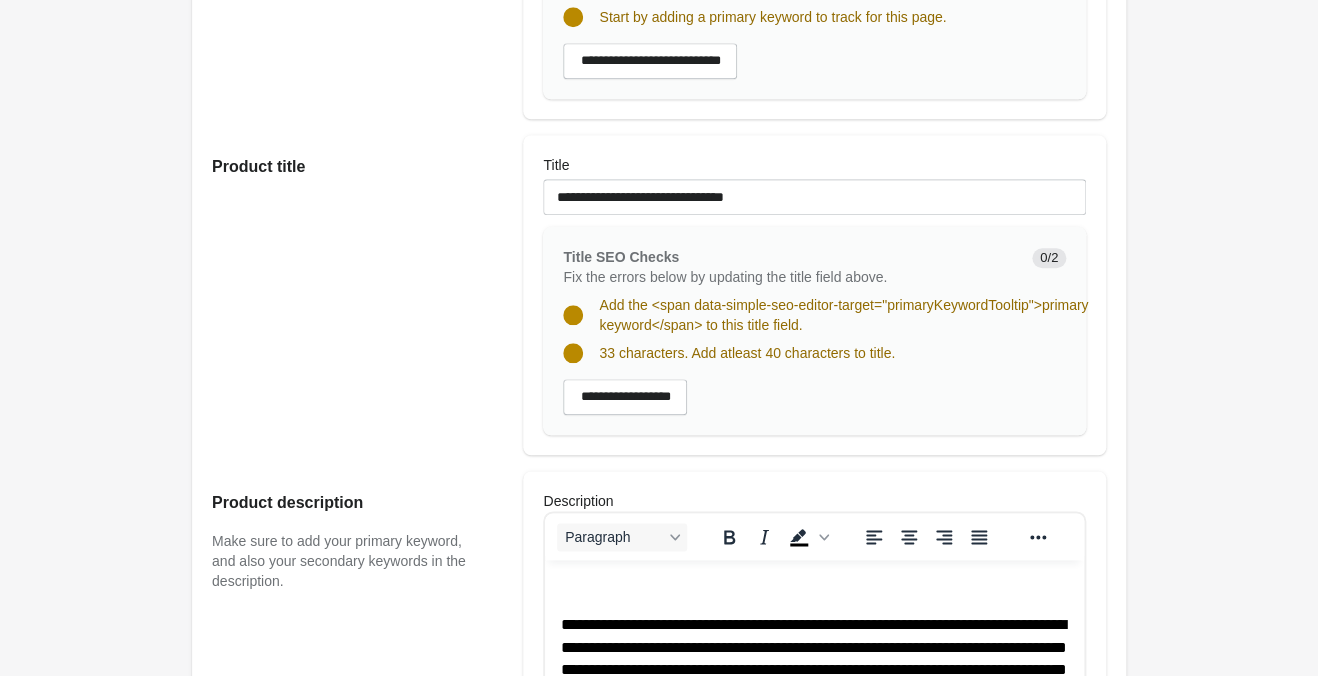 scroll, scrollTop: 840, scrollLeft: 0, axis: vertical 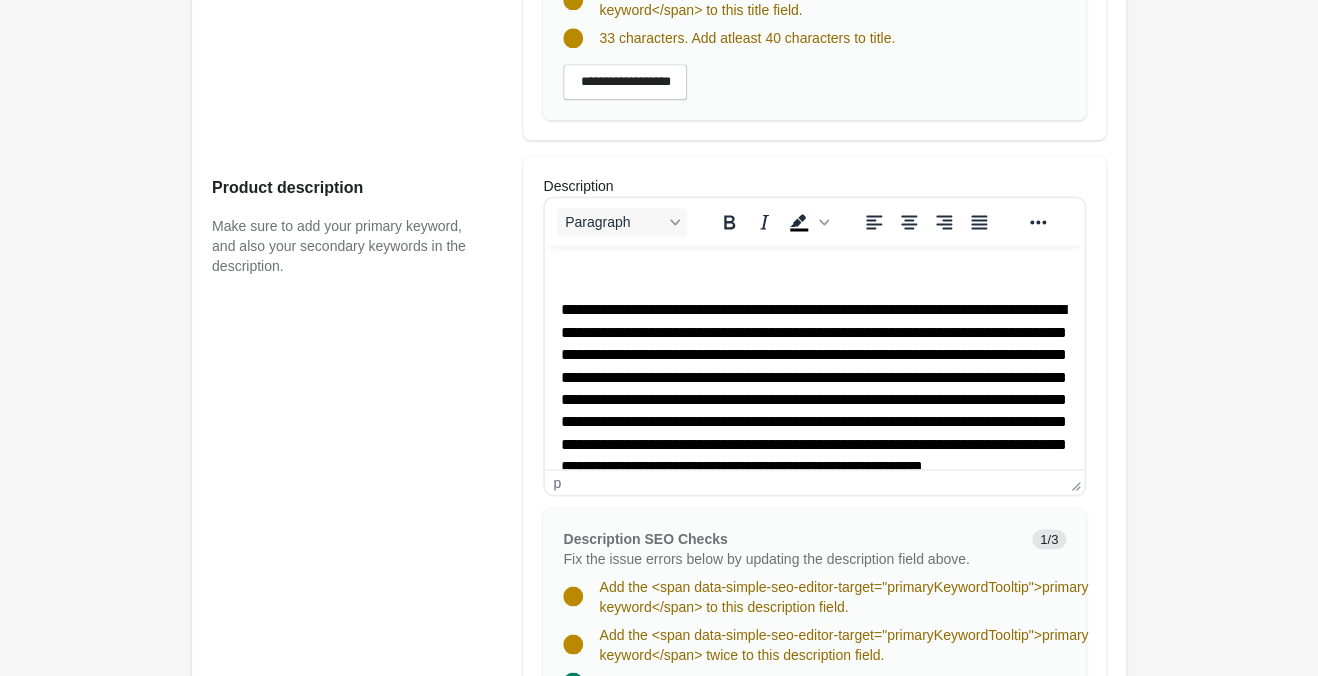 click on "**********" at bounding box center (814, 411) 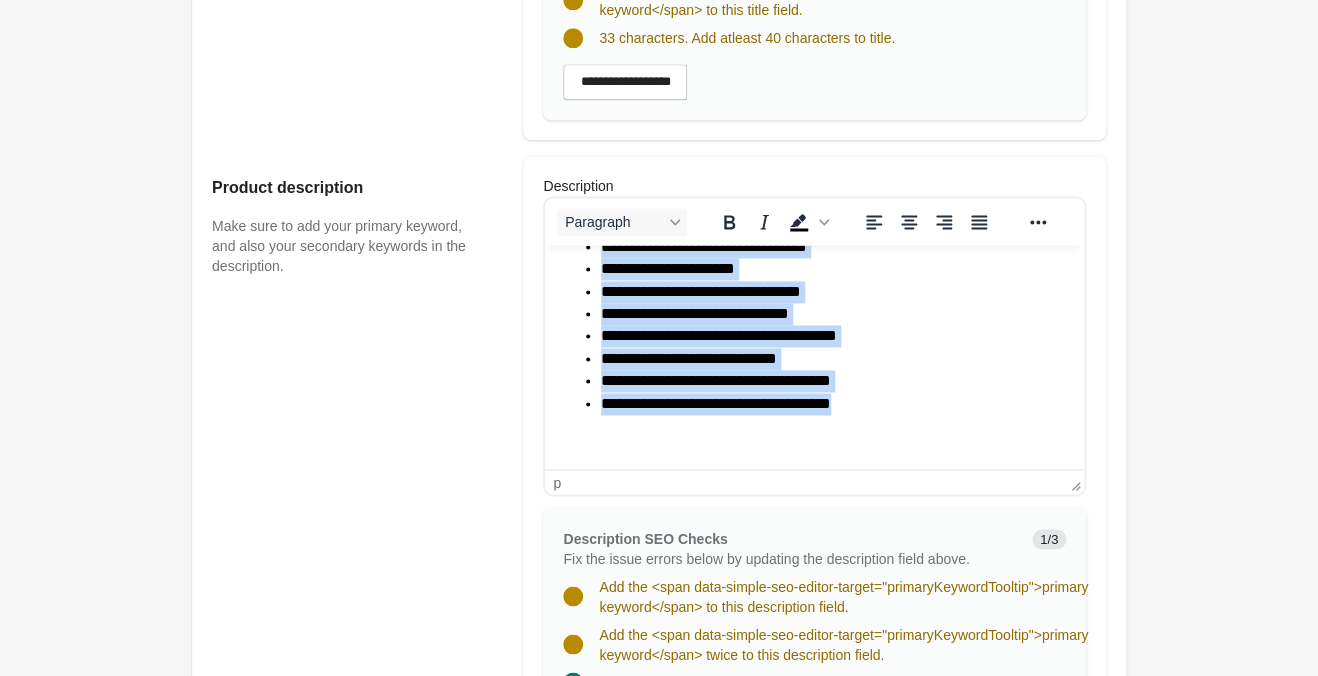 scroll, scrollTop: 1155, scrollLeft: 0, axis: vertical 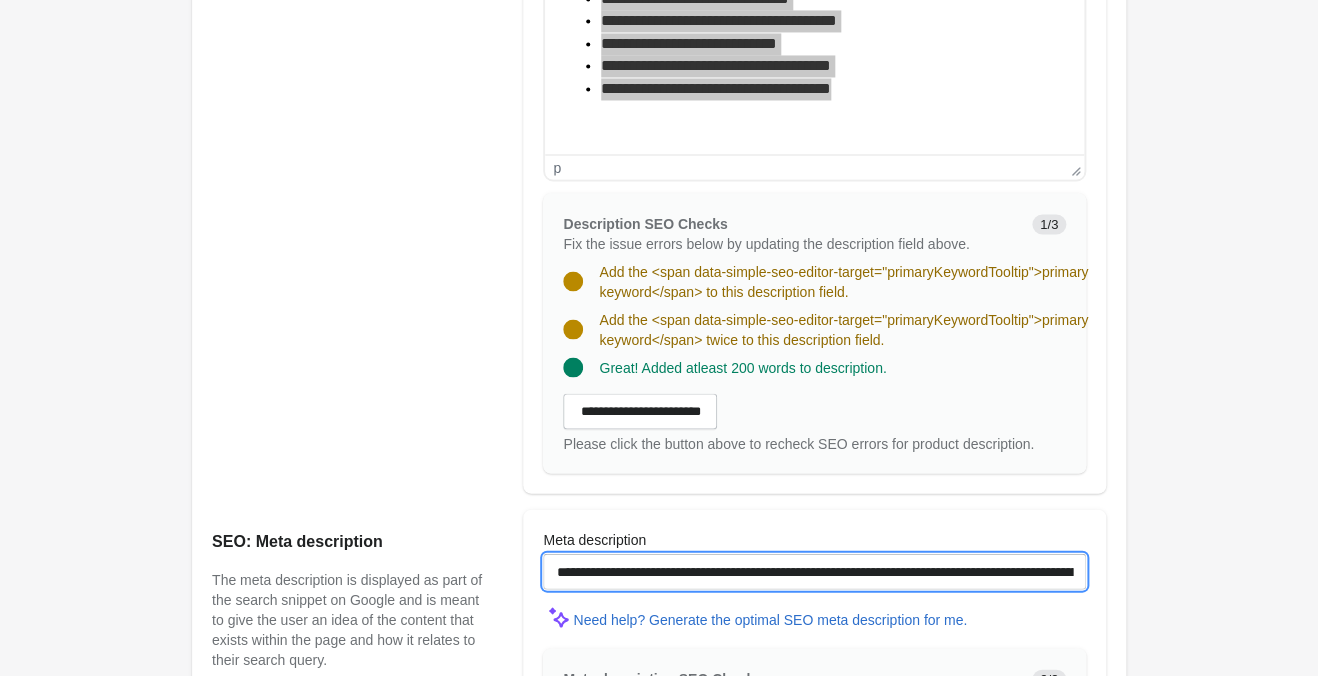 click on "**********" at bounding box center (814, 571) 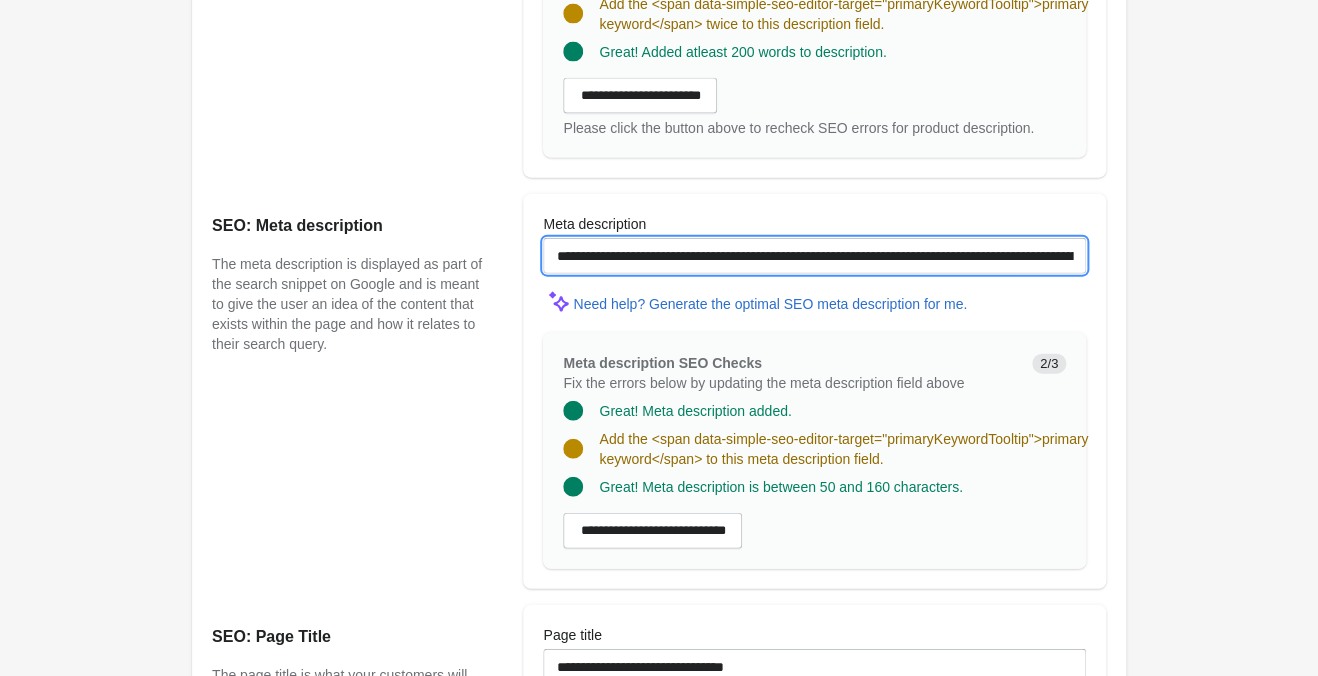 scroll, scrollTop: 1785, scrollLeft: 0, axis: vertical 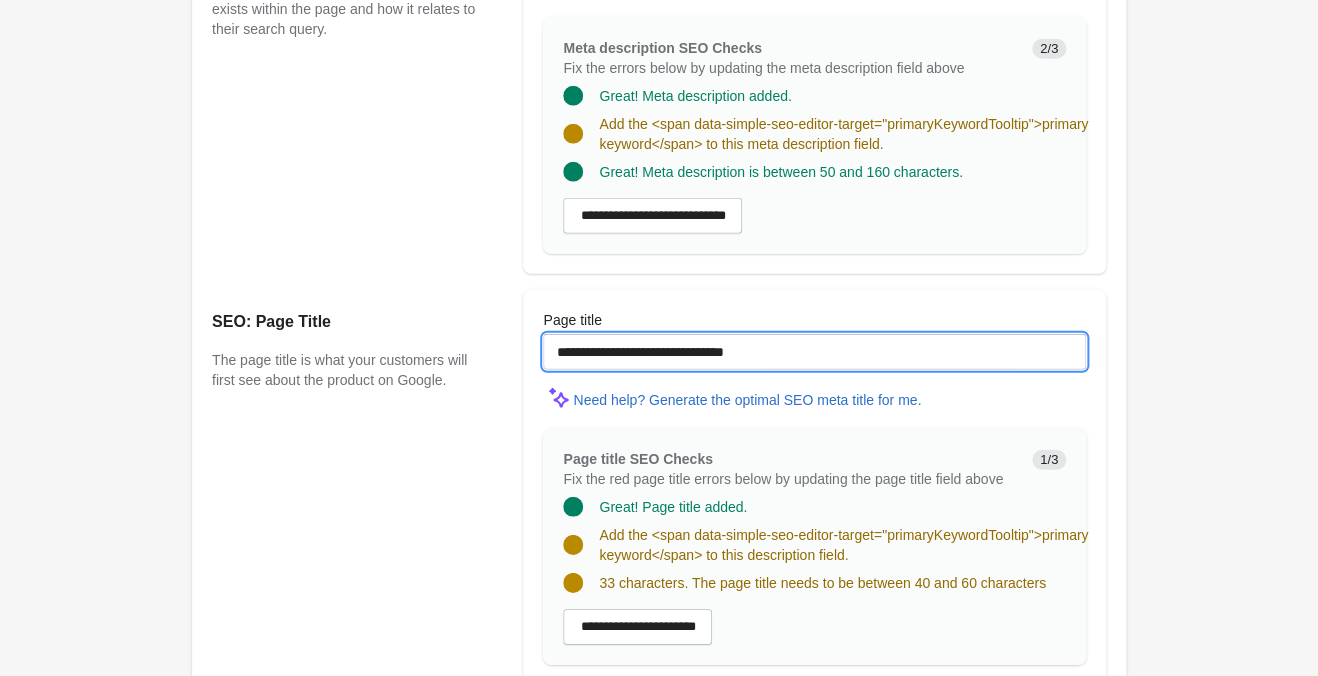 click on "**********" at bounding box center (814, 352) 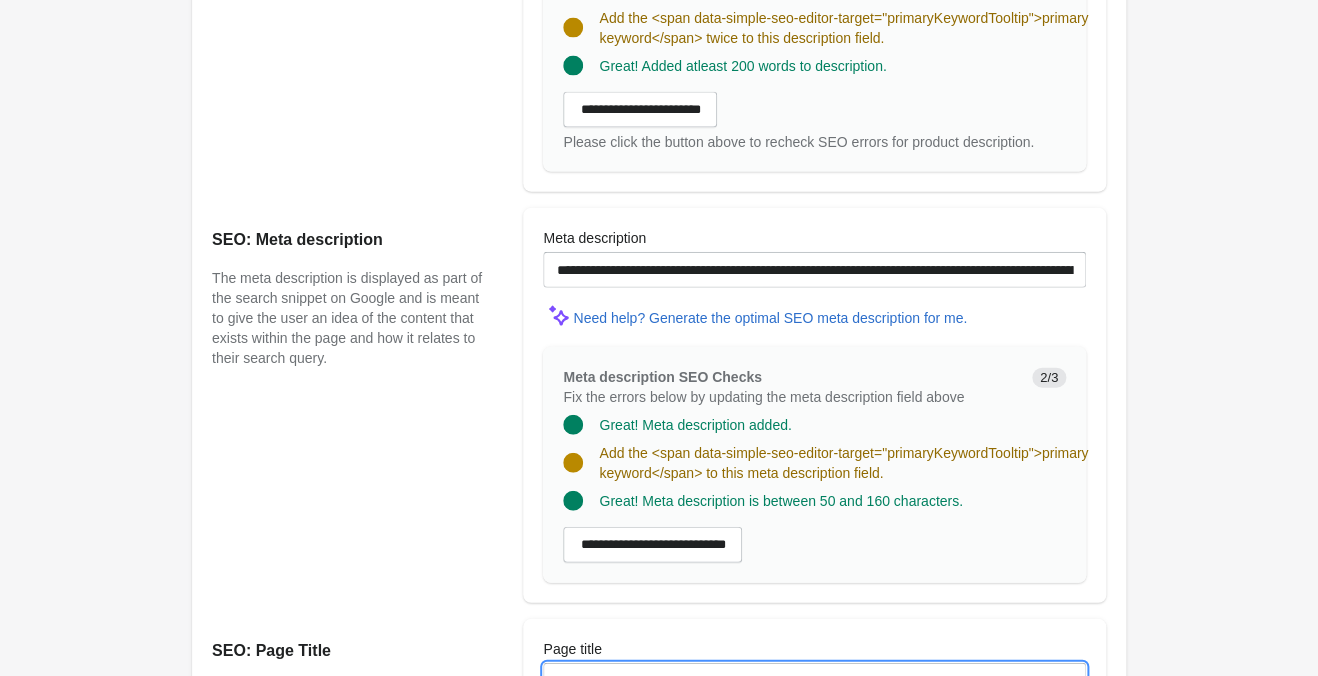 scroll, scrollTop: 1141, scrollLeft: 0, axis: vertical 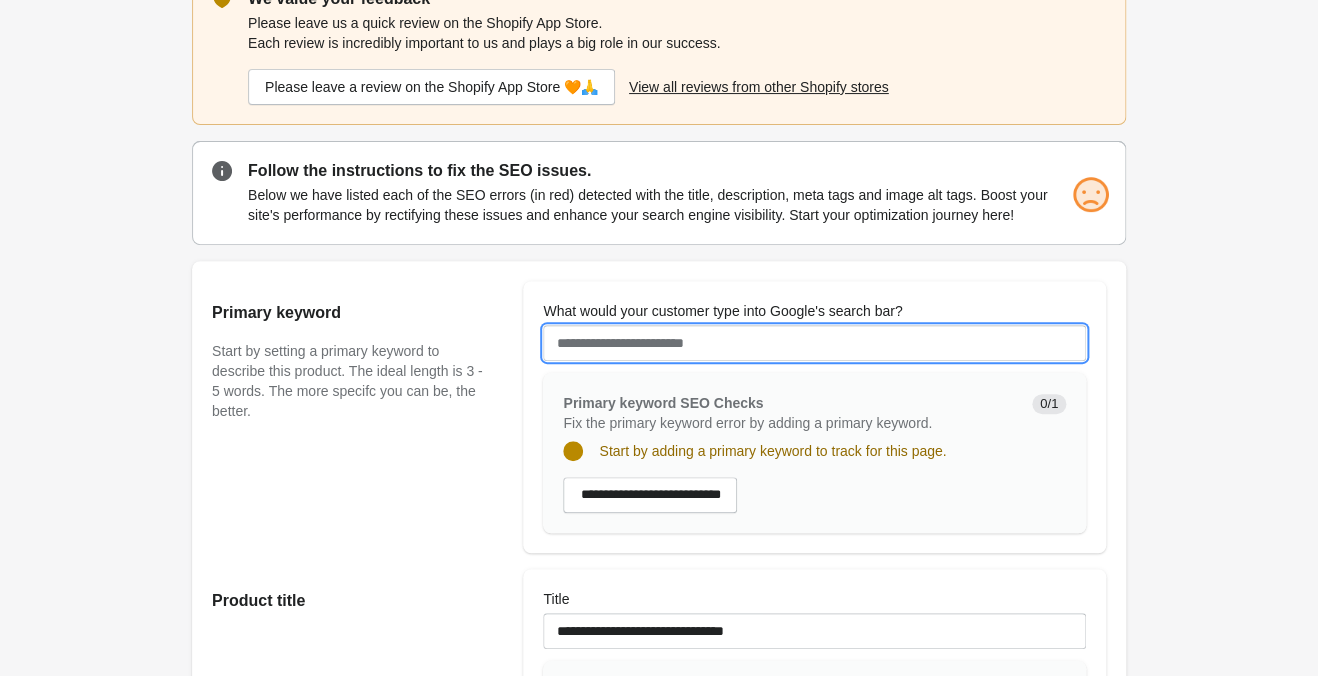click on "What would your customer type into Google's search bar?" at bounding box center (814, 343) 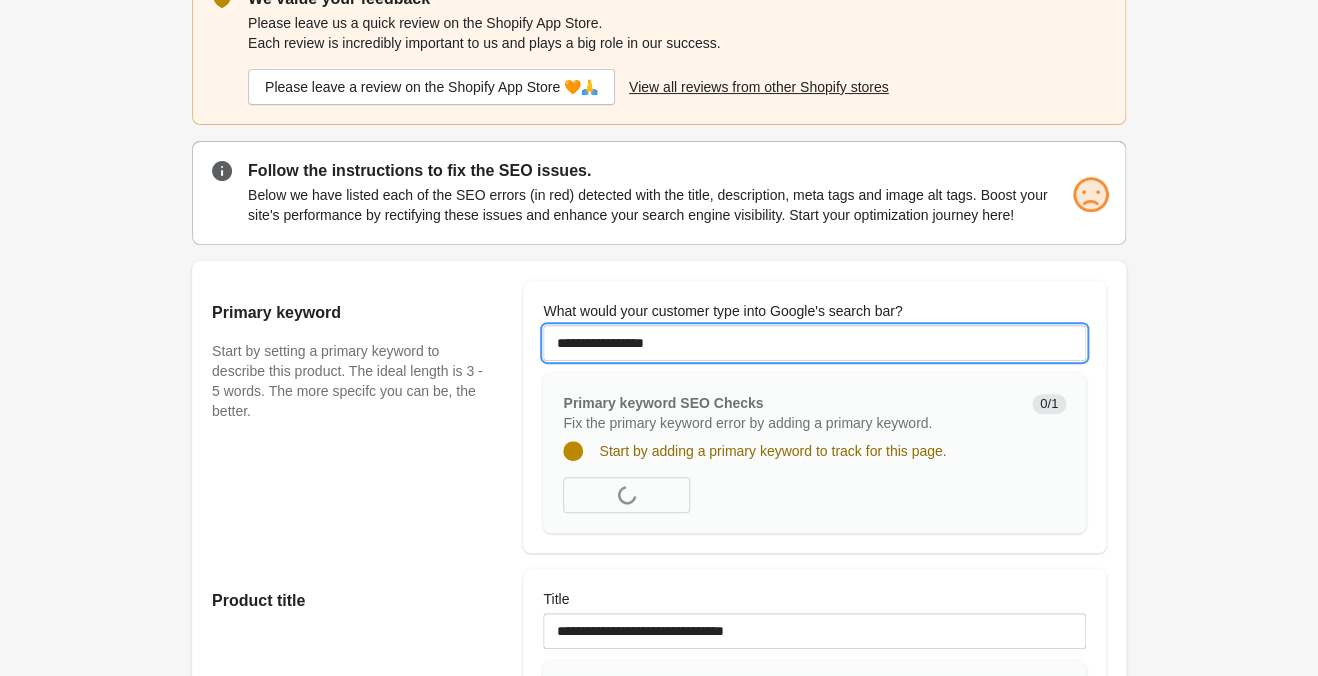 drag, startPoint x: 720, startPoint y: 340, endPoint x: 458, endPoint y: 348, distance: 262.1221 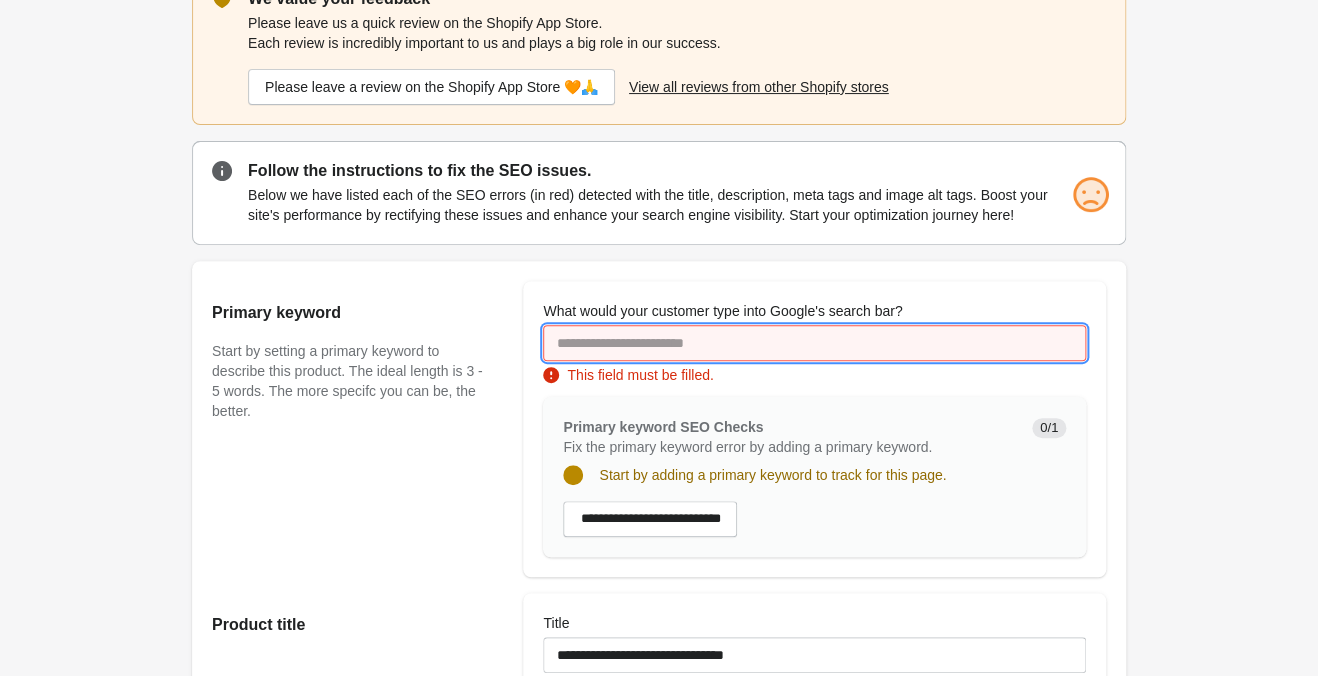 click on "What would your customer type into Google's search bar?" at bounding box center [814, 343] 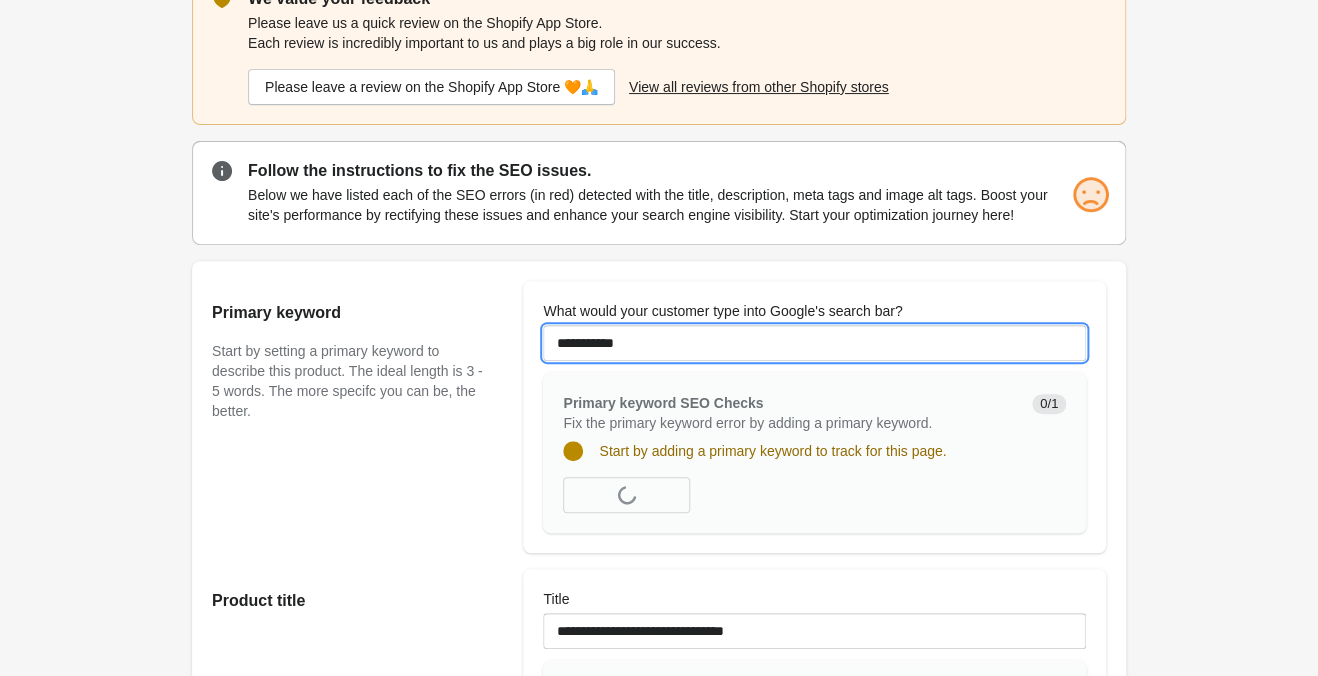 type on "**********" 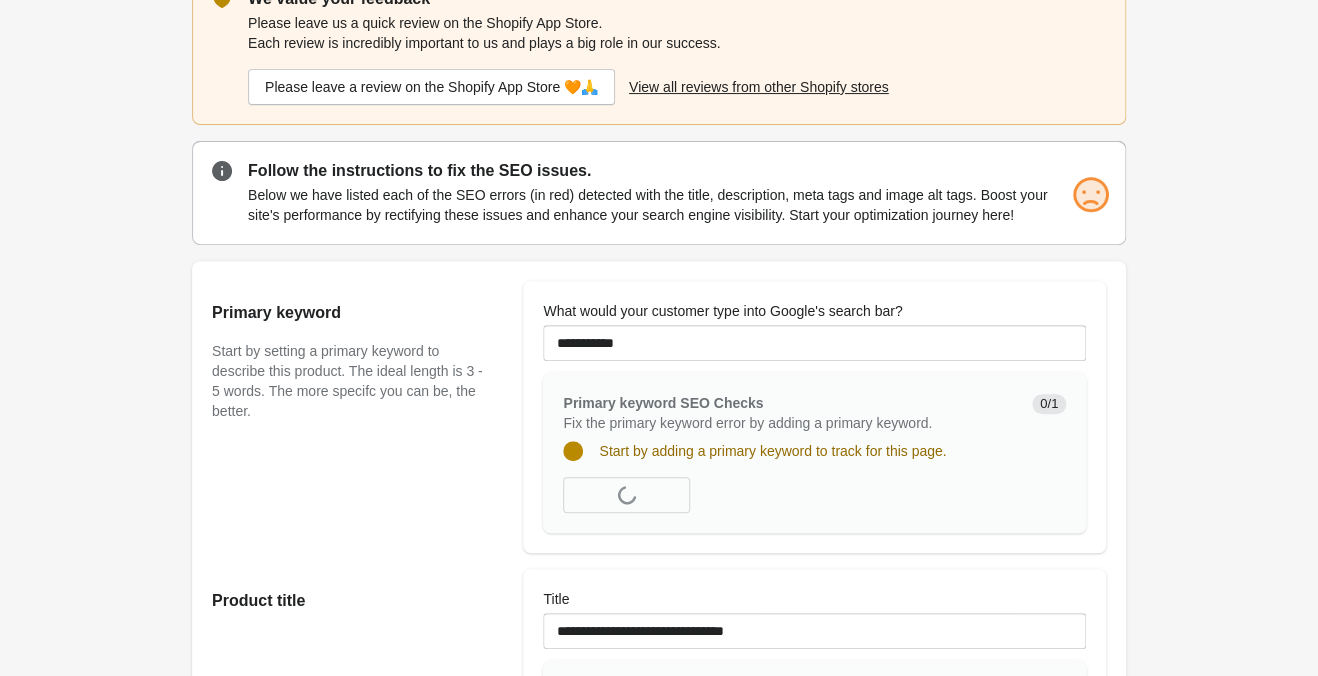 click on "WithLove ♡ Solid Black Bike Short
Open on Shopify" at bounding box center [659, 1186] 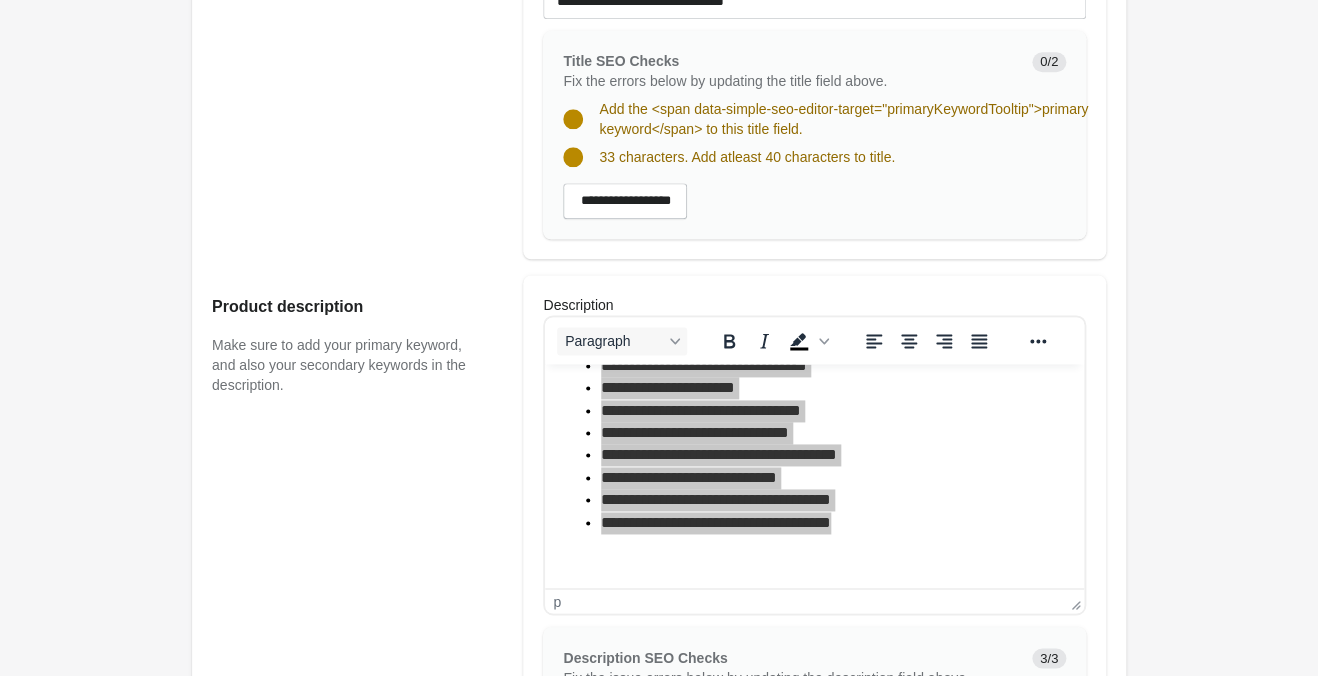 scroll, scrollTop: 1036, scrollLeft: 0, axis: vertical 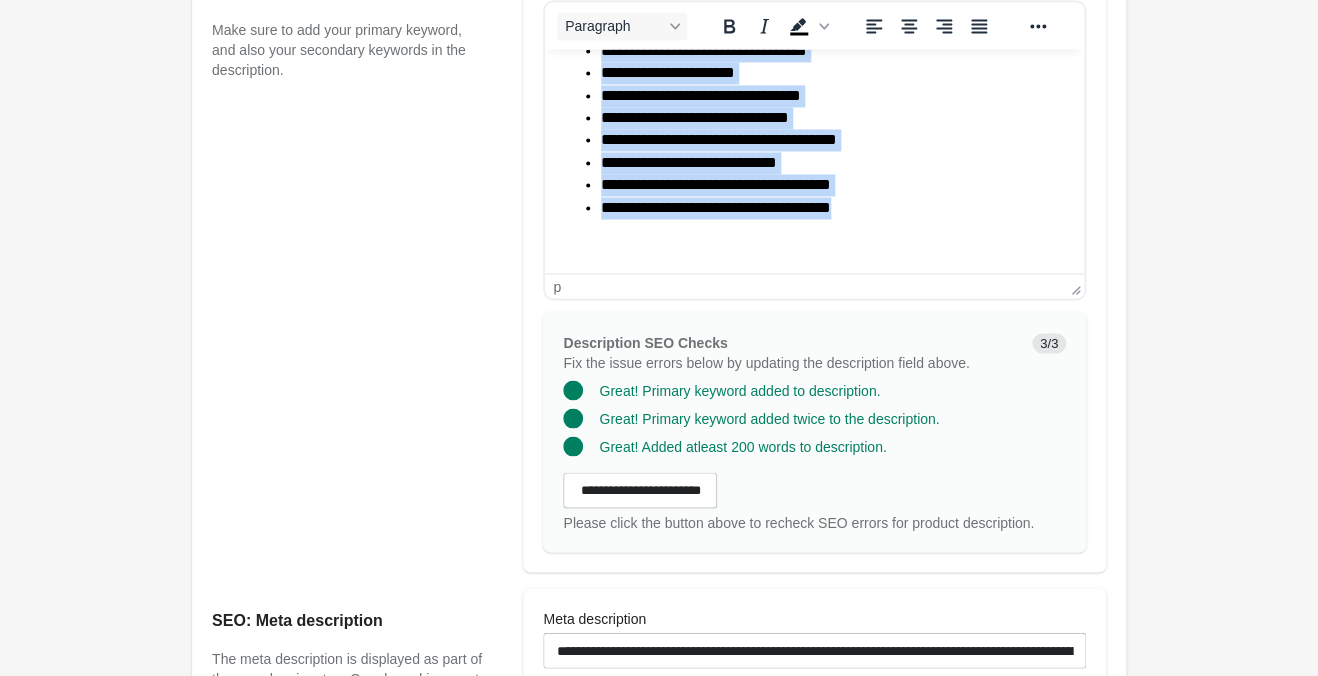 click on "**********" at bounding box center (716, 184) 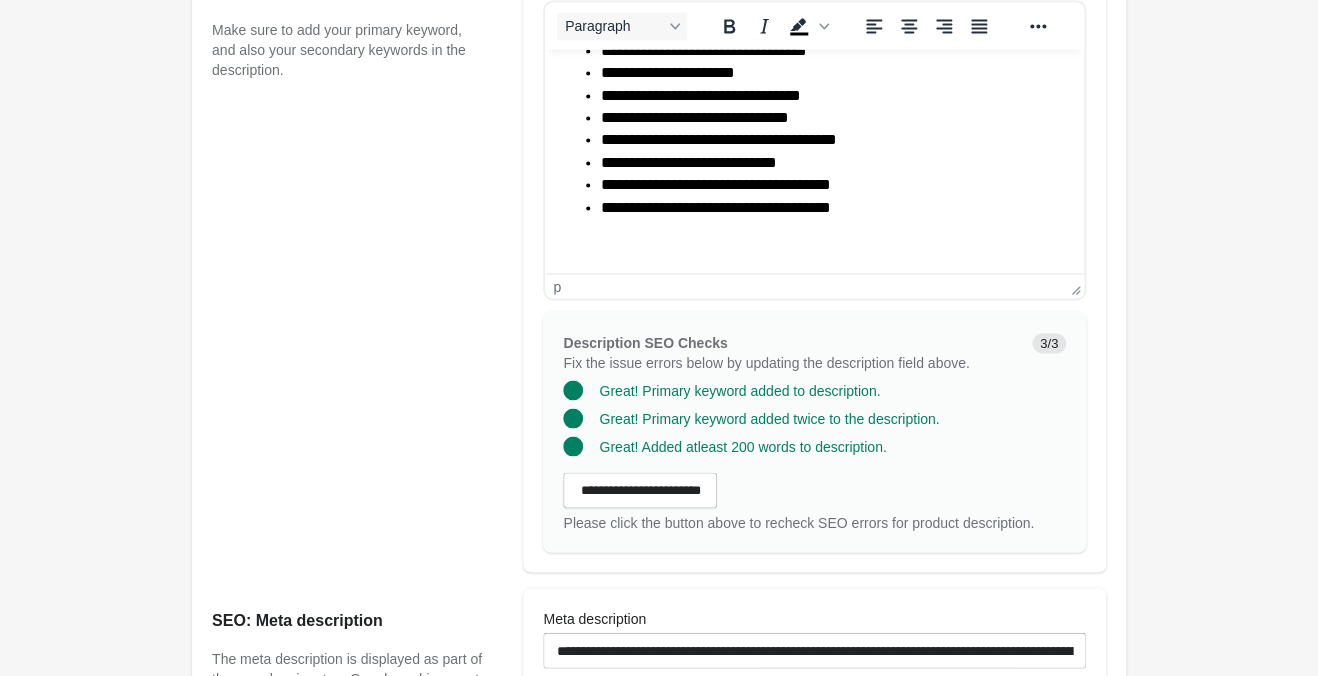 scroll, scrollTop: 475, scrollLeft: 0, axis: vertical 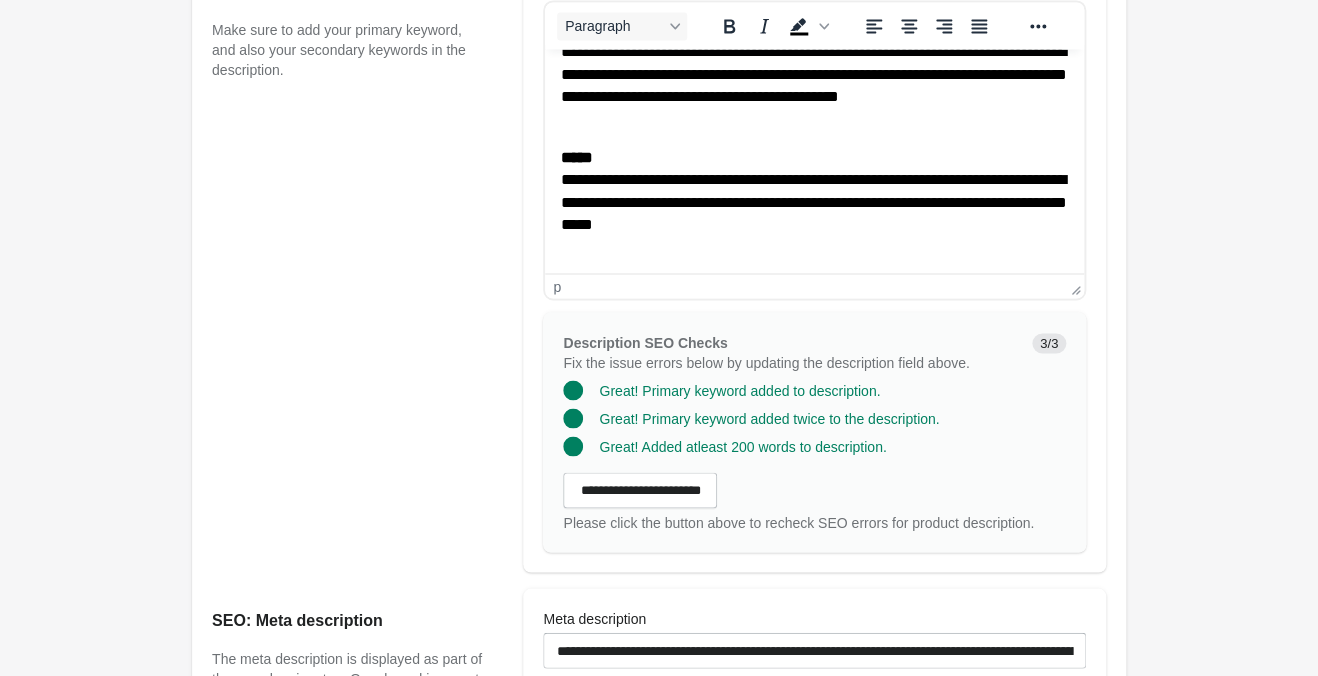 click on "Product description
Make sure to add your primary keyword, and also your secondary keywords in the description." at bounding box center (357, 266) 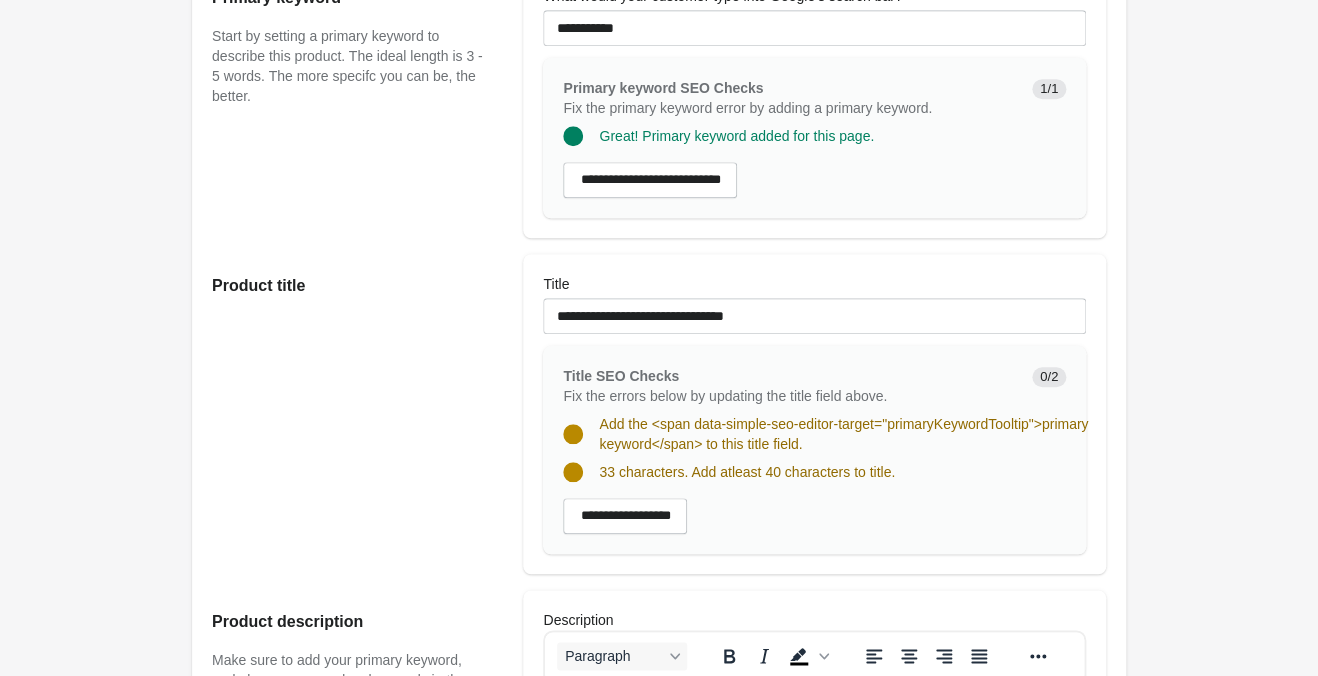 scroll, scrollTop: 420, scrollLeft: 0, axis: vertical 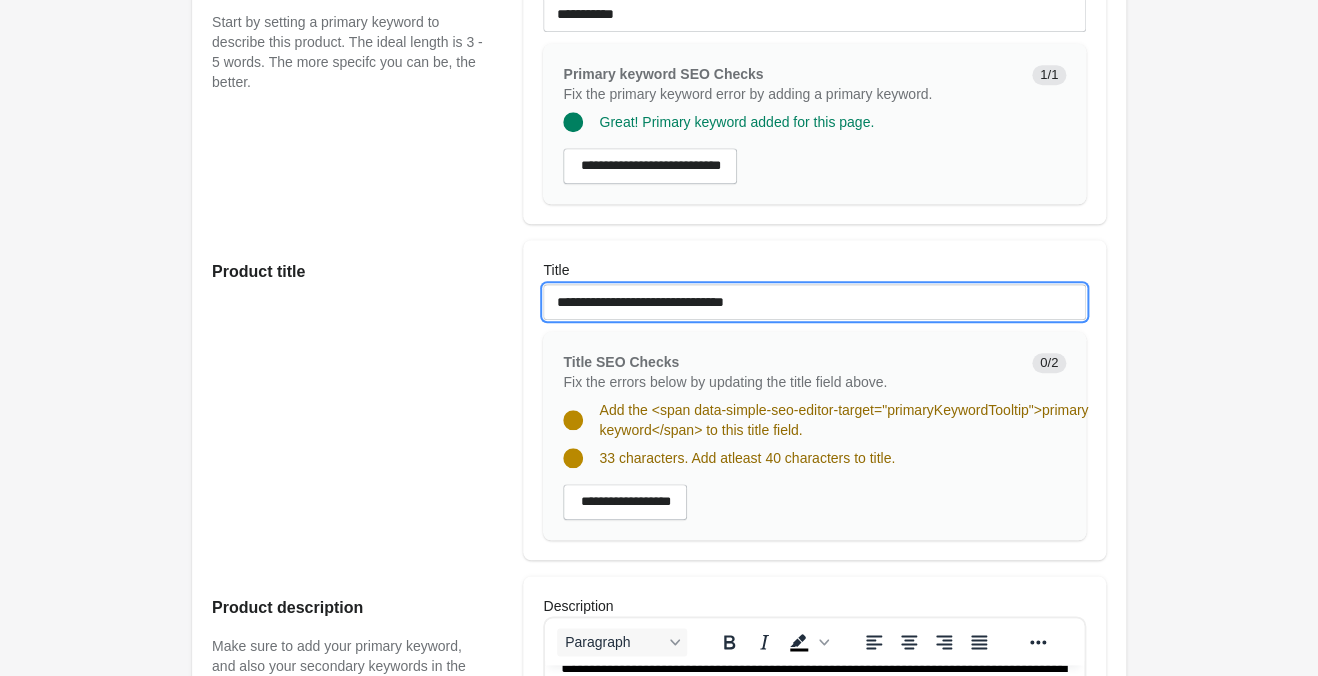 drag, startPoint x: 438, startPoint y: 291, endPoint x: 236, endPoint y: 282, distance: 202.2004 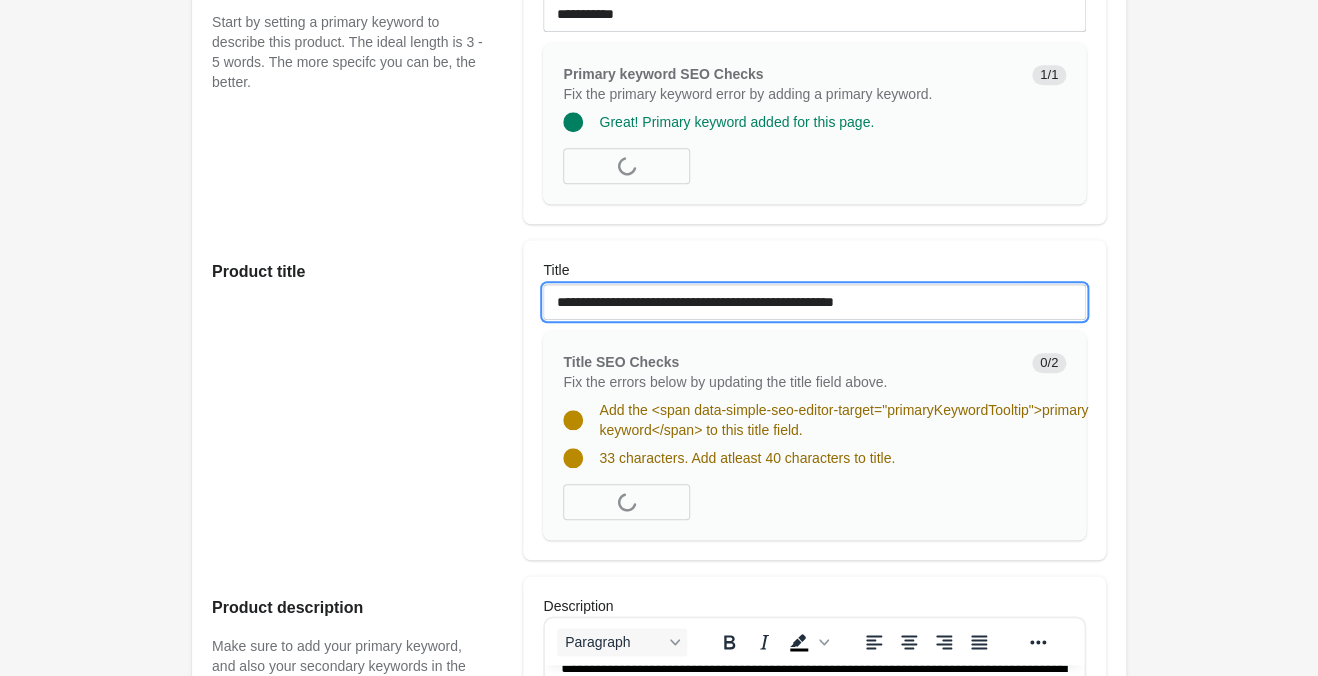 drag, startPoint x: 911, startPoint y: 301, endPoint x: 124, endPoint y: 223, distance: 790.8559 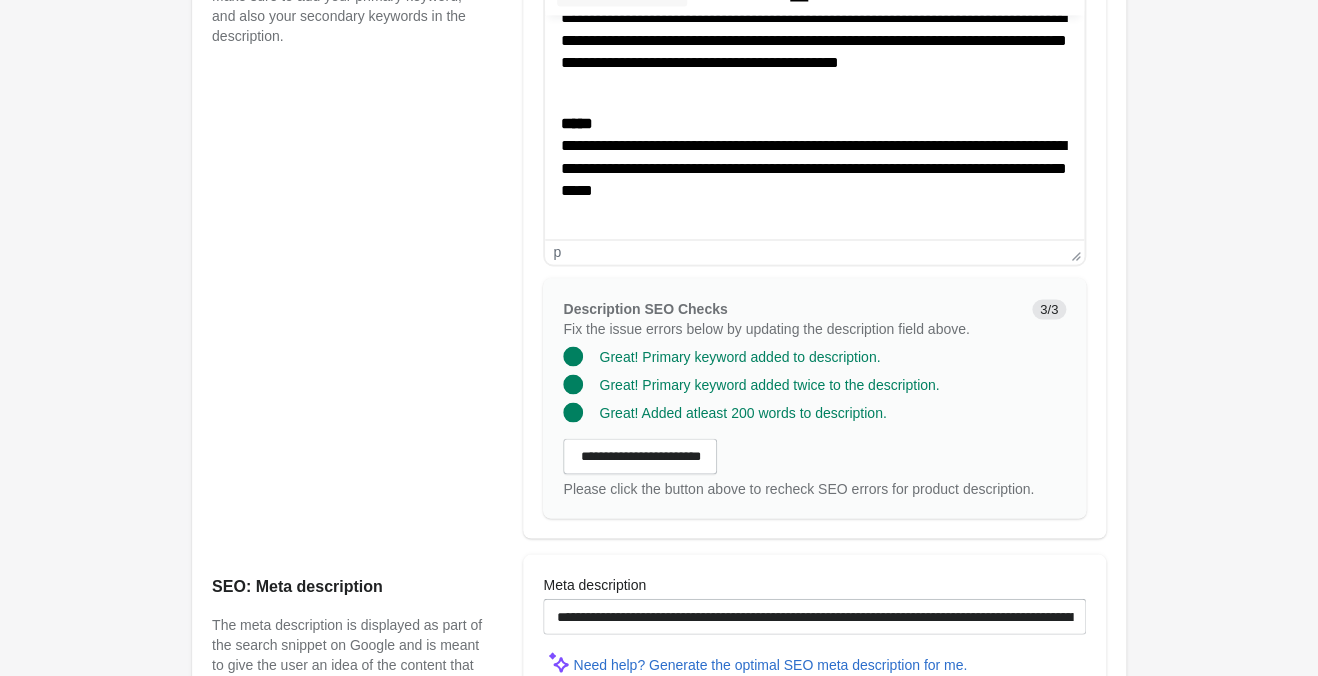 scroll, scrollTop: 1260, scrollLeft: 0, axis: vertical 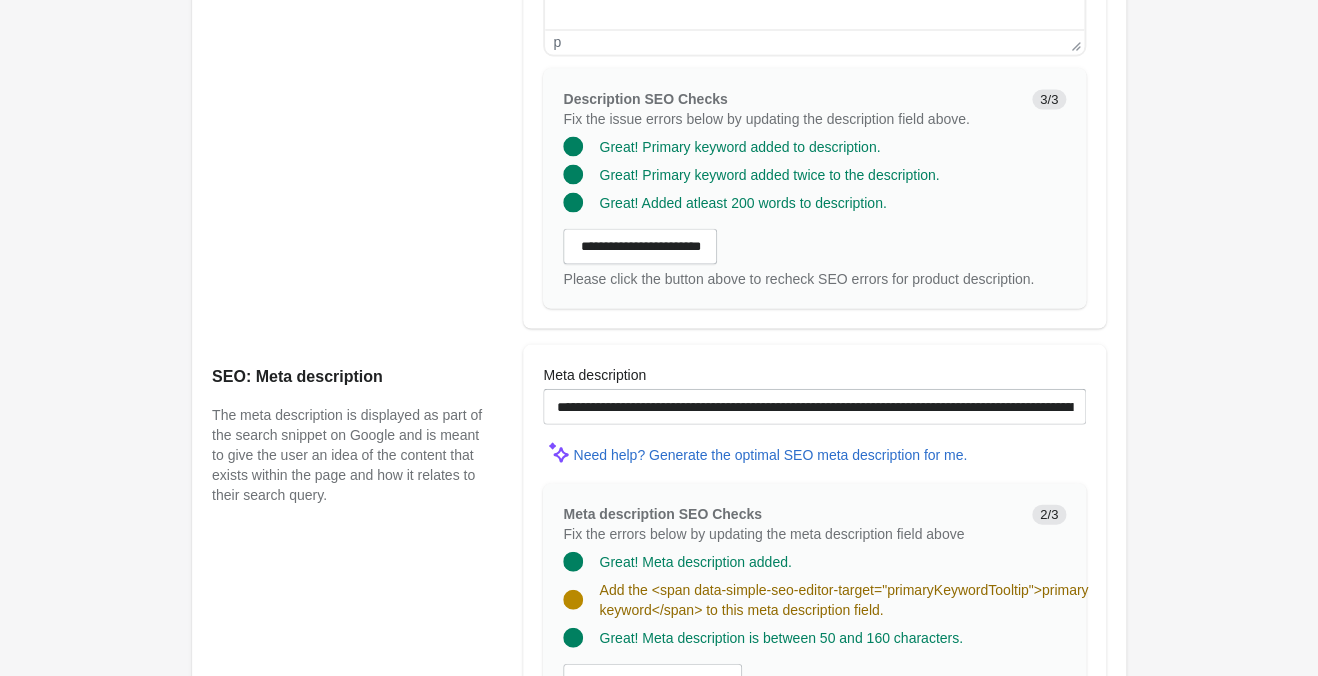type on "**********" 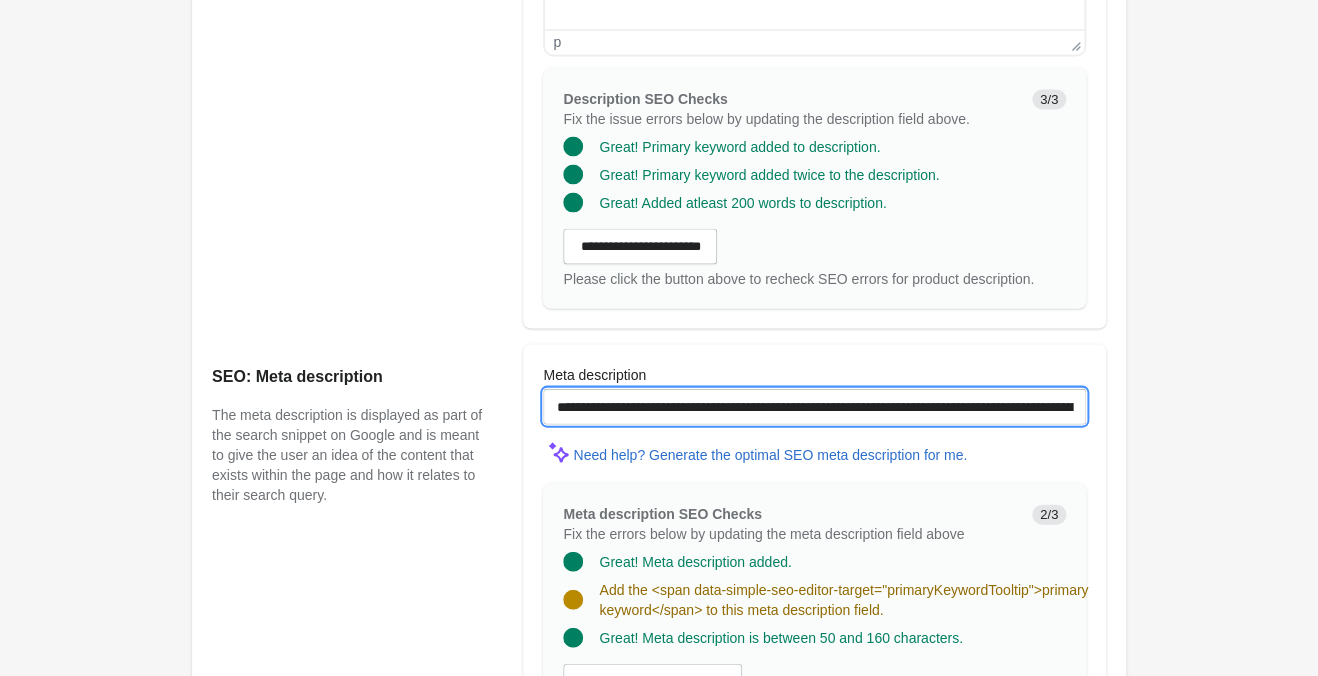 click on "**********" at bounding box center [814, 406] 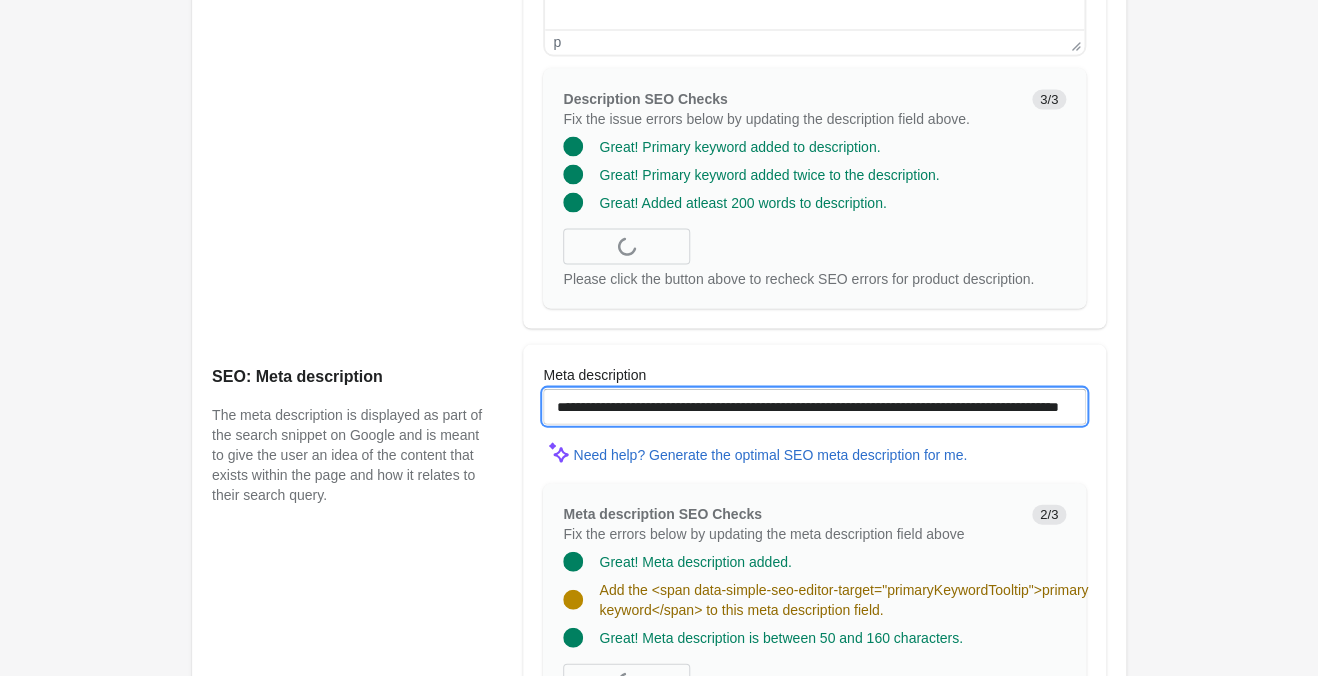 paste on "**********" 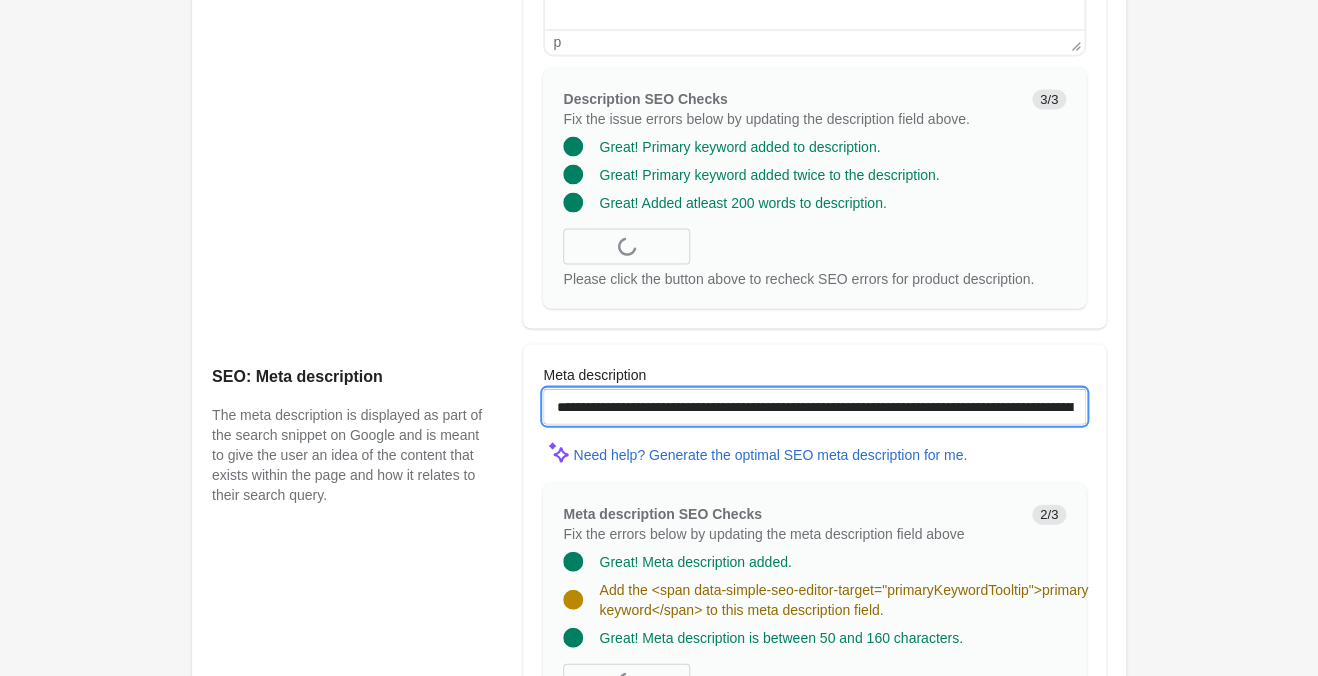 type on "**********" 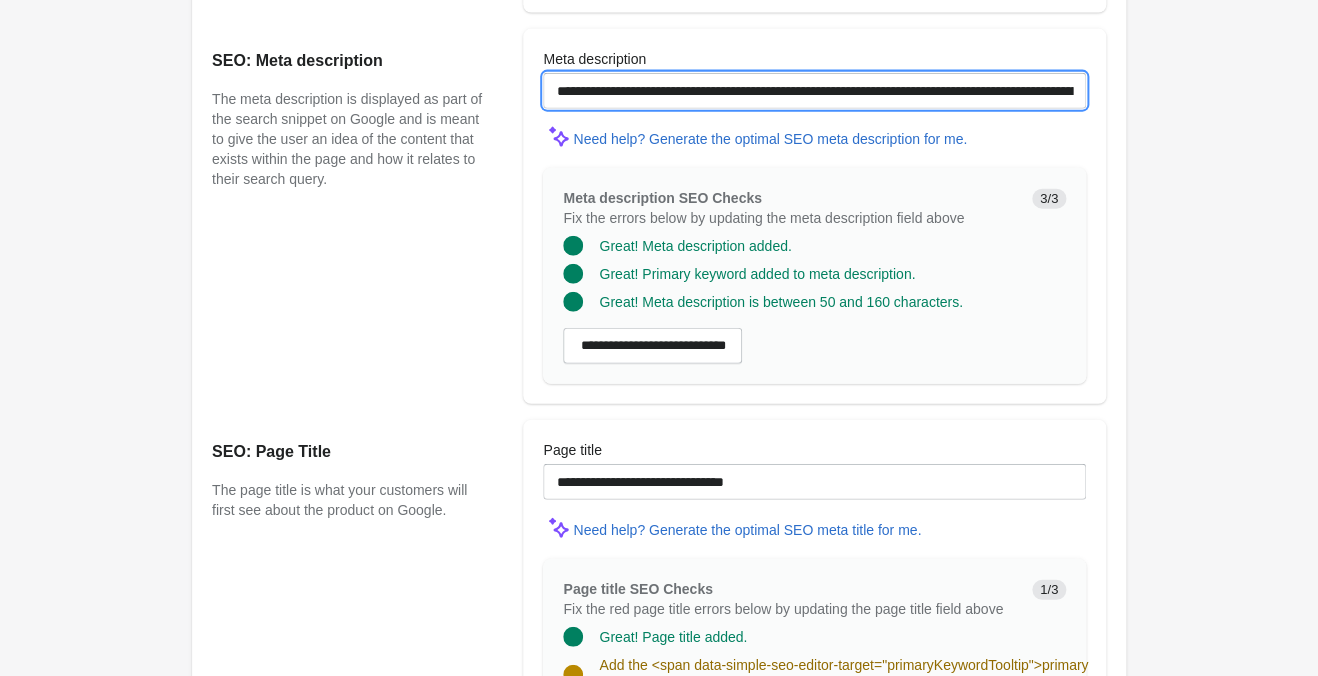 scroll, scrollTop: 1785, scrollLeft: 0, axis: vertical 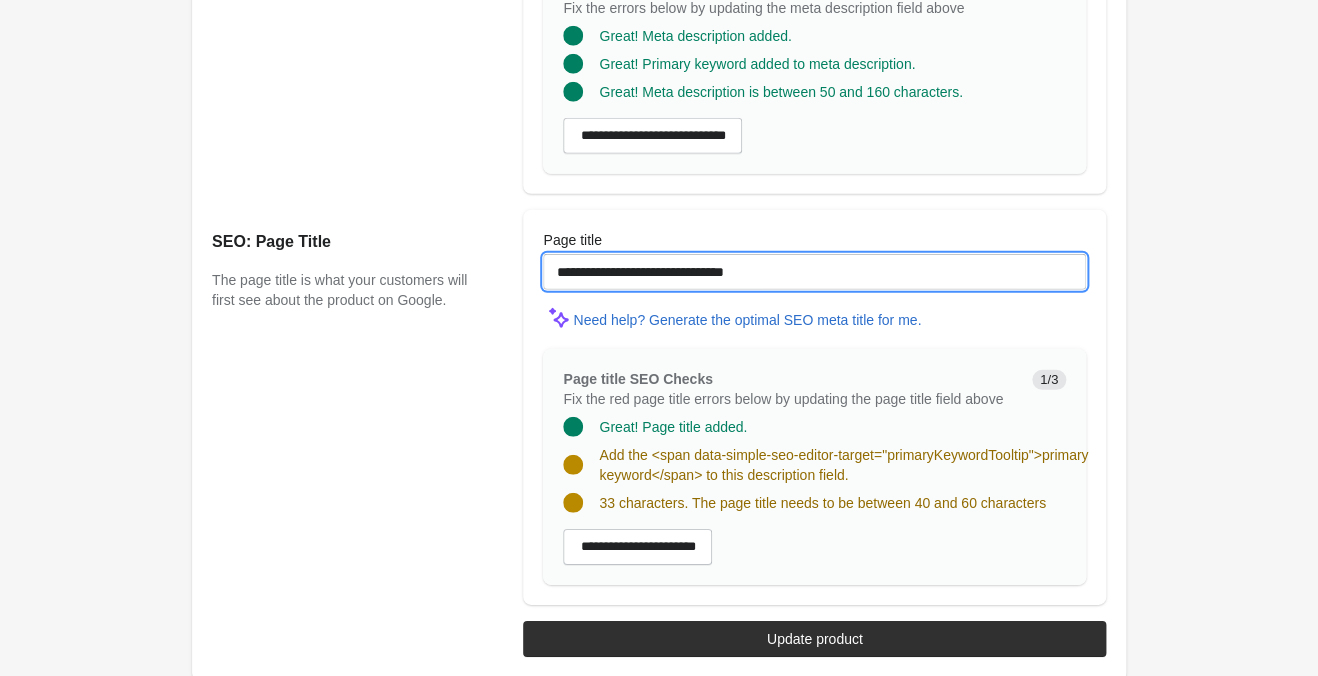 drag, startPoint x: 805, startPoint y: 279, endPoint x: 123, endPoint y: 215, distance: 684.99634 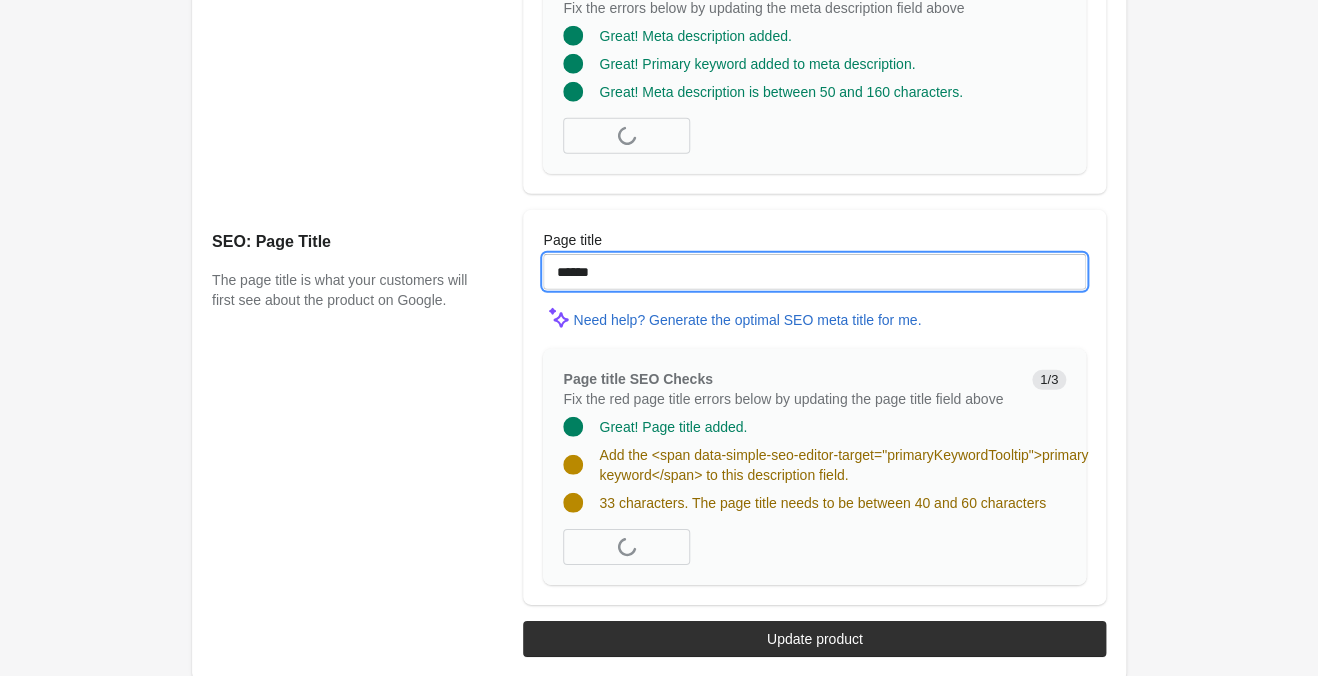 paste on "**********" 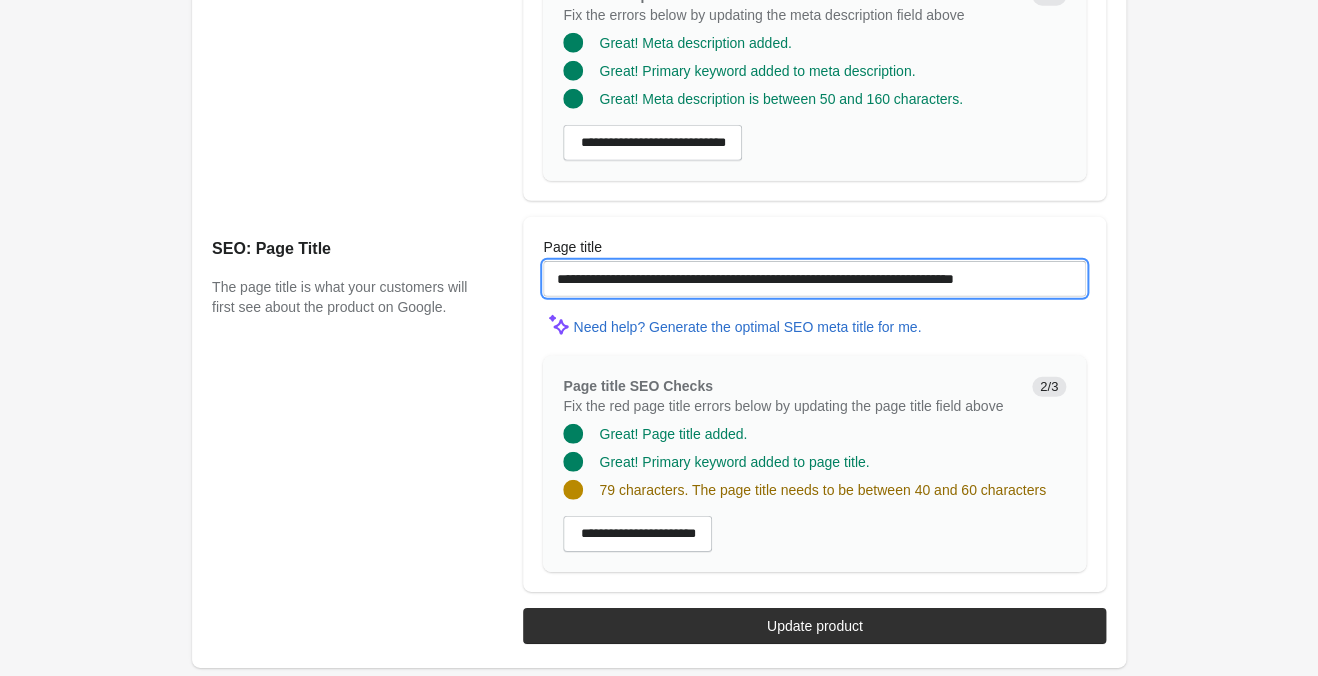 scroll, scrollTop: 1776, scrollLeft: 0, axis: vertical 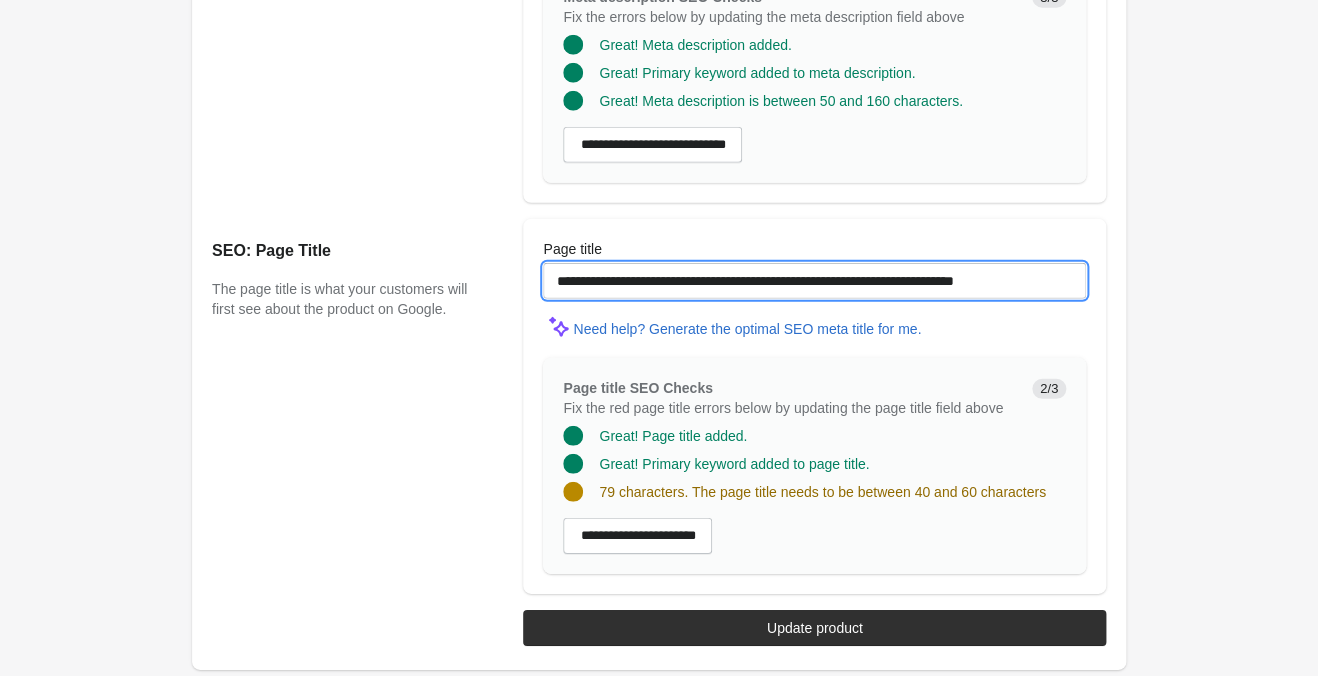 click on "**********" at bounding box center (814, 281) 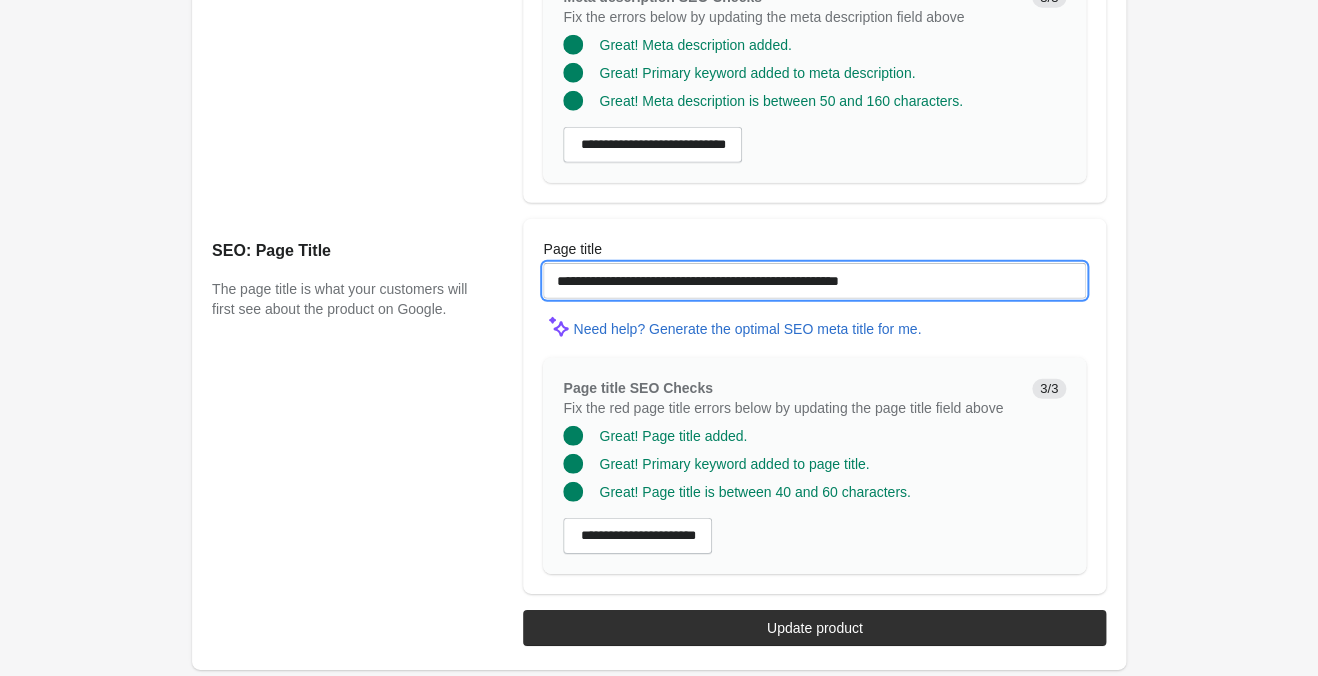 type on "**********" 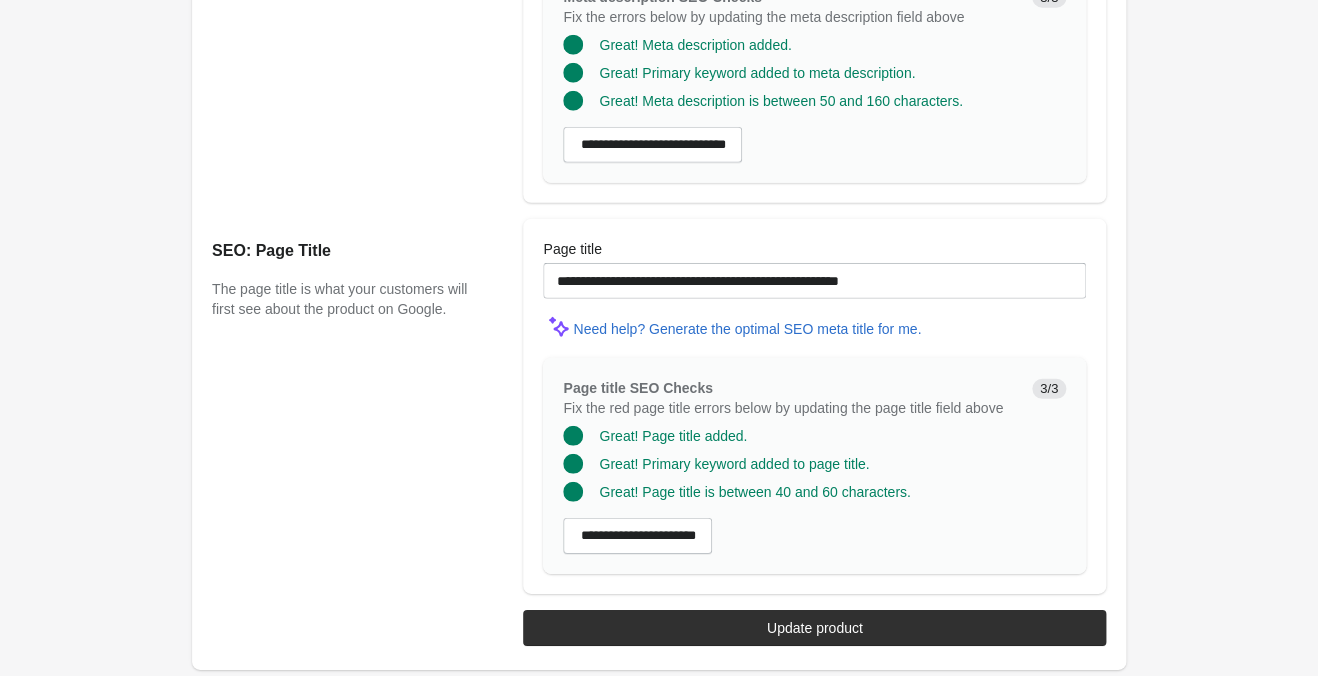 click on "Page title" at bounding box center (814, 249) 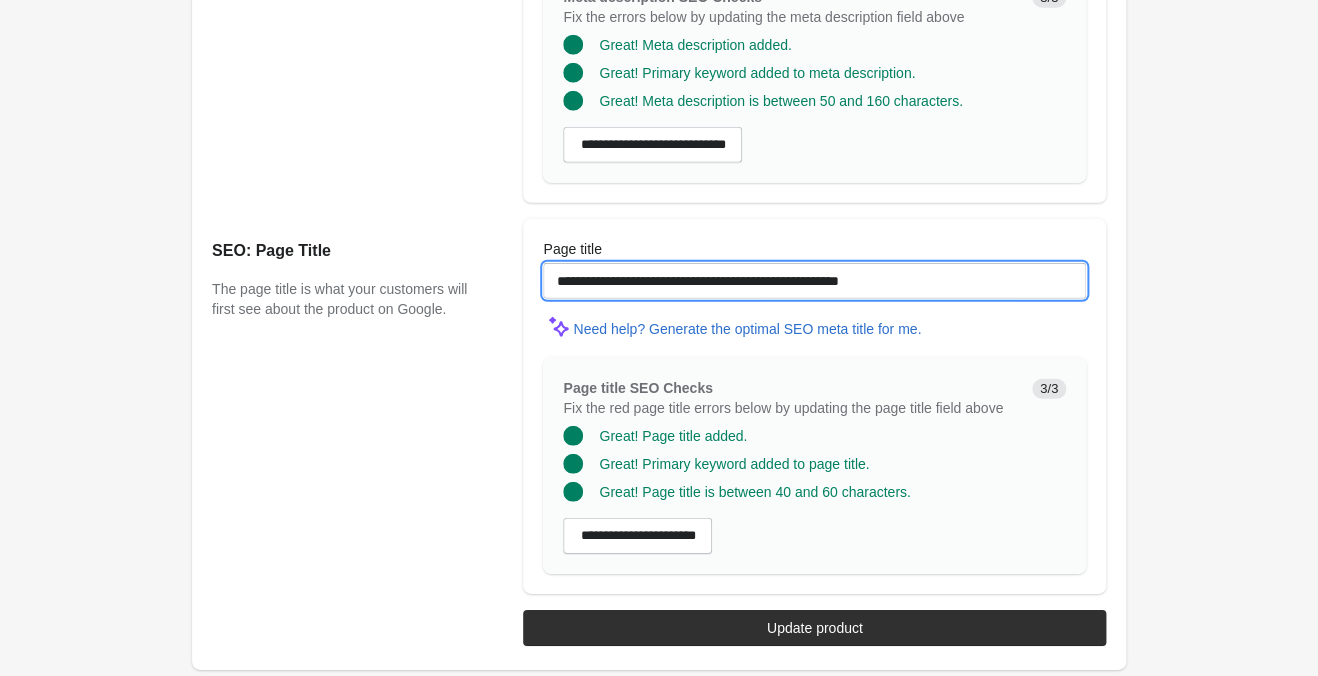 click on "**********" at bounding box center [814, 281] 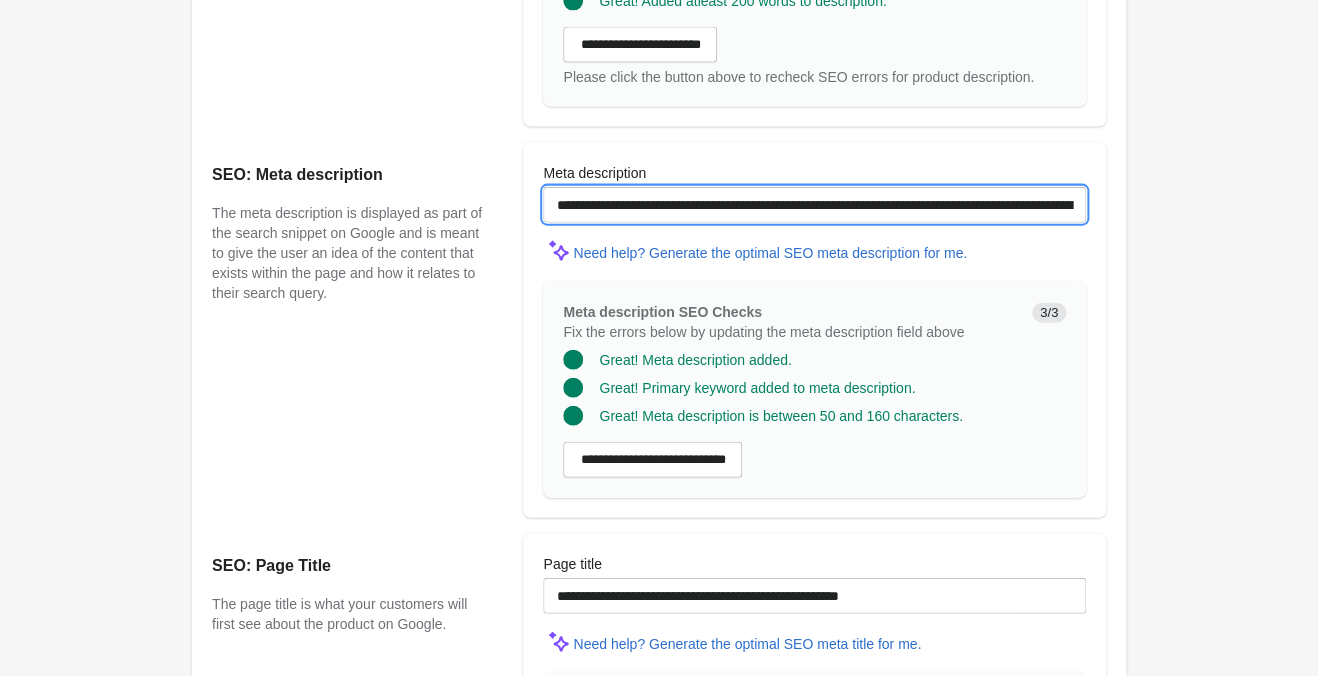 click on "**********" at bounding box center [814, 205] 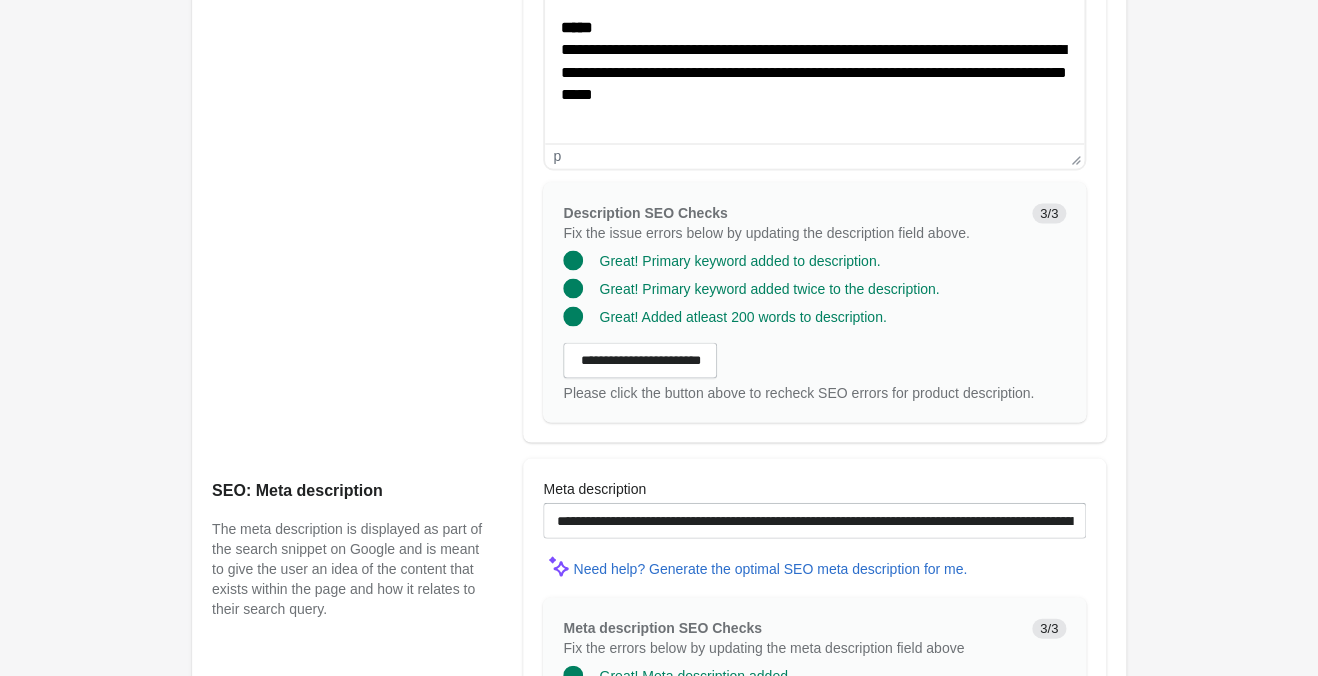 click on "**********" at bounding box center (814, 62) 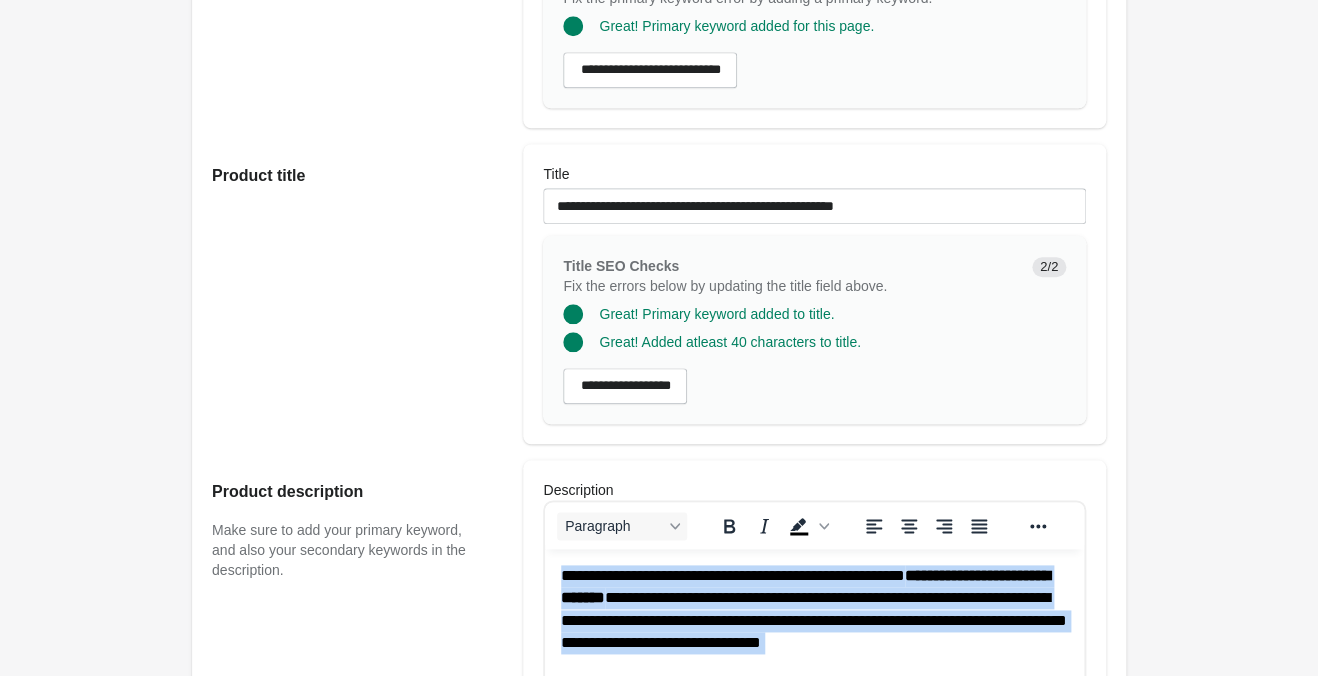 scroll, scrollTop: 306, scrollLeft: 0, axis: vertical 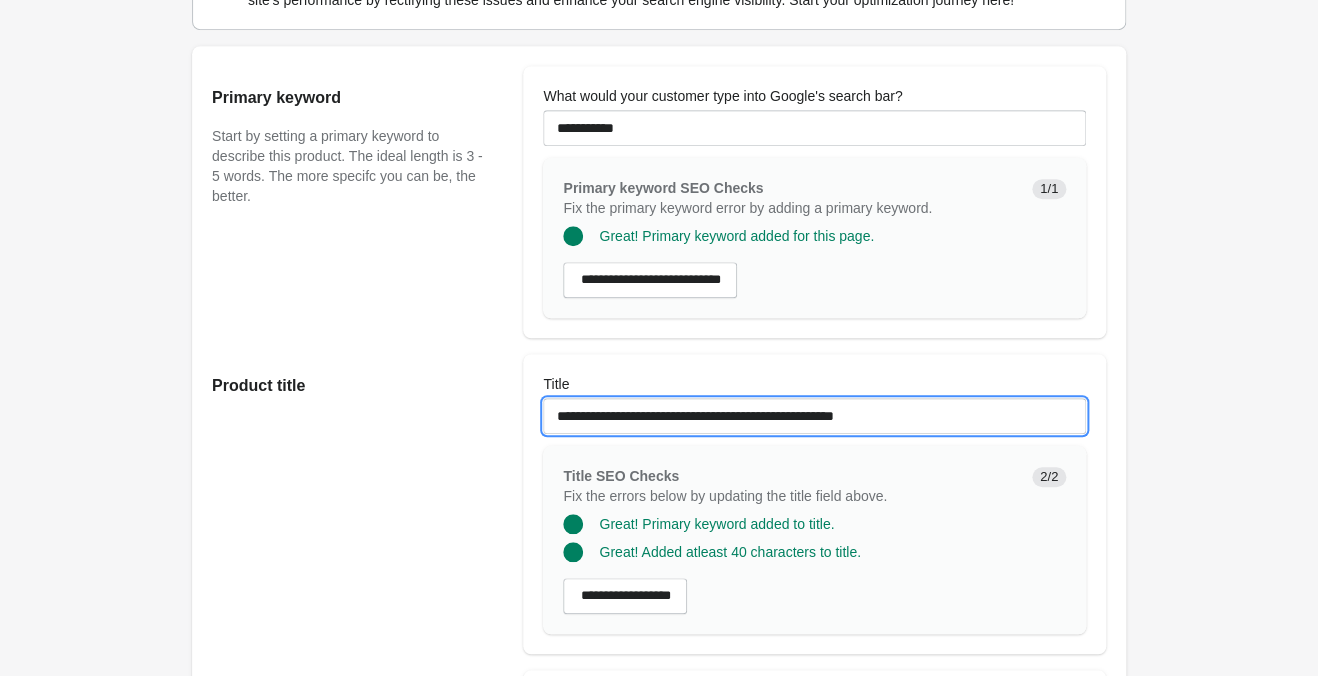 click on "**********" at bounding box center (814, 416) 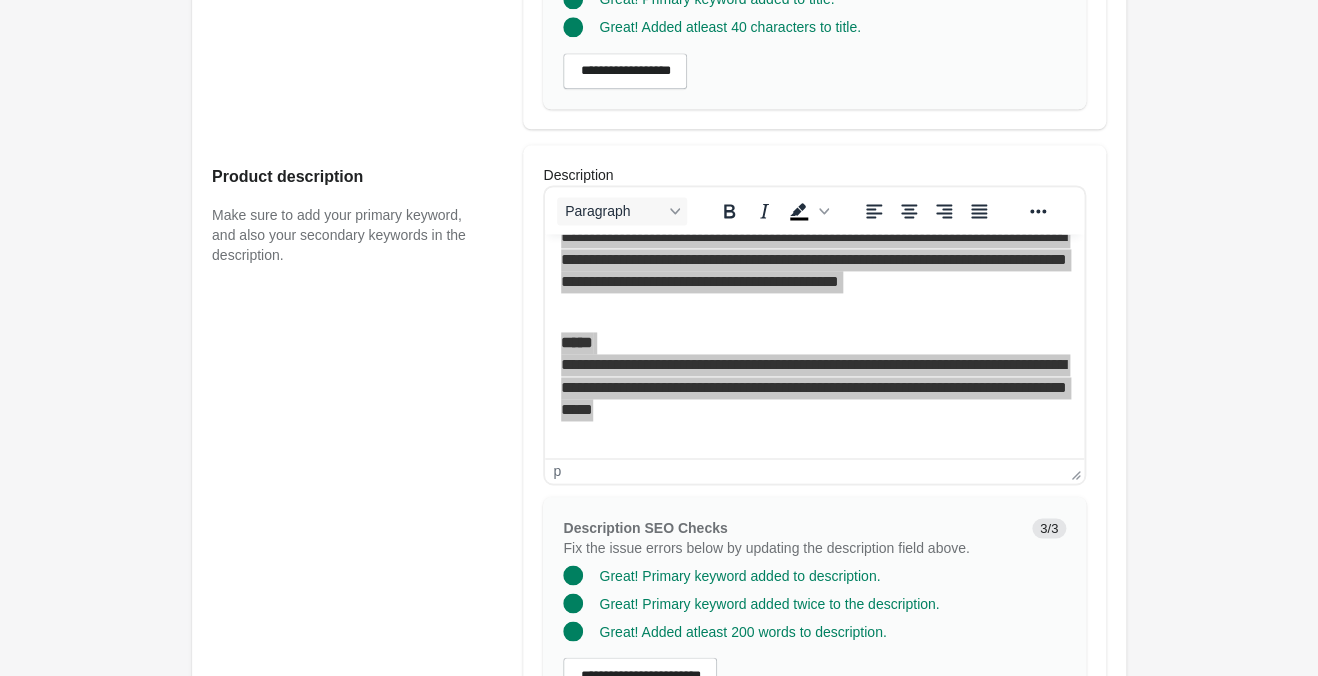scroll, scrollTop: 491, scrollLeft: 0, axis: vertical 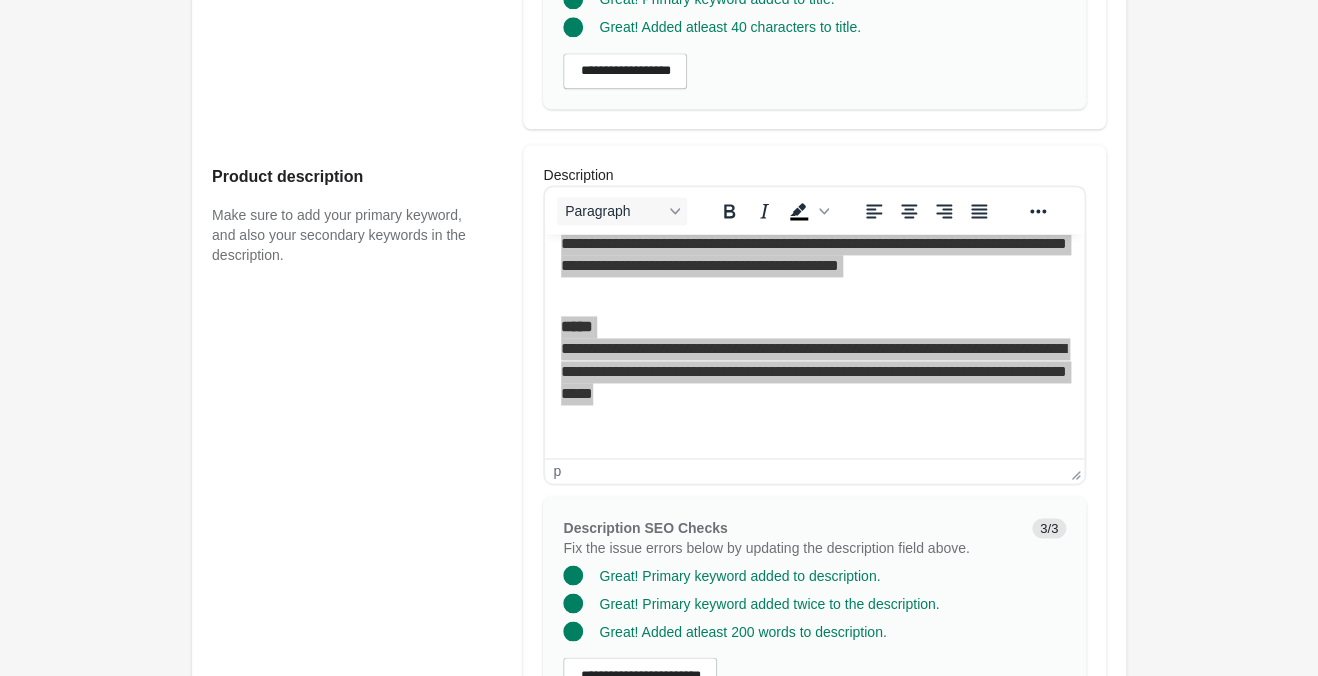 click on "WithLove ♡ Solid Black Bike Short
Open on Shopify" at bounding box center (659, 396) 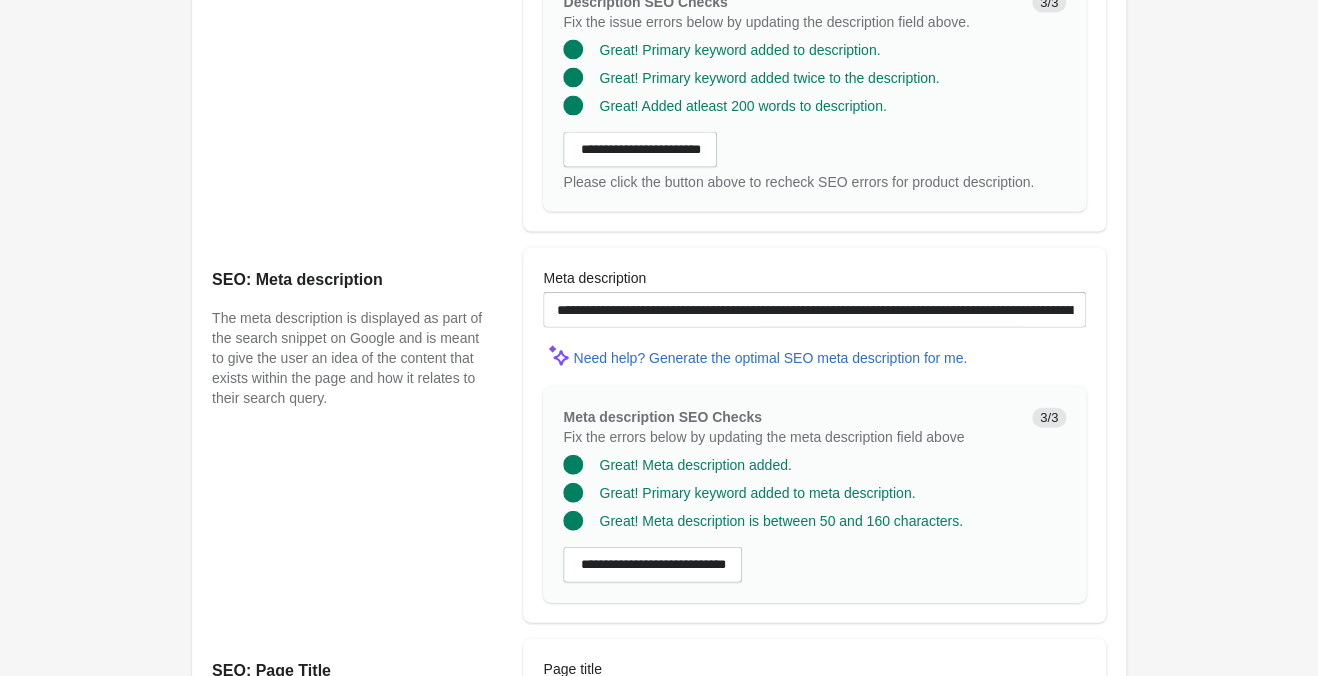 scroll, scrollTop: 1776, scrollLeft: 0, axis: vertical 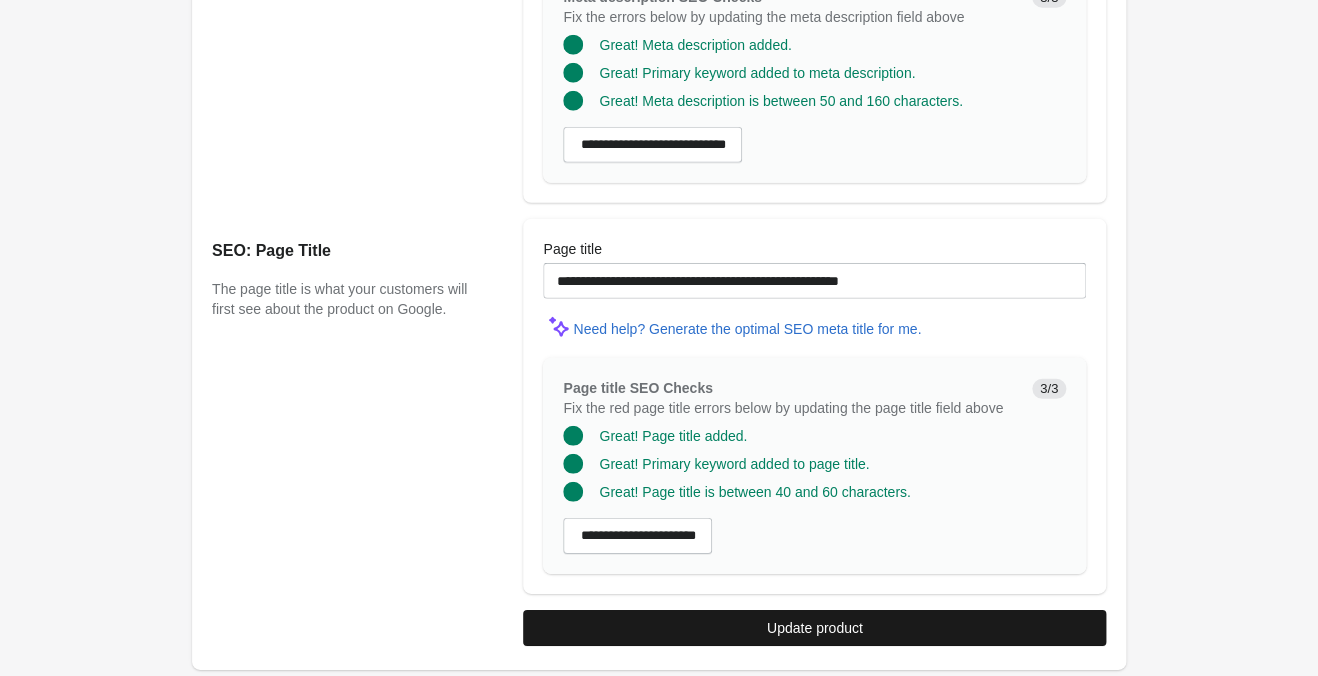 click on "Update product" at bounding box center (814, 628) 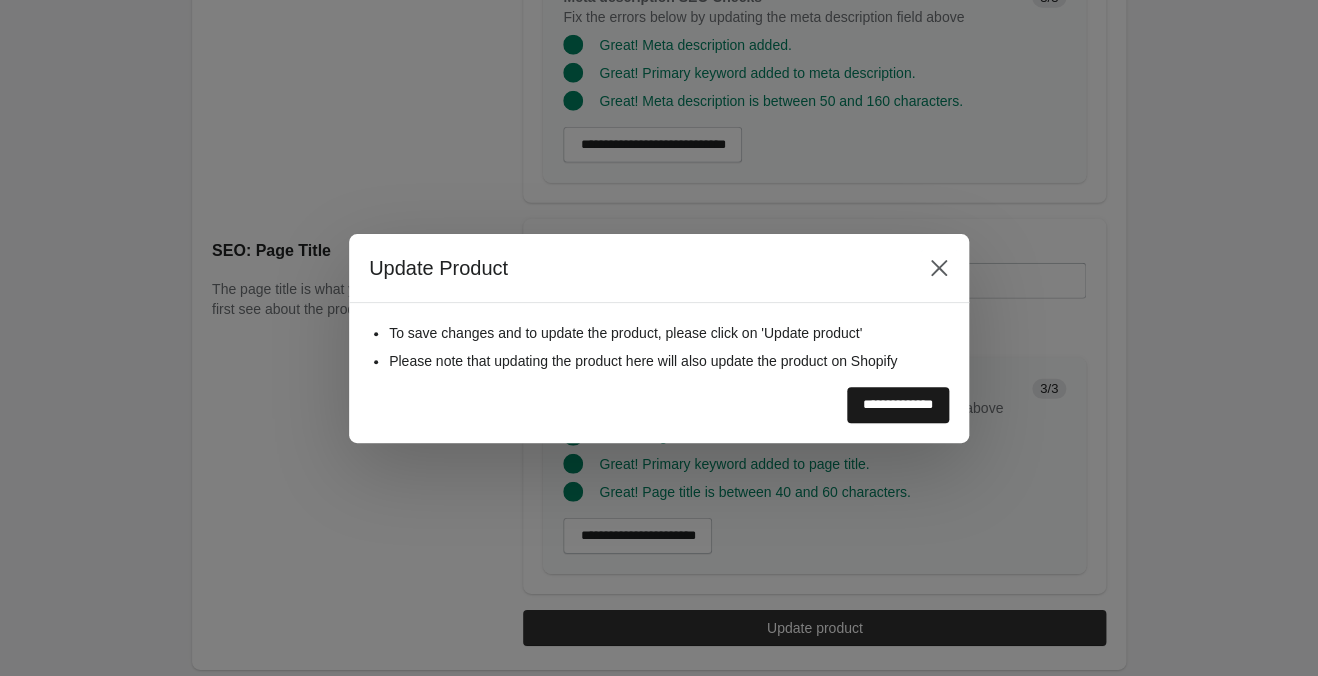 click on "**********" at bounding box center [898, 405] 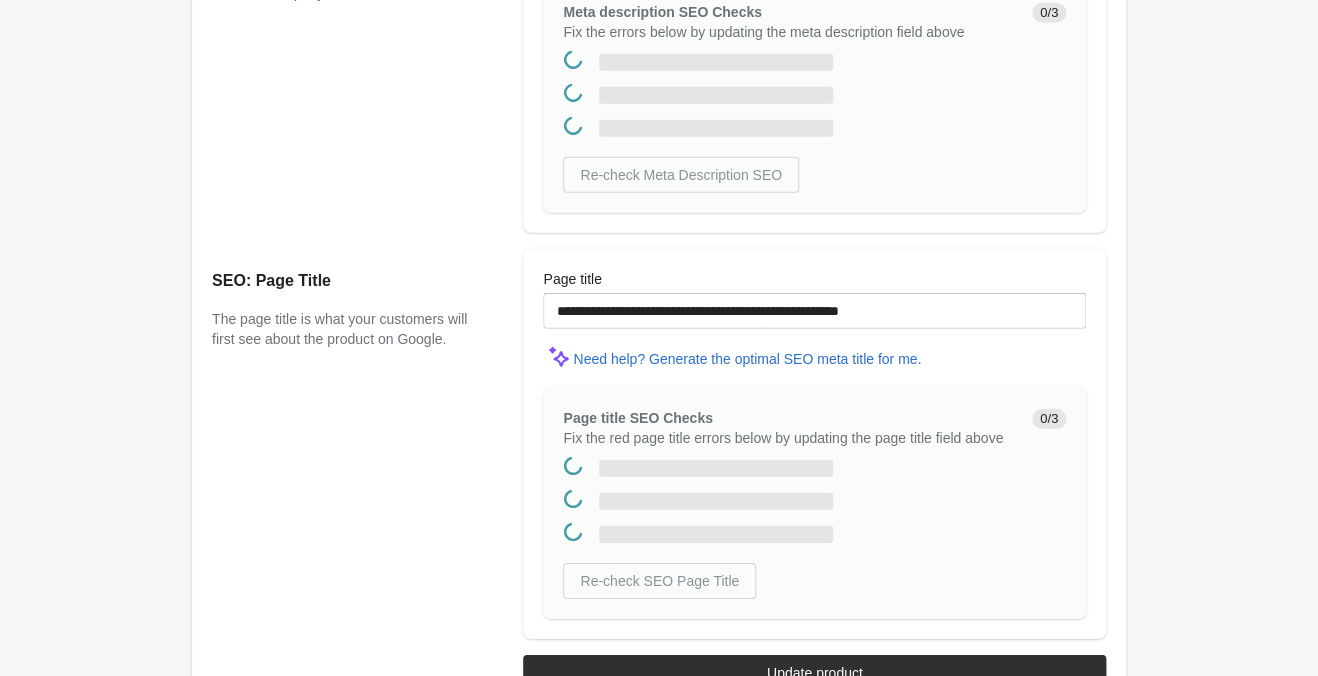 scroll, scrollTop: 0, scrollLeft: 0, axis: both 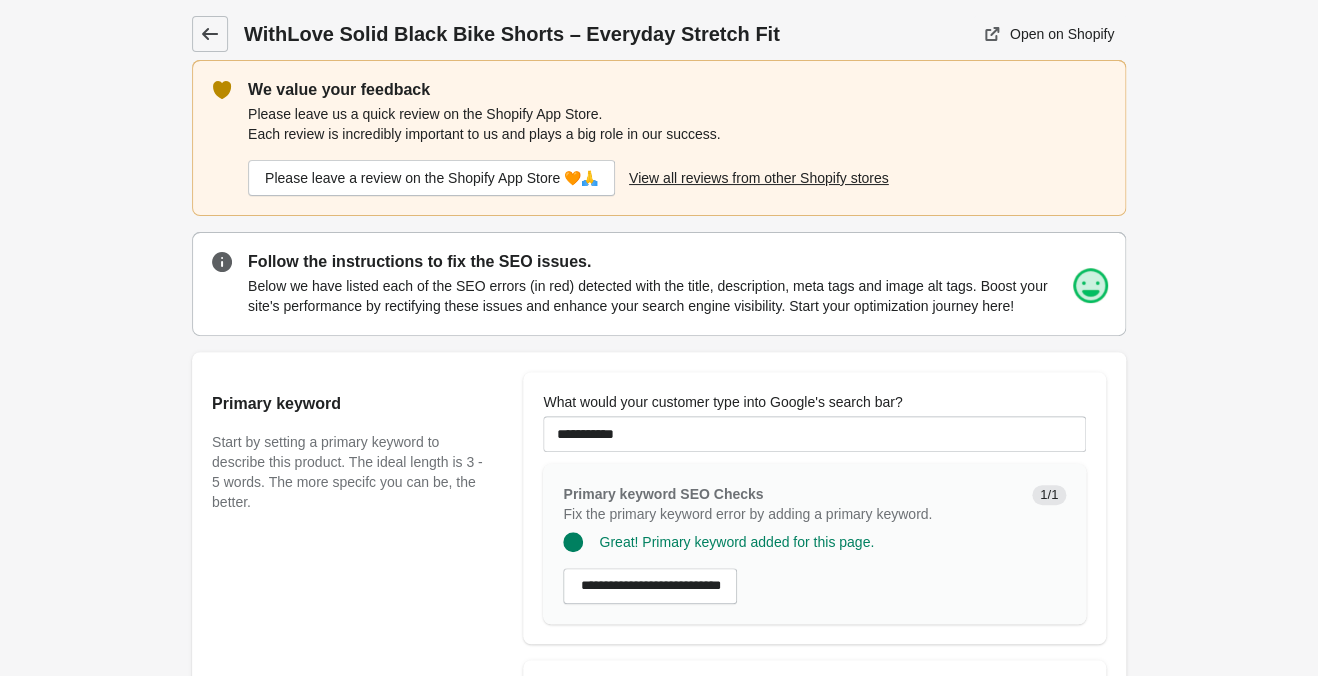 click at bounding box center (210, 34) 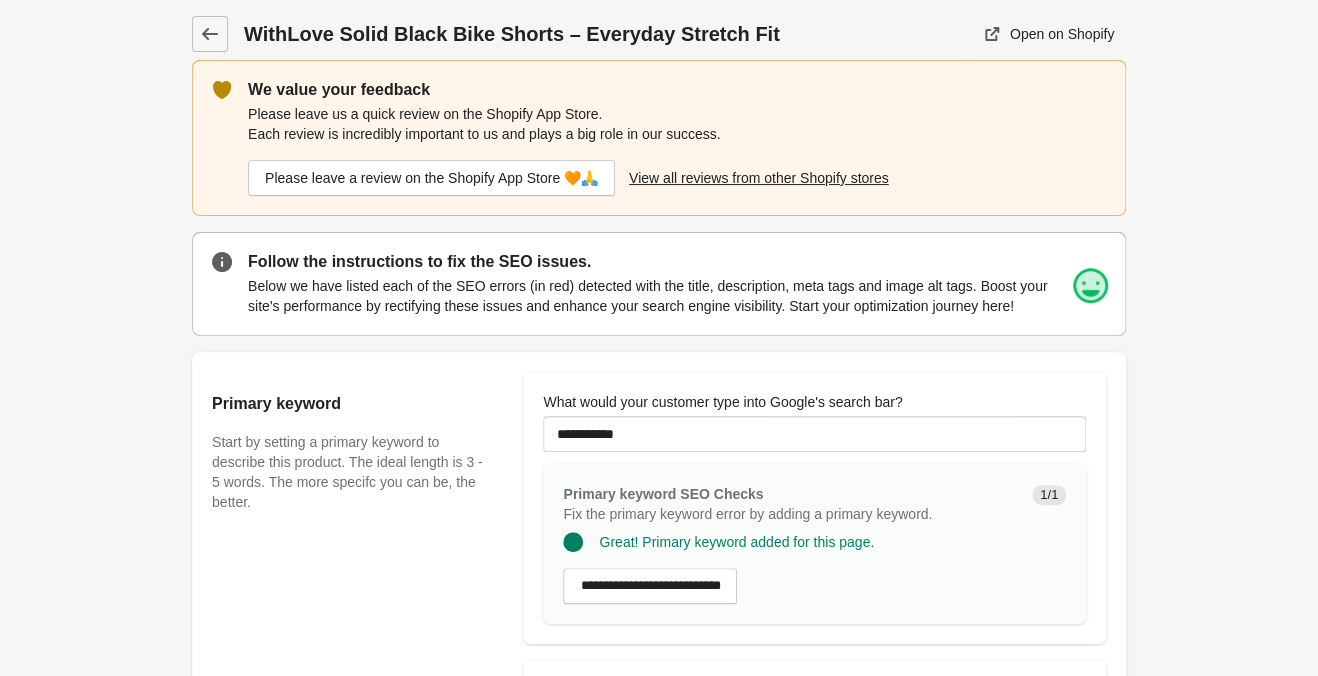 scroll, scrollTop: 0, scrollLeft: 0, axis: both 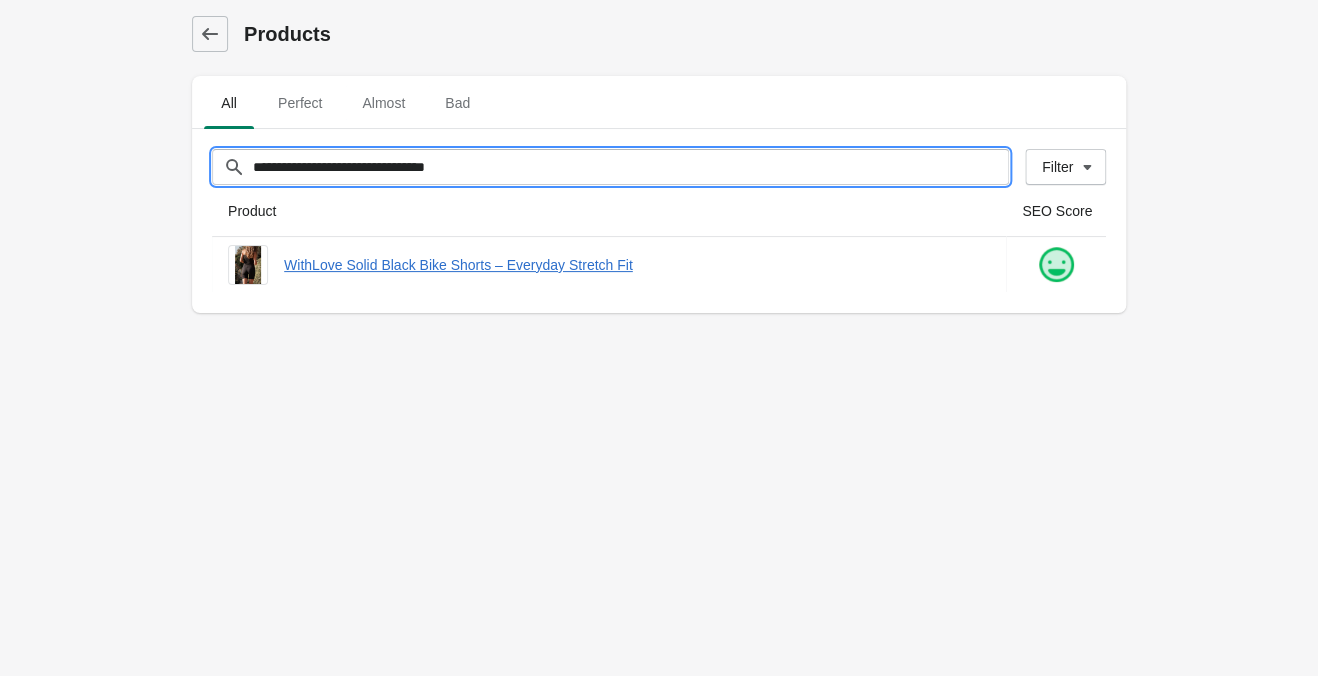 drag, startPoint x: 547, startPoint y: 168, endPoint x: -134, endPoint y: 106, distance: 683.81647 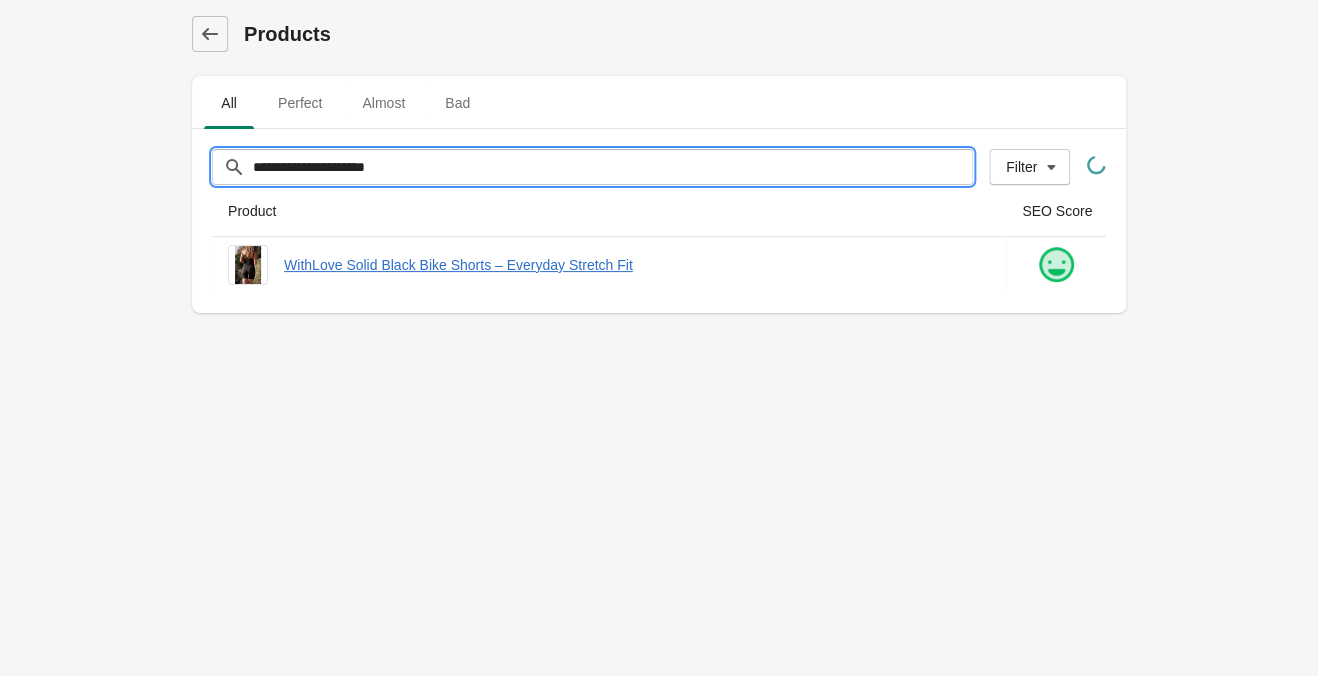 type on "**********" 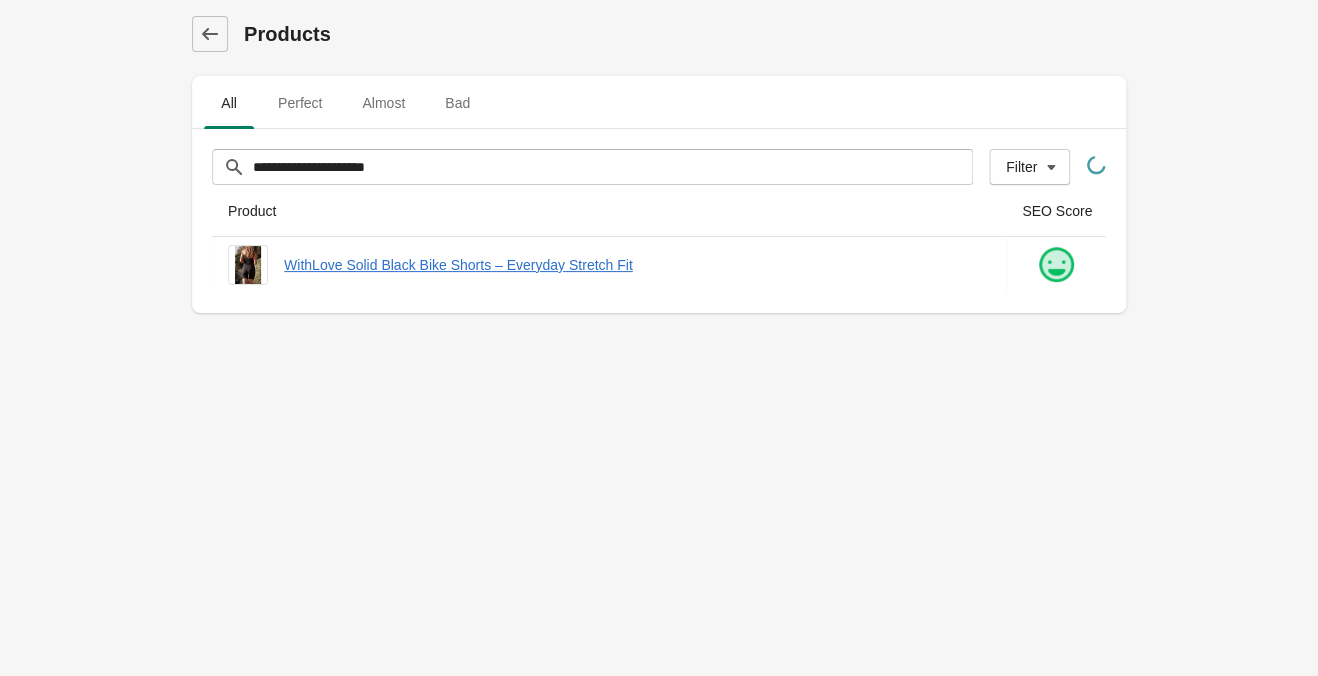 click on "**********" at bounding box center [659, 338] 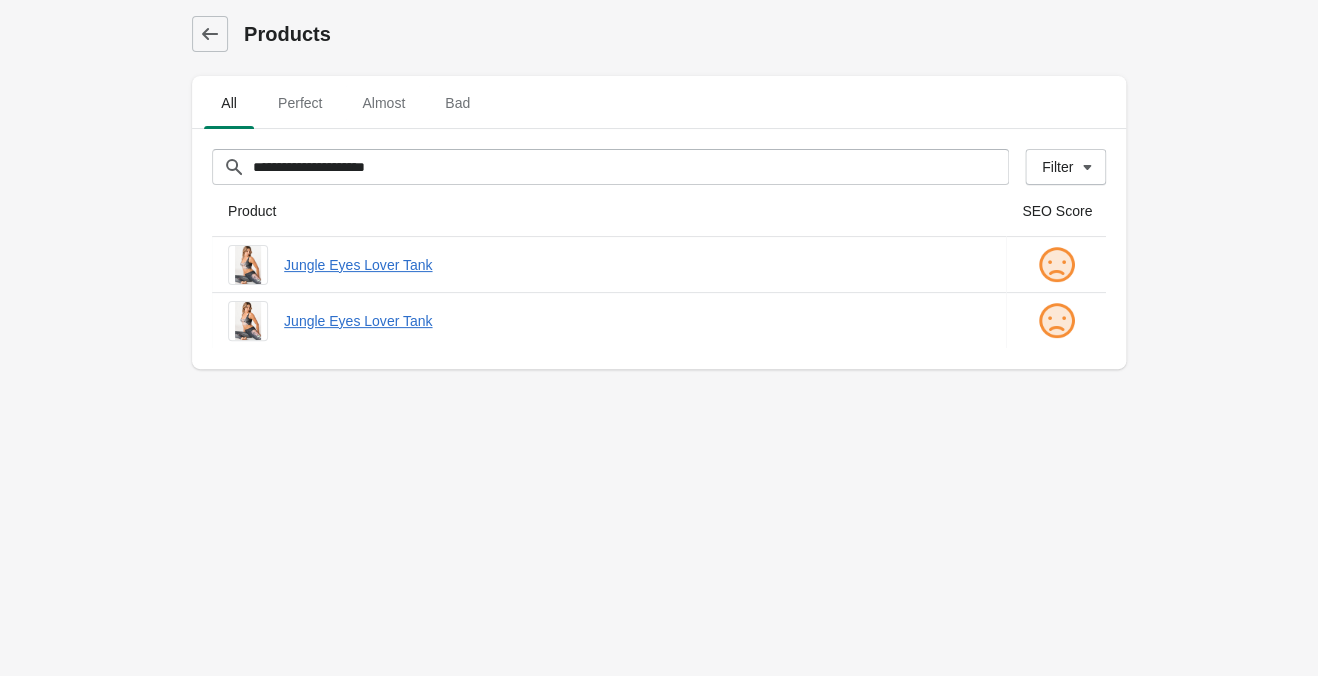 click on "**********" at bounding box center [659, 338] 